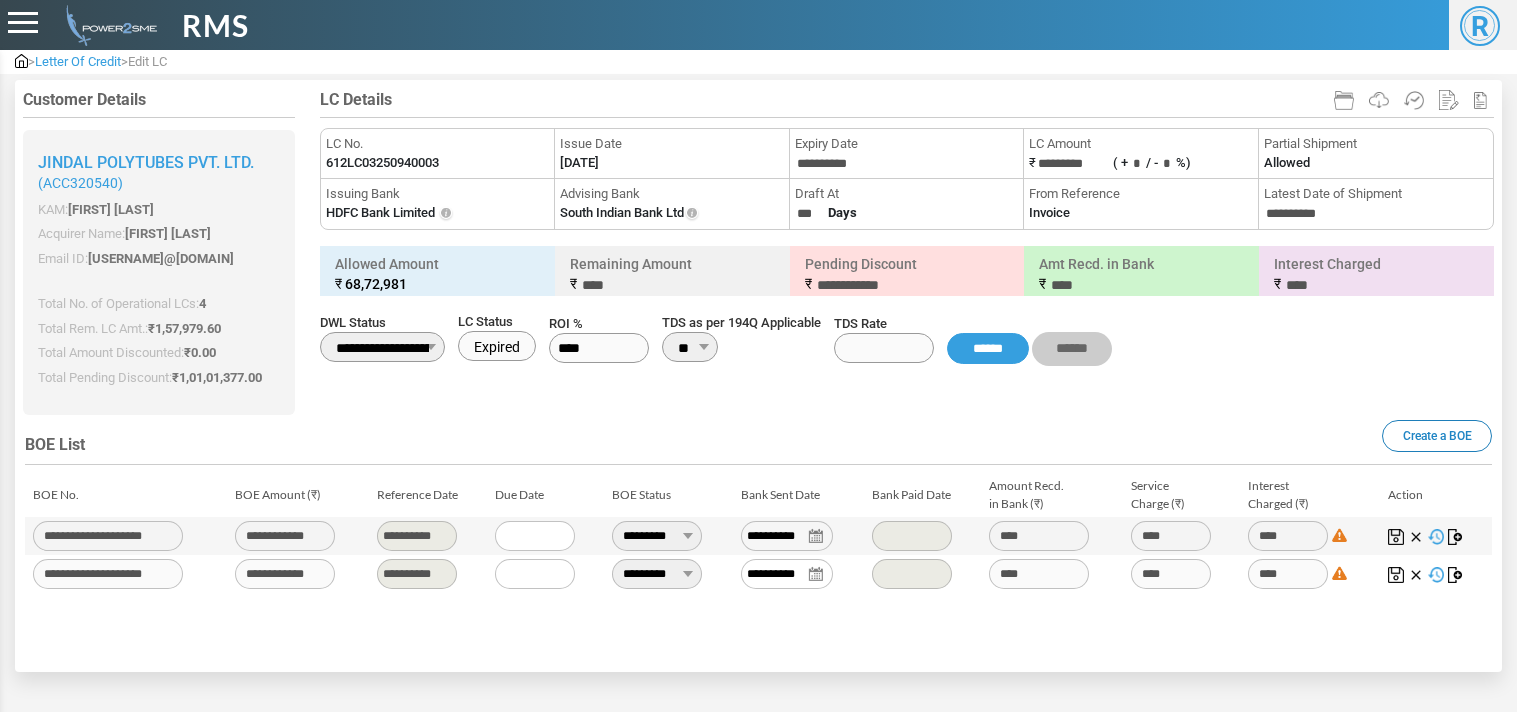 scroll, scrollTop: 0, scrollLeft: 0, axis: both 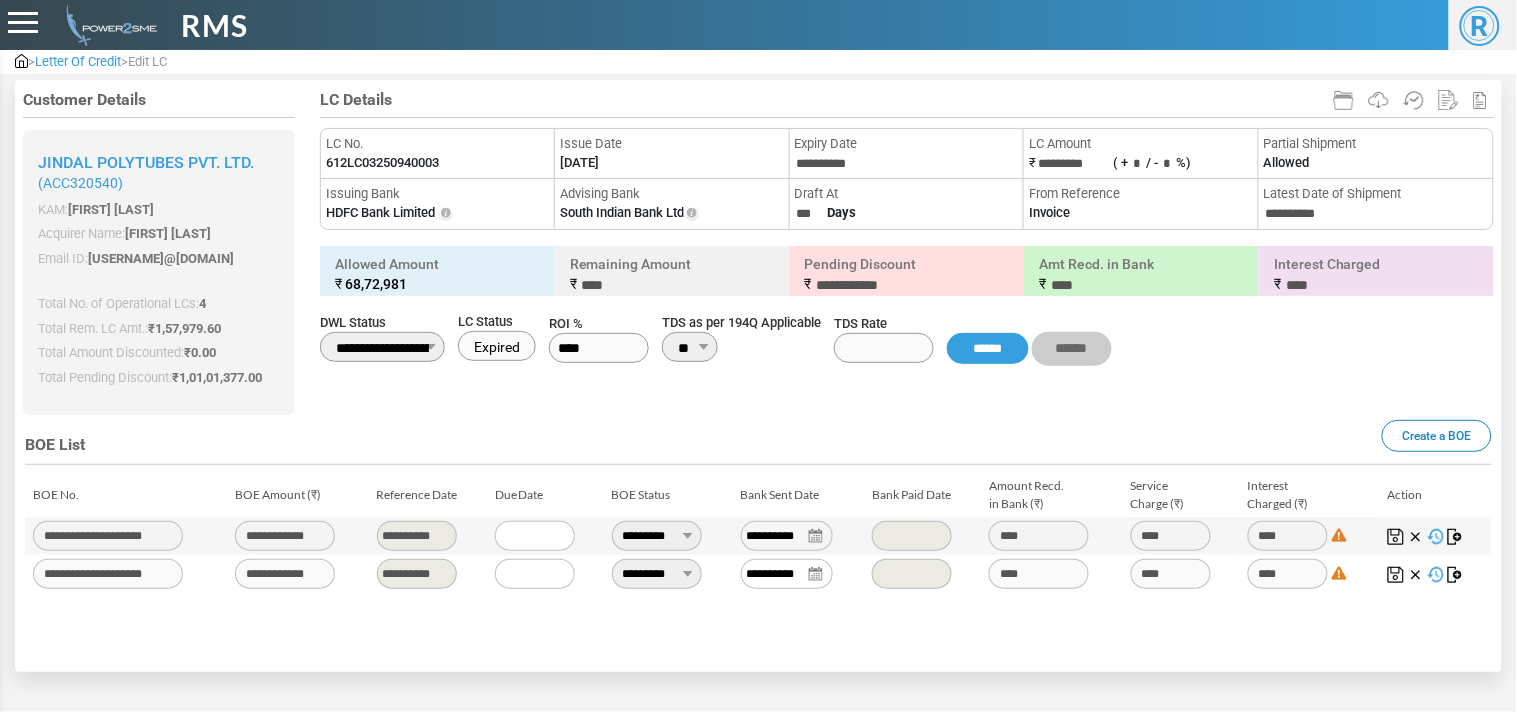 click on "612LC03250940003" at bounding box center (382, 163) 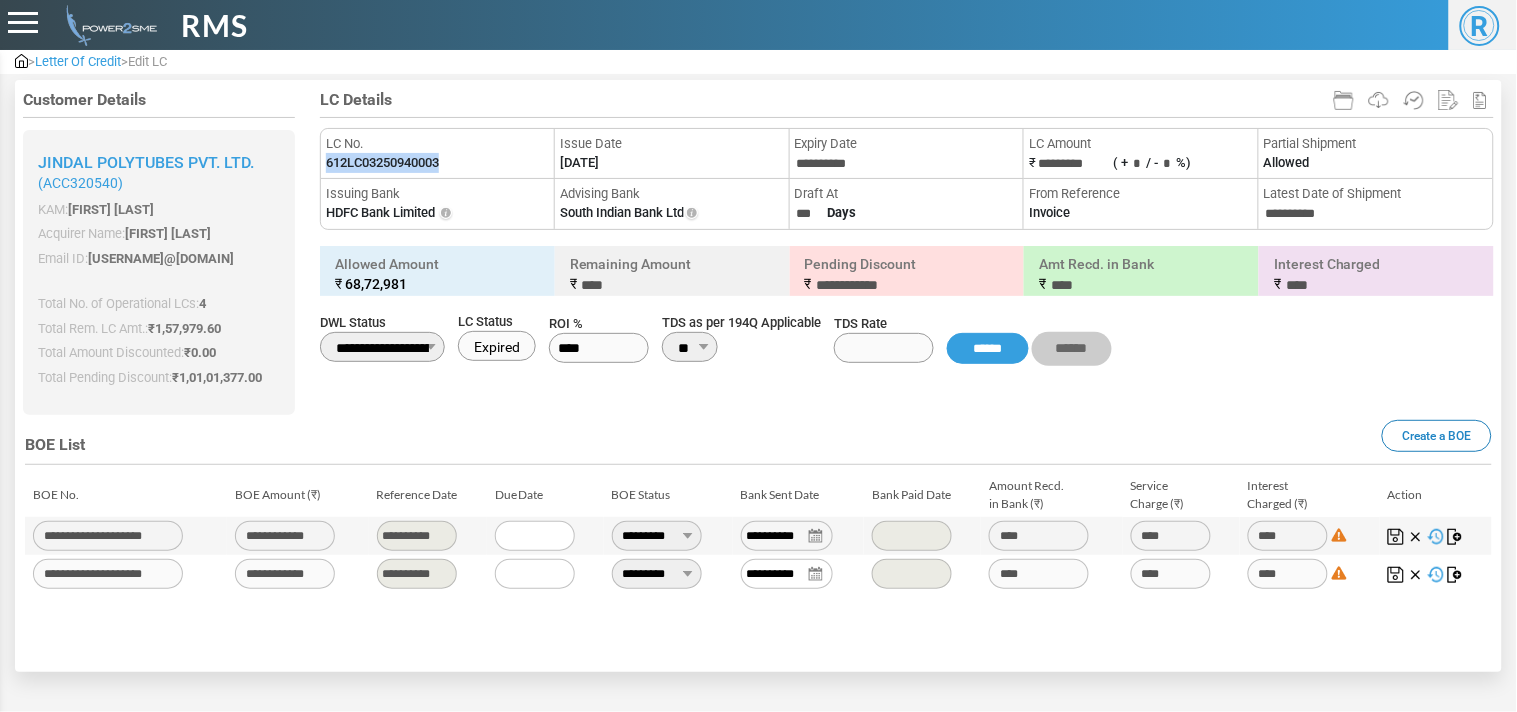 click on "612LC03250940003" at bounding box center (382, 163) 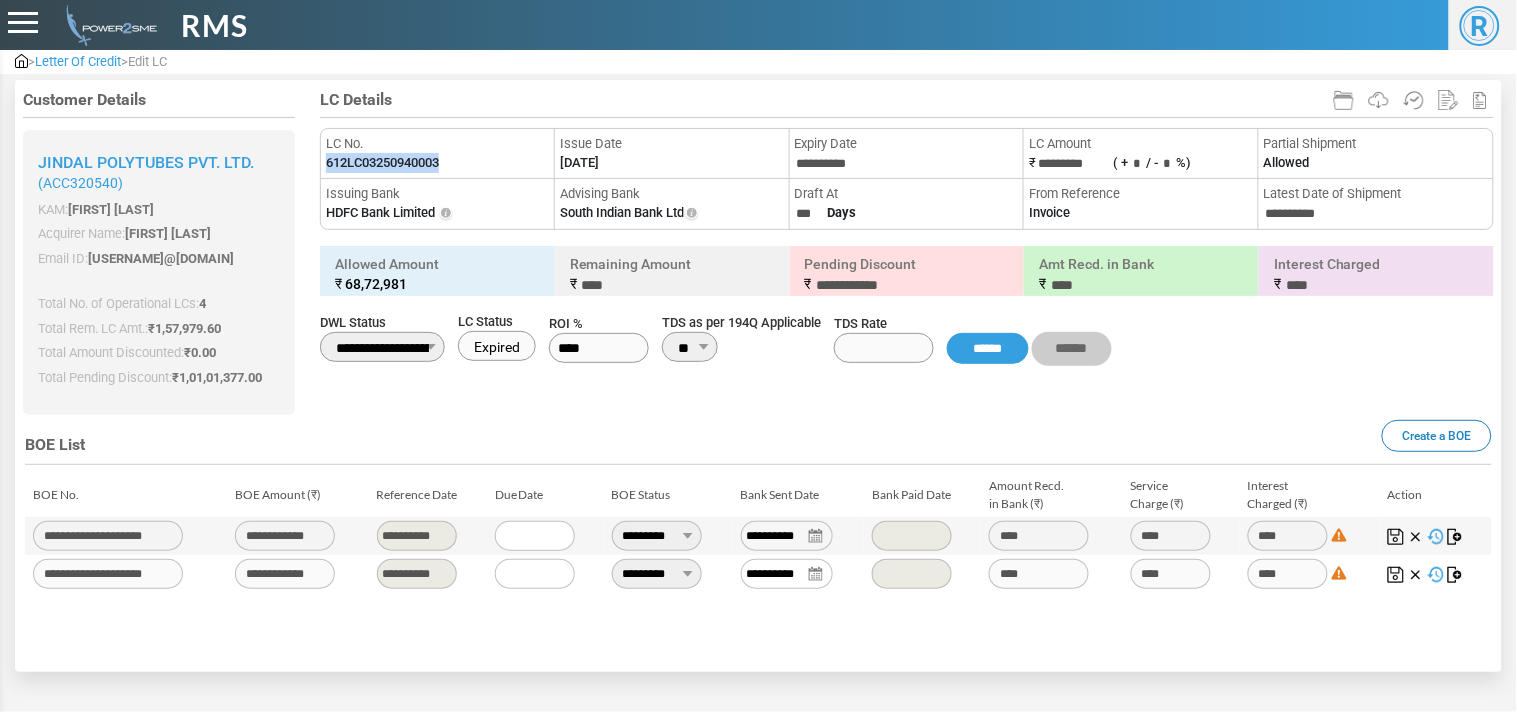 select on "***" 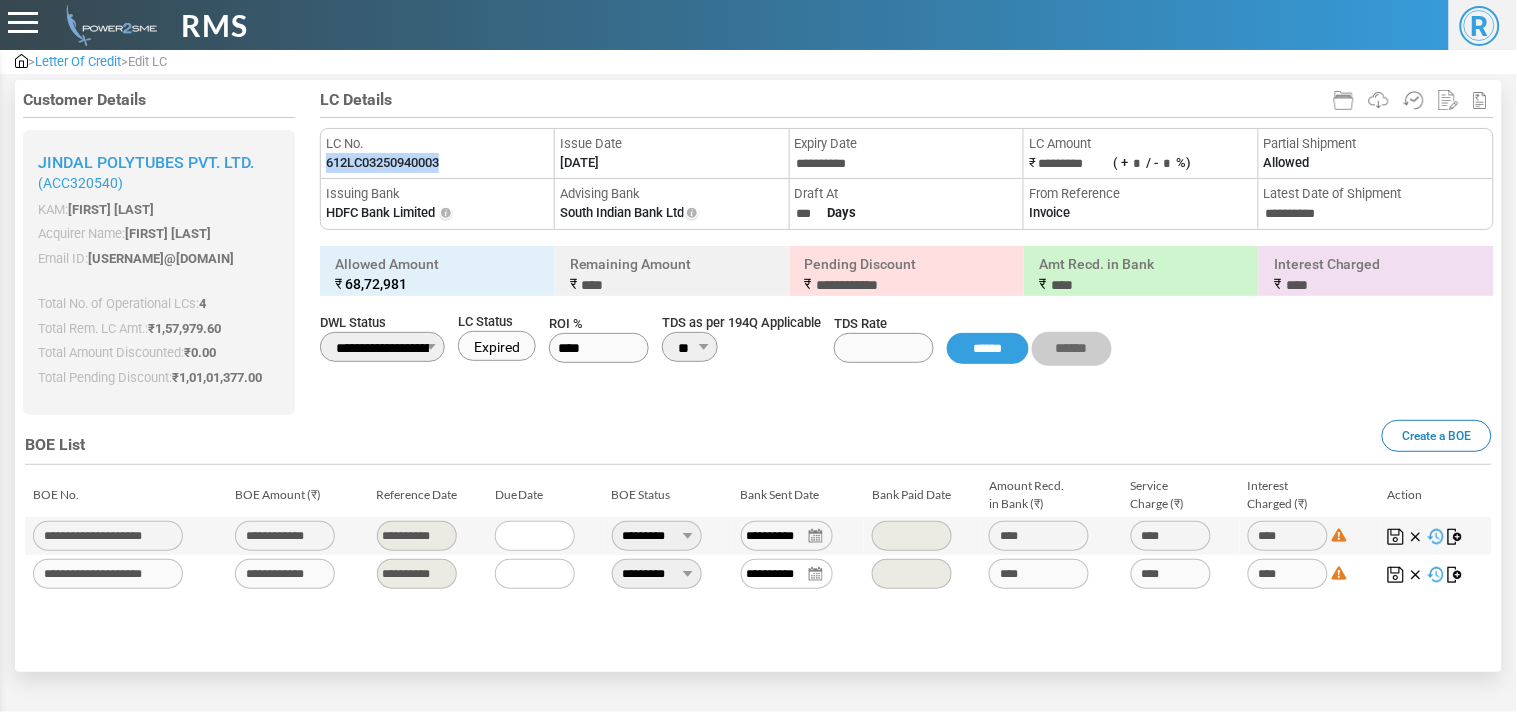 click on "**********" at bounding box center (657, 536) 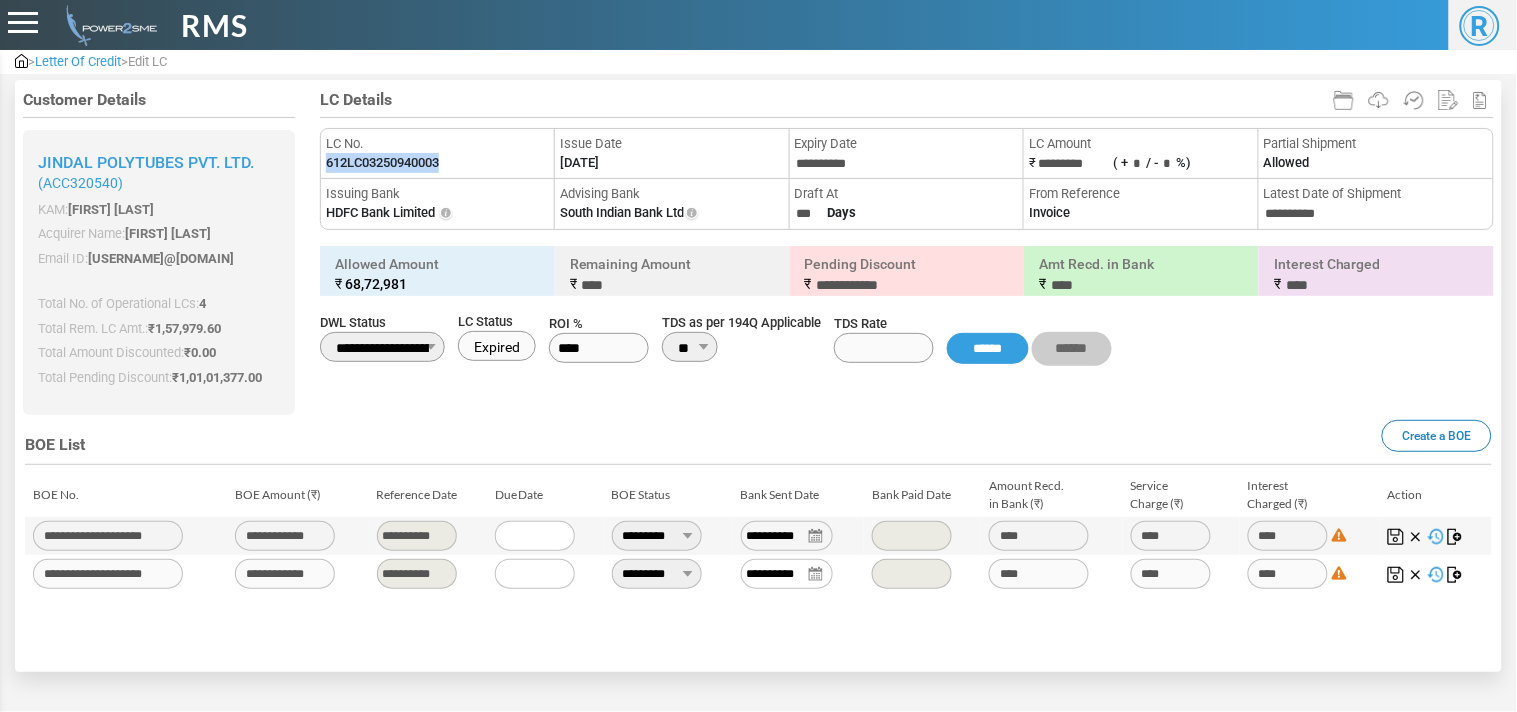 type on "**********" 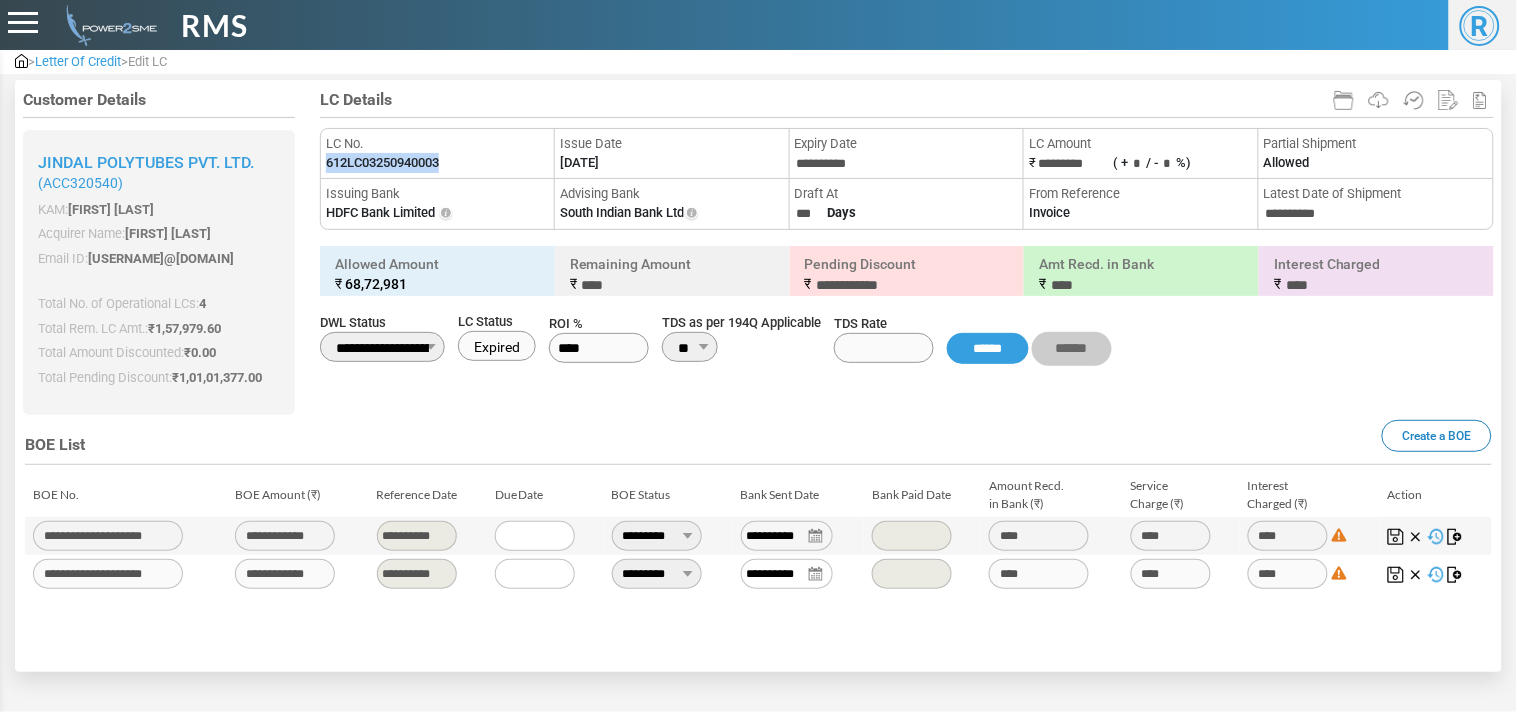 type on "********" 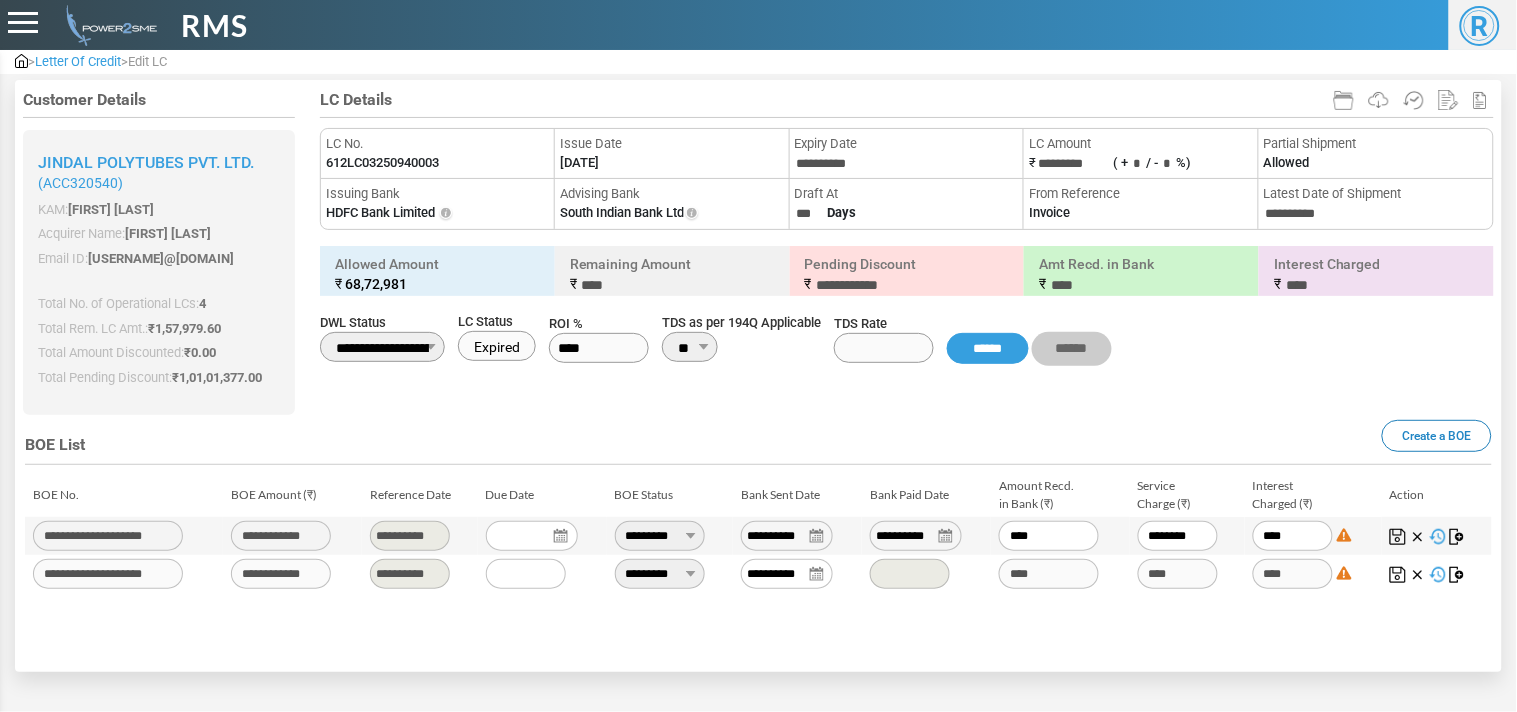 click on "**********" at bounding box center [916, 536] 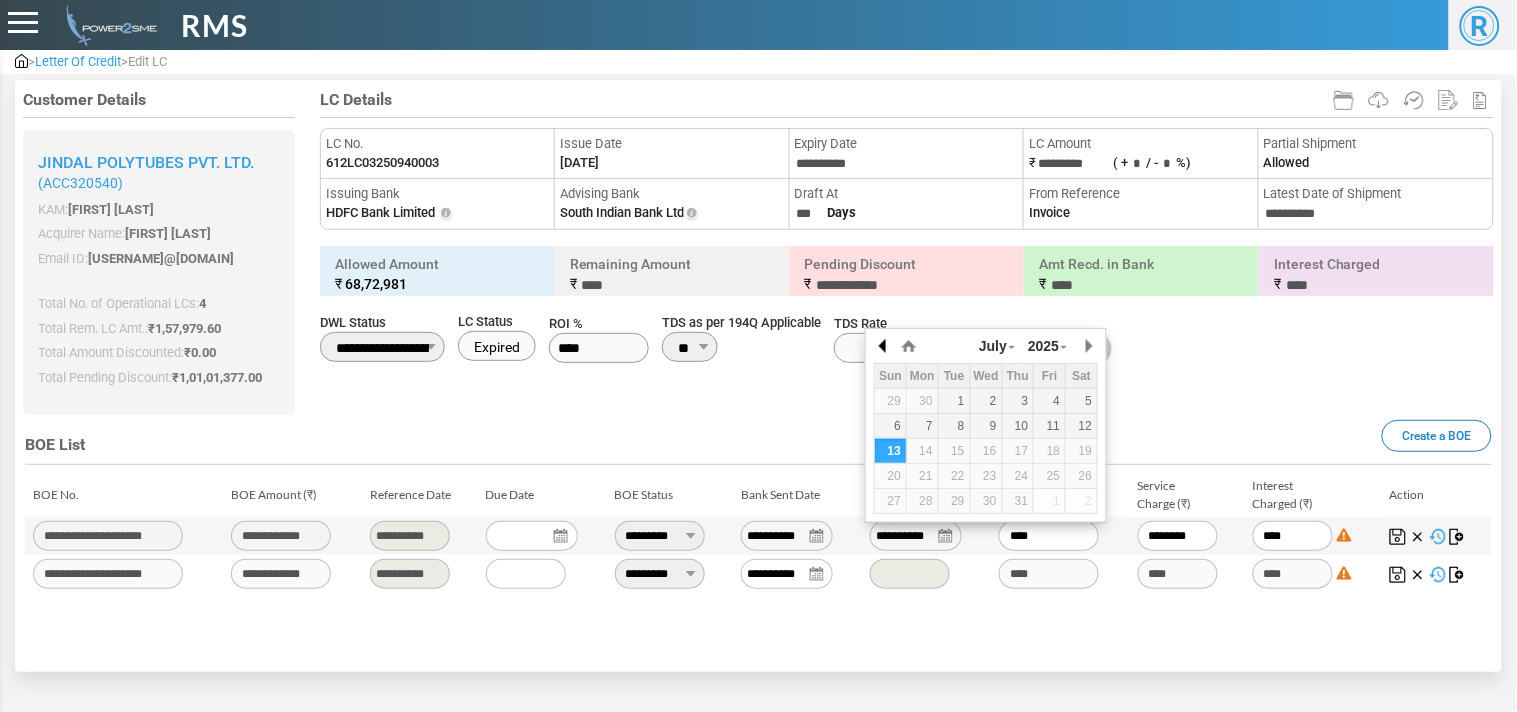 click at bounding box center (884, 346) 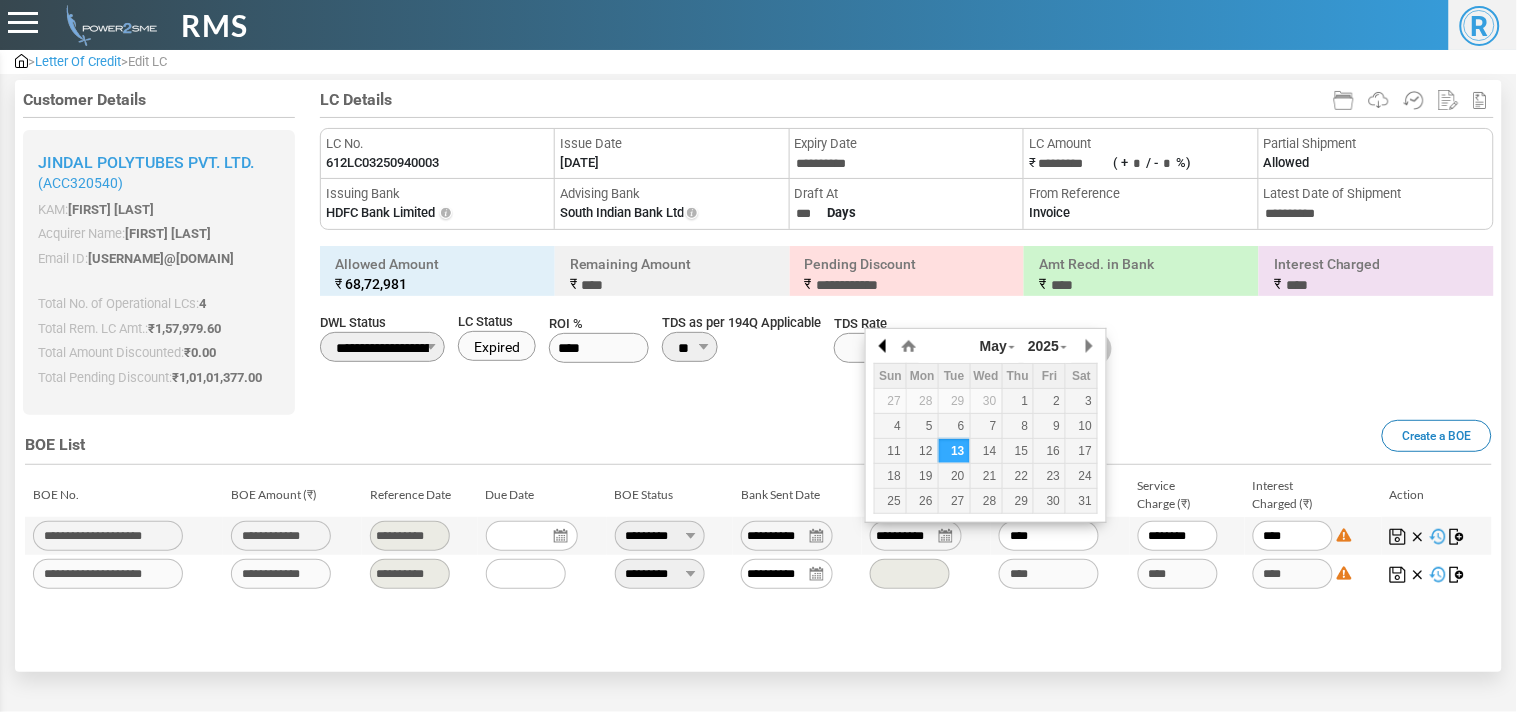 click at bounding box center (884, 346) 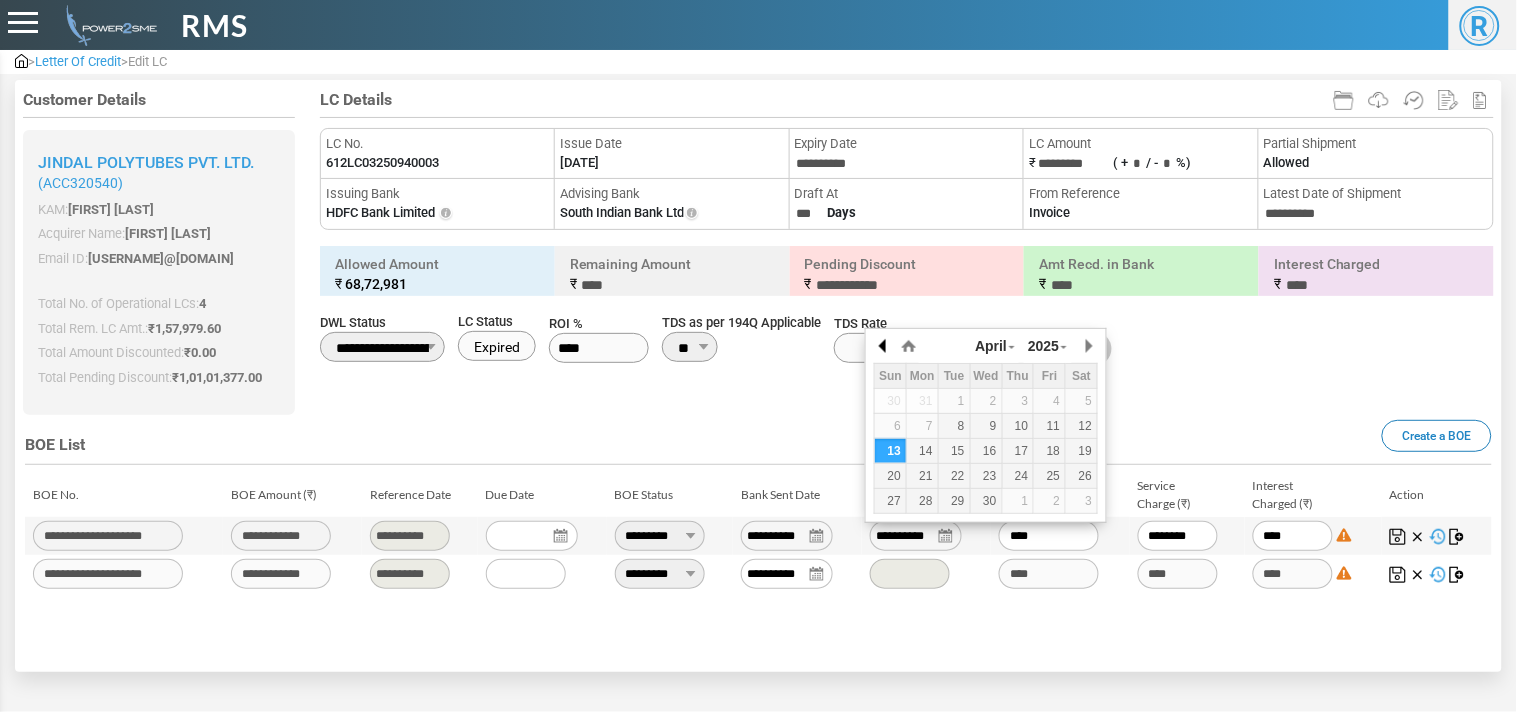 click at bounding box center [884, 346] 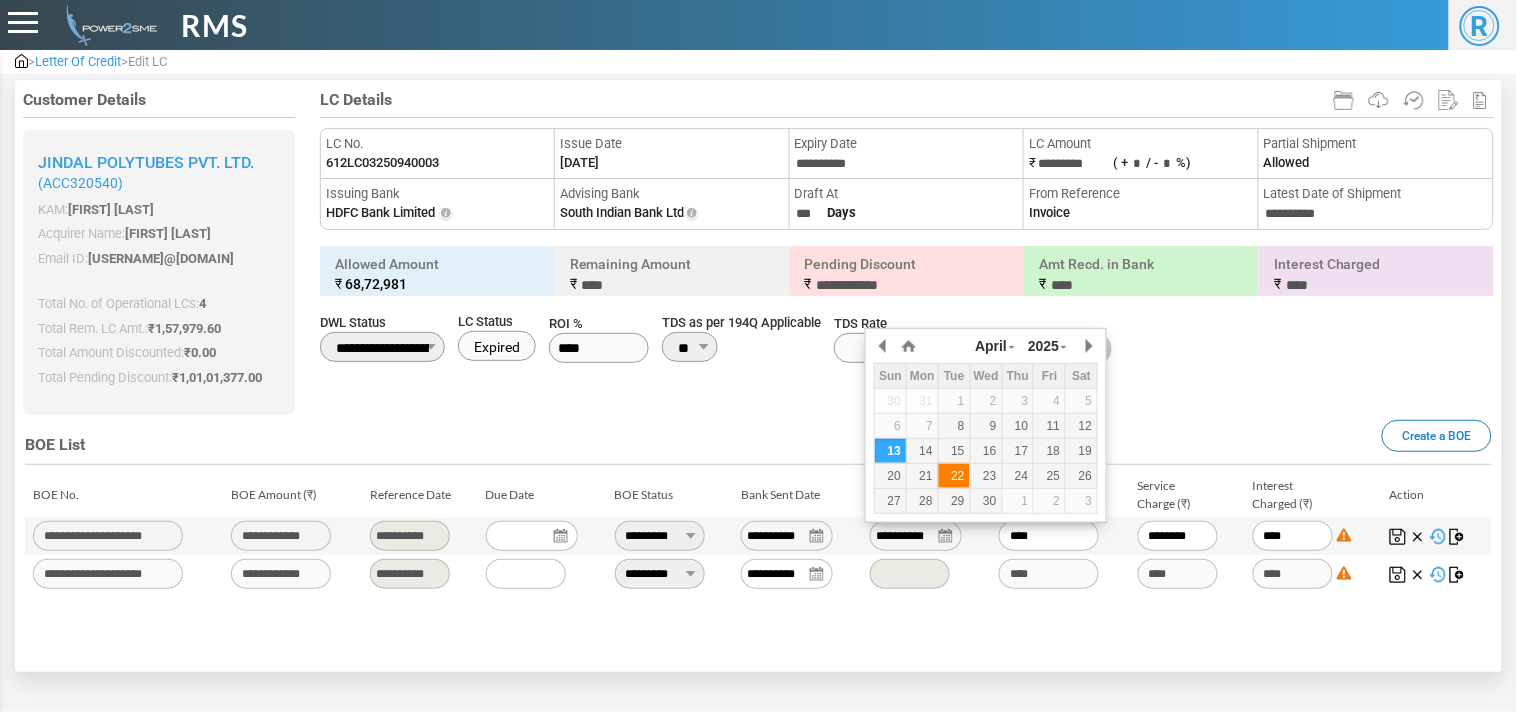 click on "22" at bounding box center (954, 476) 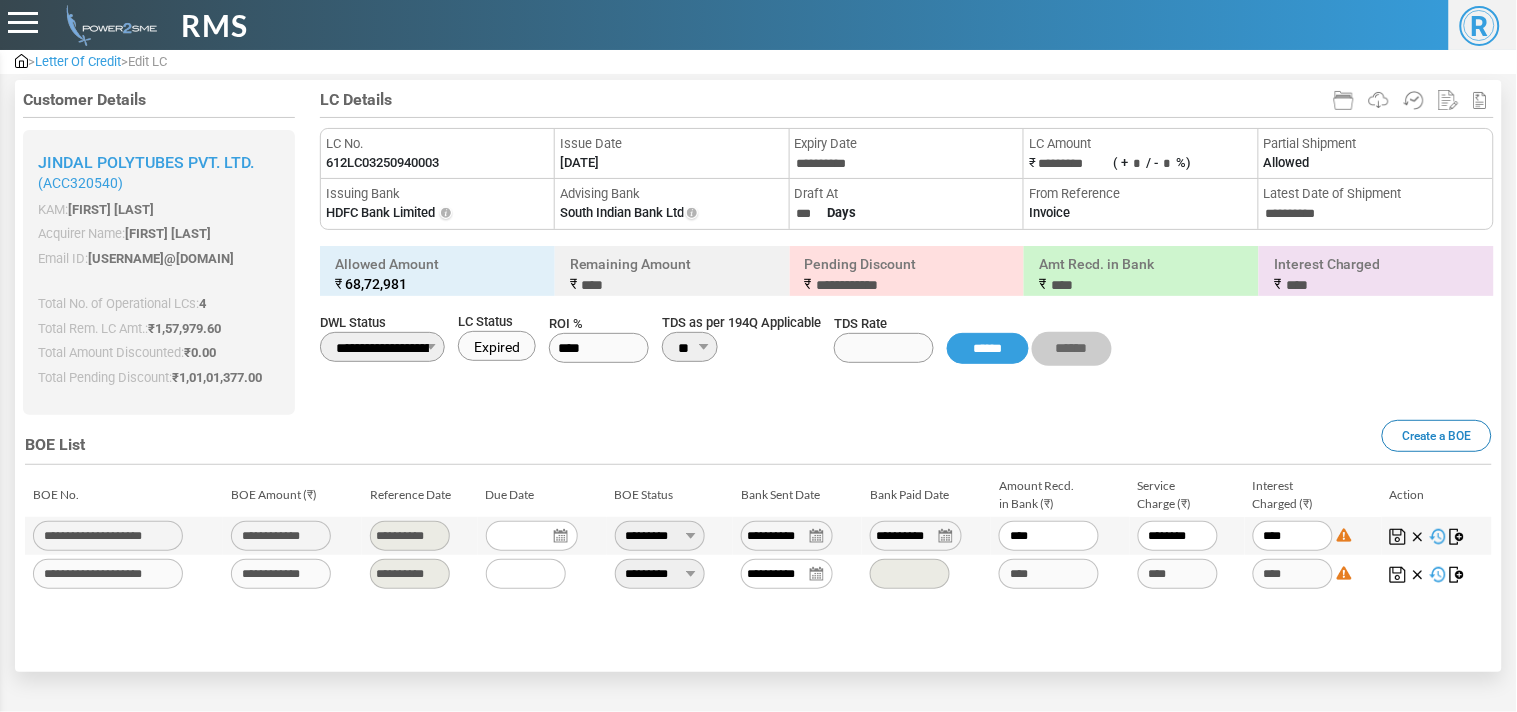 drag, startPoint x: 1047, startPoint y: 533, endPoint x: 906, endPoint y: 527, distance: 141.12761 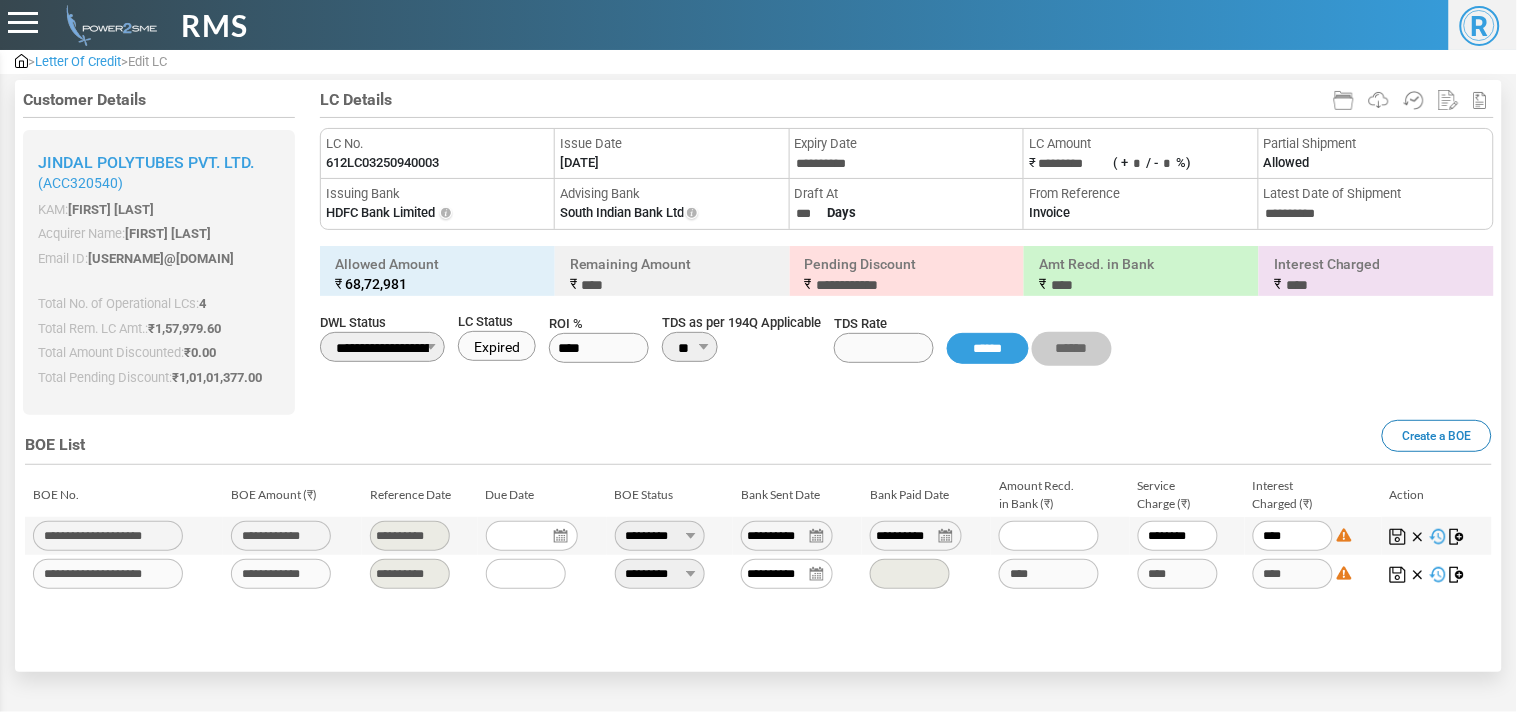 paste on "*******" 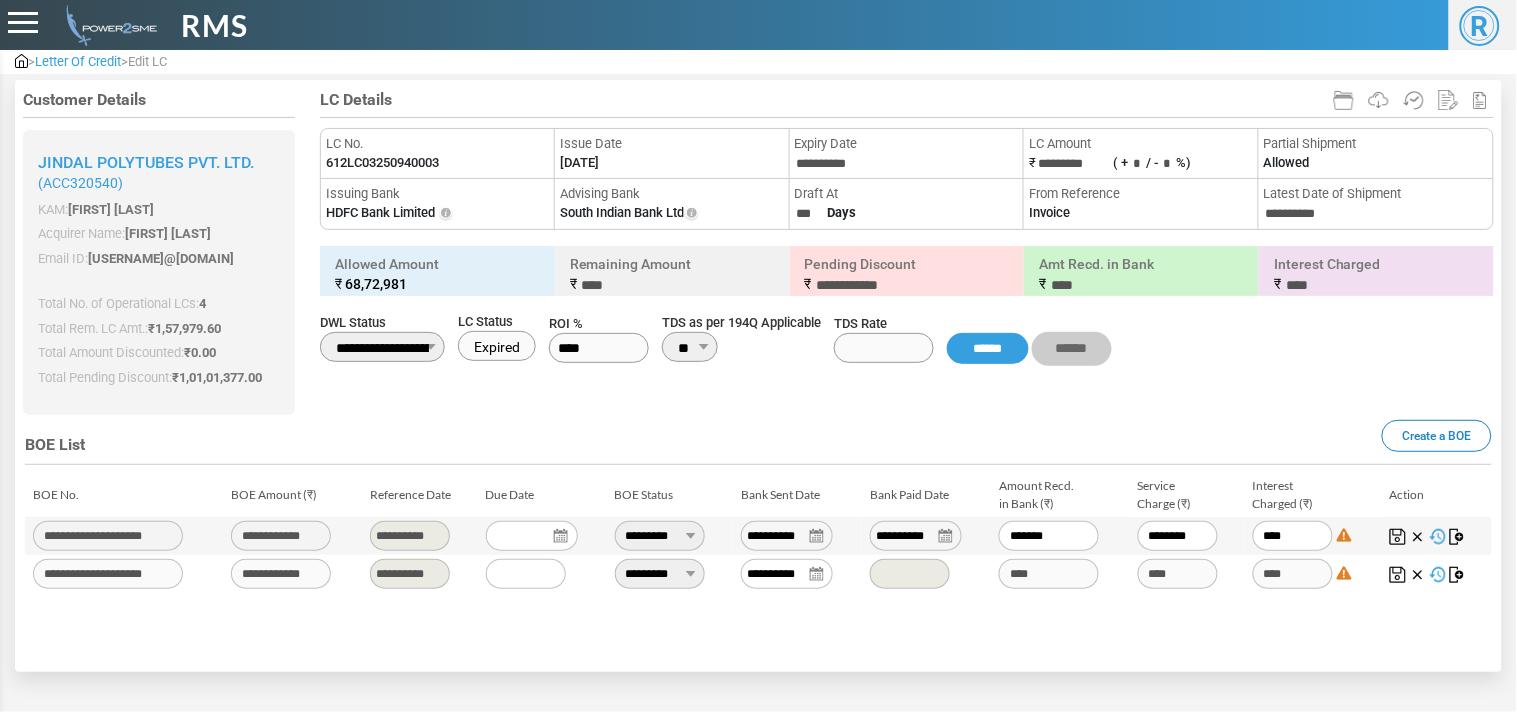 type on "******" 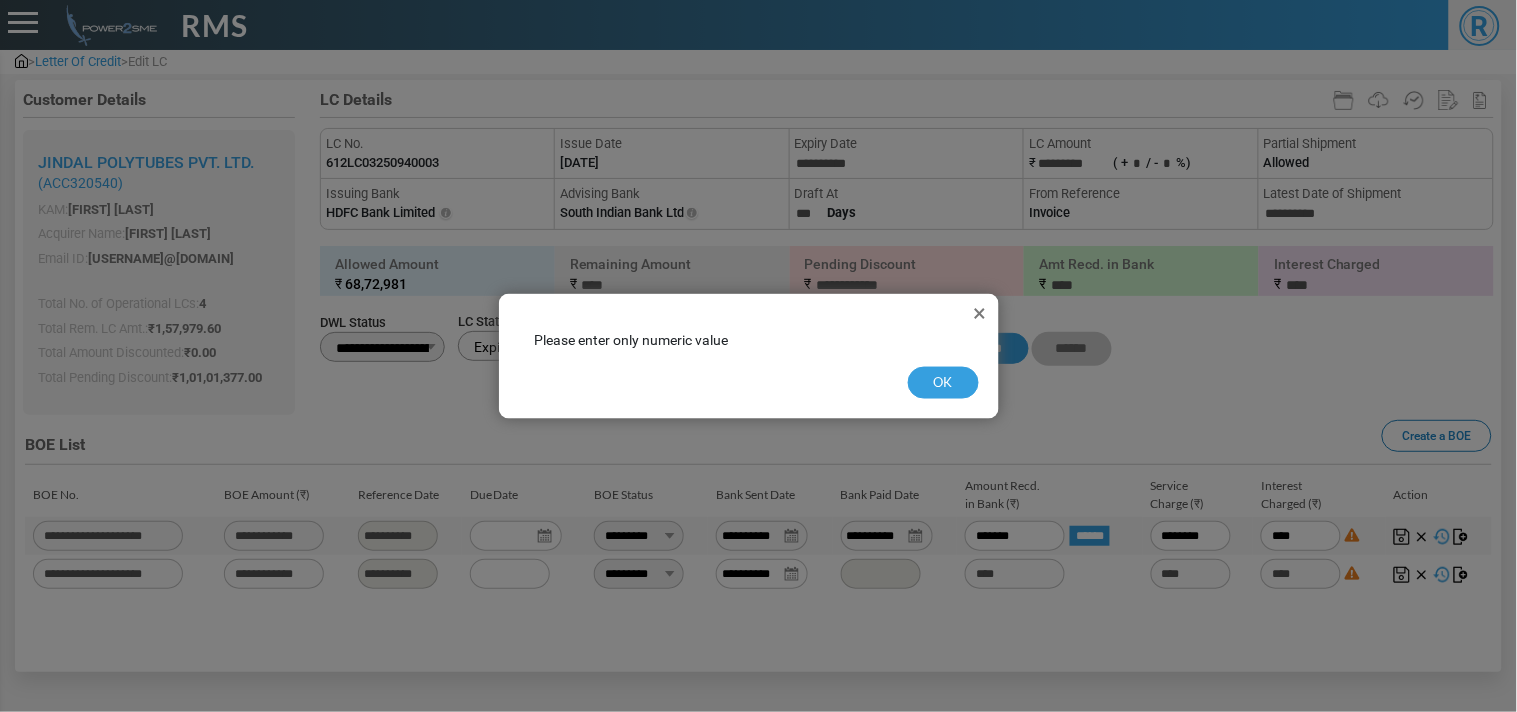 type on "******" 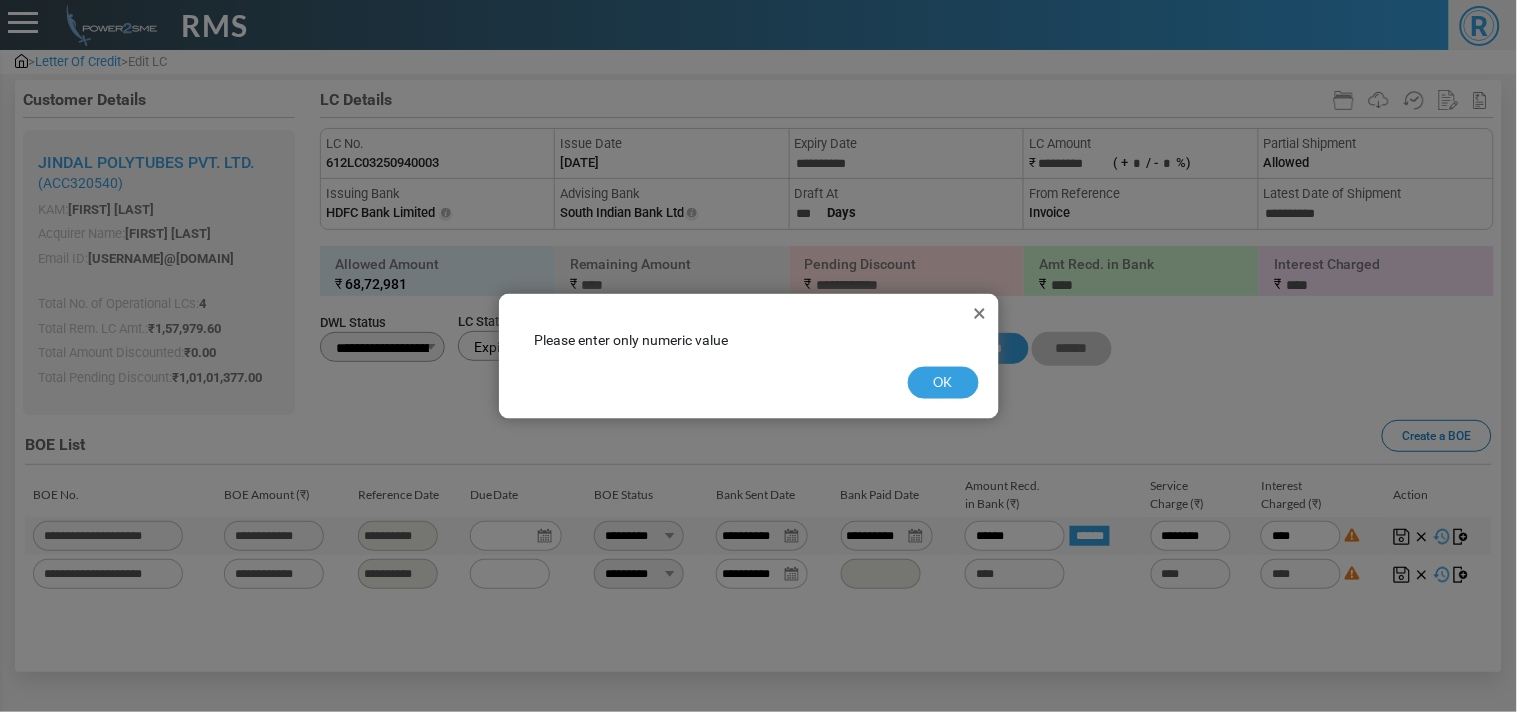 type on "*****" 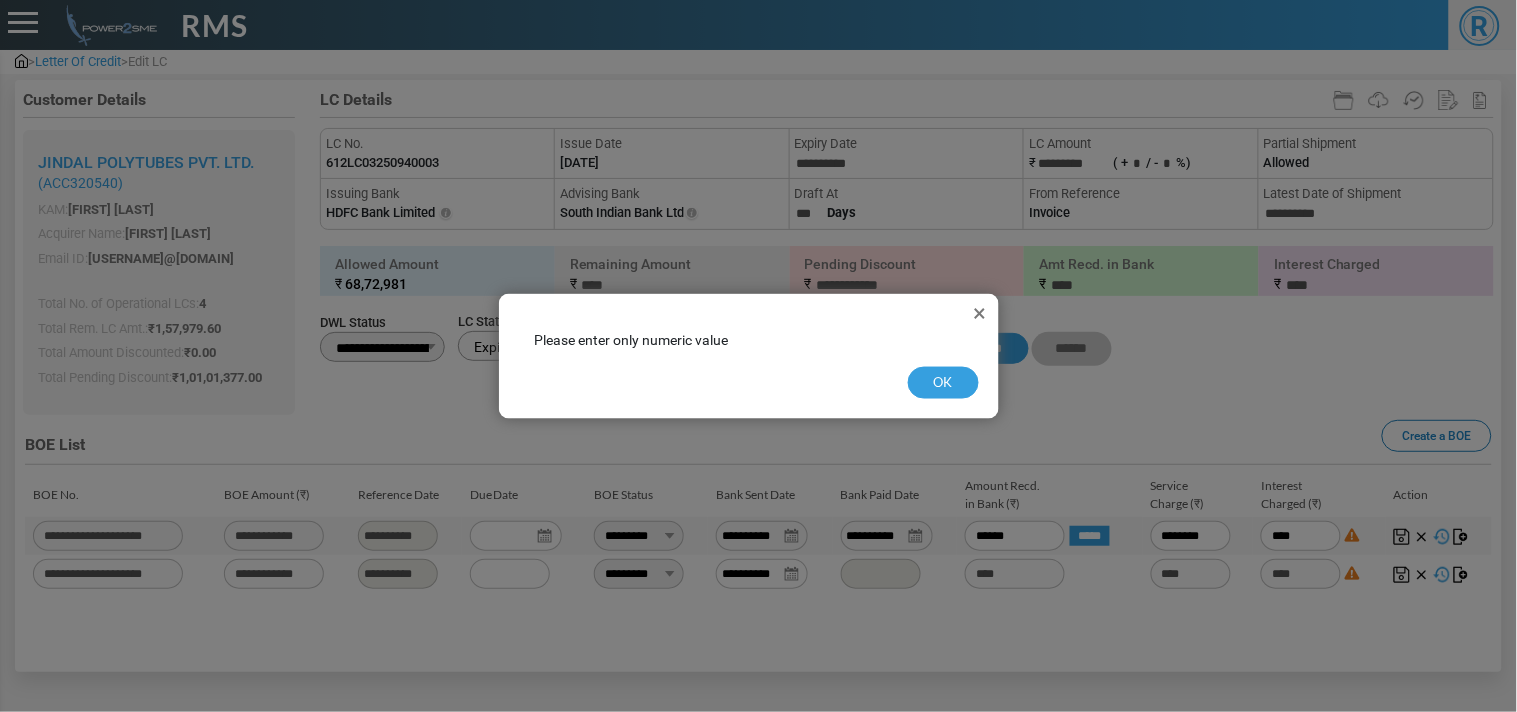 type on "*****" 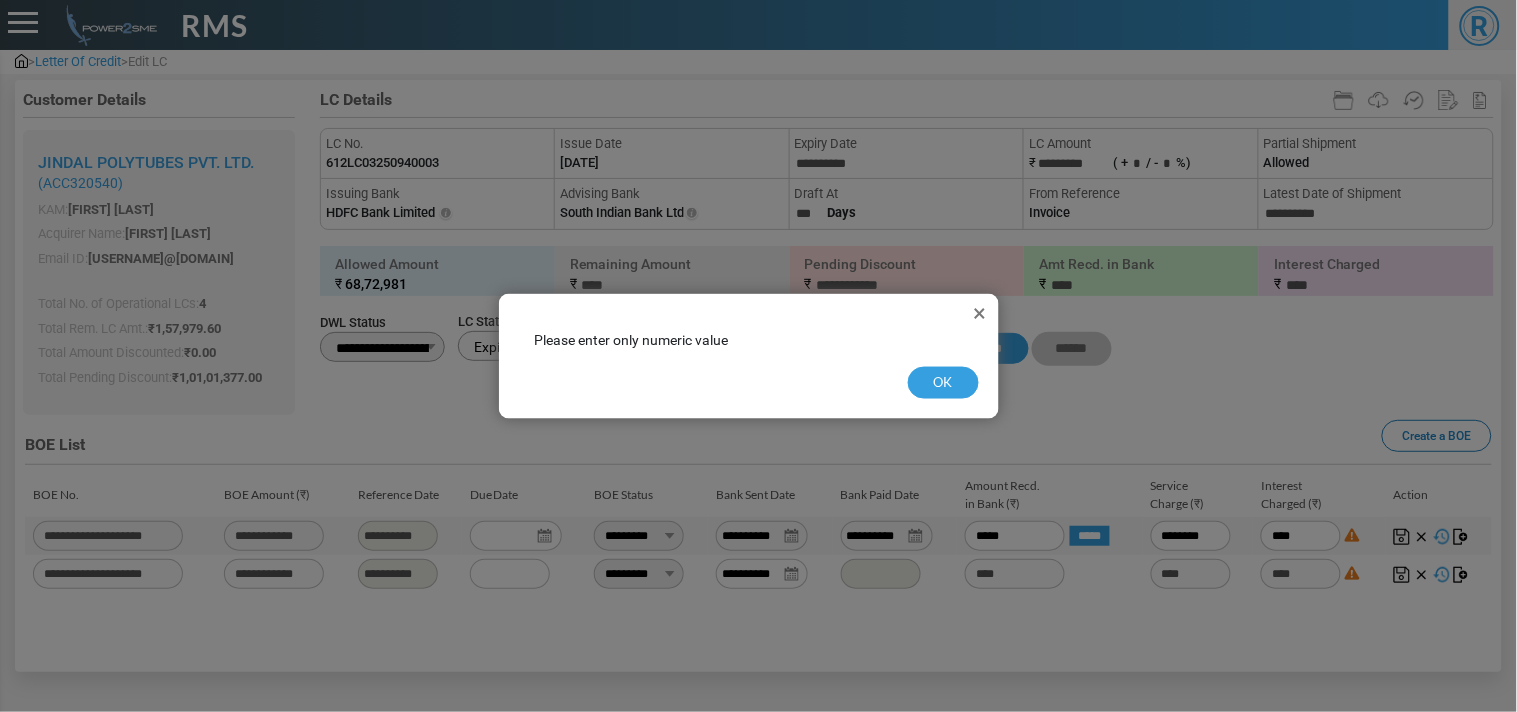 type on "******" 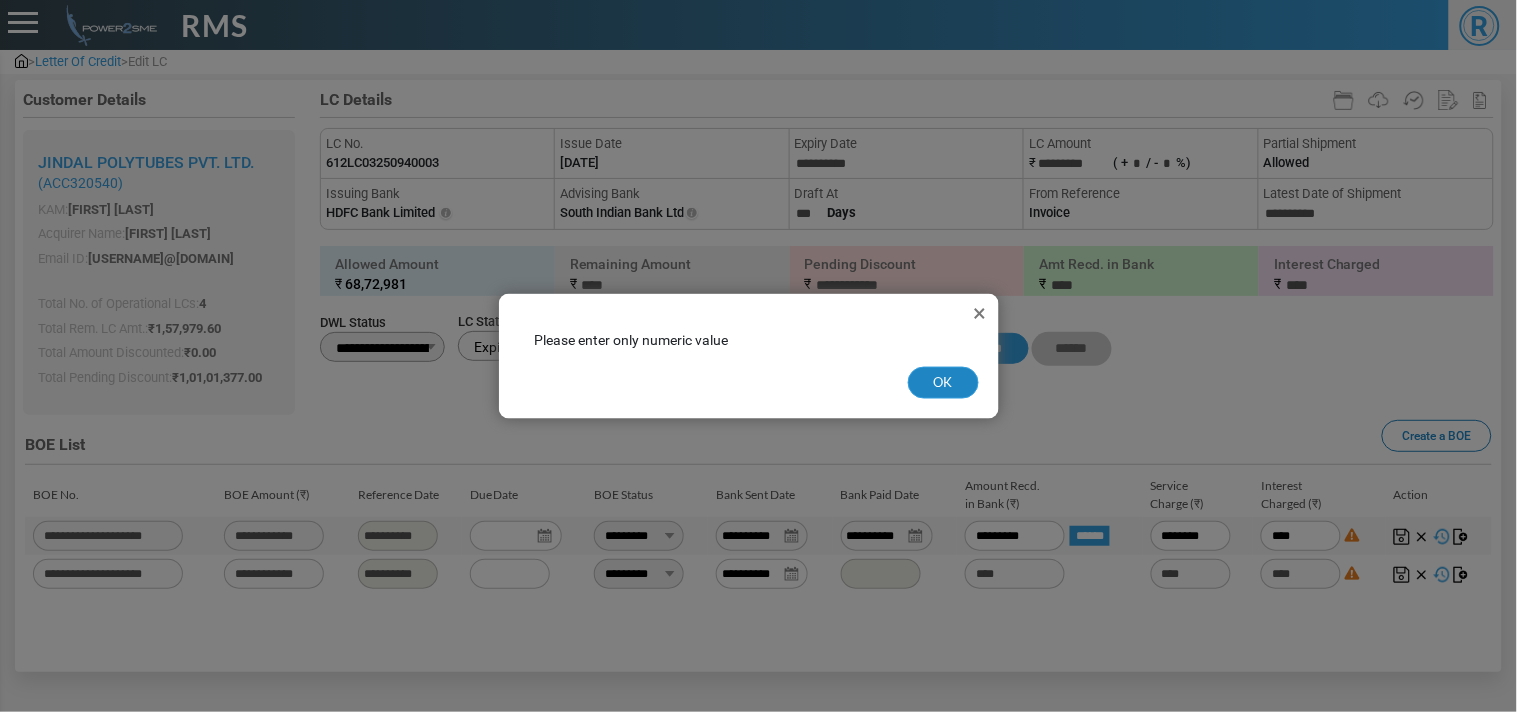 click on "OK" at bounding box center [943, 383] 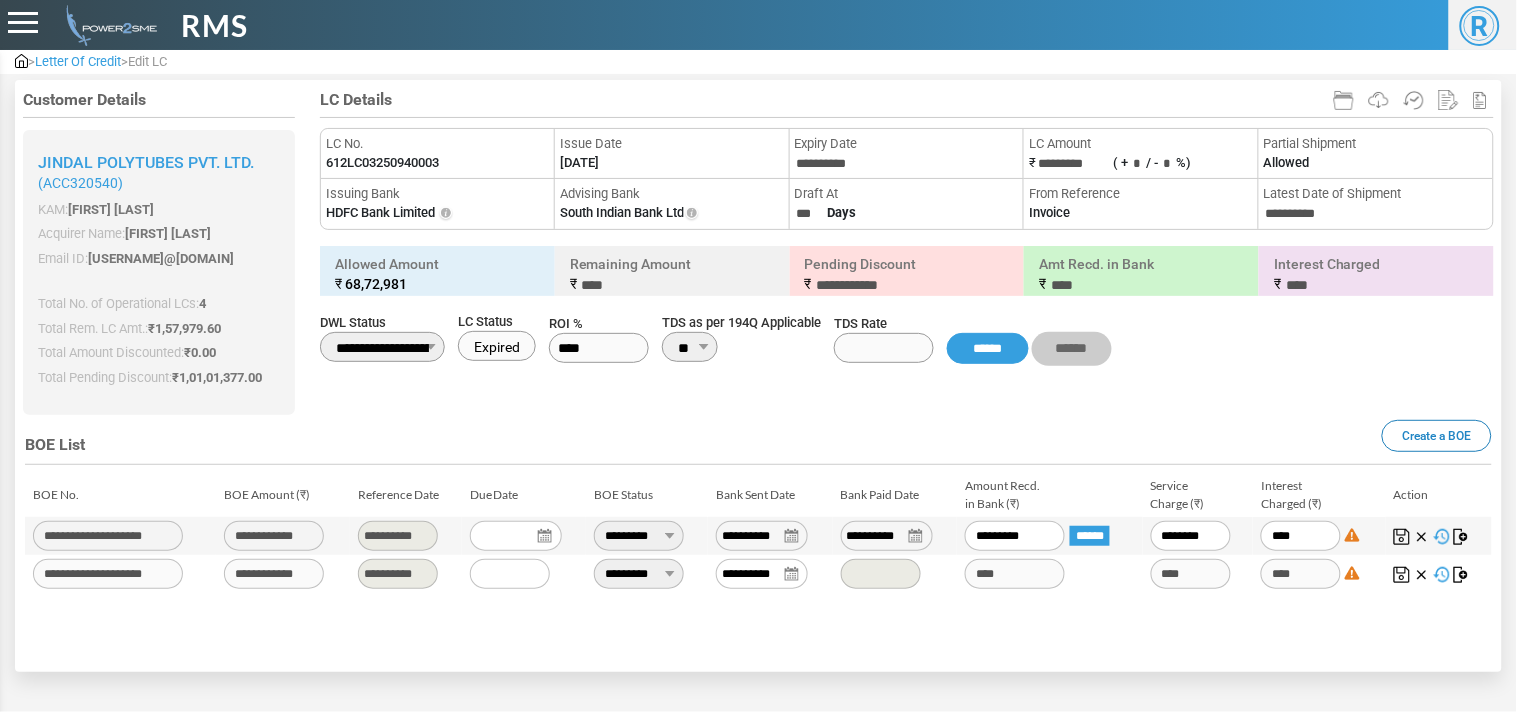 click on "*********" at bounding box center (1015, 536) 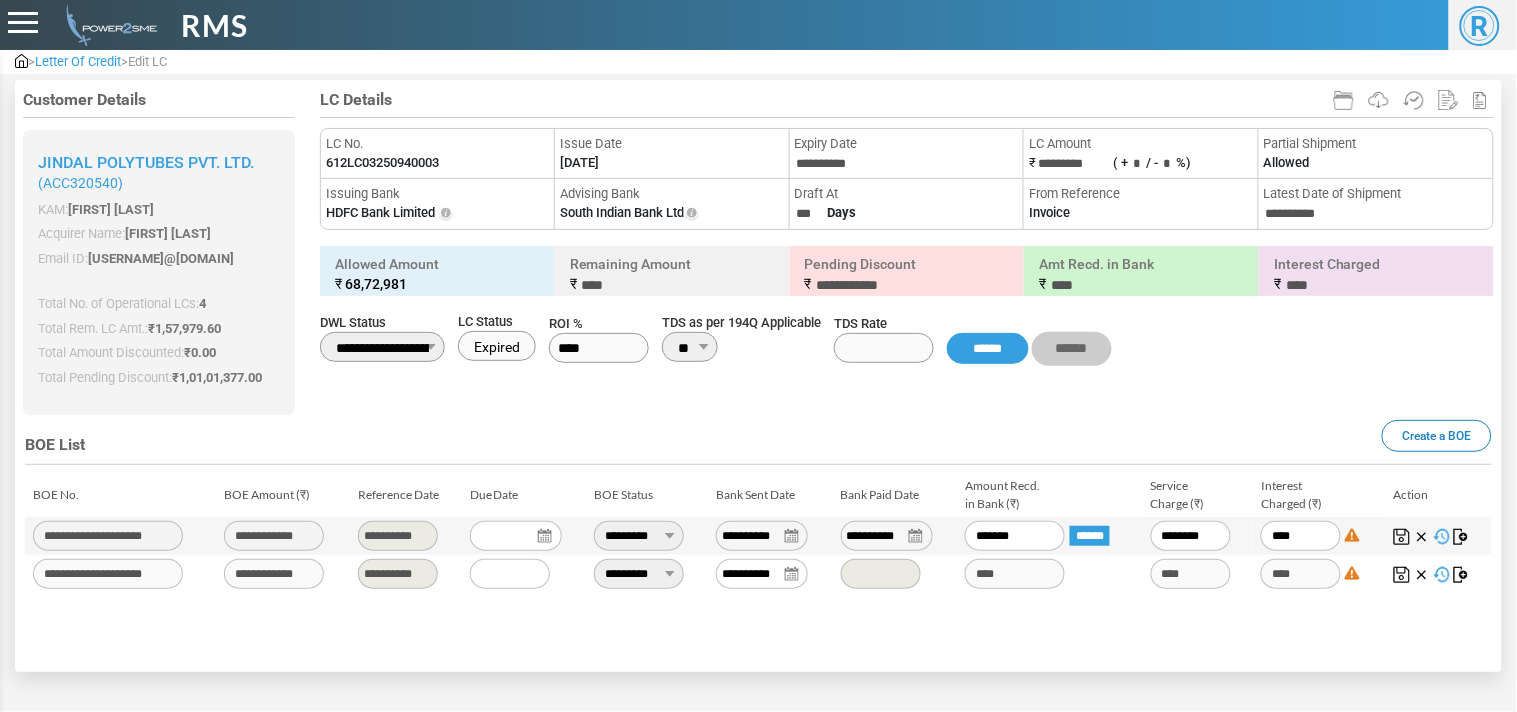 type on "******" 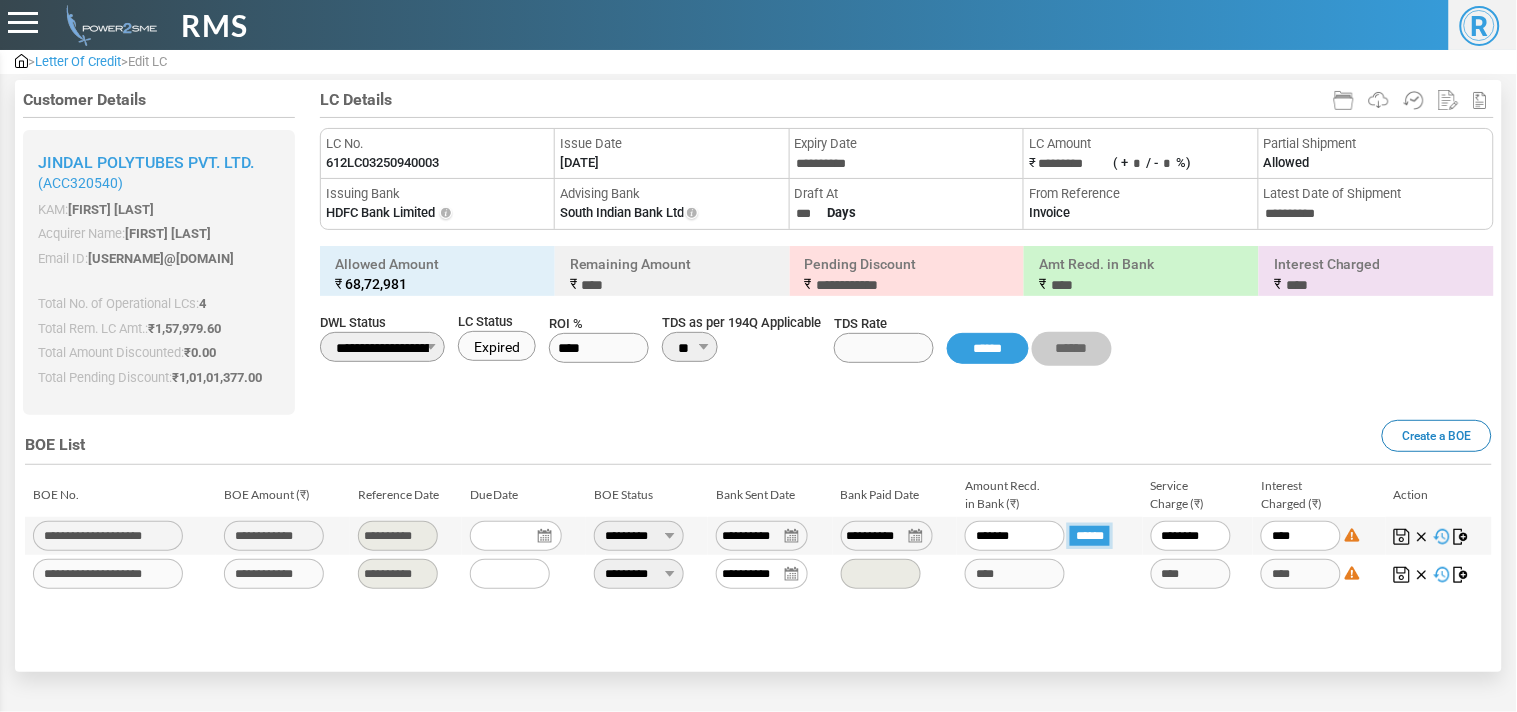 type on "**********" 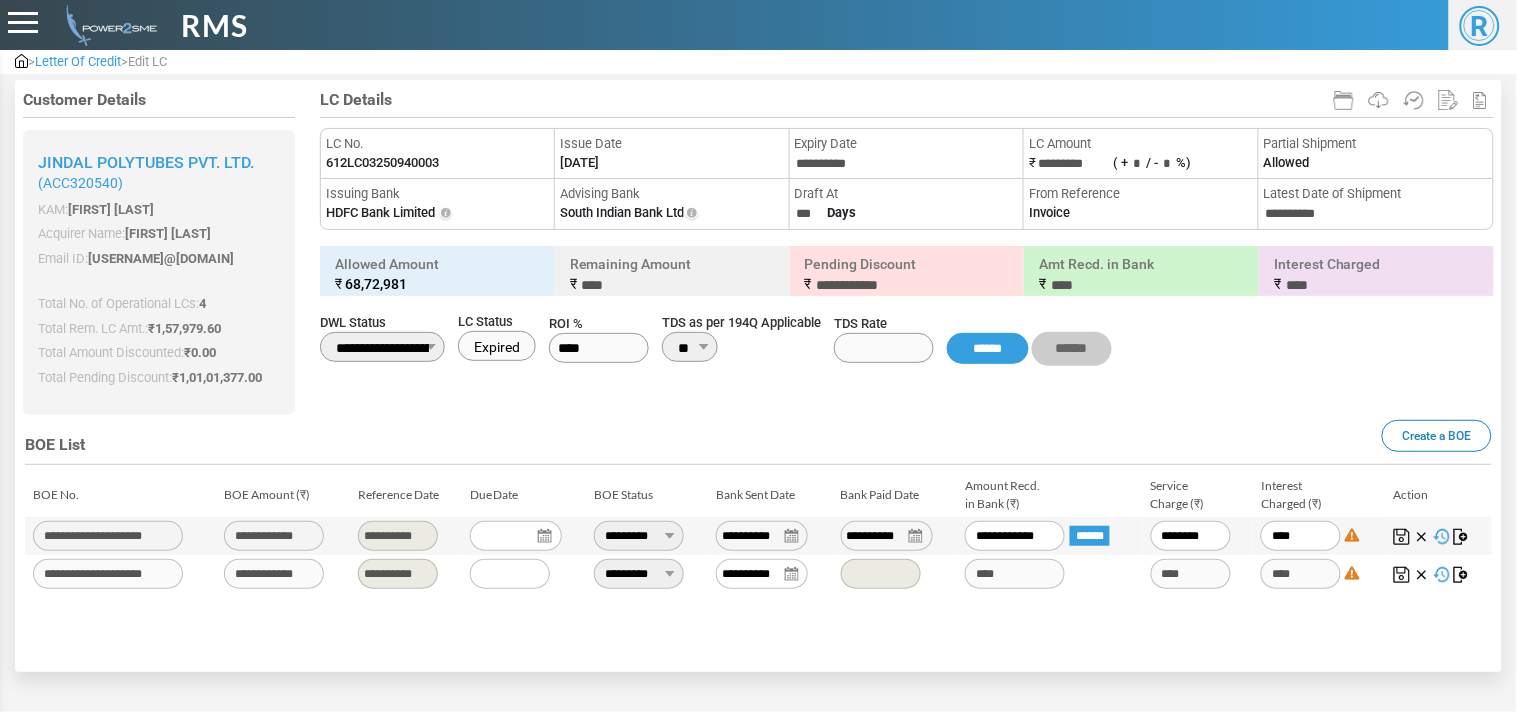 type on "********" 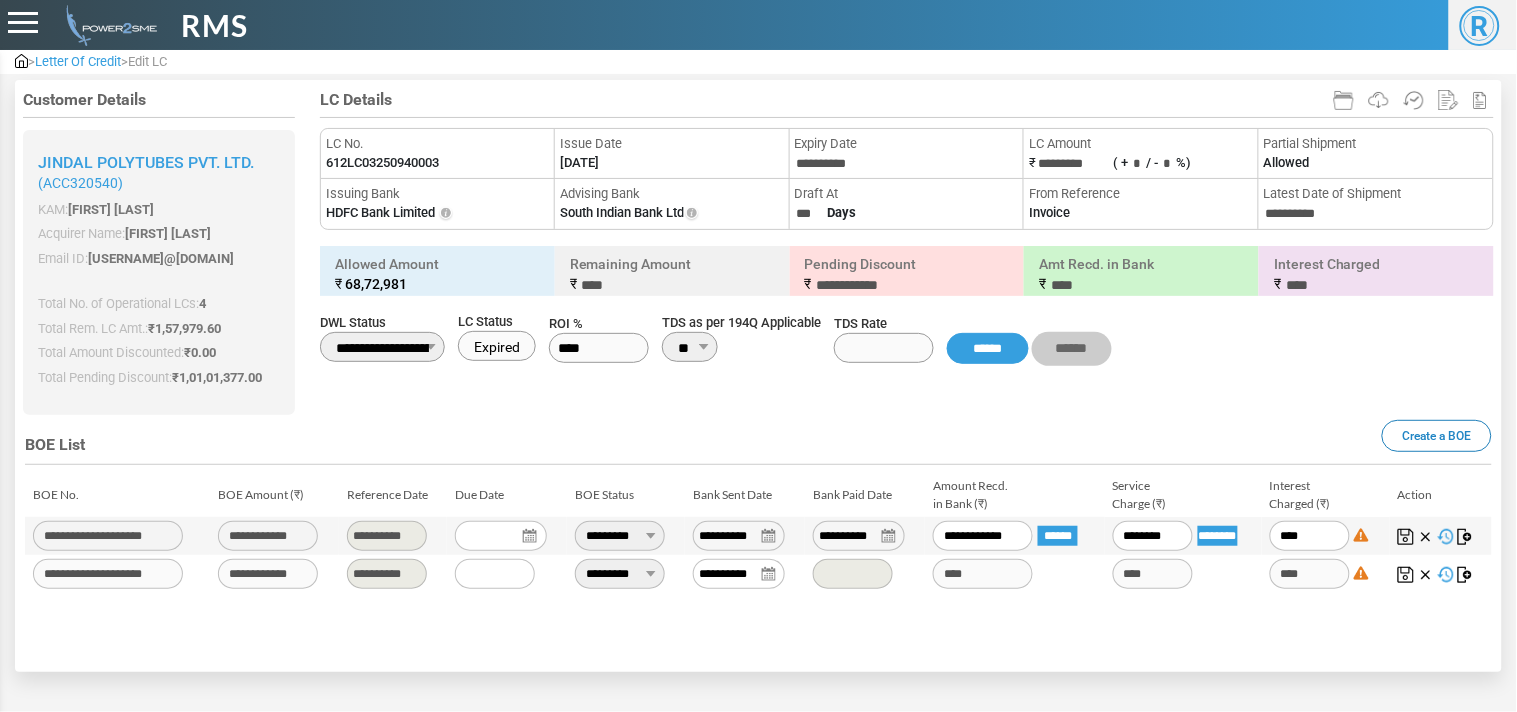 type on "***" 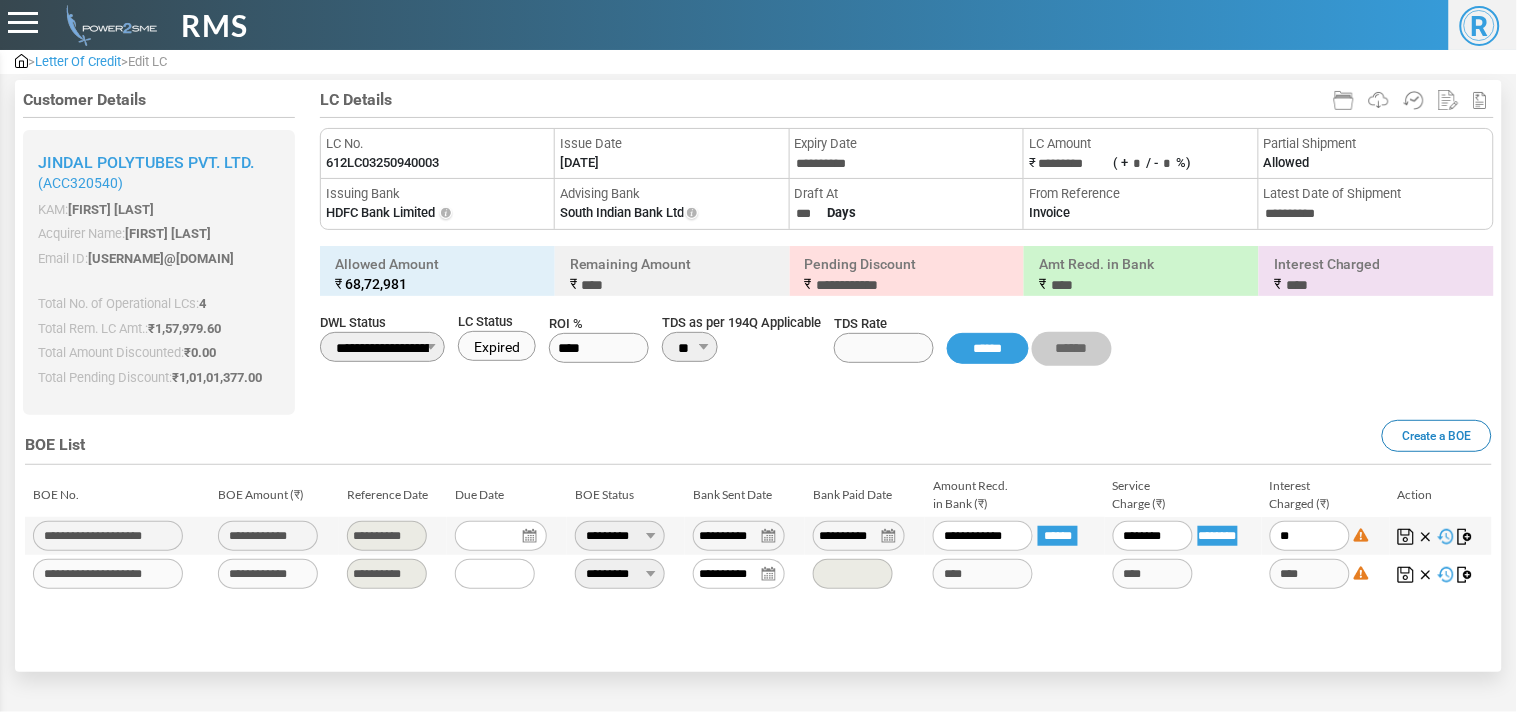 type on "*" 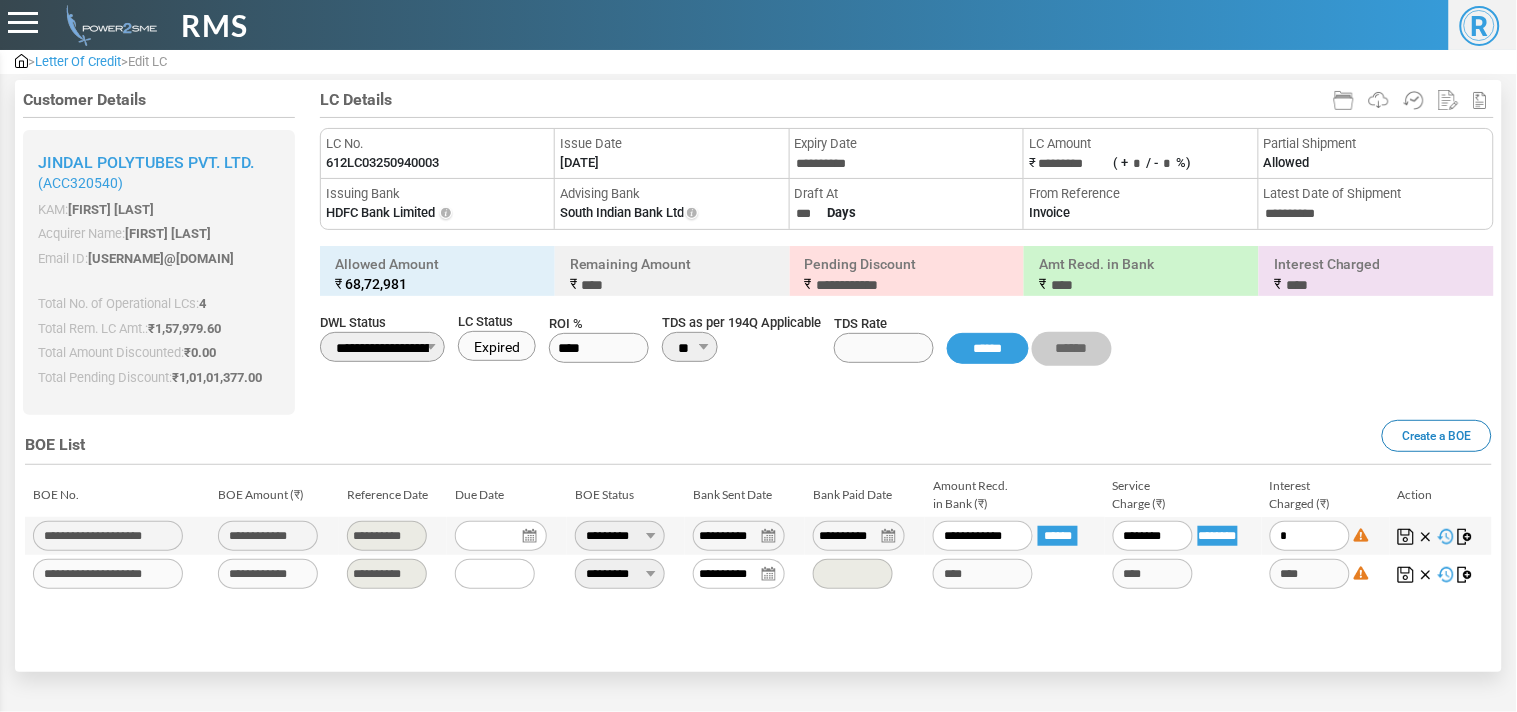 type on "*" 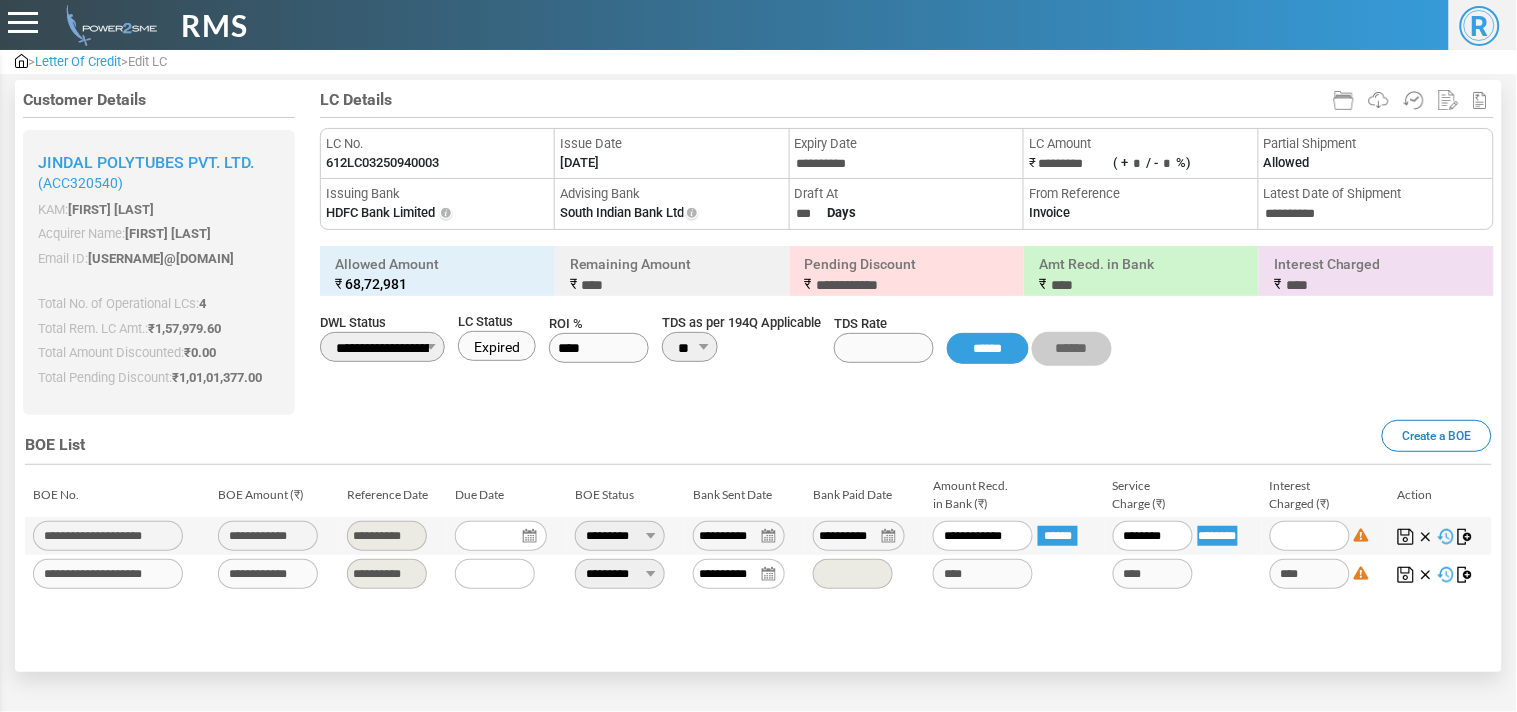 type 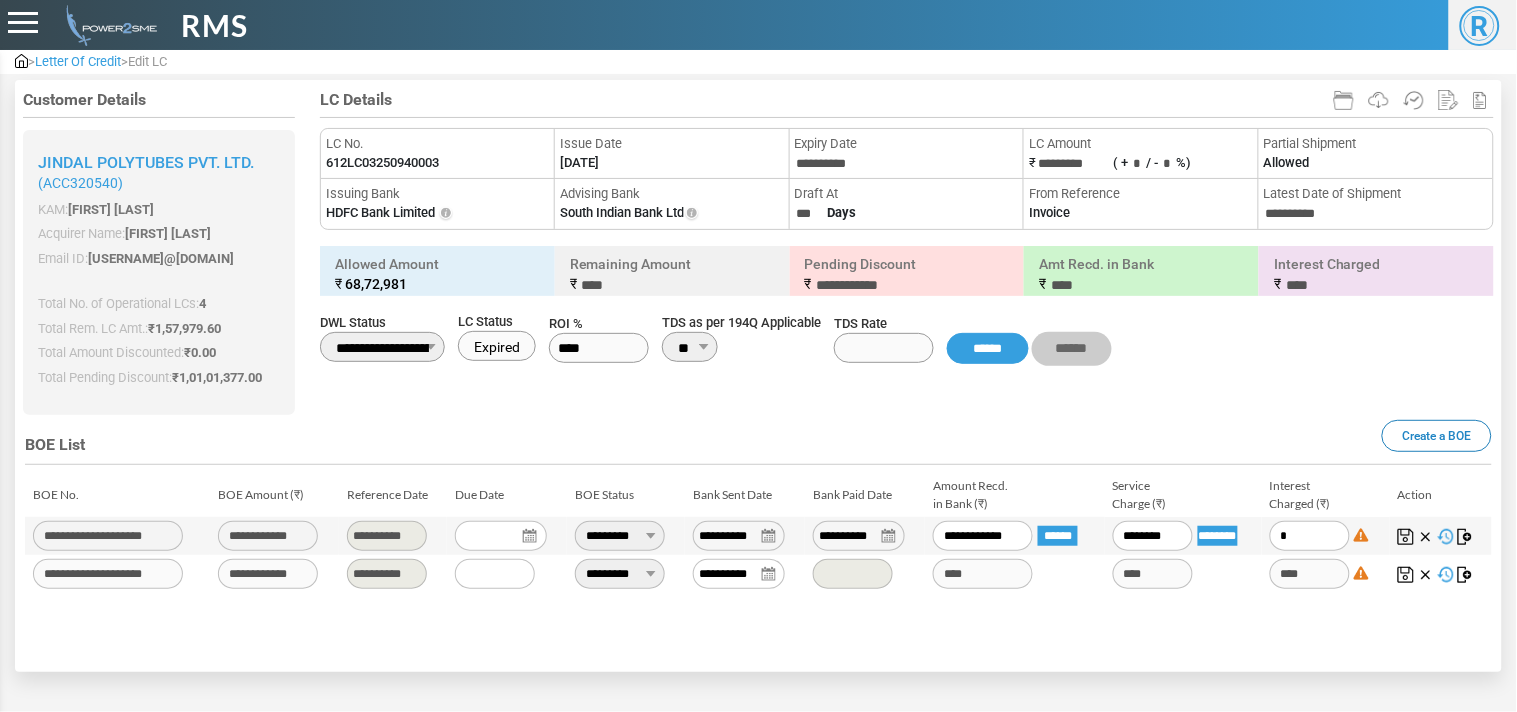 type on "**" 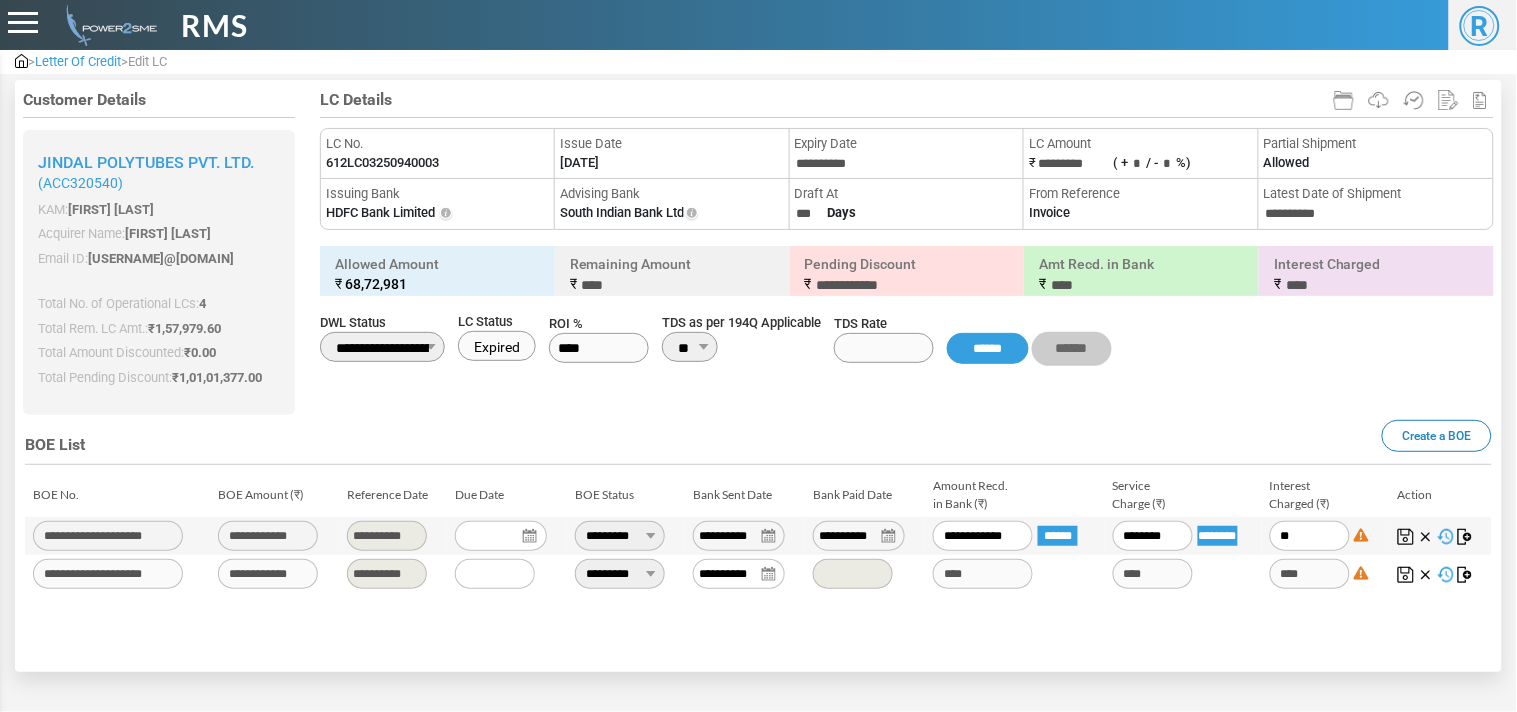 type on "*****" 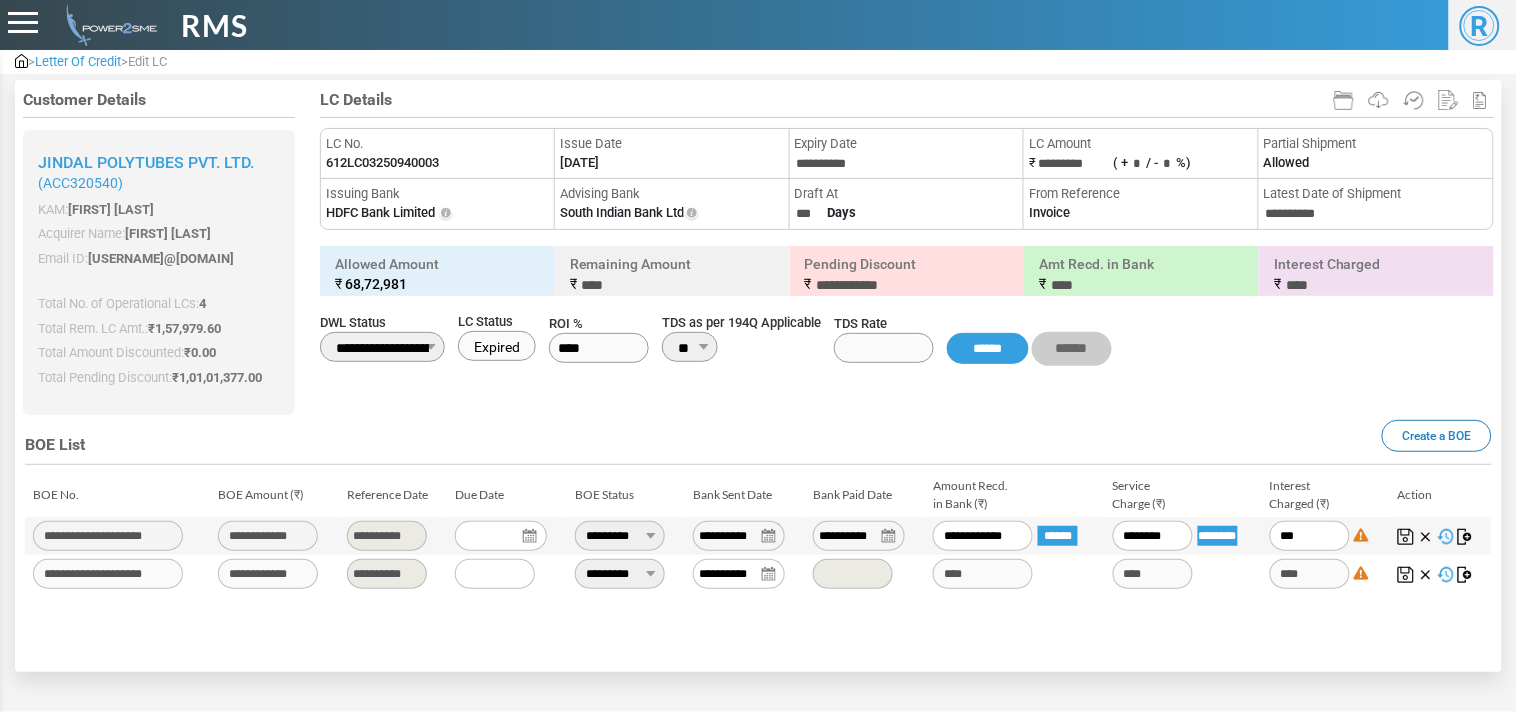 type on "*****" 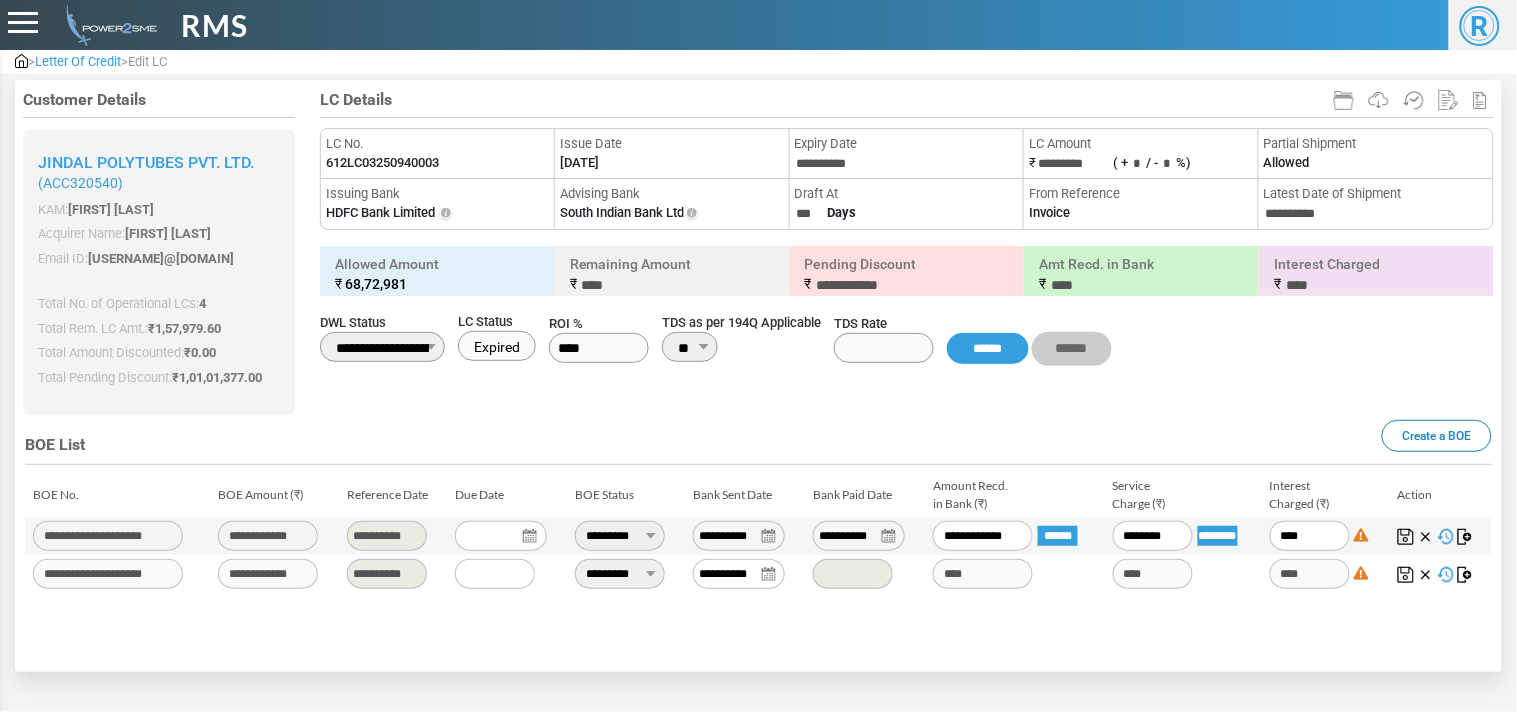 type on "*****" 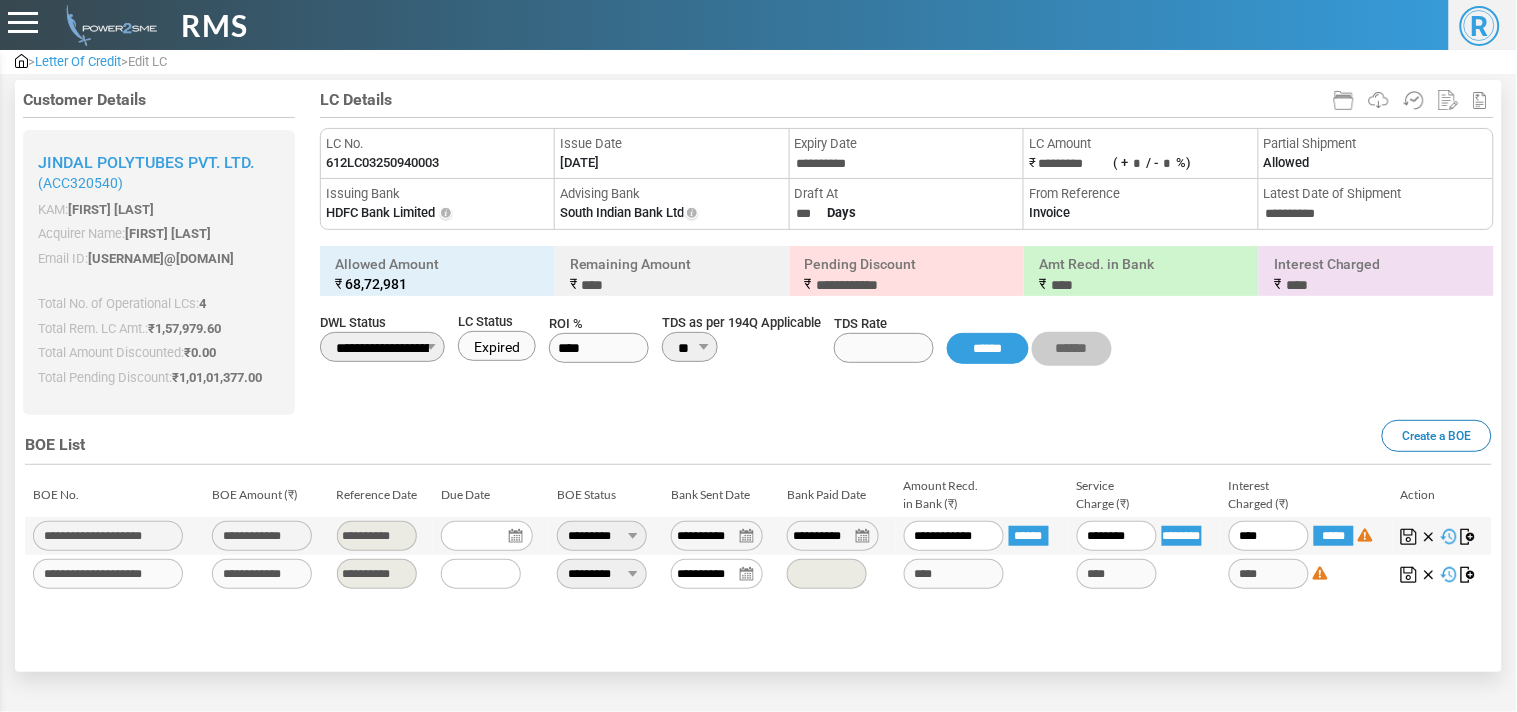 type on "*****" 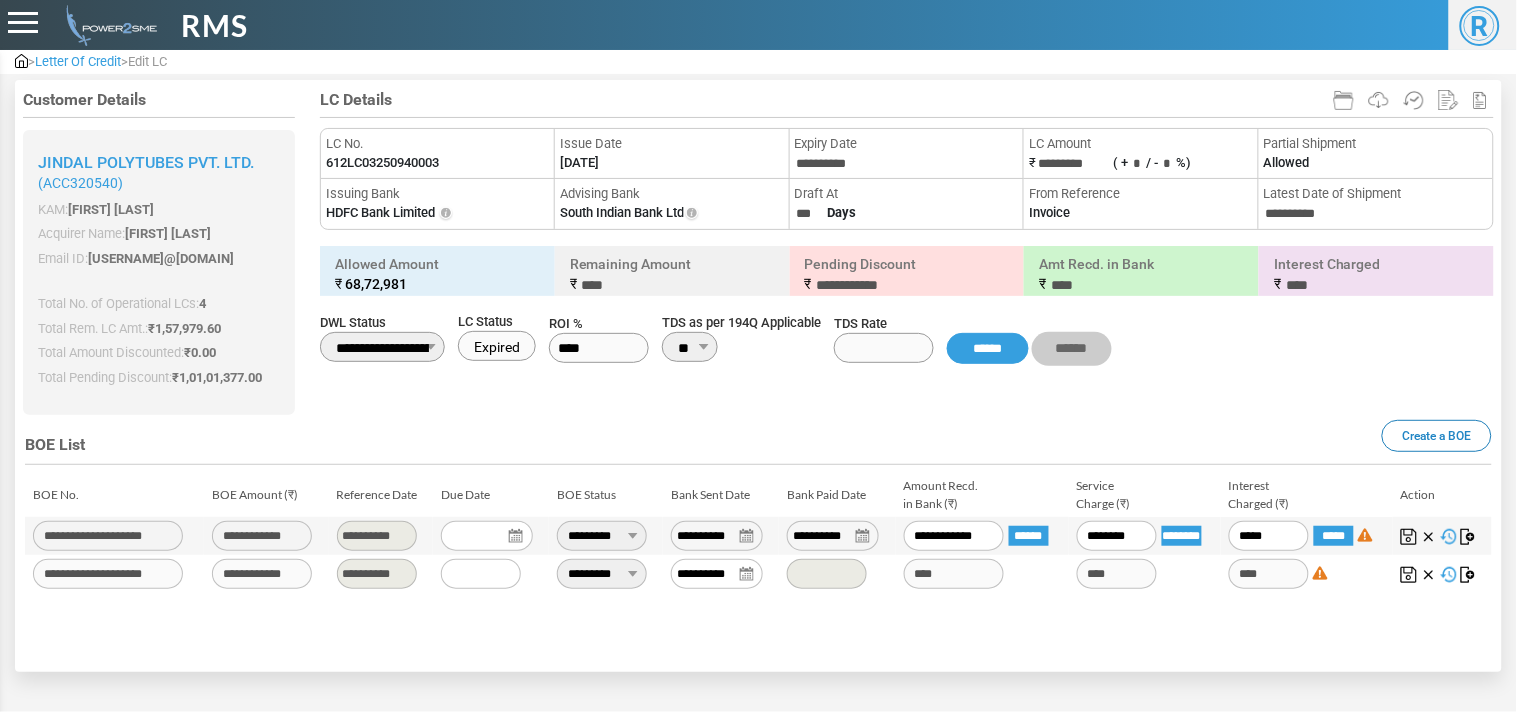 type on "******" 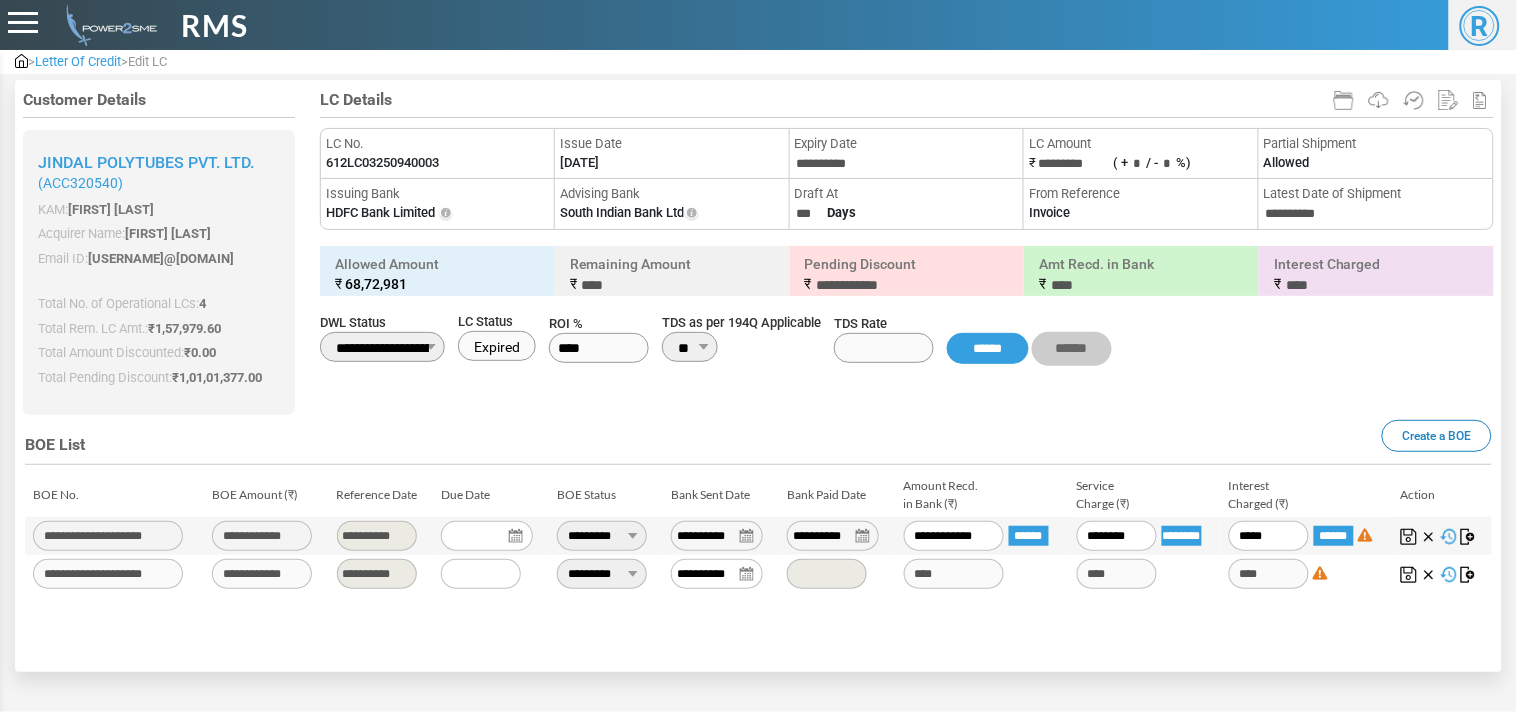 type on "******" 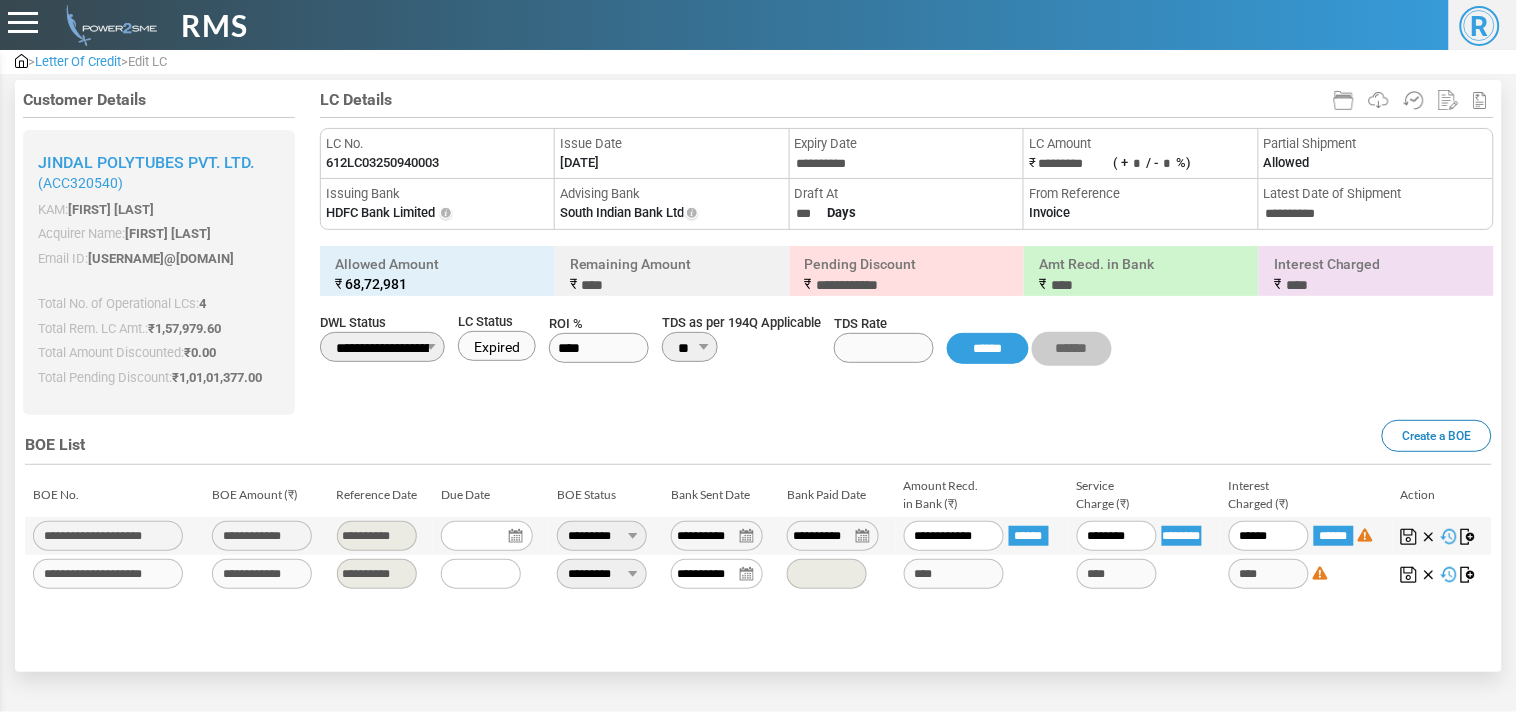 type on "*****" 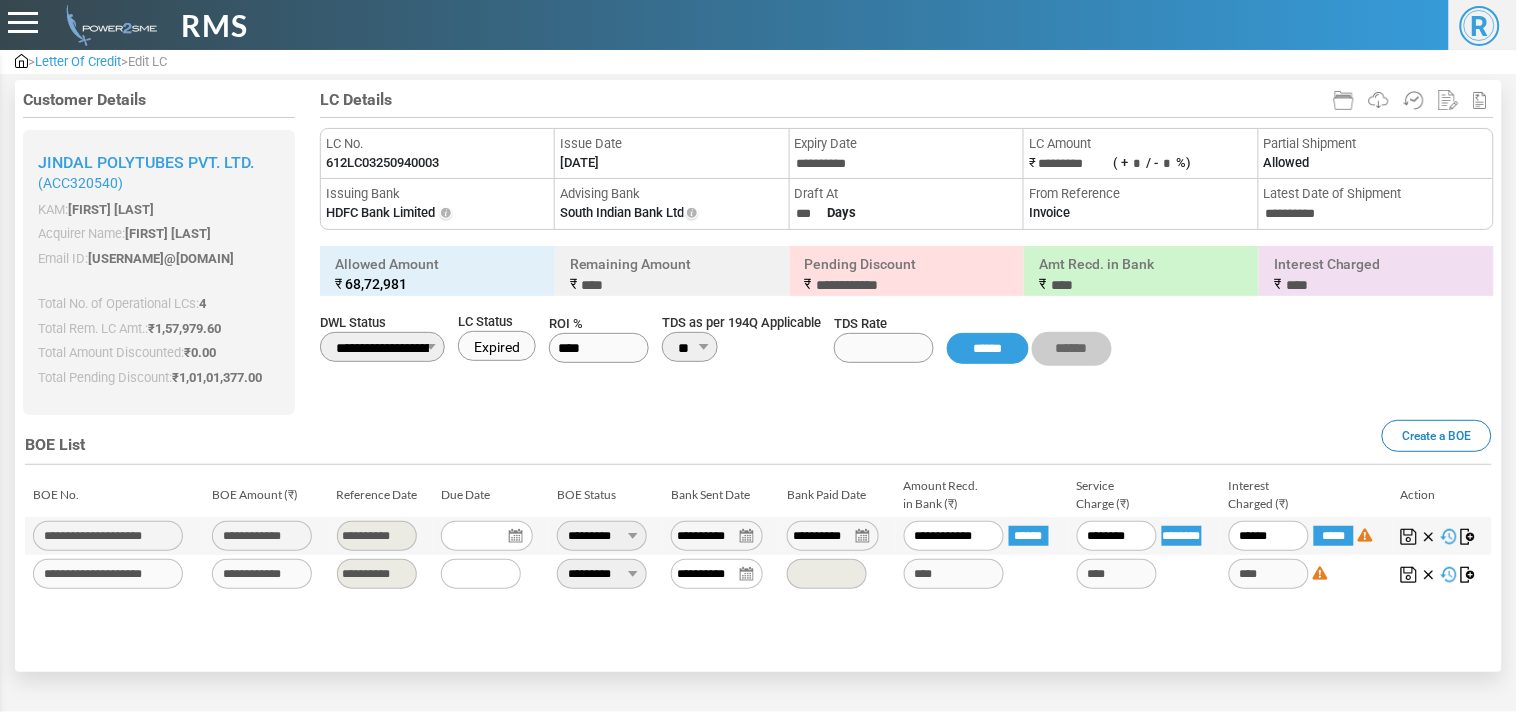 type on "**********" 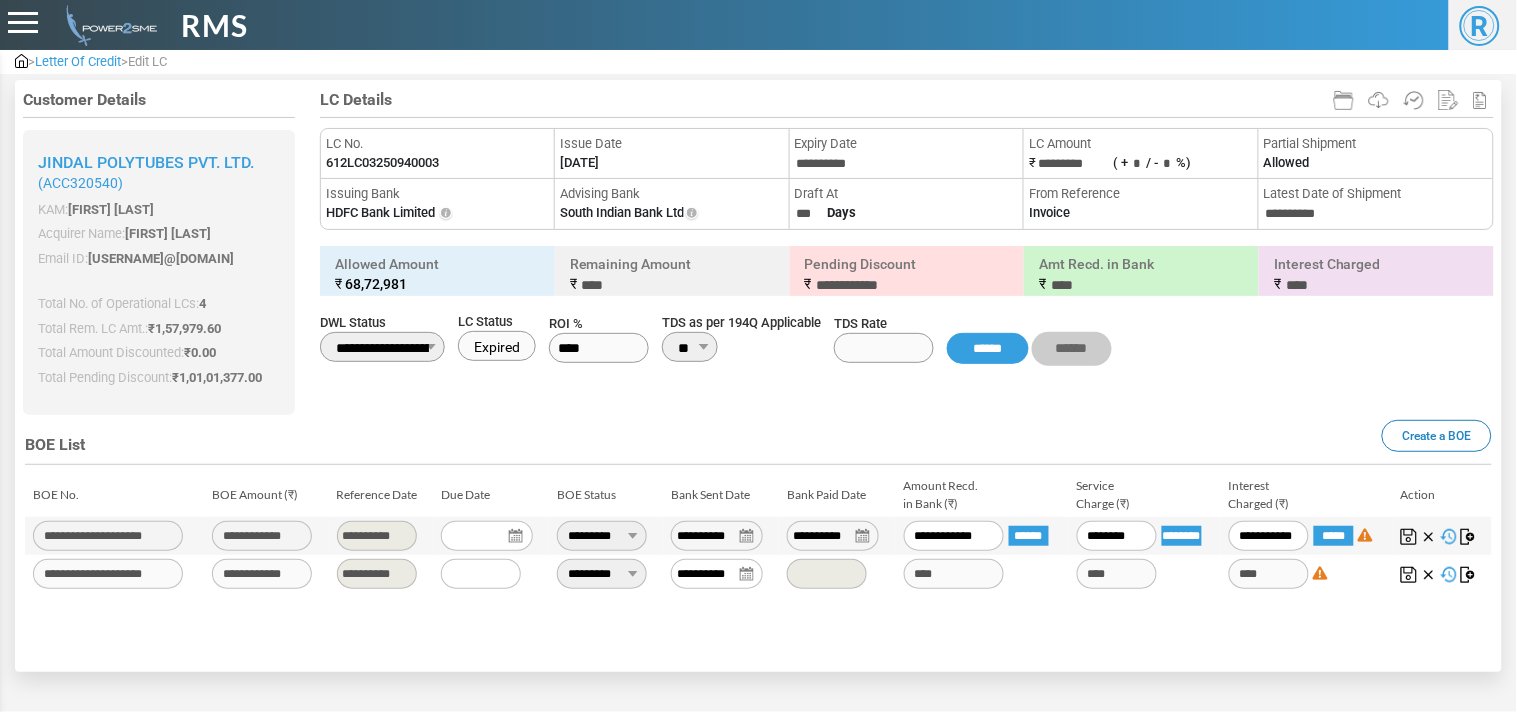 click at bounding box center [1442, 536] 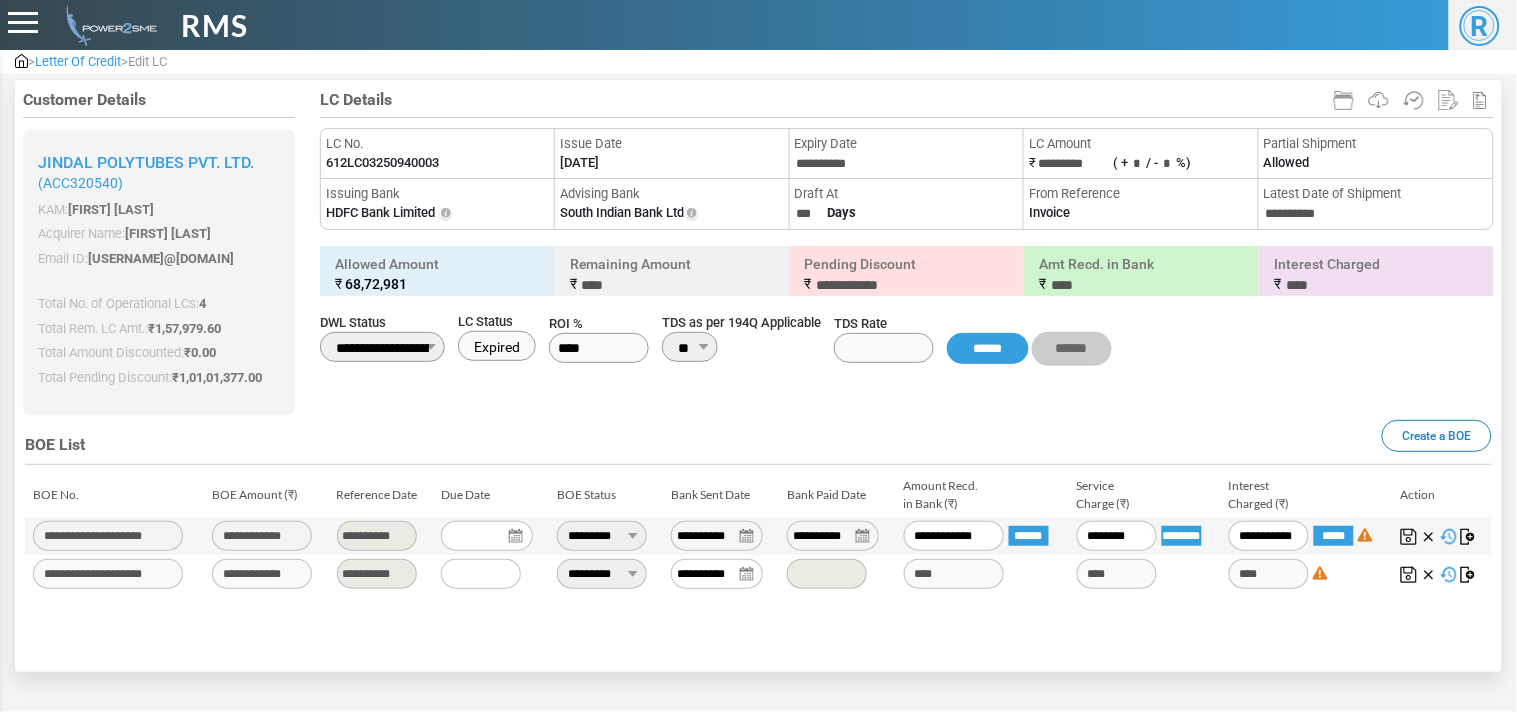 click at bounding box center (1409, 537) 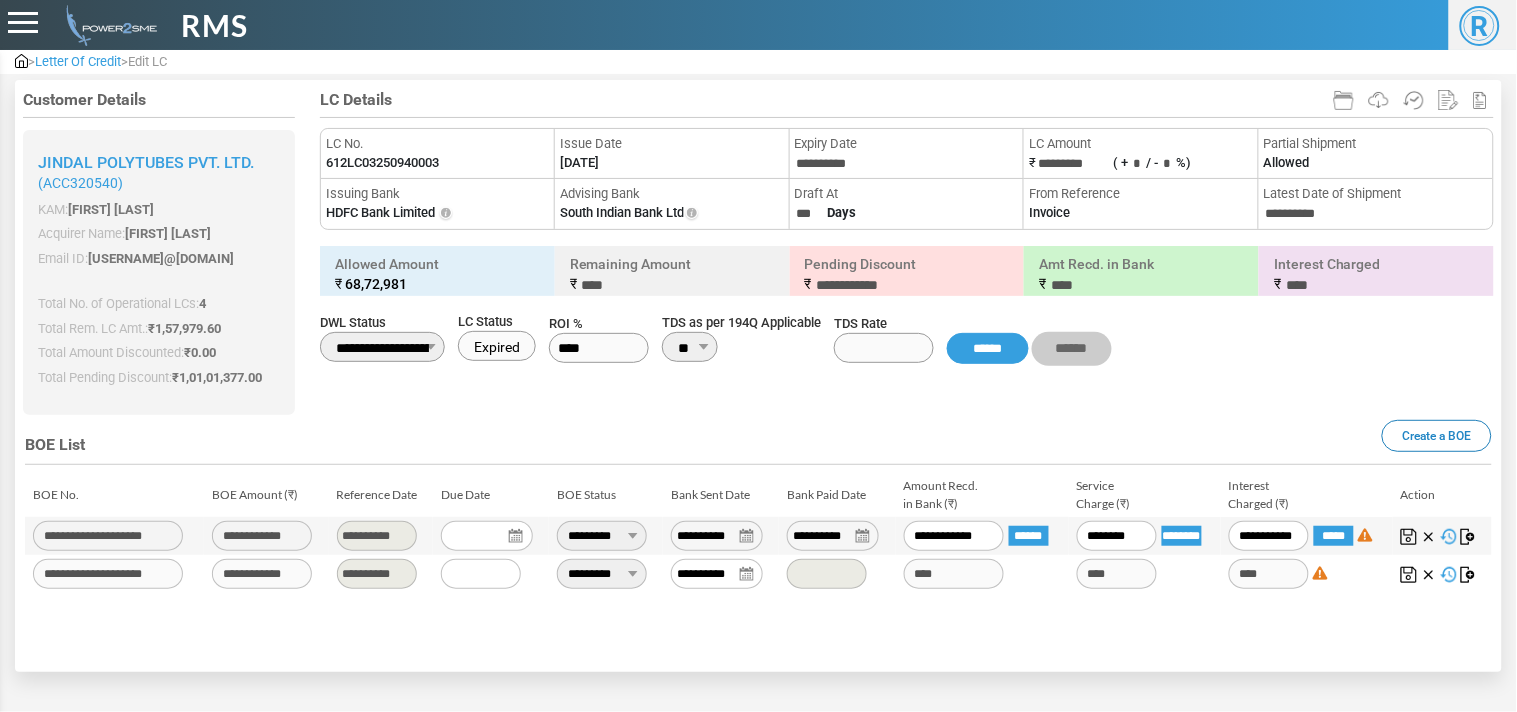 click at bounding box center (1409, 537) 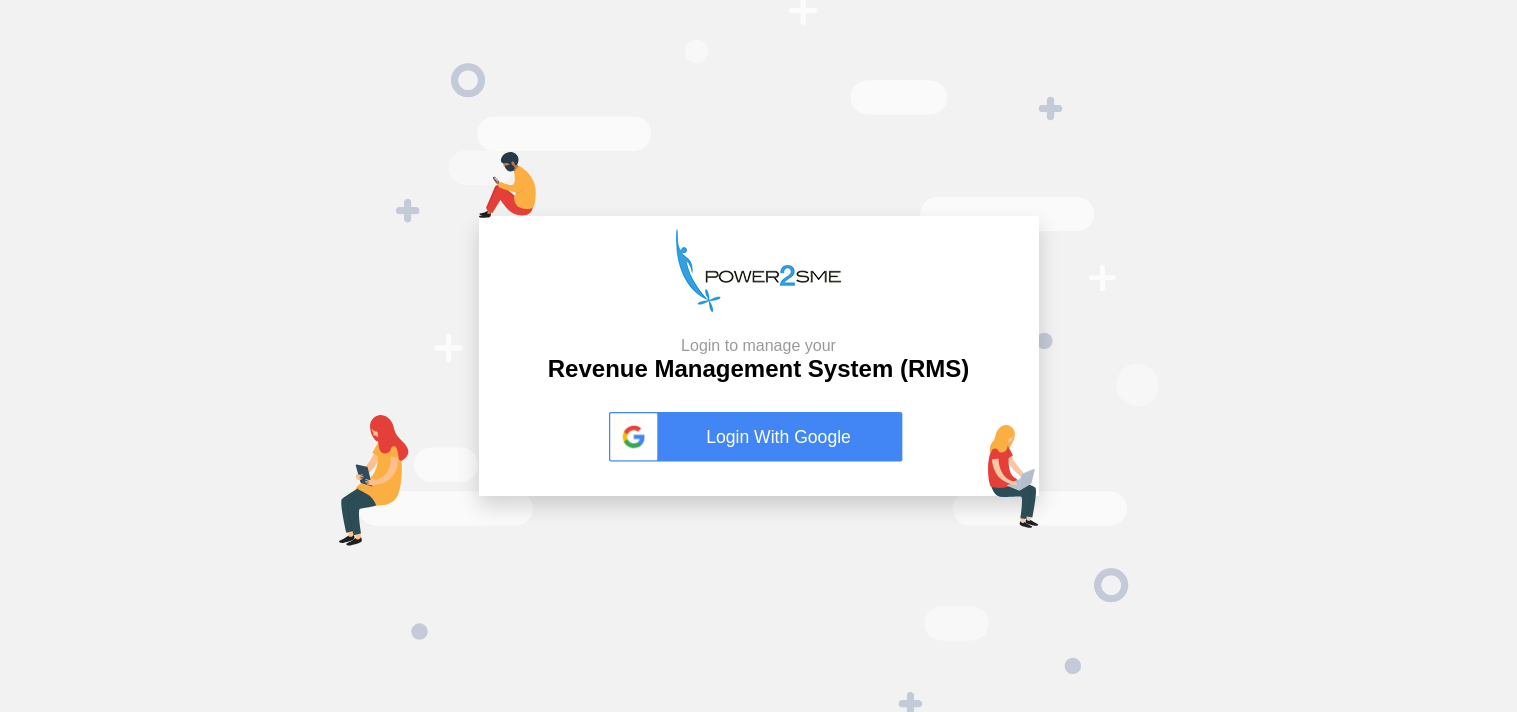 scroll, scrollTop: 0, scrollLeft: 0, axis: both 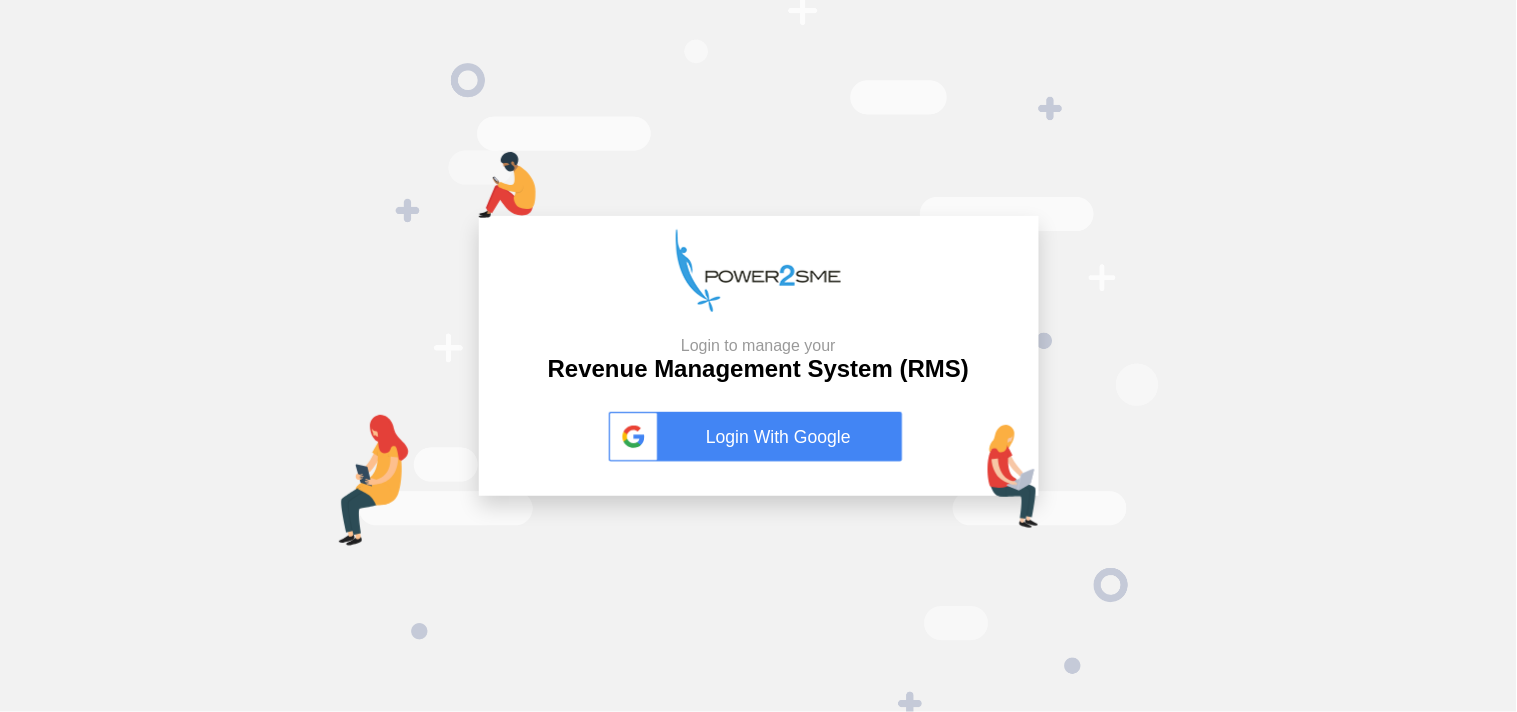 click on "Login With Google" at bounding box center [759, 437] 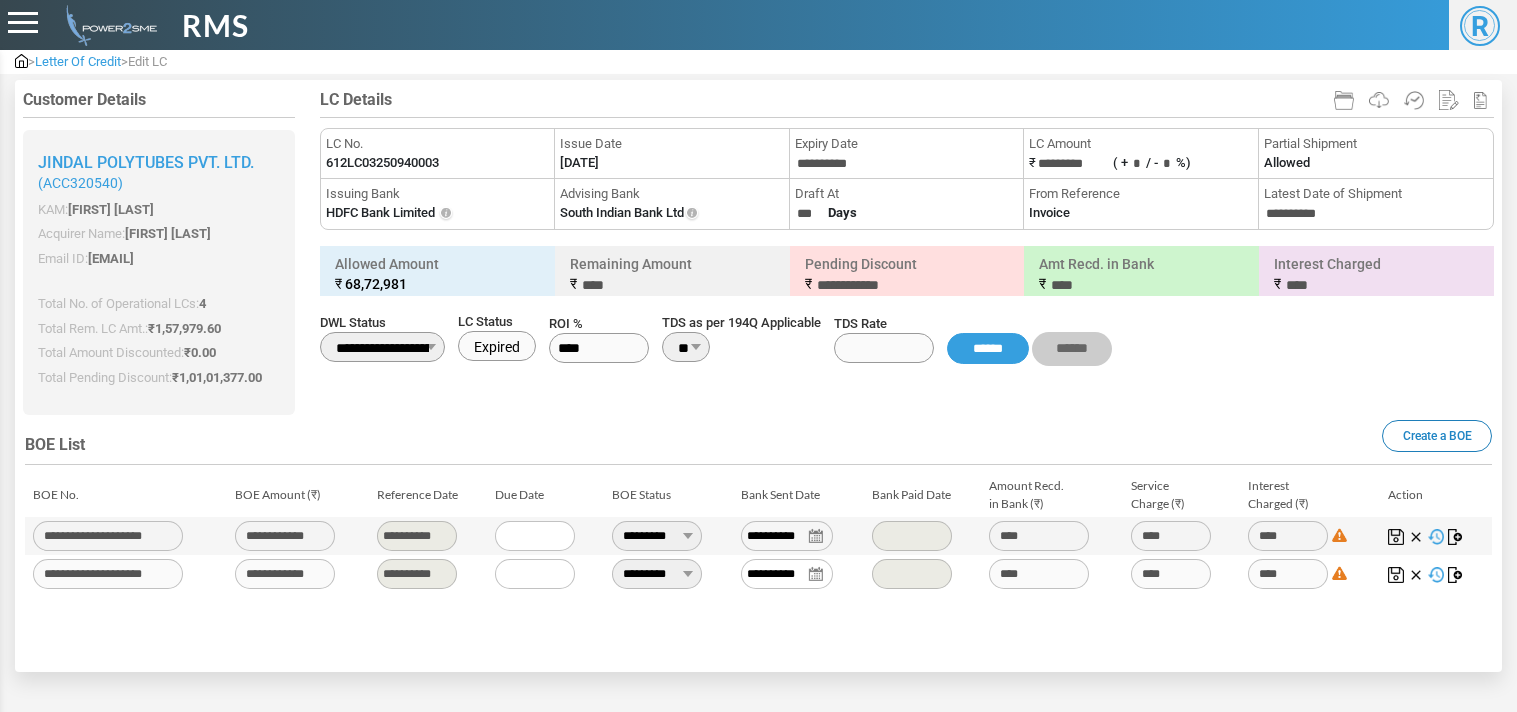 scroll, scrollTop: 0, scrollLeft: 0, axis: both 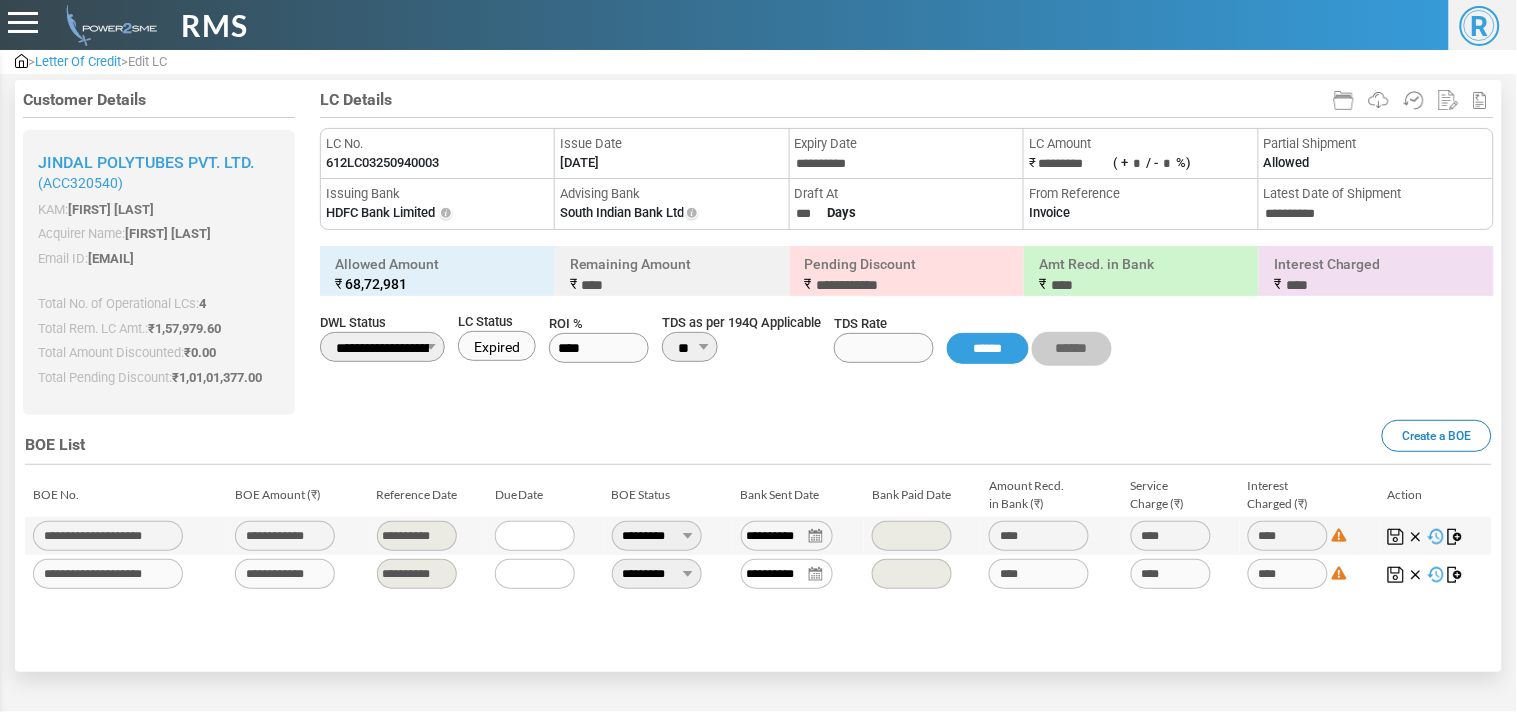 click on "**********" at bounding box center (657, 536) 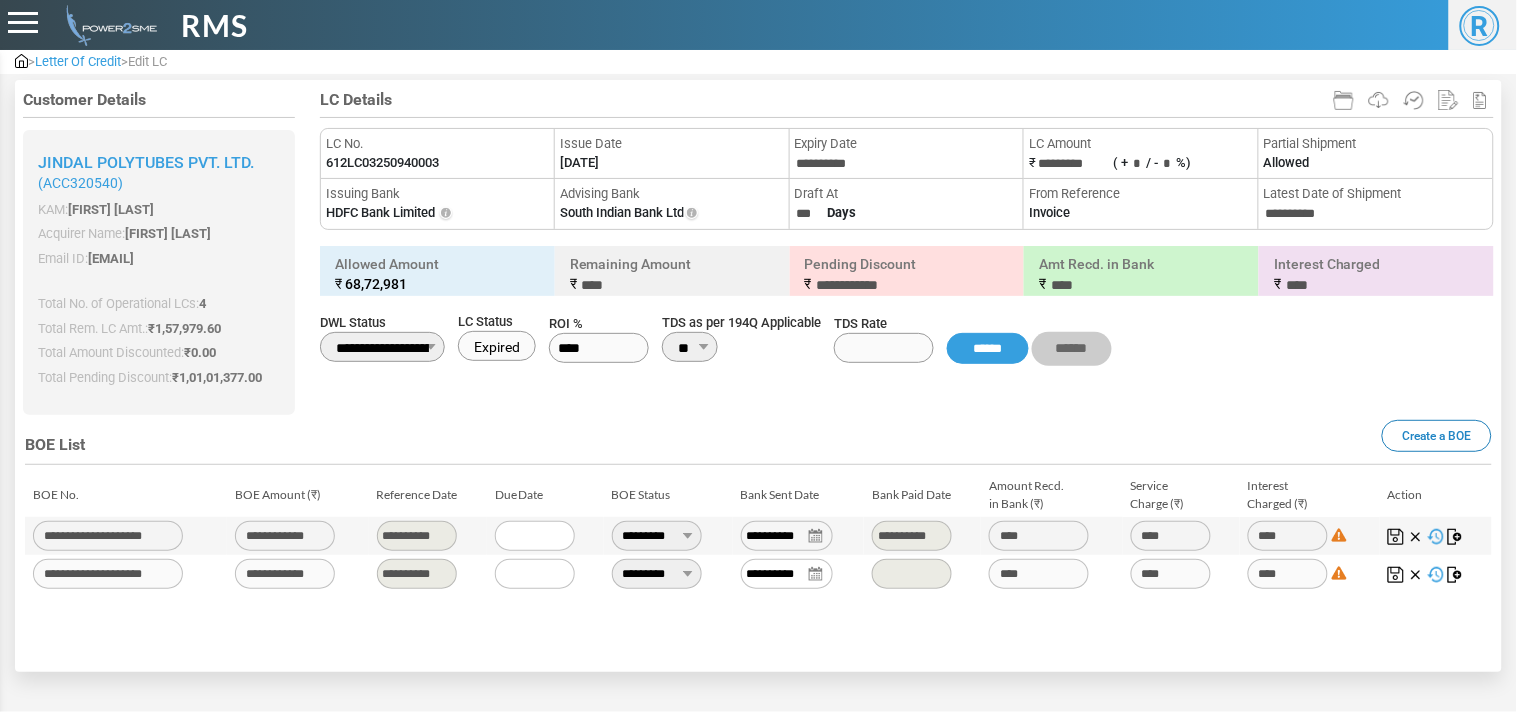 type on "********" 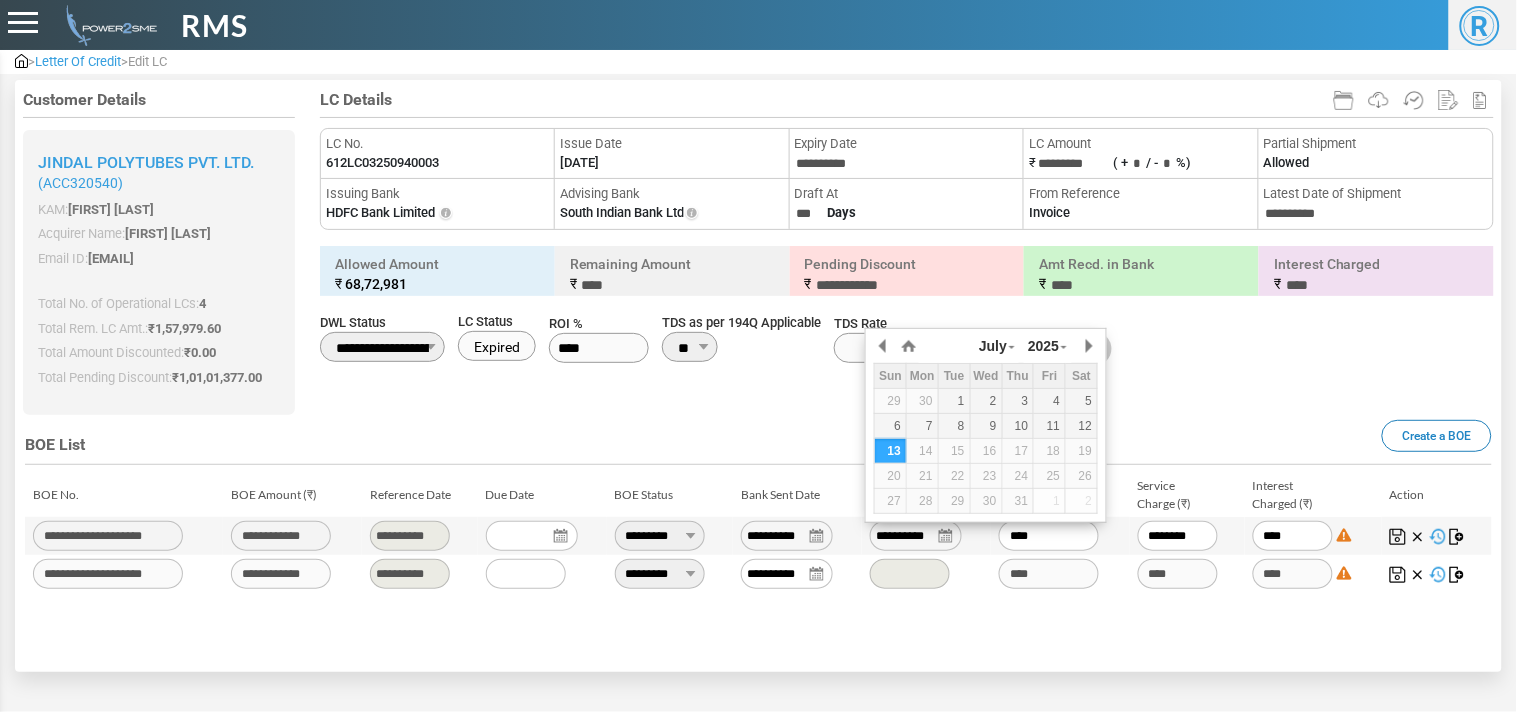 click on "**********" at bounding box center [916, 536] 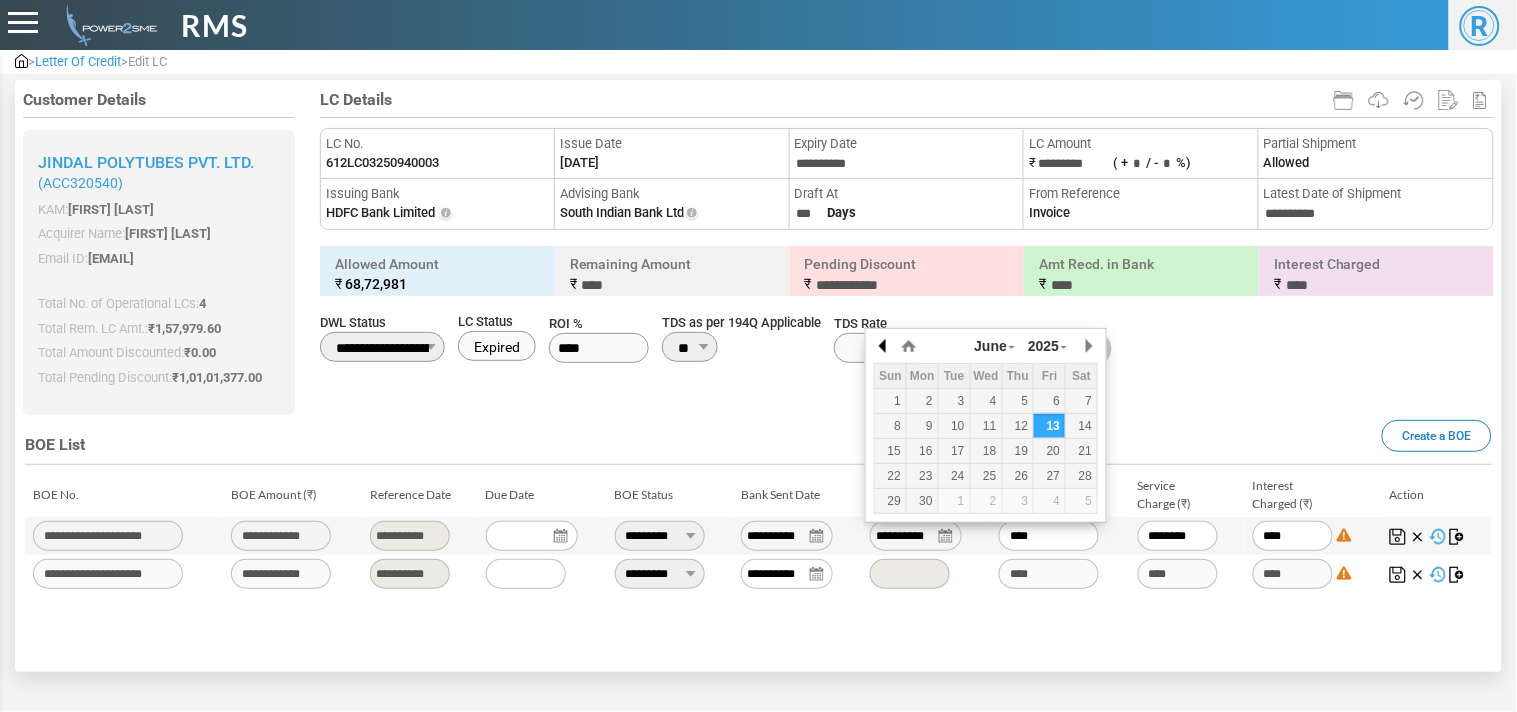 click at bounding box center [884, 346] 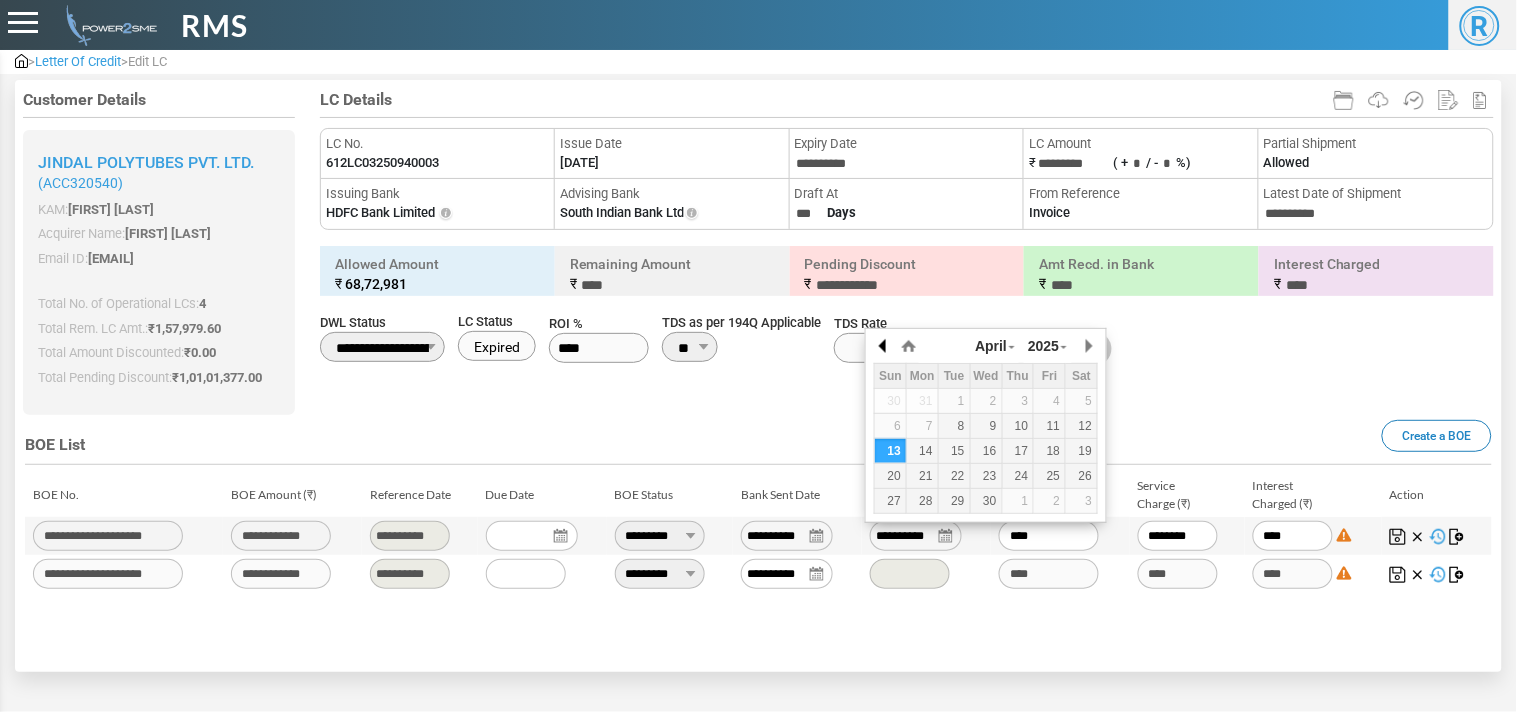 click at bounding box center [884, 346] 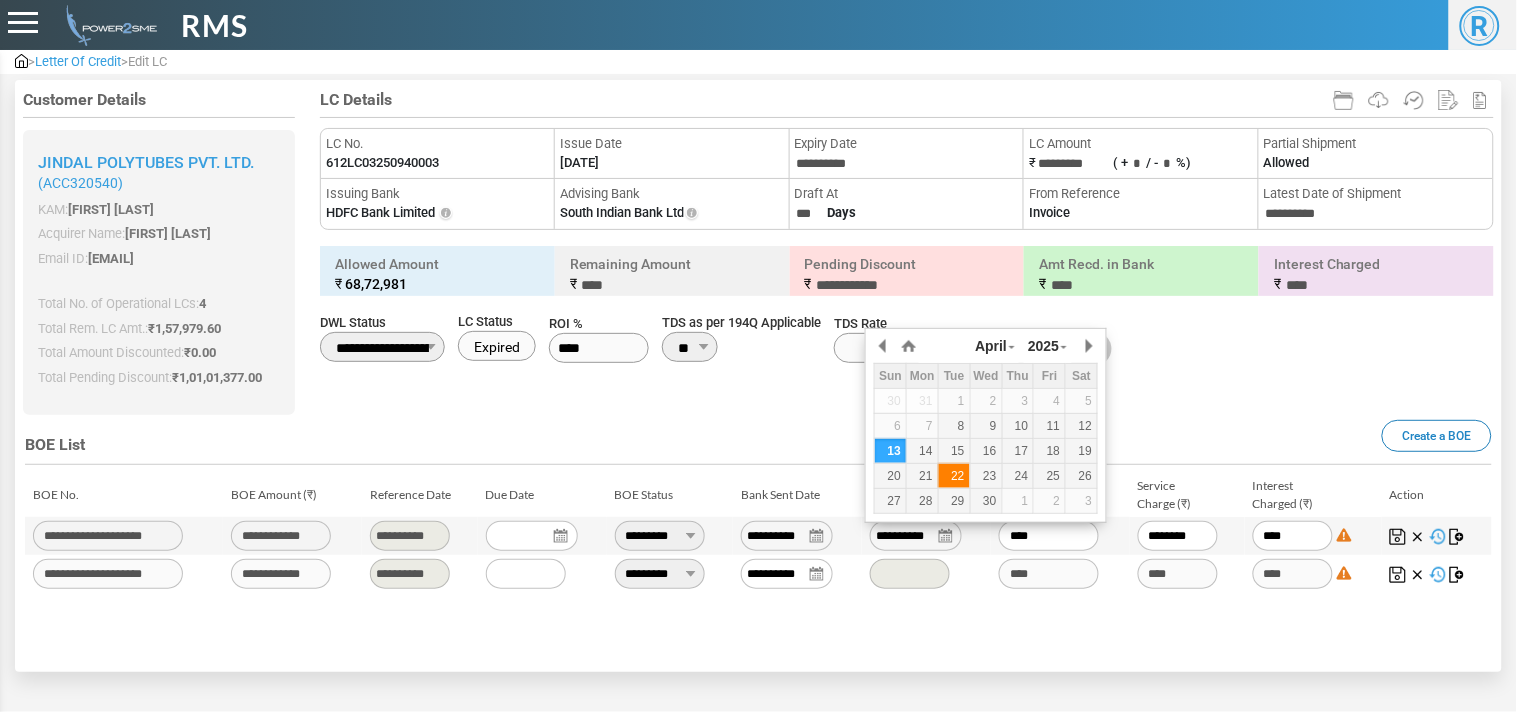 click on "22" at bounding box center (954, 476) 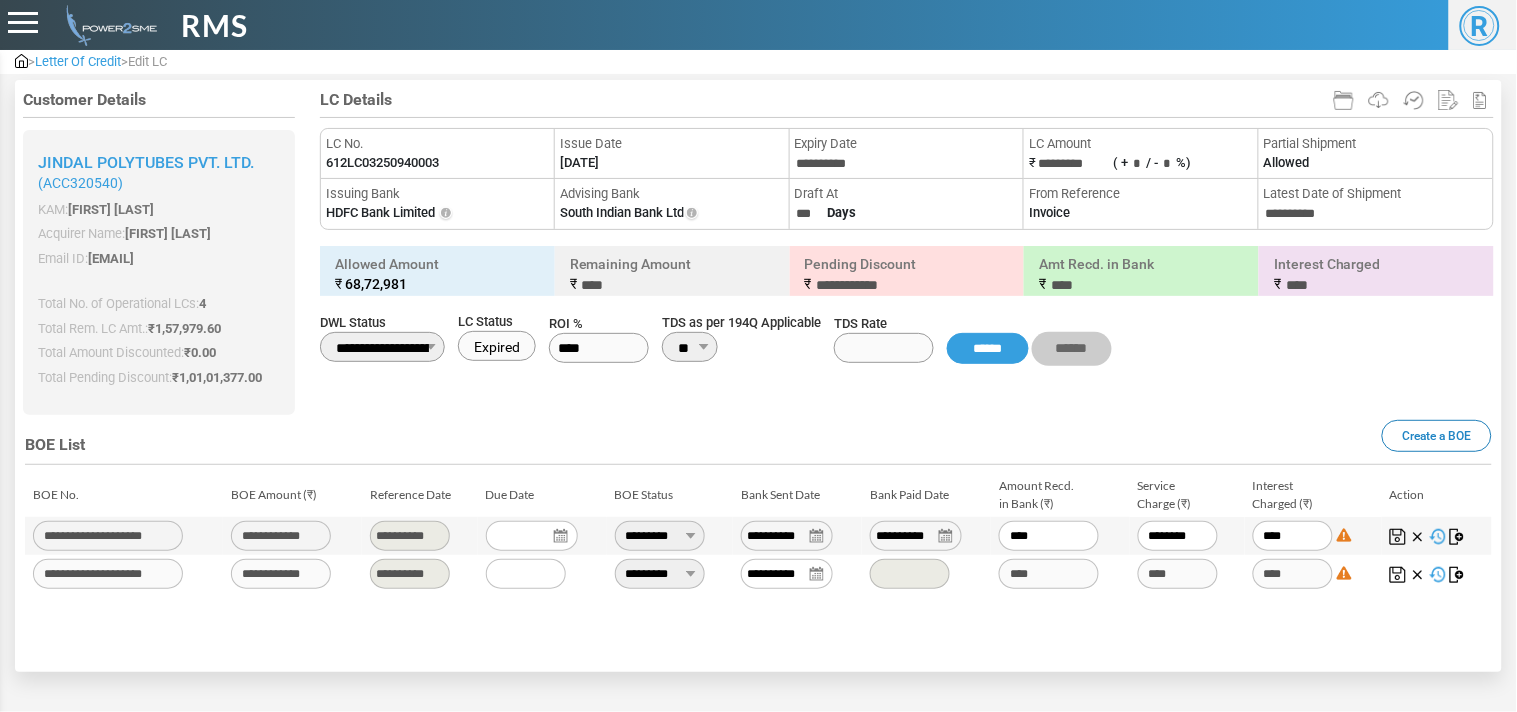 drag, startPoint x: 1072, startPoint y: 534, endPoint x: 797, endPoint y: 513, distance: 275.80066 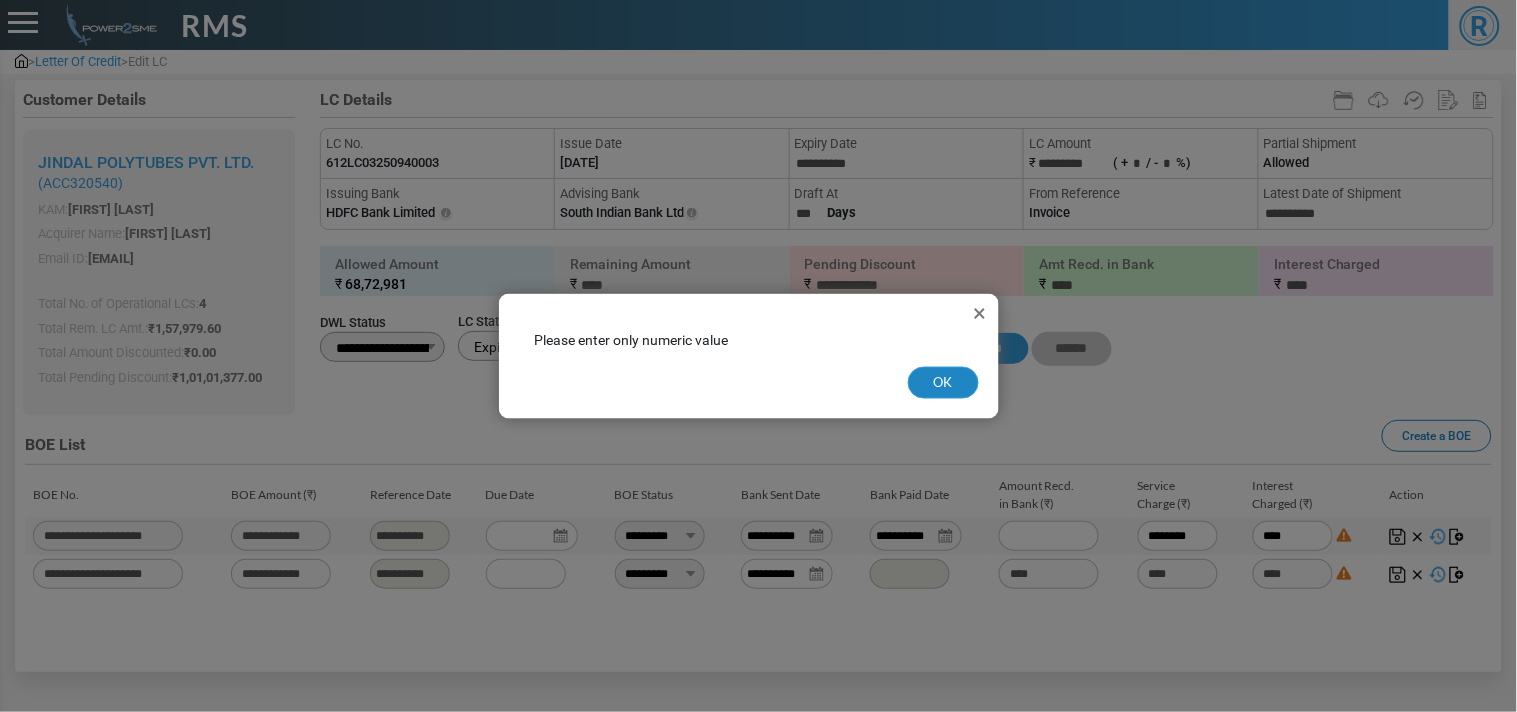 type on "****" 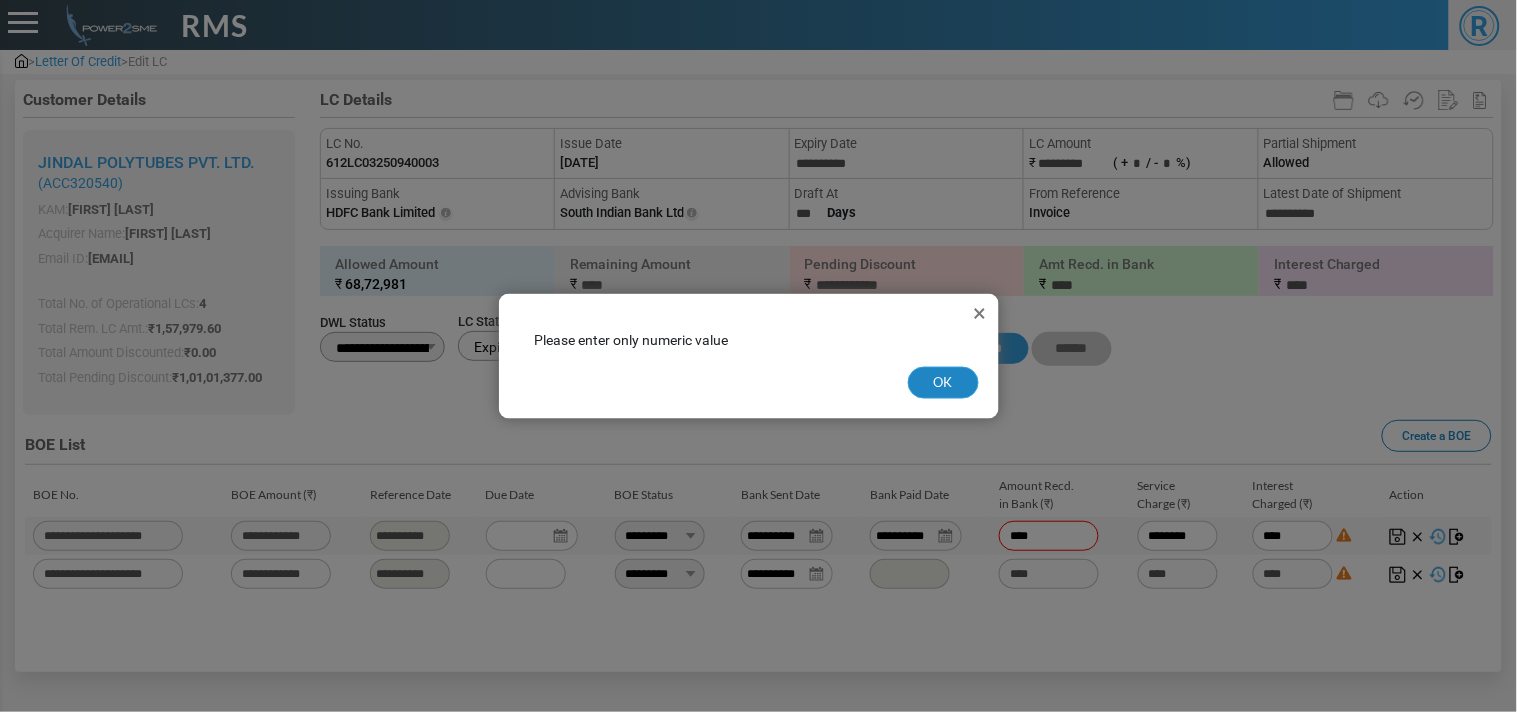 click on "OK" at bounding box center [943, 383] 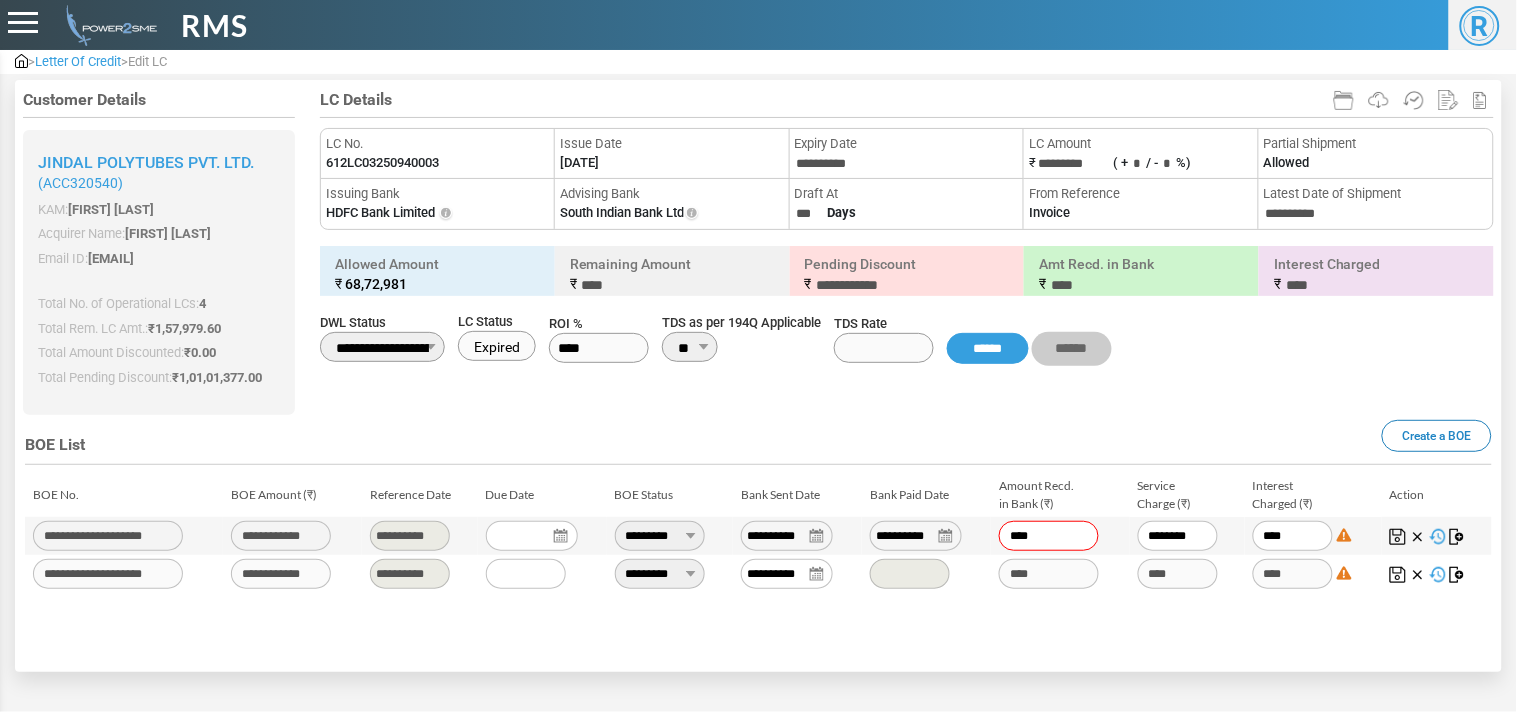 drag, startPoint x: 1063, startPoint y: 531, endPoint x: 801, endPoint y: 577, distance: 266.0075 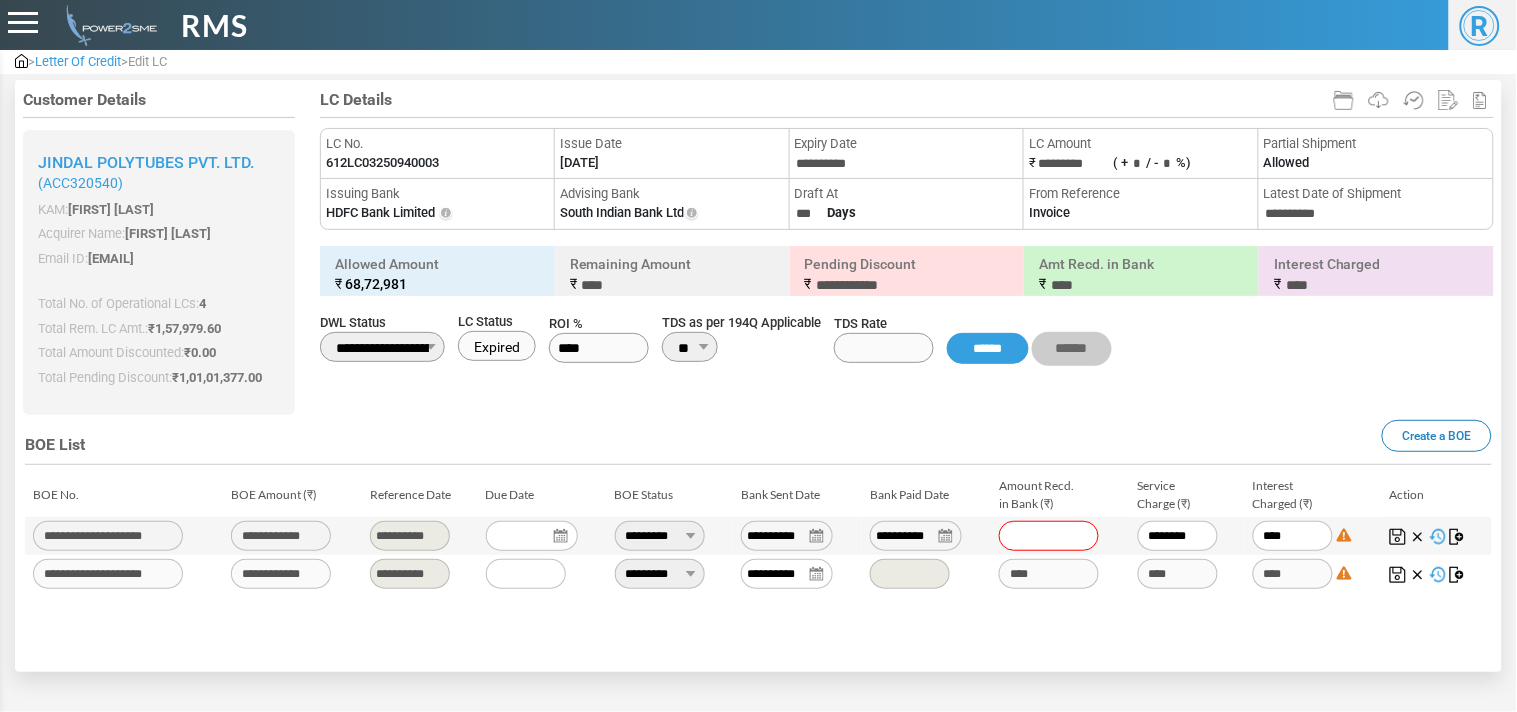 paste on "*******" 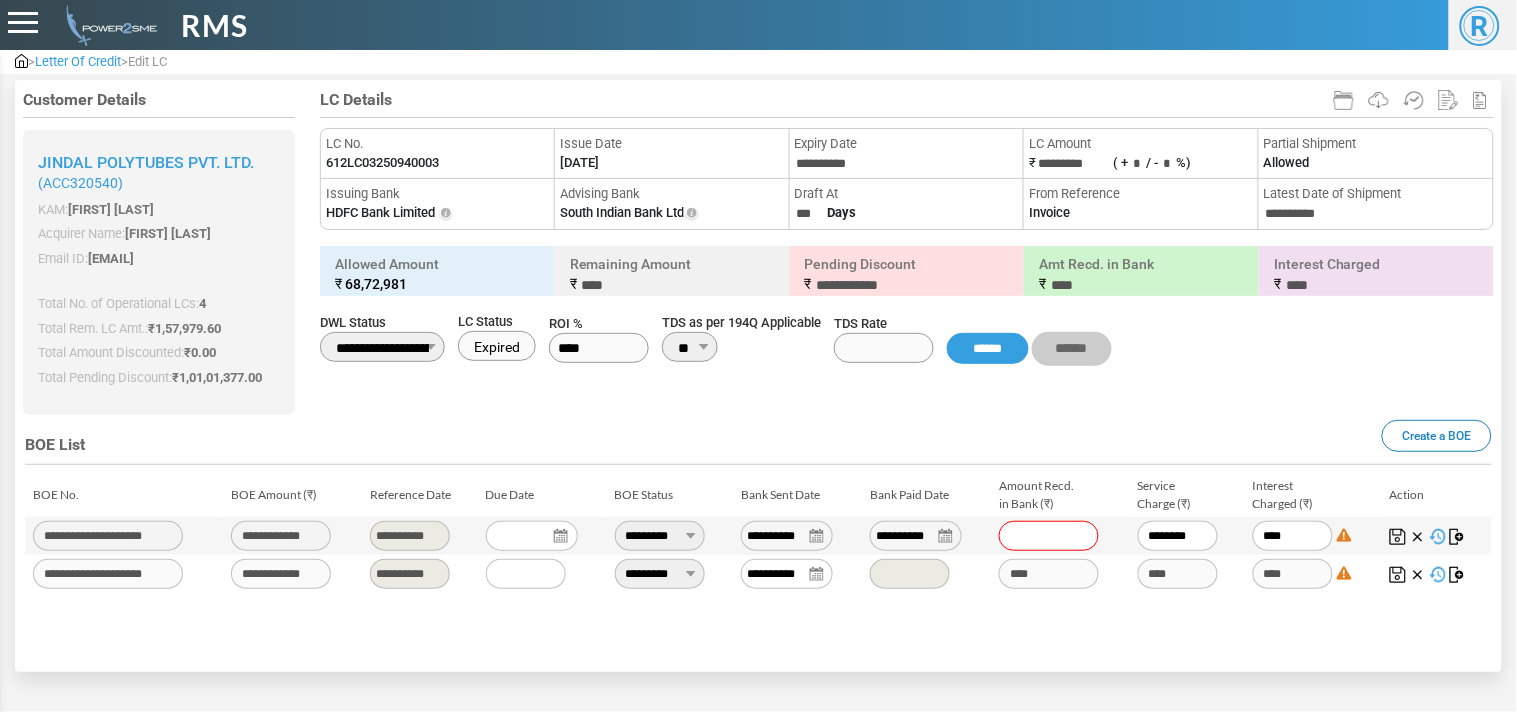 type on "*******" 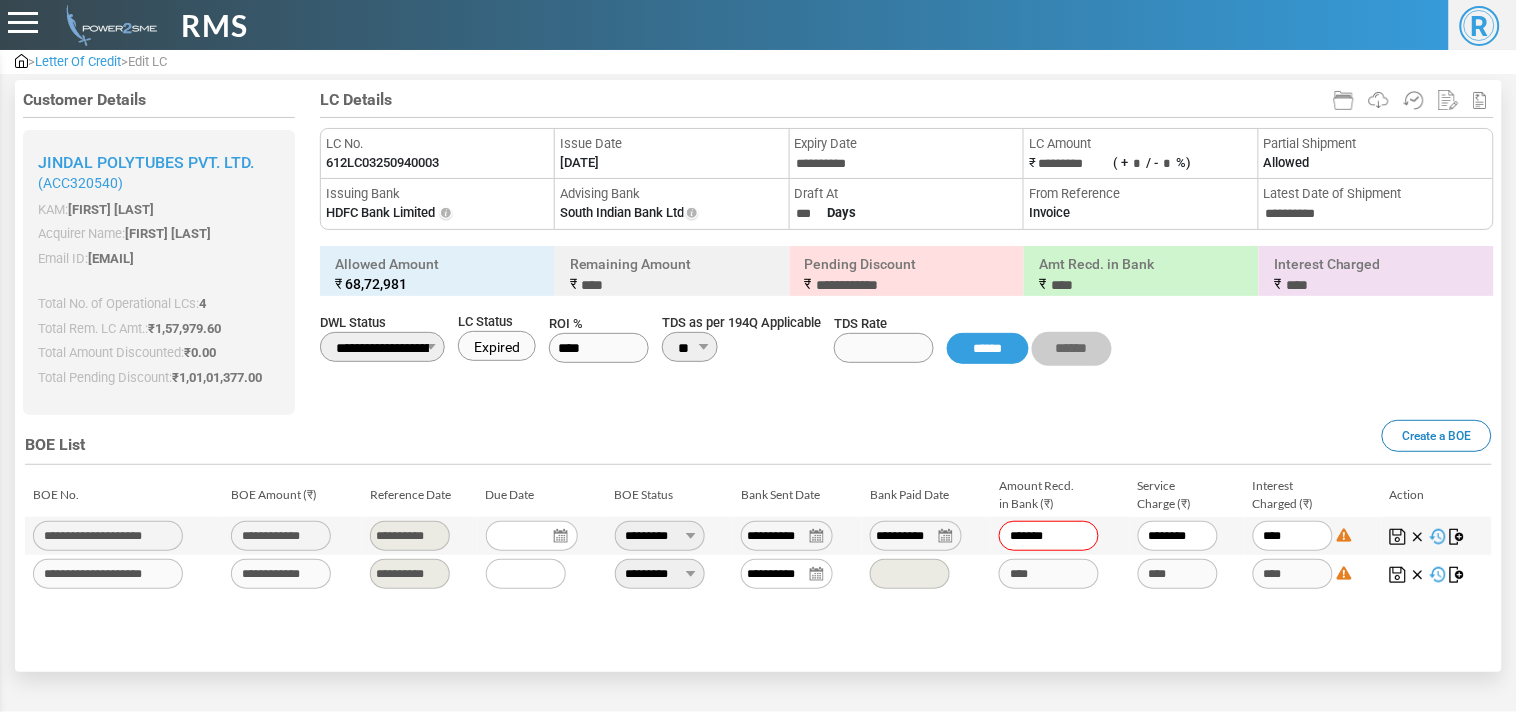 type on "******" 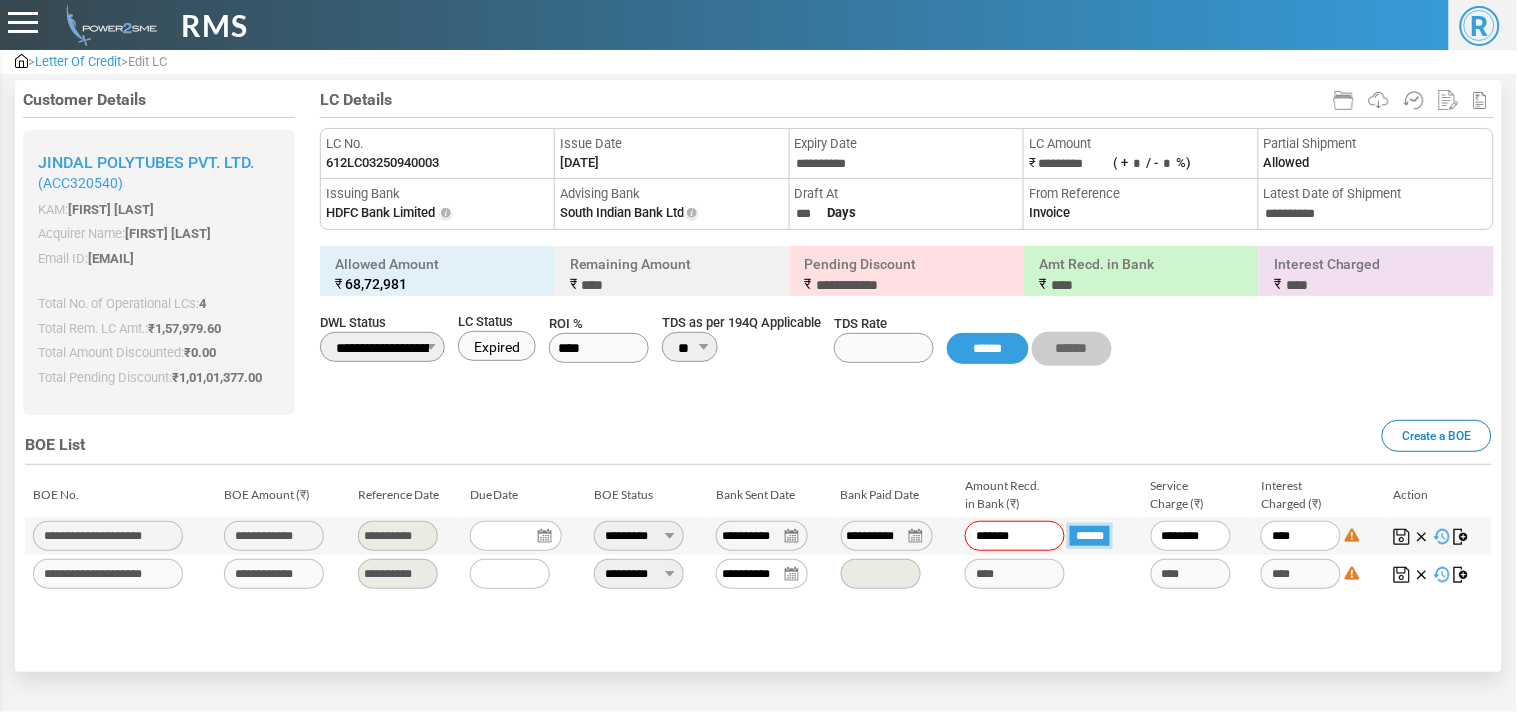 type on "**********" 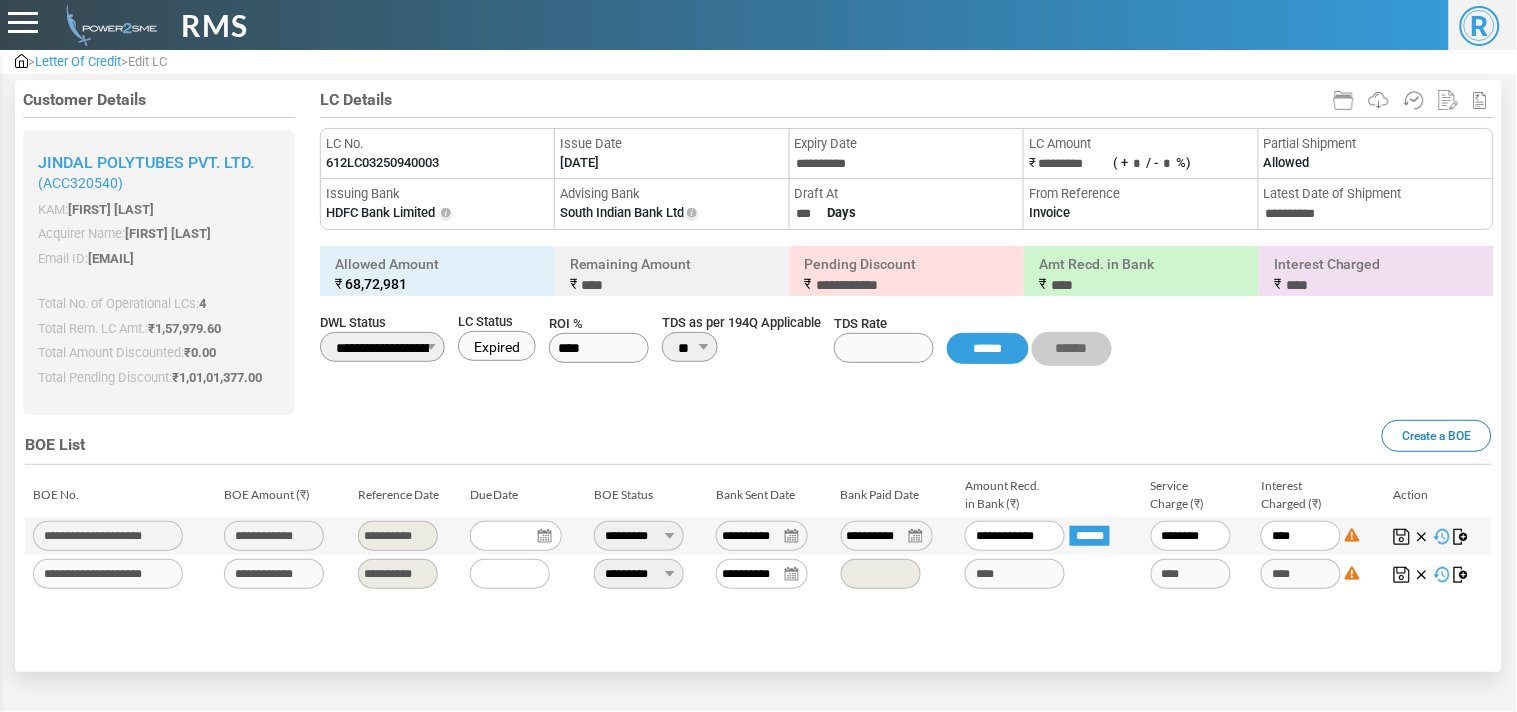 type on "********" 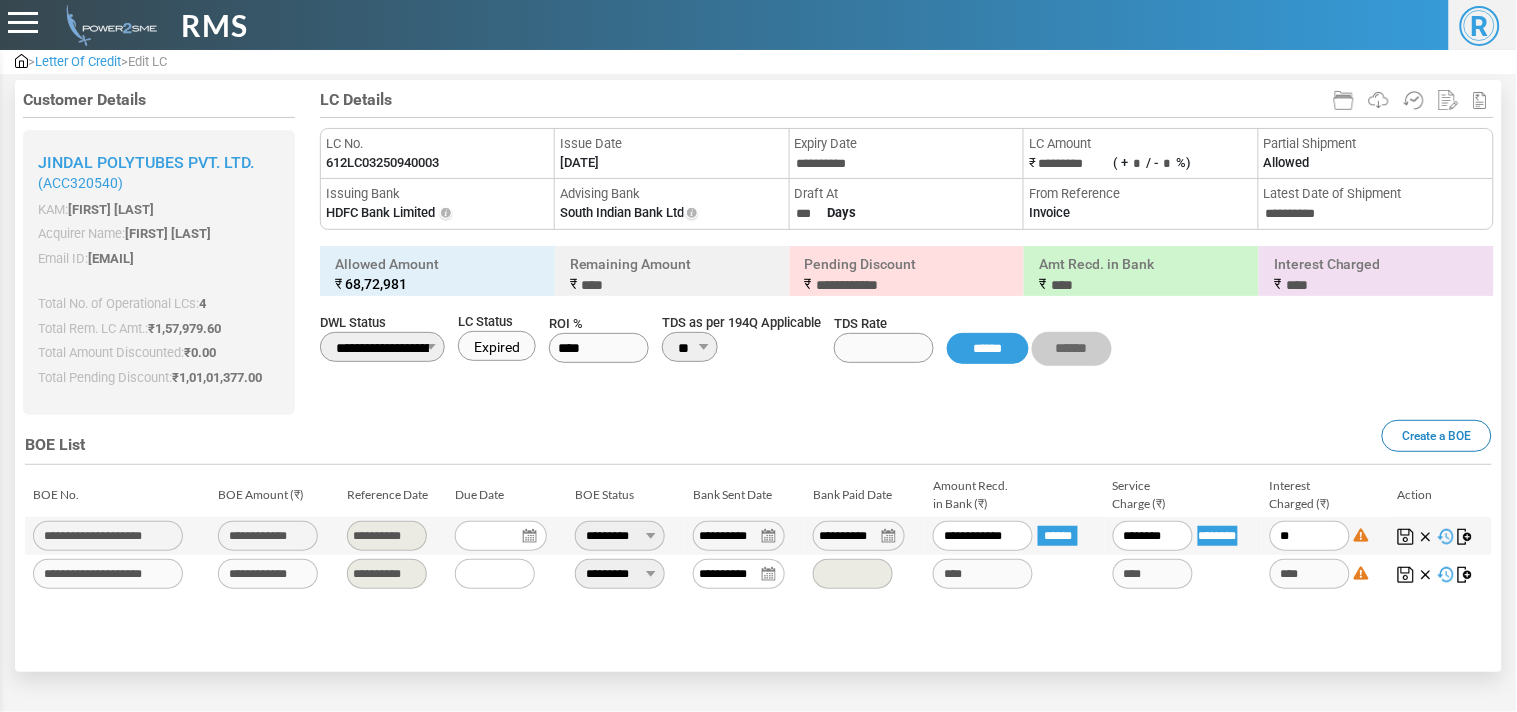 type on "*" 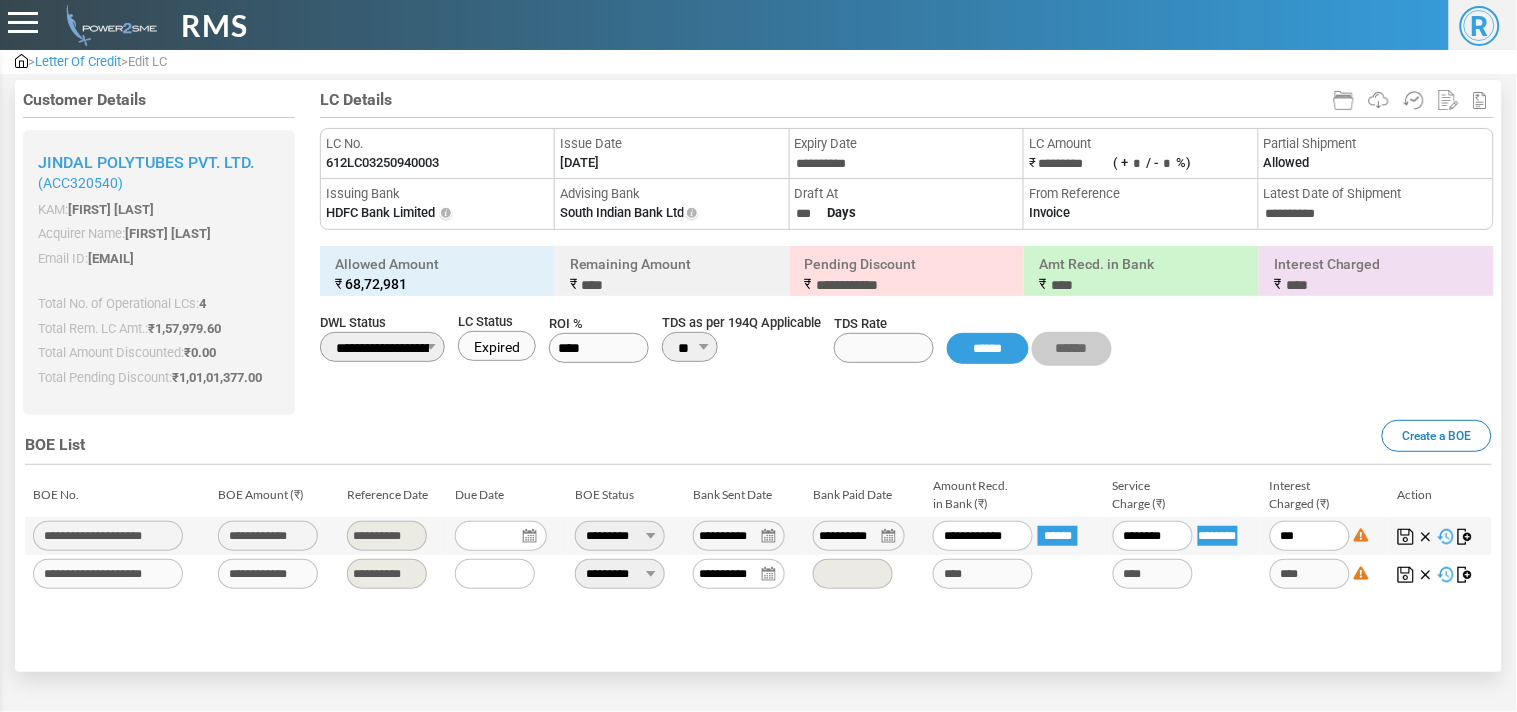 type on "****" 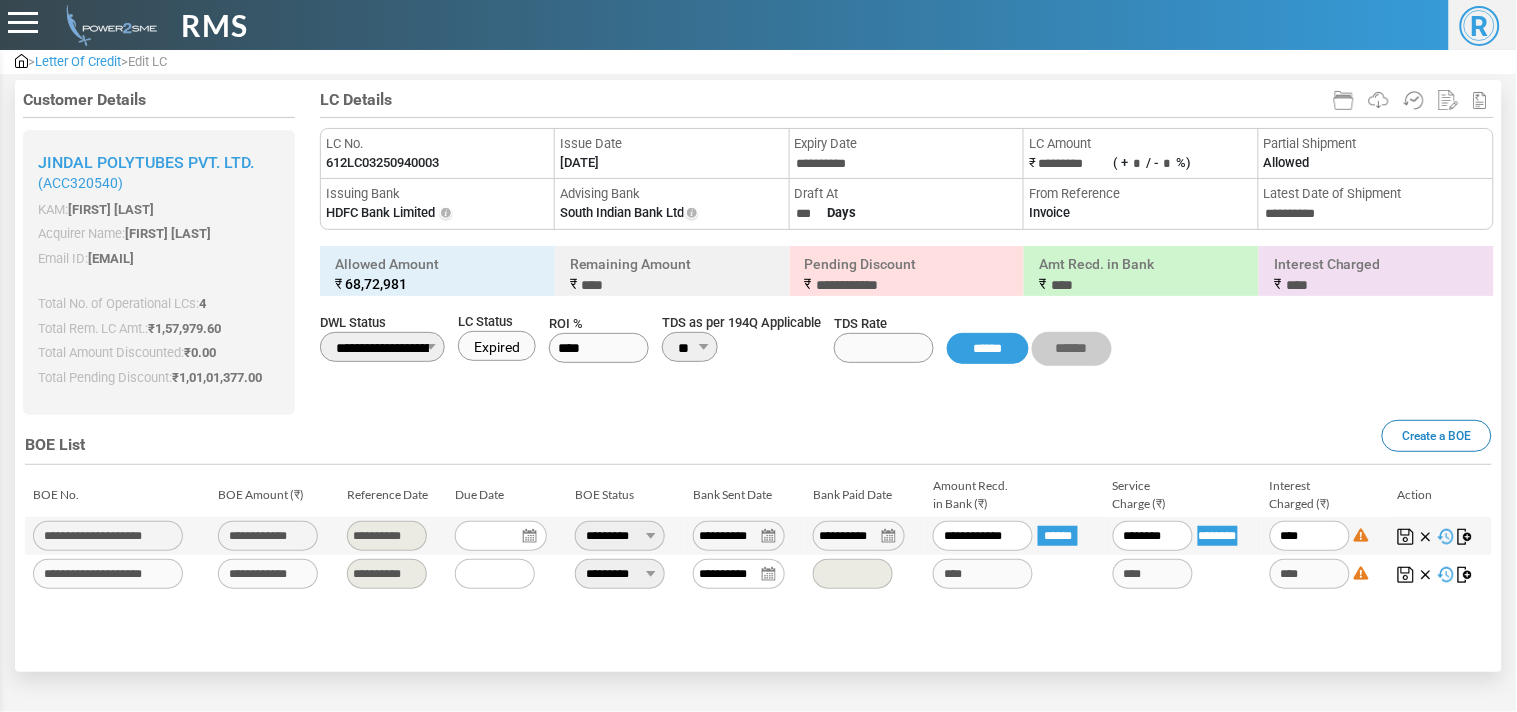 type on "*****" 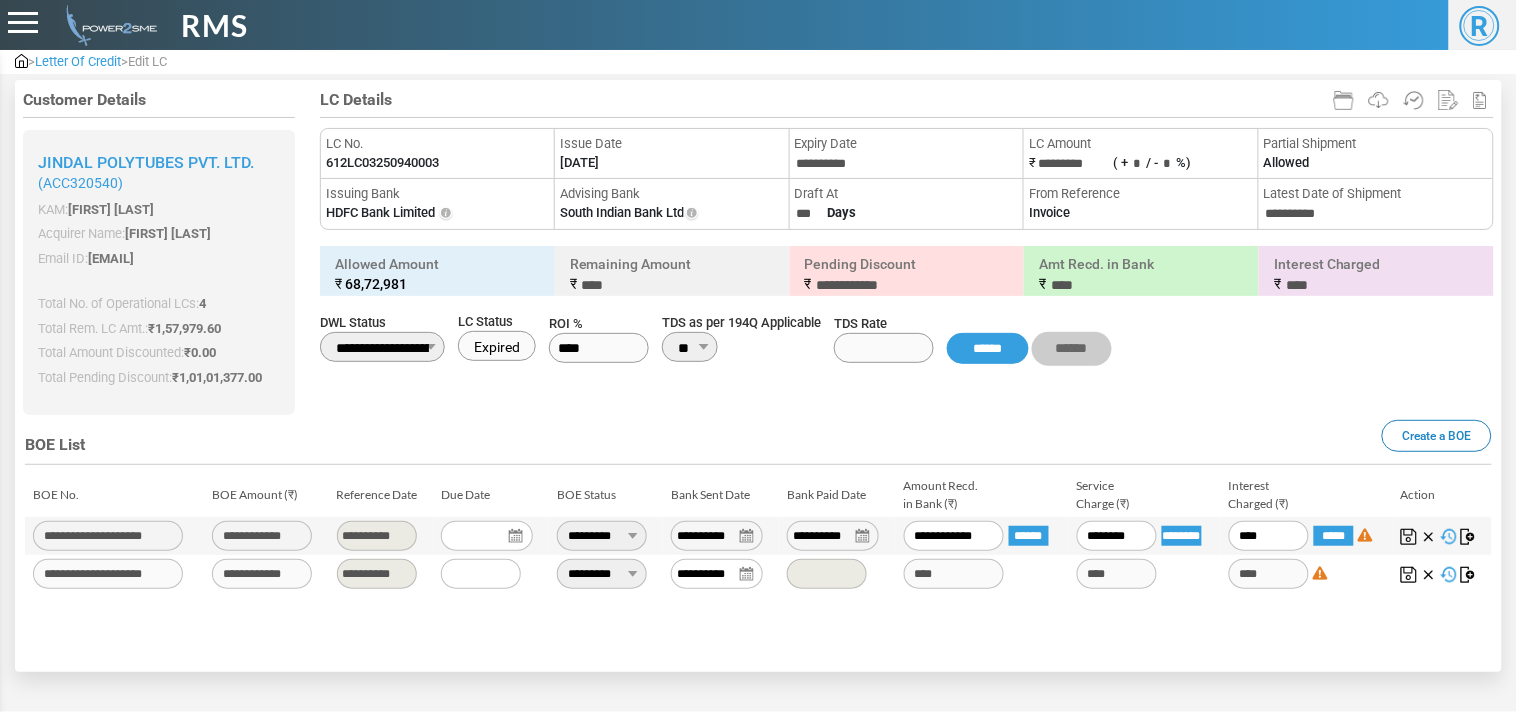 type on "*****" 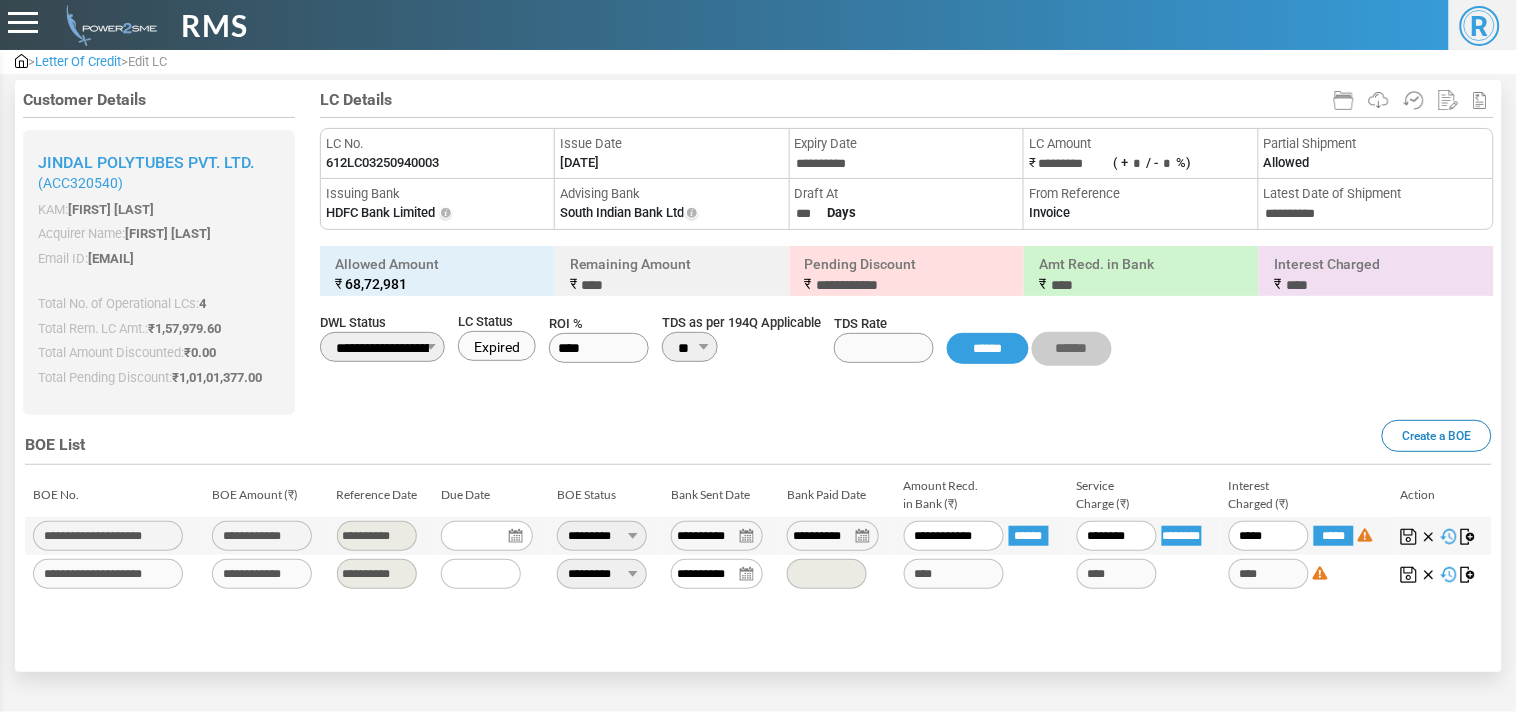 type on "******" 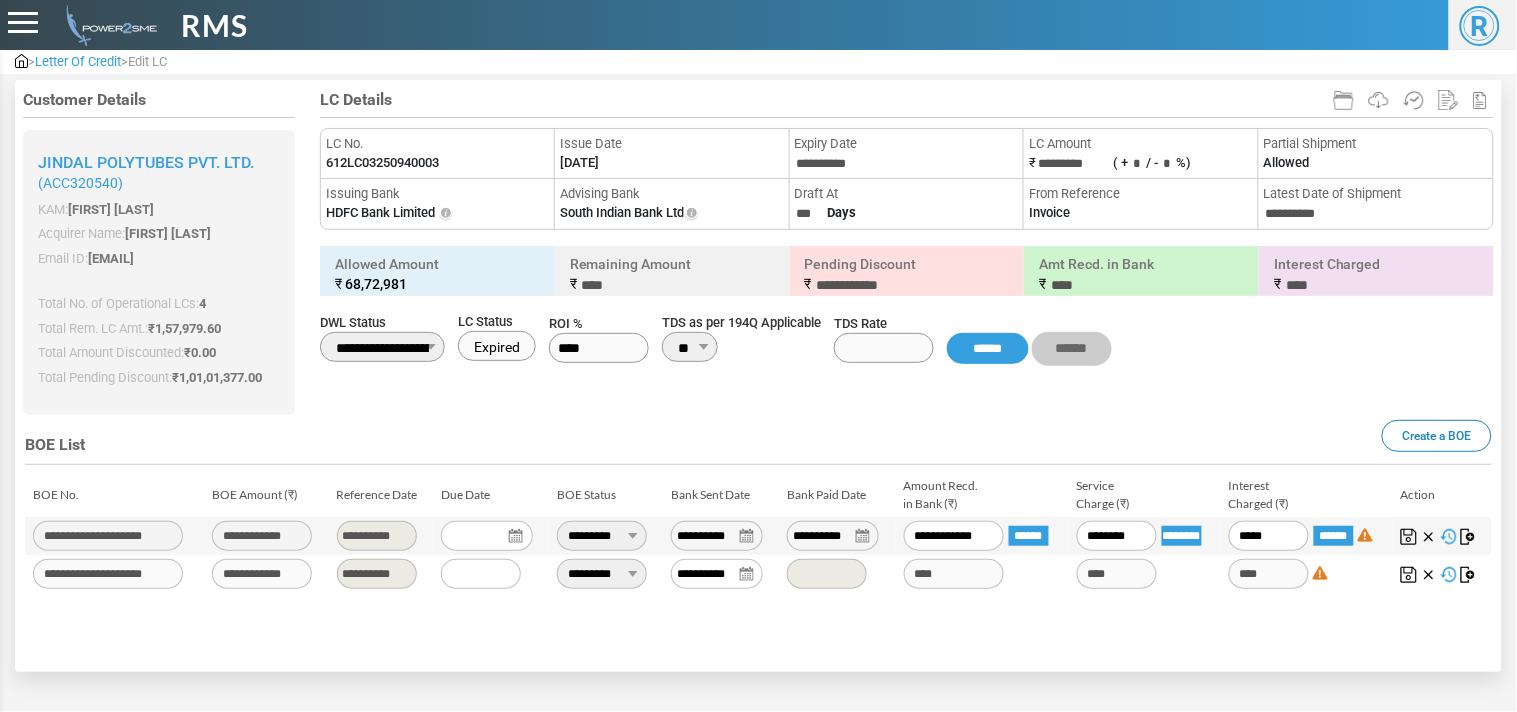 type on "******" 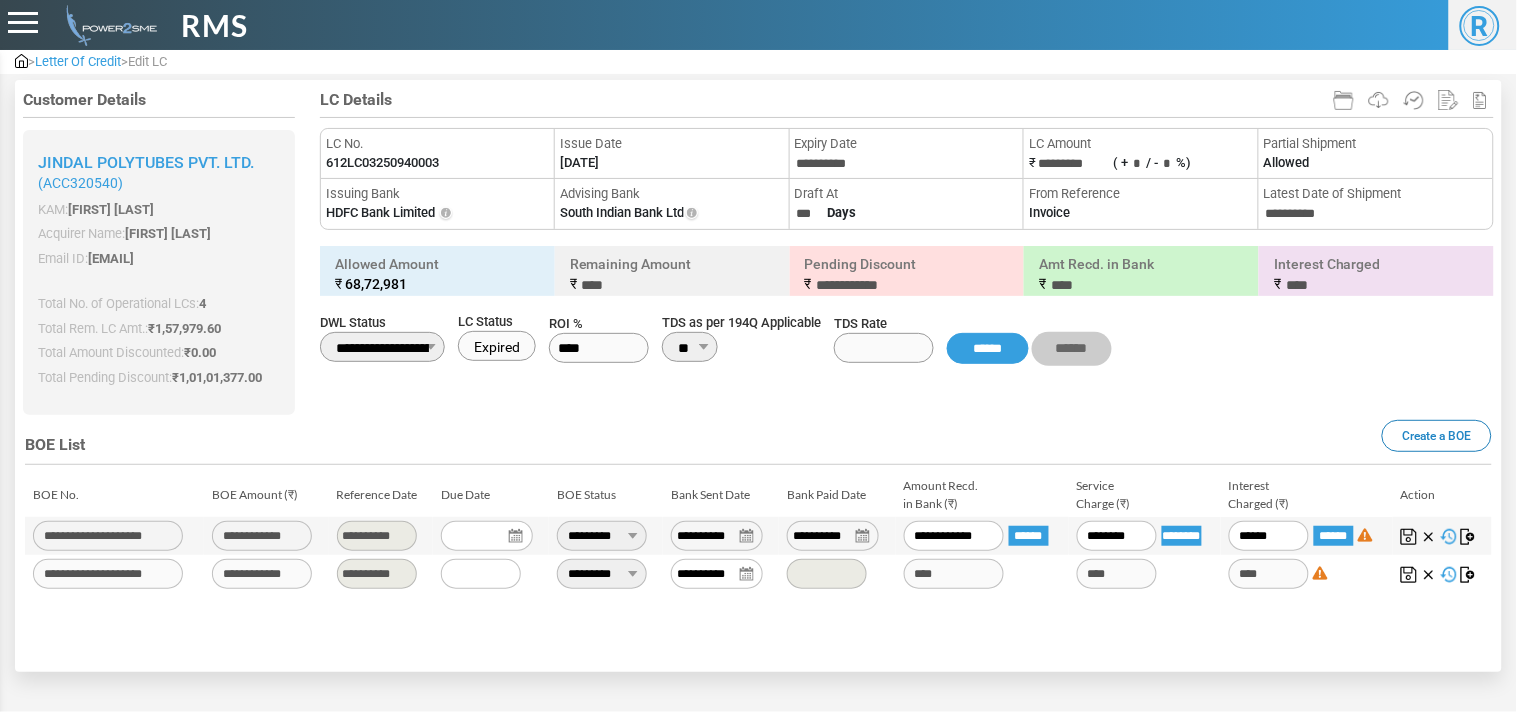 type on "*****" 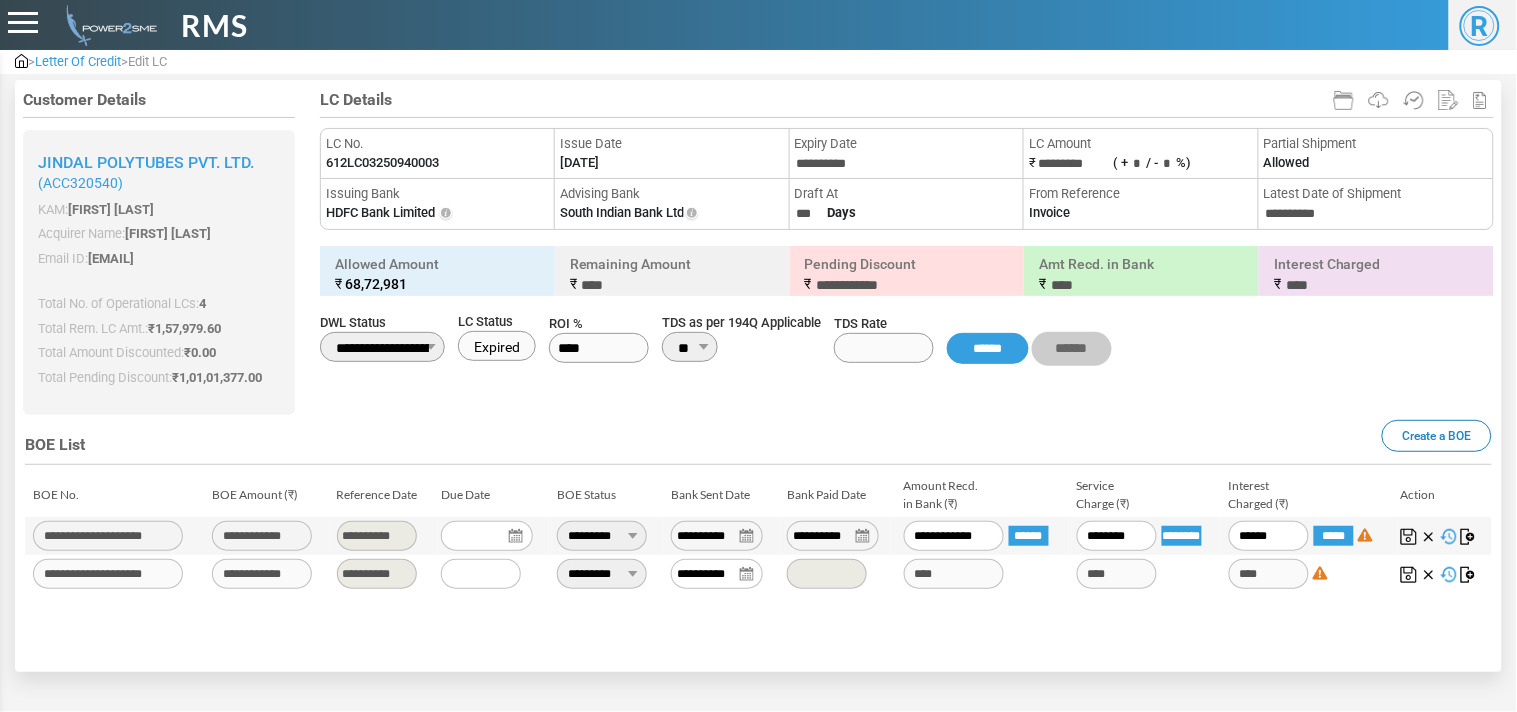 type on "**********" 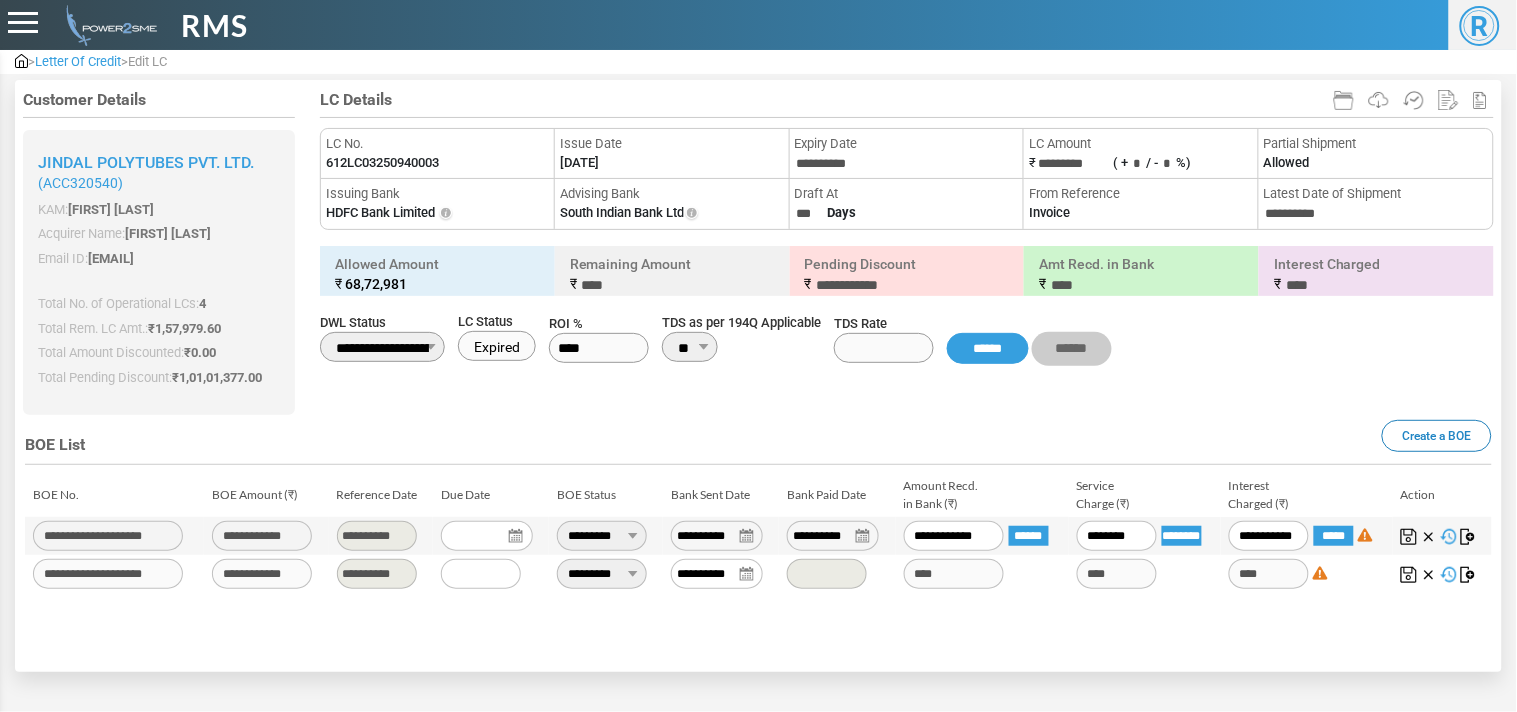 click at bounding box center (1409, 537) 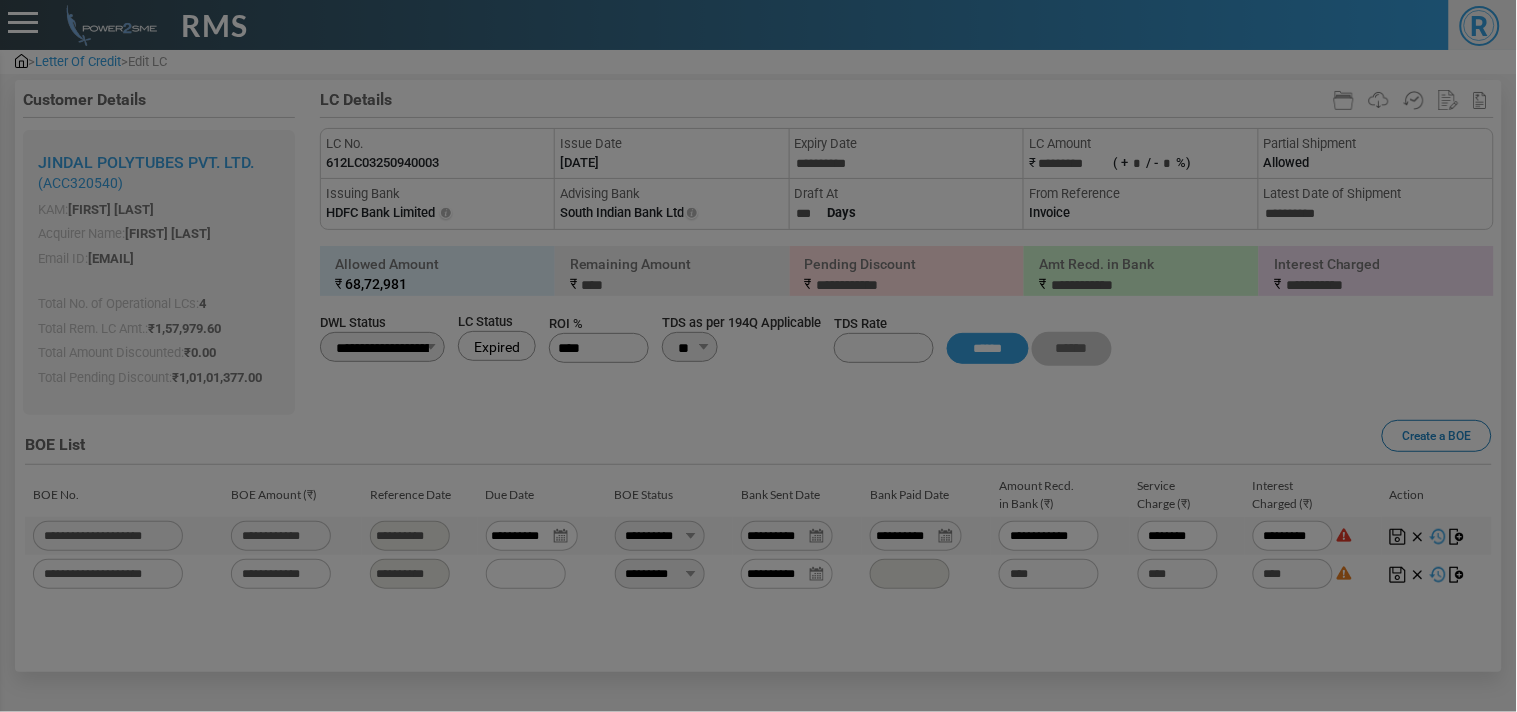 type on "**********" 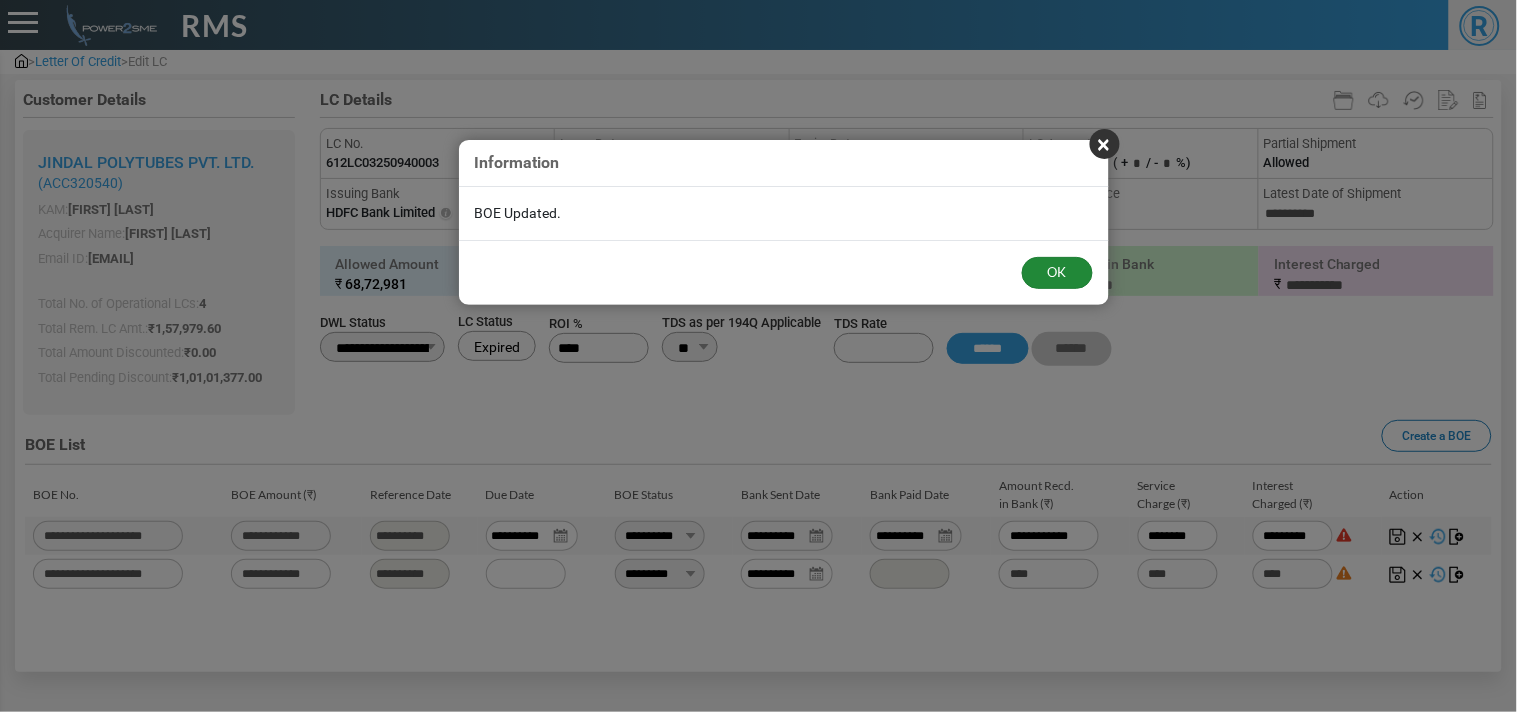 click on "OK" at bounding box center (1057, 273) 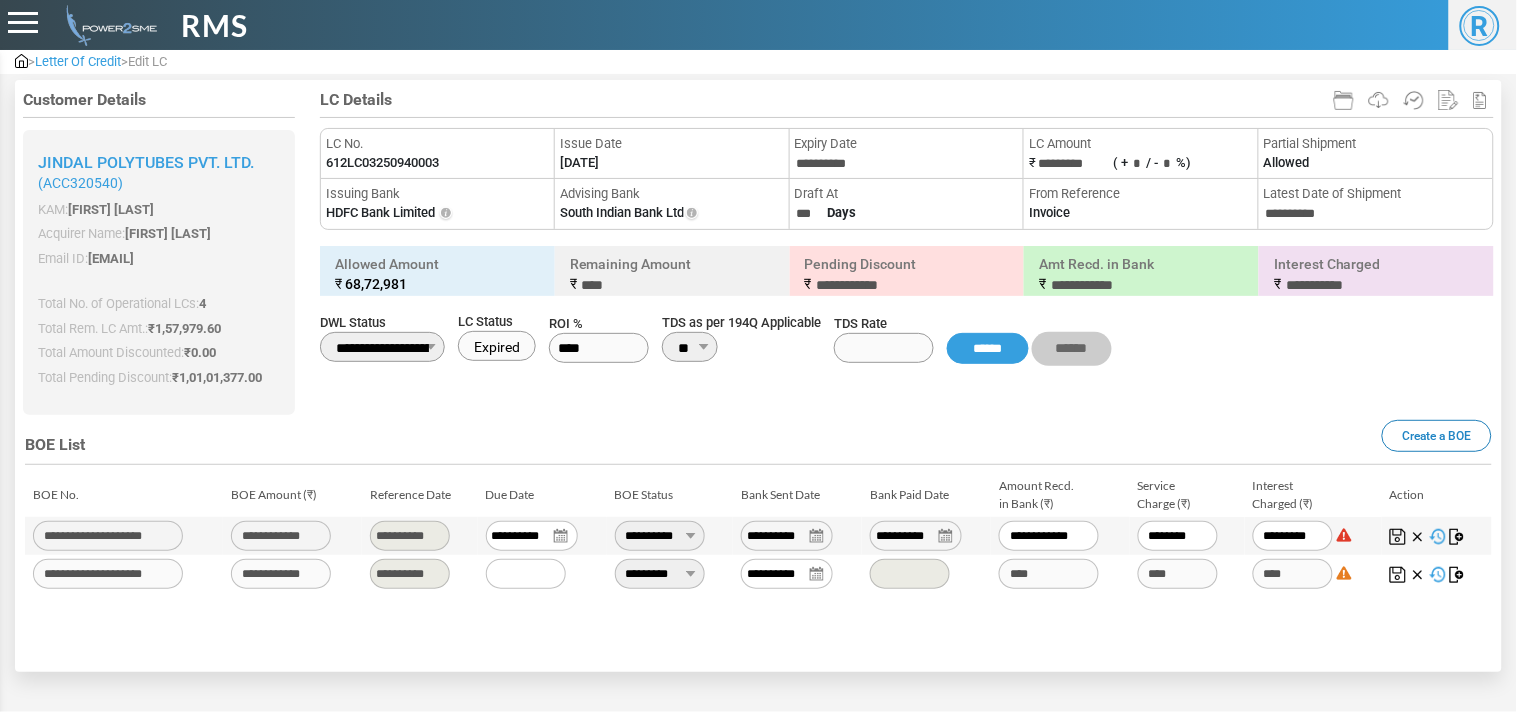 click on "**********" at bounding box center [660, 574] 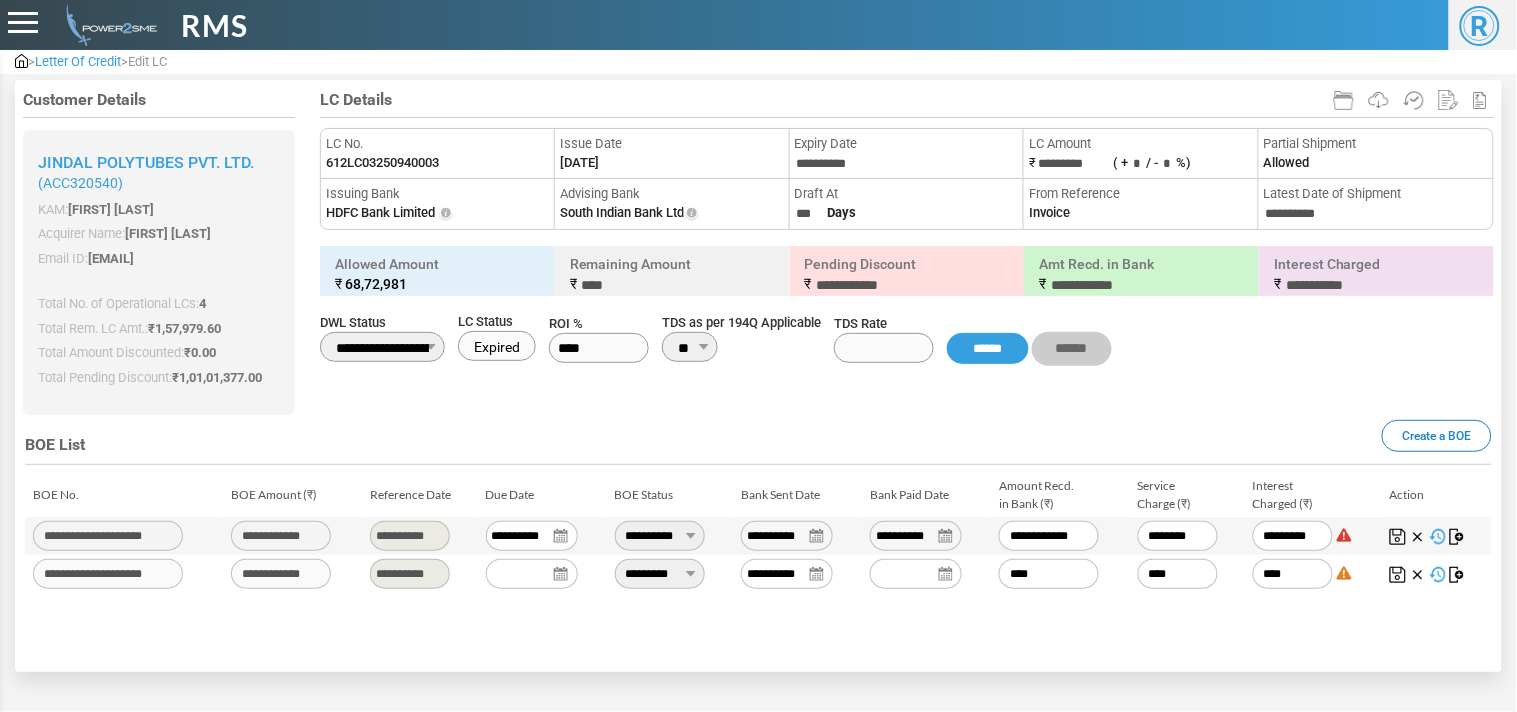 type on "**********" 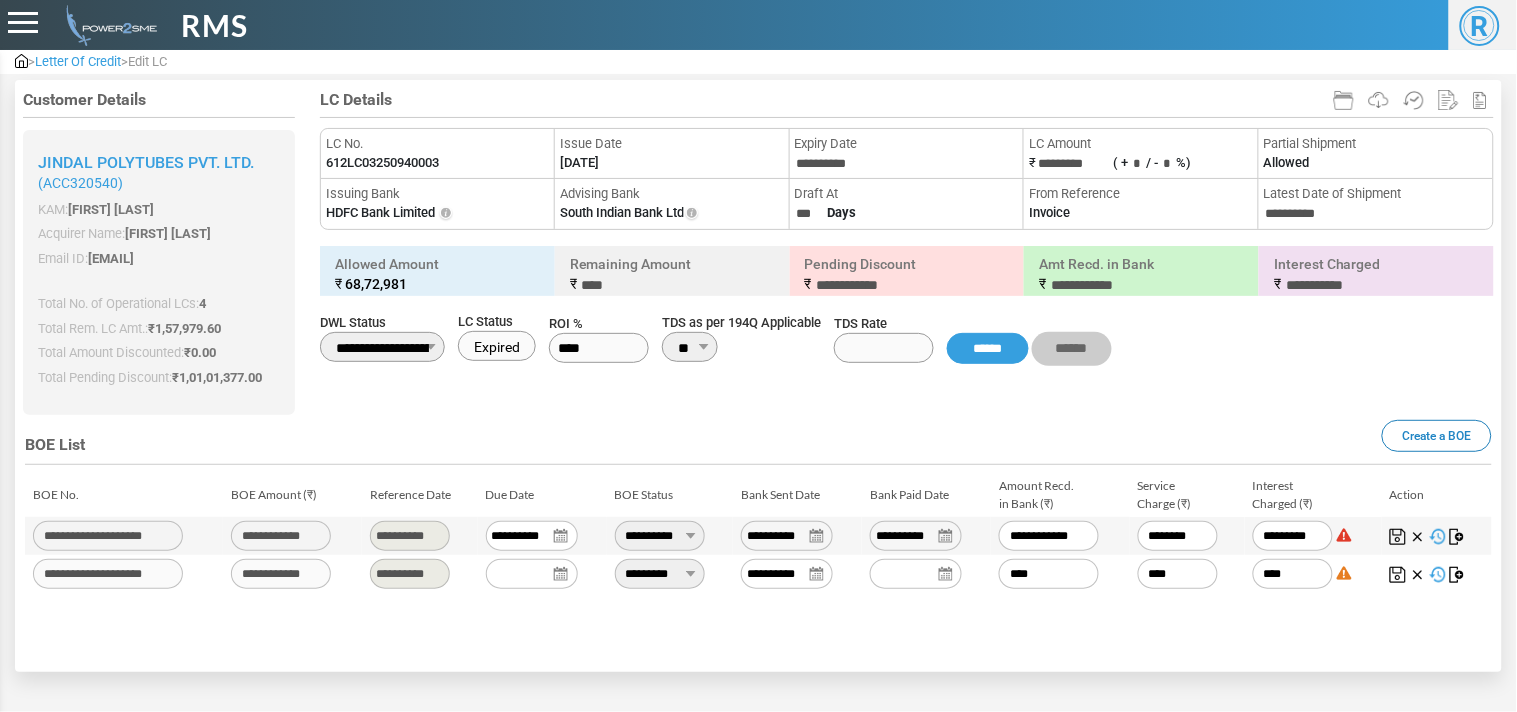 type on "********" 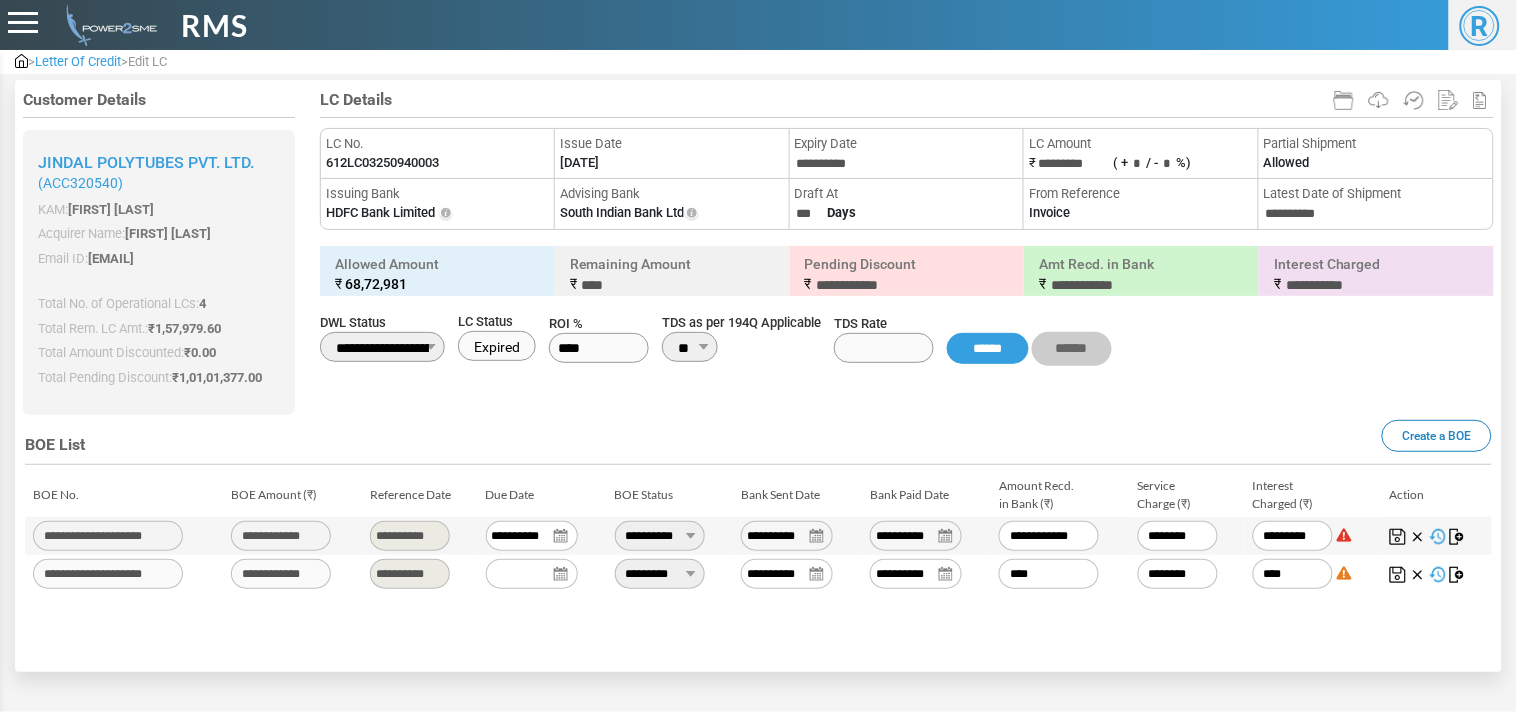 click on "**********" at bounding box center (916, 574) 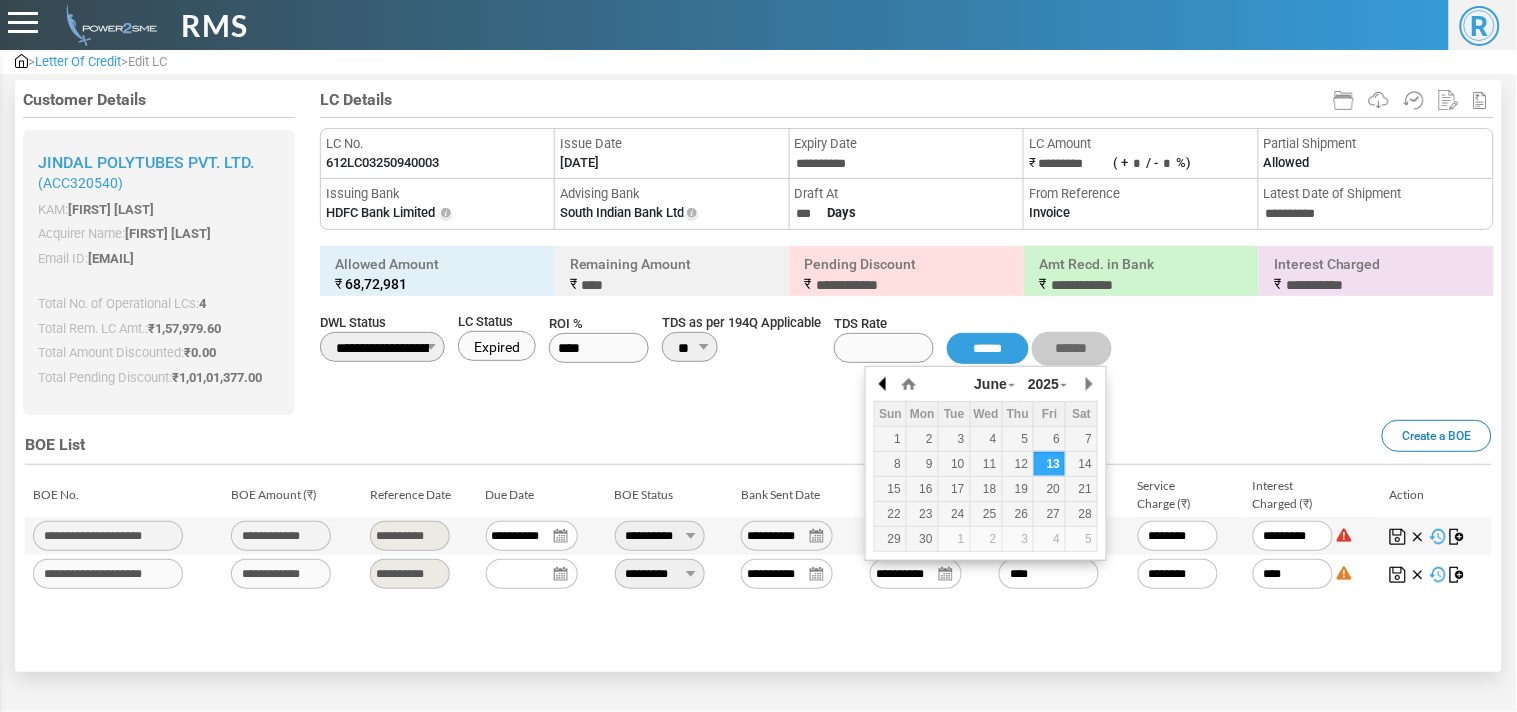 click at bounding box center [884, 384] 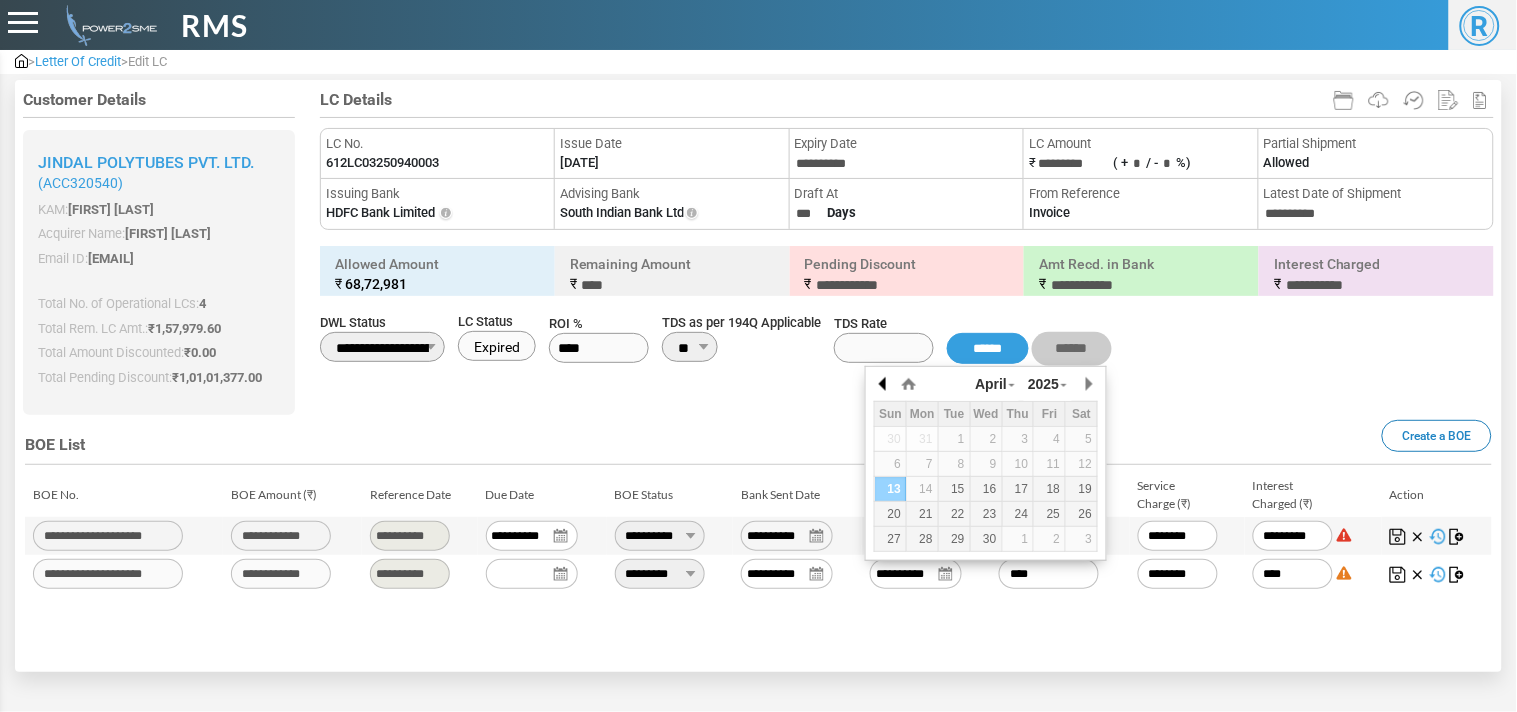 click at bounding box center (884, 384) 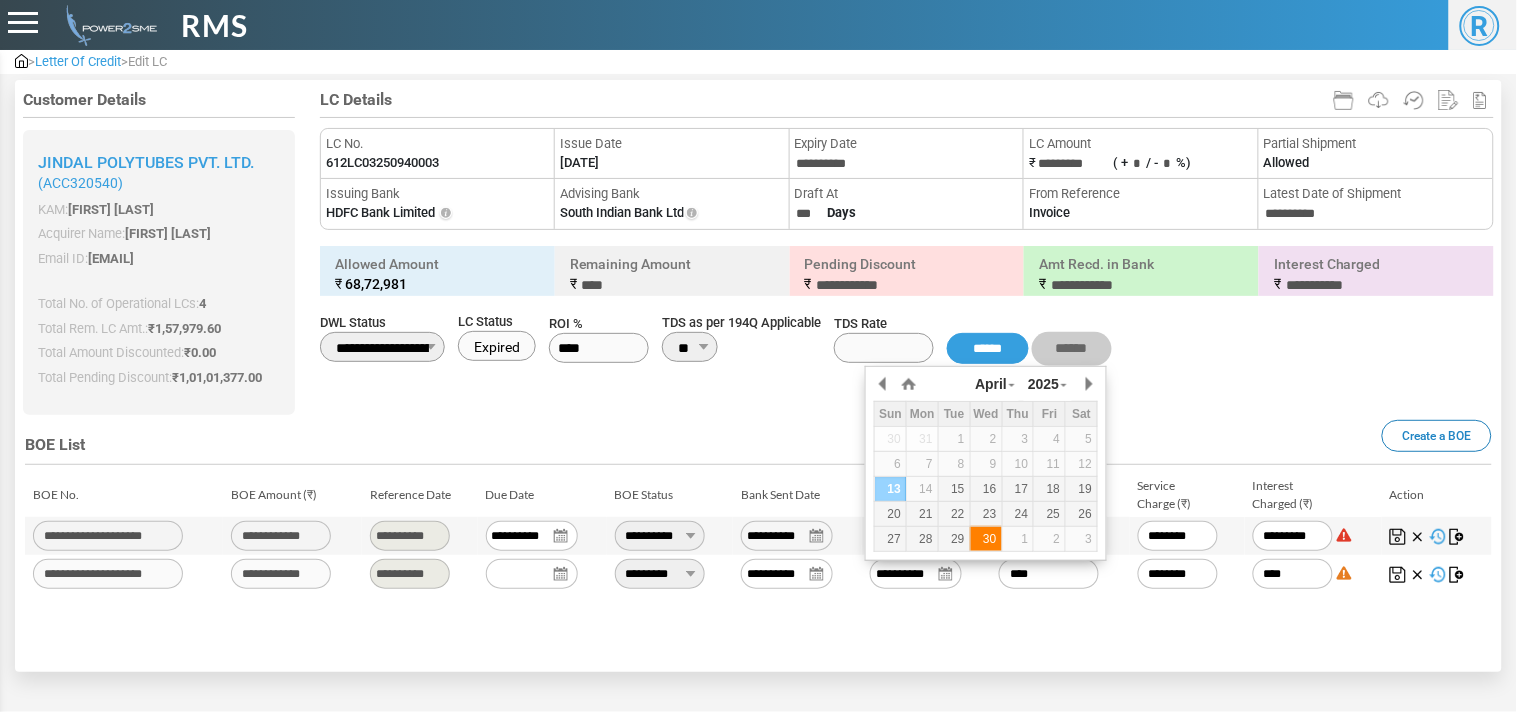 click on "30" at bounding box center (986, 539) 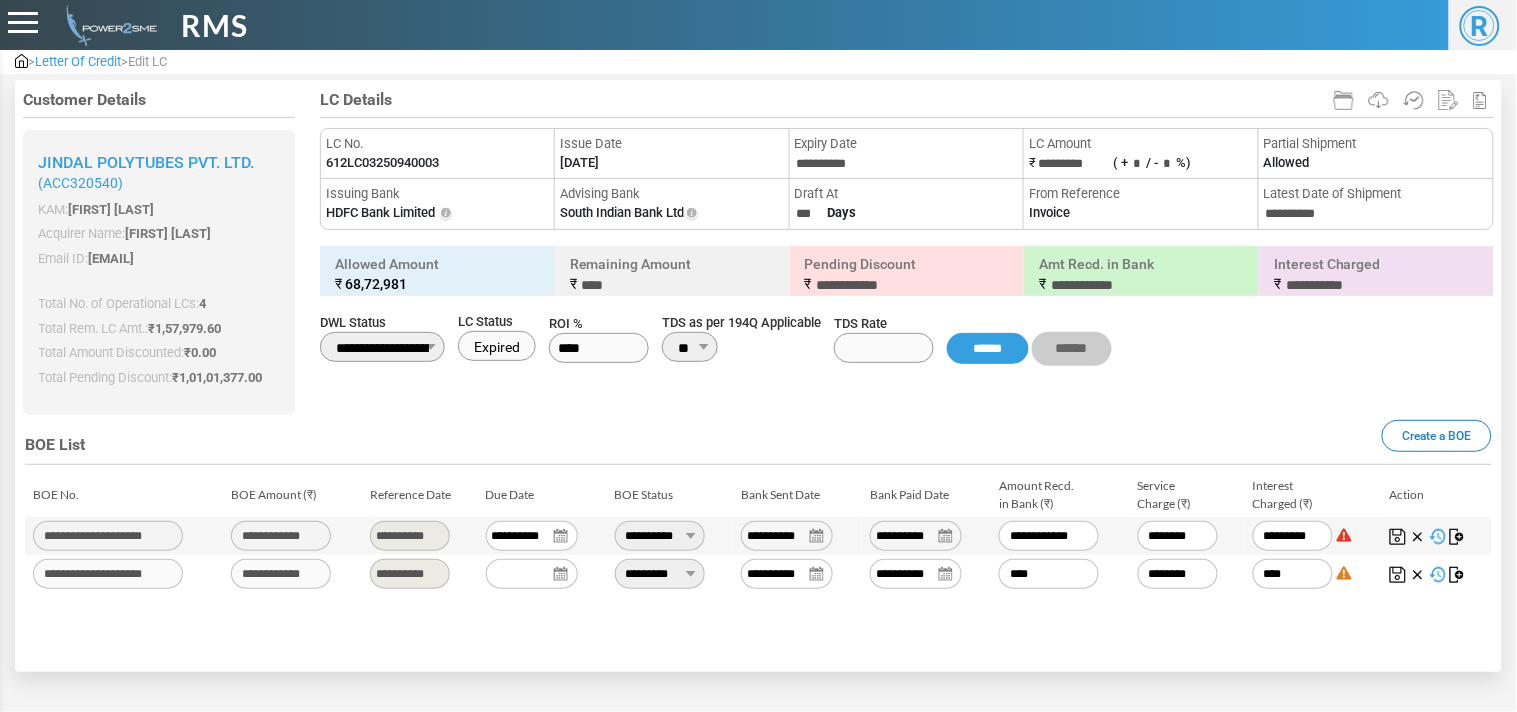 drag, startPoint x: 1065, startPoint y: 585, endPoint x: 1058, endPoint y: 576, distance: 11.401754 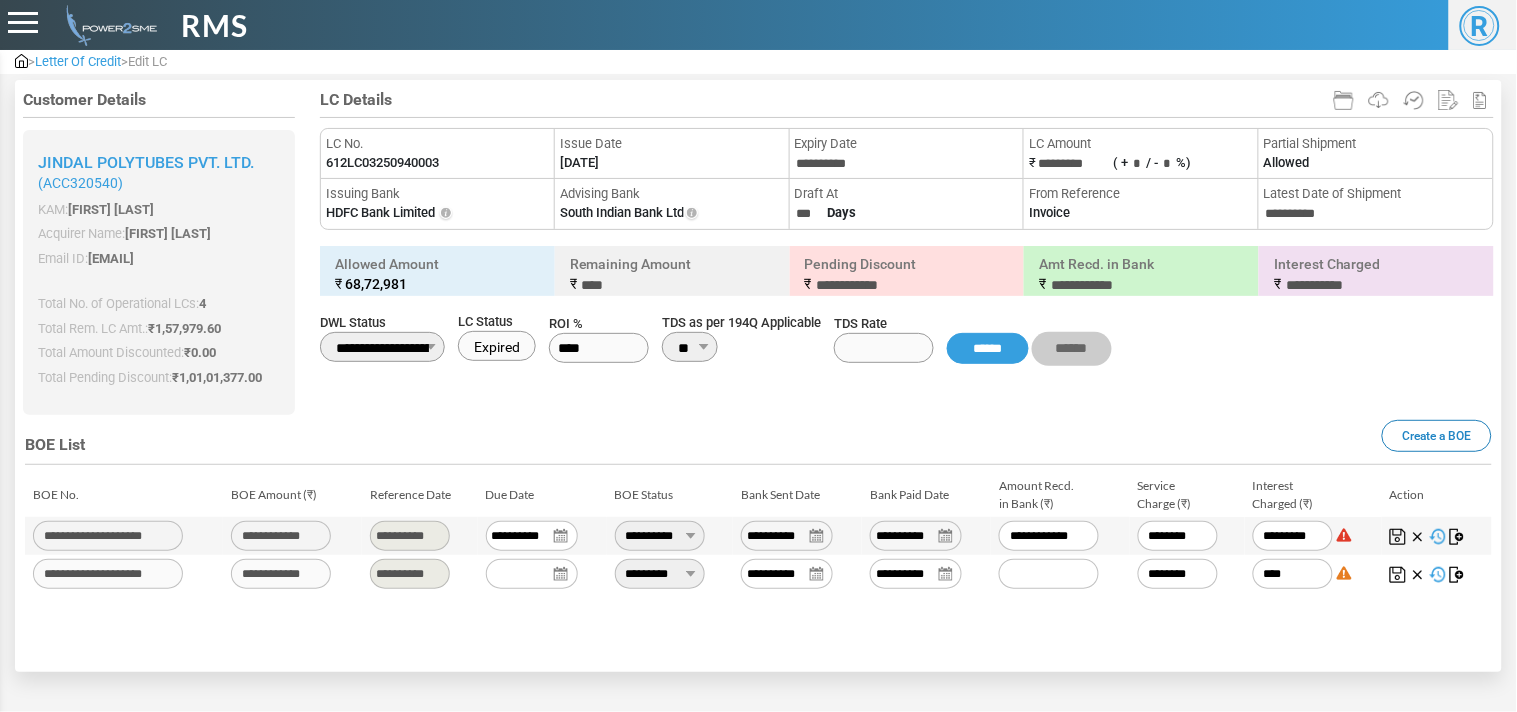 paste on "*******" 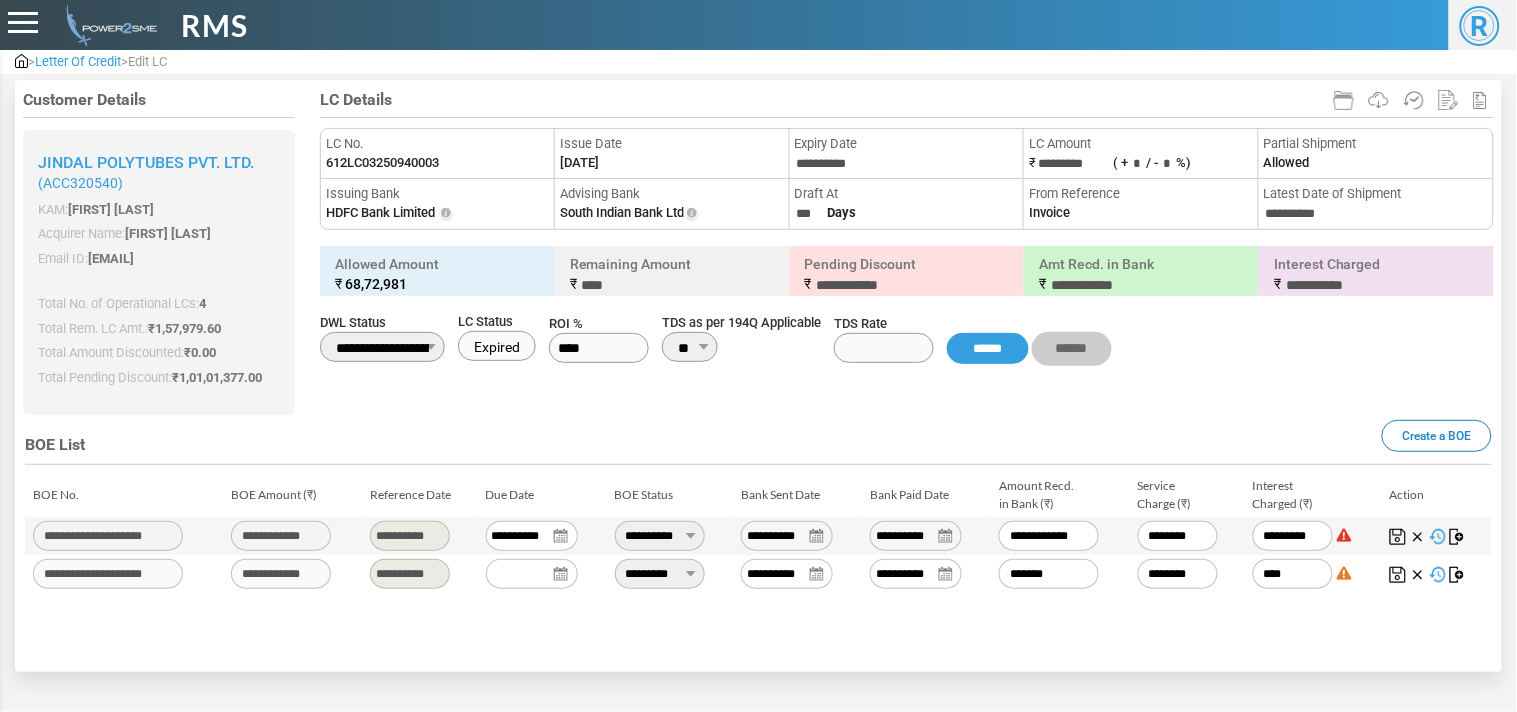type on "******" 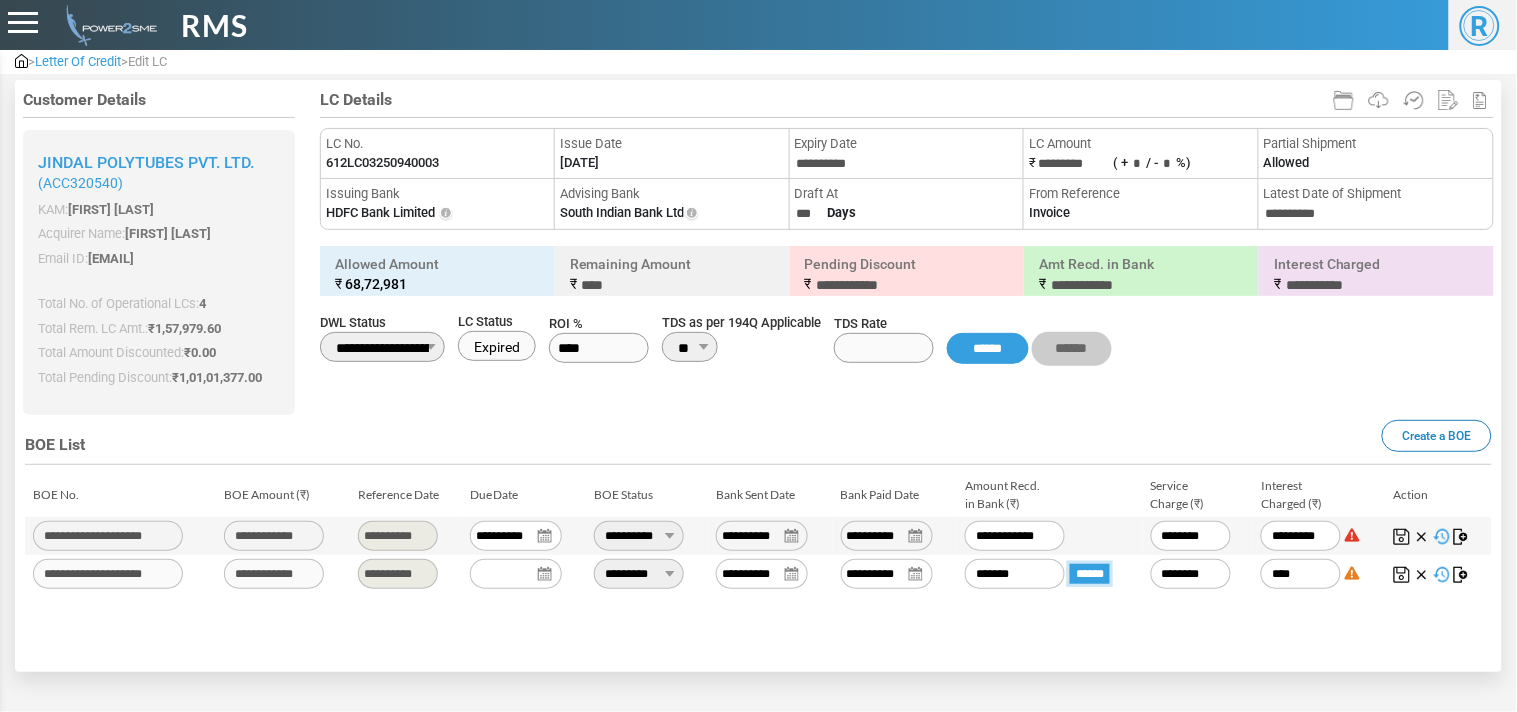 type on "**********" 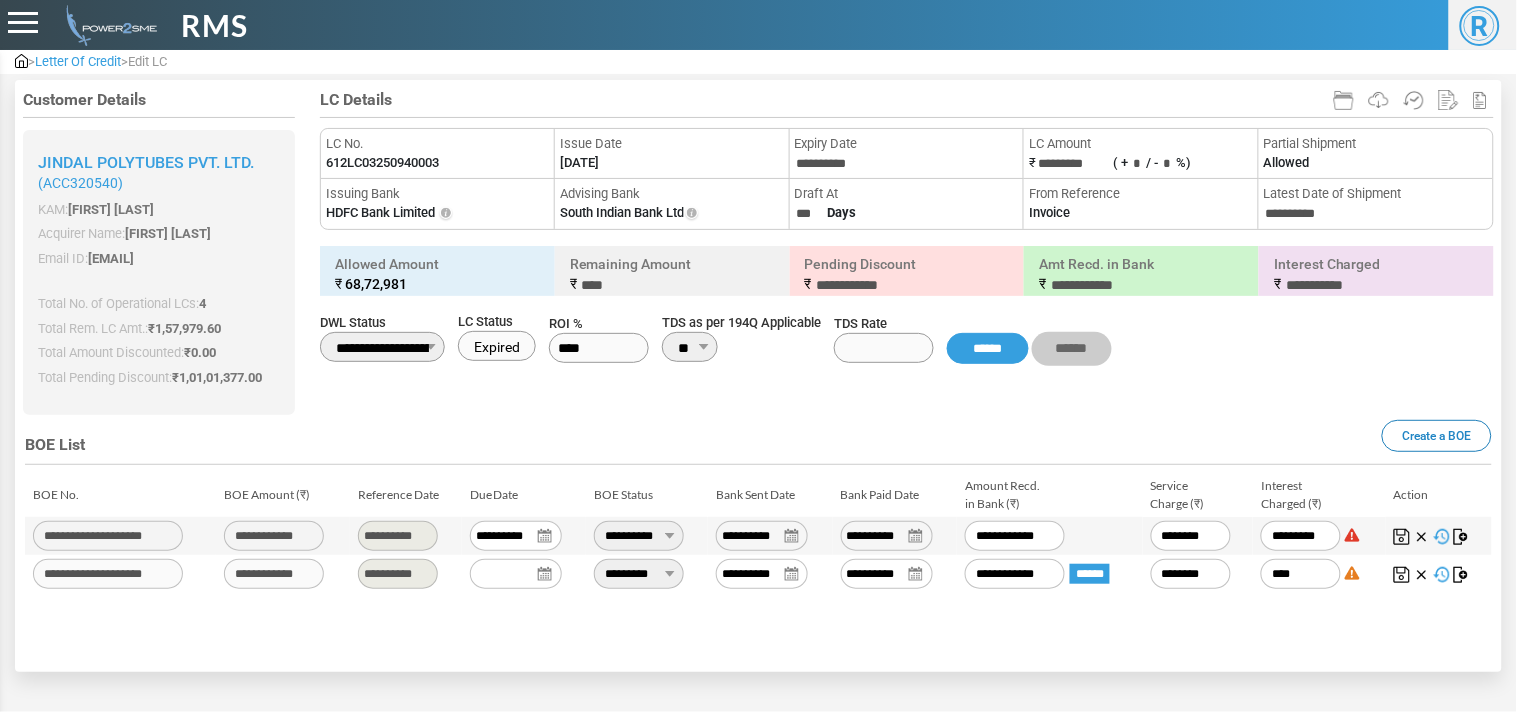 type on "********" 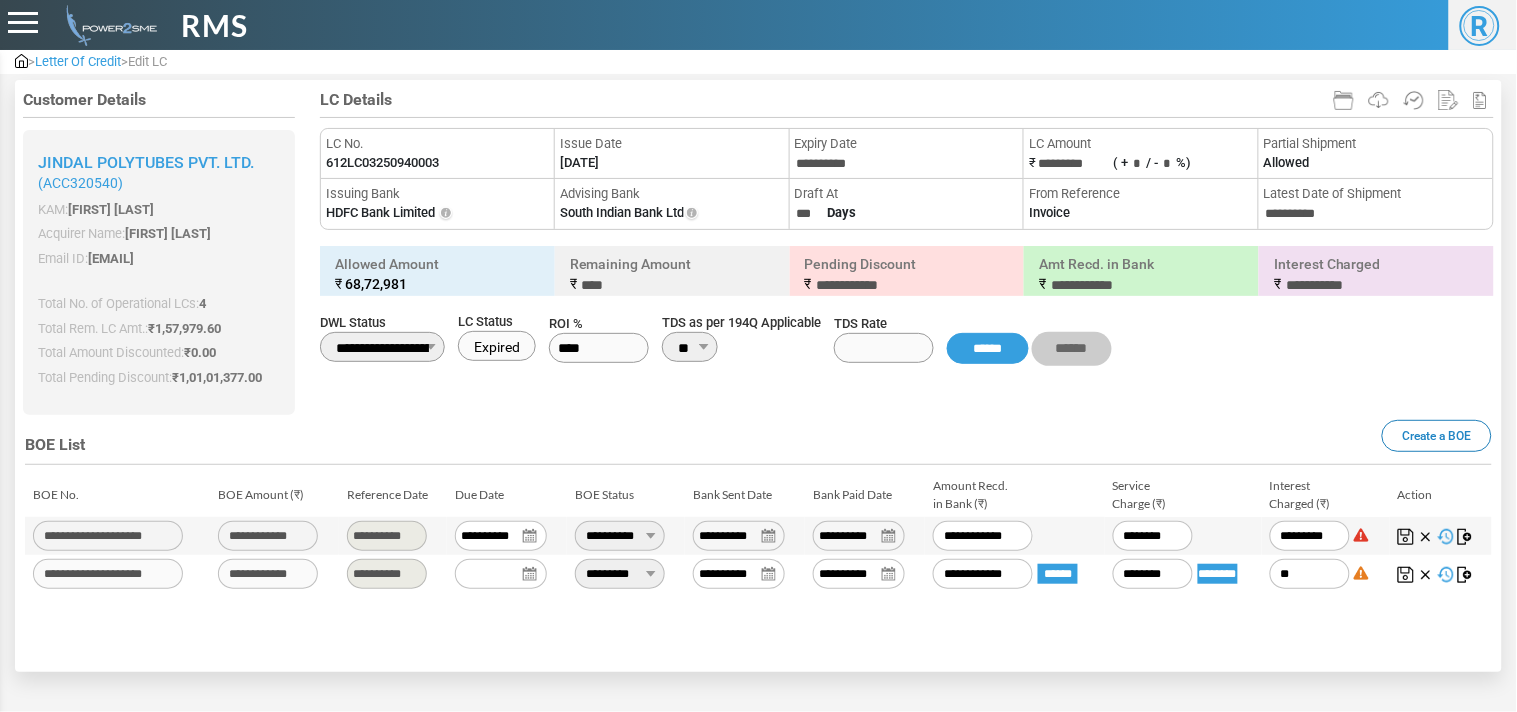 type on "*" 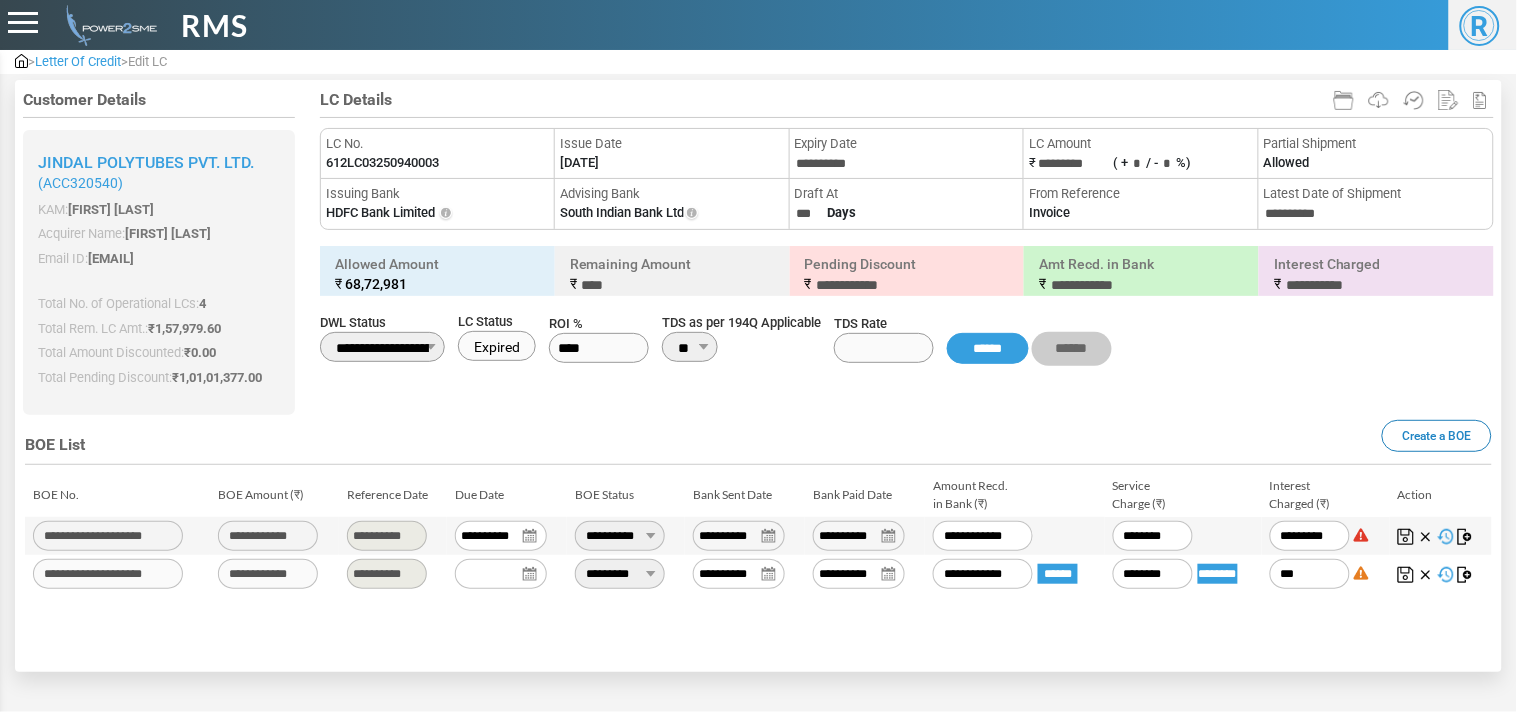 type on "****" 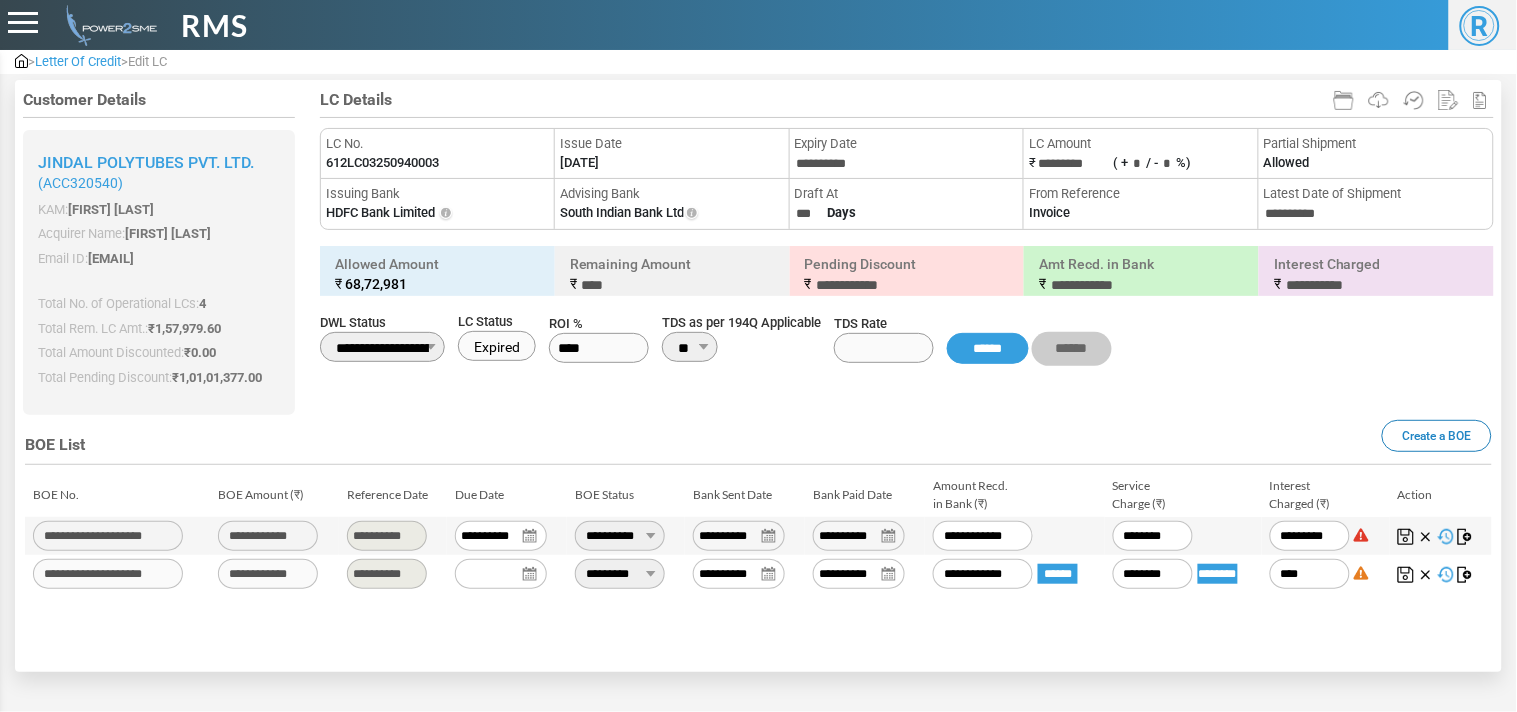 type on "*****" 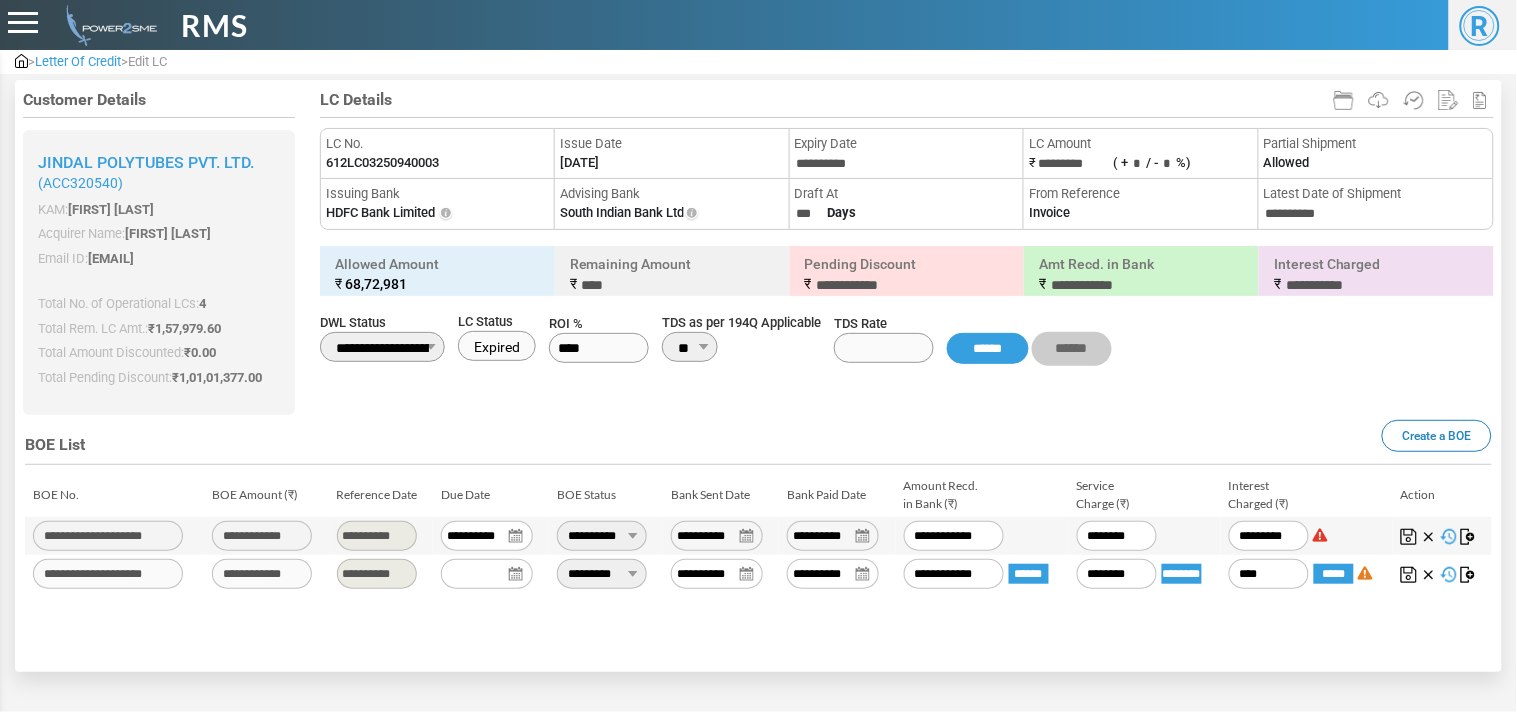 type on "*****" 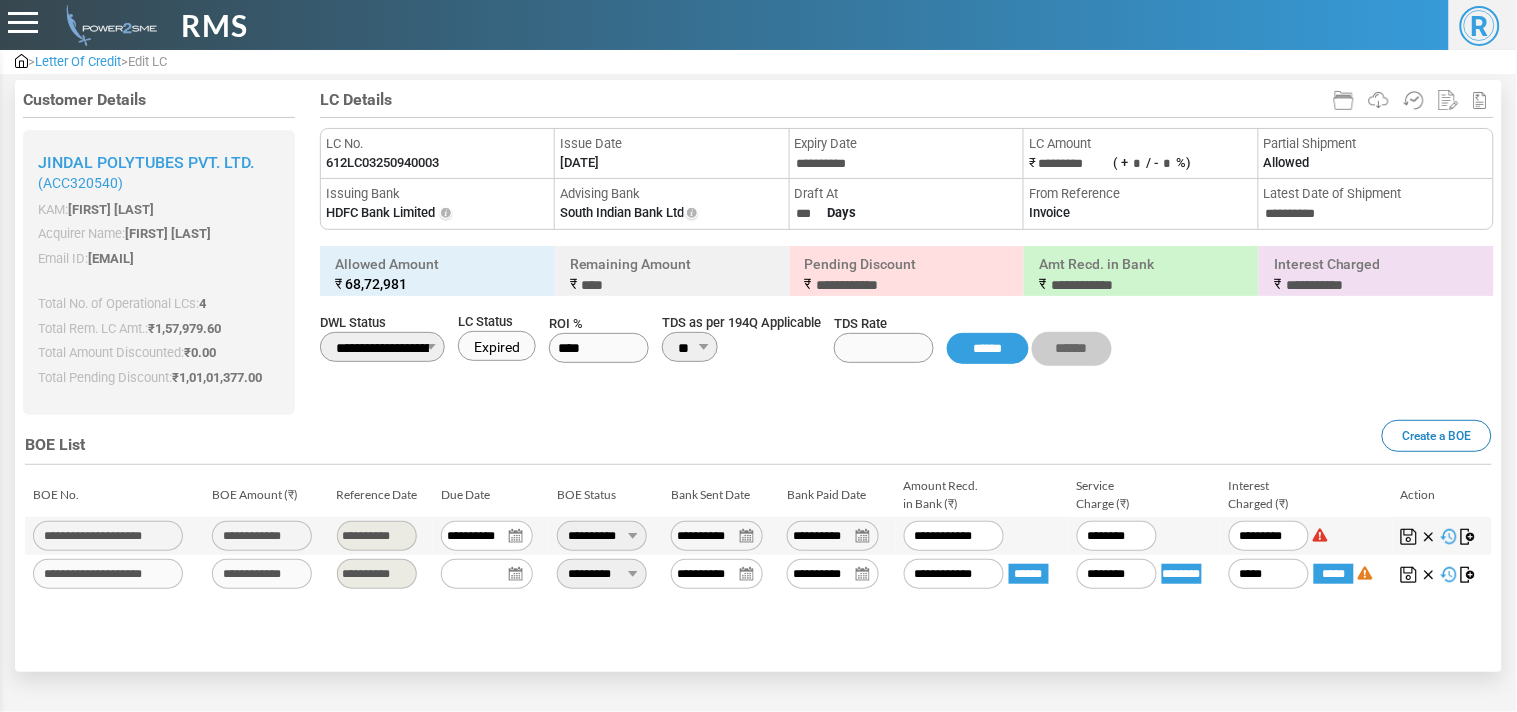 type on "******" 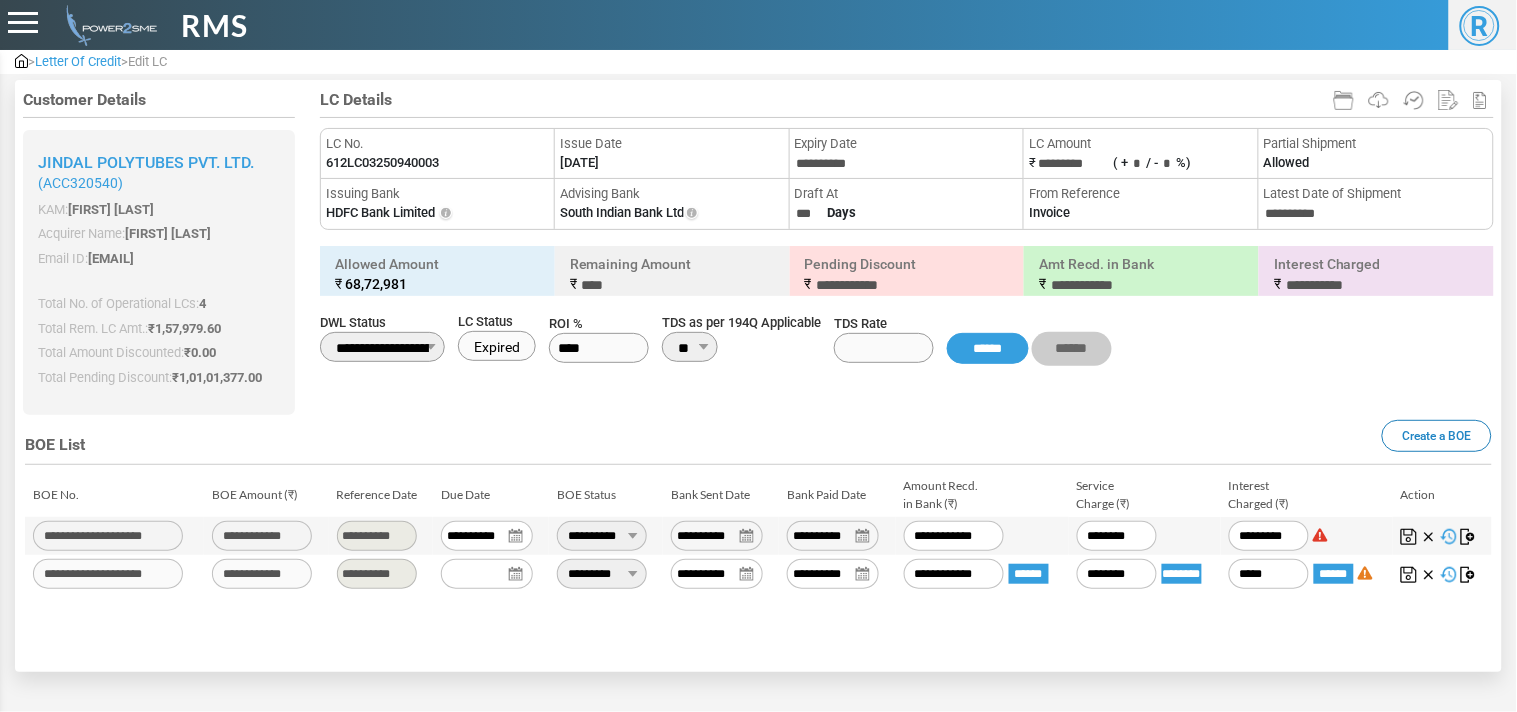type on "*********" 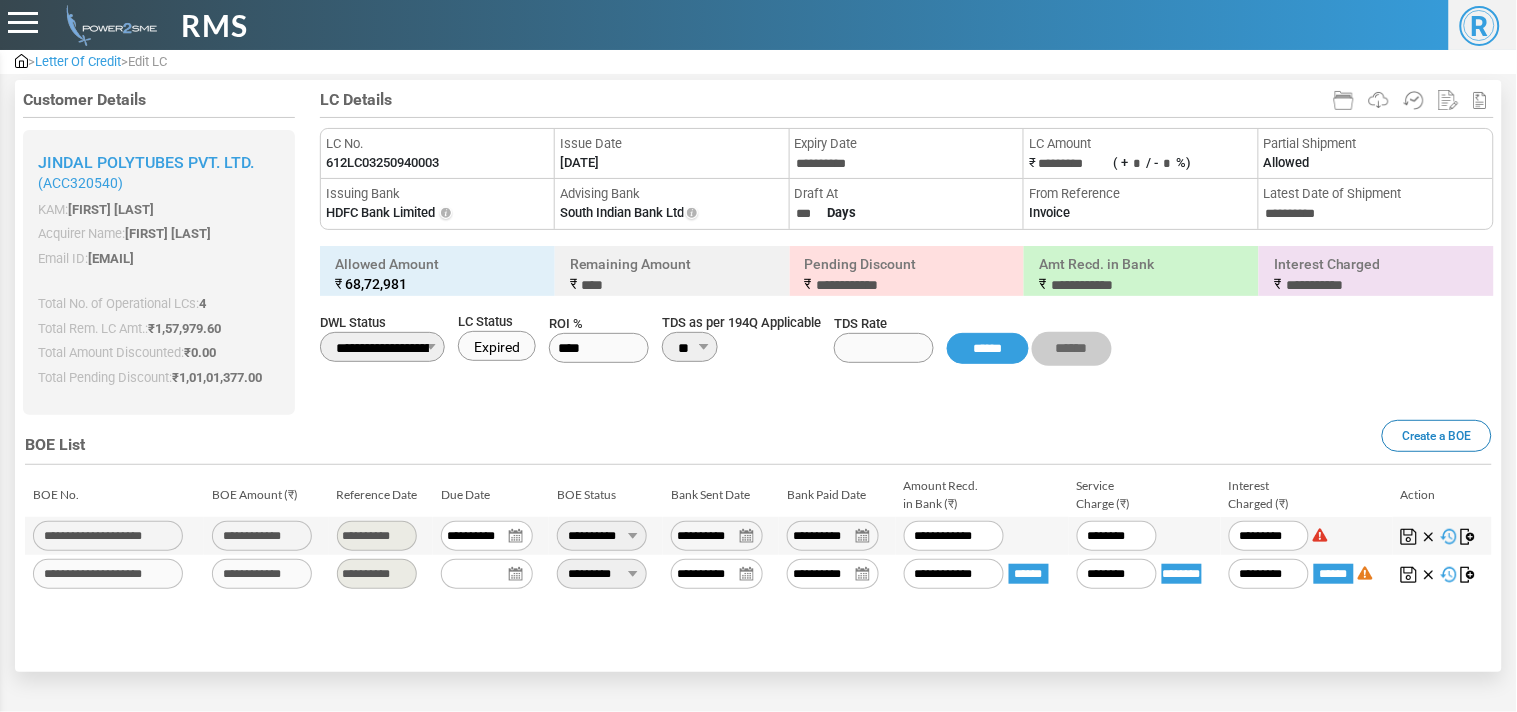 click at bounding box center (1409, 575) 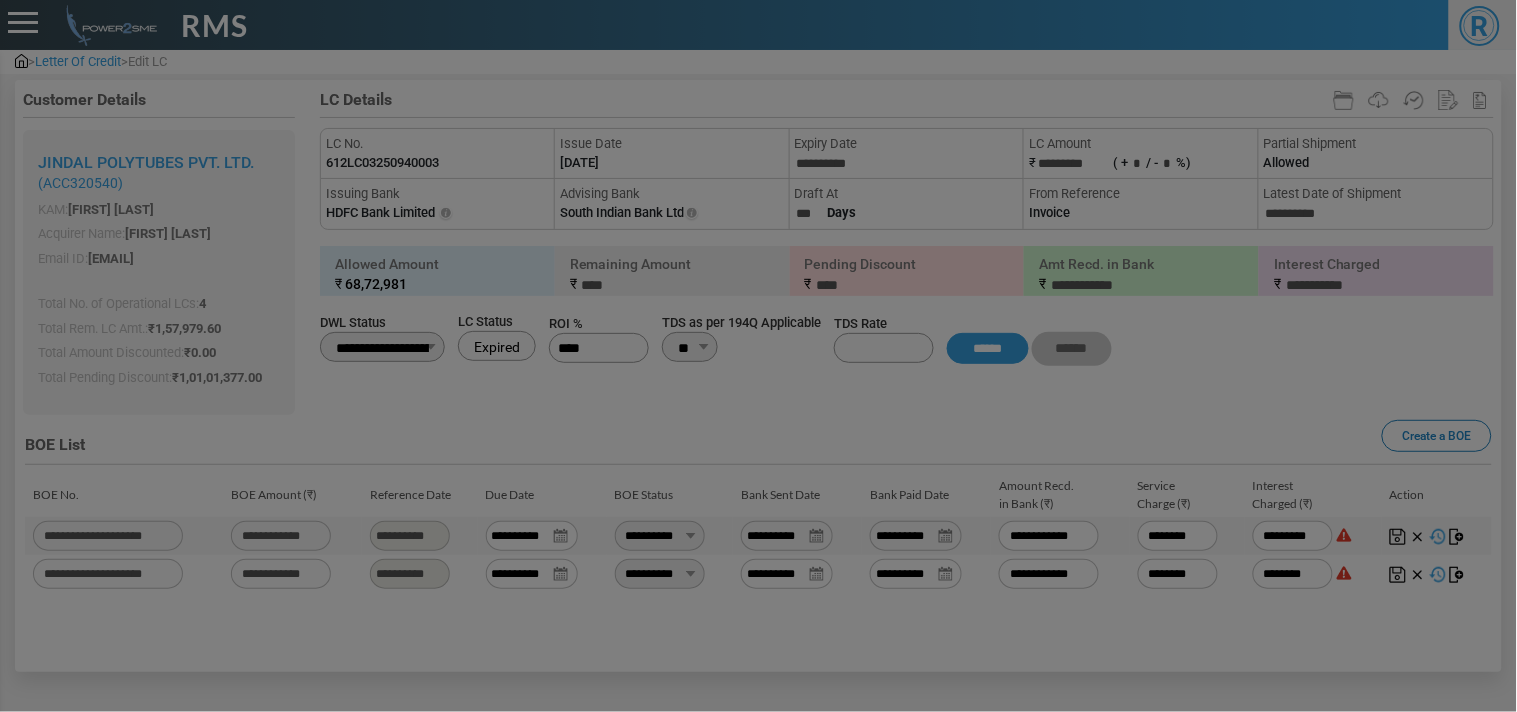 type on "**********" 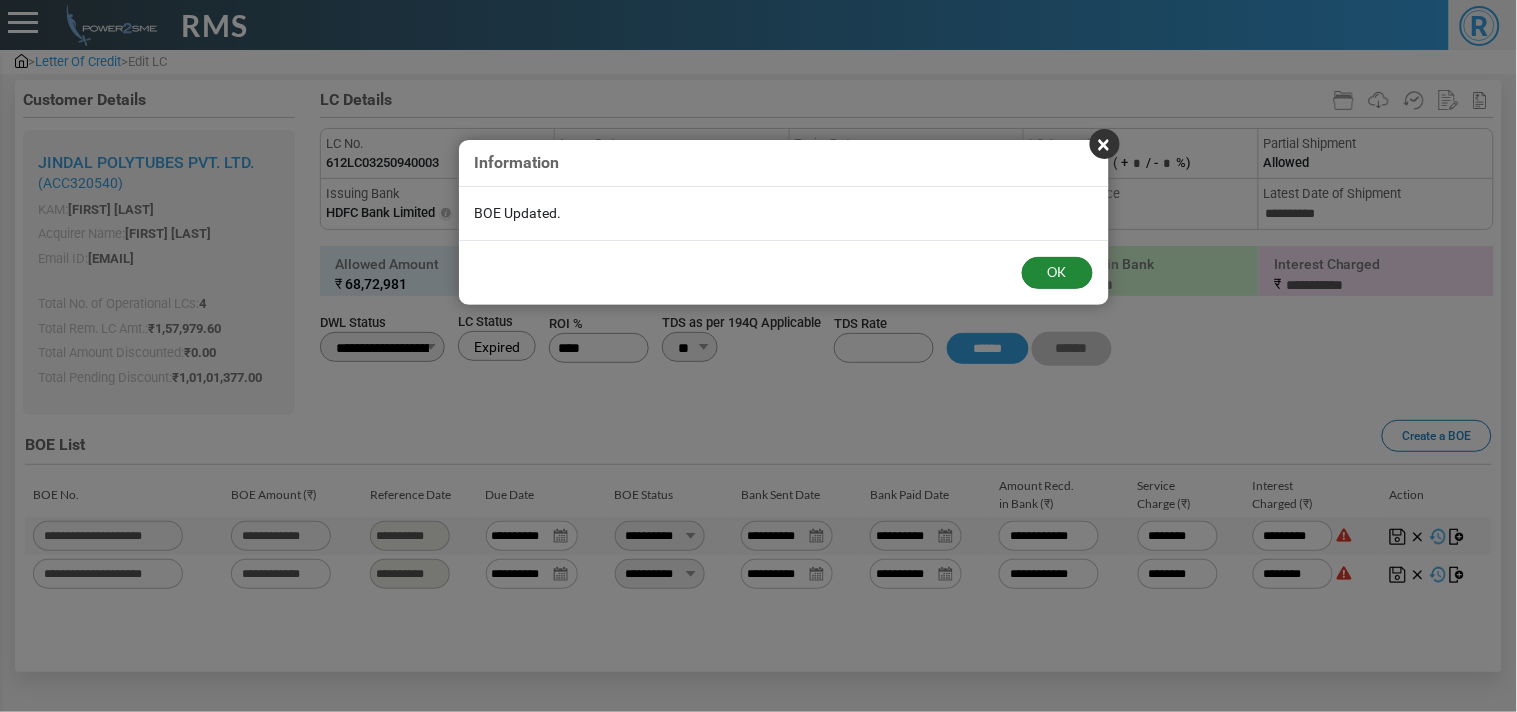 click on "OK" at bounding box center (1057, 273) 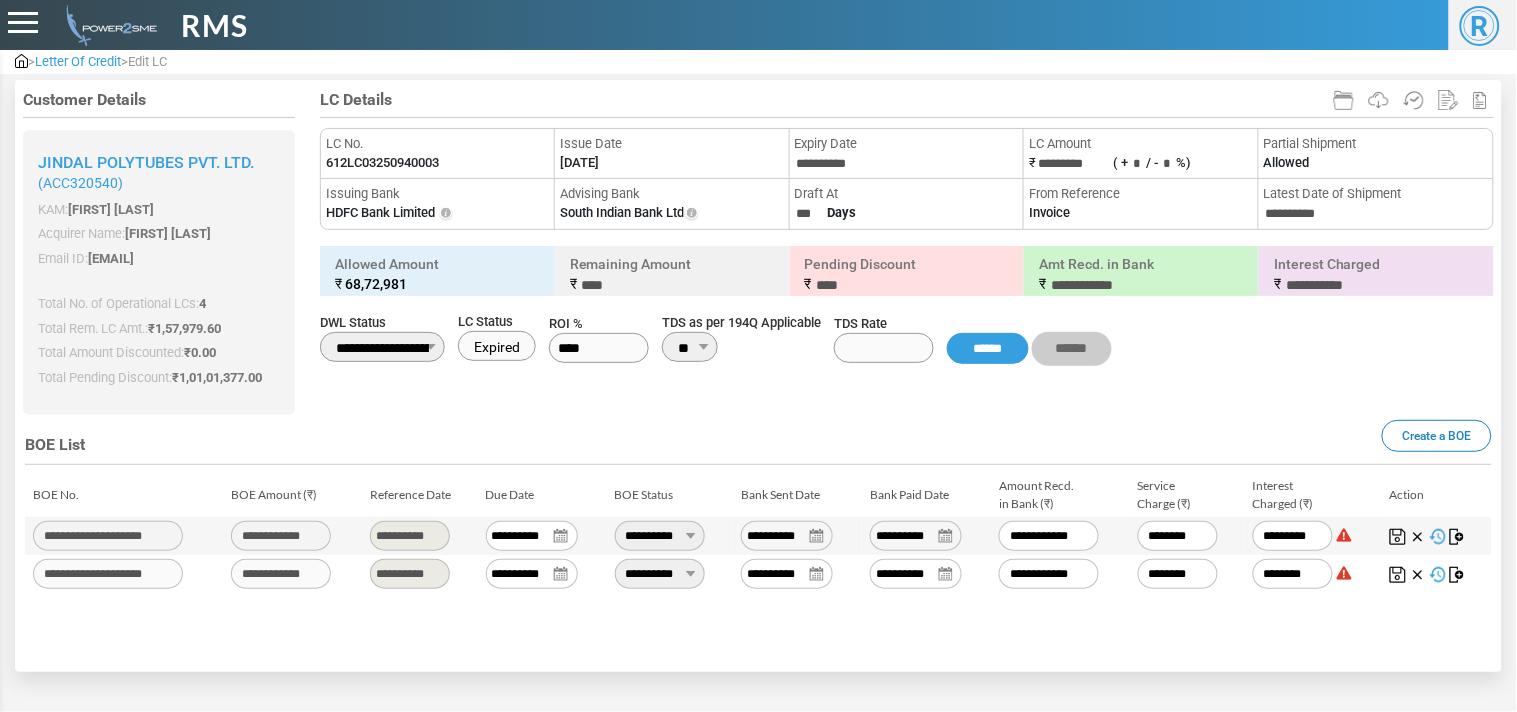 click on "Letter
Of Credit" at bounding box center [78, 61] 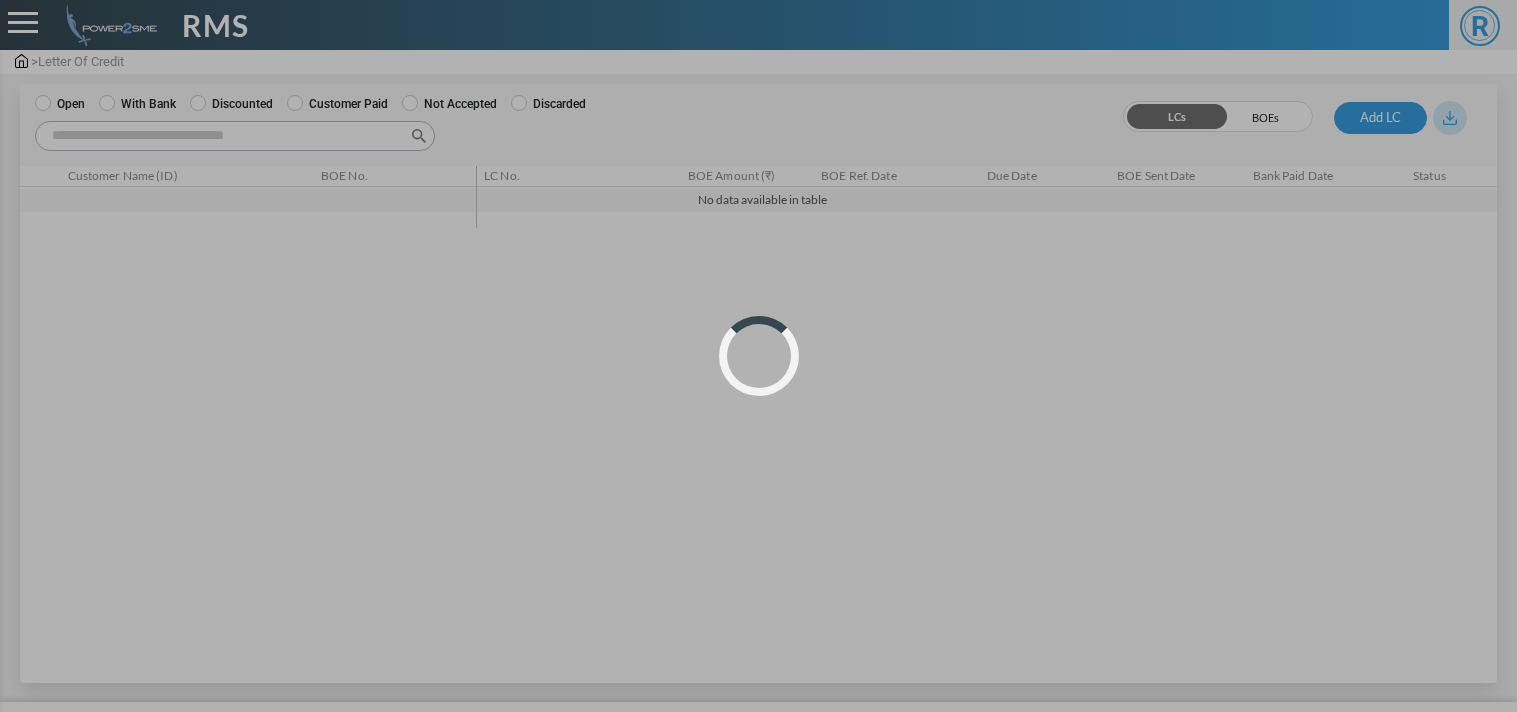 scroll, scrollTop: 0, scrollLeft: 0, axis: both 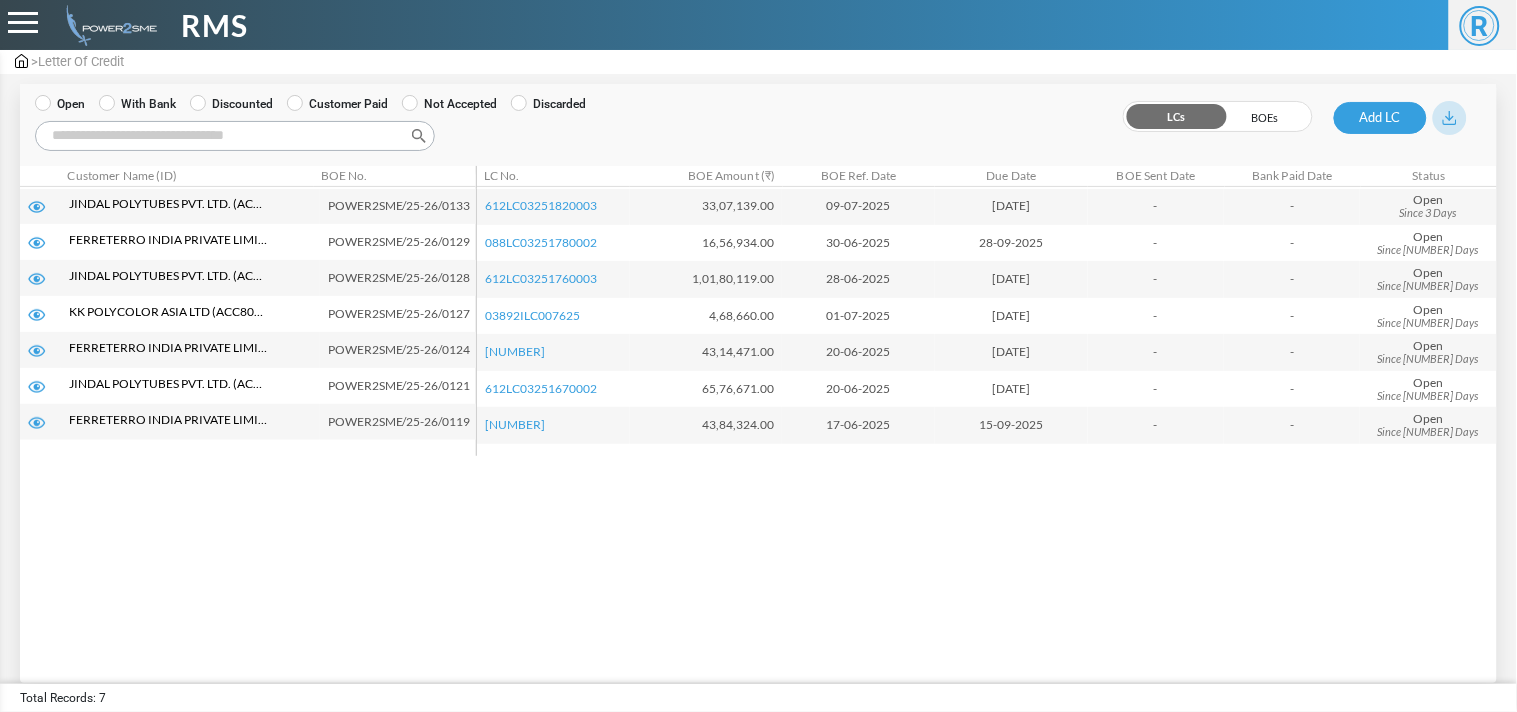 click on "With Bank" at bounding box center (137, 104) 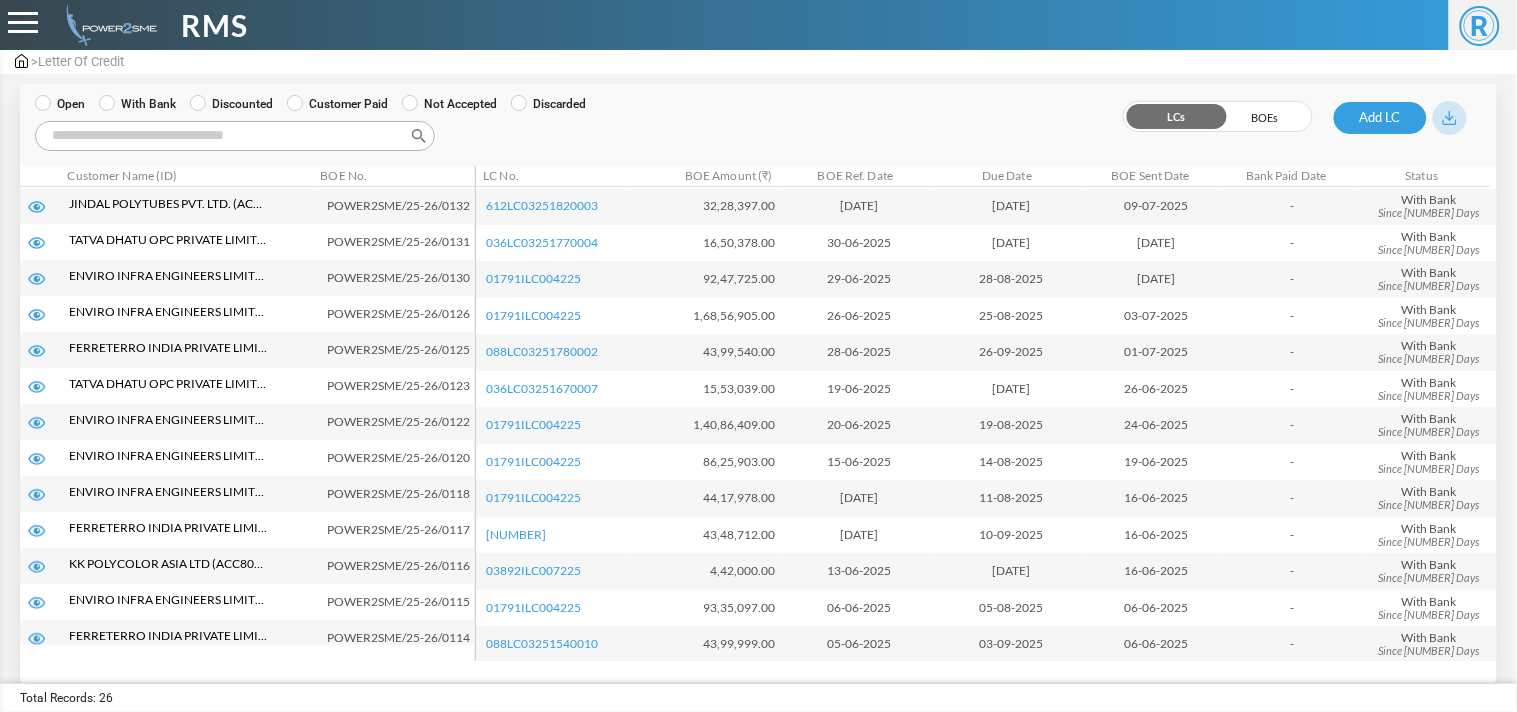 scroll, scrollTop: 502, scrollLeft: 0, axis: vertical 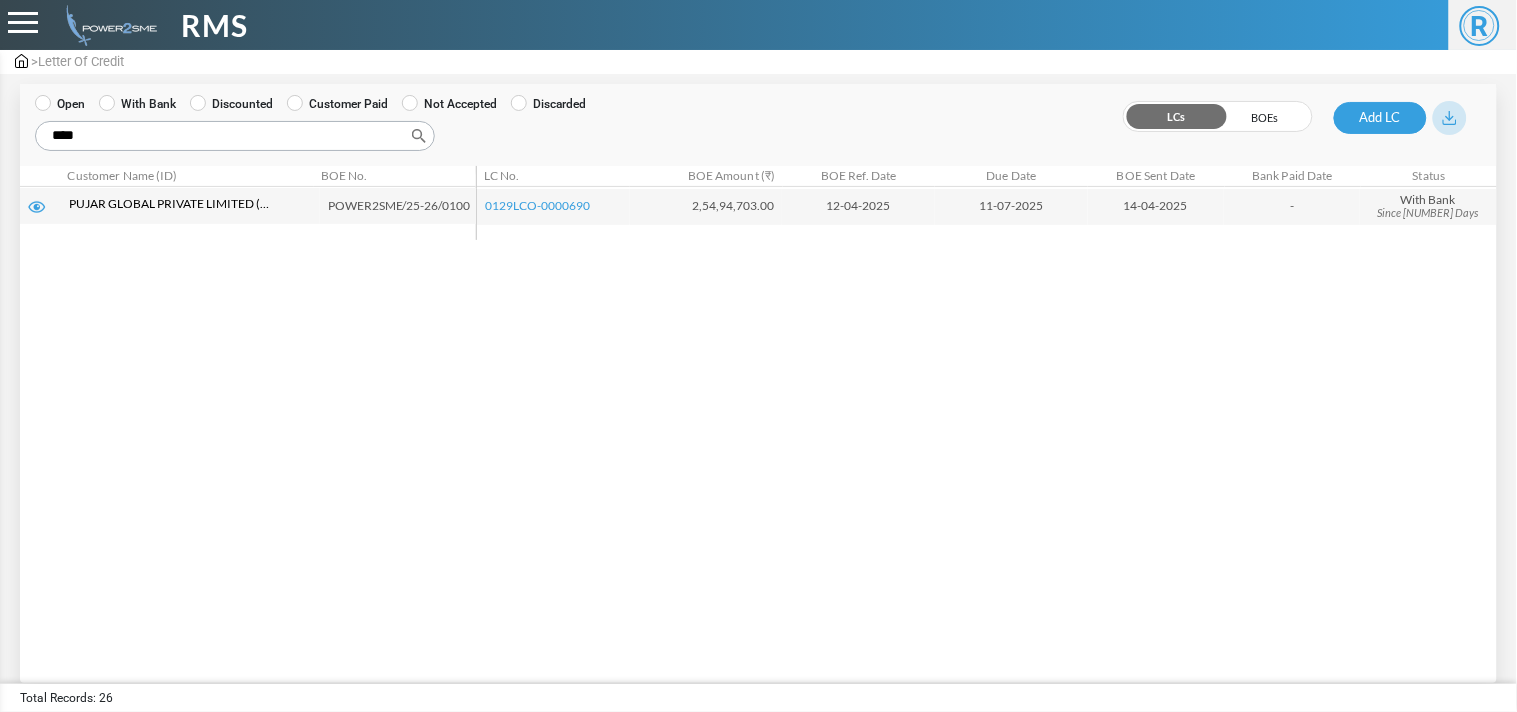 type on "****" 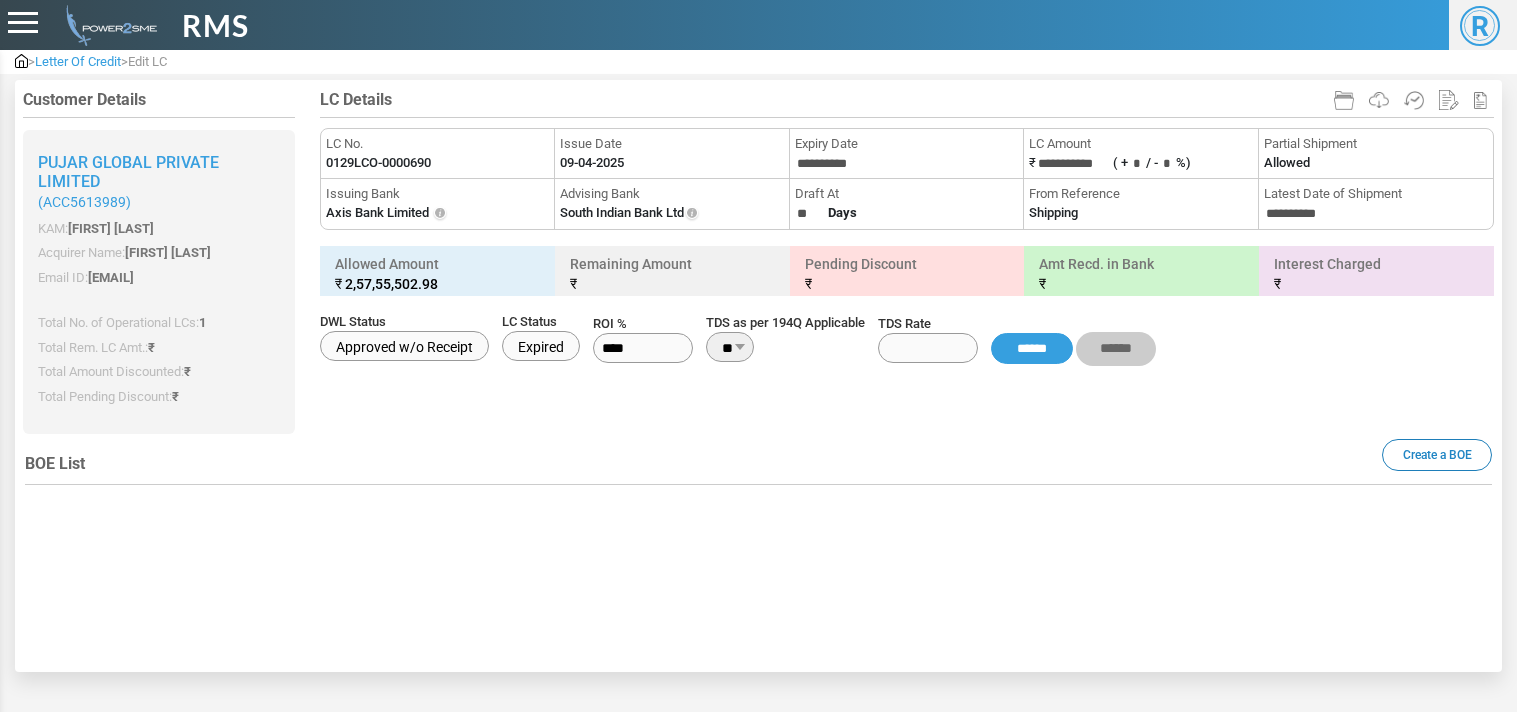 type on "**********" 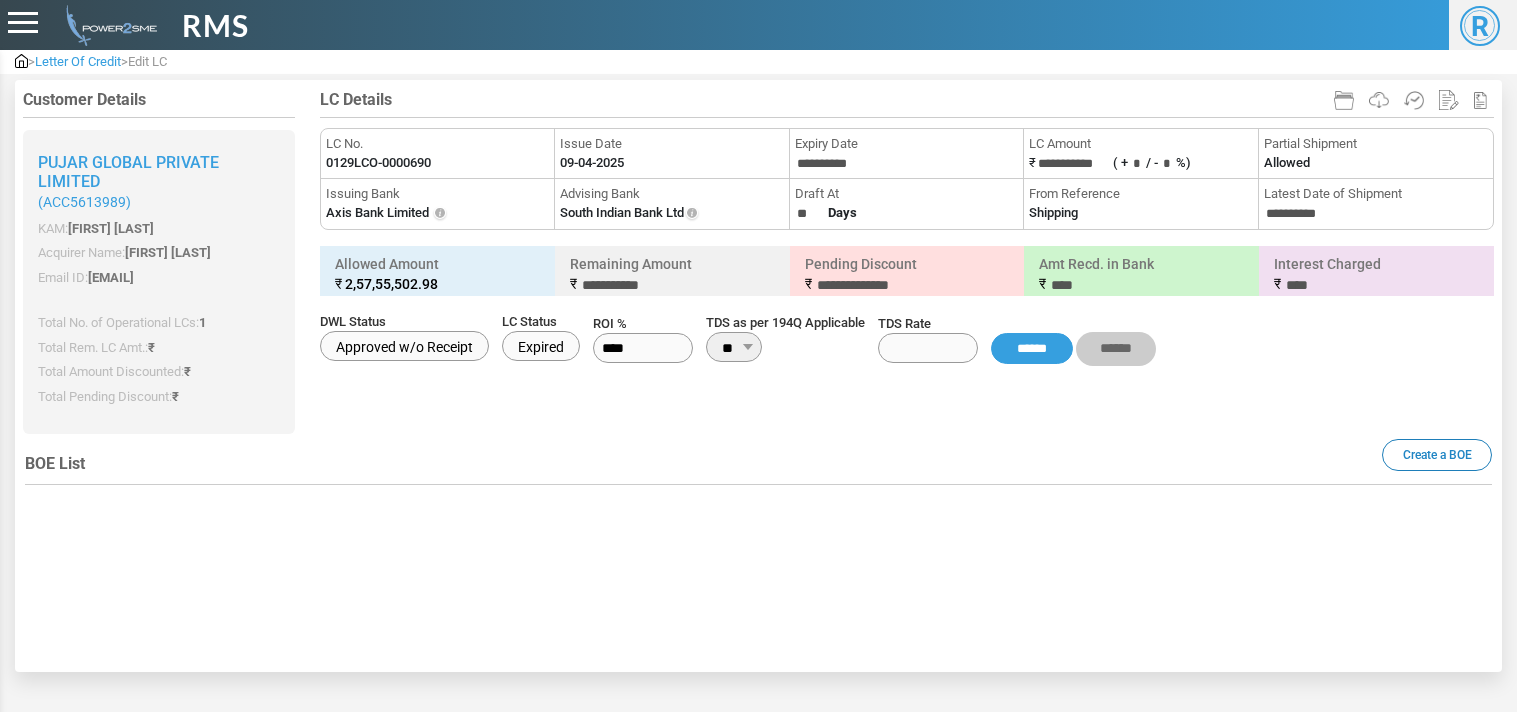 scroll, scrollTop: 0, scrollLeft: 0, axis: both 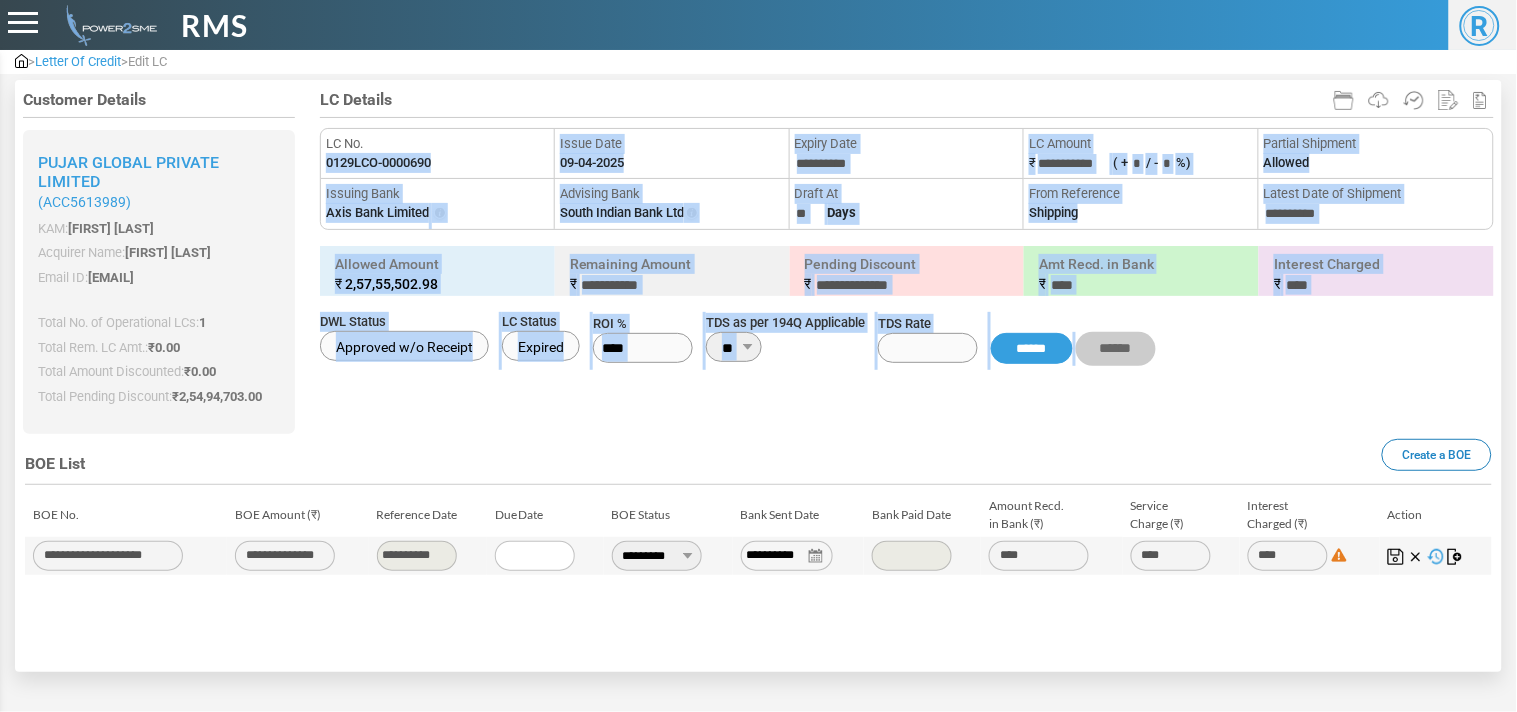 drag, startPoint x: 435, startPoint y: 152, endPoint x: 298, endPoint y: 156, distance: 137.05838 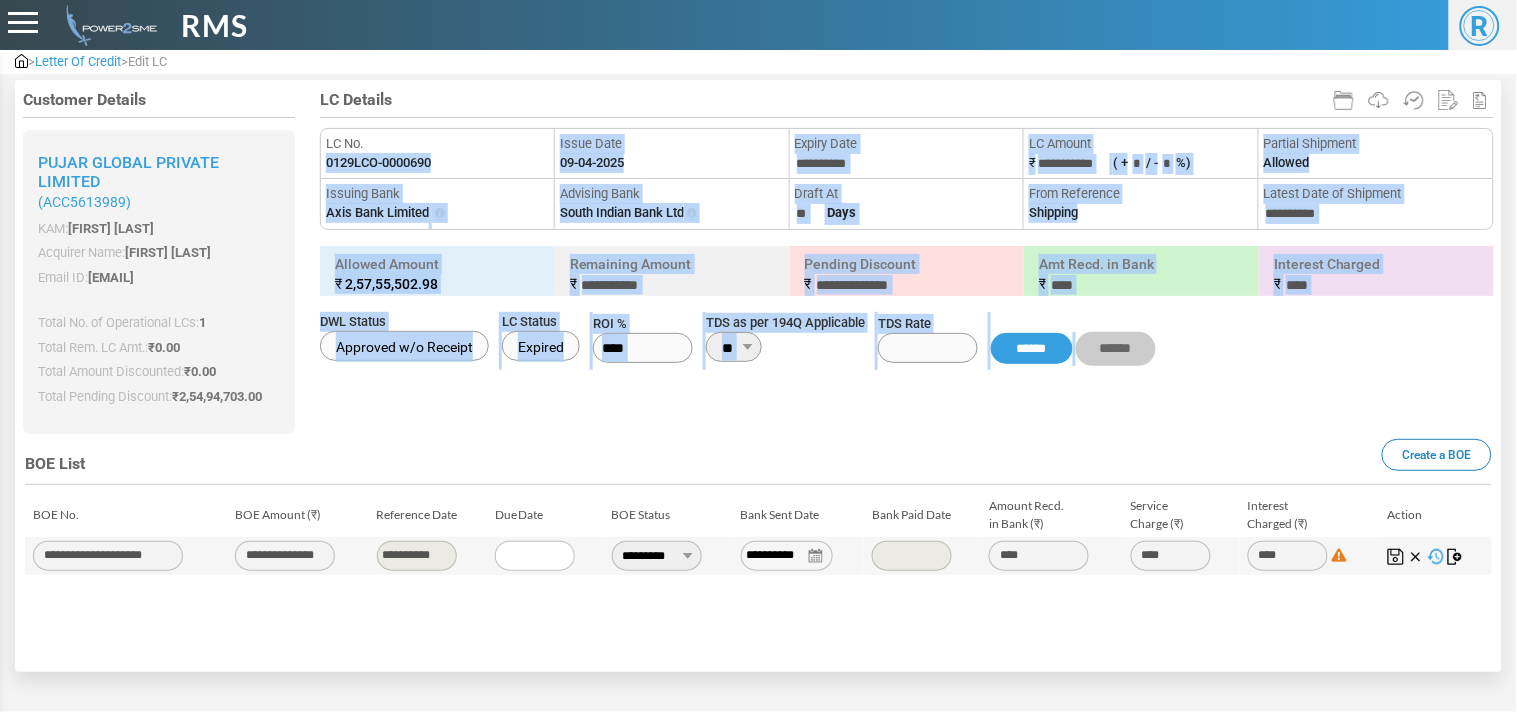click on "Customer Details
Pujar Global Private Limited (ACC5613989)
KAM:   [FIRST] [LAST]
Acquirer Name:
[FIRST] [LAST]
Email ID:
[EMAIL]
0.0
0.0
25494703.00
Total No. of Operational LCs:  1
Total Rem. LC Amt.:   ₹  0.00
Total Amount Discounted:   ₹  0.00
Total Pending Discount:   ₹  2,54,94,703.00
LC Details" at bounding box center (758, 345) 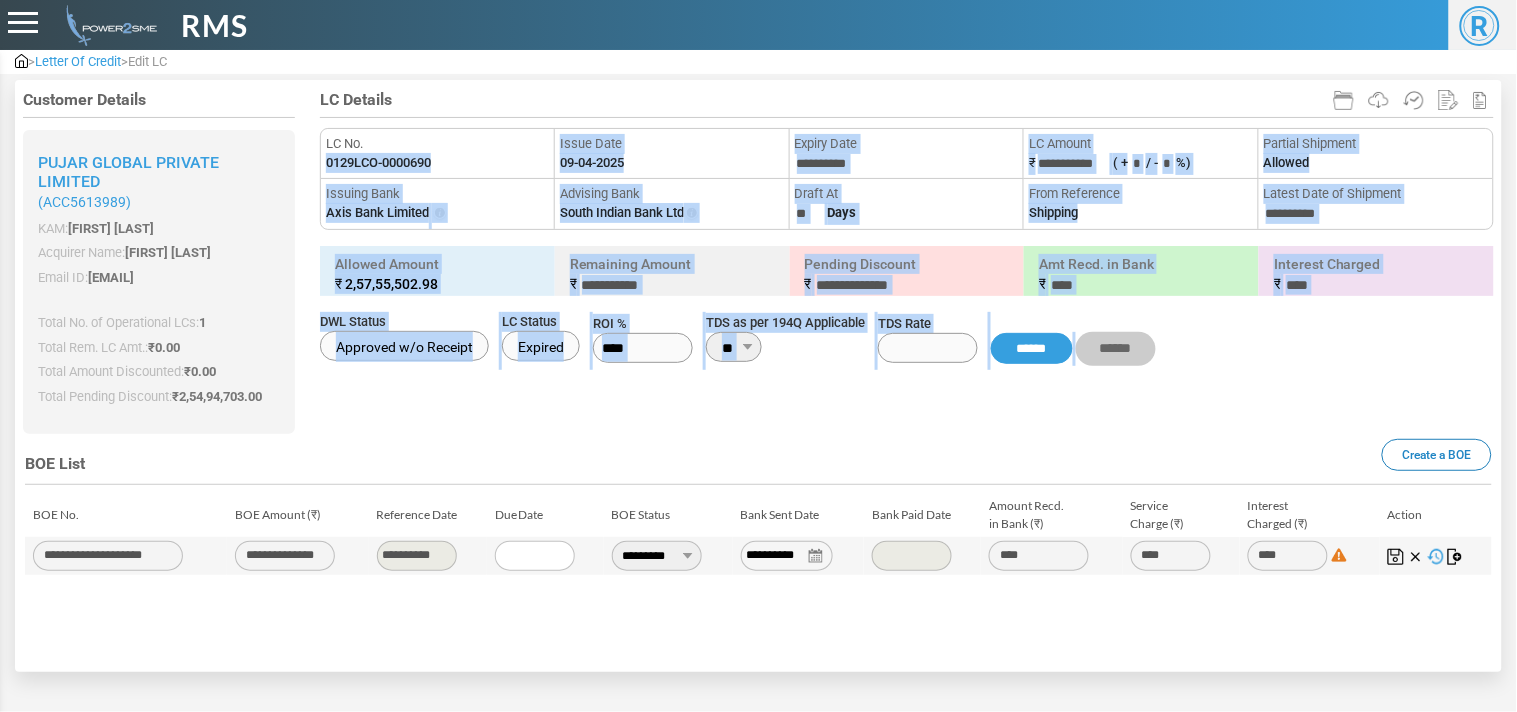 click on "LC No." at bounding box center (437, 144) 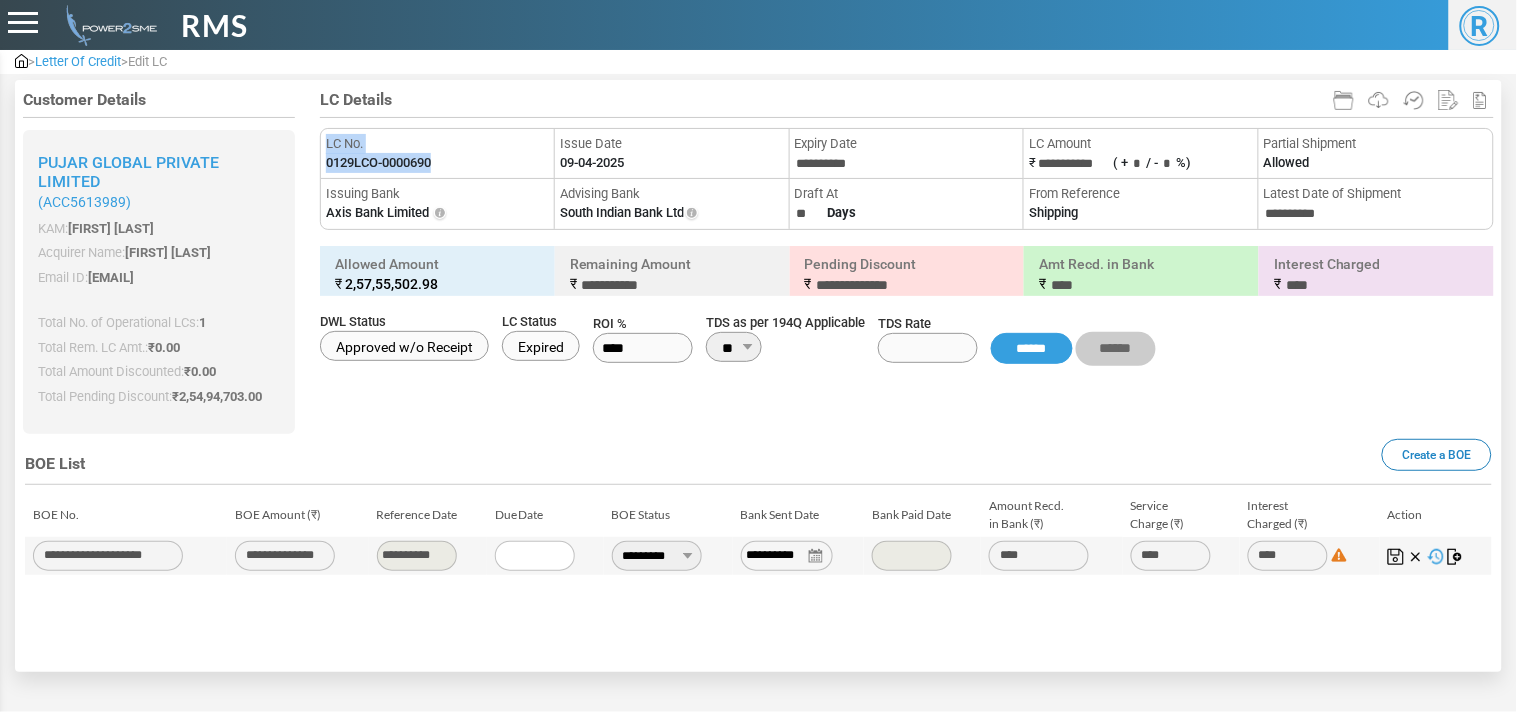 drag, startPoint x: 455, startPoint y: 163, endPoint x: 320, endPoint y: 153, distance: 135.36986 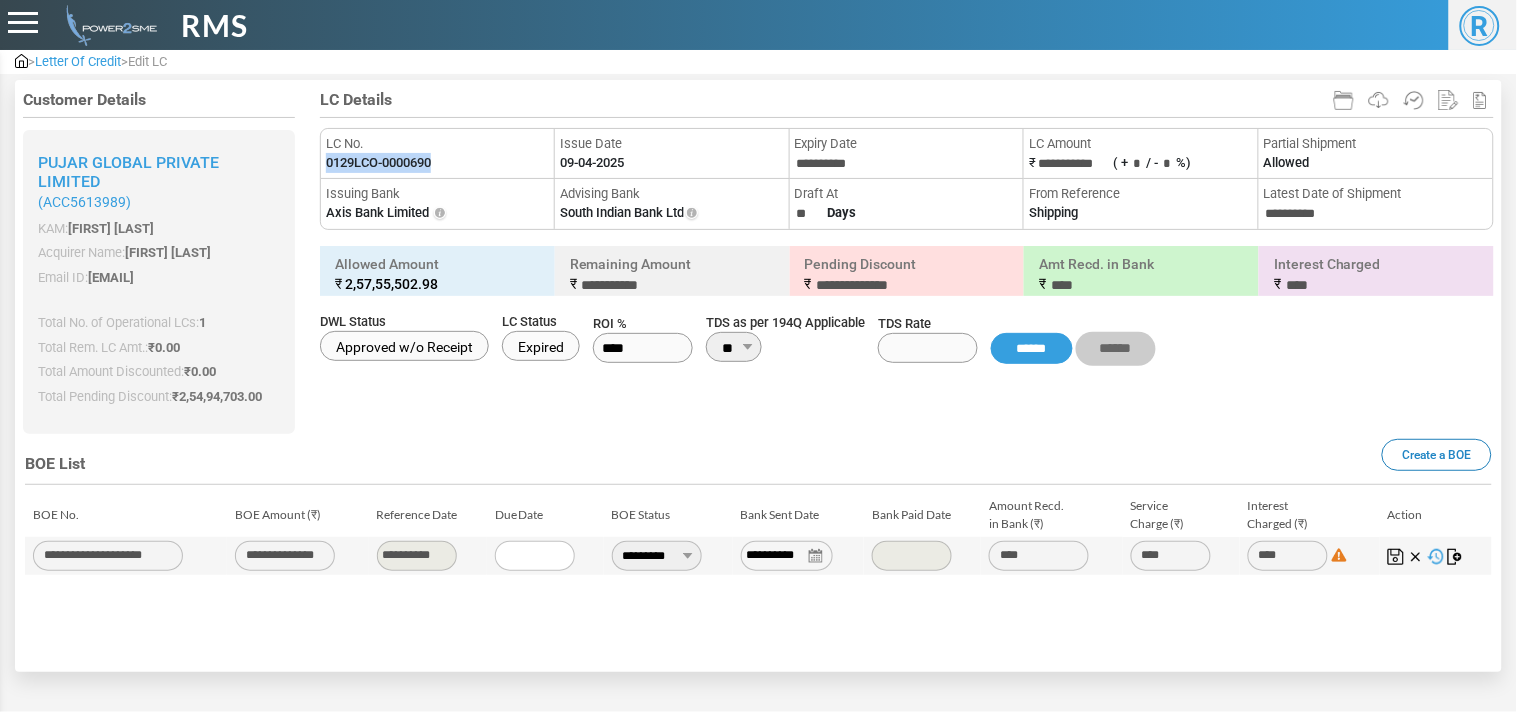 copy on "0129LCO-0000690" 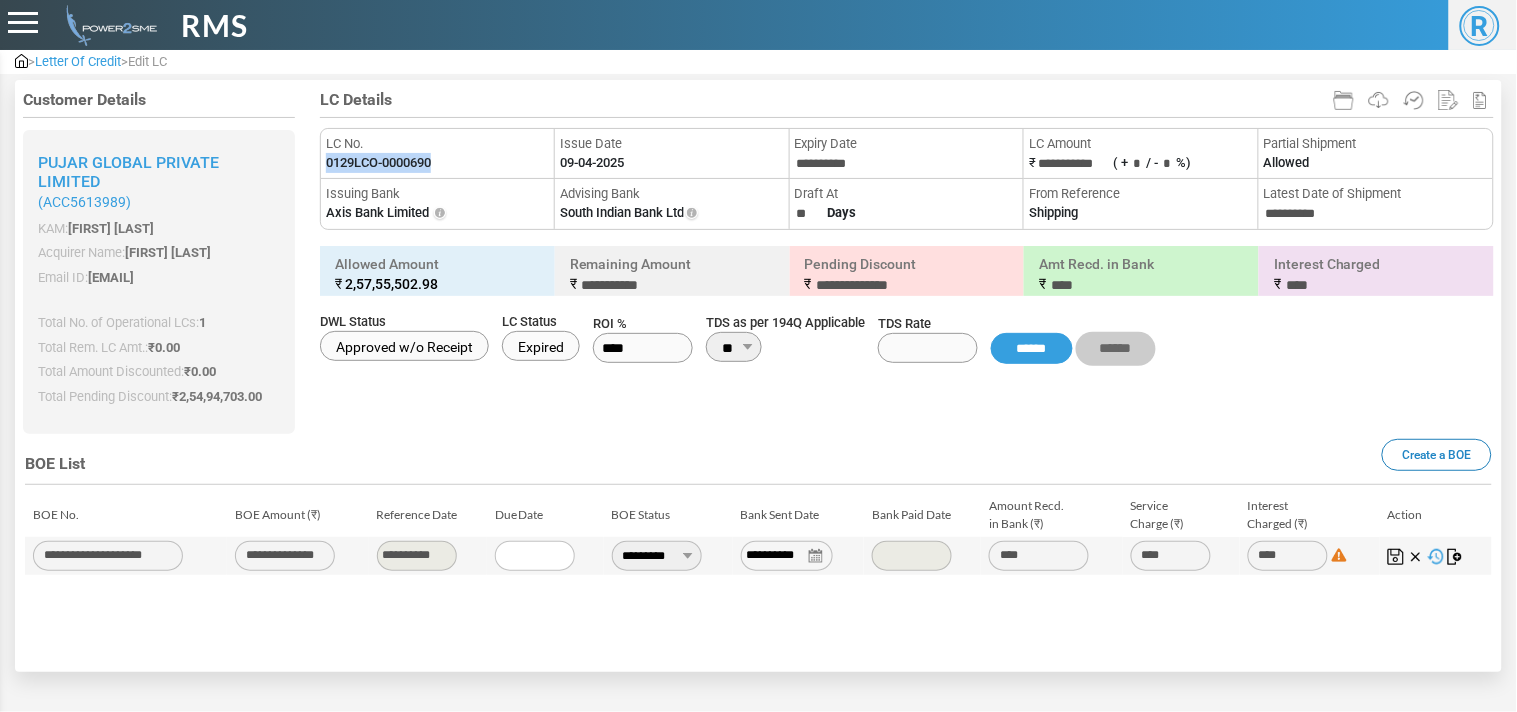 click on "**********" at bounding box center (657, 556) 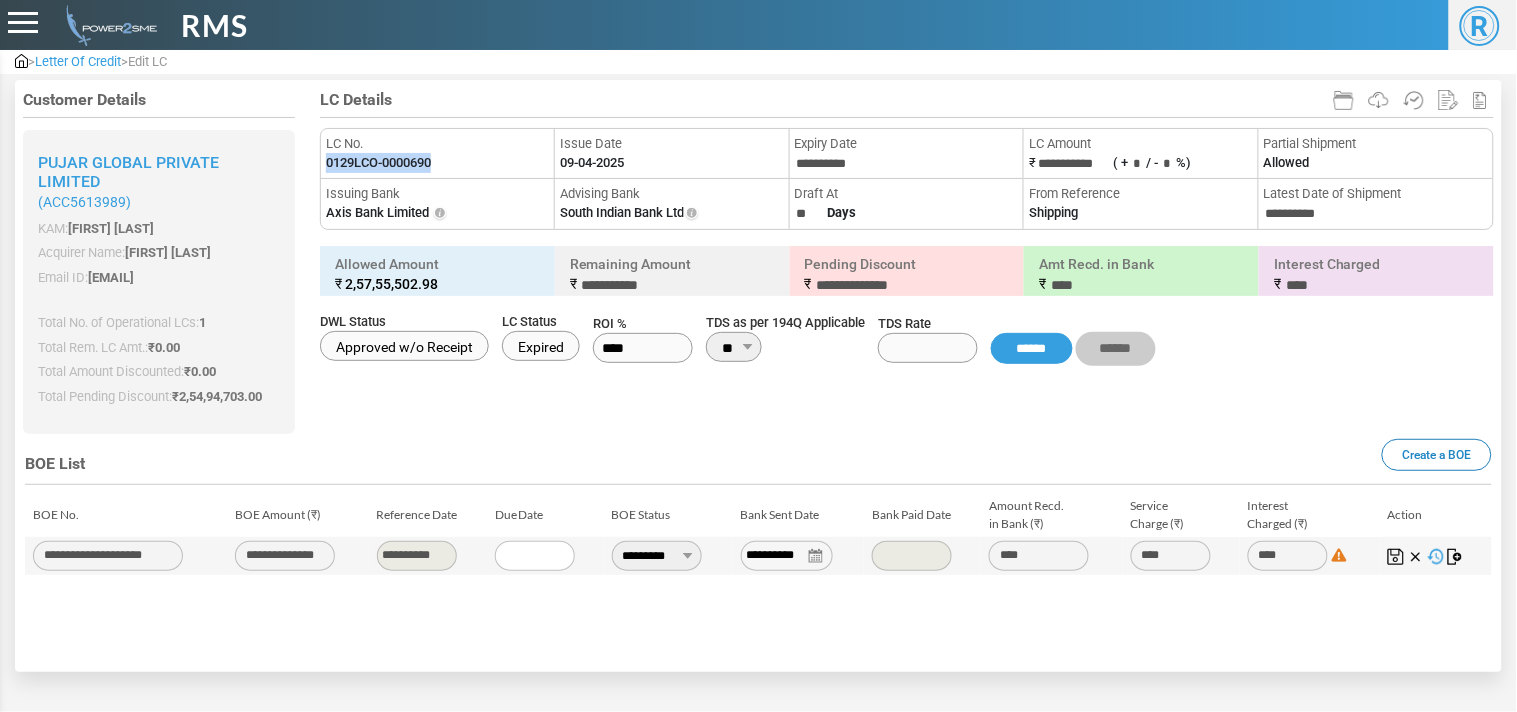 select on "***" 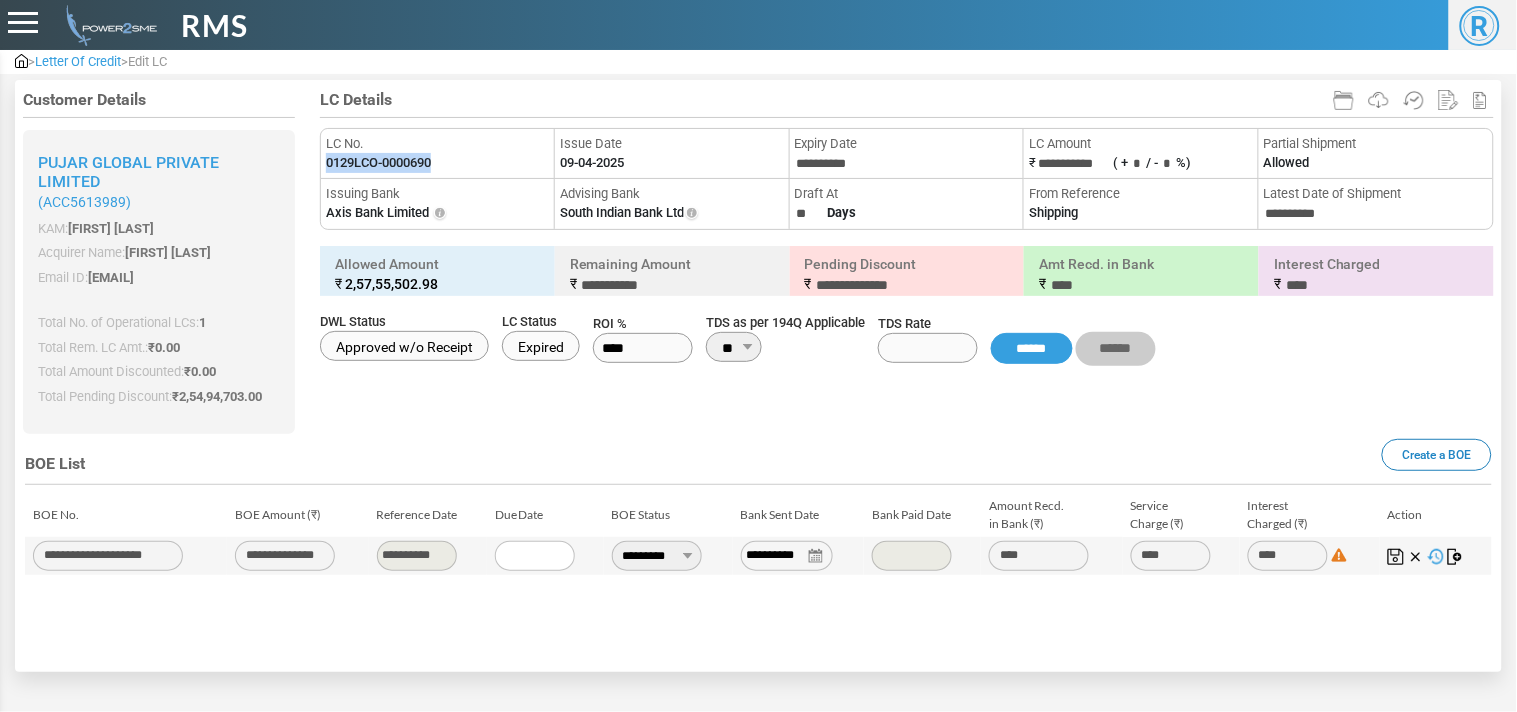 click on "**********" at bounding box center (657, 556) 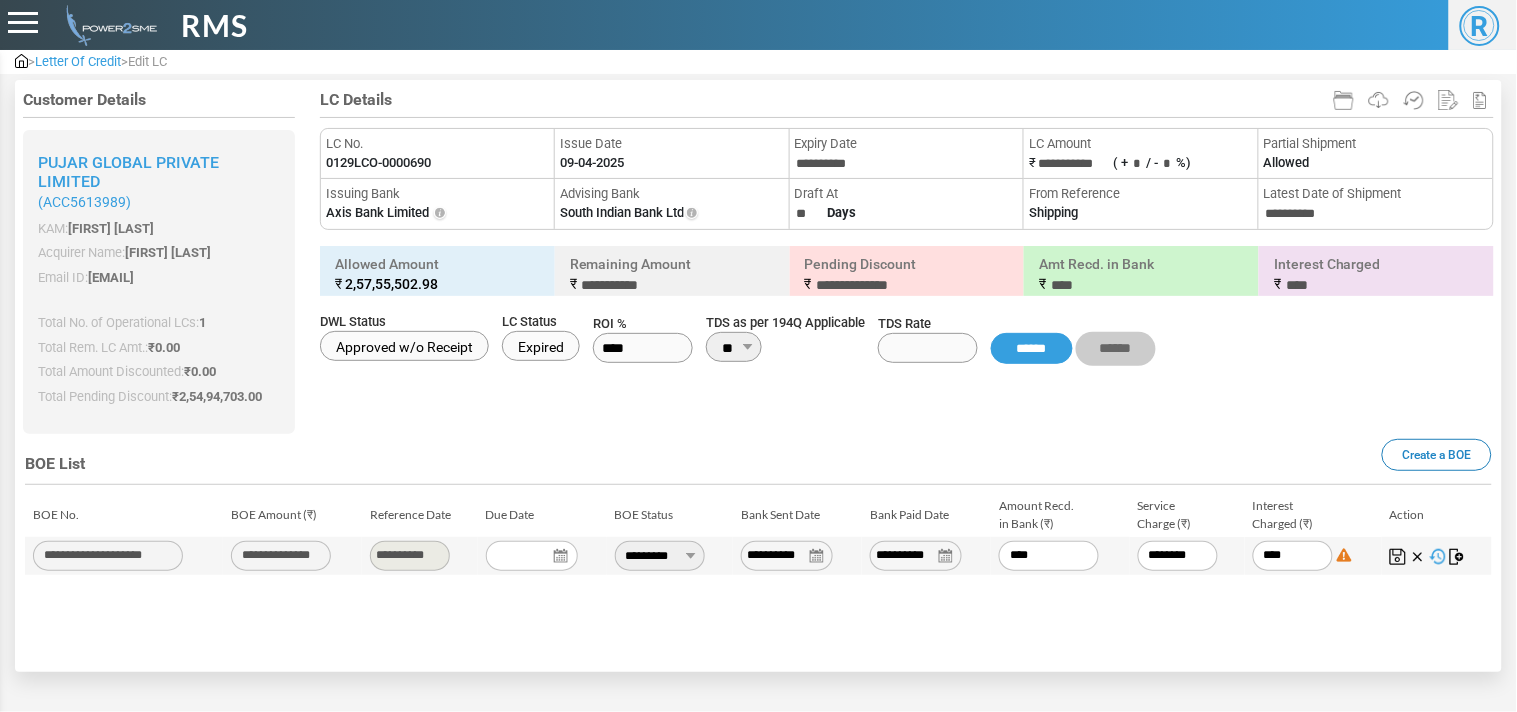 click on "**********" at bounding box center [916, 556] 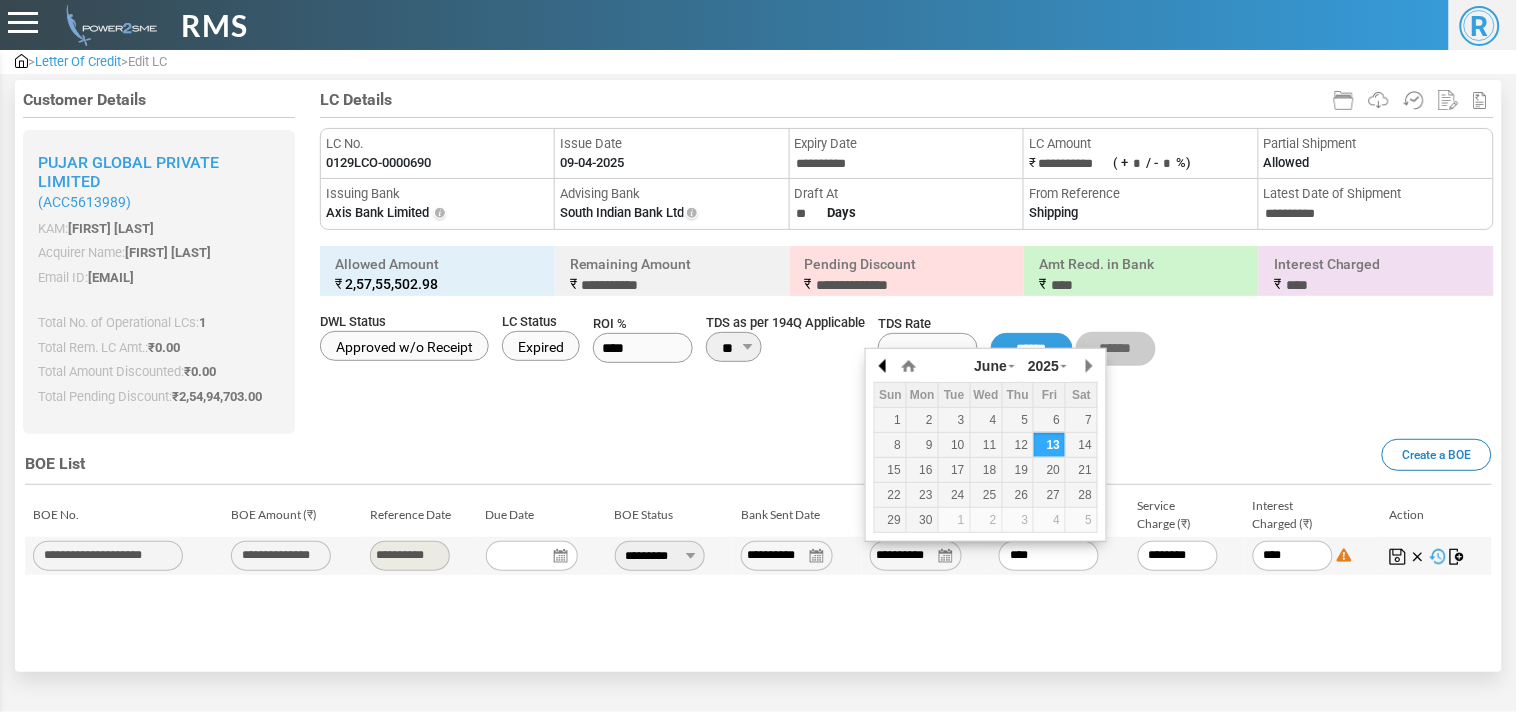click at bounding box center (884, 366) 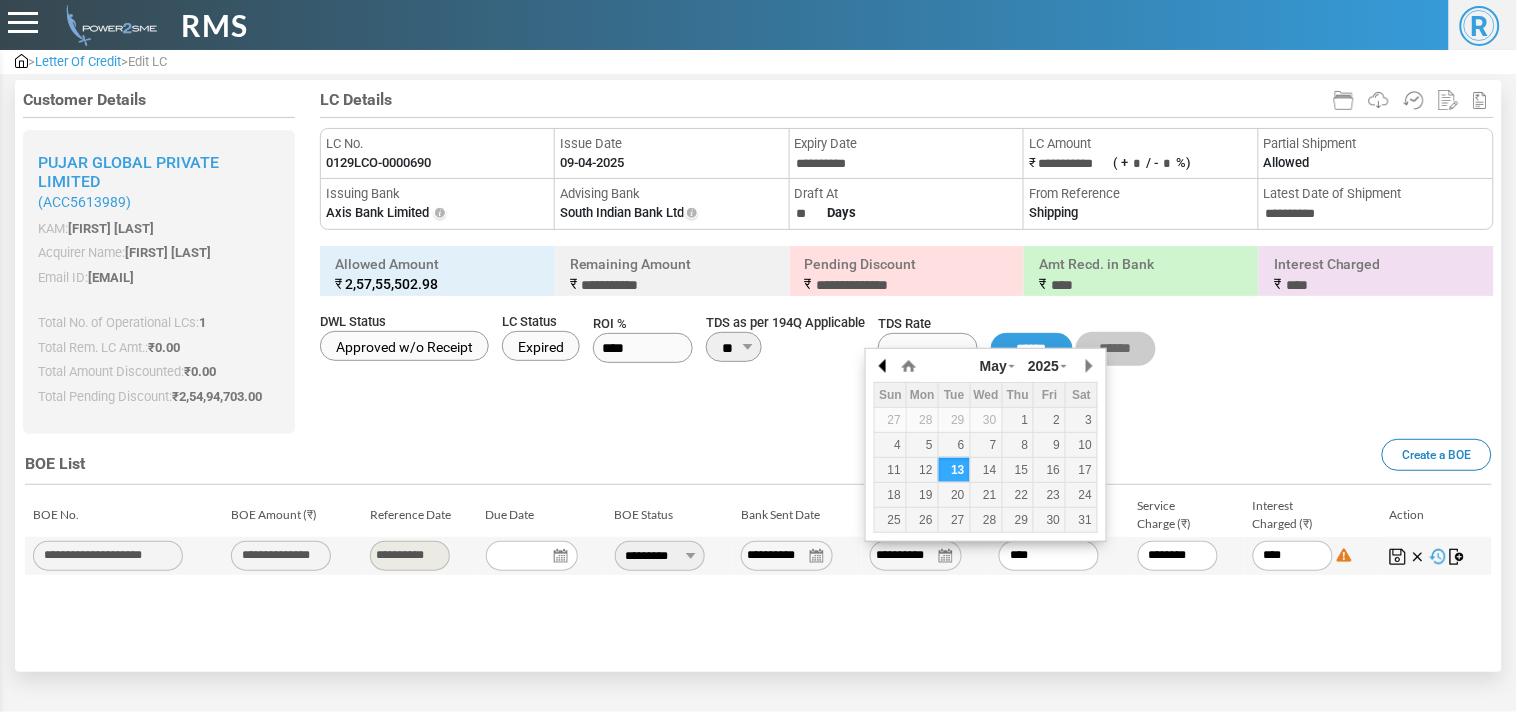 click at bounding box center (884, 366) 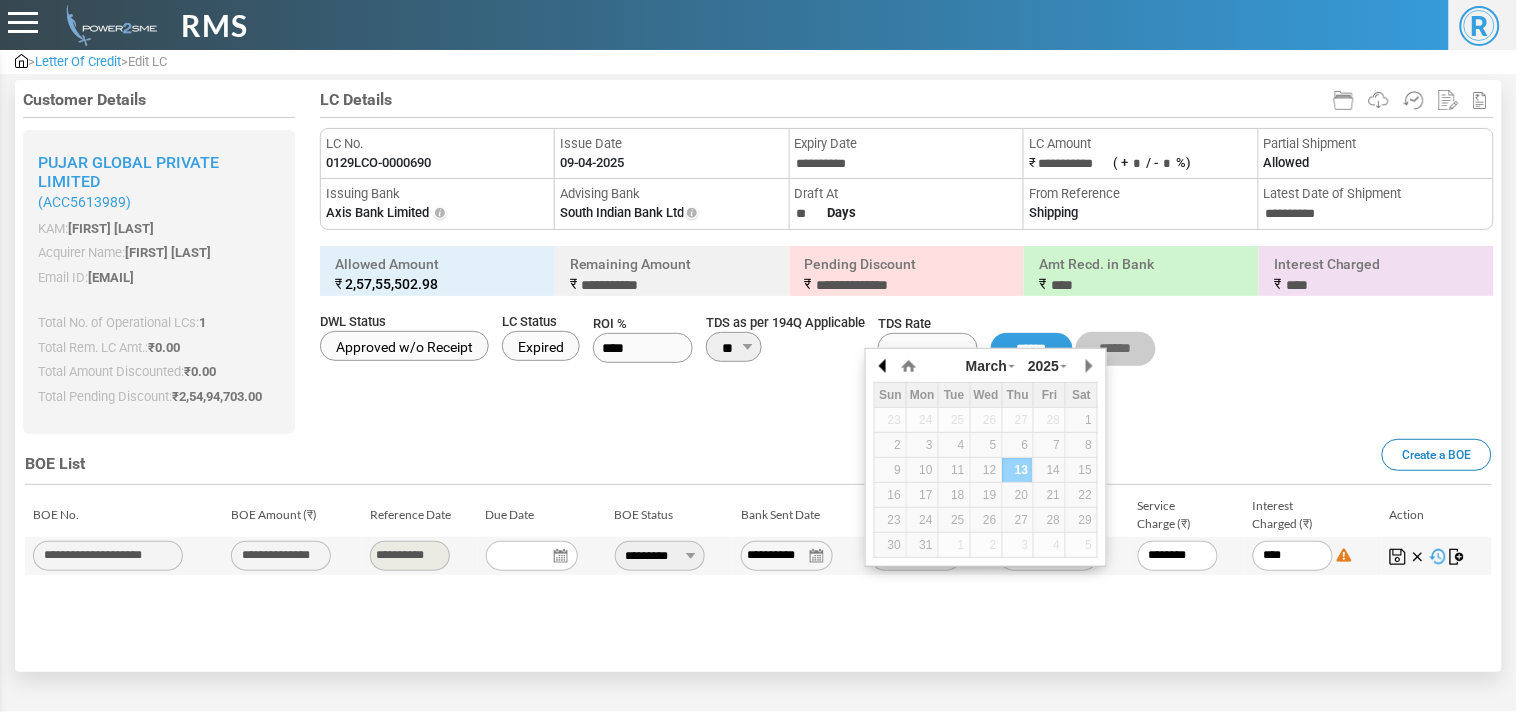drag, startPoint x: 877, startPoint y: 367, endPoint x: 891, endPoint y: 356, distance: 17.804493 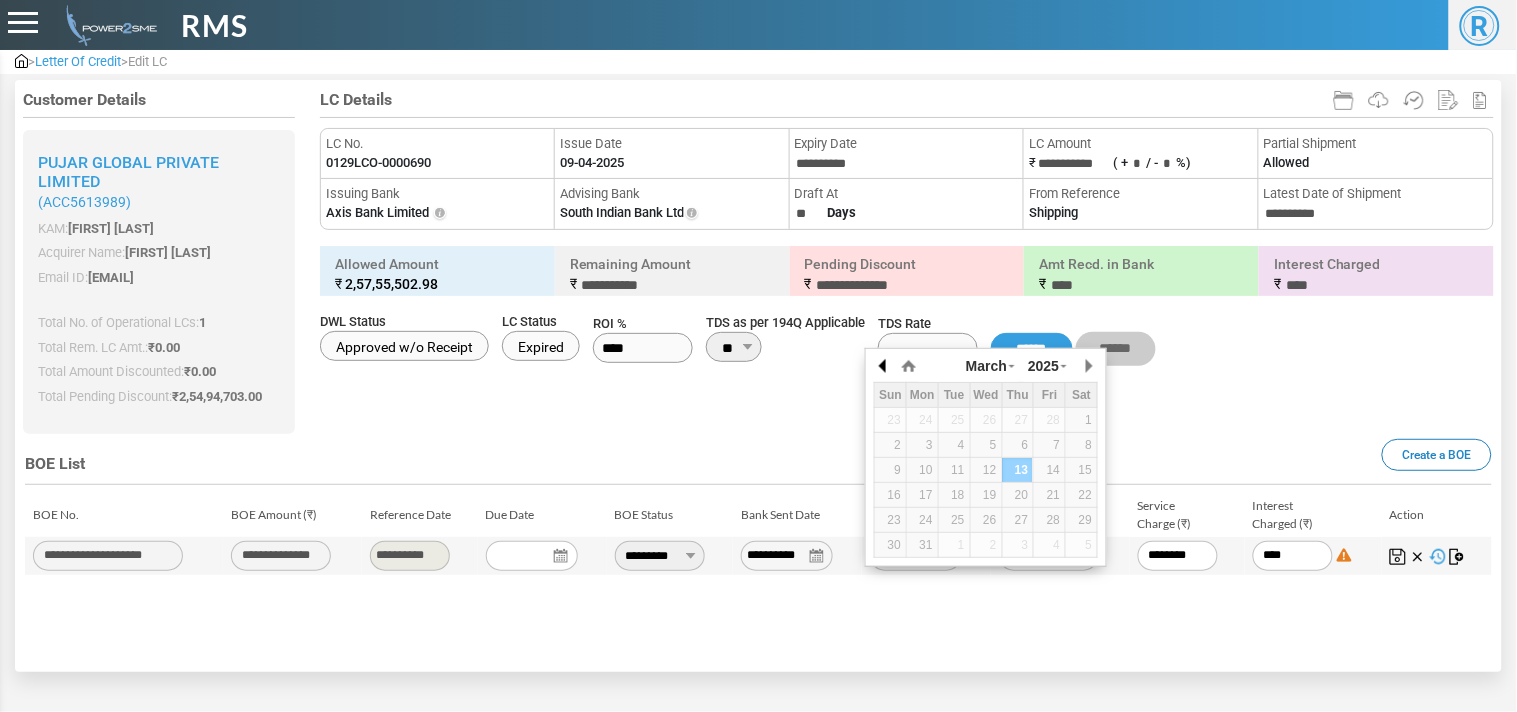 click at bounding box center (884, 366) 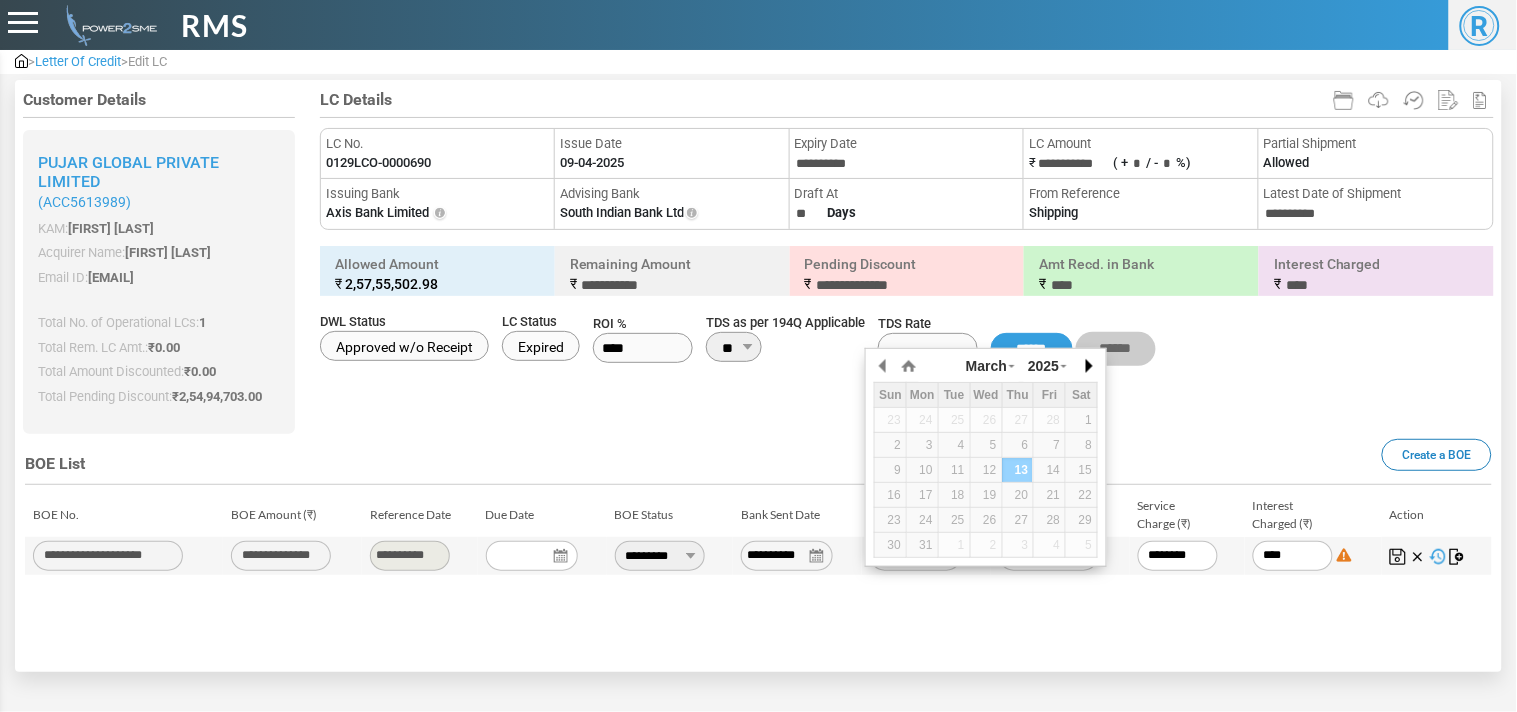 click at bounding box center [1088, 366] 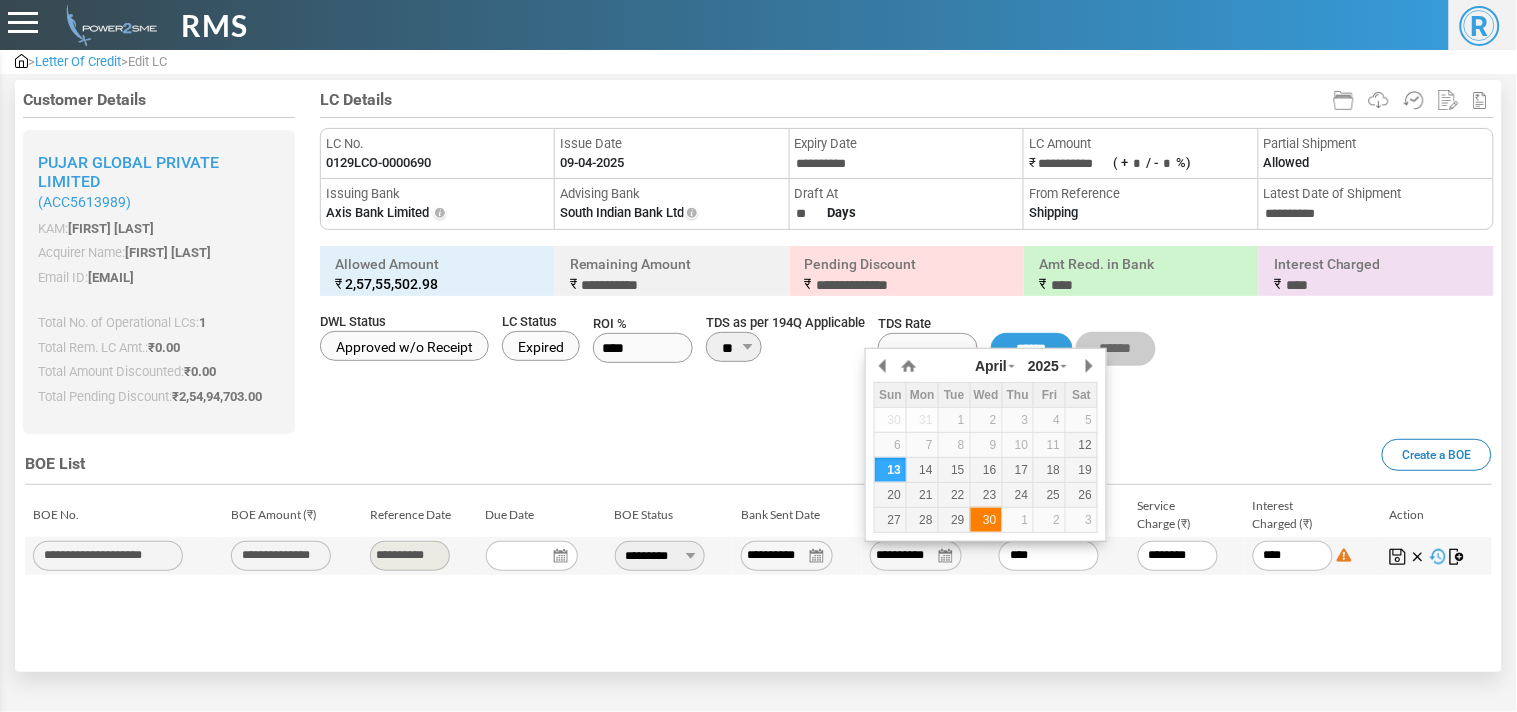 click on "30" at bounding box center [986, 520] 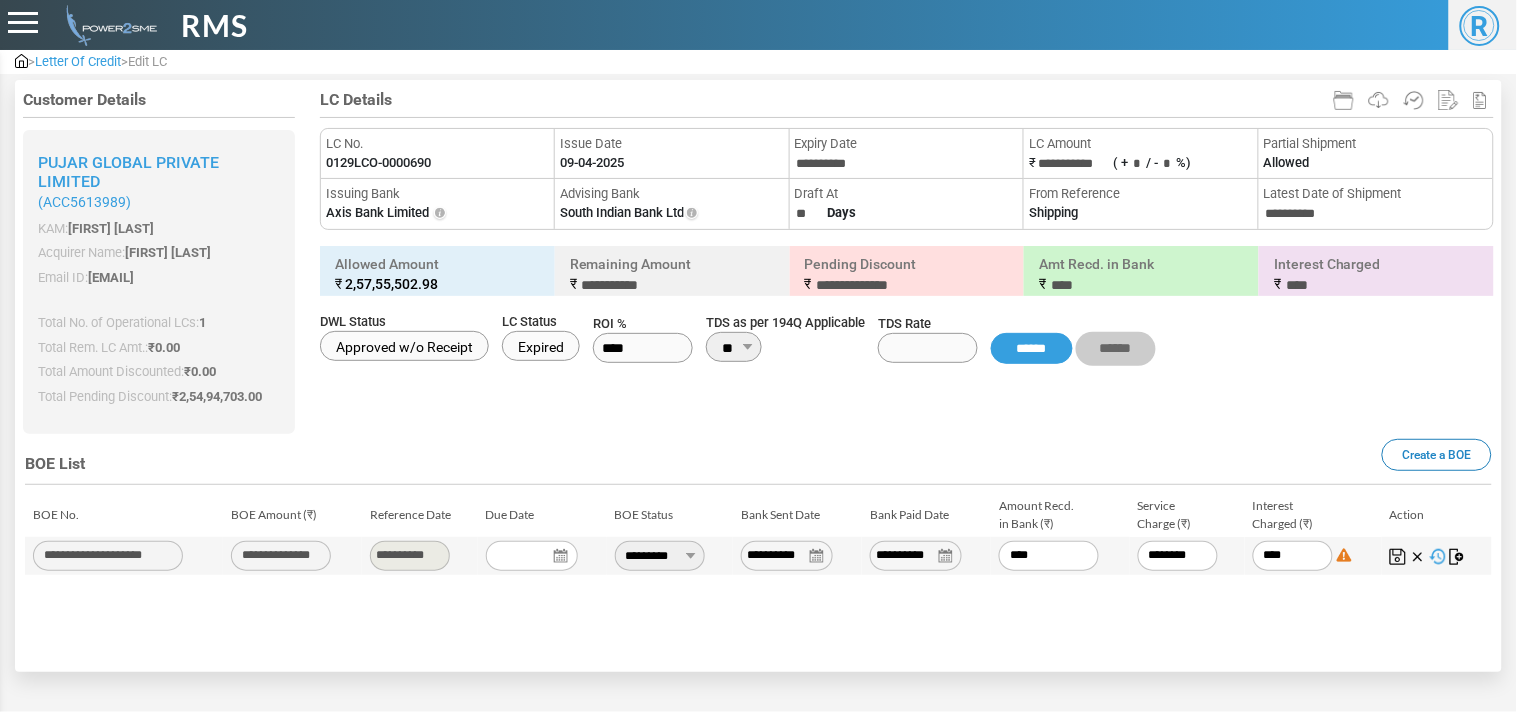drag, startPoint x: 1043, startPoint y: 561, endPoint x: 938, endPoint y: 571, distance: 105.47511 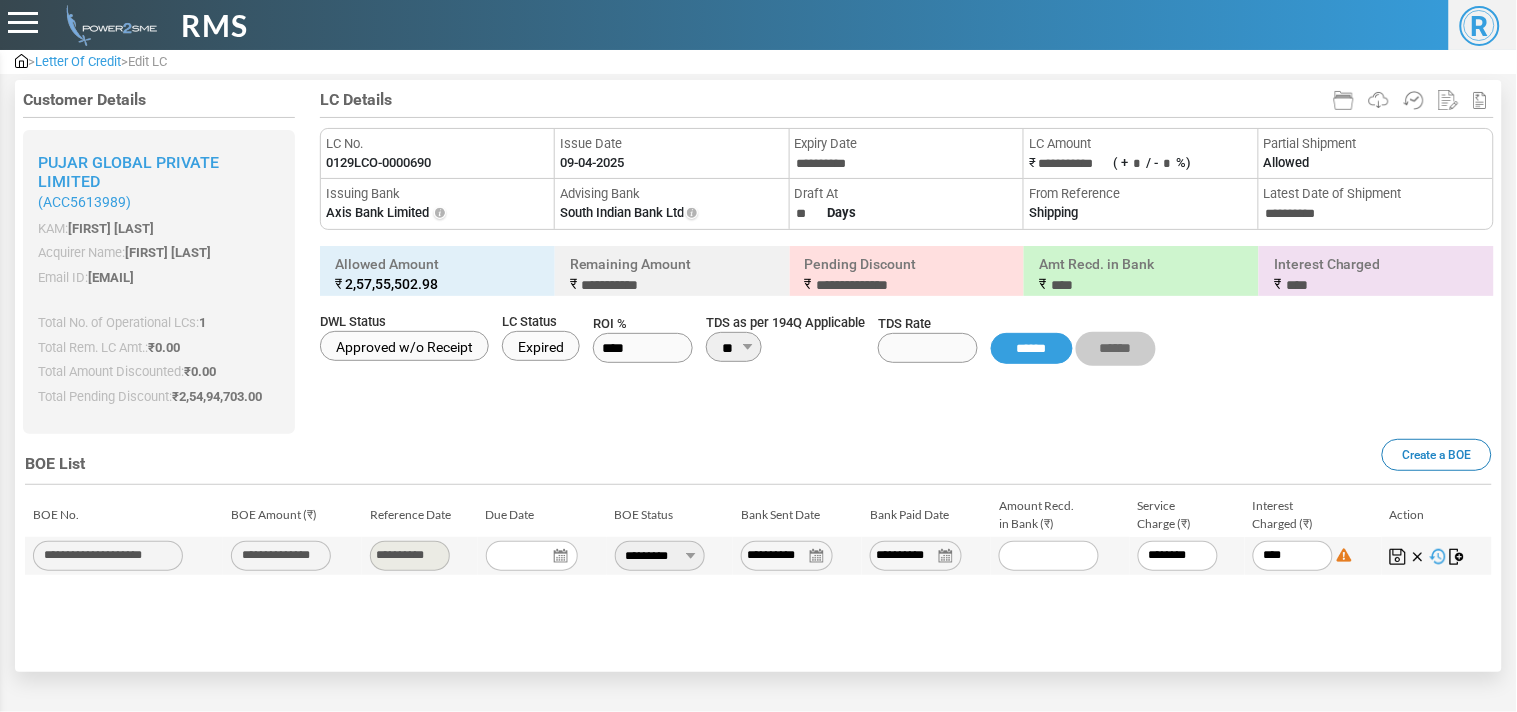 paste on "********" 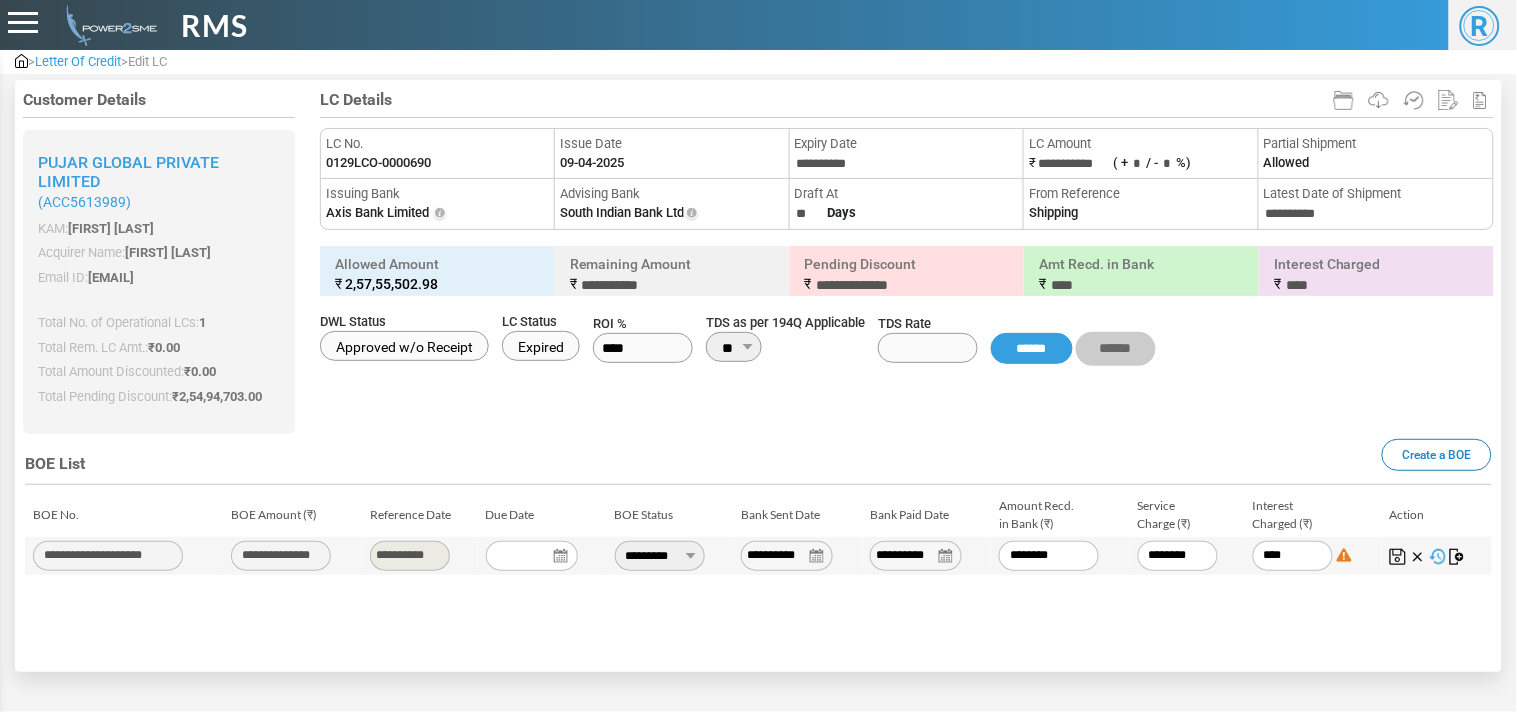 type on "******" 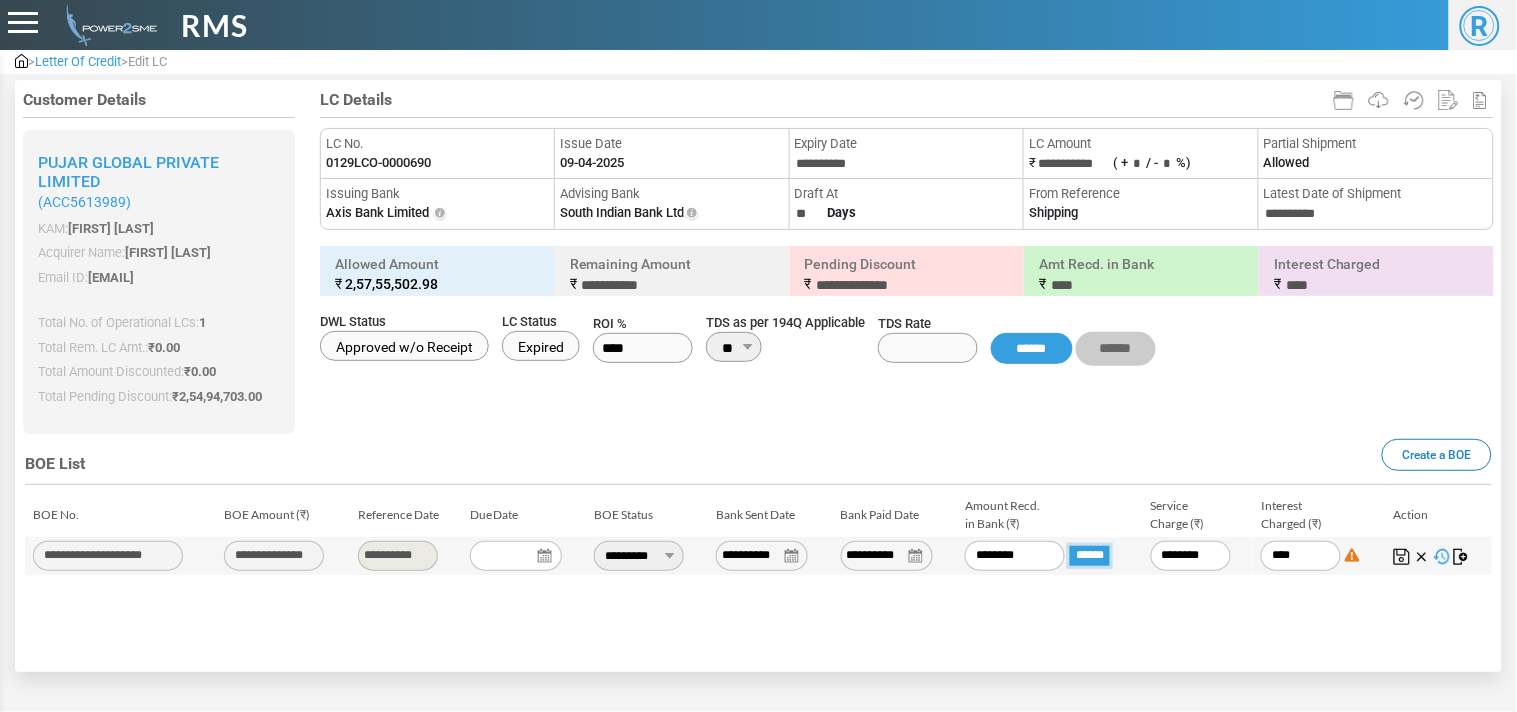 type on "**********" 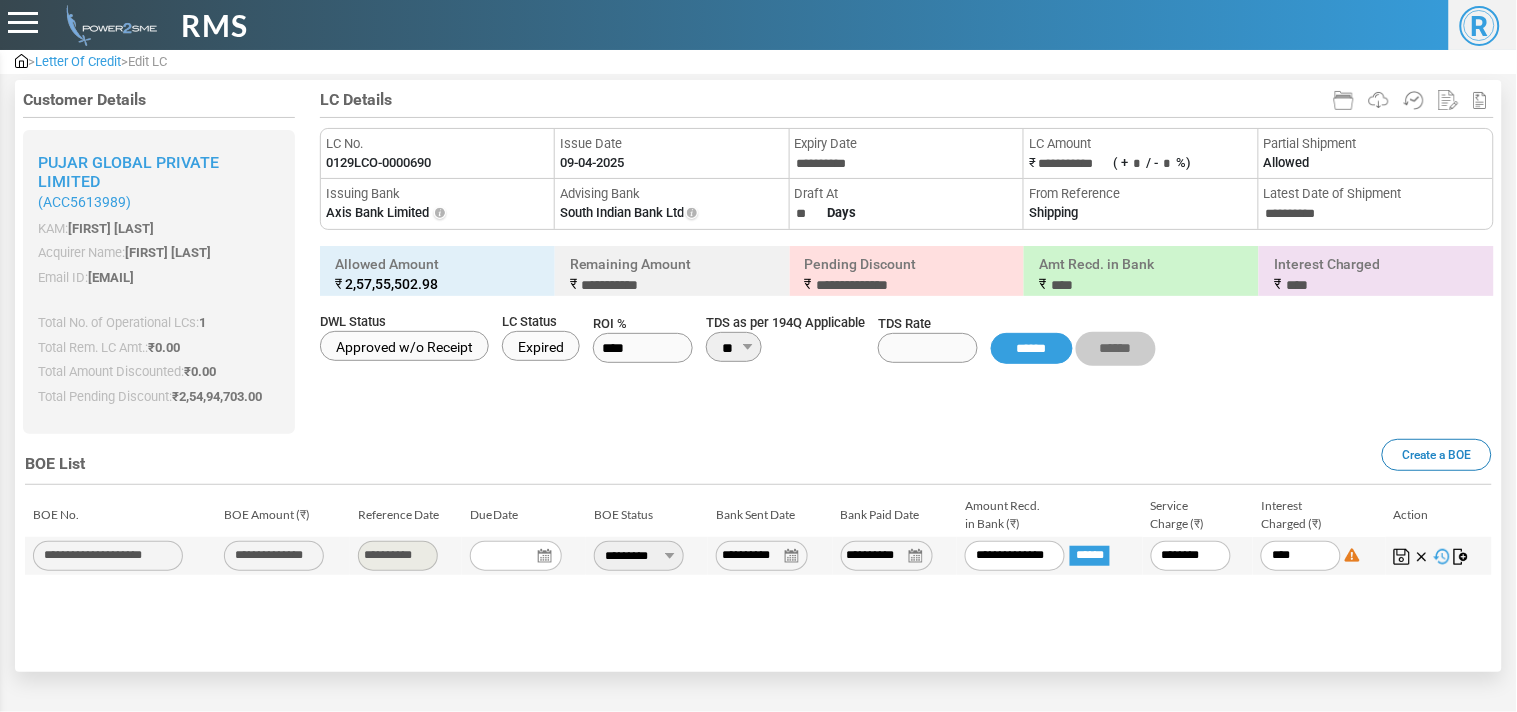 type on "********" 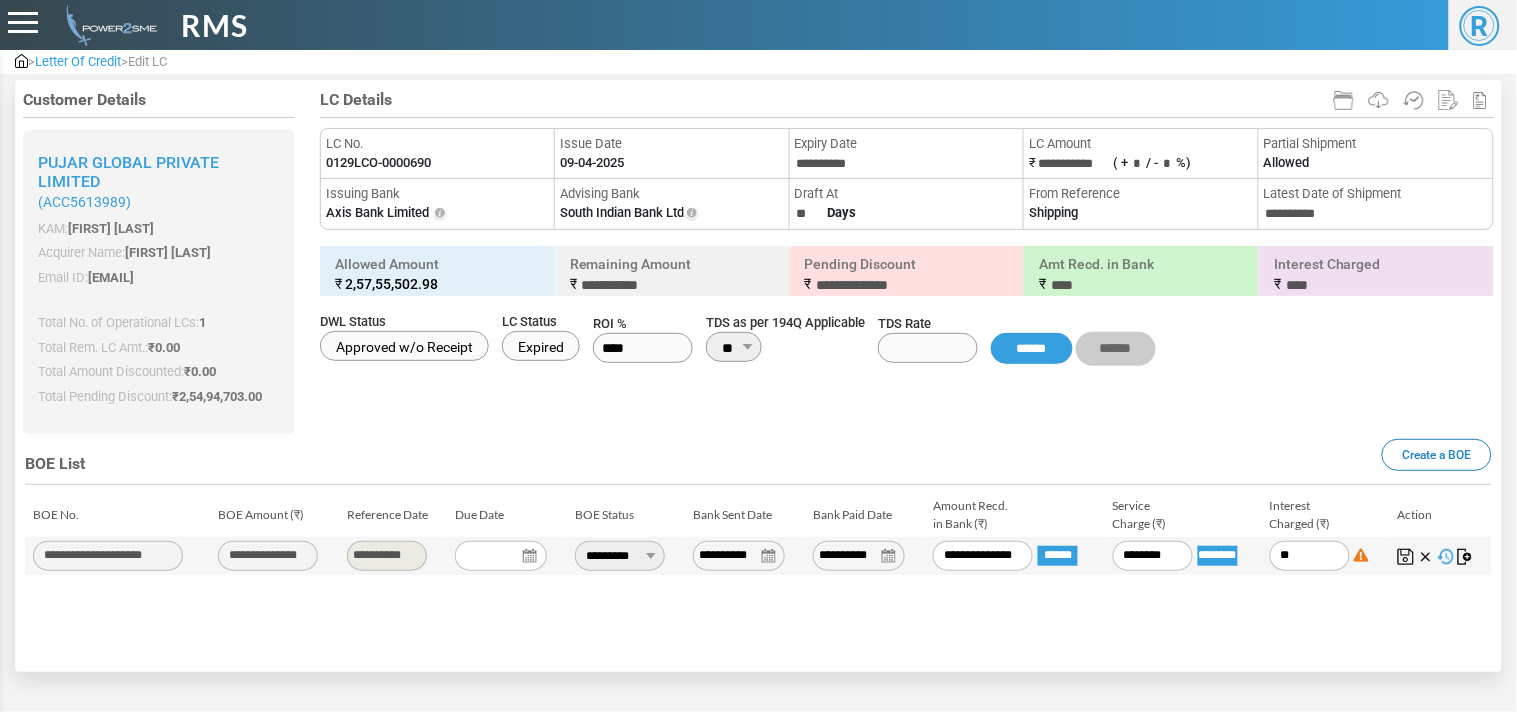 type on "*" 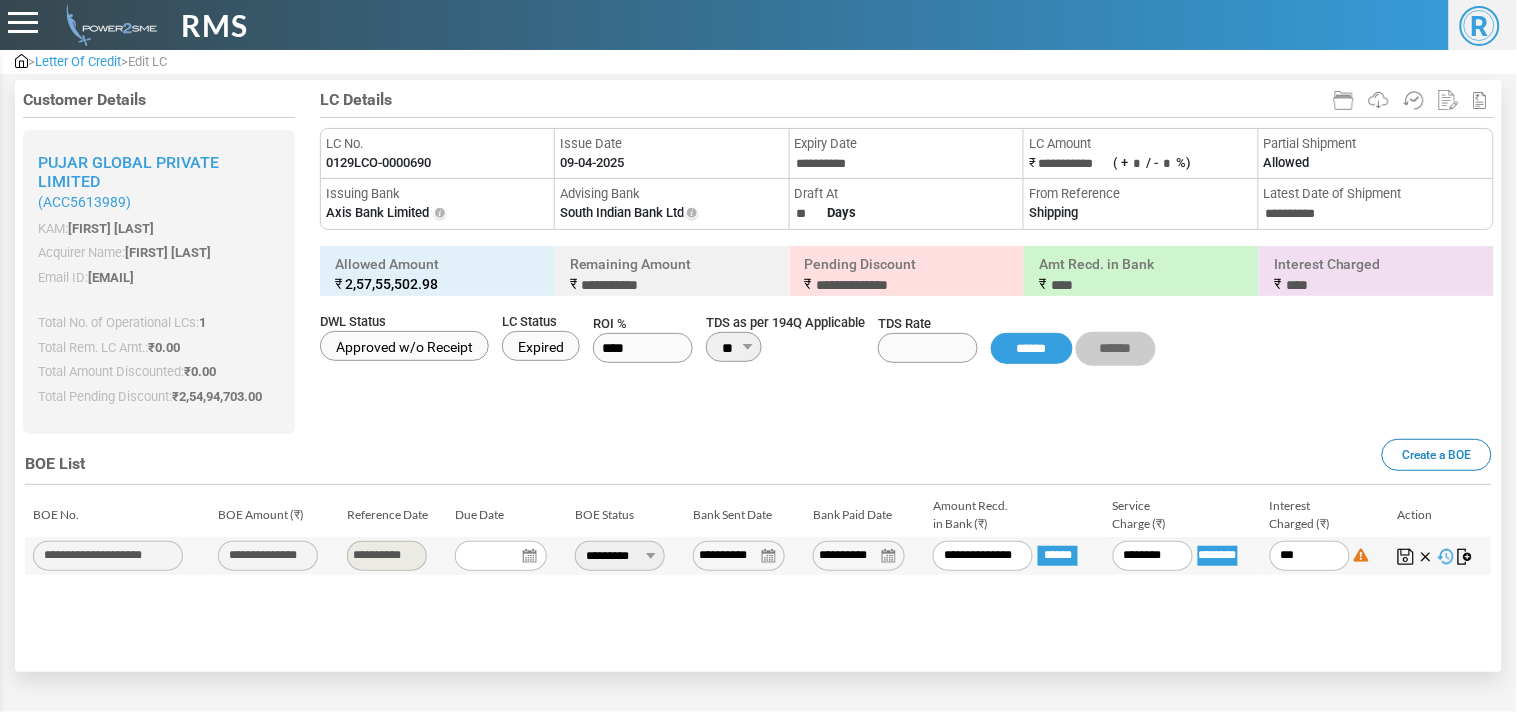 type on "****" 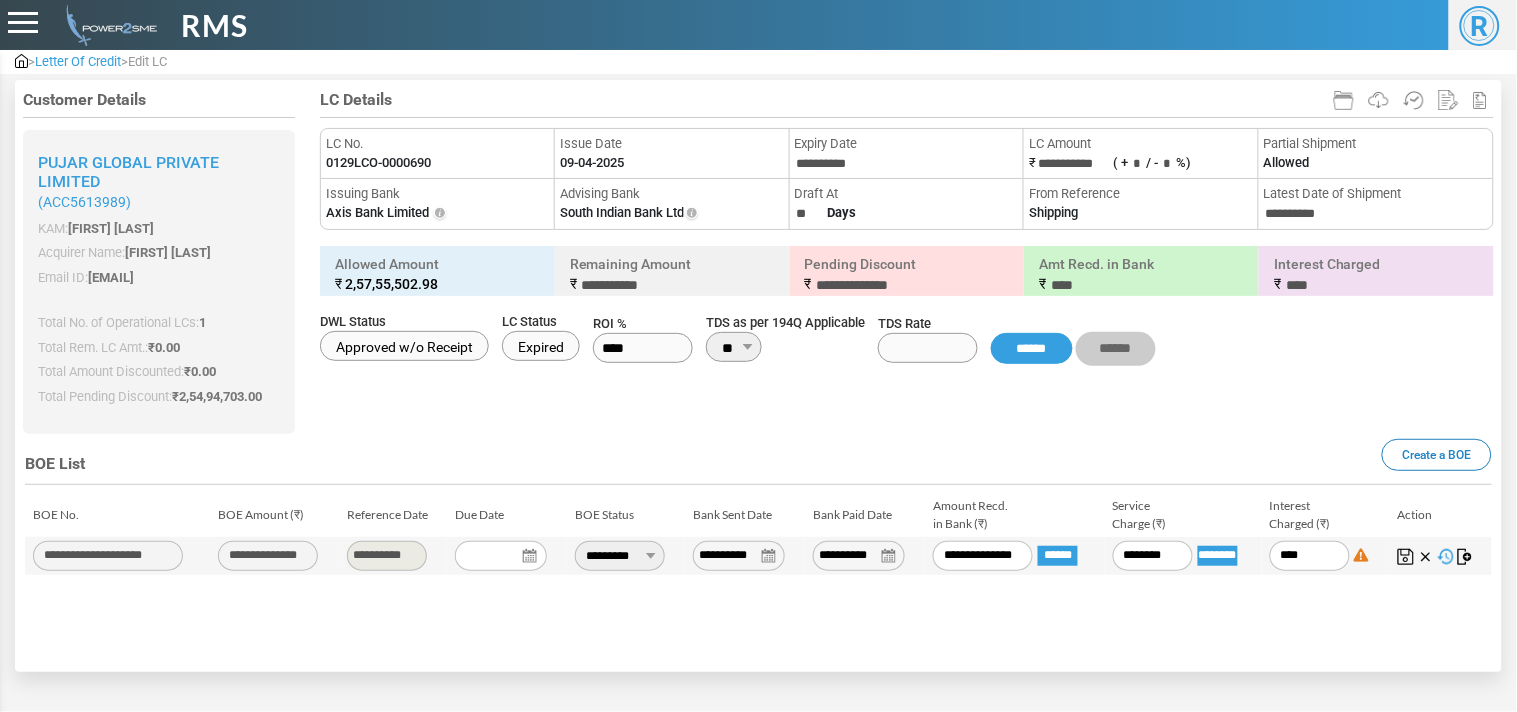 type on "*****" 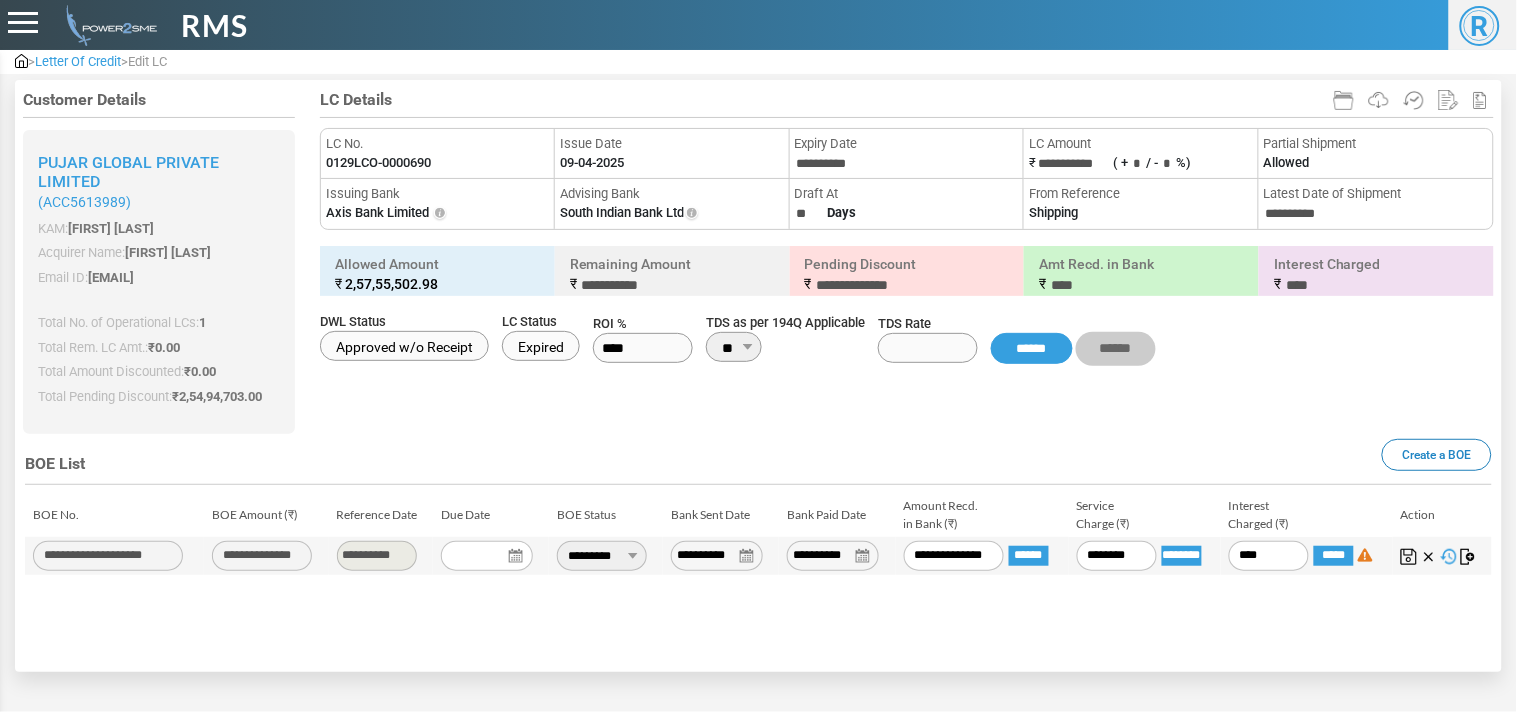type on "*****" 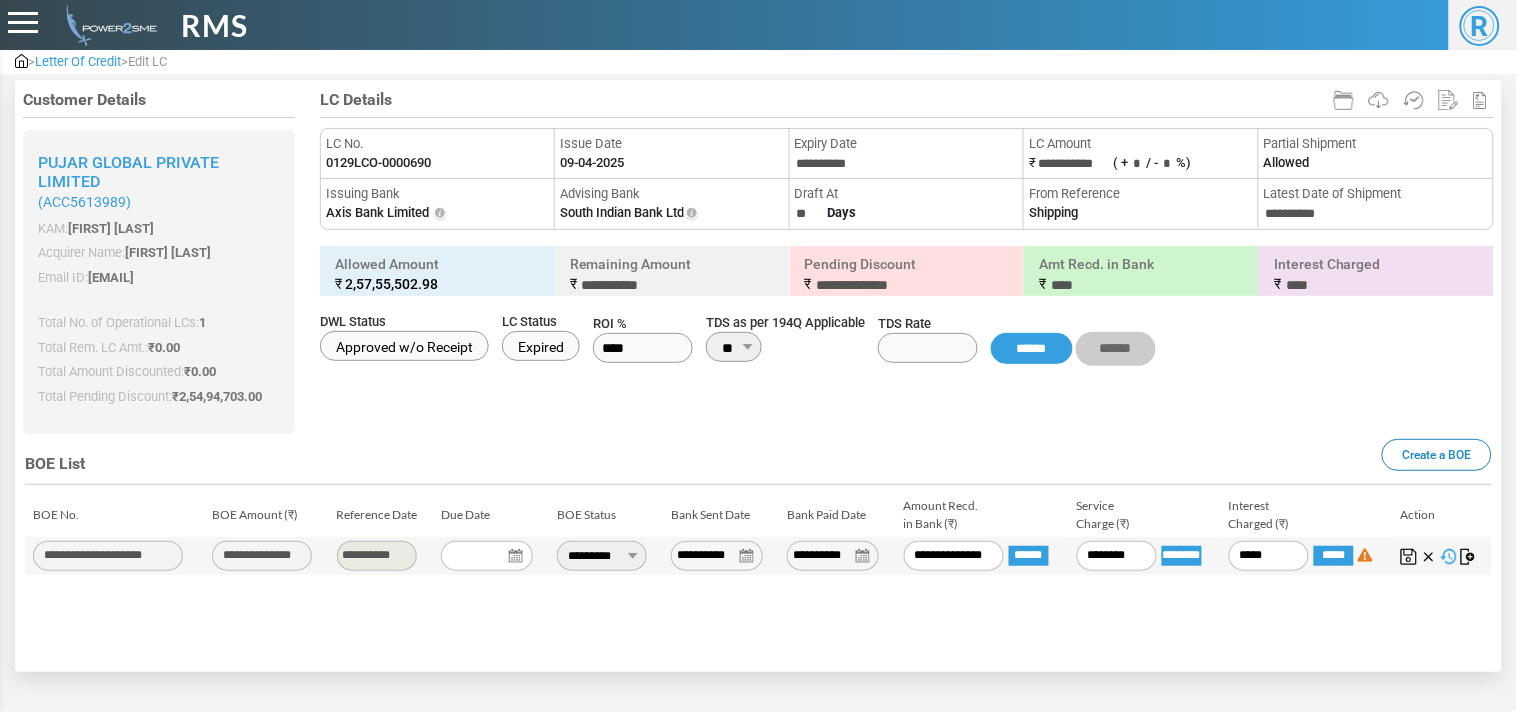 type on "******" 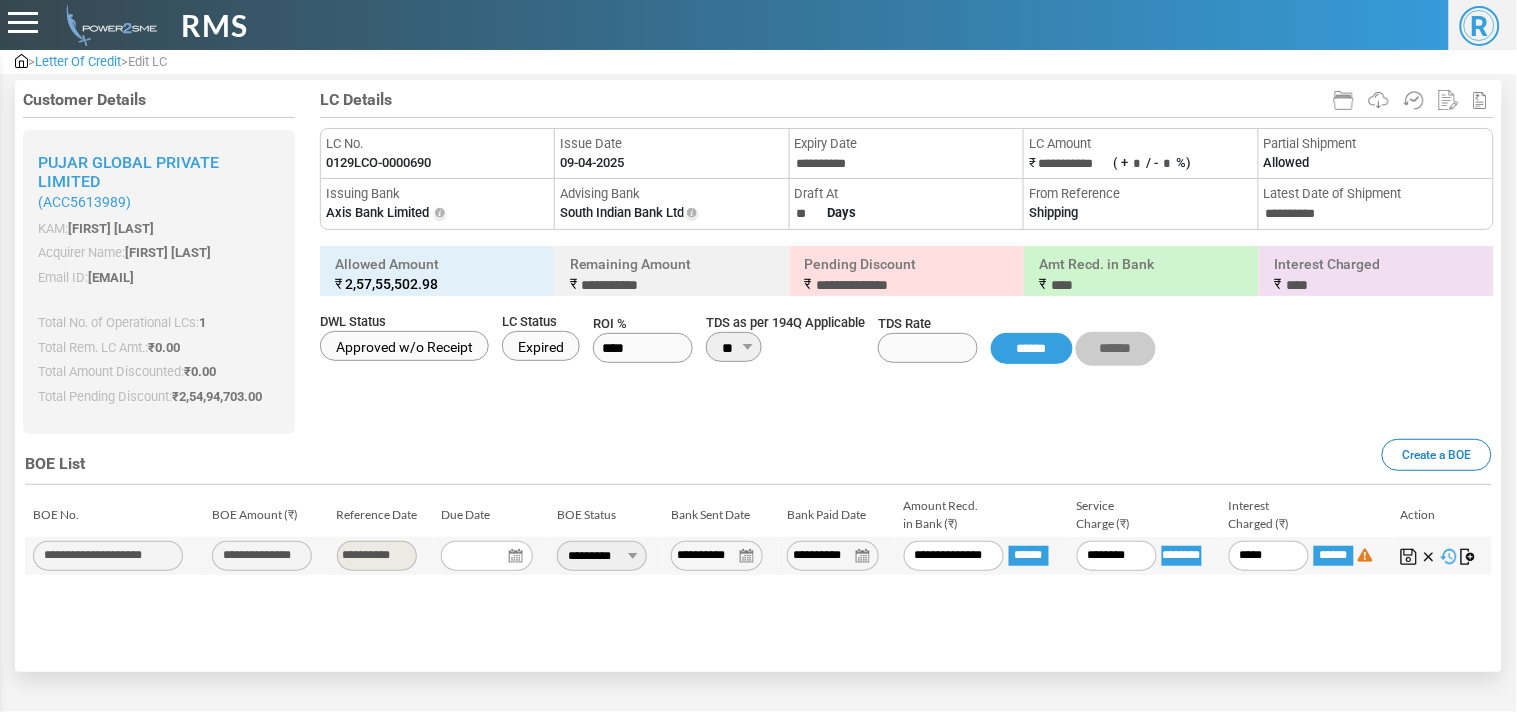 type on "******" 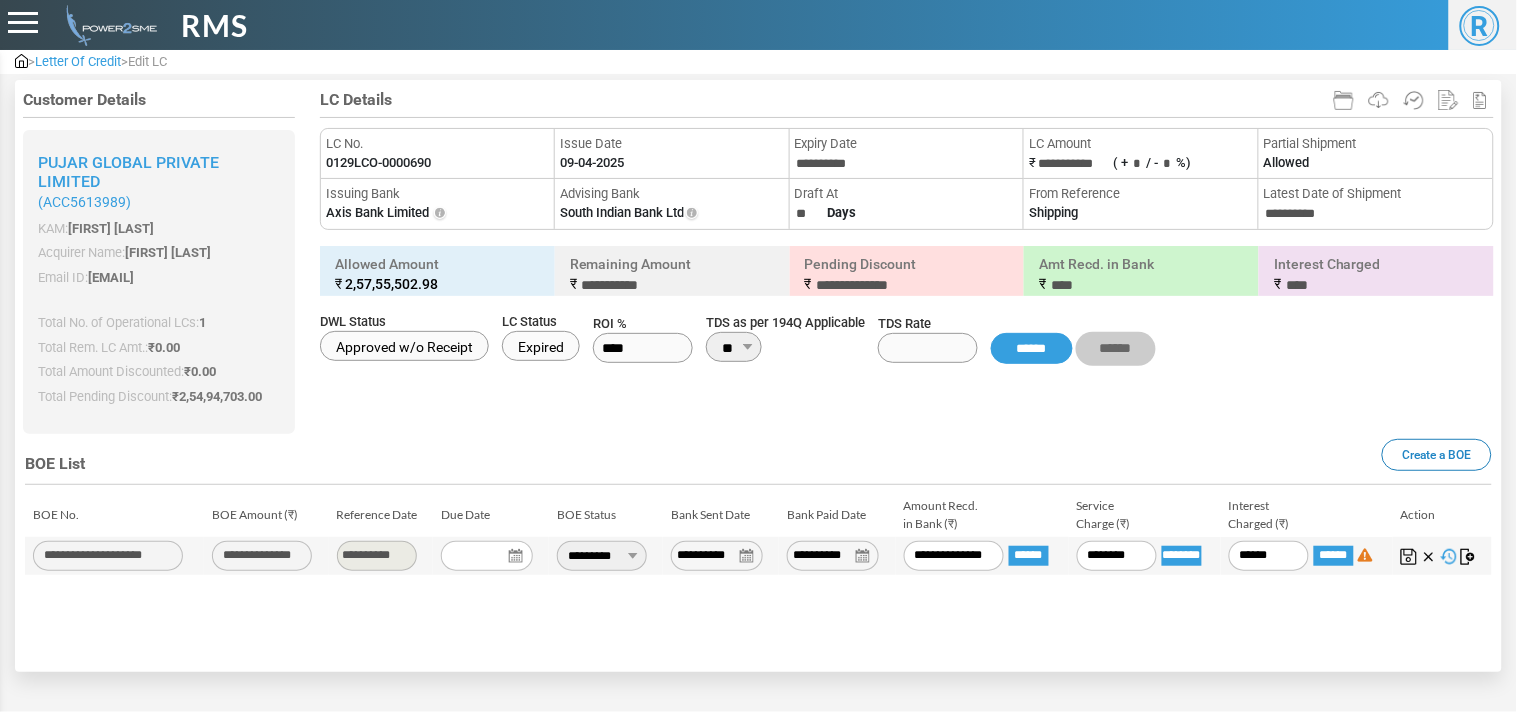 type on "*****" 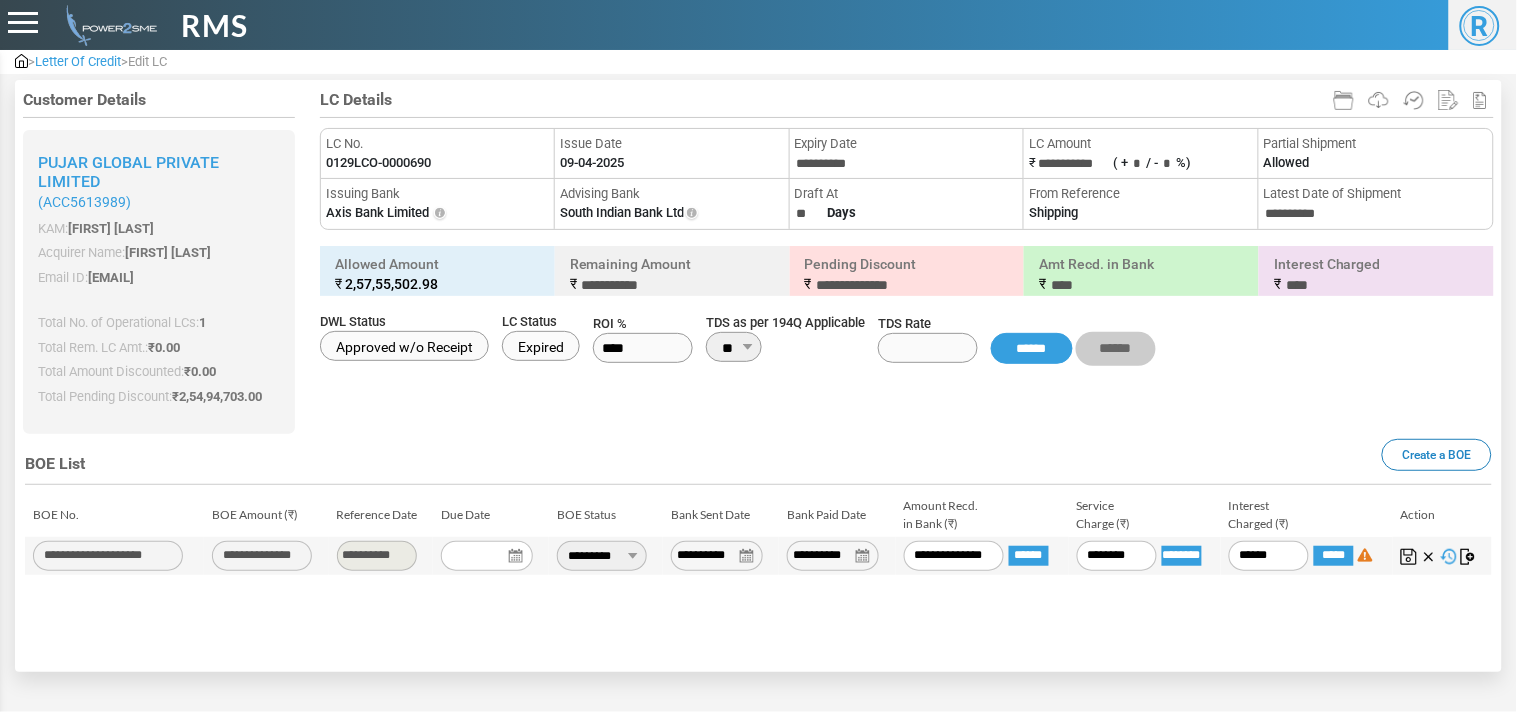 type on "**********" 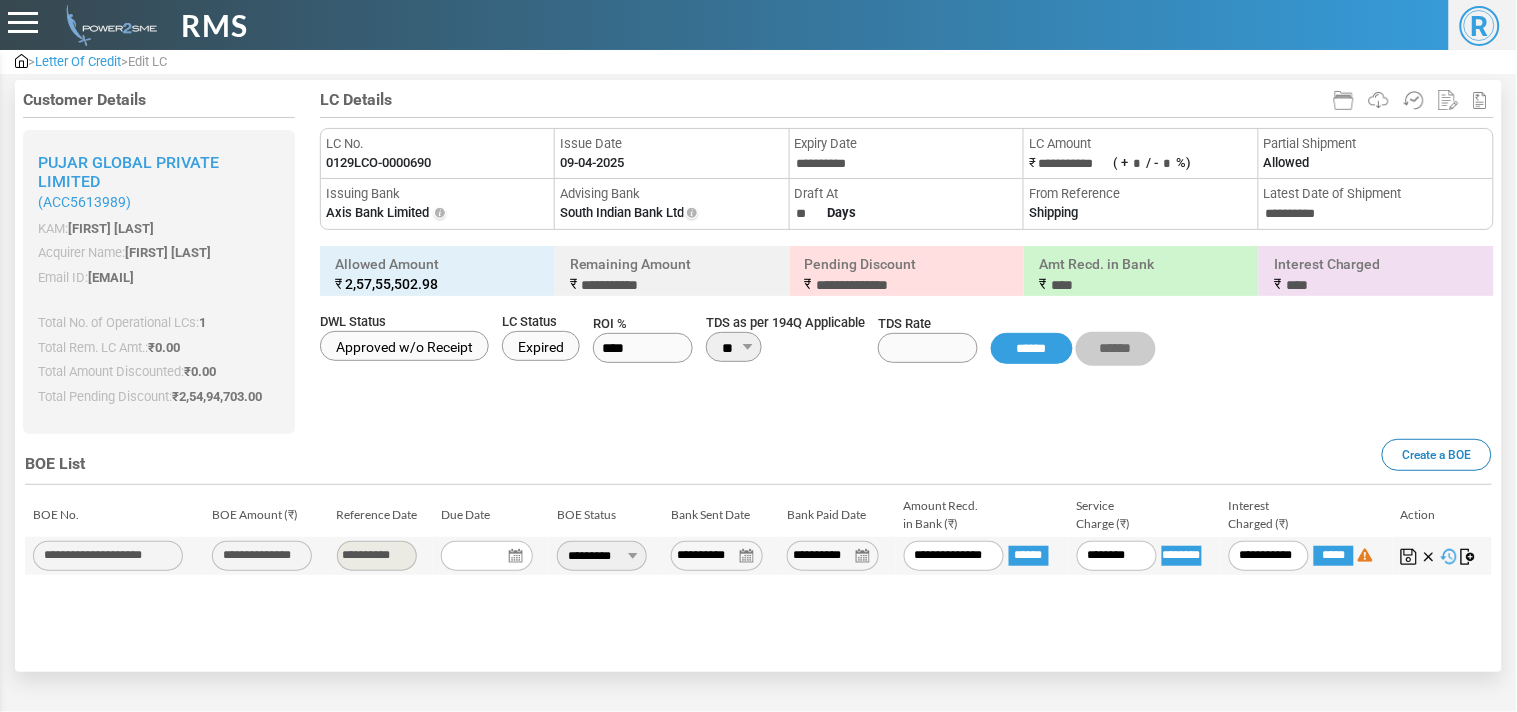 click at bounding box center (1409, 557) 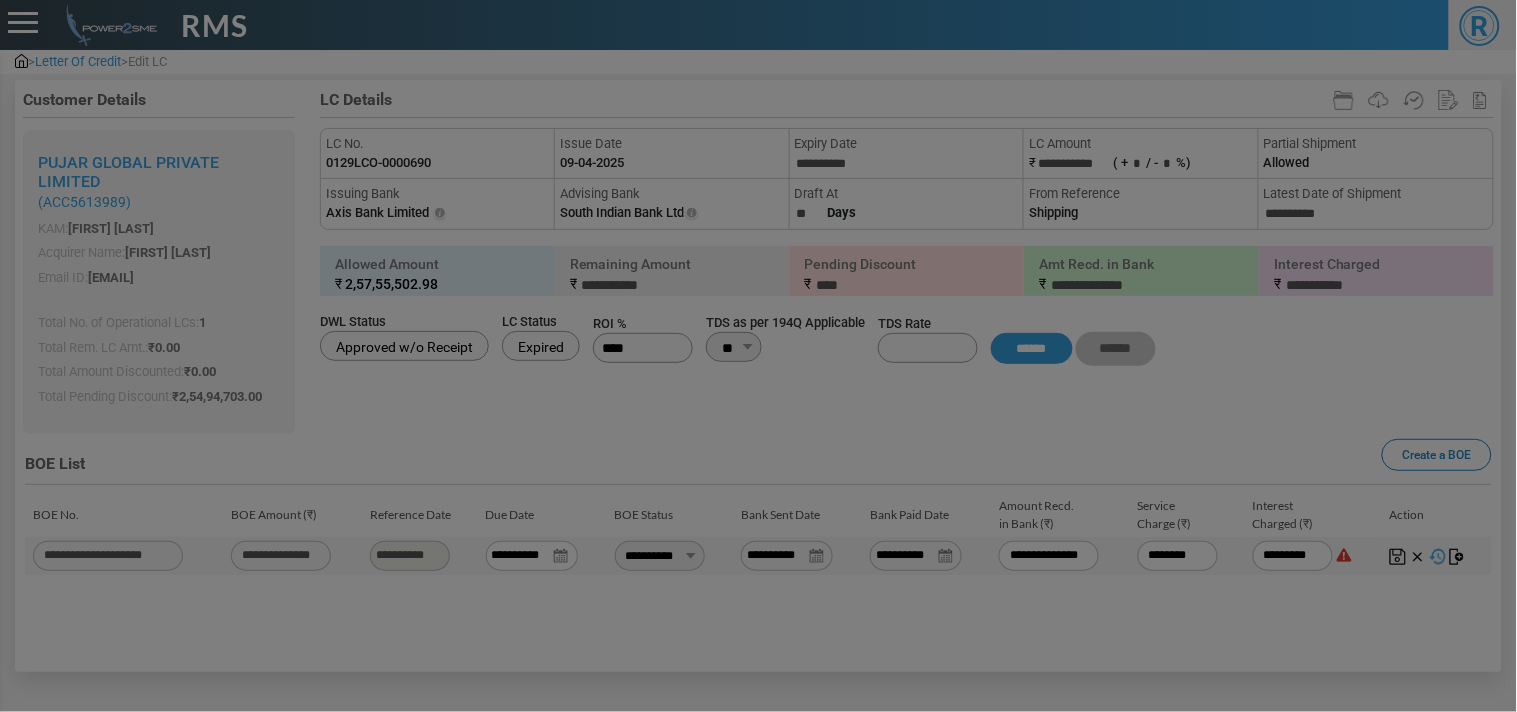 type on "**********" 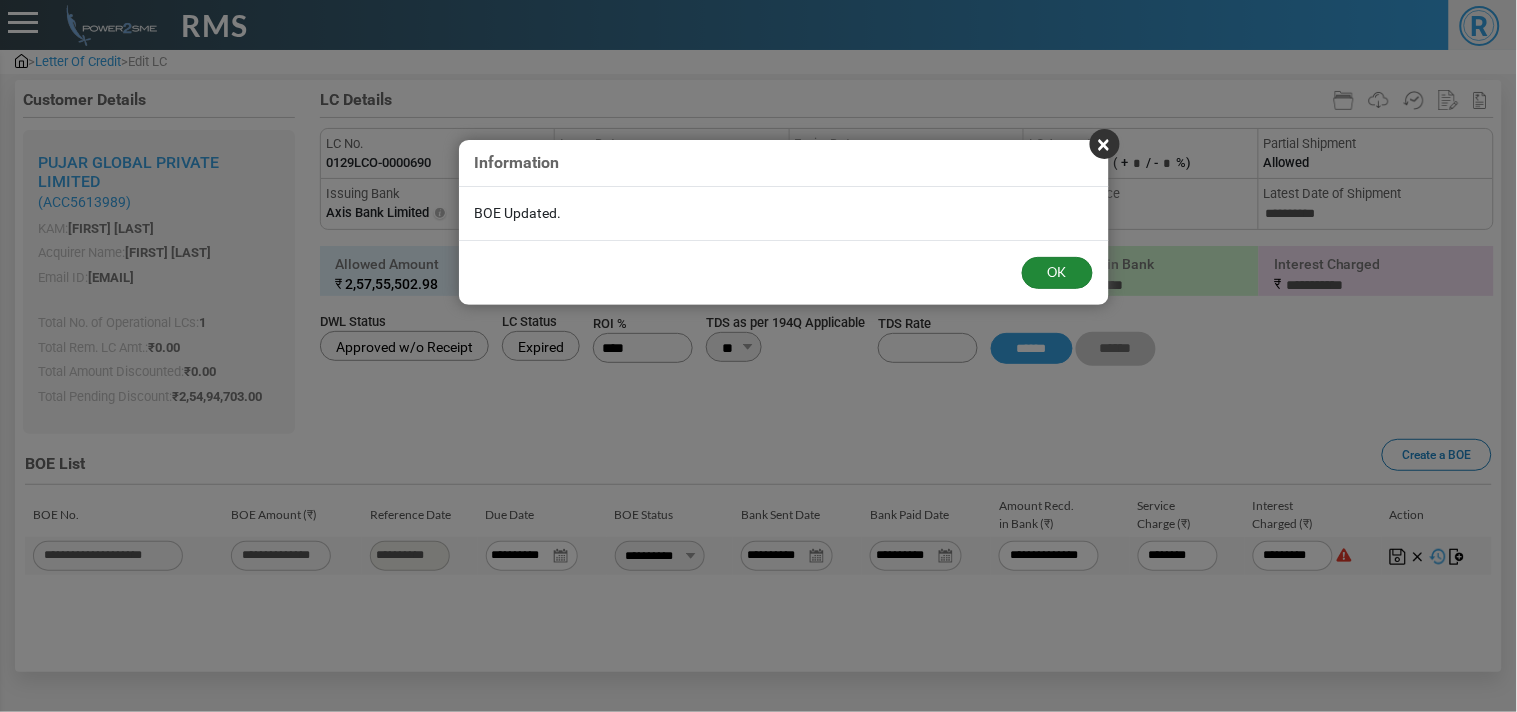 click on "OK" at bounding box center (1057, 273) 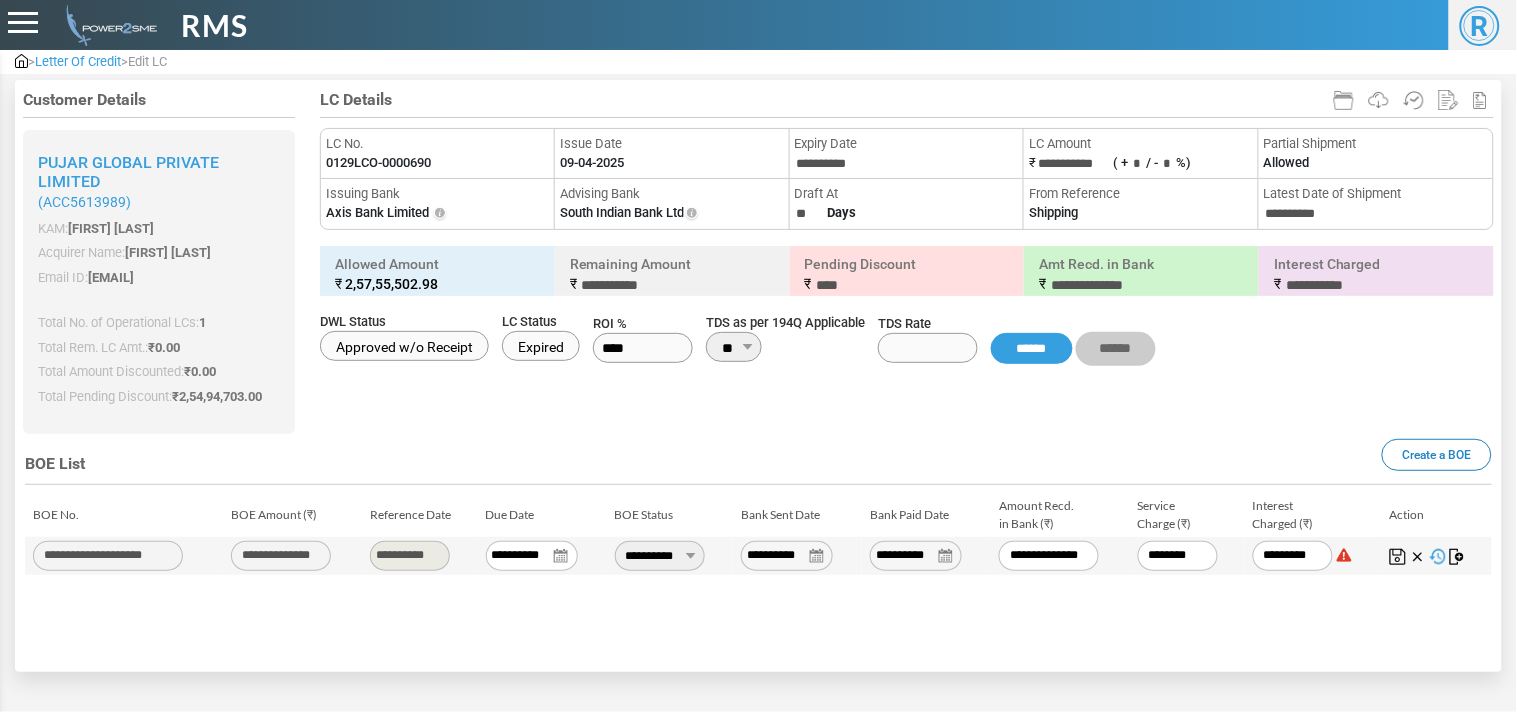 click on "Letter
Of Credit" at bounding box center [78, 61] 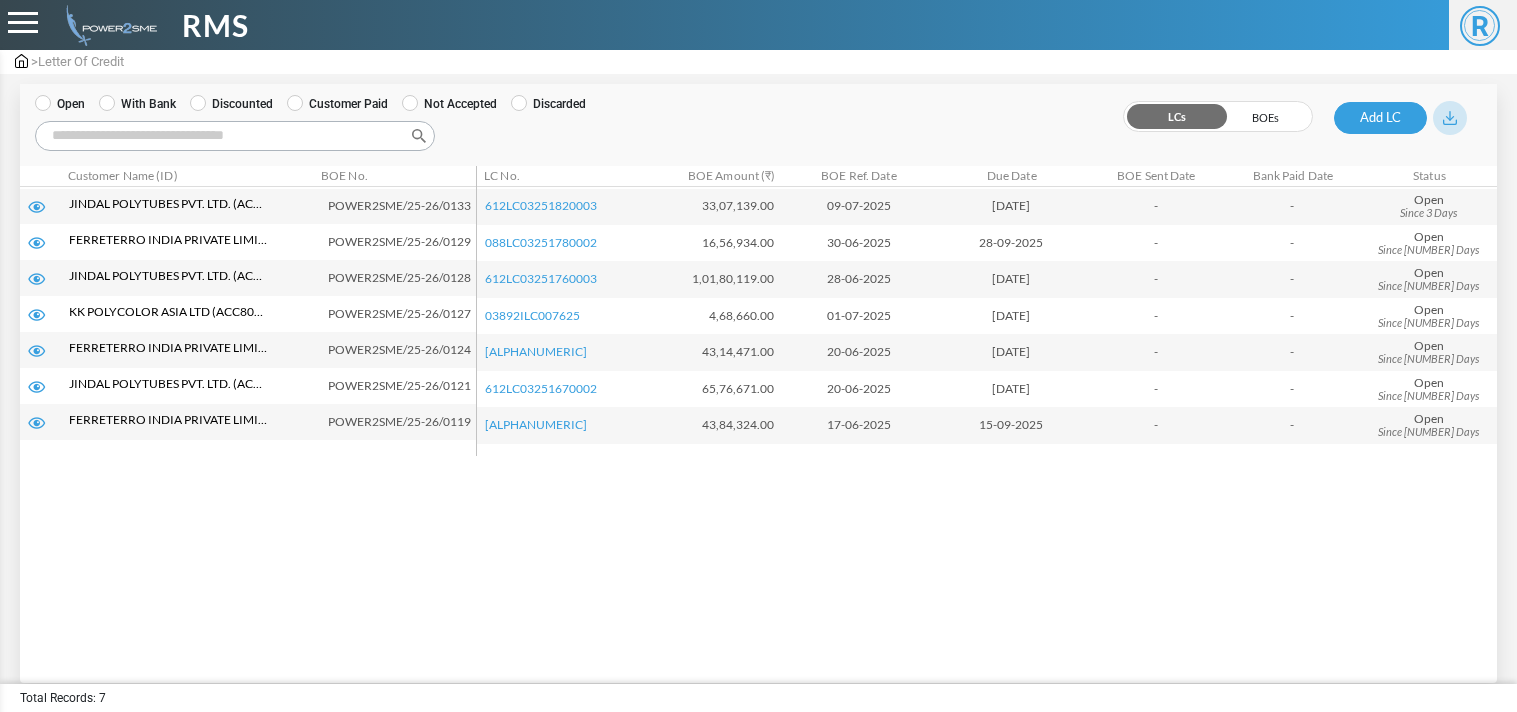 scroll, scrollTop: 0, scrollLeft: 0, axis: both 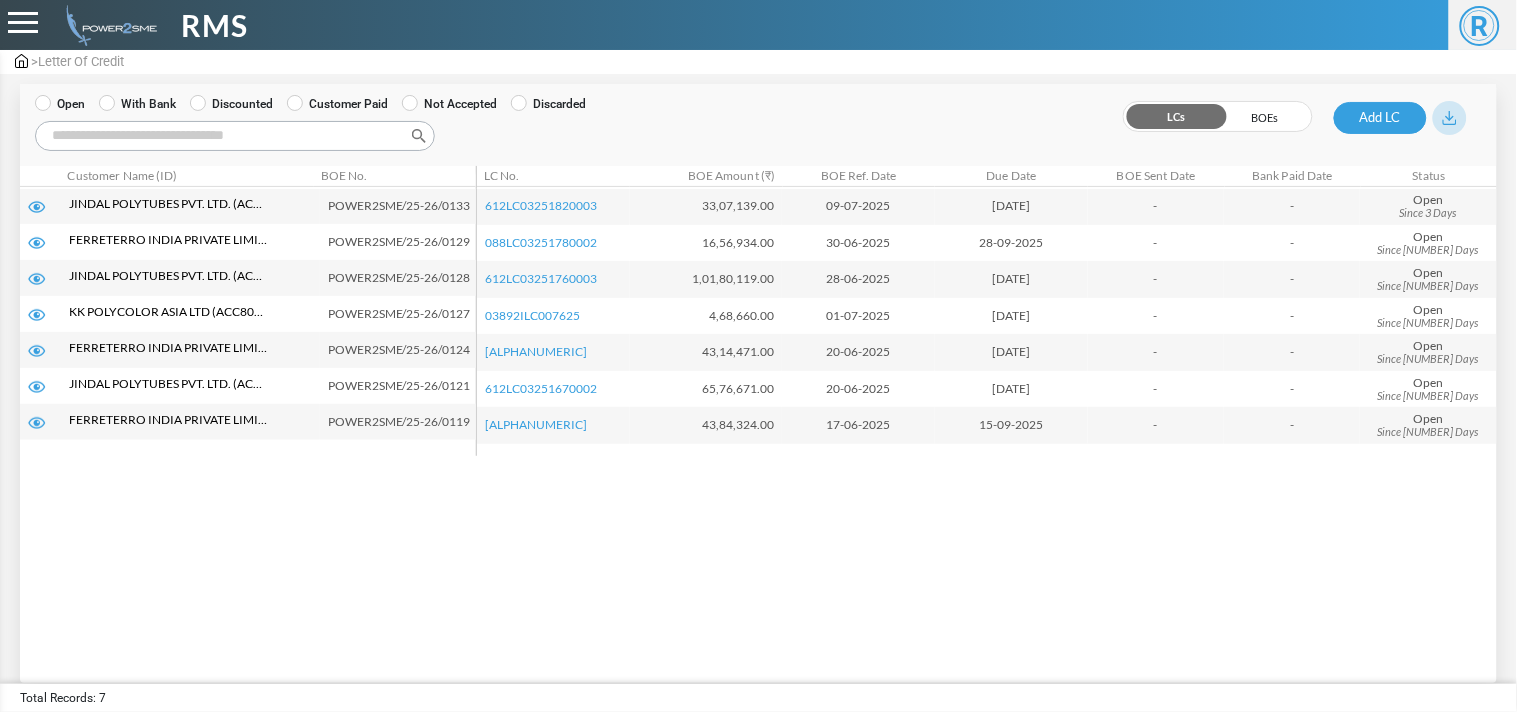 click on "With Bank" at bounding box center (137, 104) 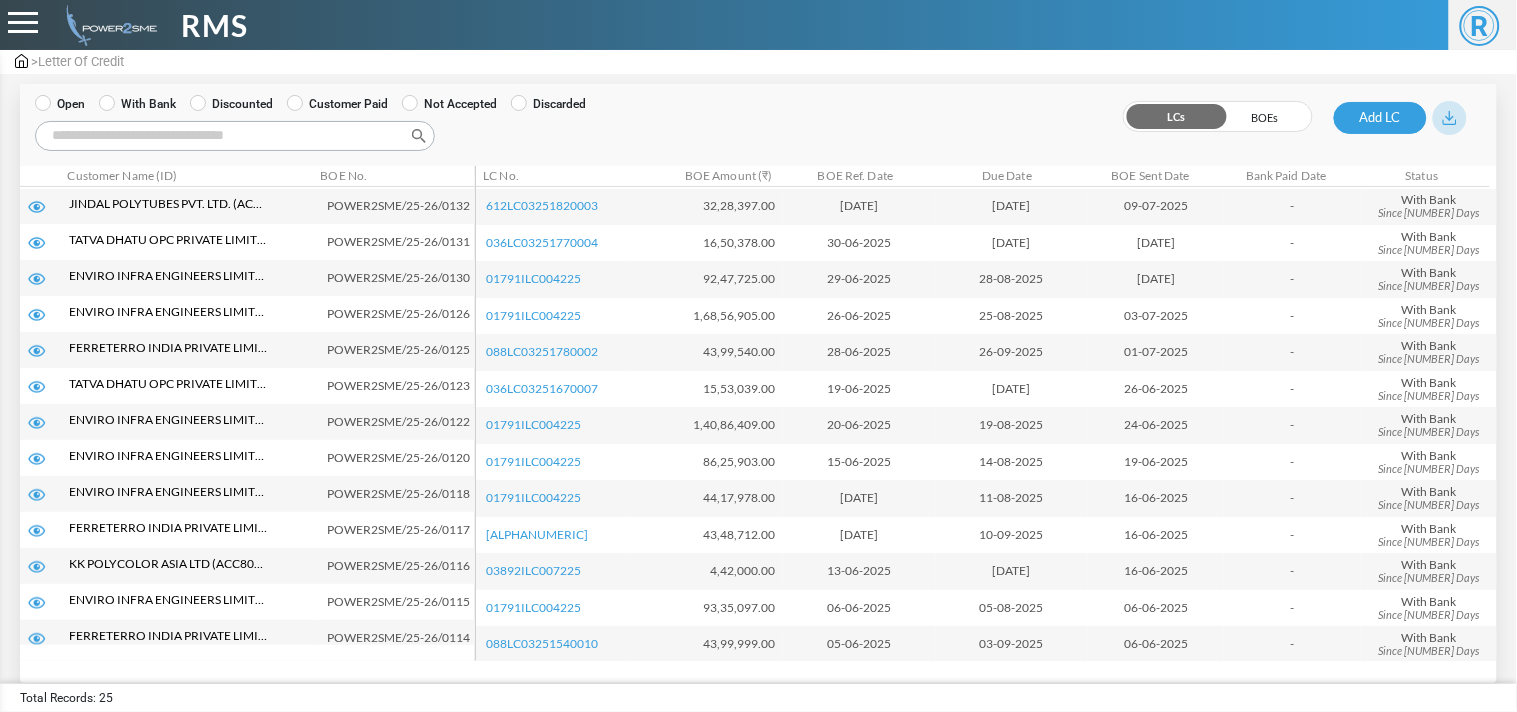 scroll, scrollTop: 442, scrollLeft: 0, axis: vertical 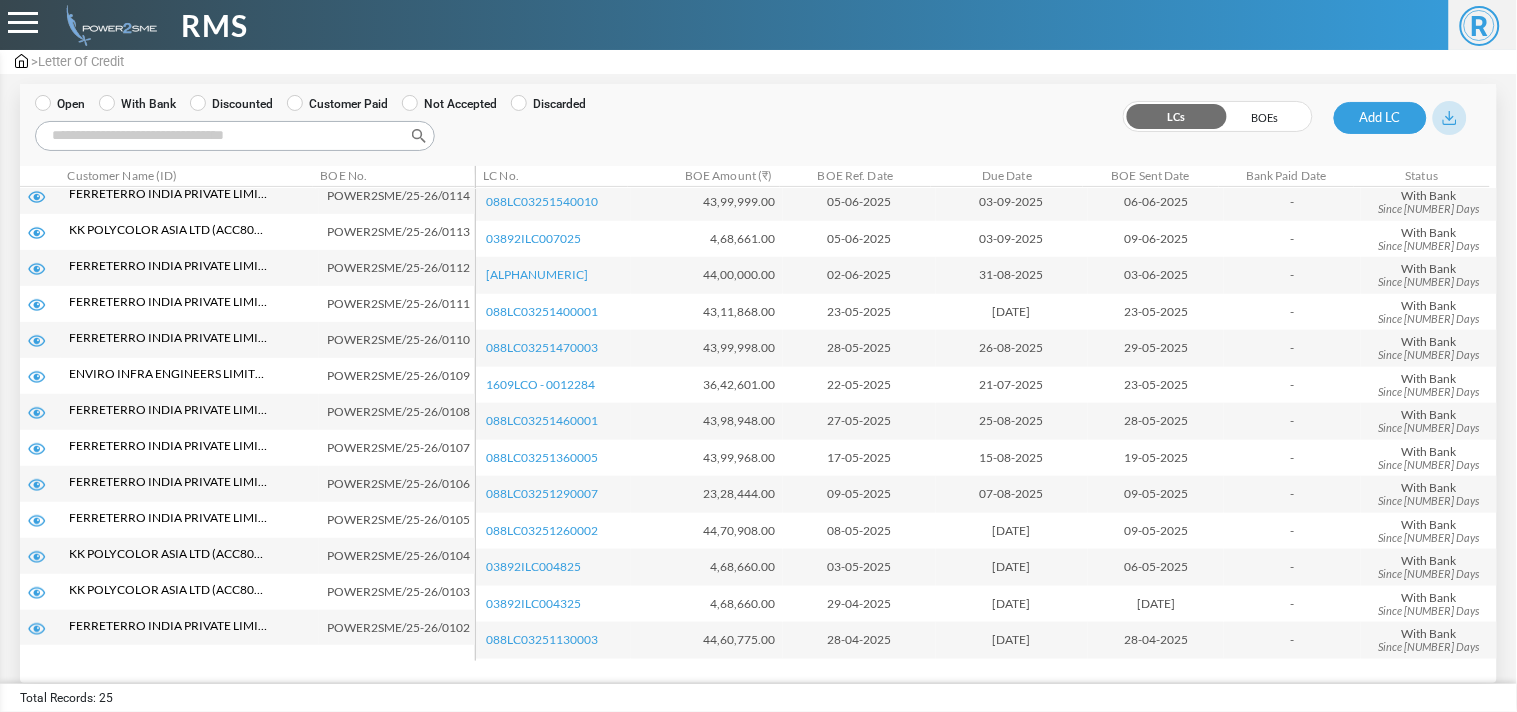 click on "Search:" at bounding box center [235, 136] 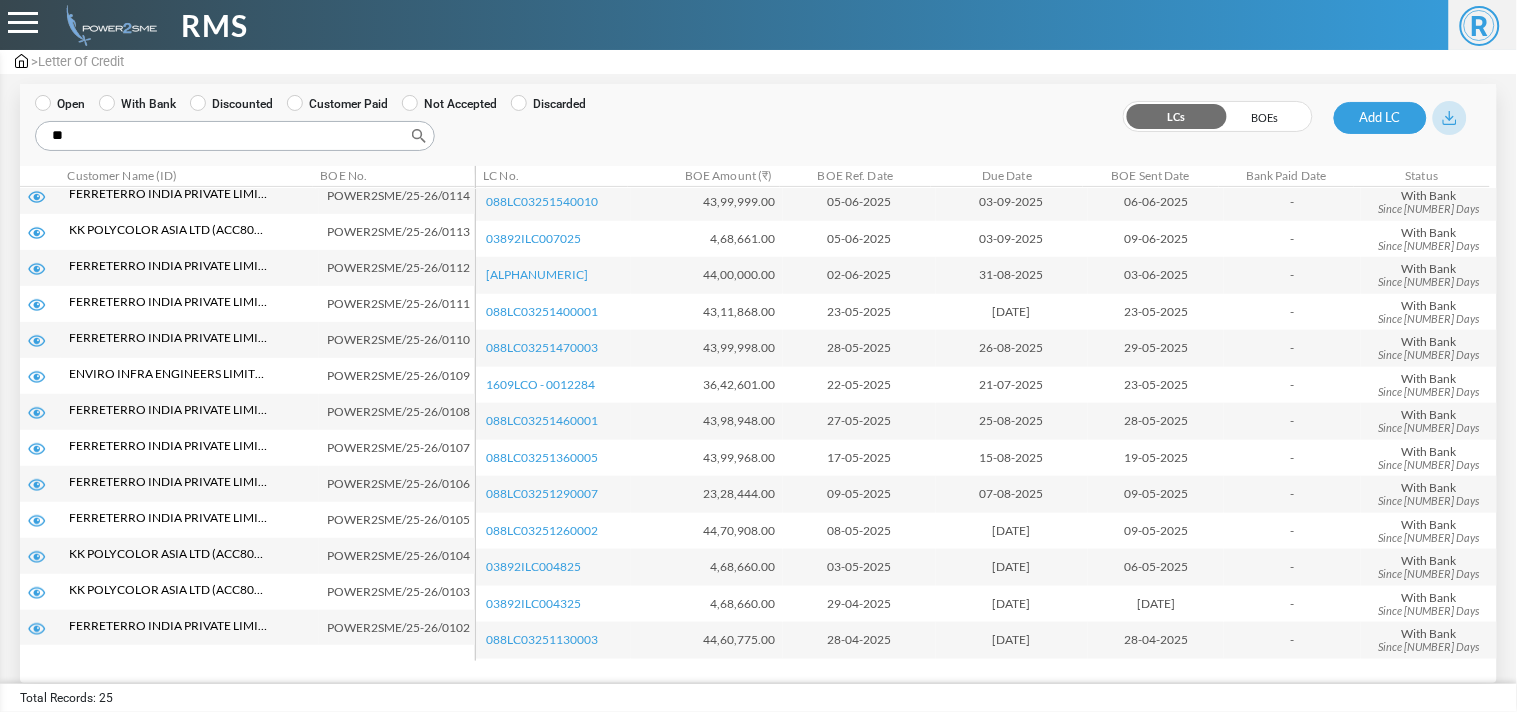scroll, scrollTop: 0, scrollLeft: 0, axis: both 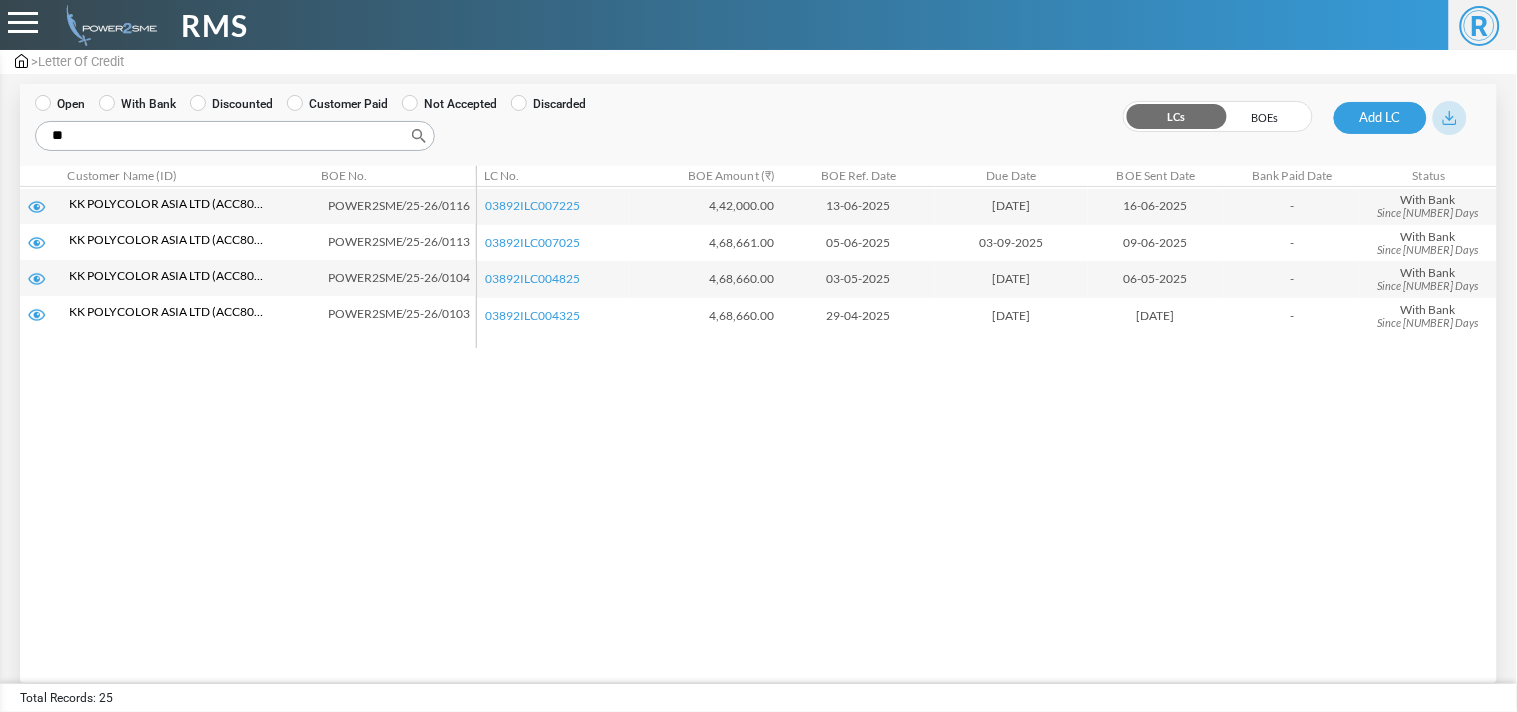 type on "**" 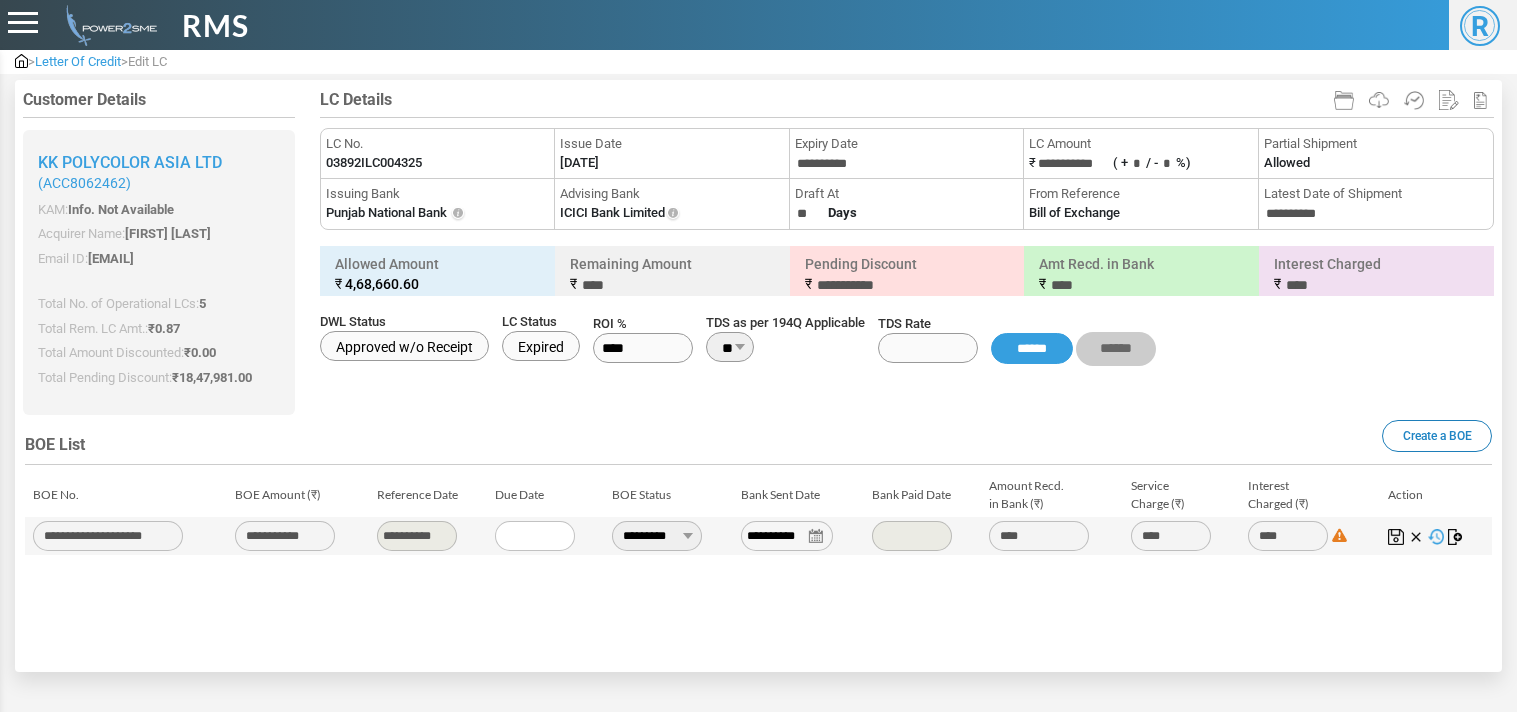 scroll, scrollTop: 0, scrollLeft: 0, axis: both 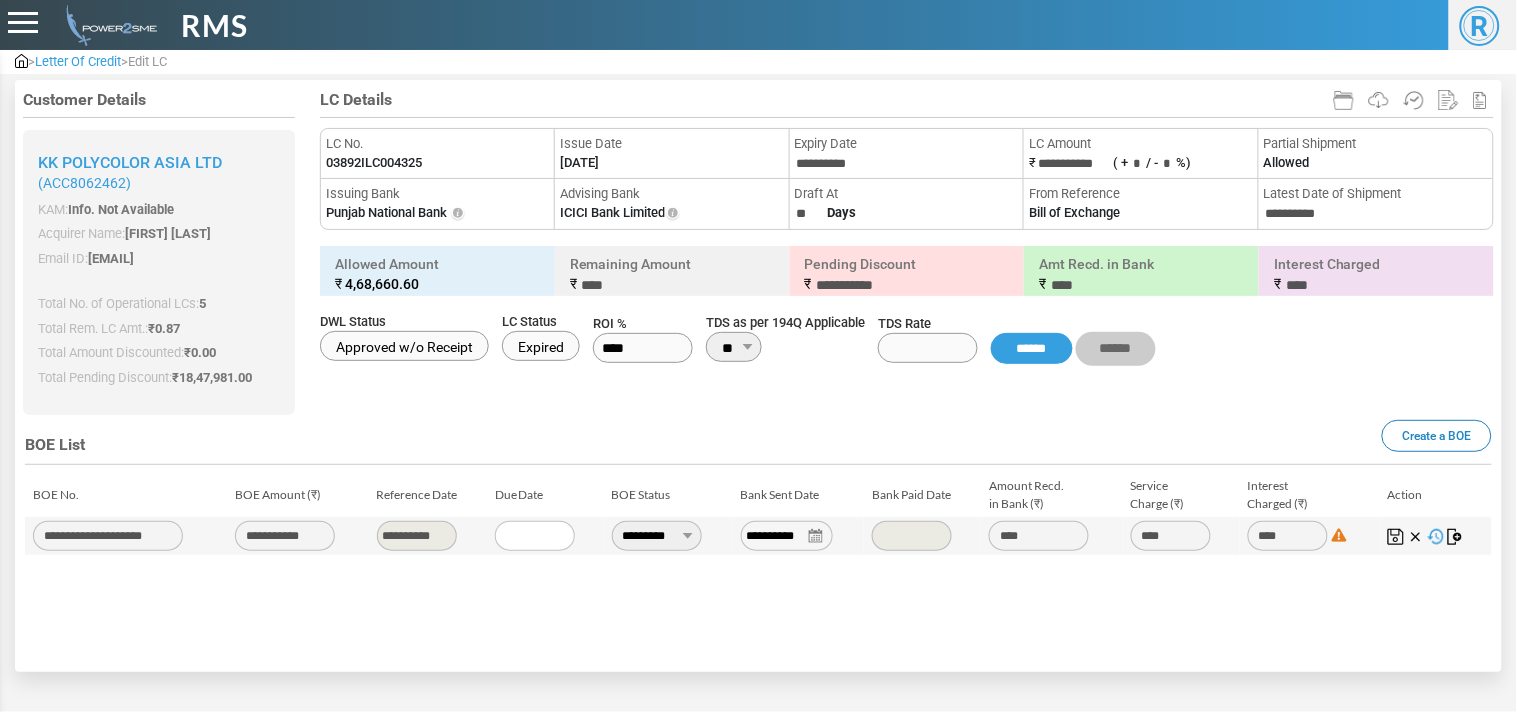 click on "03892ILC004325" at bounding box center (374, 163) 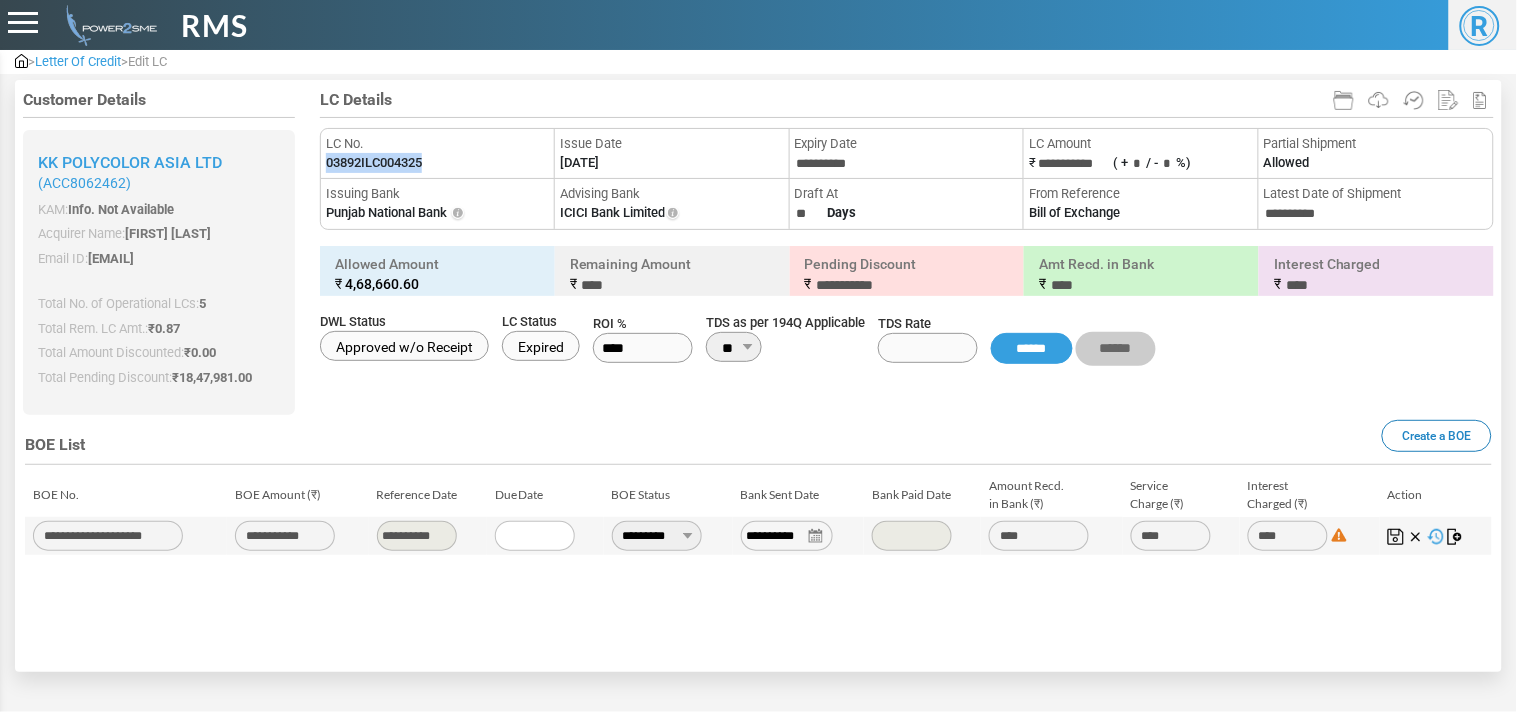 drag, startPoint x: 0, startPoint y: 0, endPoint x: 392, endPoint y: 168, distance: 426.4833 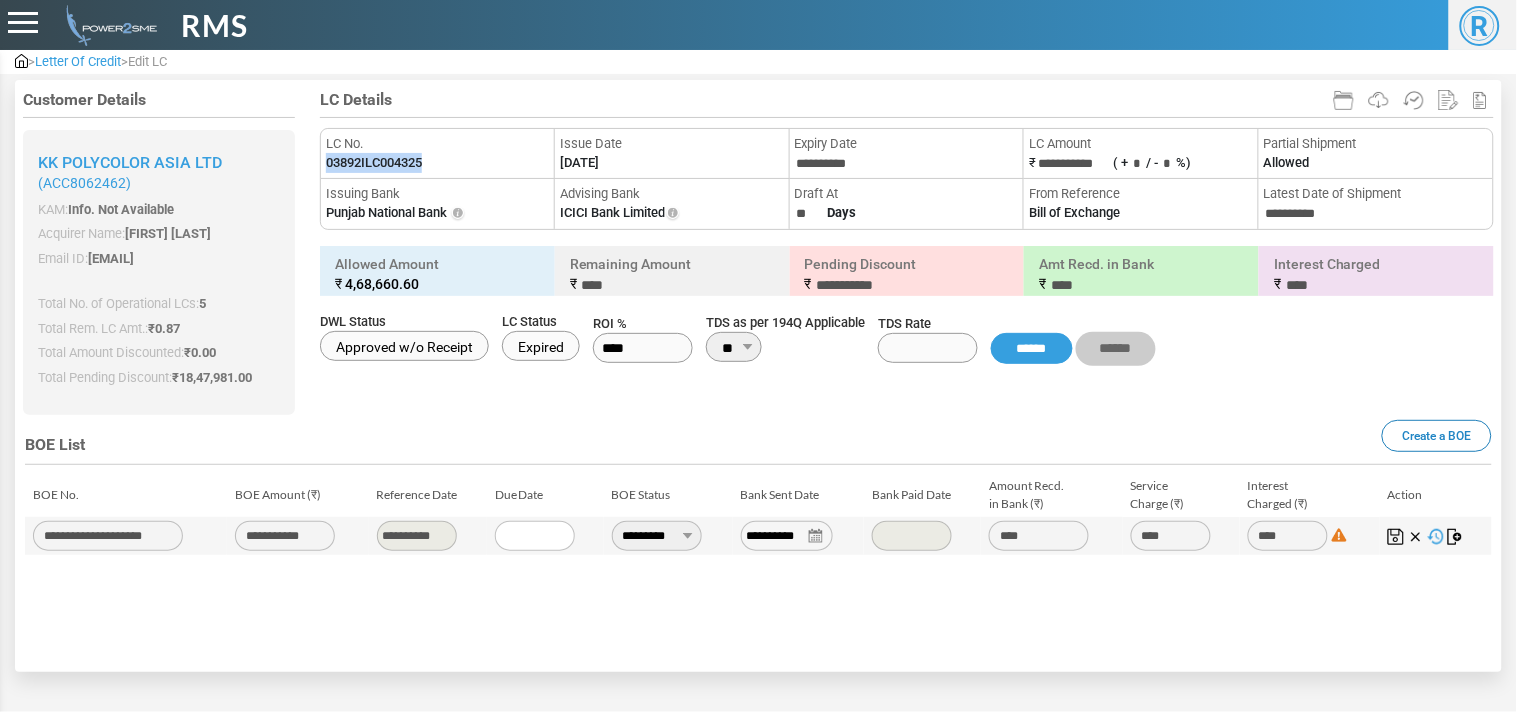 click on "03892ILC004325" at bounding box center [374, 163] 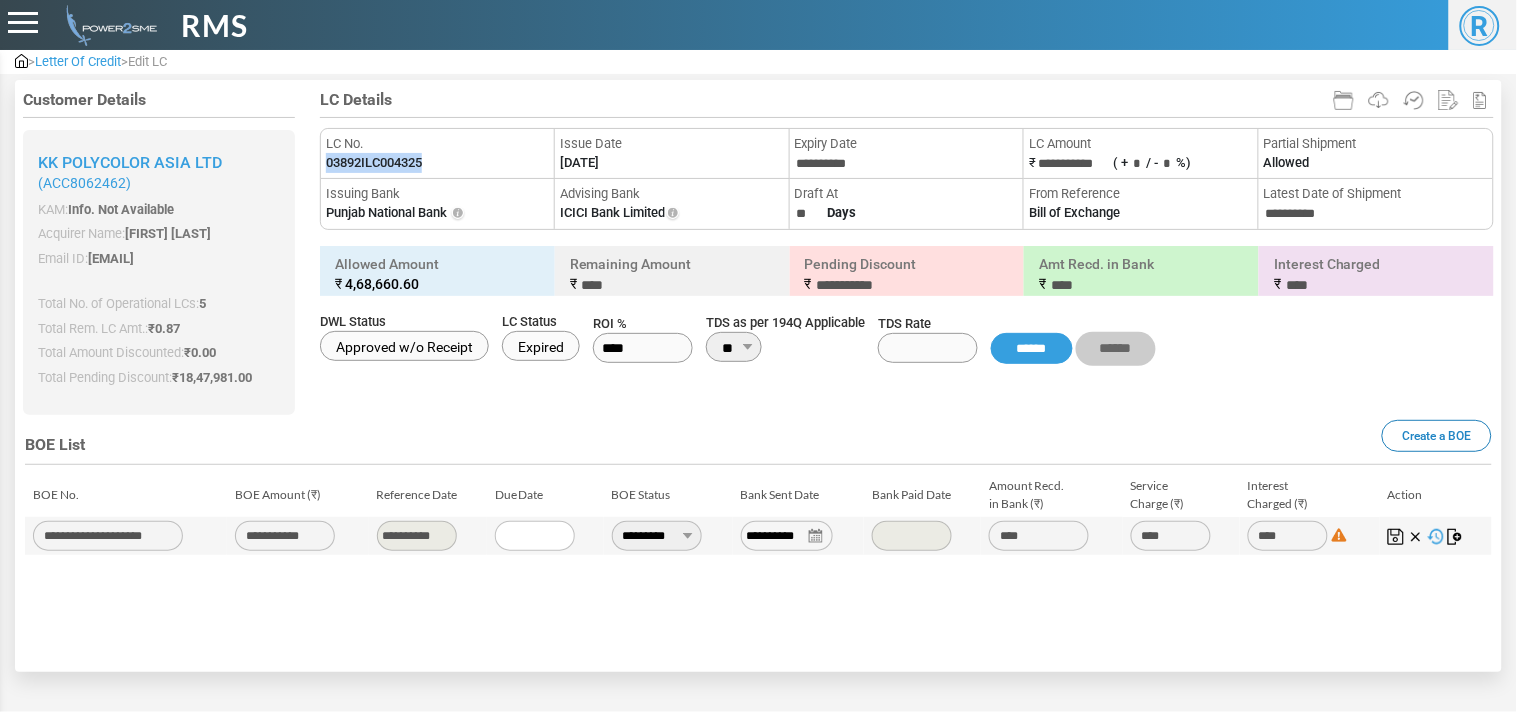 drag, startPoint x: 666, startPoint y: 543, endPoint x: 672, endPoint y: 575, distance: 32.55764 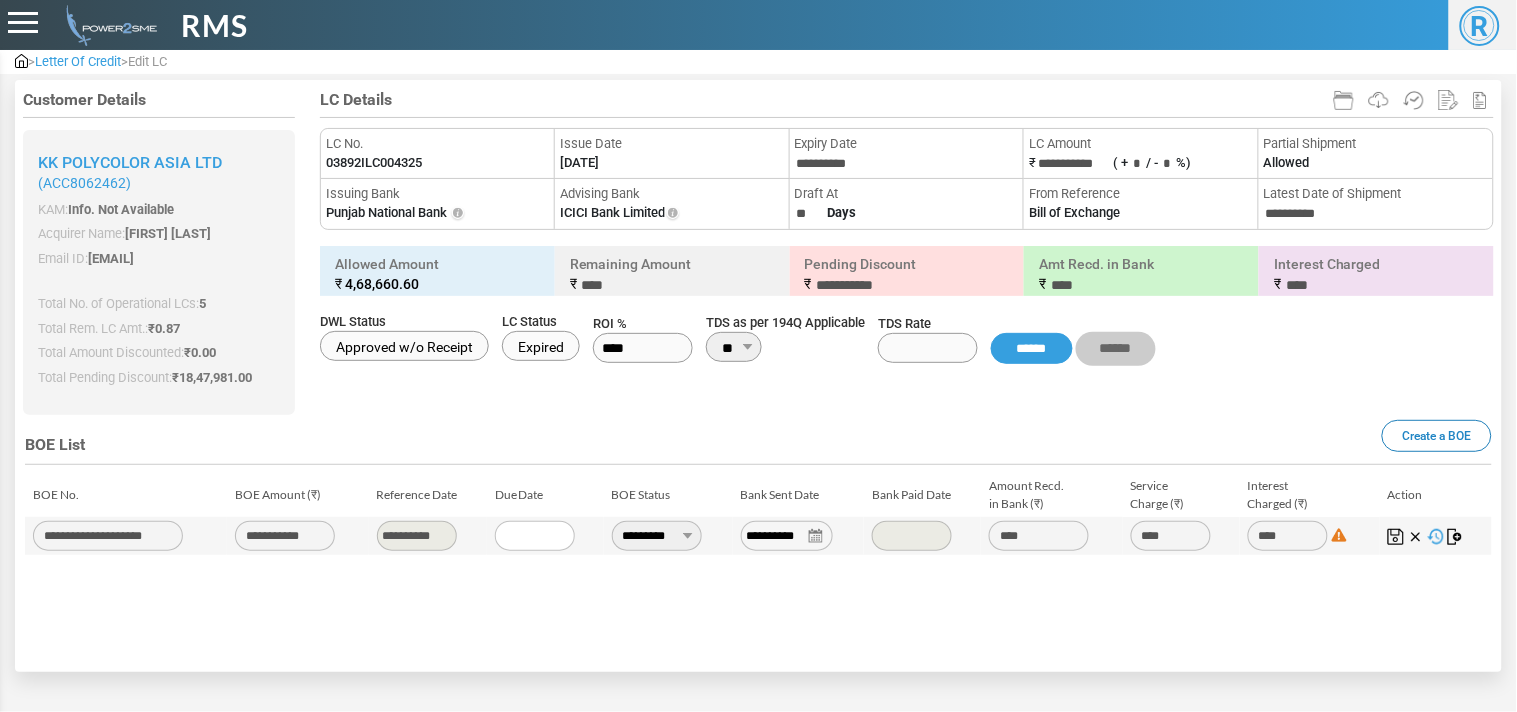 click on "Customer Details
Kk Polycolor Asia Ltd (ACC8062462)
KAM:   Info. Not Available
Acquirer Name:
[FIRST] [LAST]
Email ID:
[EMAIL]
0.87000
0.0
1847981.00
Total No. of Operational LCs:  5
Total Rem. LC Amt.:   ₹  0.87
Total Amount Discounted:   ₹  0.00
Total Pending Discount:   ₹  18,47,981.00" at bounding box center (758, 376) 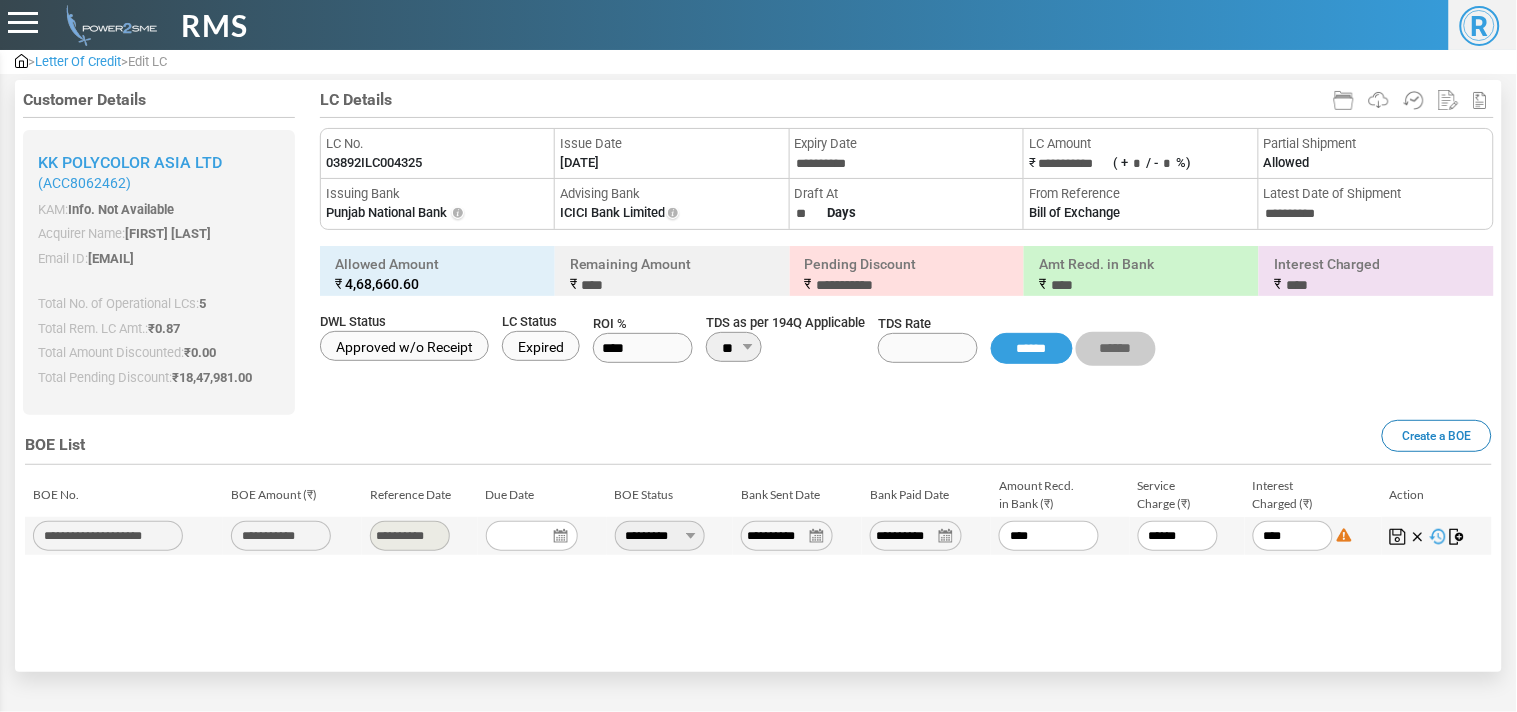 click on "**********" at bounding box center [916, 536] 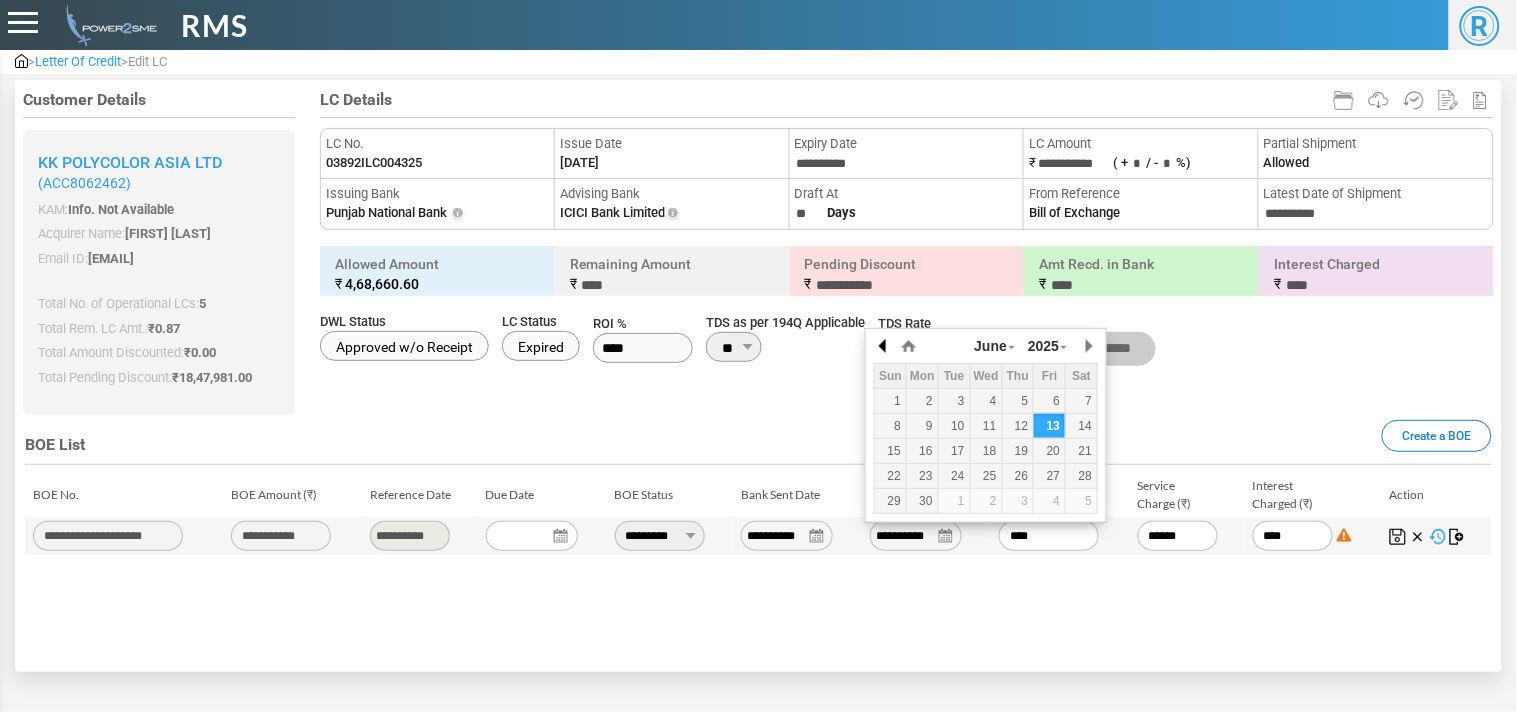 click at bounding box center [884, 346] 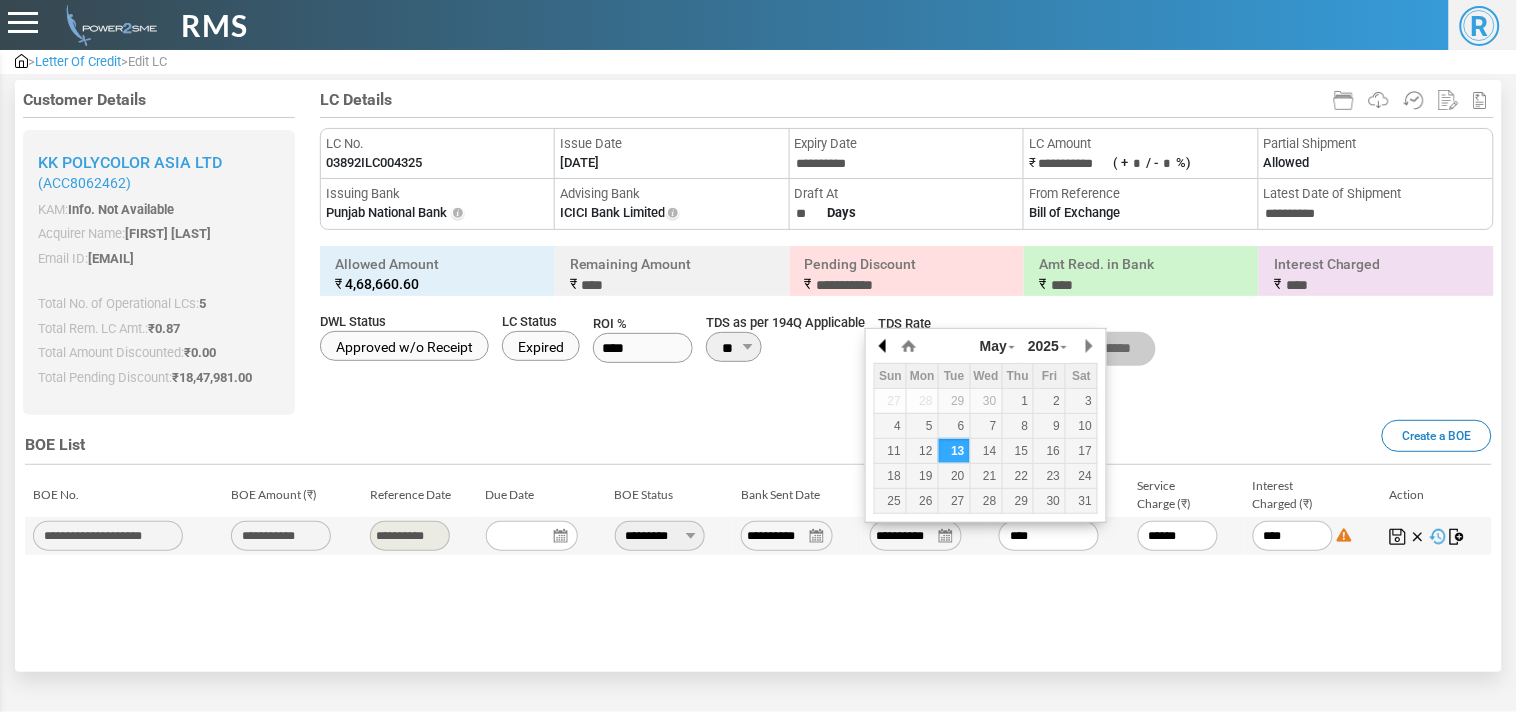 click at bounding box center [884, 346] 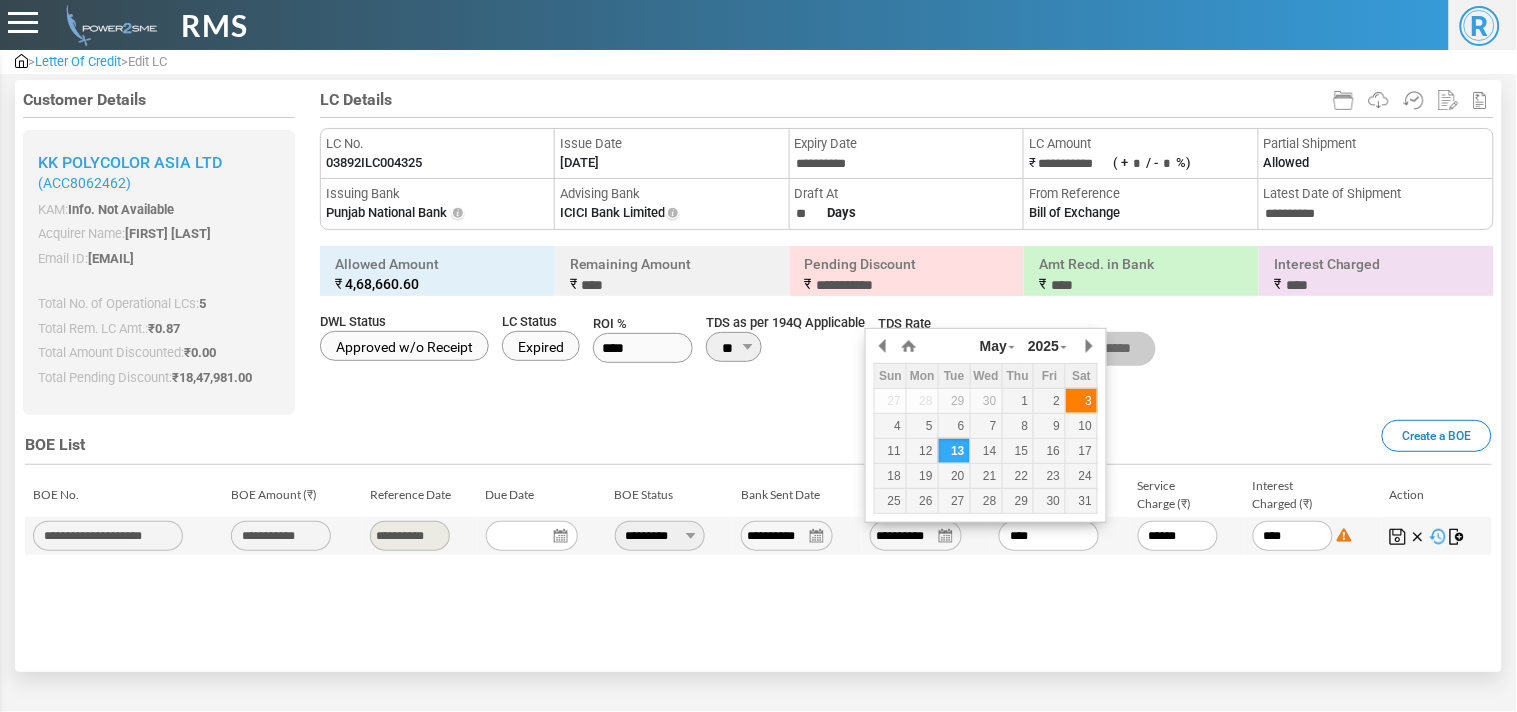 drag, startPoint x: 1064, startPoint y: 423, endPoint x: 1065, endPoint y: 402, distance: 21.023796 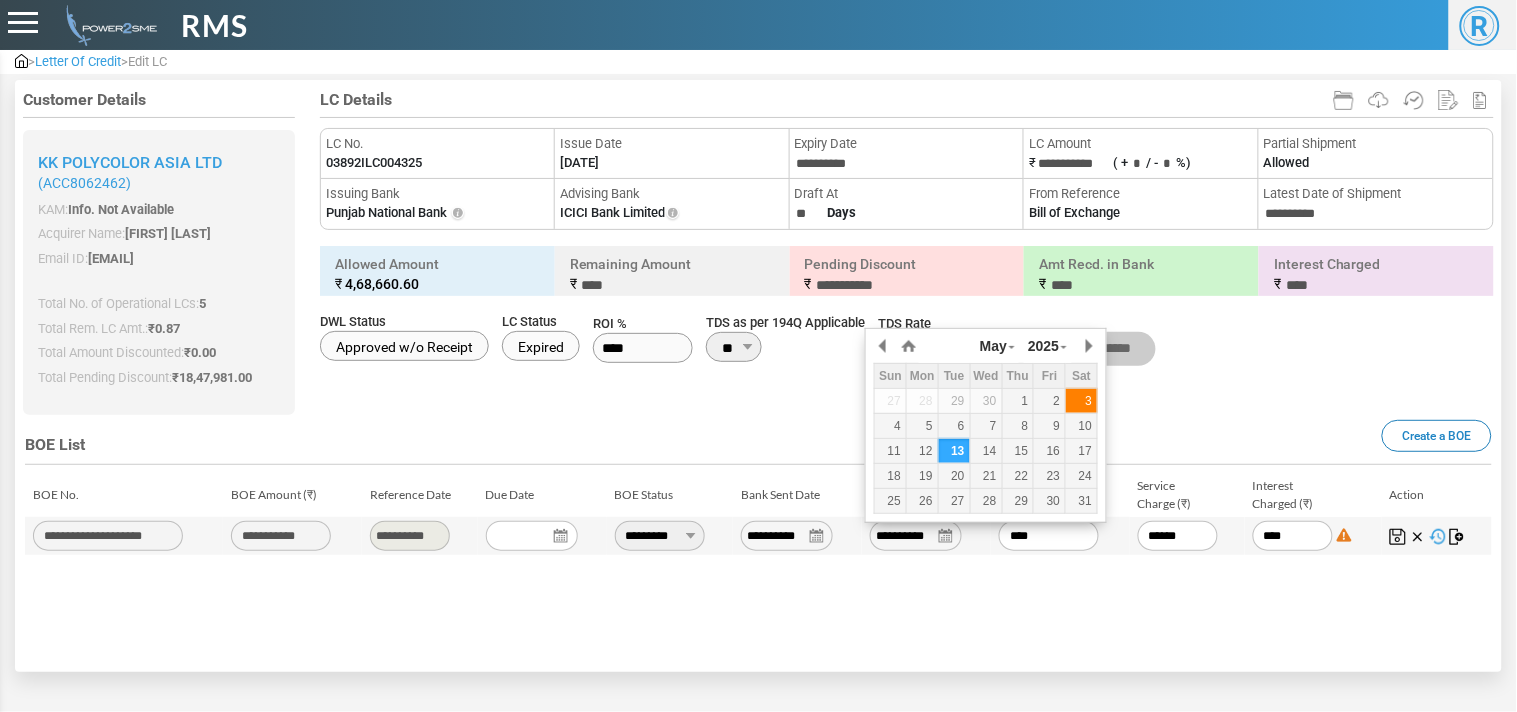 click on "27 28 29 30 1 2 3 4 5 6 7 8 9 10 11 12 13 14 15 16 17 18 19 20 21 22 23 24 25 26 27 28 29 30 31" at bounding box center [986, 450] 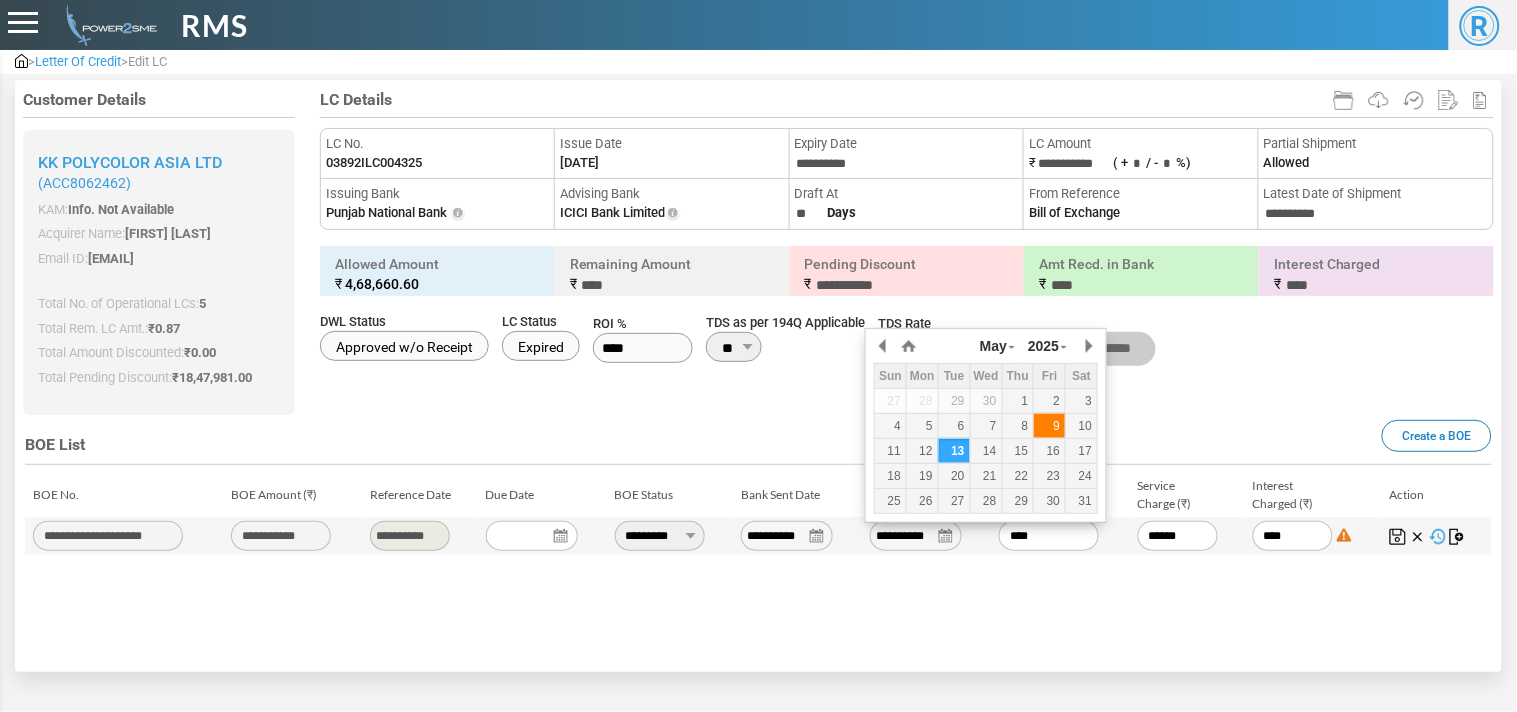 click on "9" at bounding box center [1049, 426] 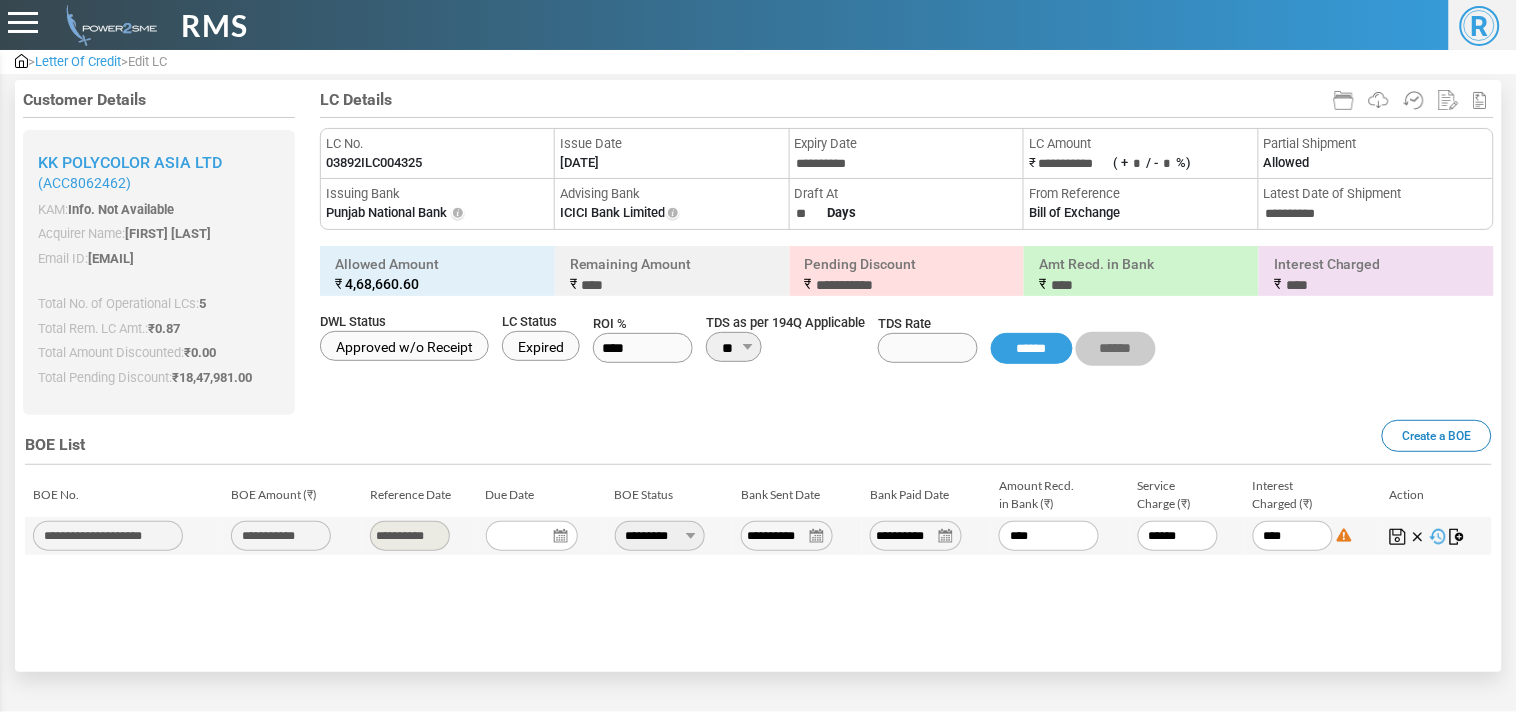 drag, startPoint x: 1045, startPoint y: 533, endPoint x: 824, endPoint y: 518, distance: 221.50847 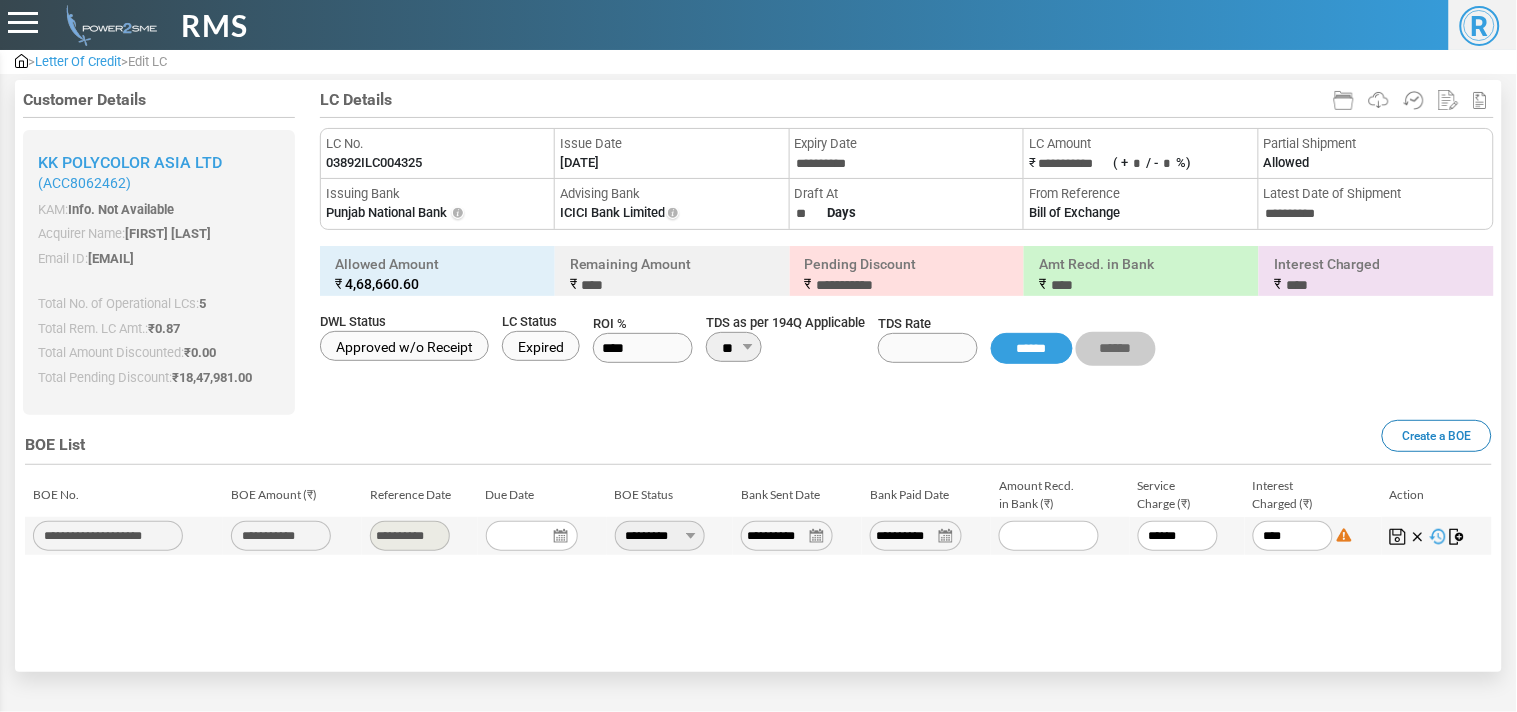 paste on "*********" 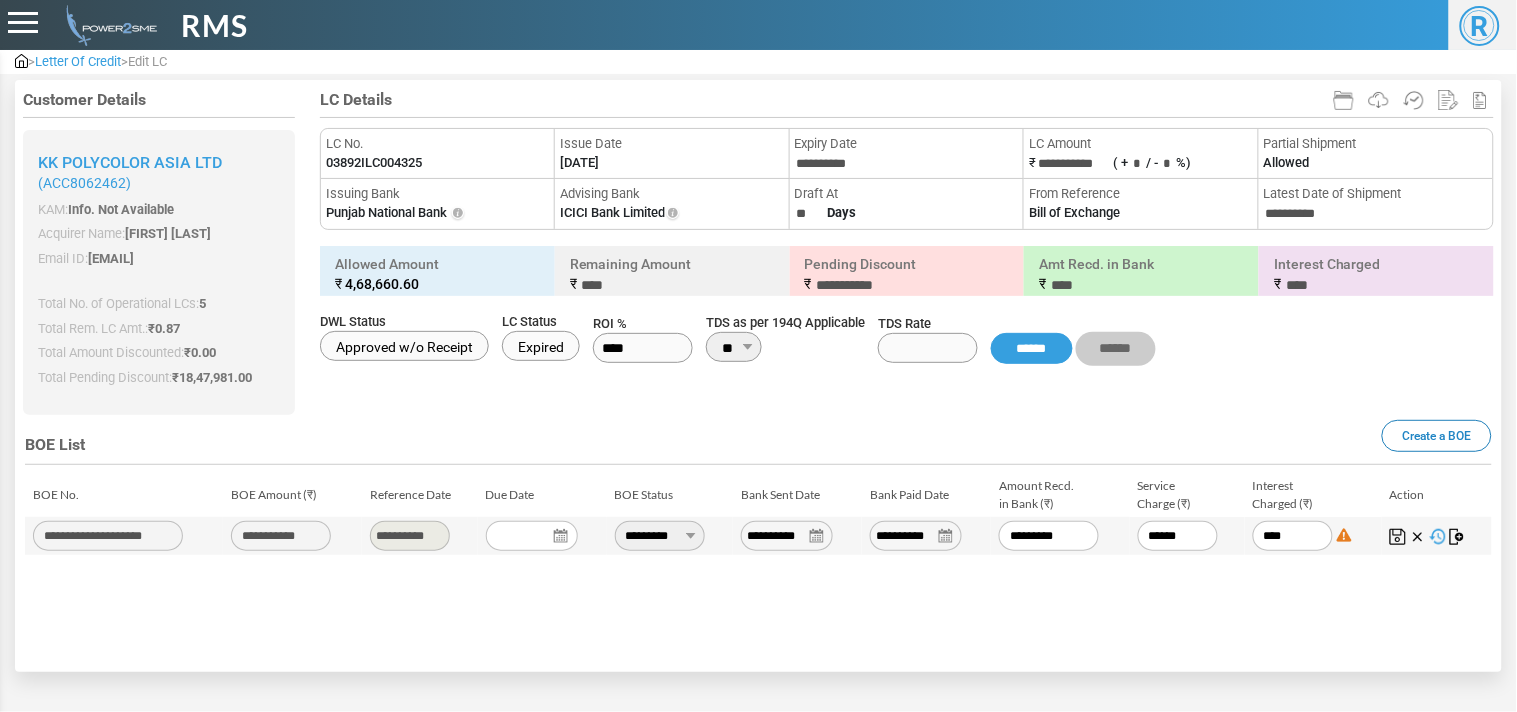 type on "*****" 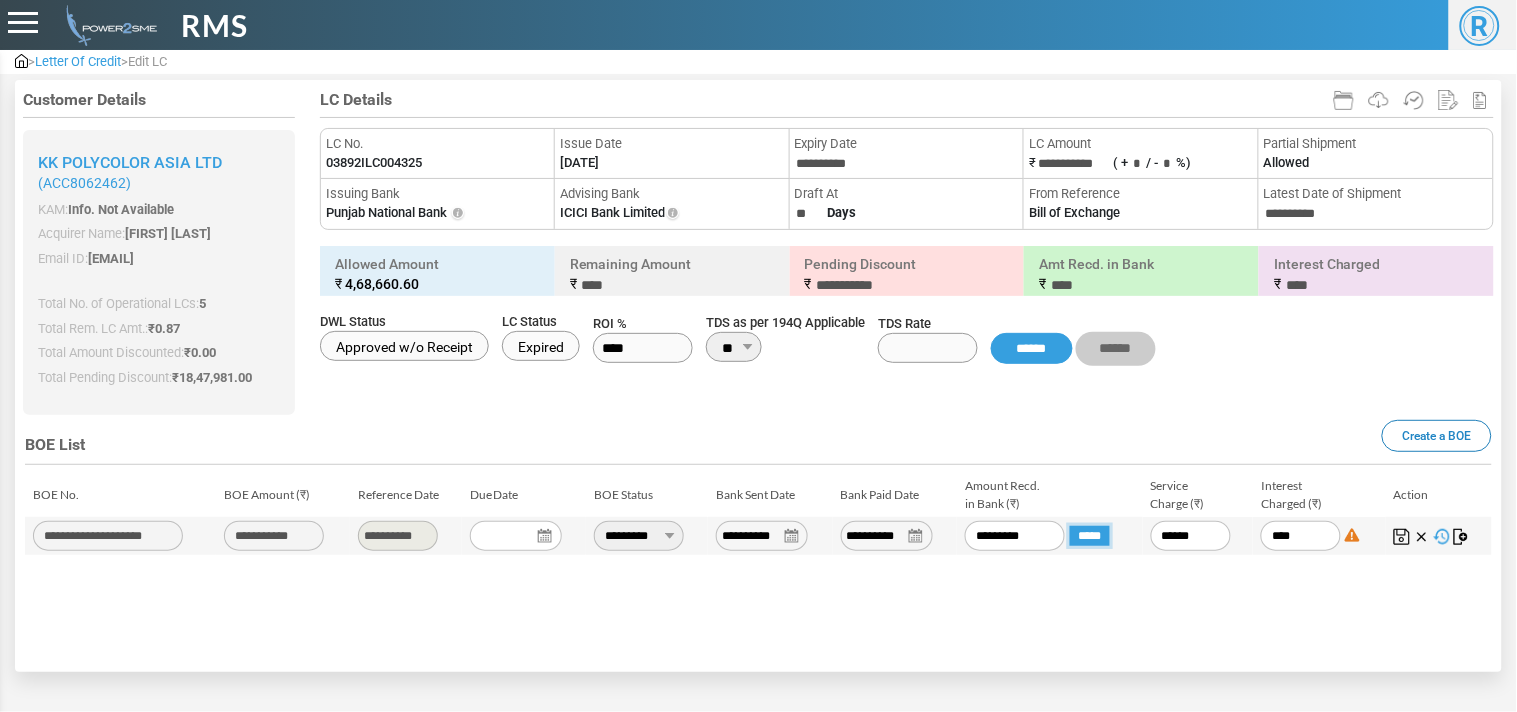 type on "**********" 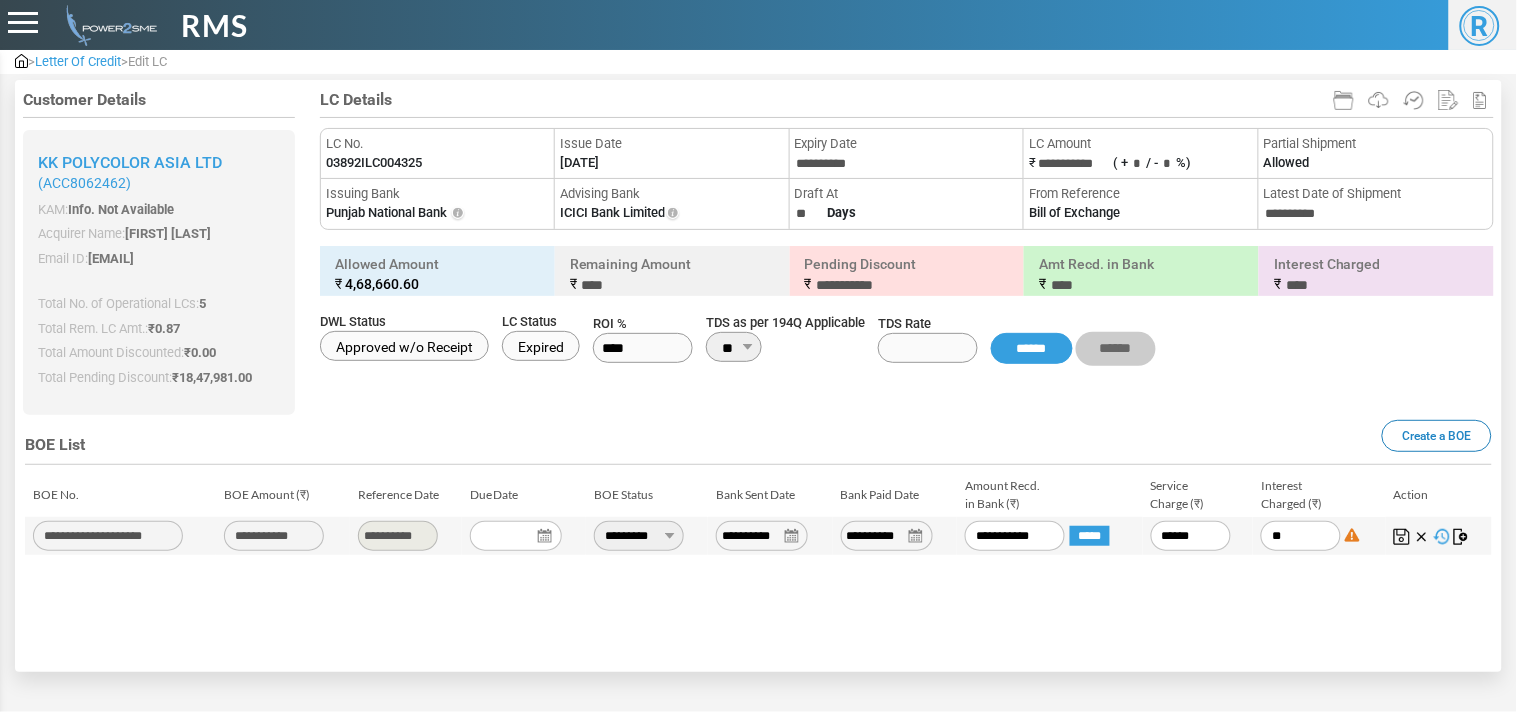 type on "*" 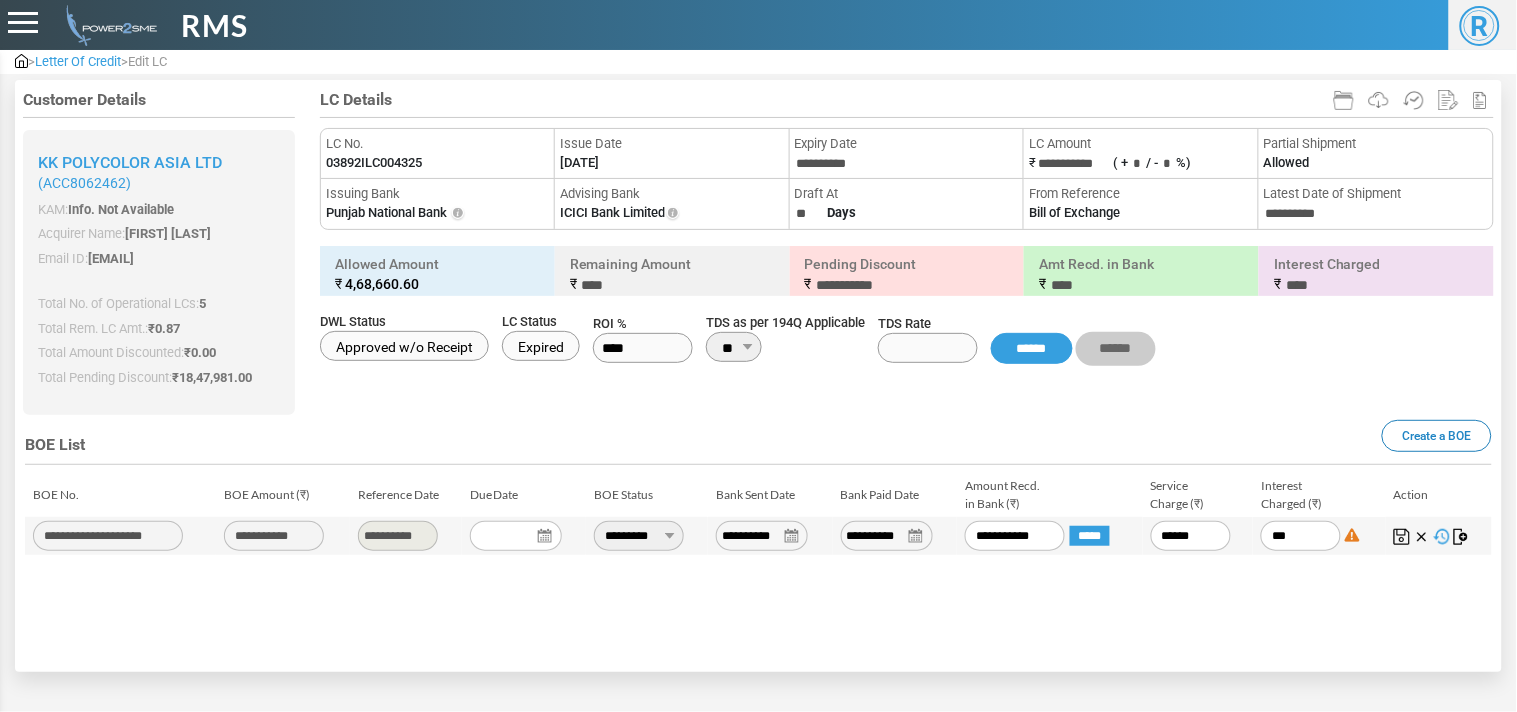 type on "****" 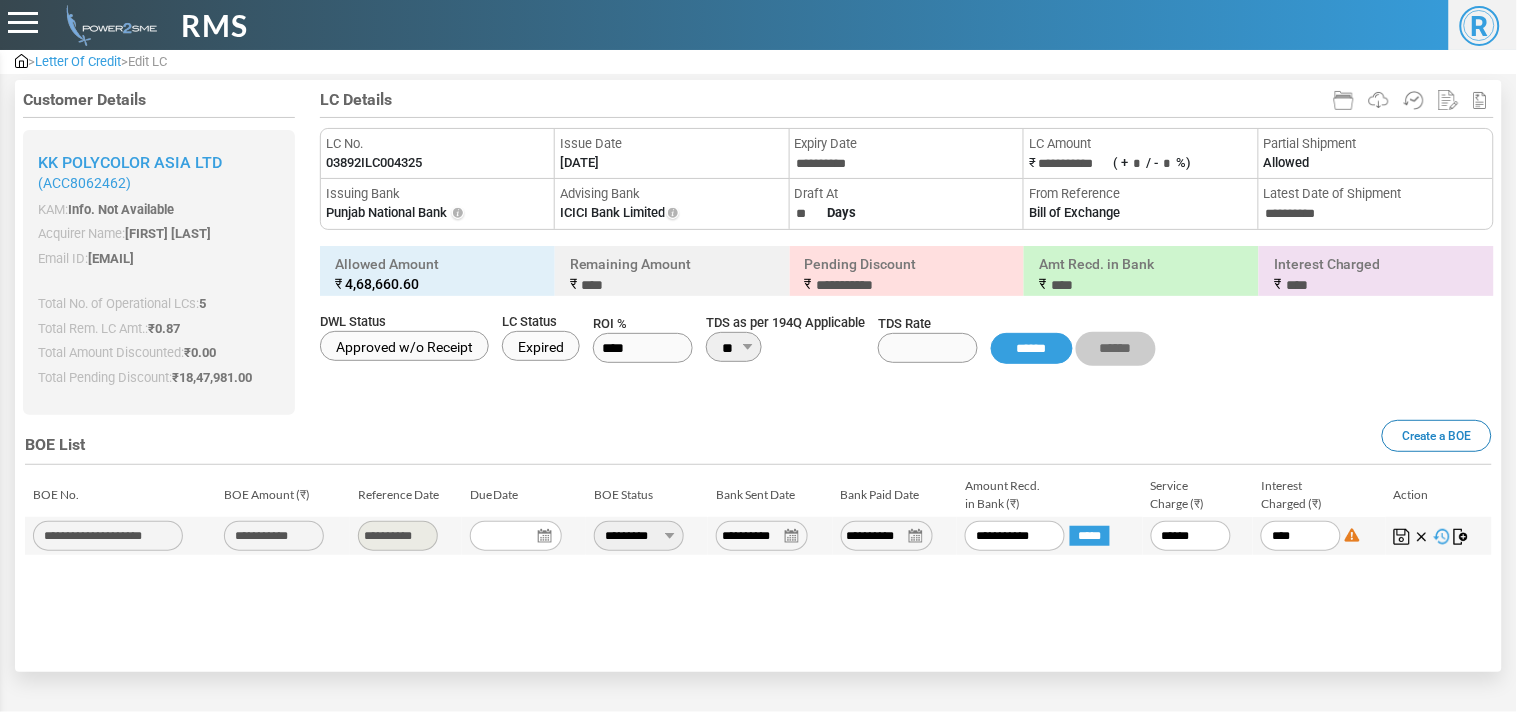 type on "*****" 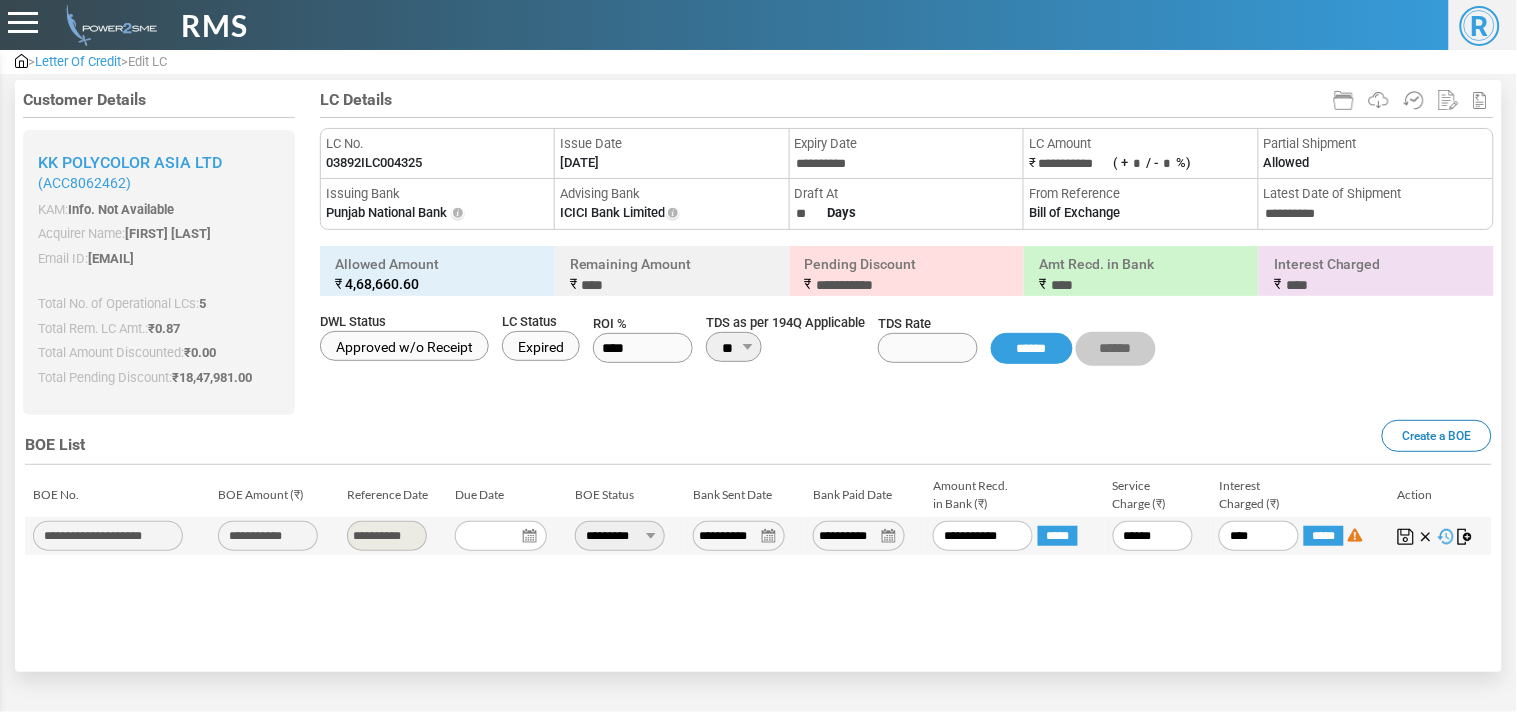 type on "********" 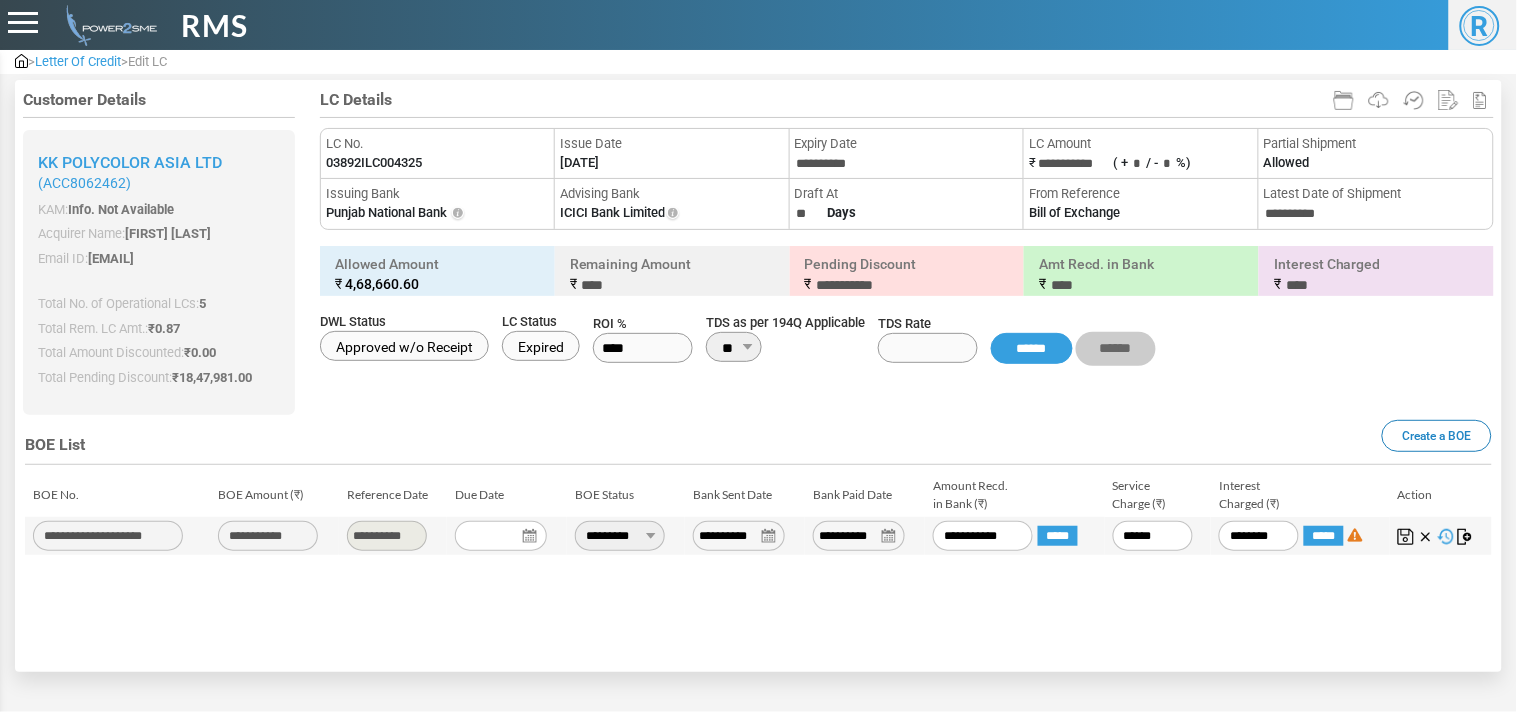 click at bounding box center [1406, 537] 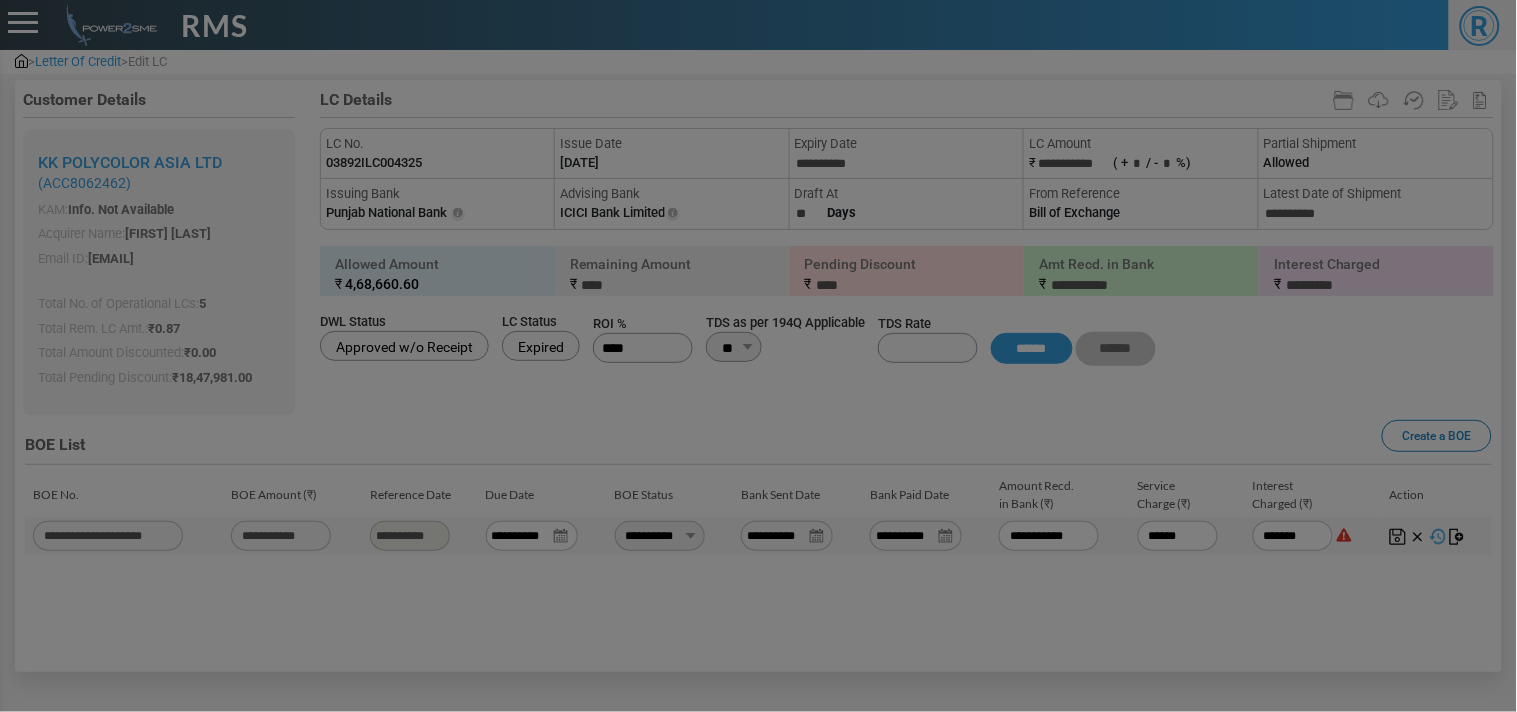 type on "********" 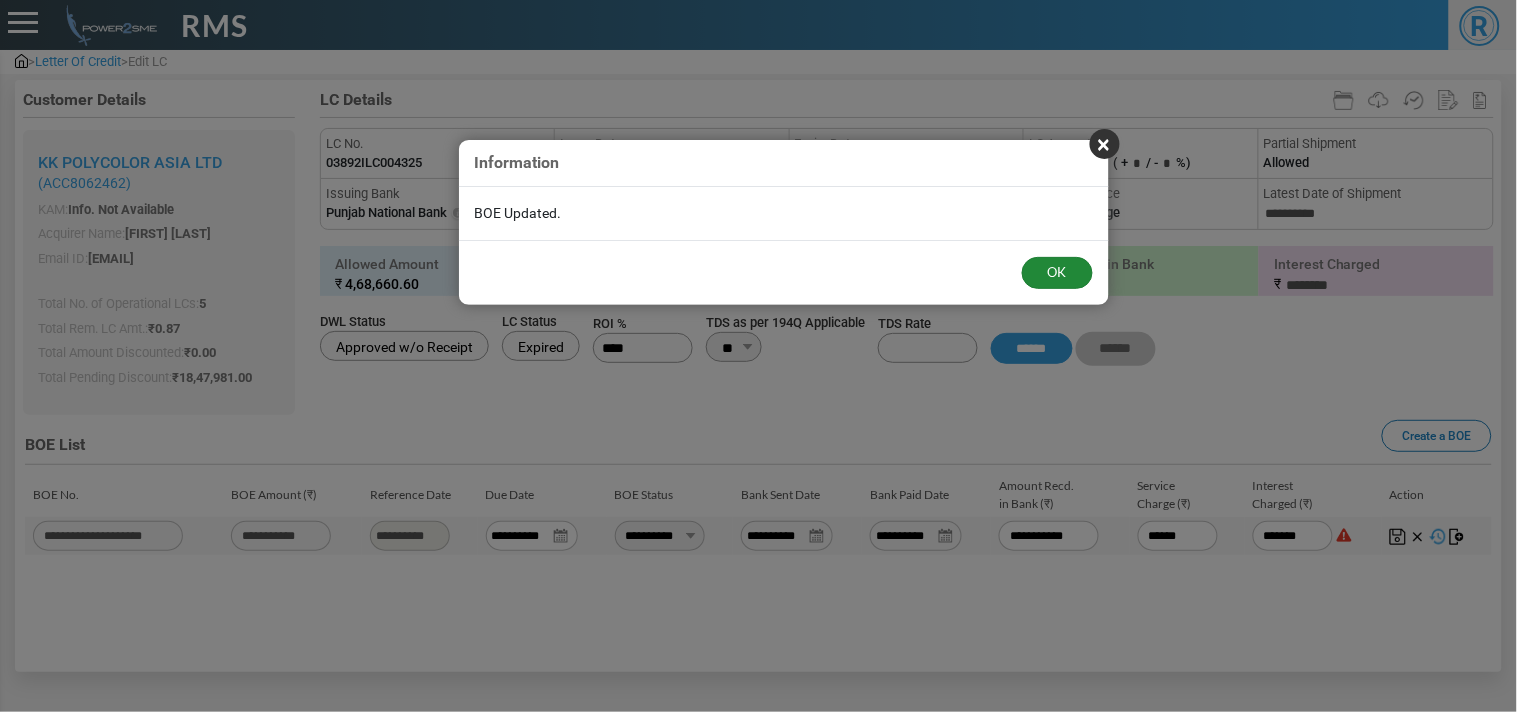 click on "OK" at bounding box center [1057, 273] 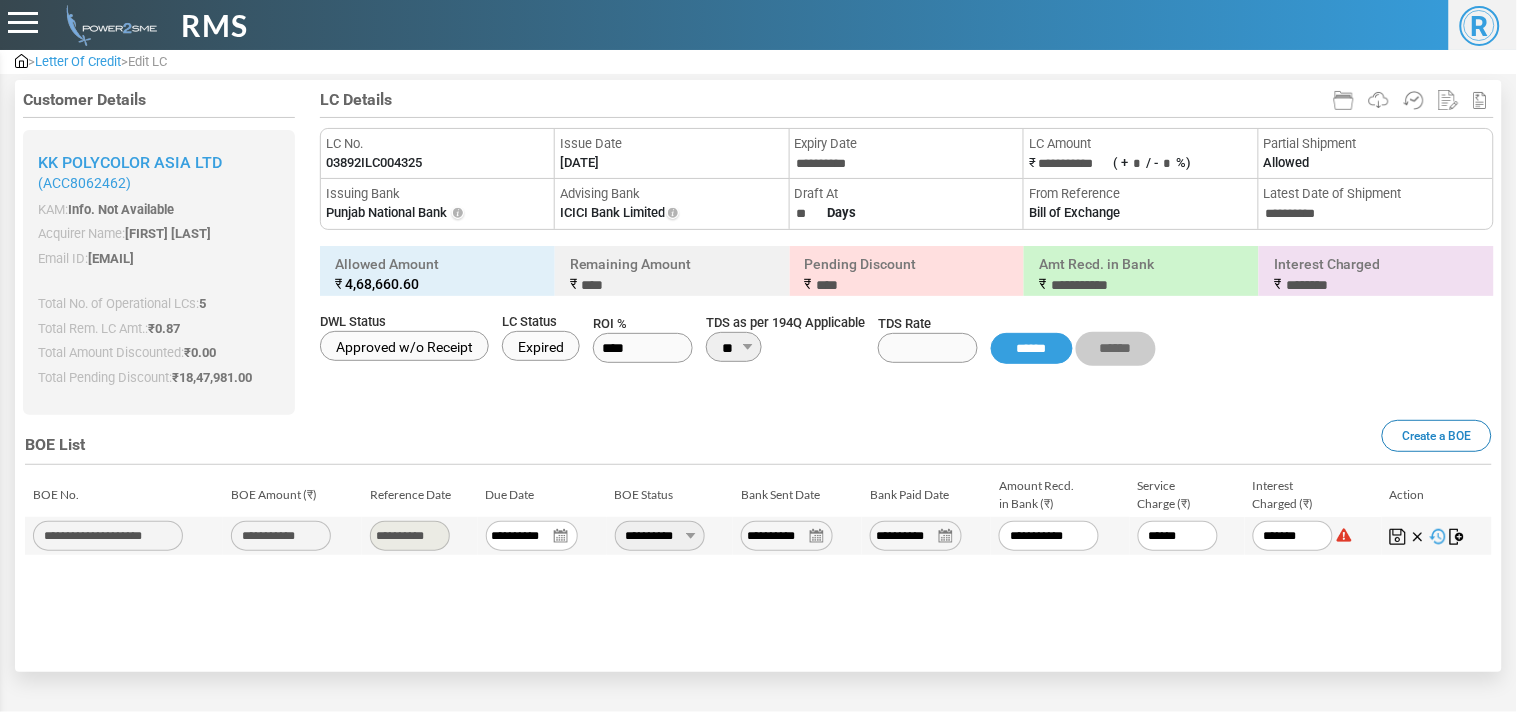 click on "Letter
Of Credit" at bounding box center [78, 61] 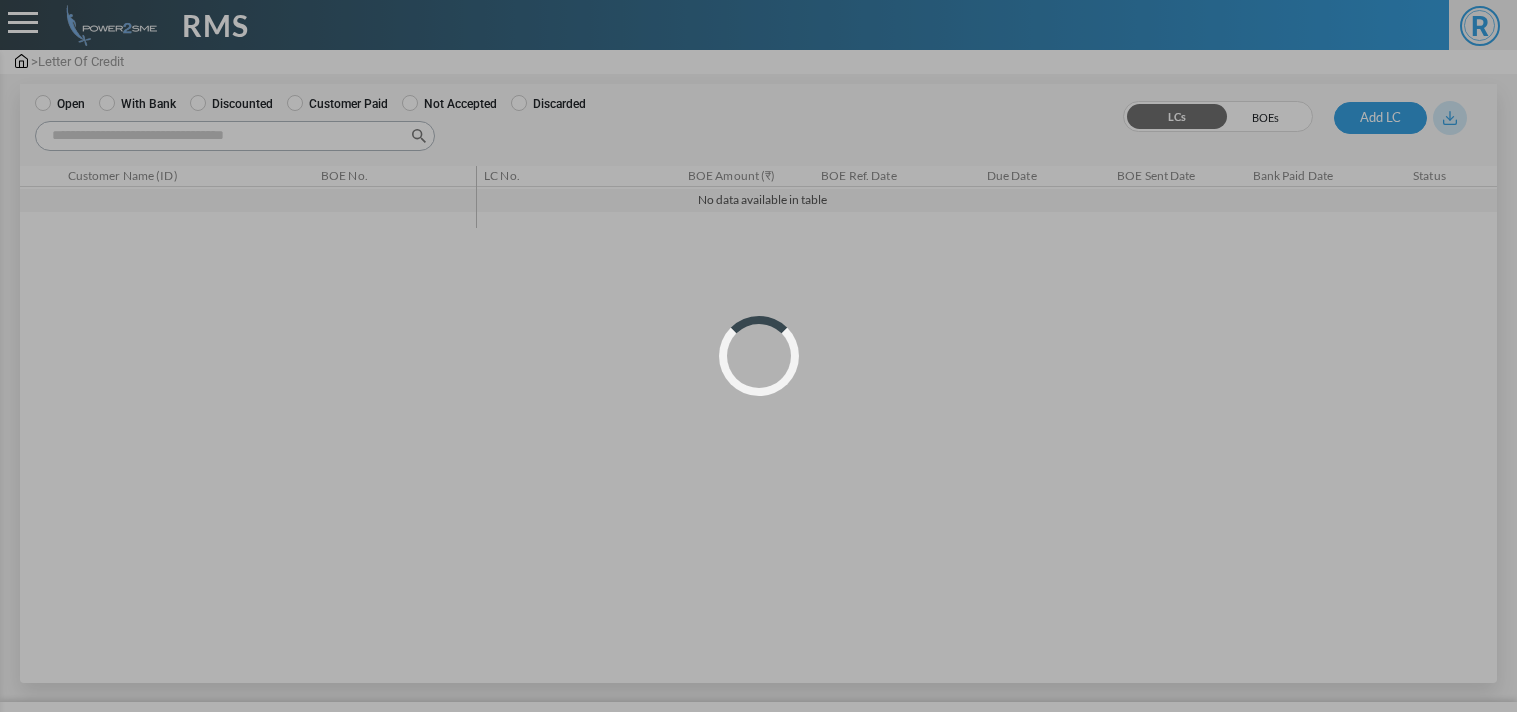 scroll, scrollTop: 0, scrollLeft: 0, axis: both 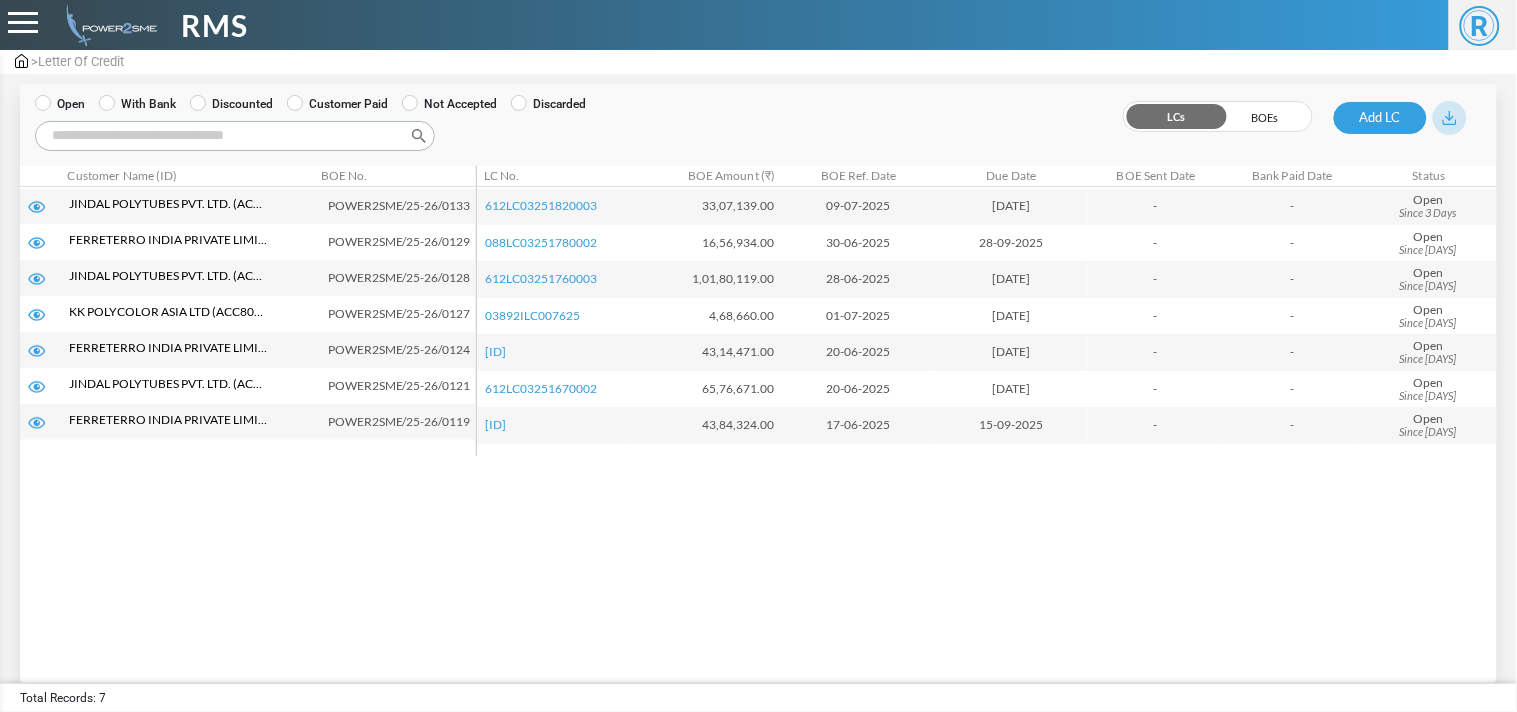 click on "With Bank" at bounding box center [137, 104] 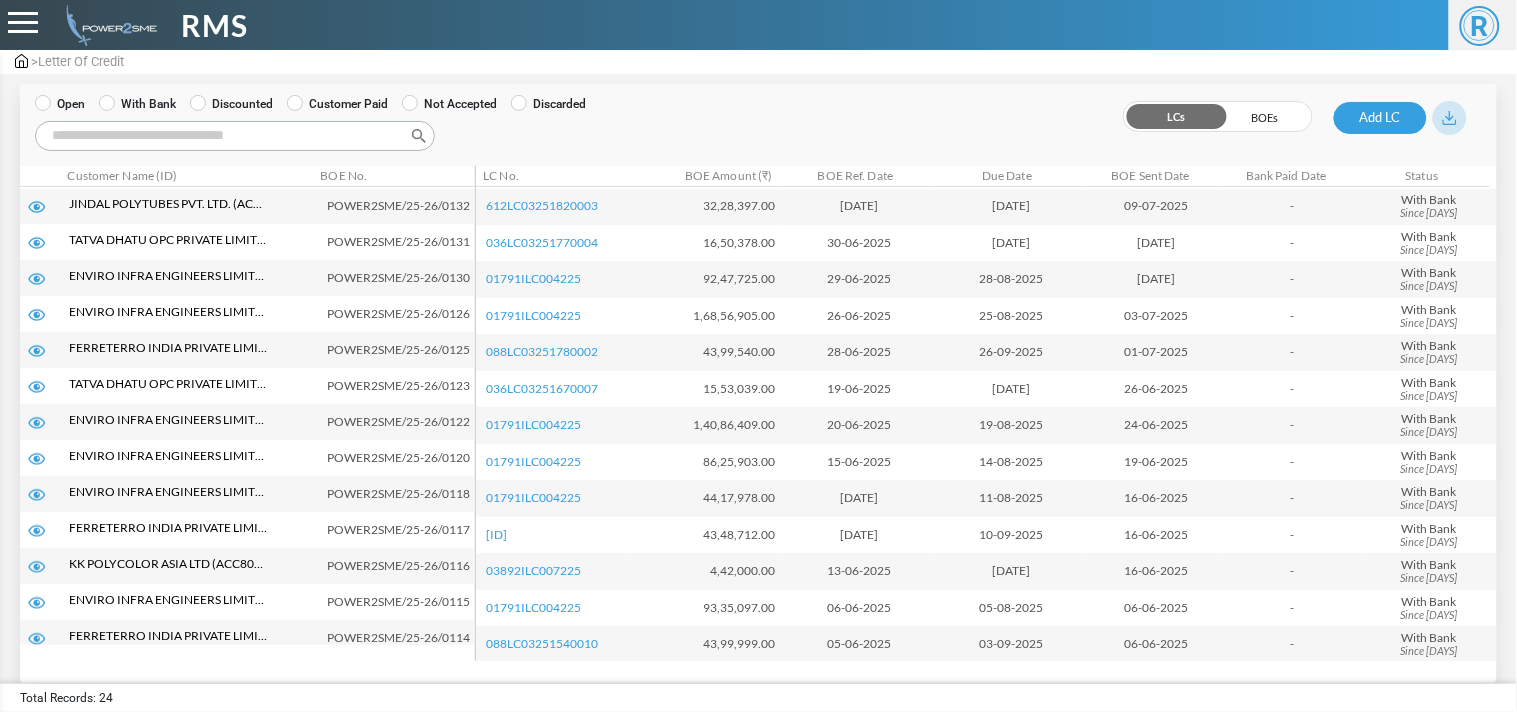 click on "Search:" at bounding box center [235, 136] 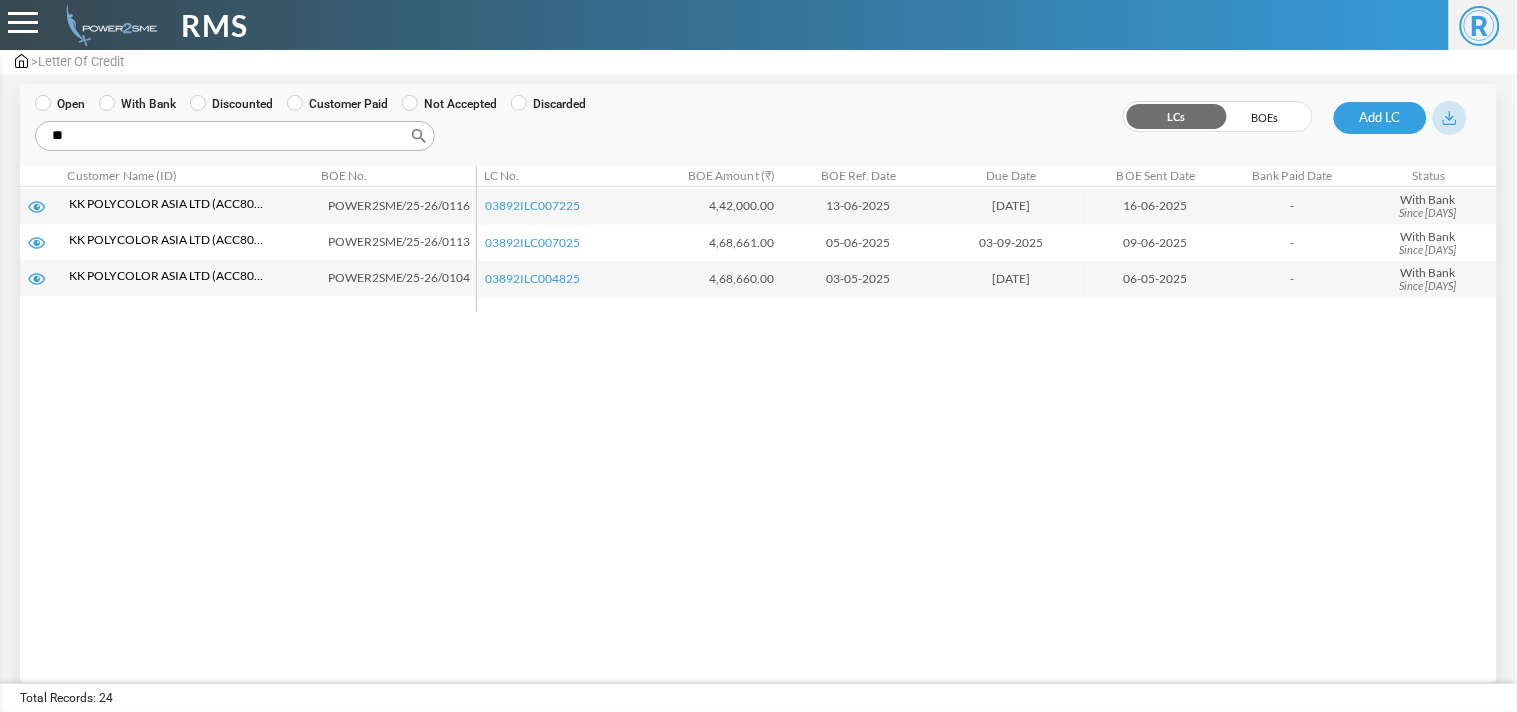 type on "**" 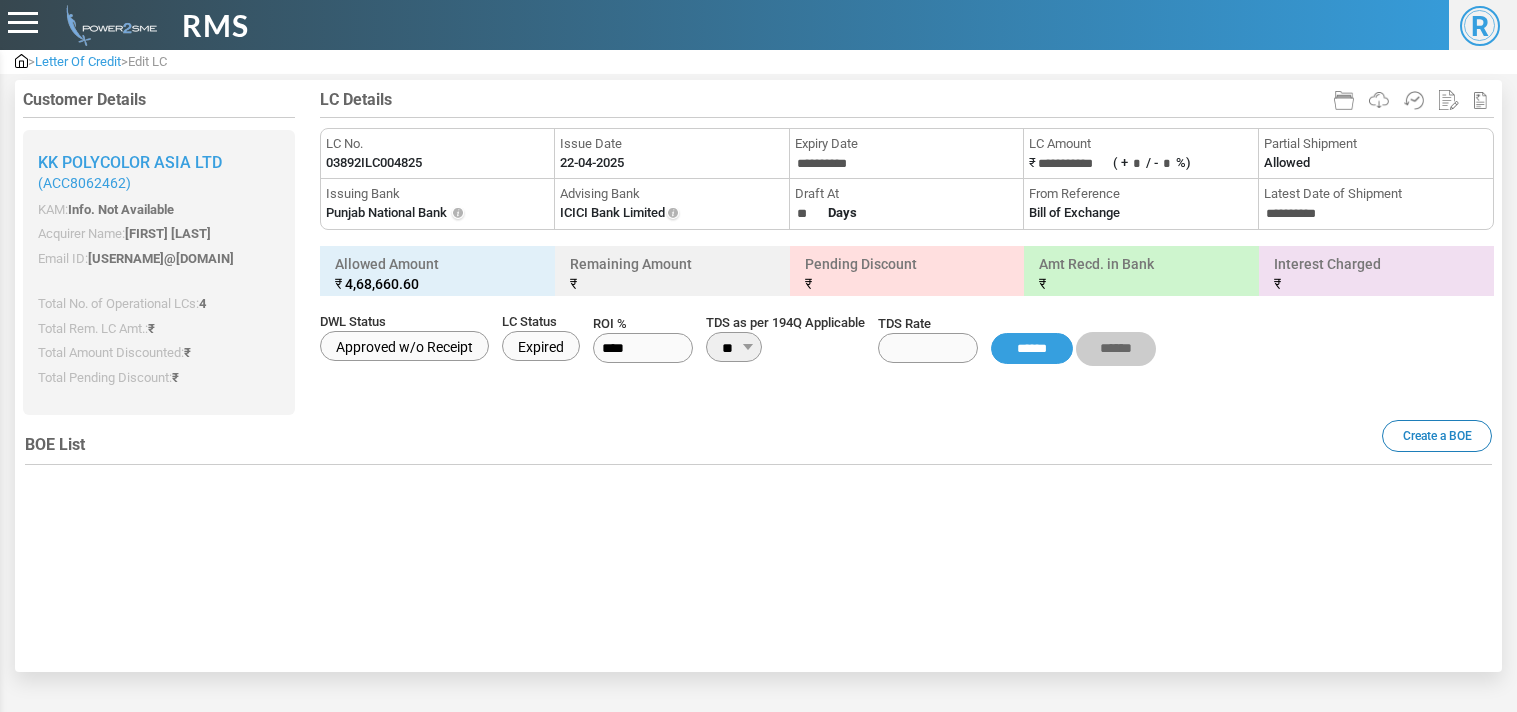 scroll, scrollTop: 0, scrollLeft: 0, axis: both 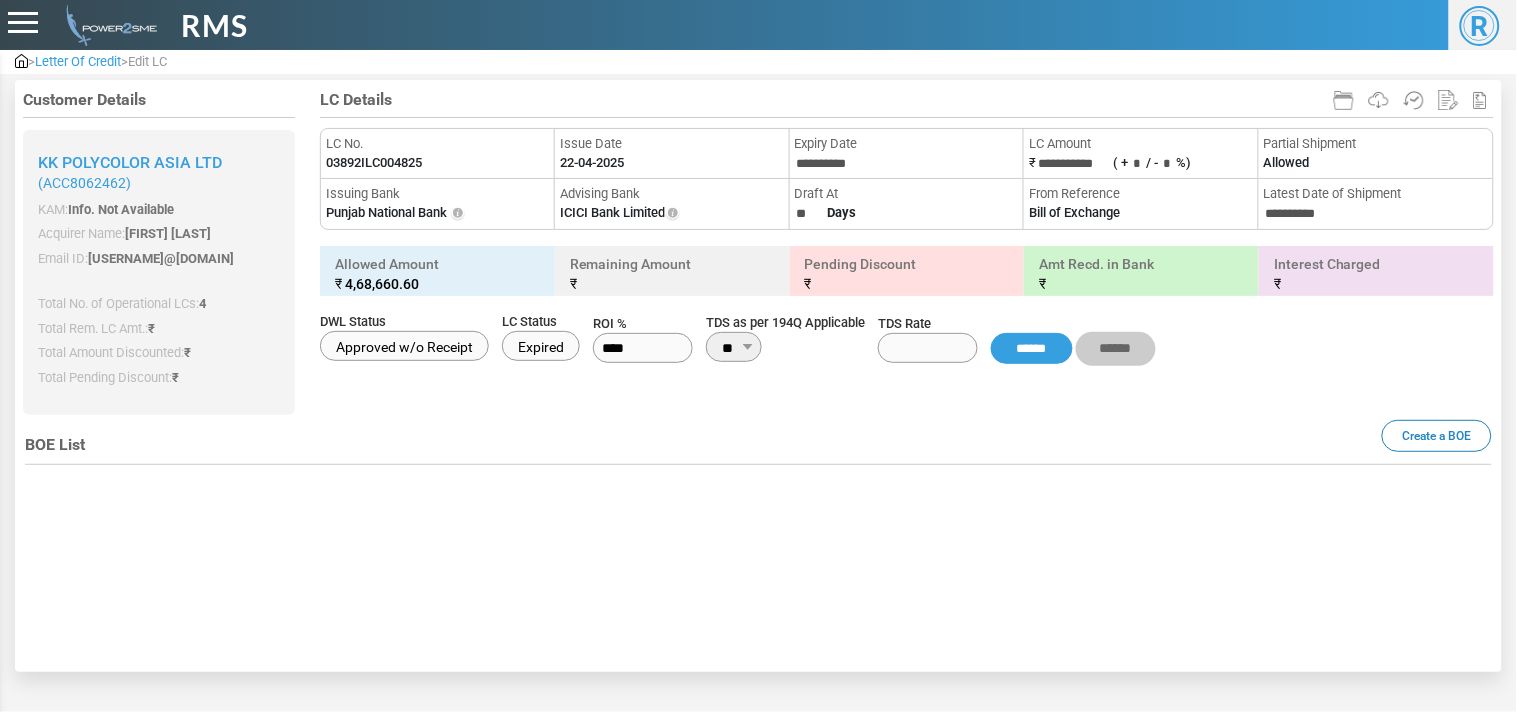 type on "****" 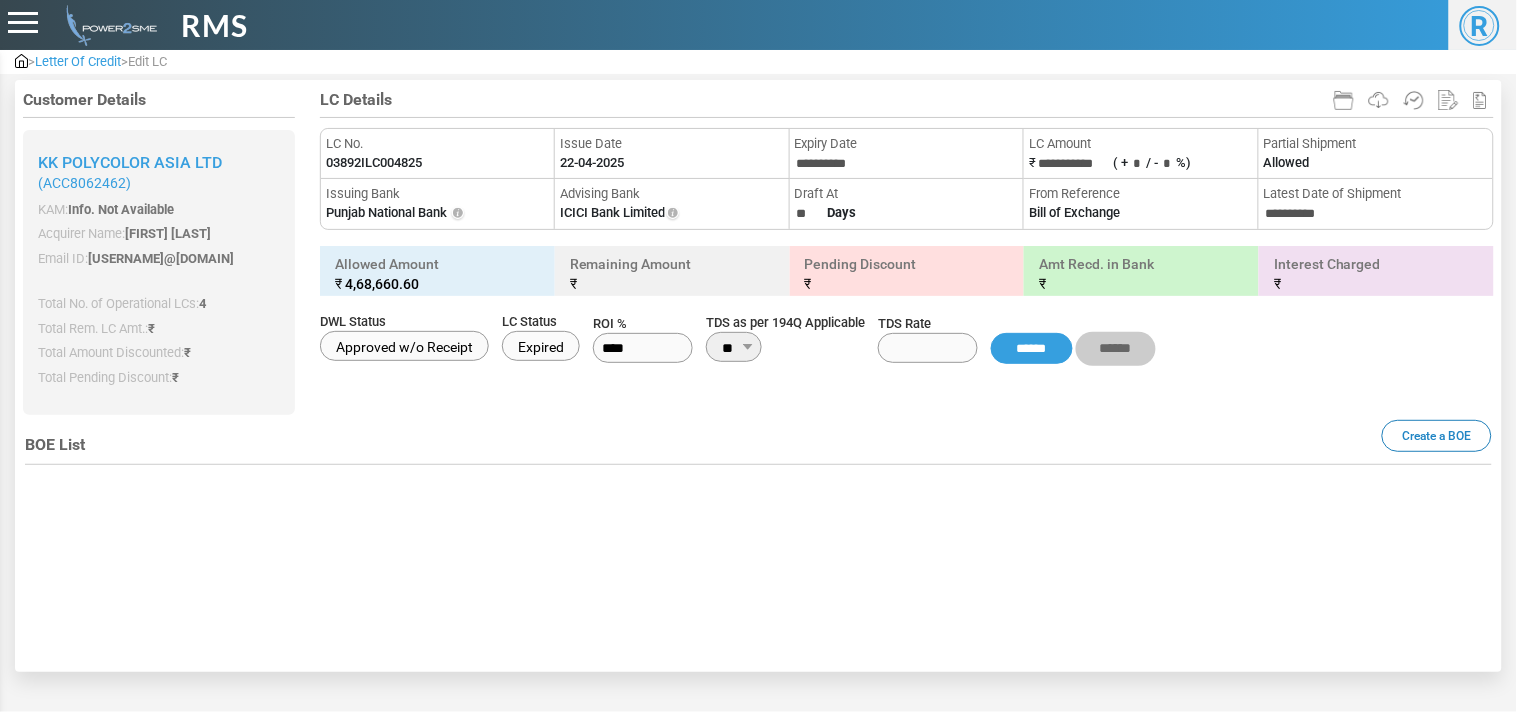 type on "**********" 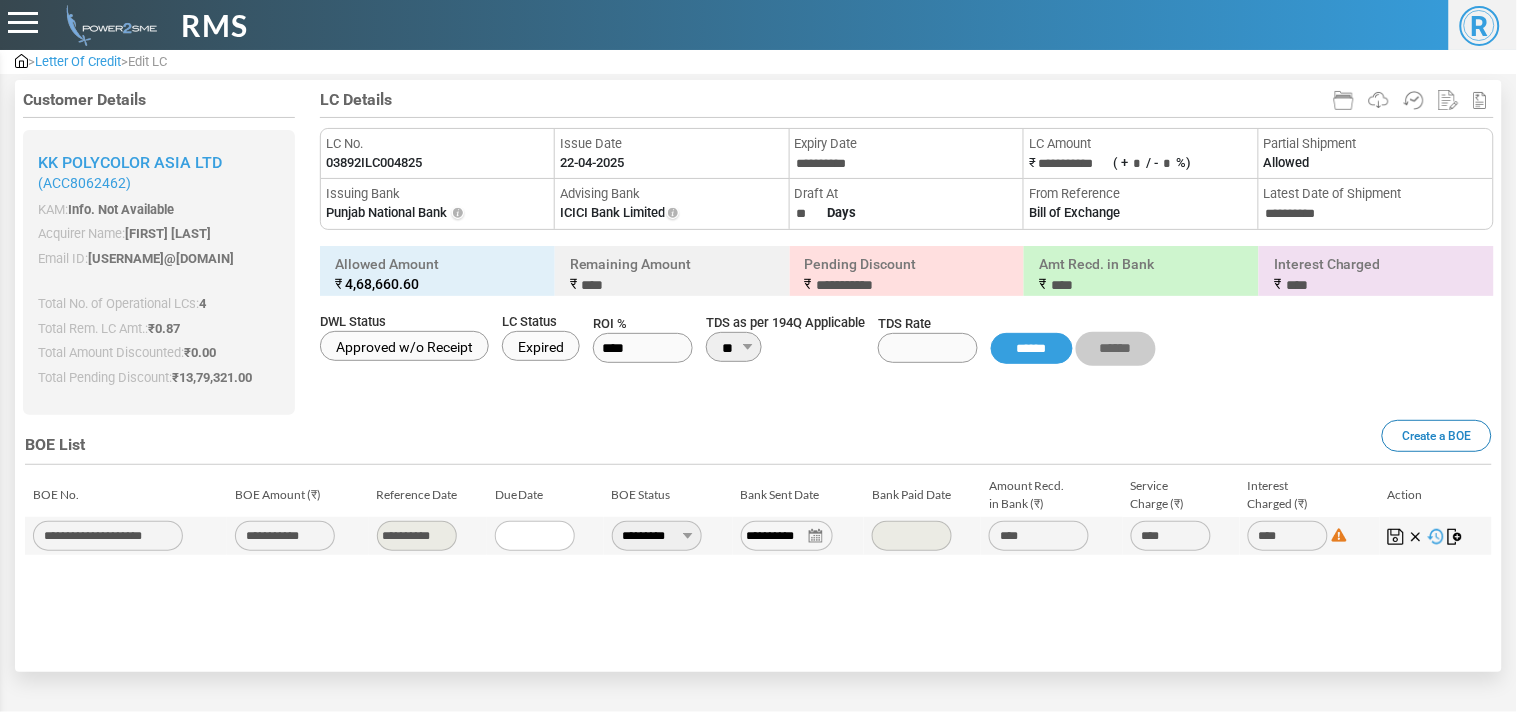 click on "03892ILC004825" at bounding box center (374, 163) 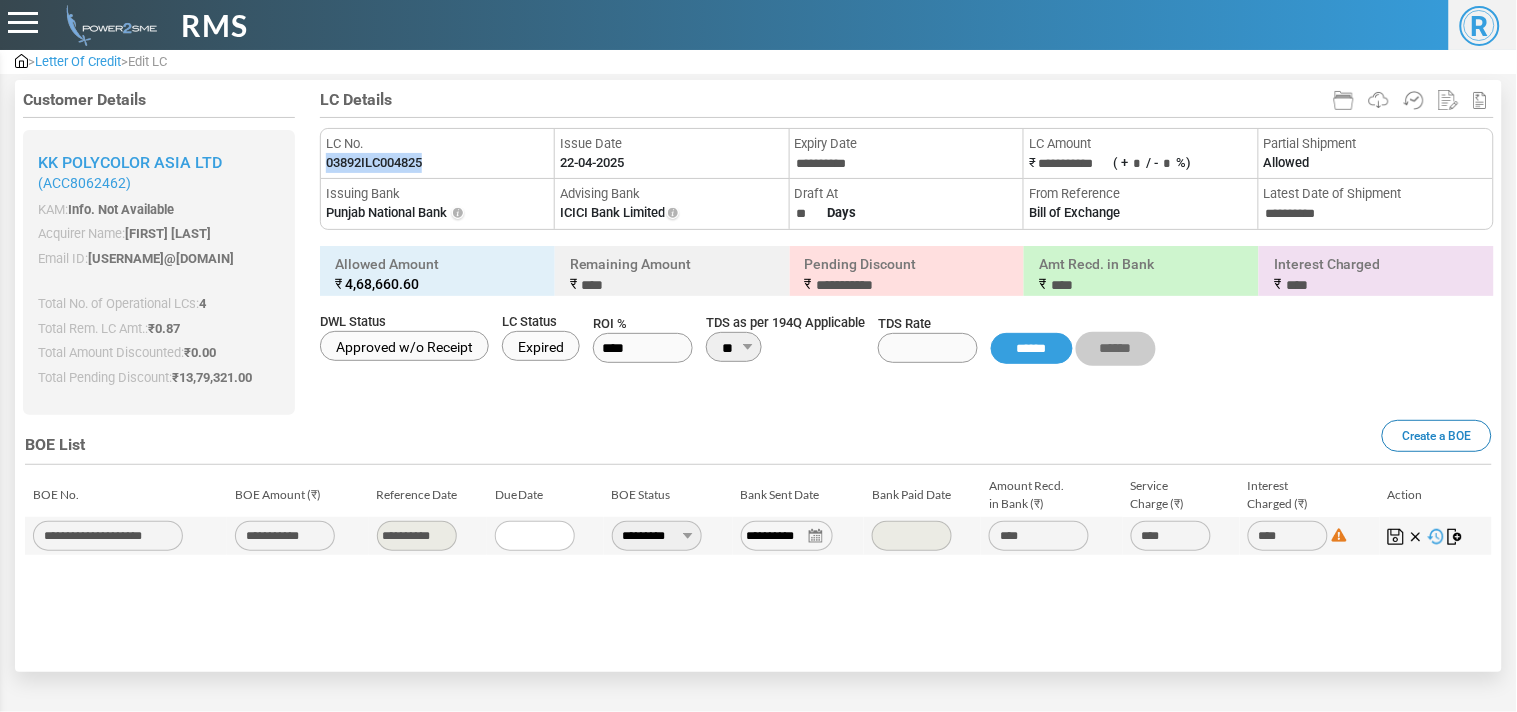 click on "03892ILC004825" at bounding box center [374, 163] 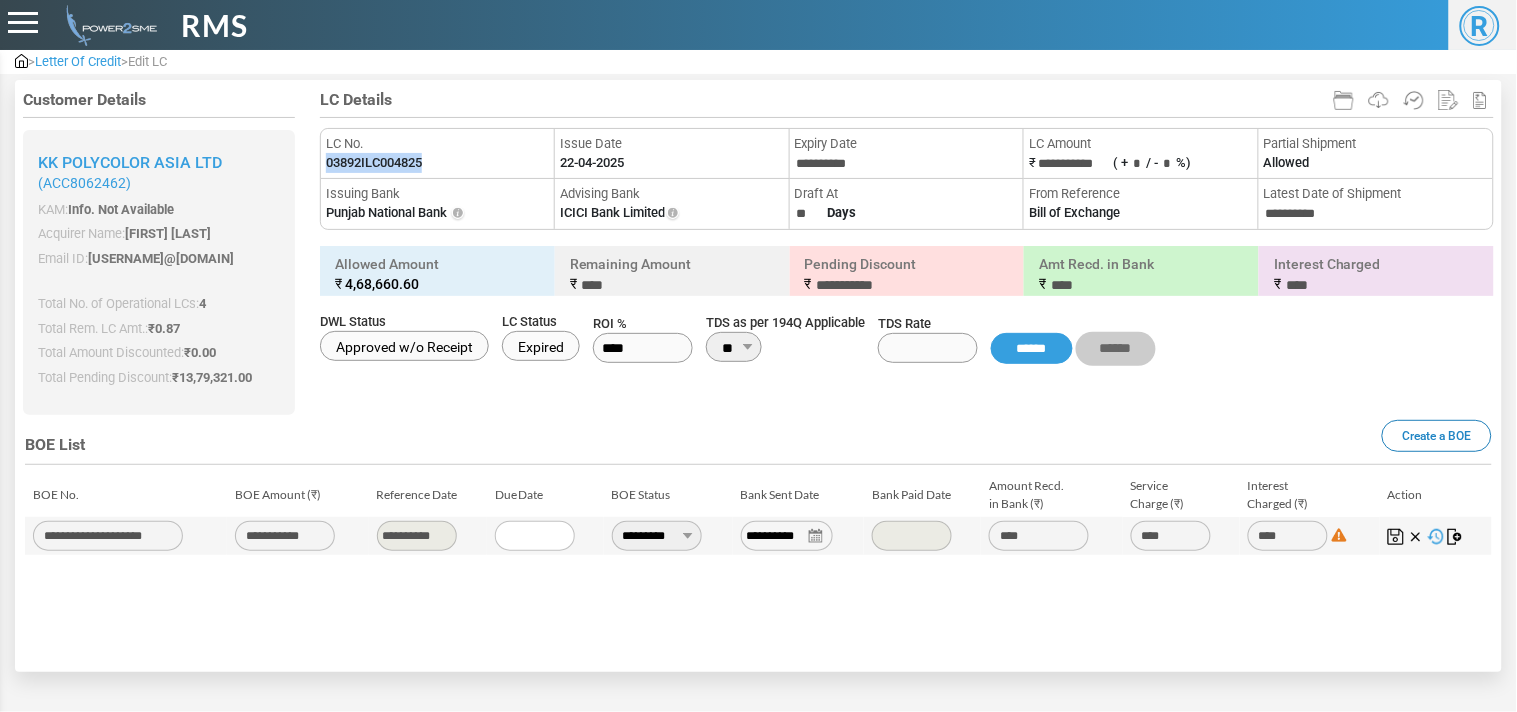 click on "**********" at bounding box center [657, 536] 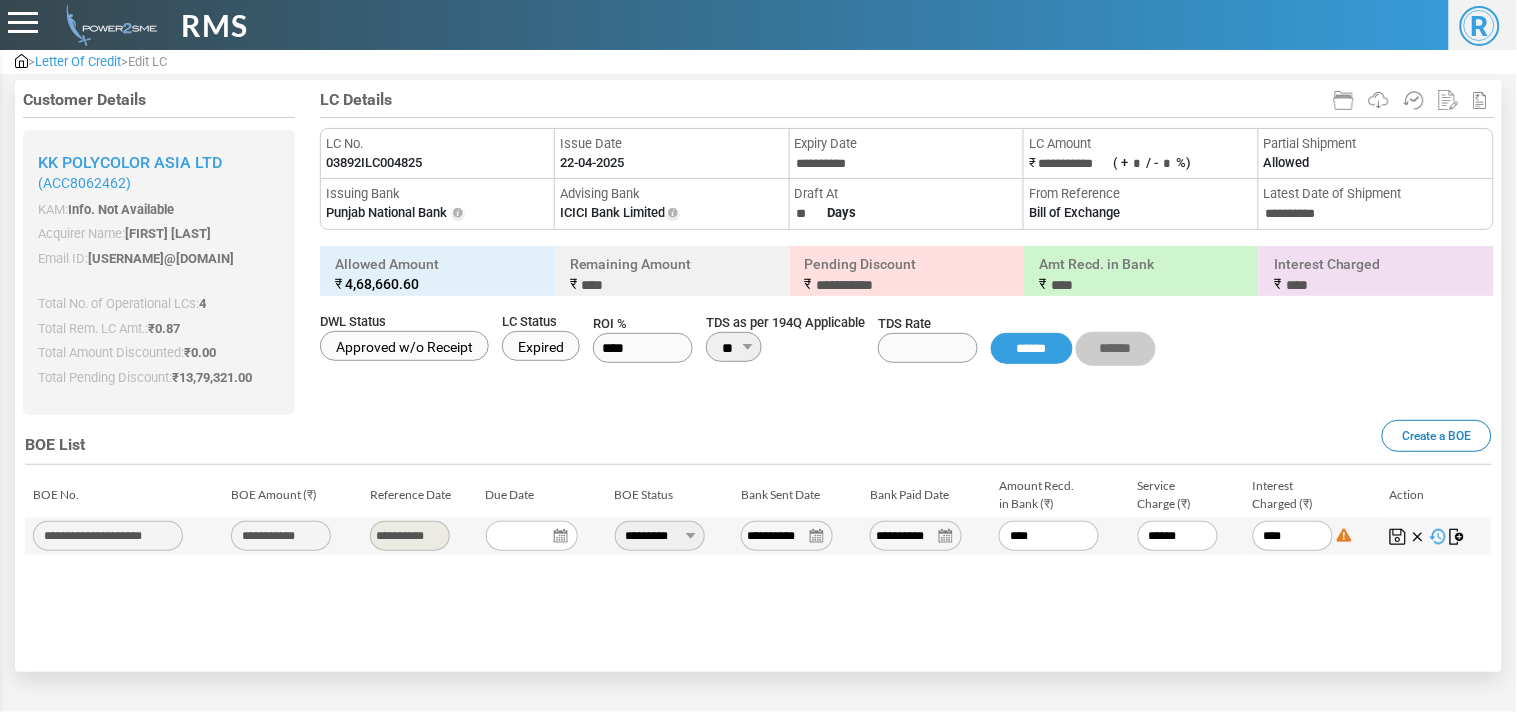 click on "**********" at bounding box center (916, 536) 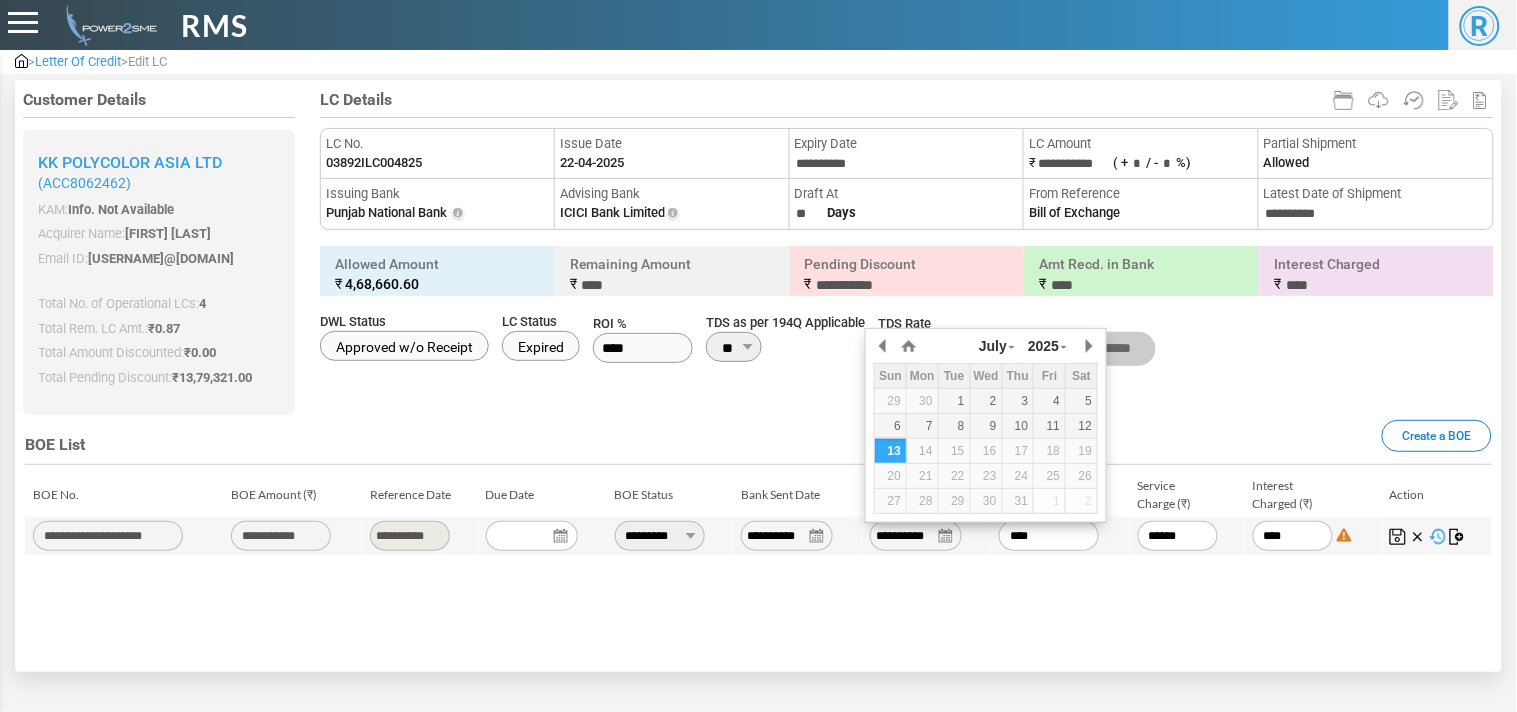 click on "July January February March April May June July August September October November December 2025 1950 1951 1952 1953 1954 1955 1956 1957 1958 1959 1960 1961 1962 1963 1964 1965 1966 1967 1968 1969 1970 1971 1972 1973 1974 1975 1976 1977 1978 1979 1980 1981 1982 1983 1984 1985 1986 1987 1988 1989 1990 1991 1992 1993 1994 1995 1996 1997 1998 1999 2000 2001 2002 2003 2004 2005 2006 2007 2008 2009 2010 2011 2012 2013 2014 2015 2016 2017 2018 2019 2020 2021 2022 2023 2024 2025 2026 2027 2028 2029 2030 2031 2032 2033 2034 2035 2036 2037 2038 2039 2040 2041 2042 2043 2044 2045 2046 2047 2048 2049 2050 Sun Mon Tue Wed Thu Fri Sat 29 30 1 2 3 4 5 6 7 8 9 10 11 12 13 14 15 16 17 18 19 20 21 22 23 24 25 26 27 28 29 30 31 1 2 Save Selected 00:00 01:00 02:00 03:00 04:00 05:00 06:00 07:00 08:00 09:00 10:00 11:00 12:00 13:00 14:00 15:00 16:00 17:00 18:00 19:00 20:00 21:00 22:00 23:00" at bounding box center [986, 425] 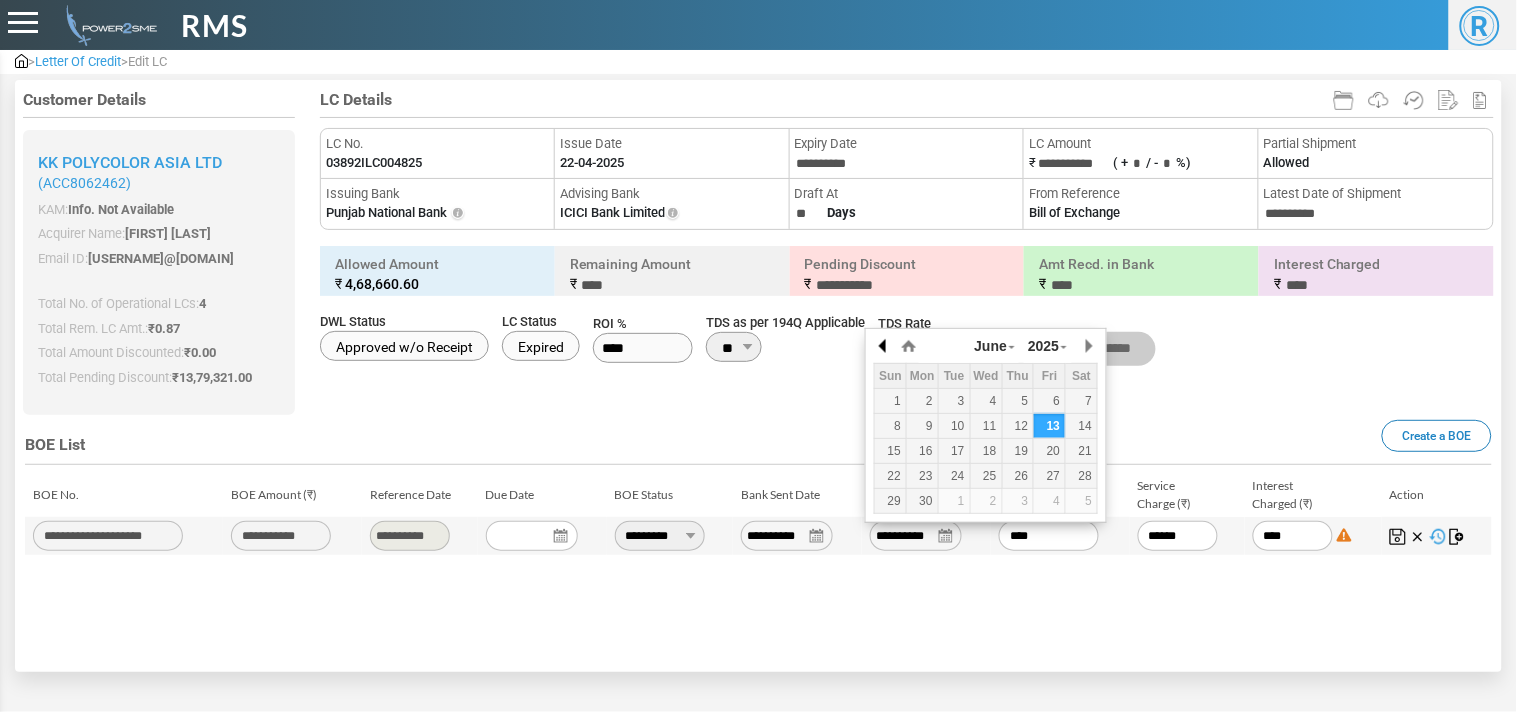 click at bounding box center [884, 346] 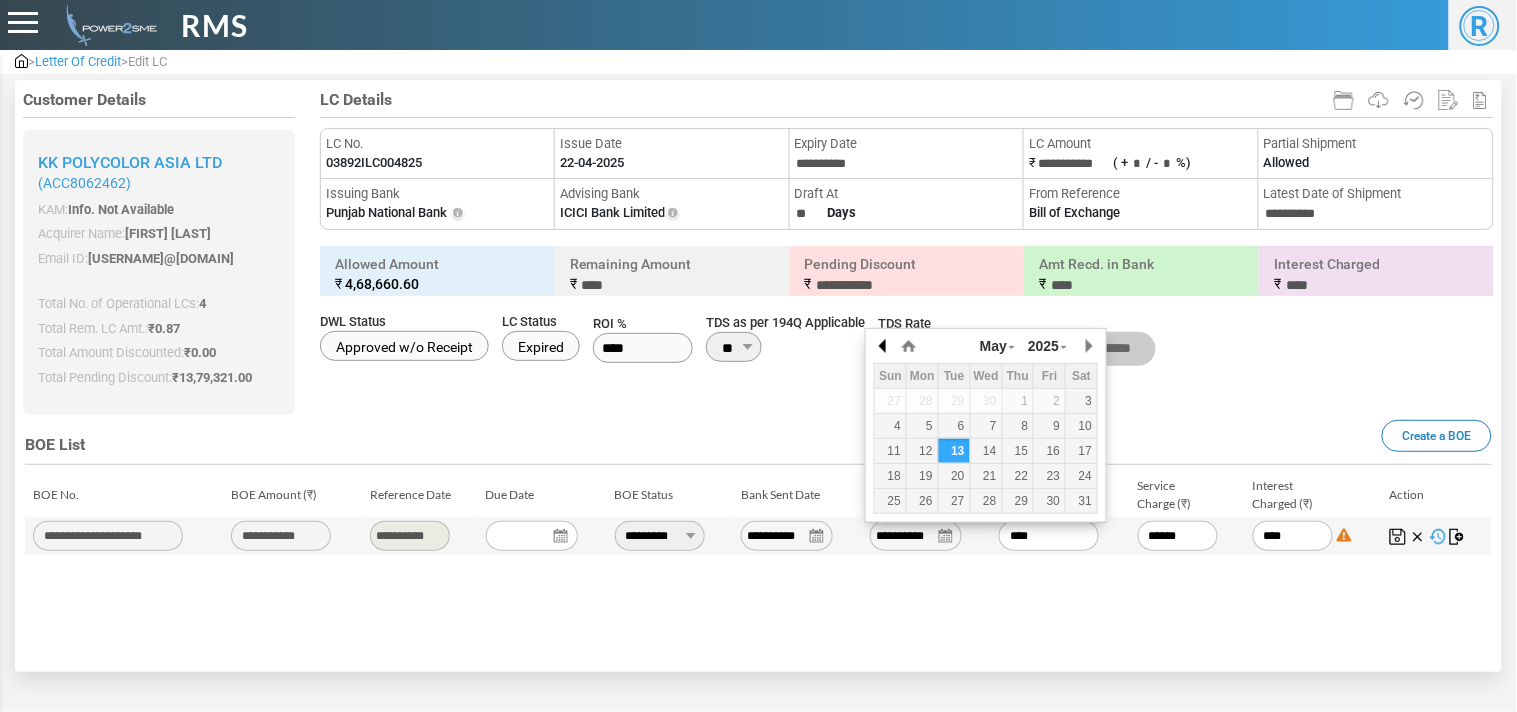 click at bounding box center (884, 346) 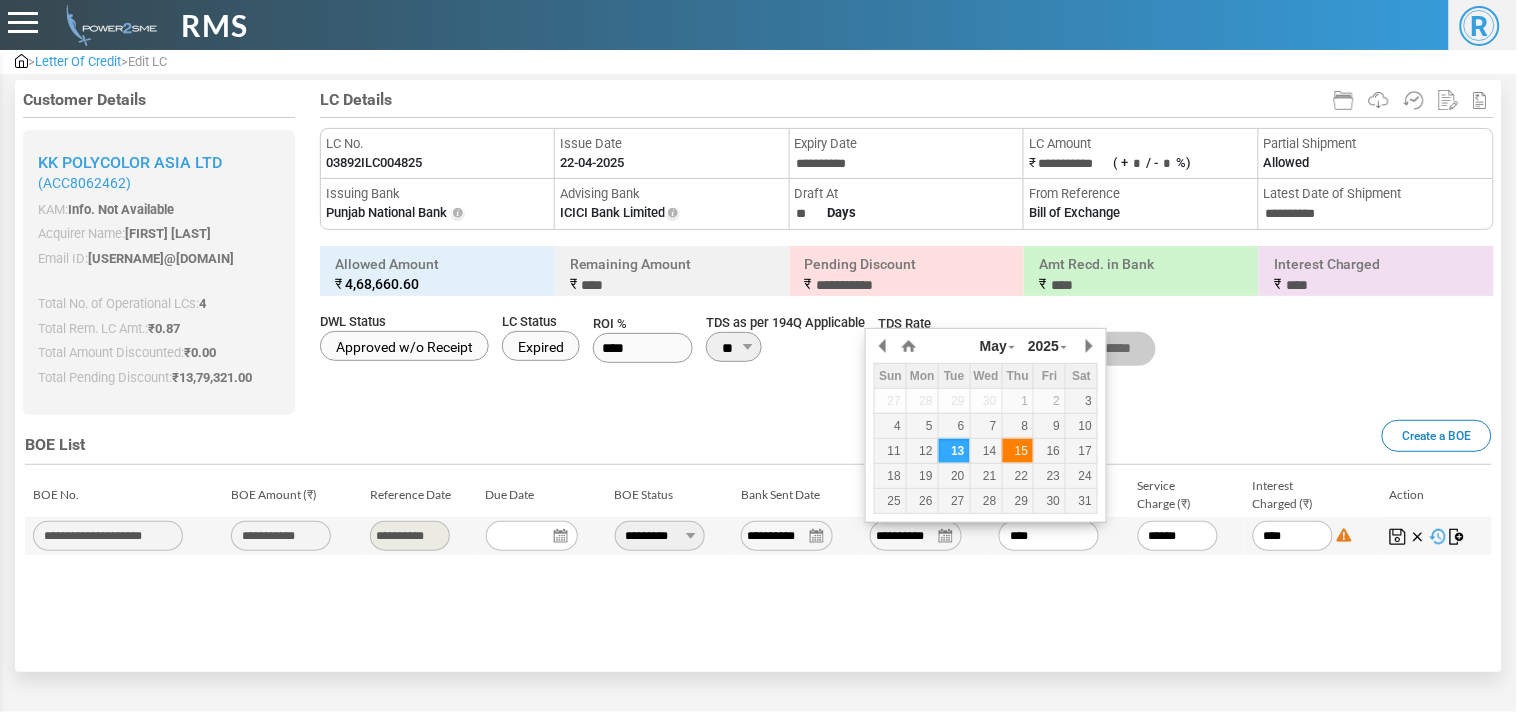 click on "15" at bounding box center [1018, 451] 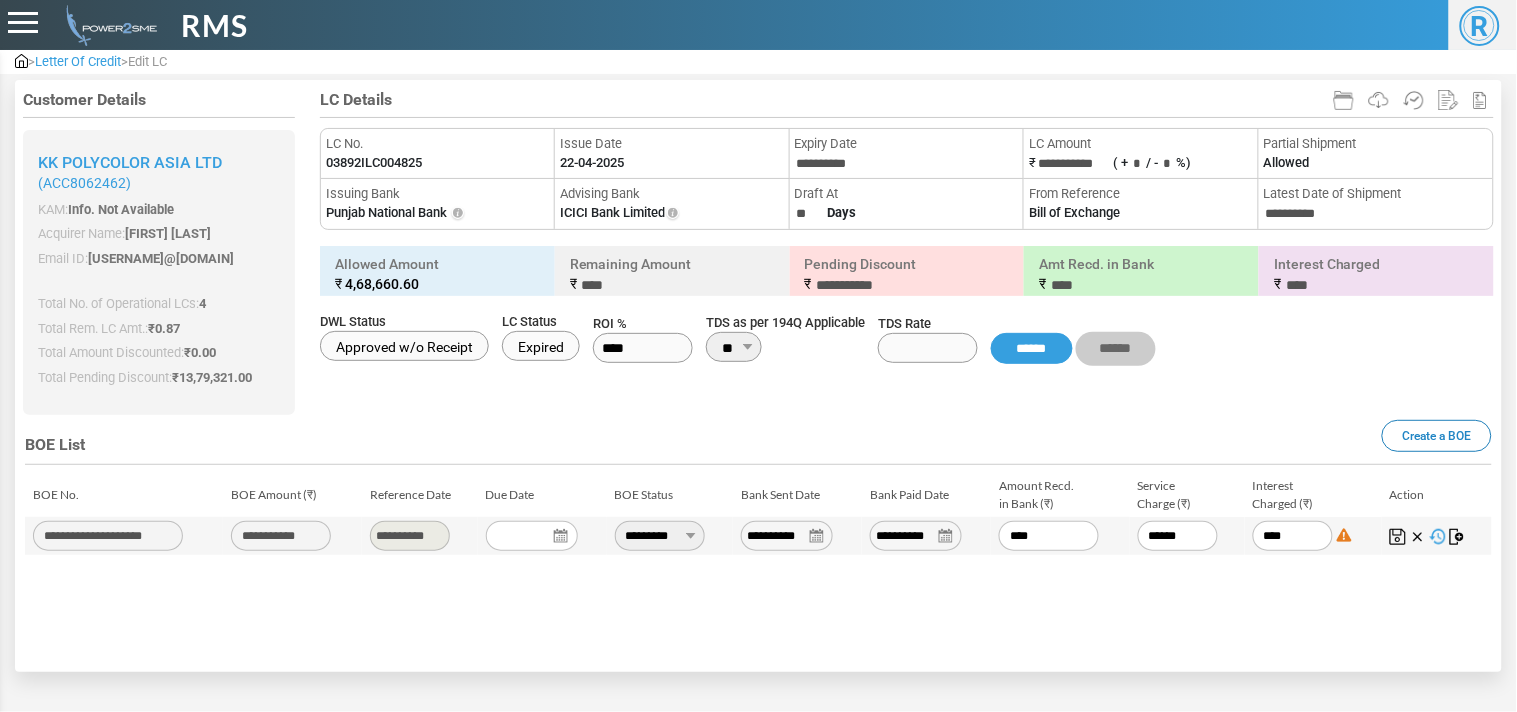 drag, startPoint x: 1045, startPoint y: 527, endPoint x: 895, endPoint y: 507, distance: 151.32745 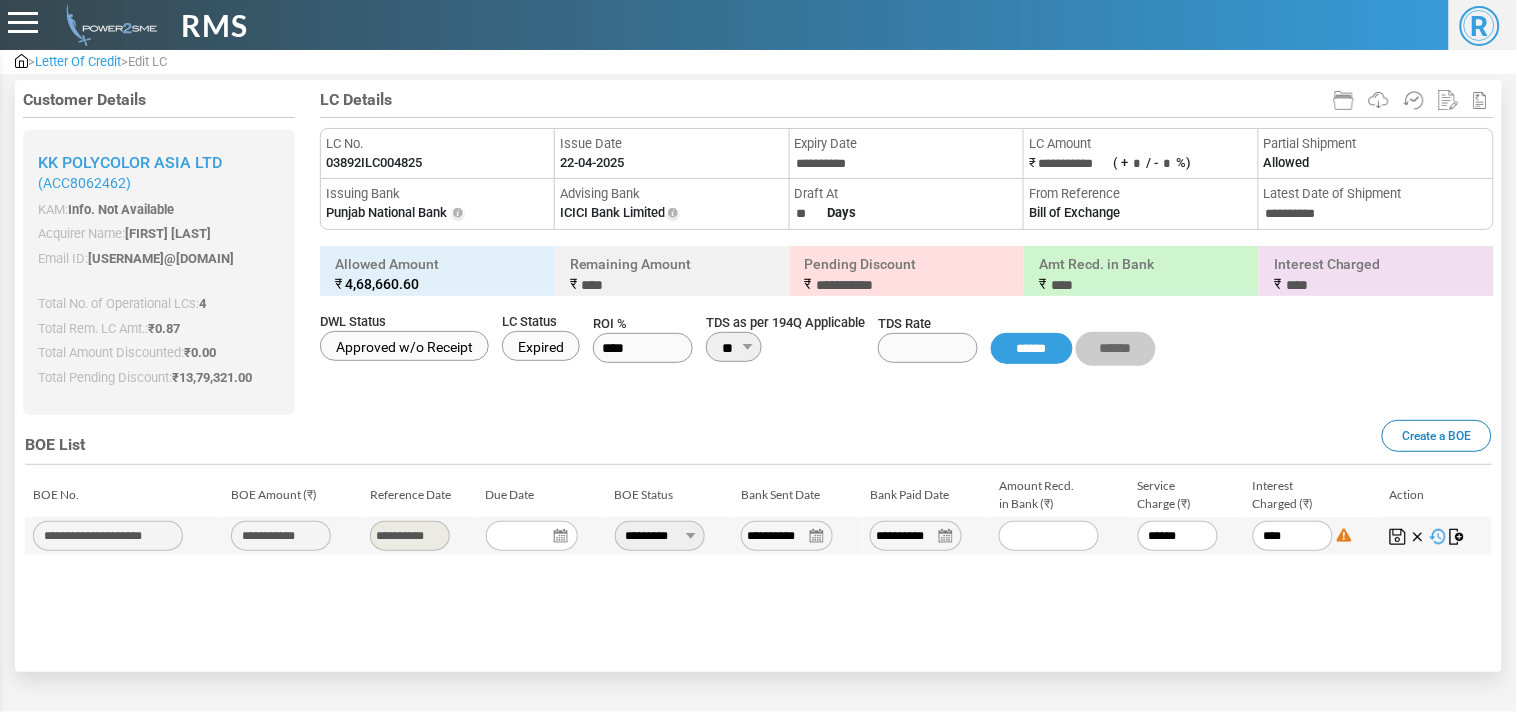 paste 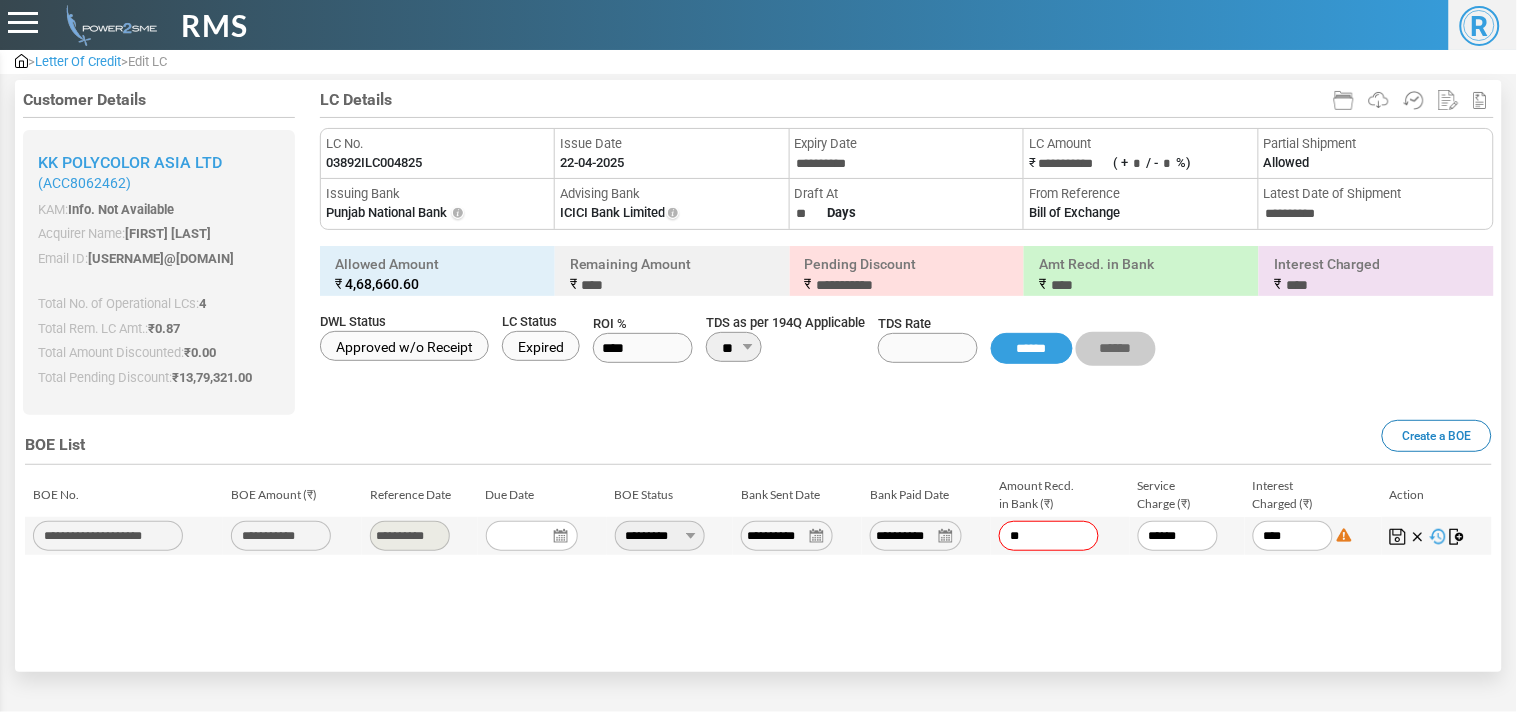 type on "*" 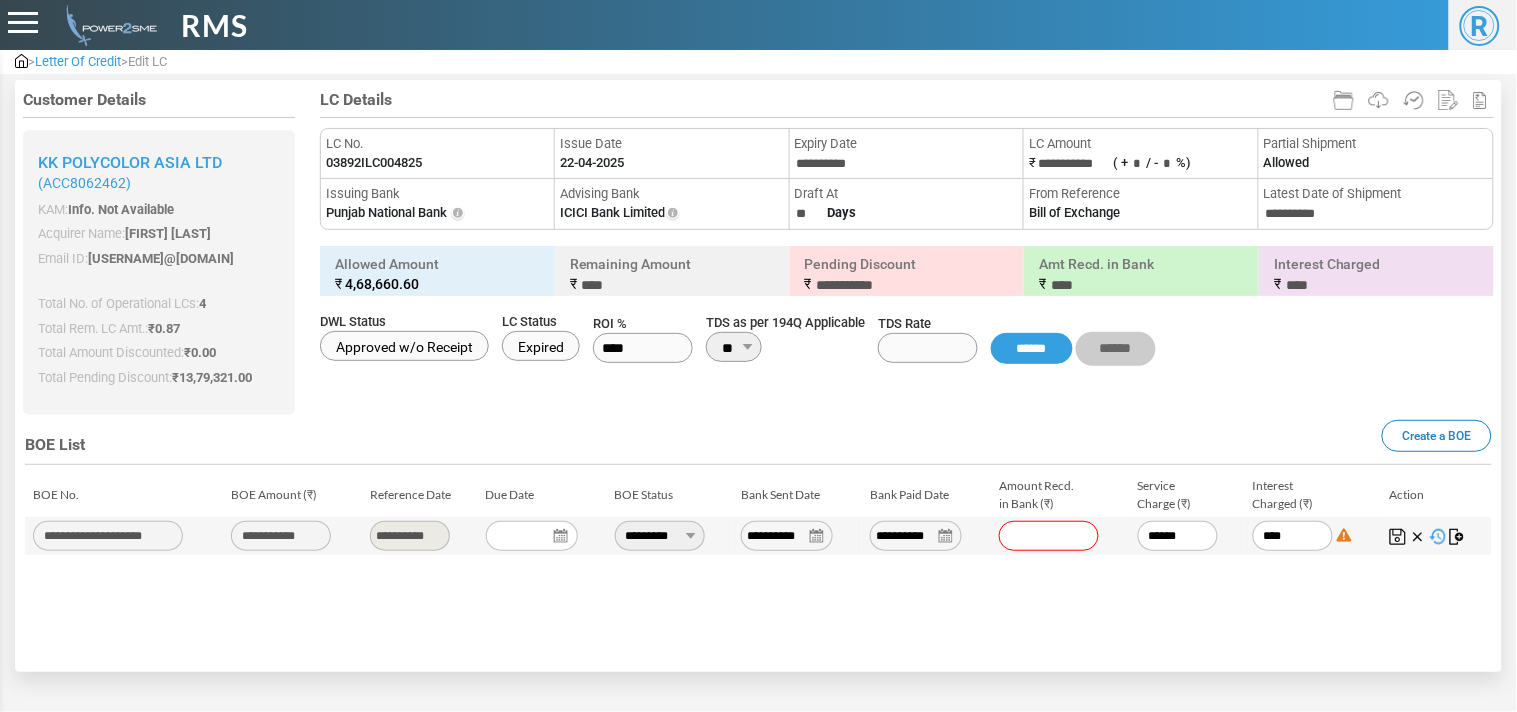 paste on "*********" 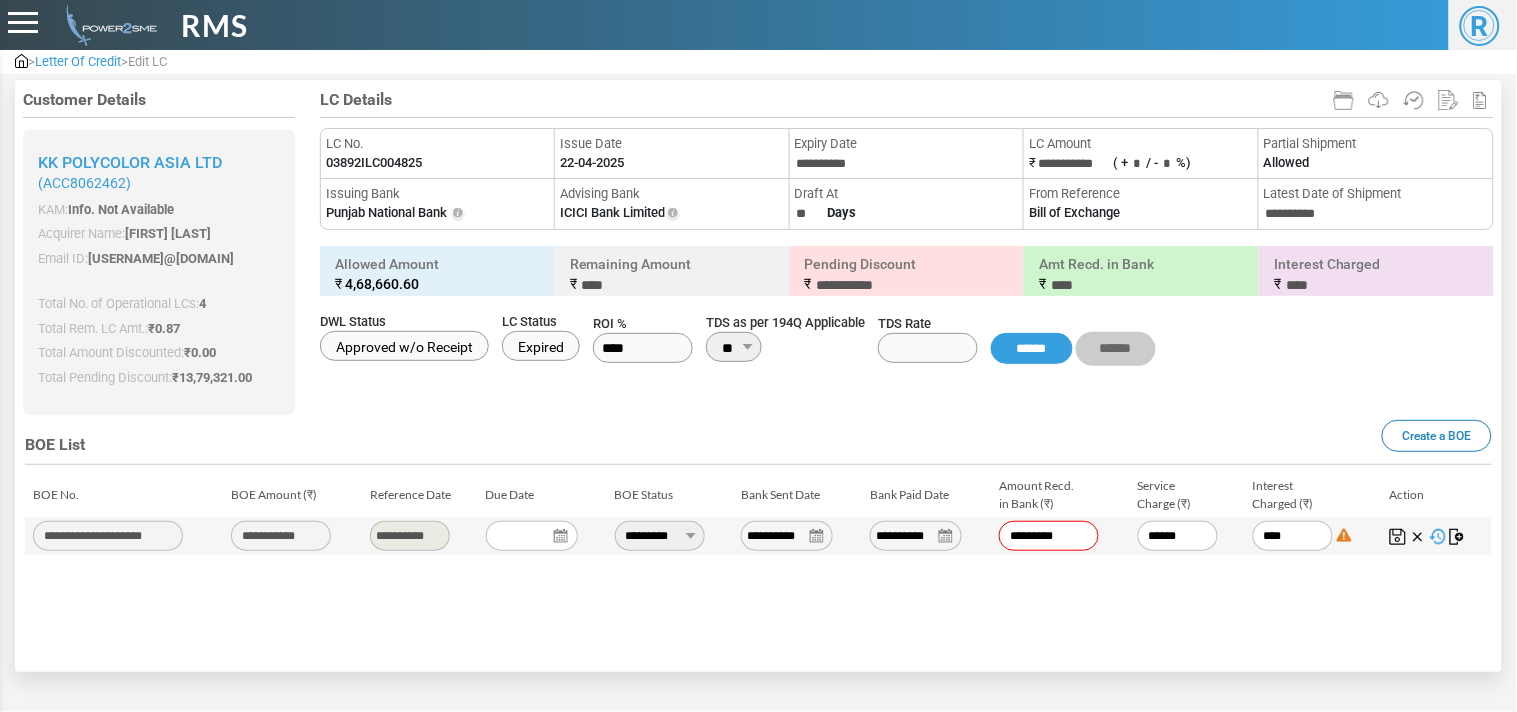 type on "*****" 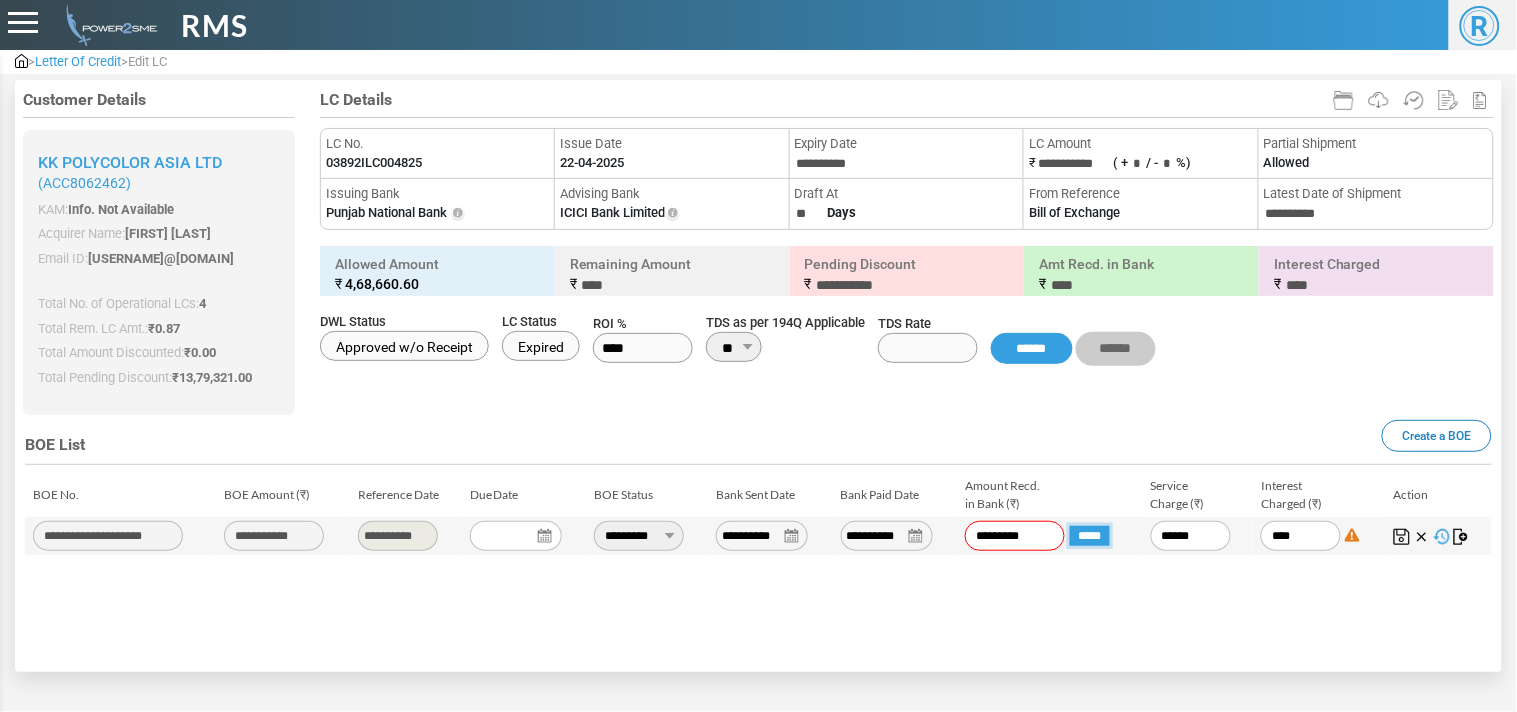 type on "**********" 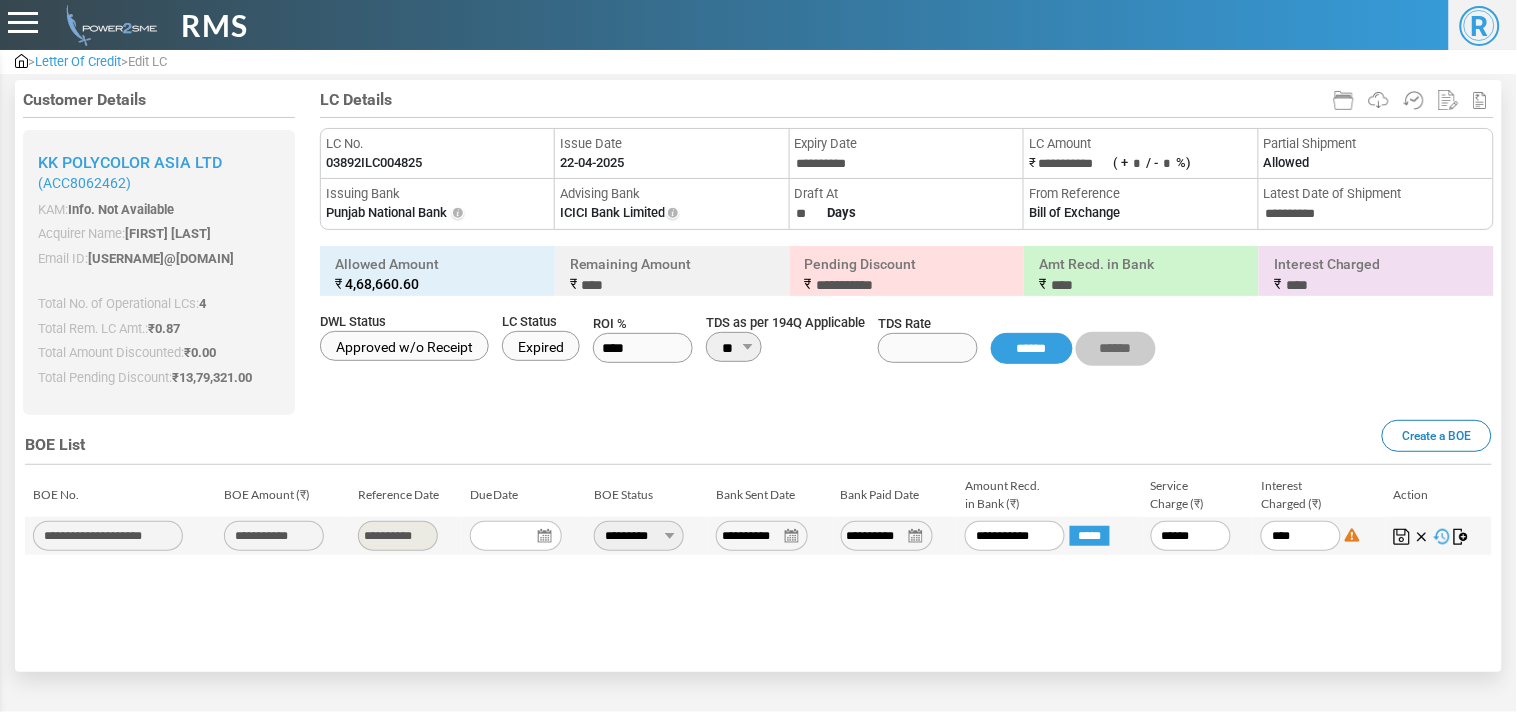 type on "***" 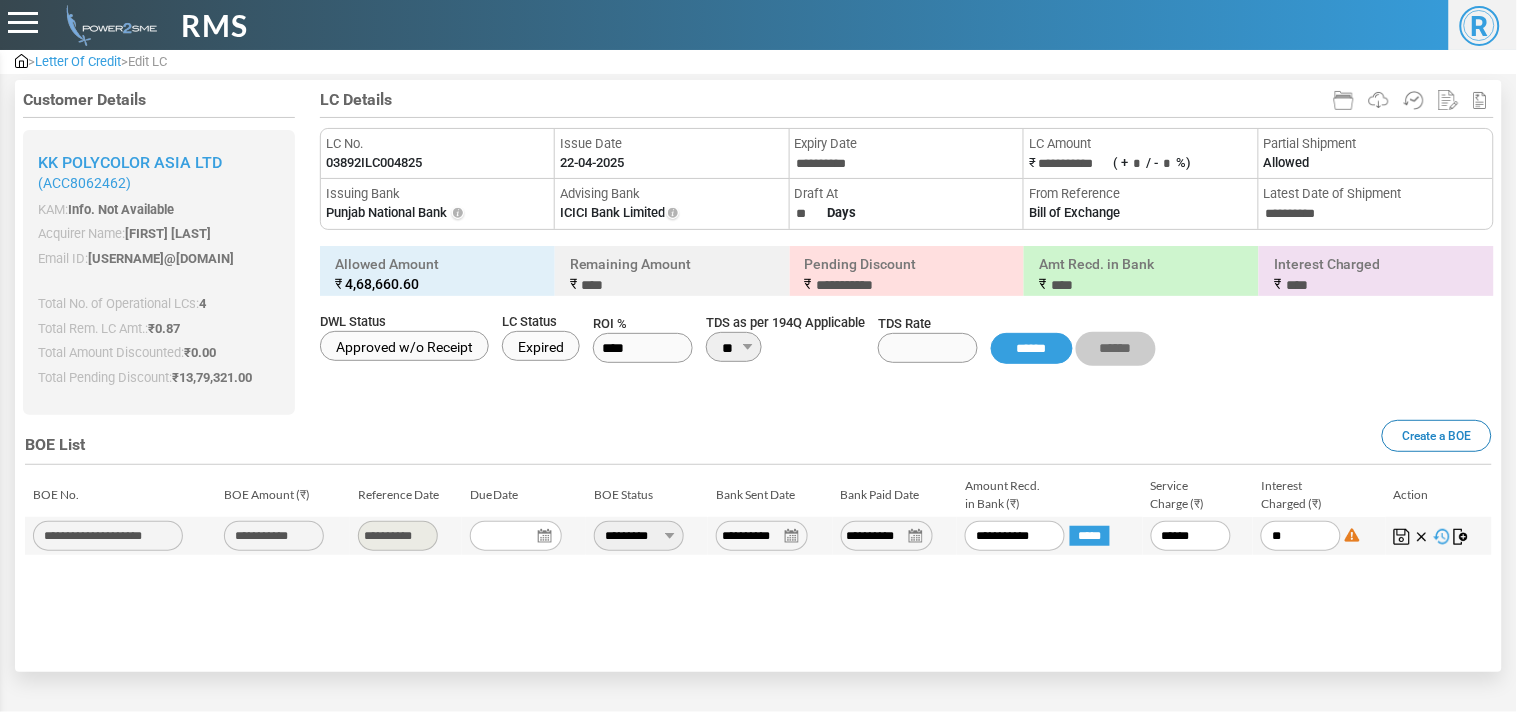 type on "*" 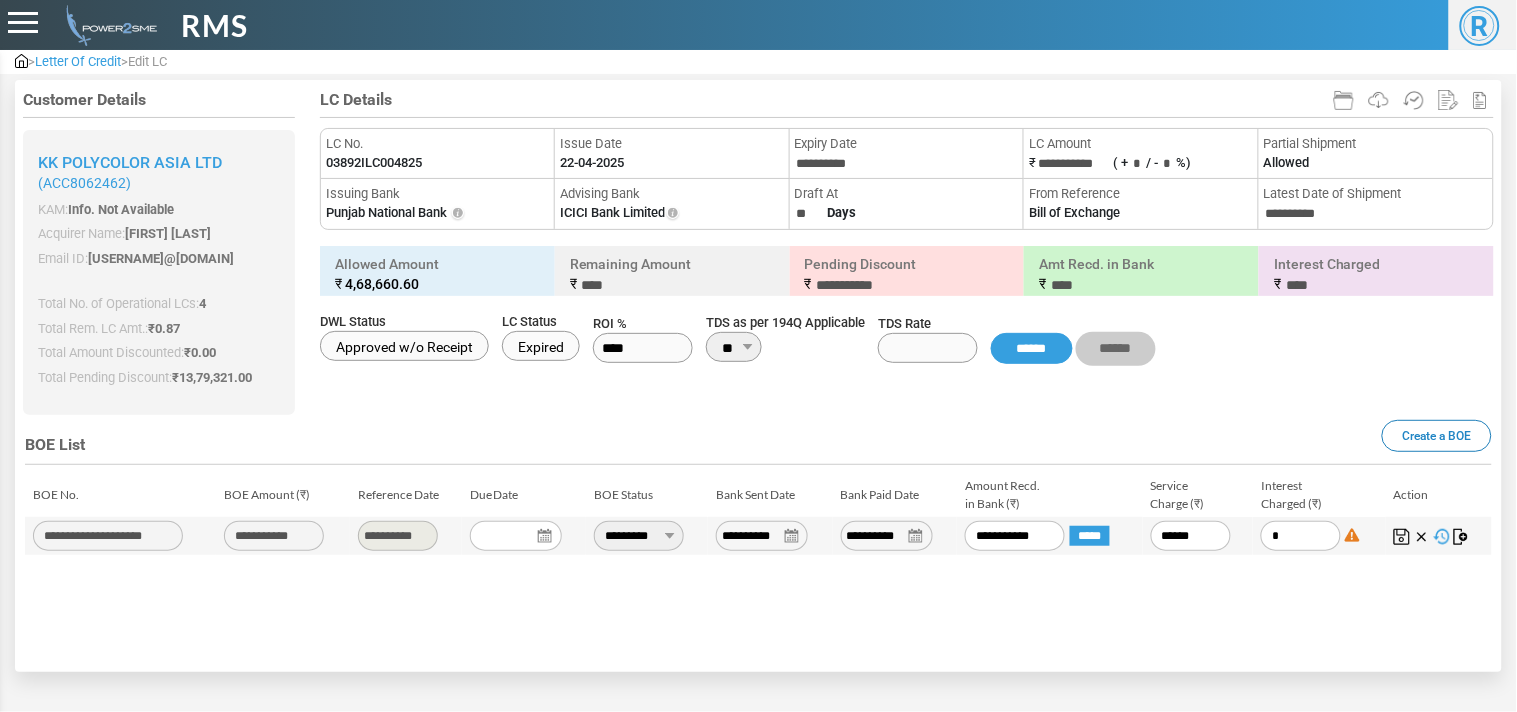 type on "*" 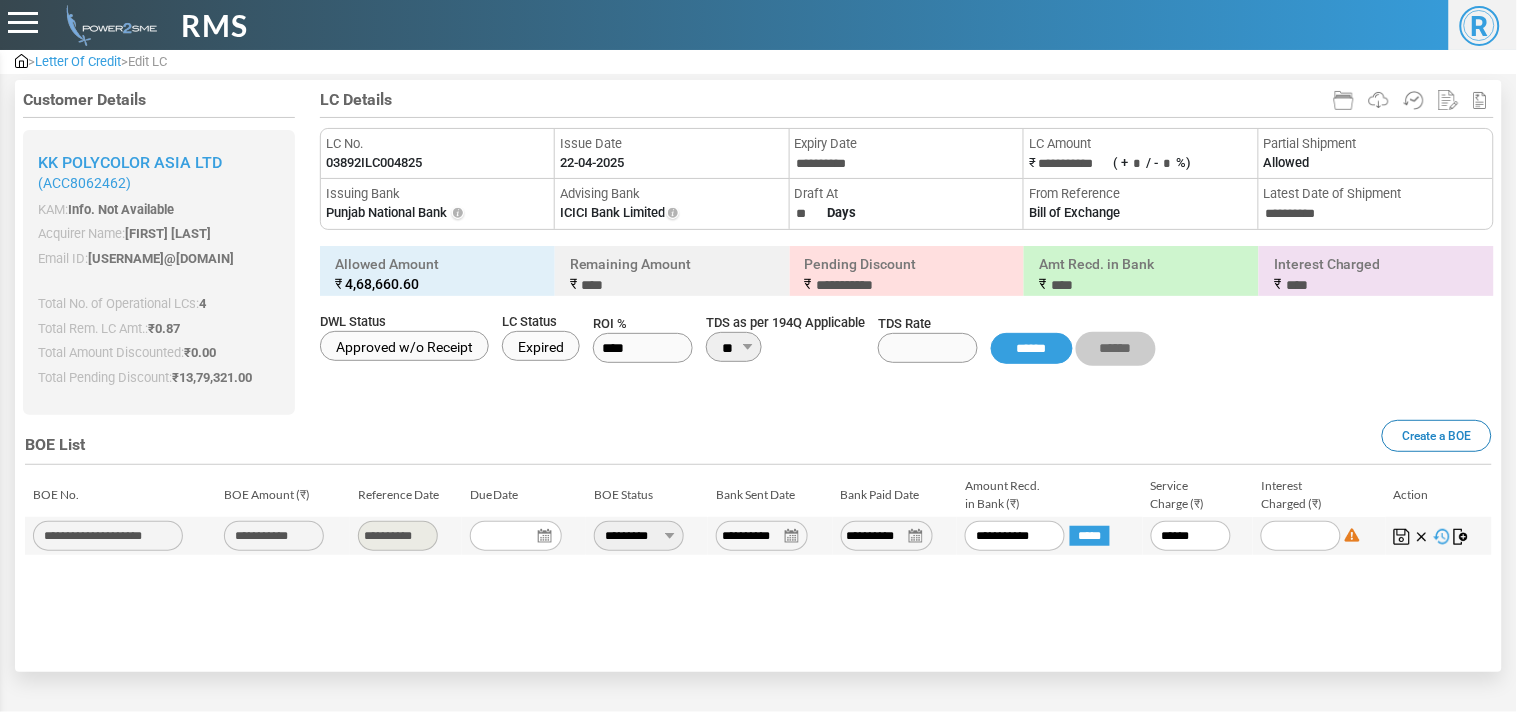 type 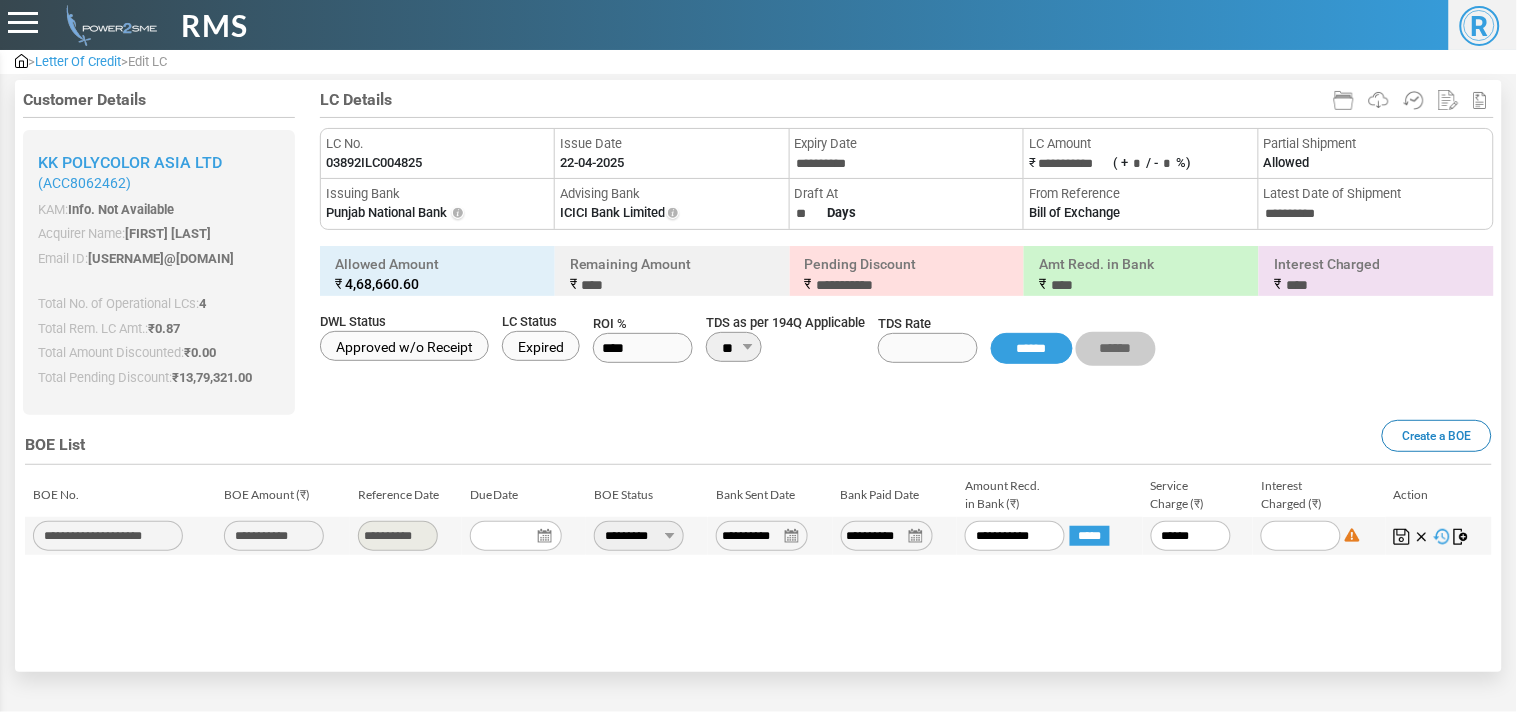 type on "*" 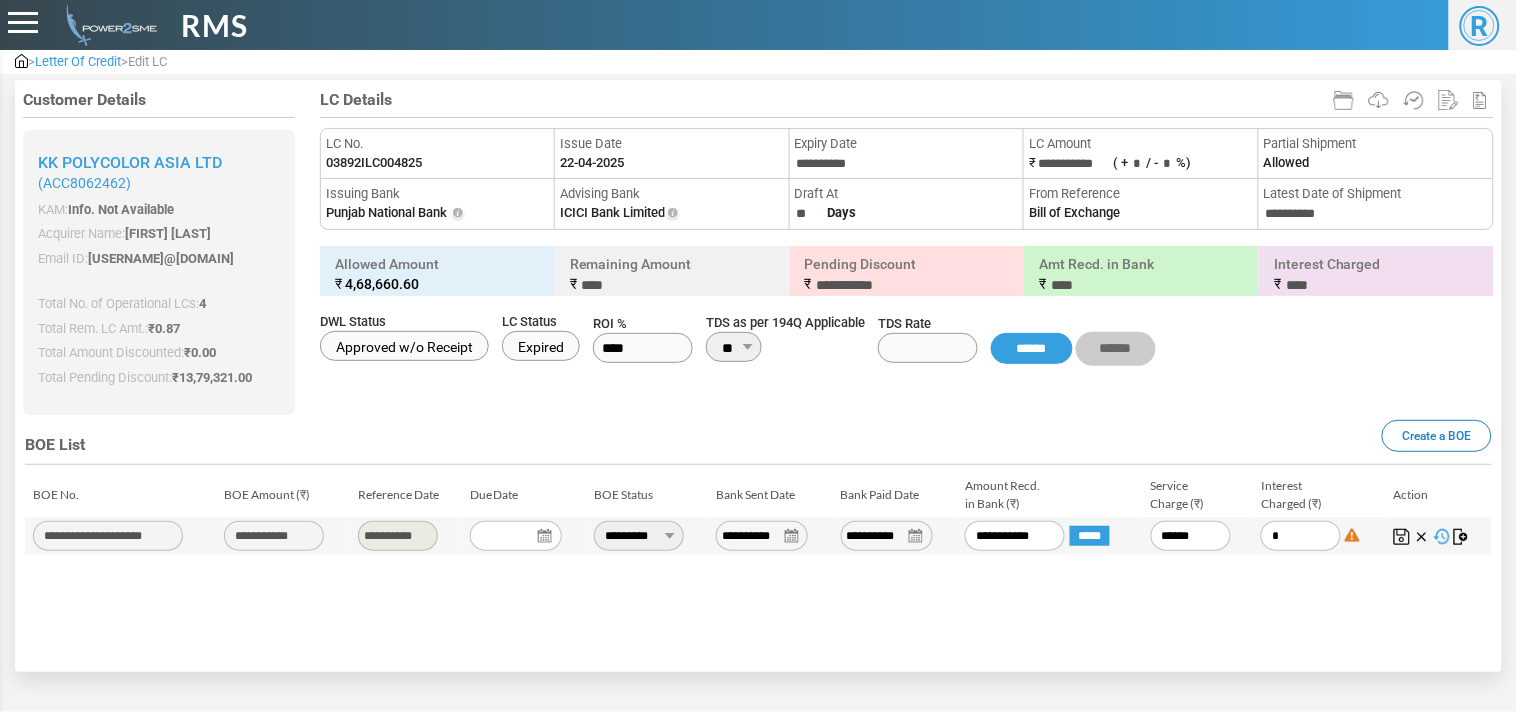 type on "**" 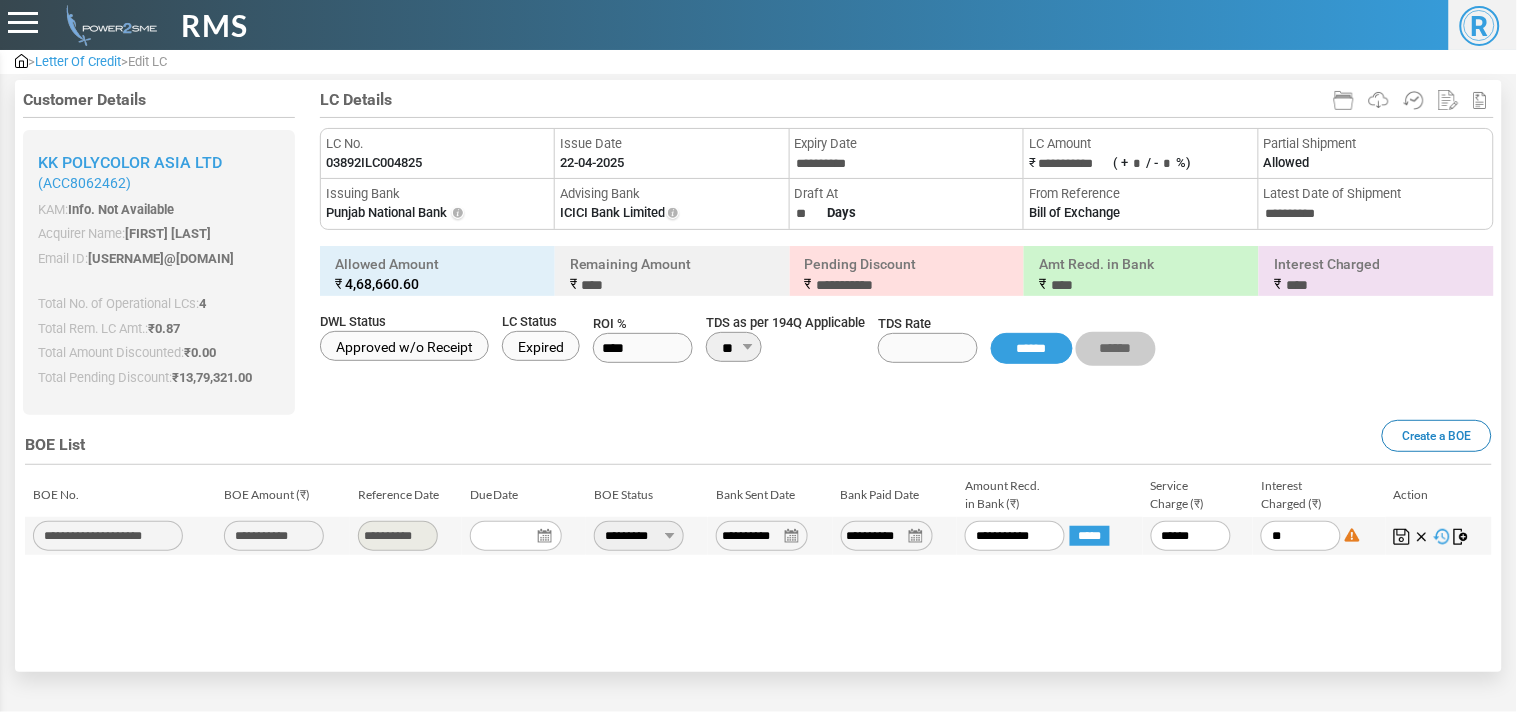 type on "*****" 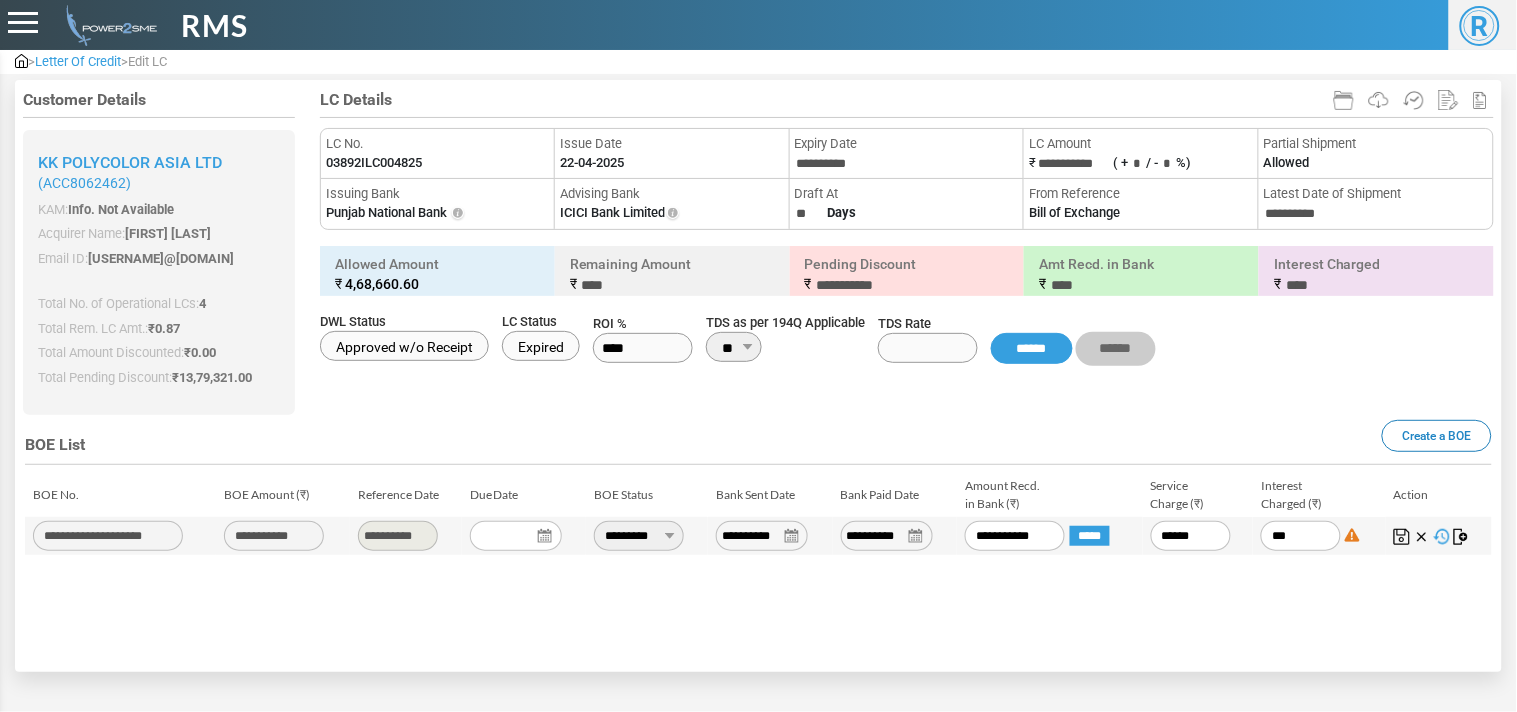 type on "****" 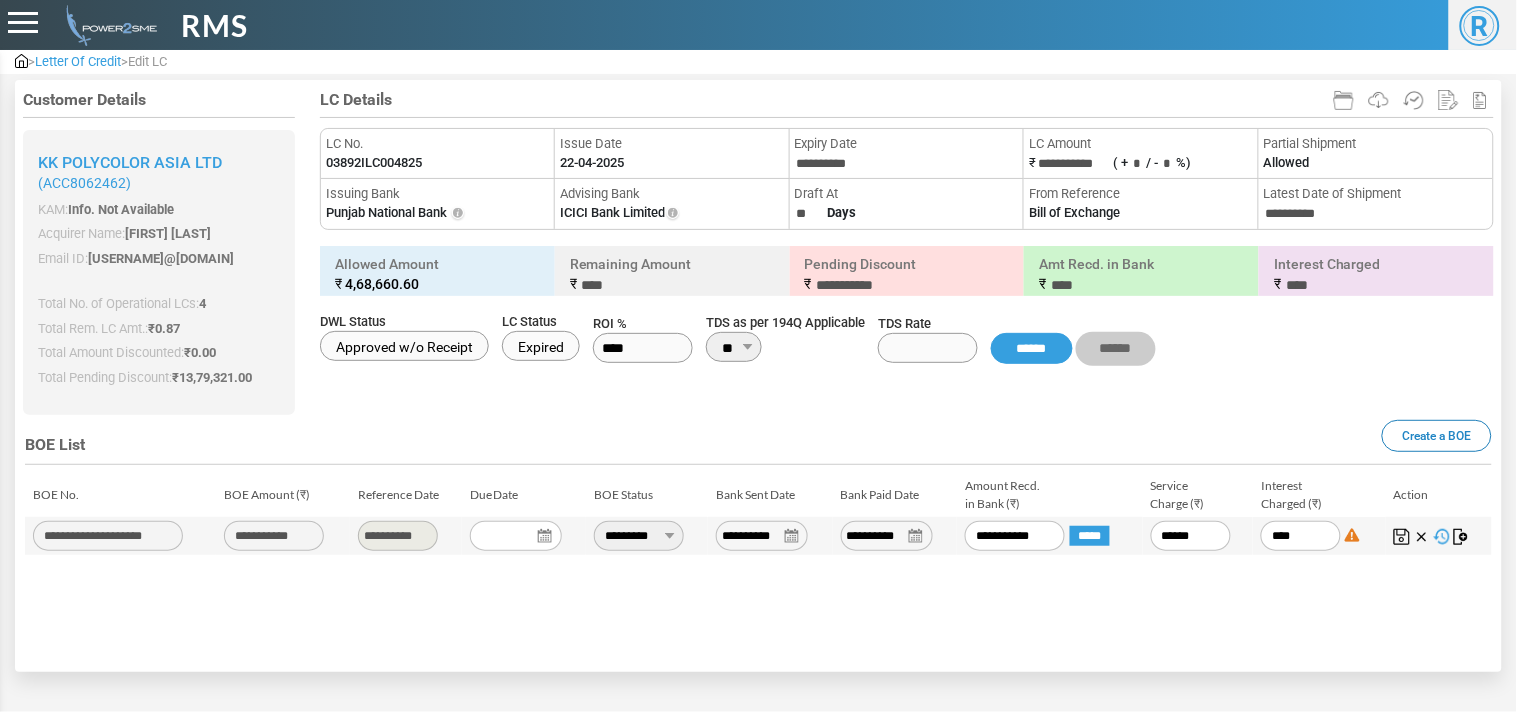 type on "*****" 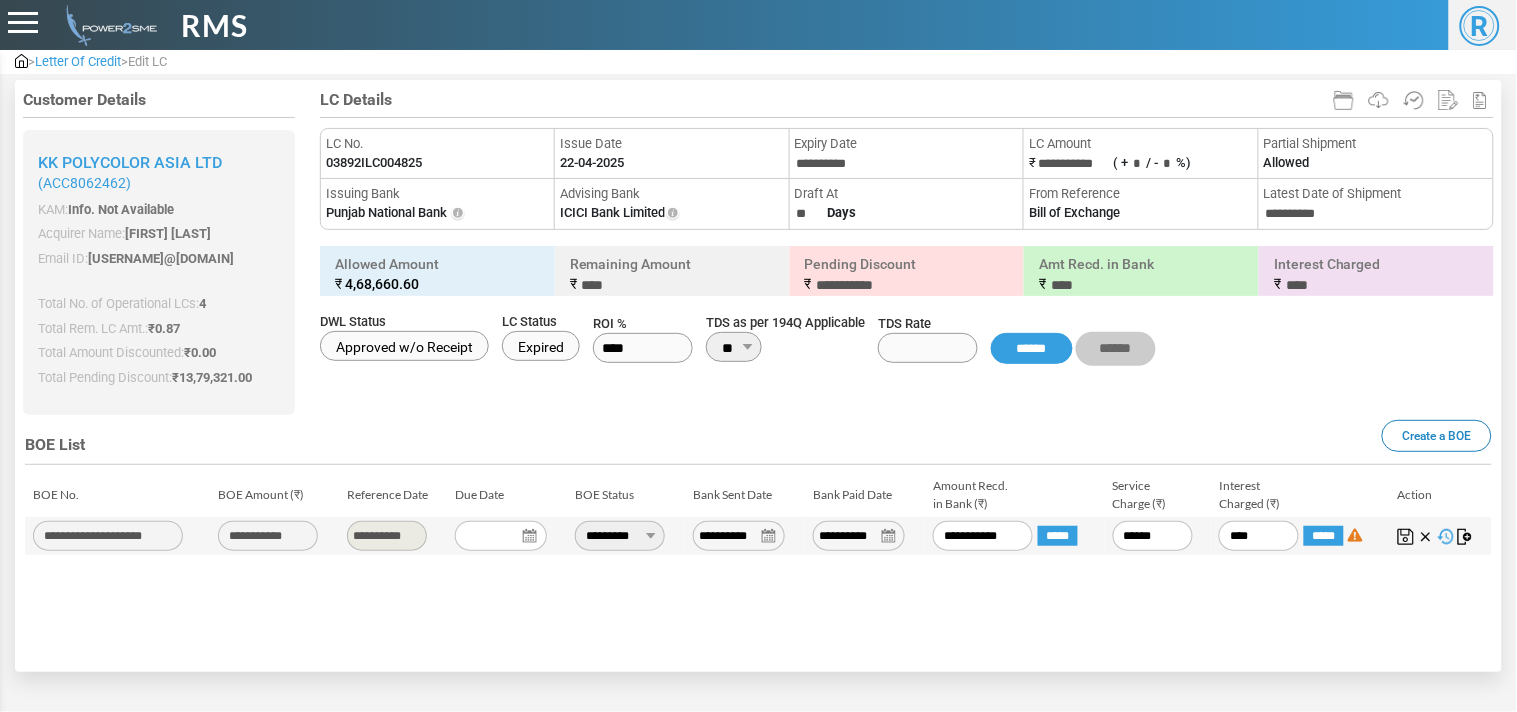 type on "********" 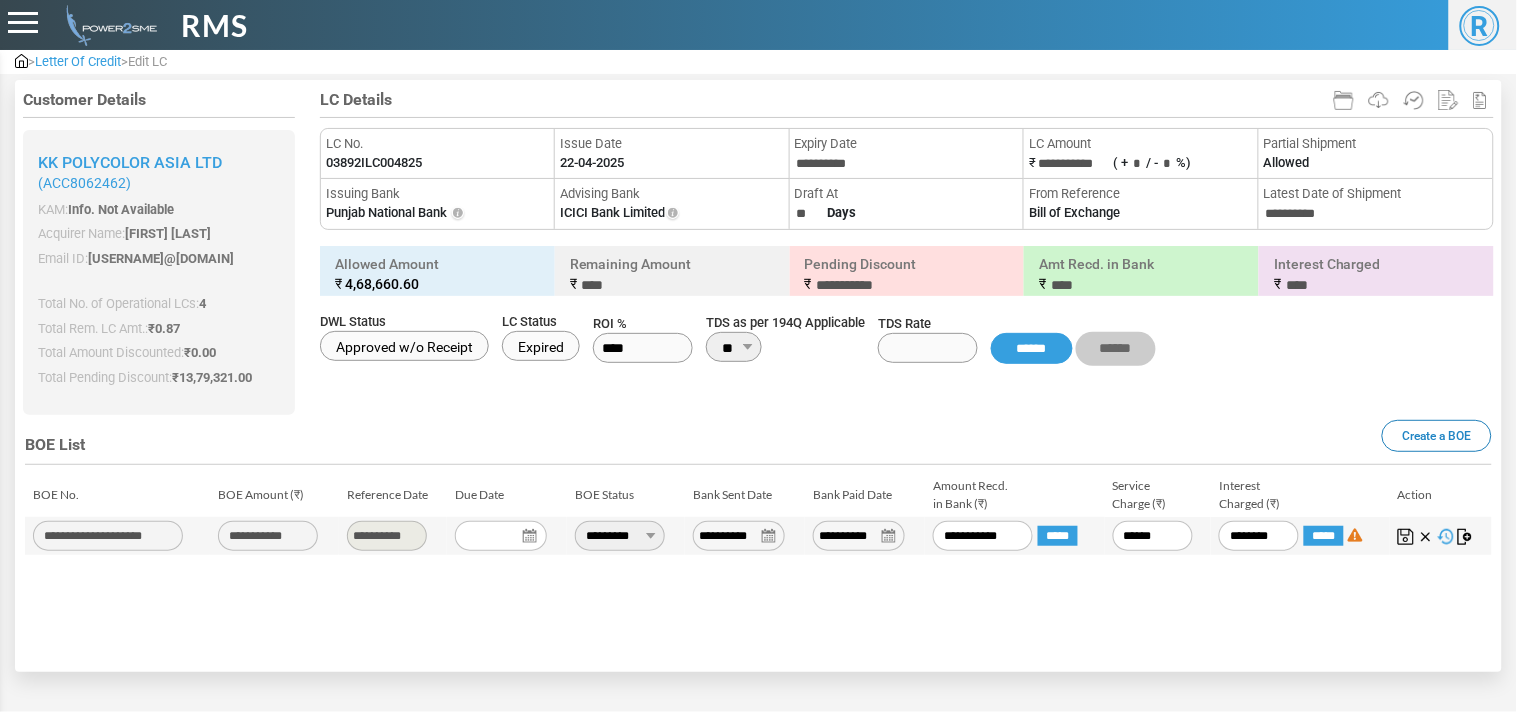 click at bounding box center (1406, 537) 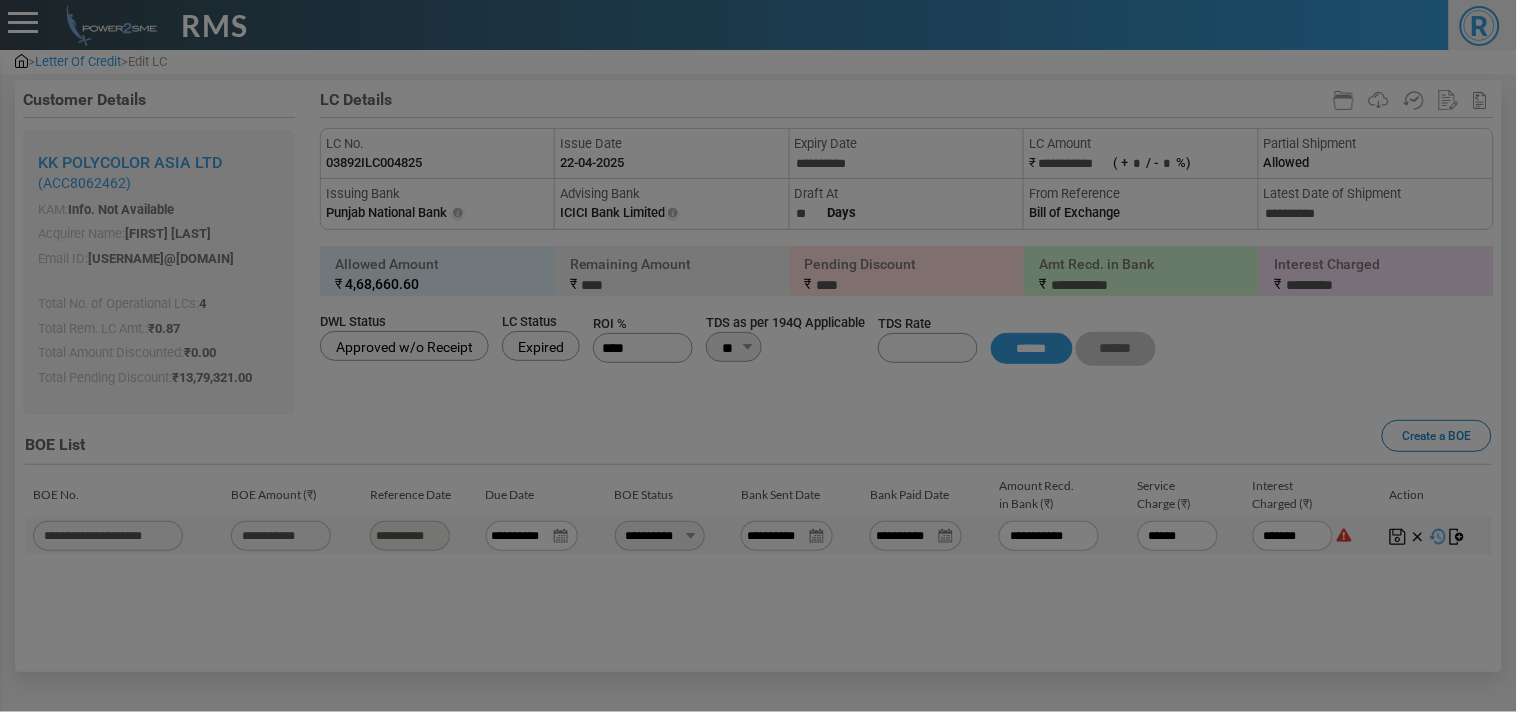 type on "********" 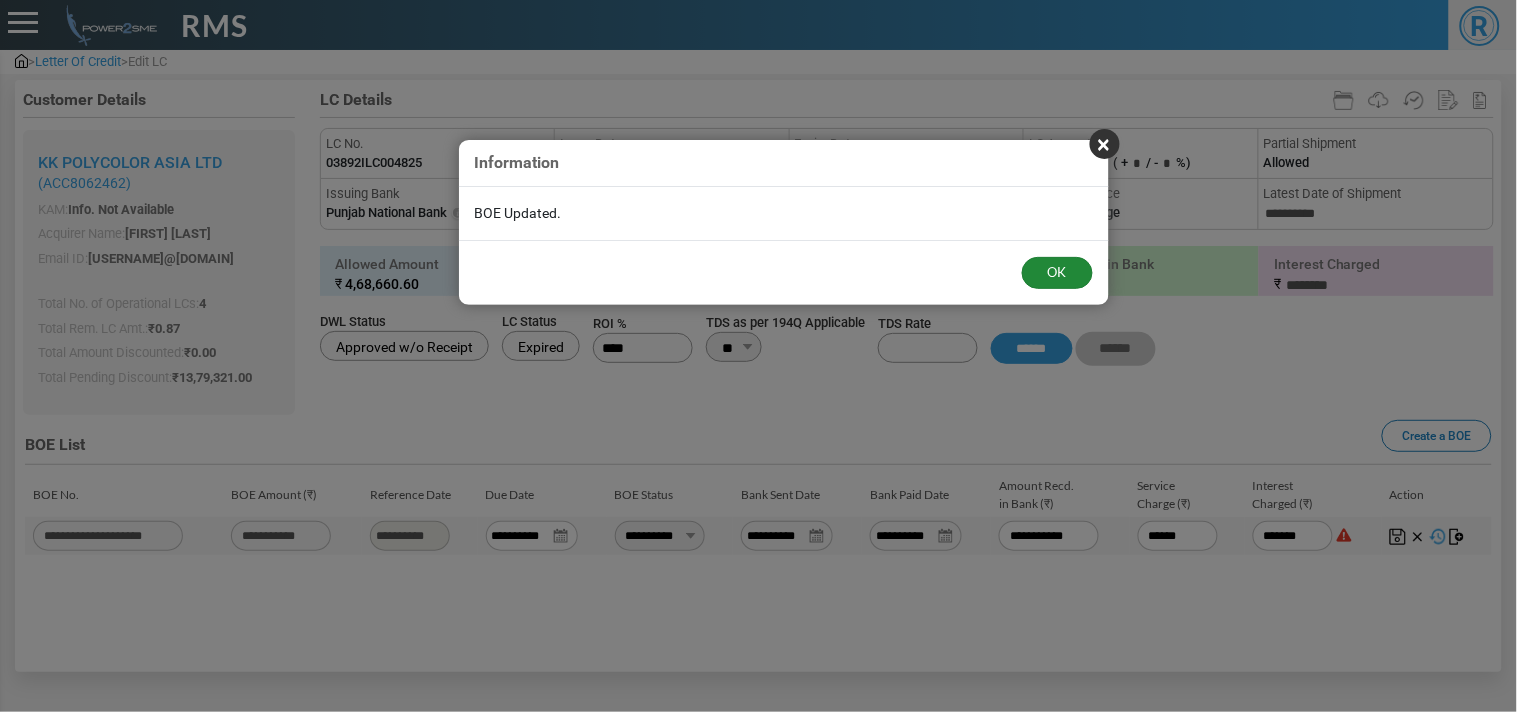 click on "OK" at bounding box center [1057, 273] 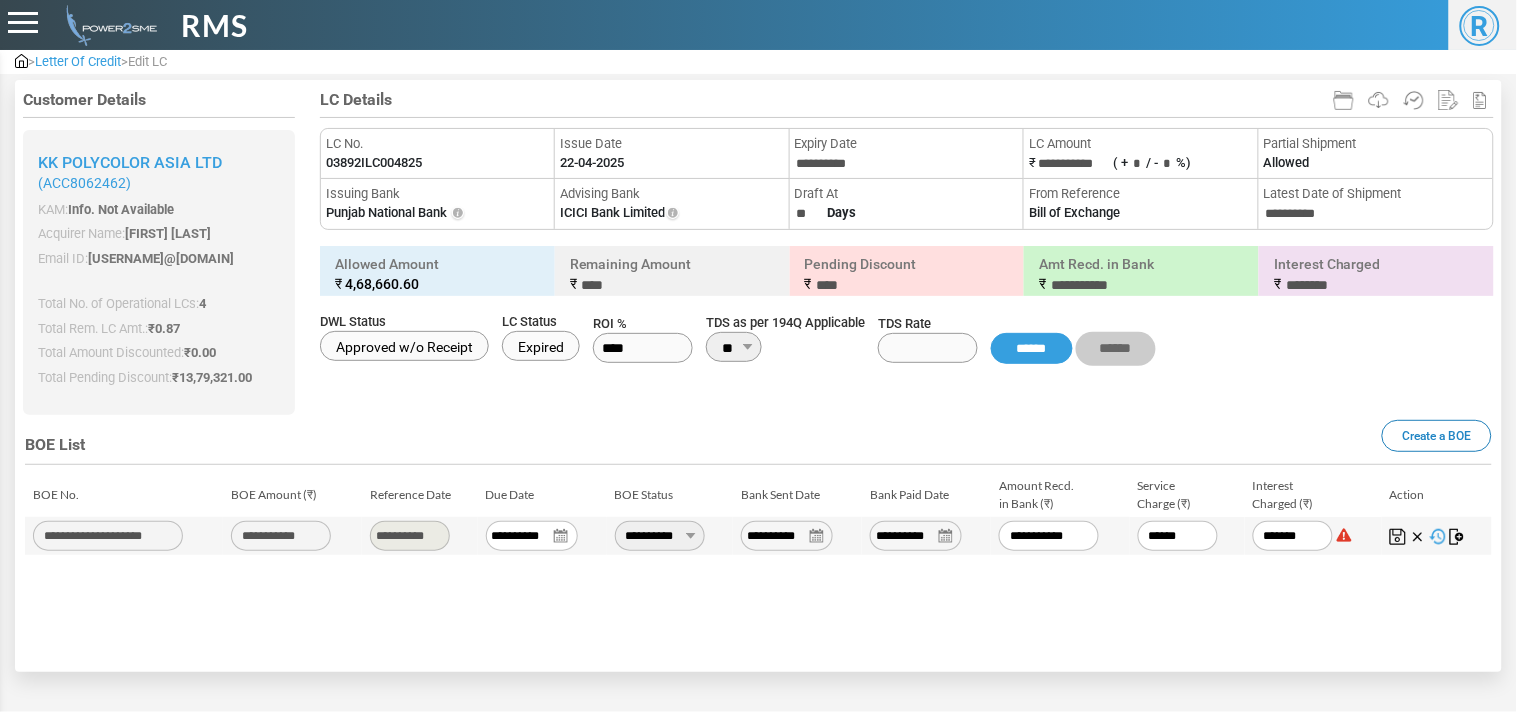 click on "Letter
Of Credit" at bounding box center [78, 61] 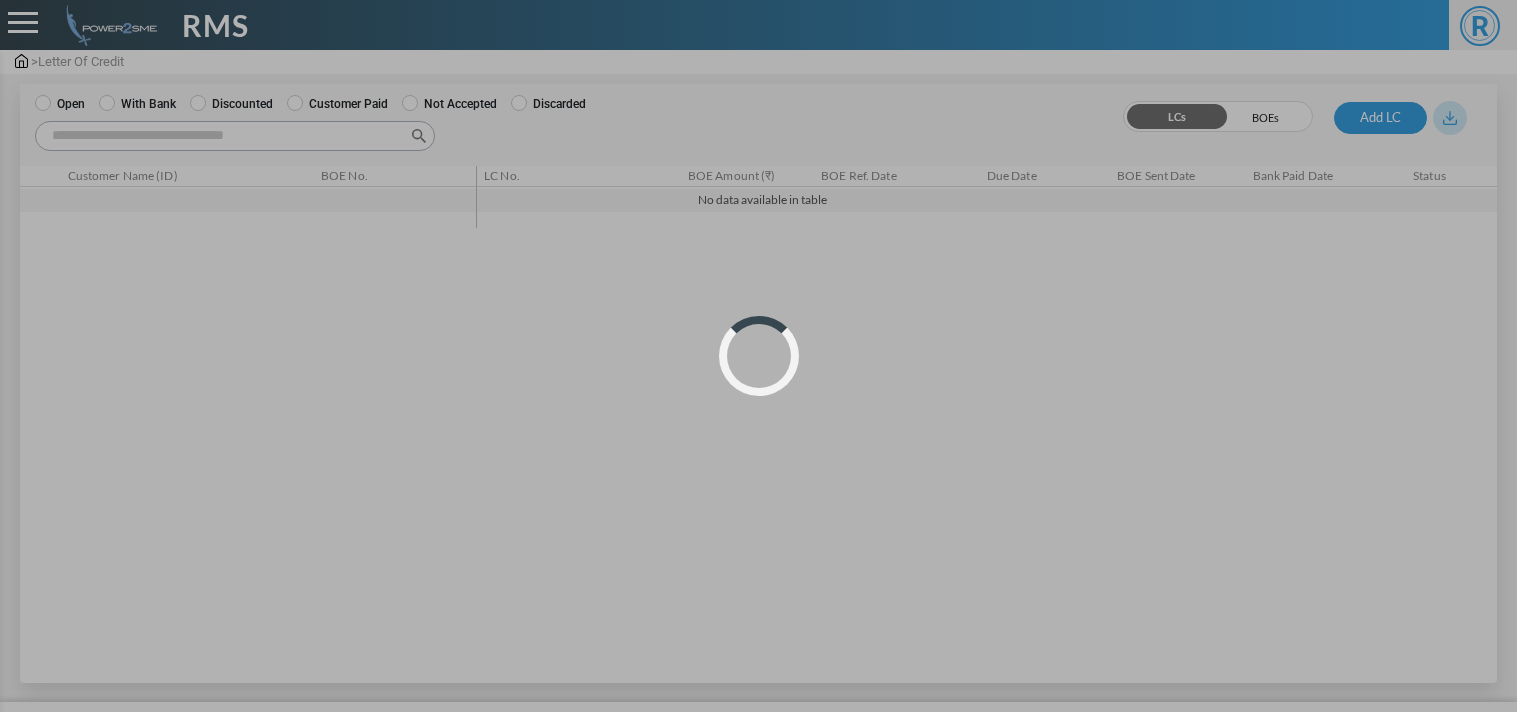 scroll, scrollTop: 0, scrollLeft: 0, axis: both 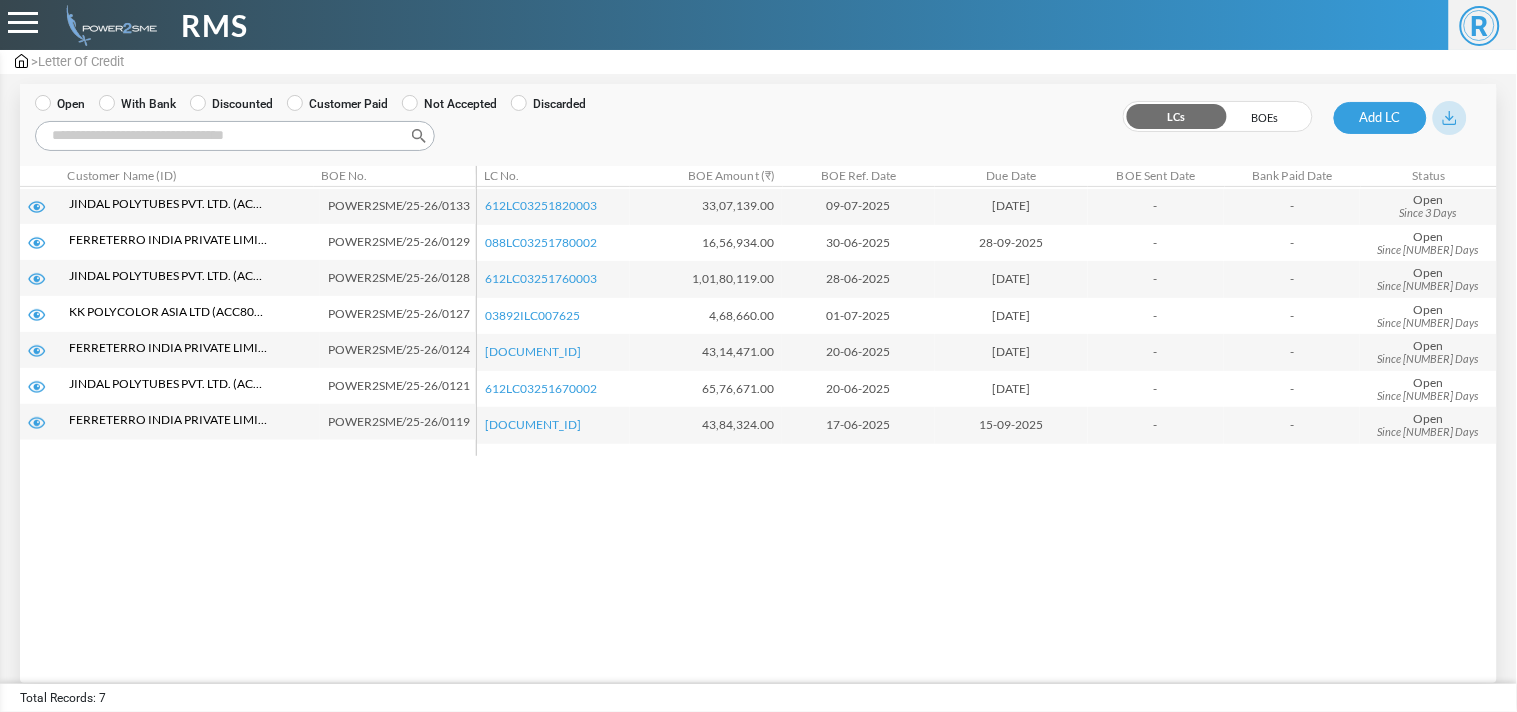 click on "With Bank" at bounding box center (137, 104) 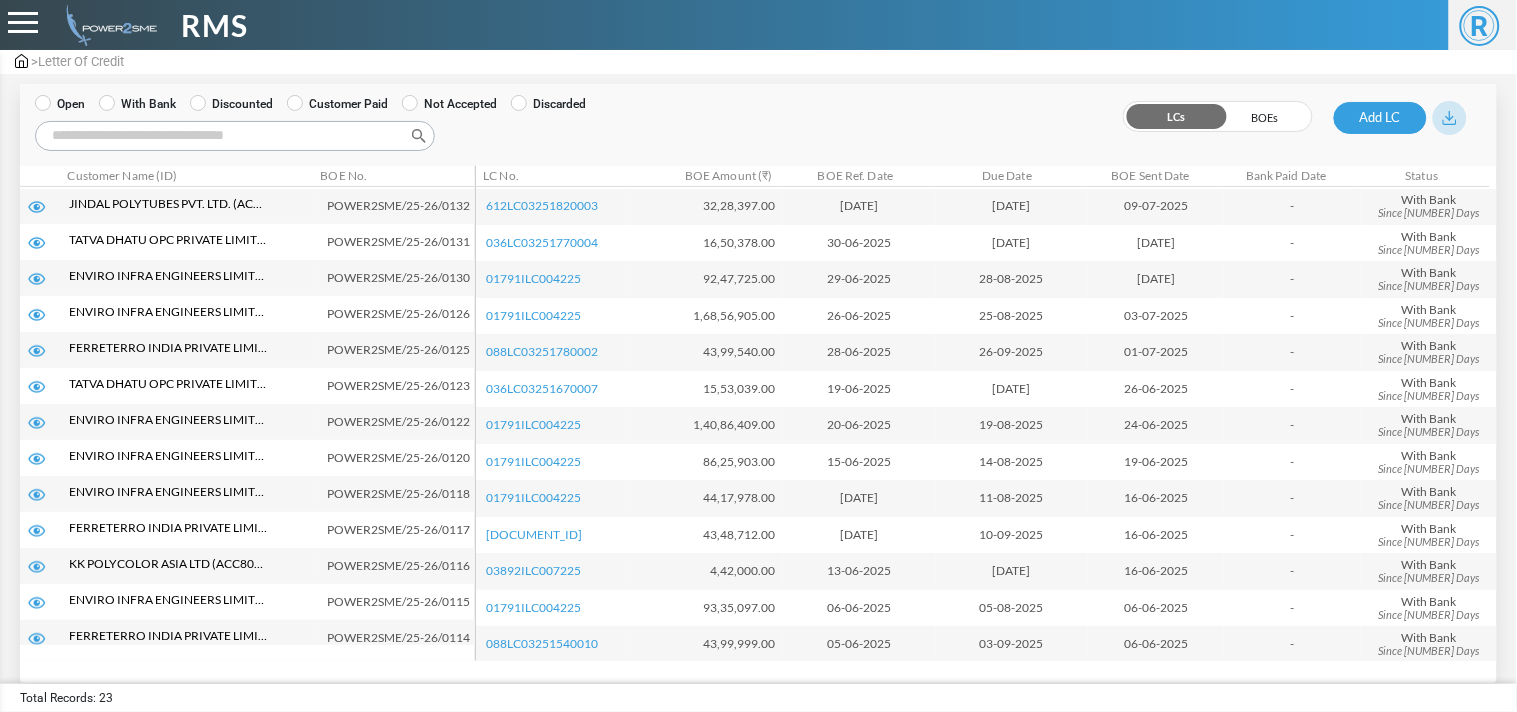 click on "Search:" at bounding box center [235, 136] 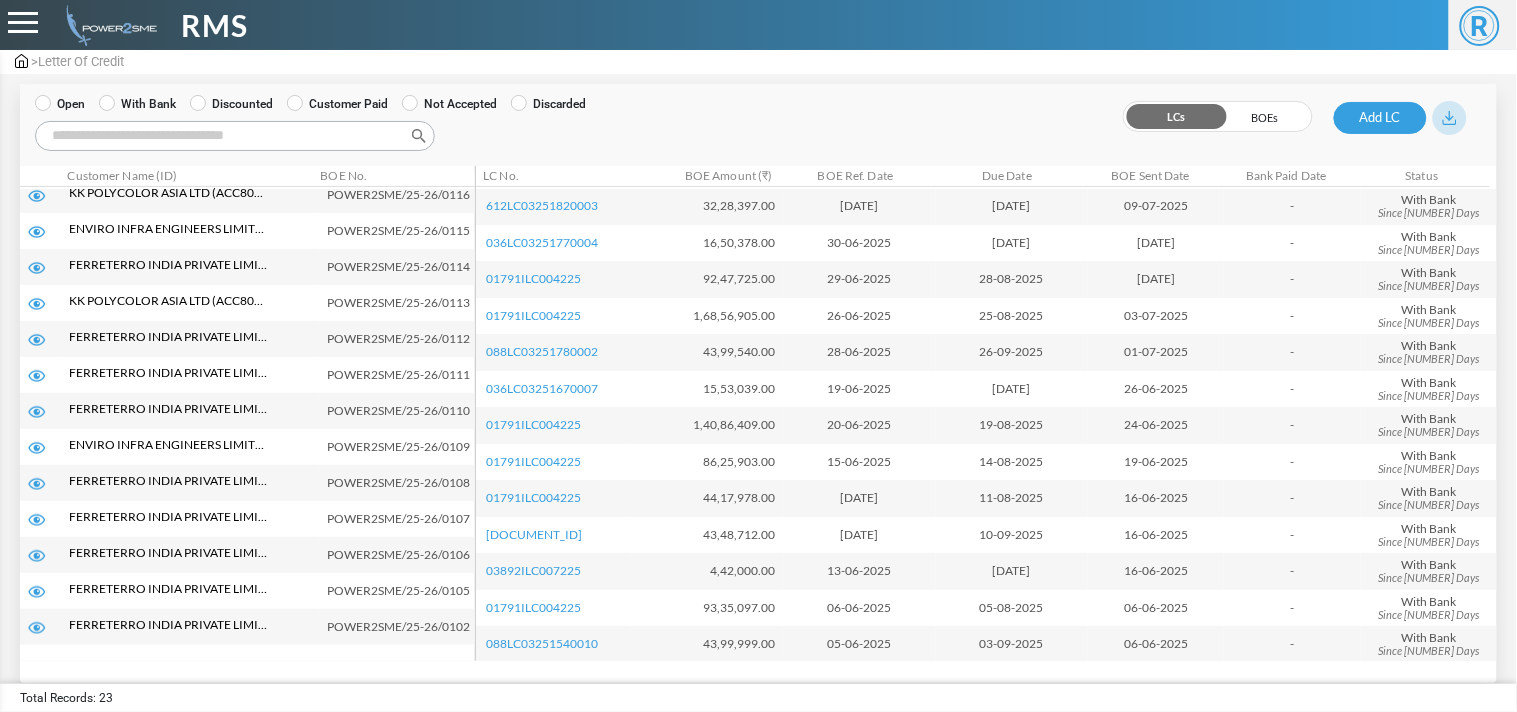 scroll, scrollTop: 377, scrollLeft: 0, axis: vertical 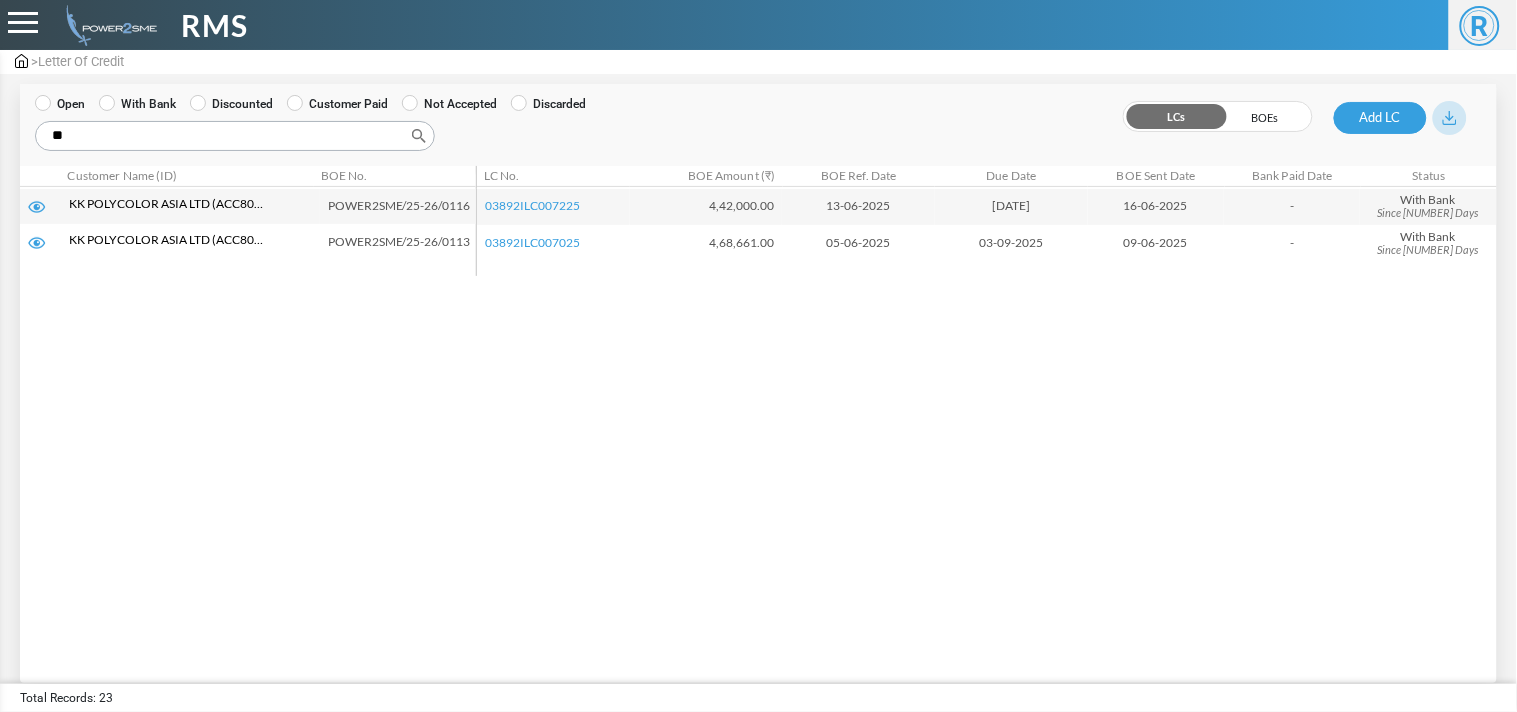 type on "**" 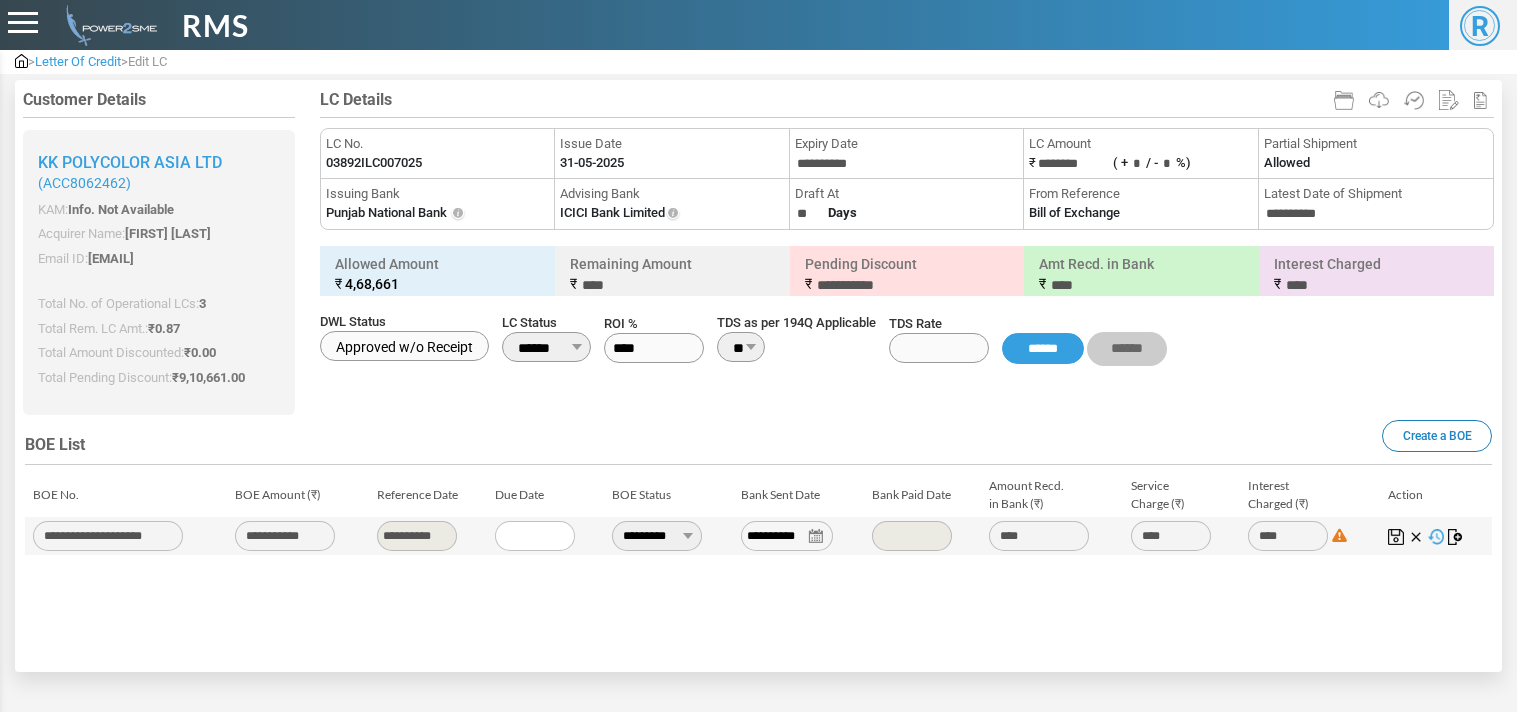 scroll, scrollTop: 0, scrollLeft: 0, axis: both 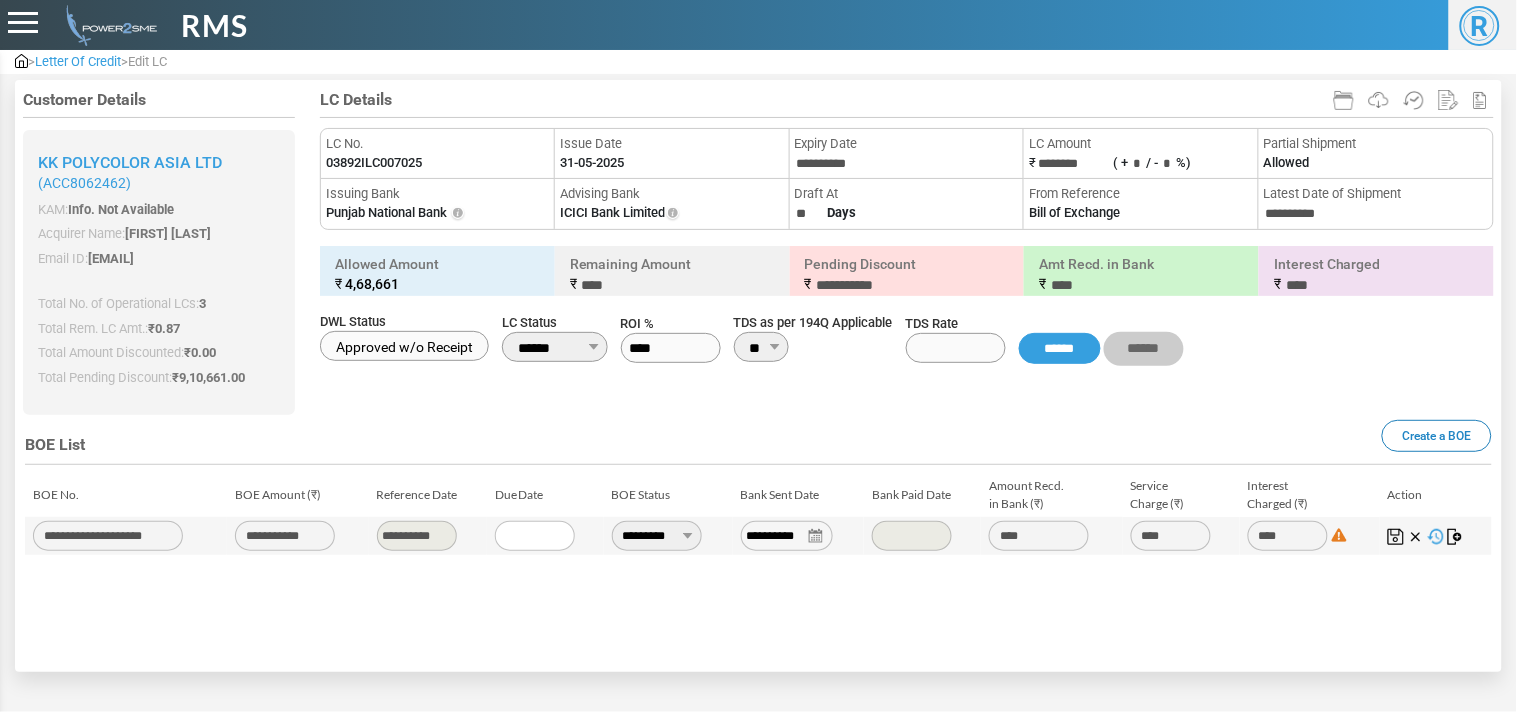 click on "LC No." at bounding box center (437, 144) 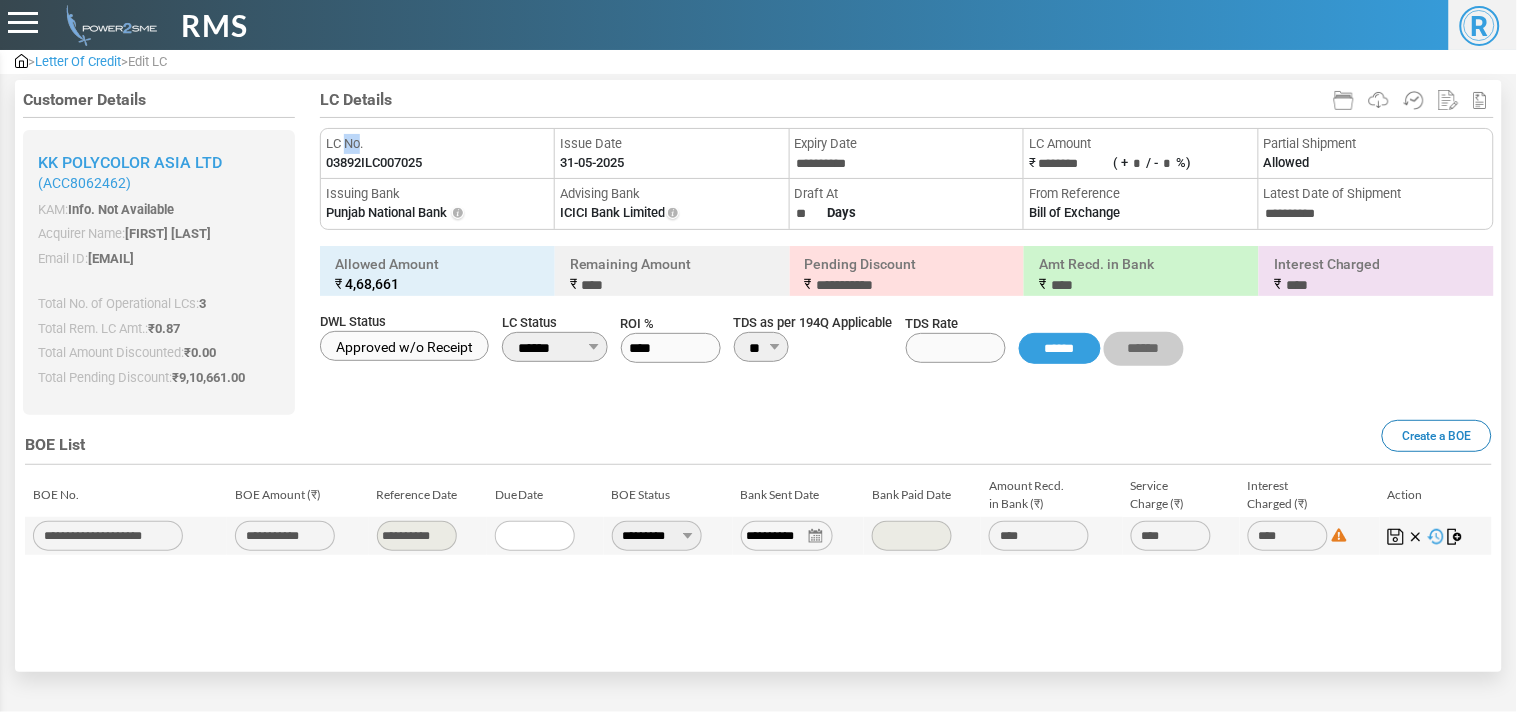 click on "LC No." at bounding box center [437, 144] 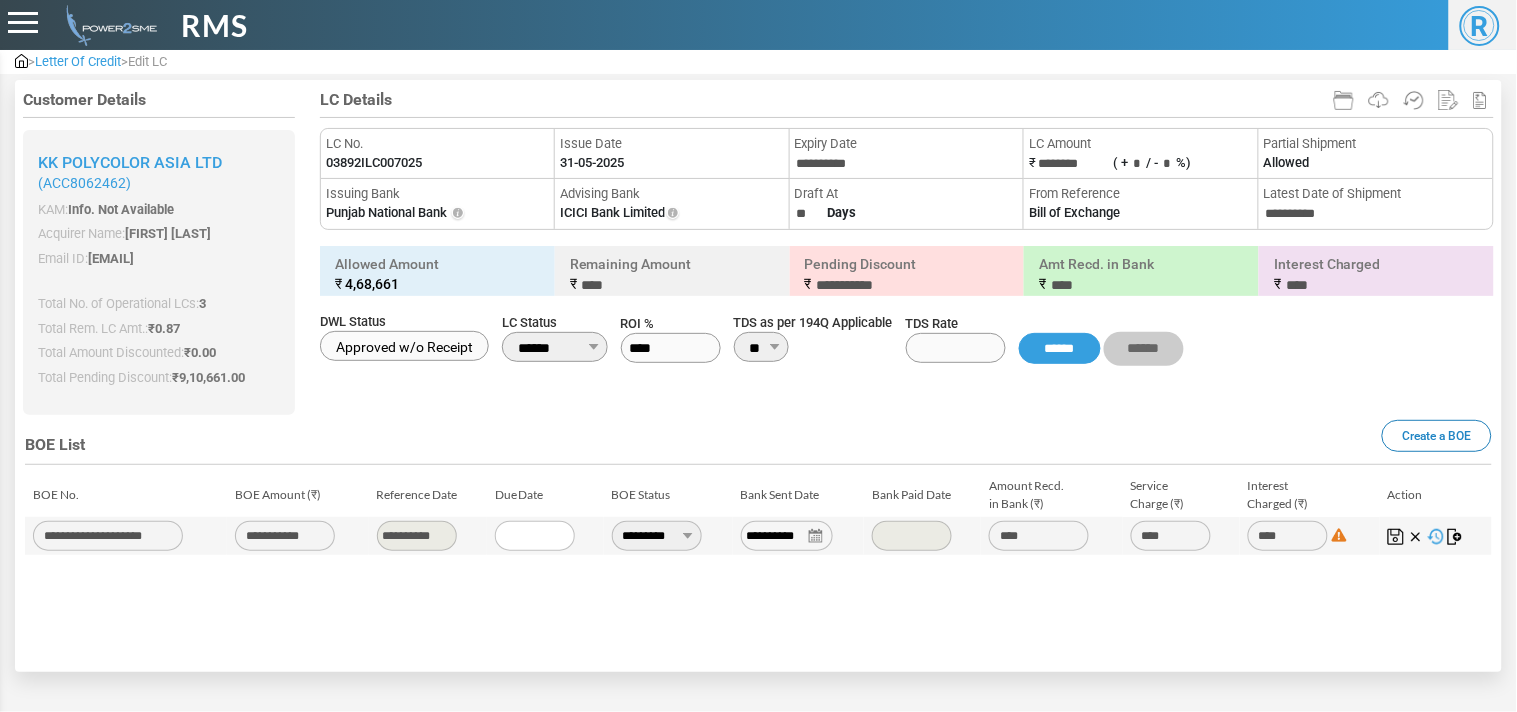 click on "03892ILC007025" at bounding box center (374, 163) 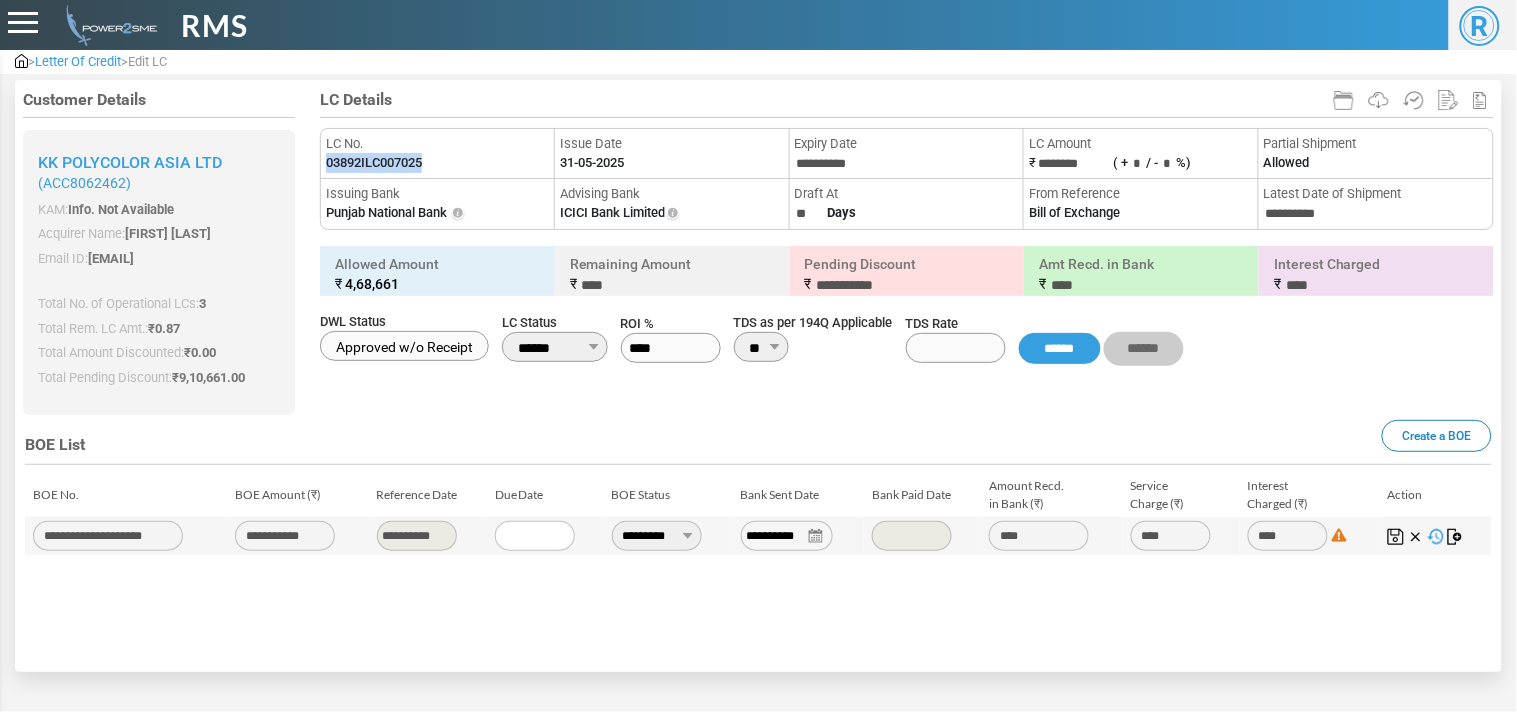 click on "03892ILC007025" at bounding box center (374, 163) 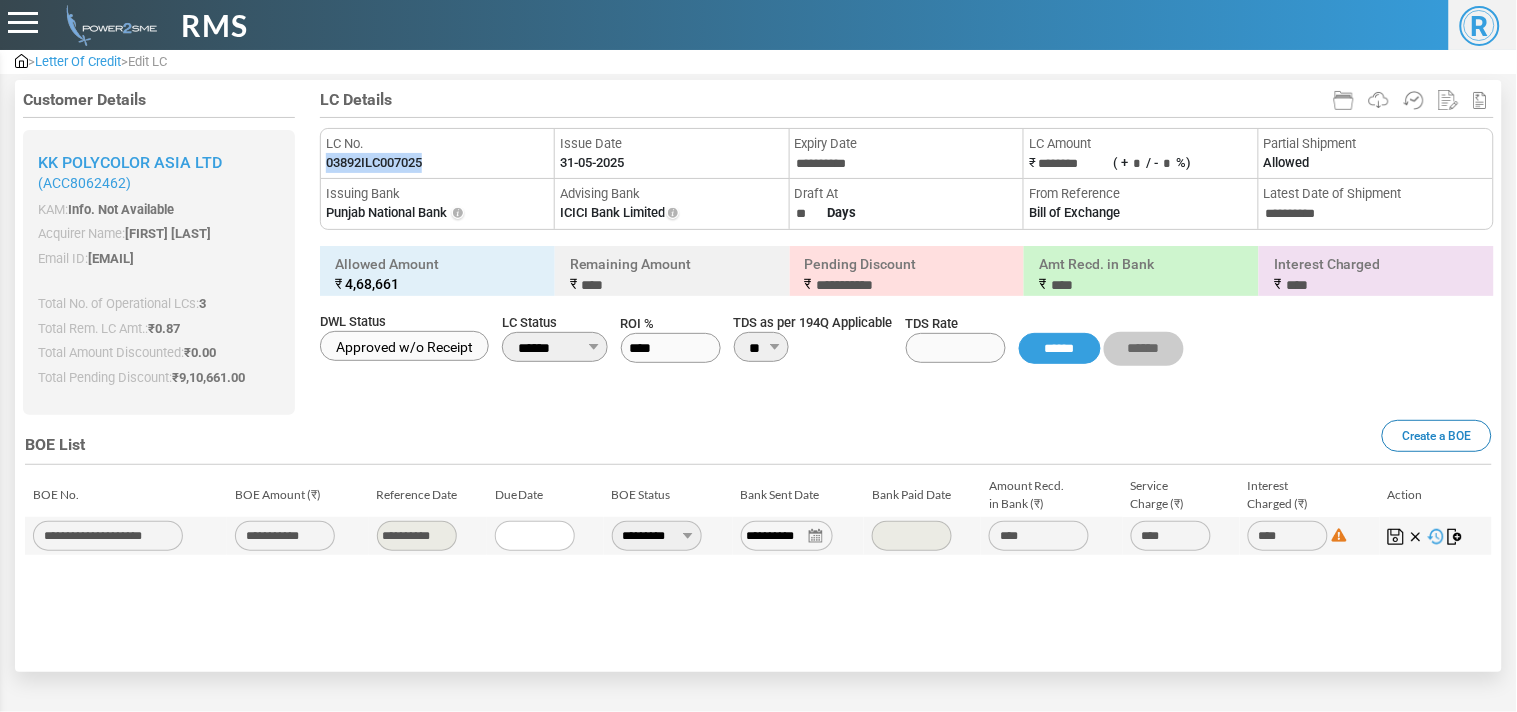 type on "**********" 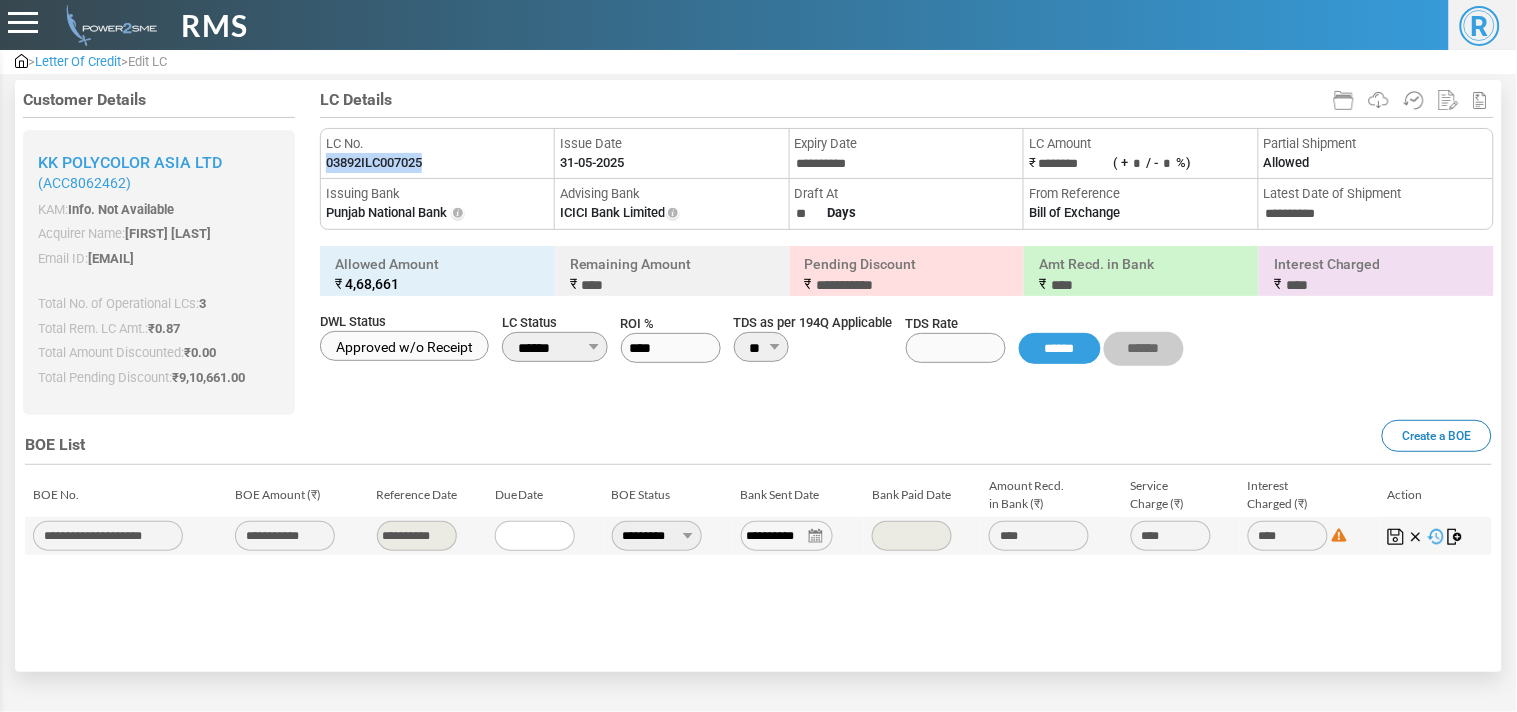 type on "******" 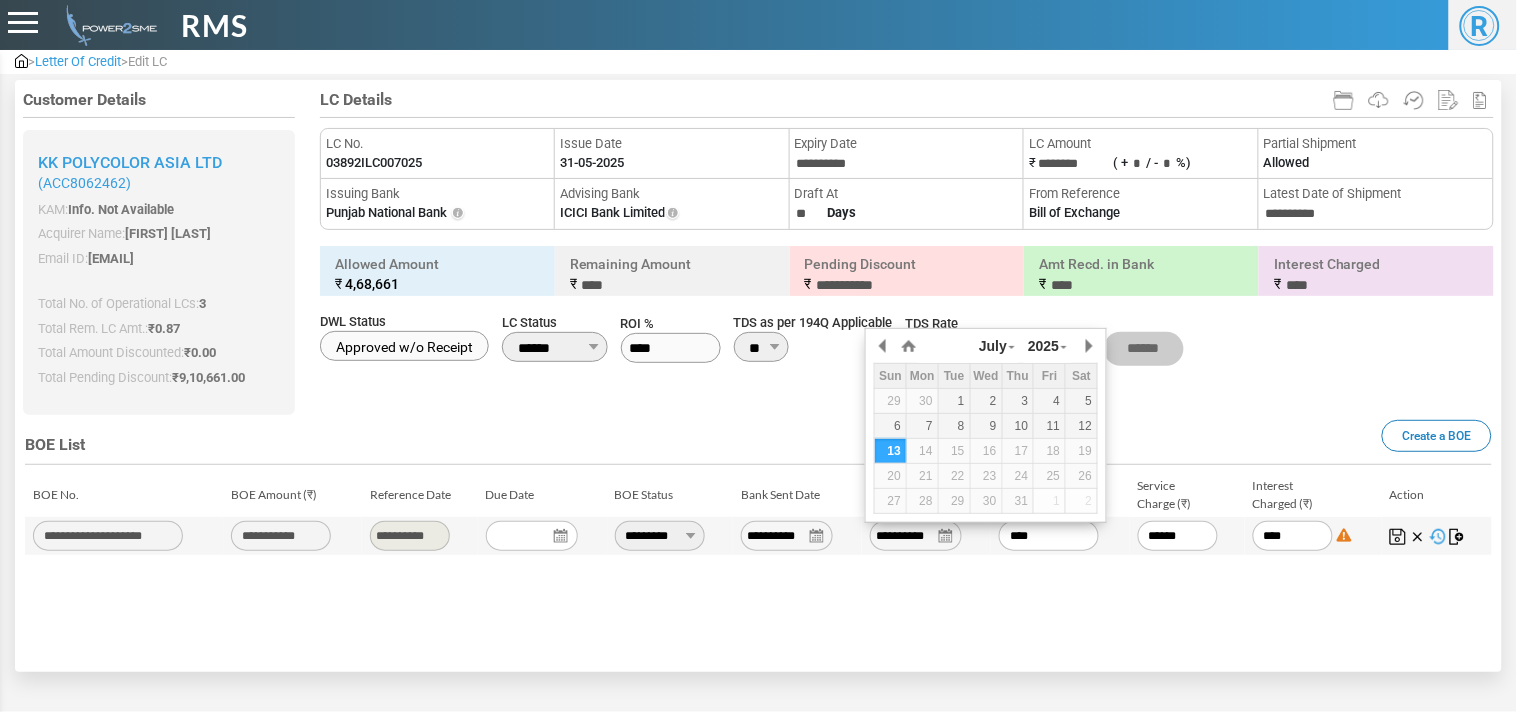 click on "**********" at bounding box center (916, 536) 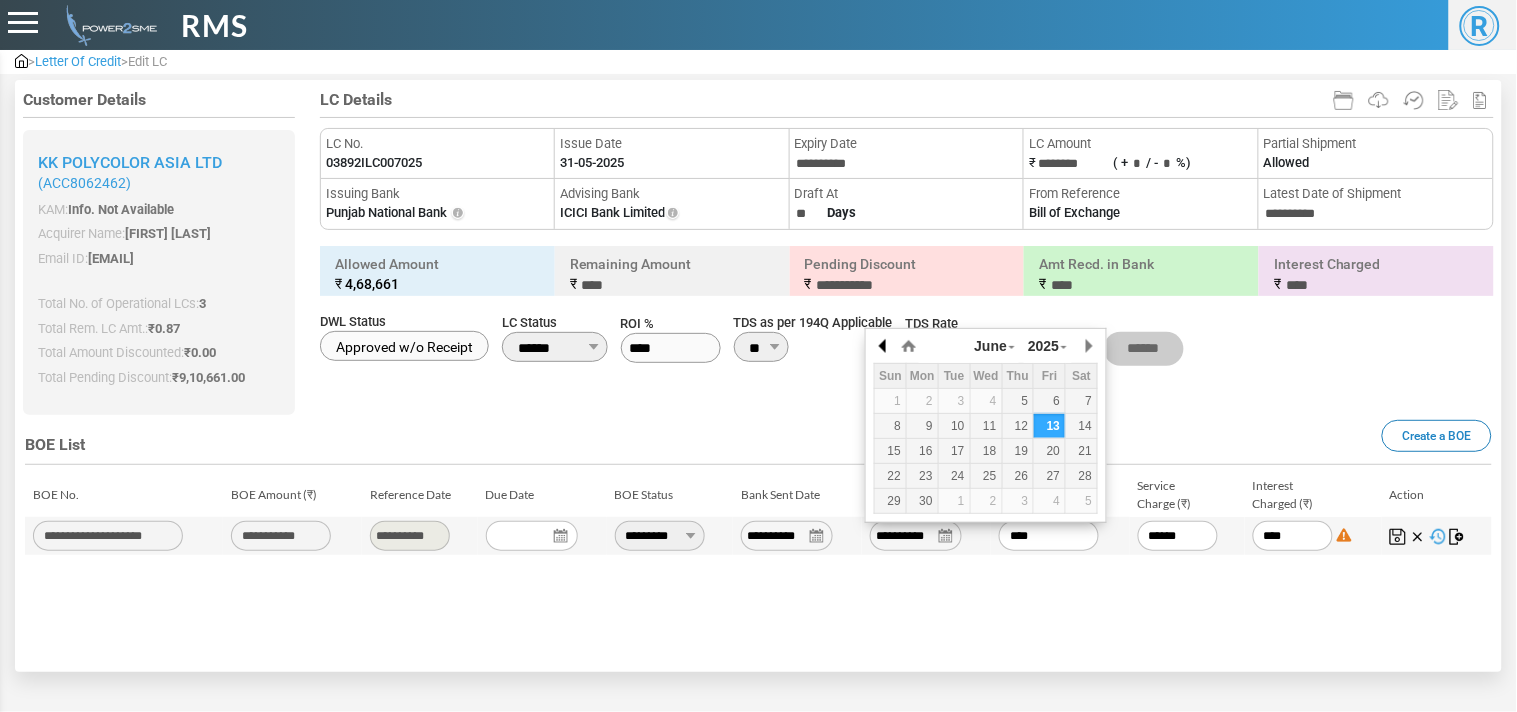 click at bounding box center [884, 346] 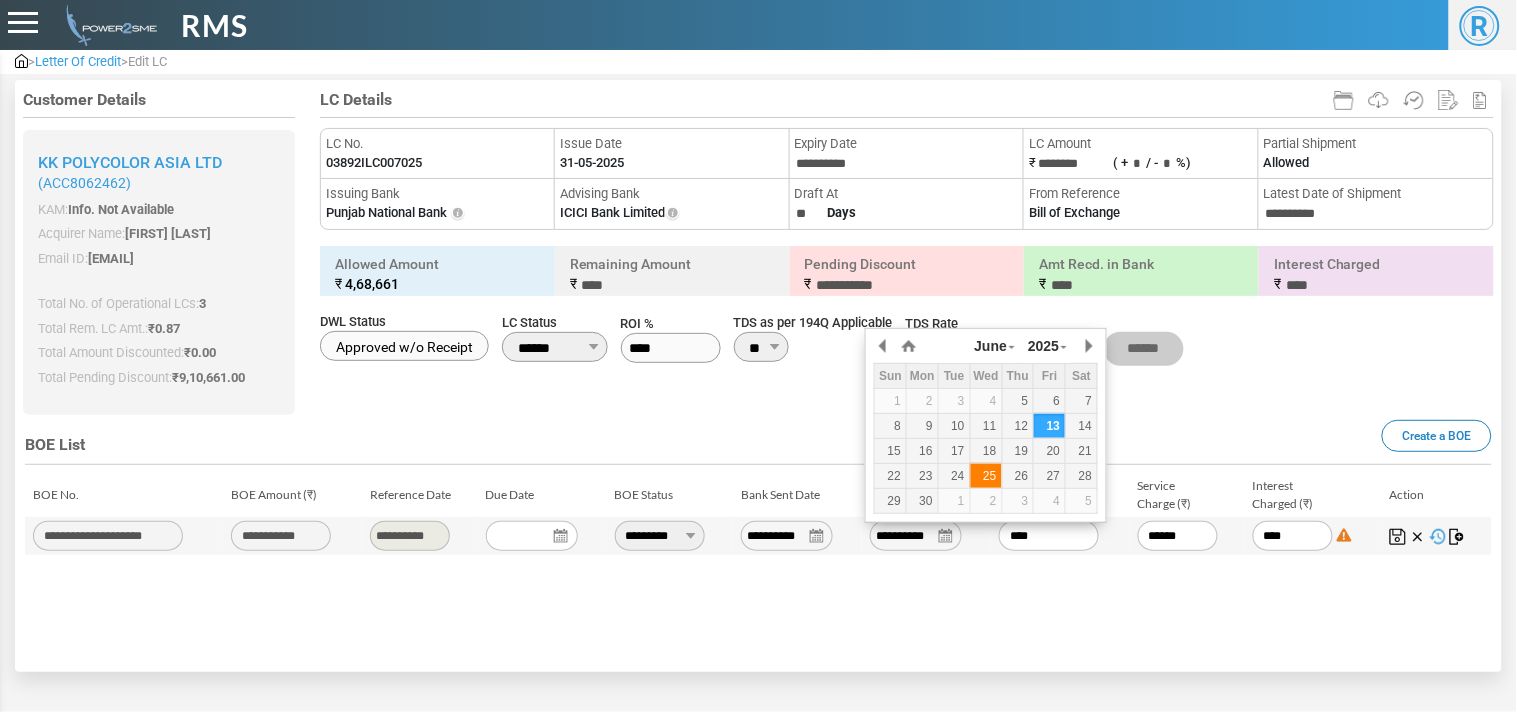 click on "25" at bounding box center [986, 476] 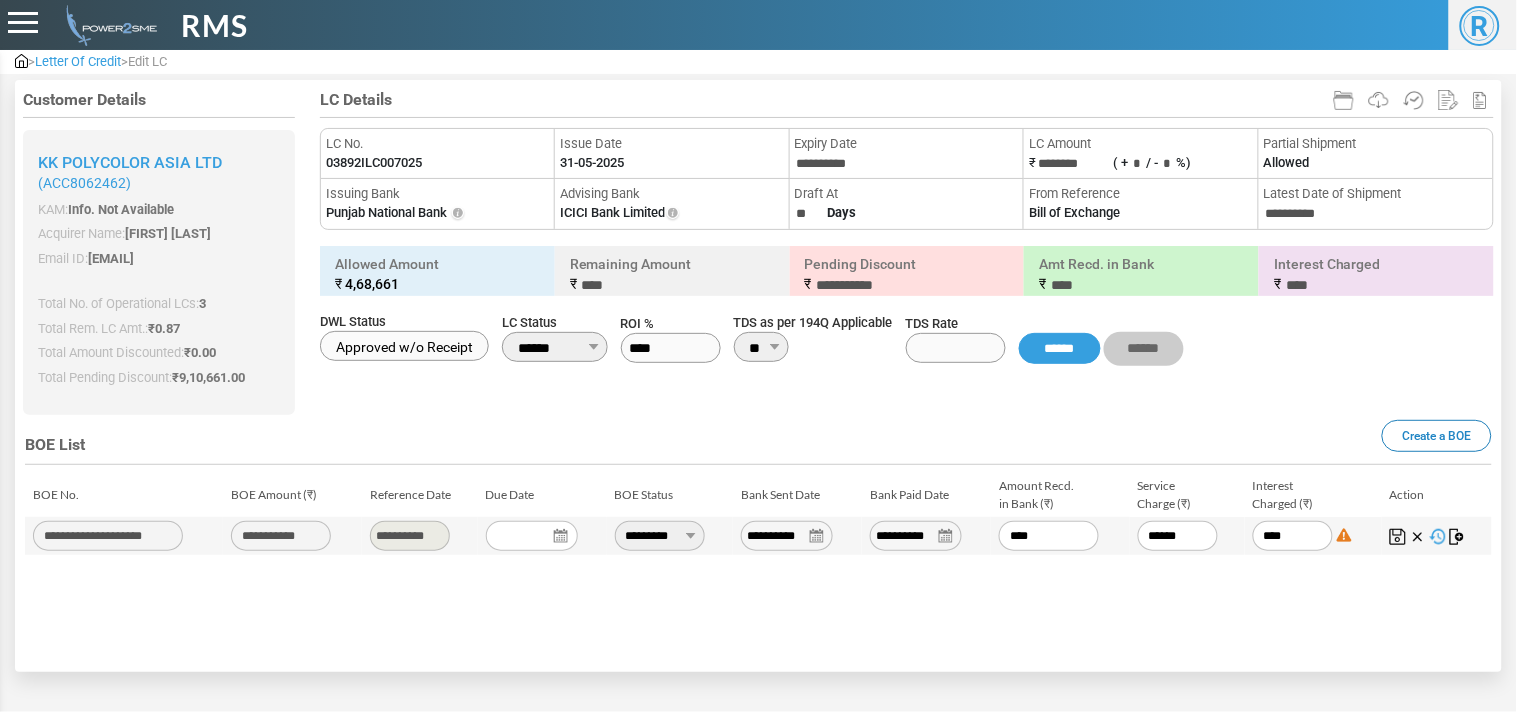 drag, startPoint x: 1057, startPoint y: 537, endPoint x: 800, endPoint y: 497, distance: 260.0942 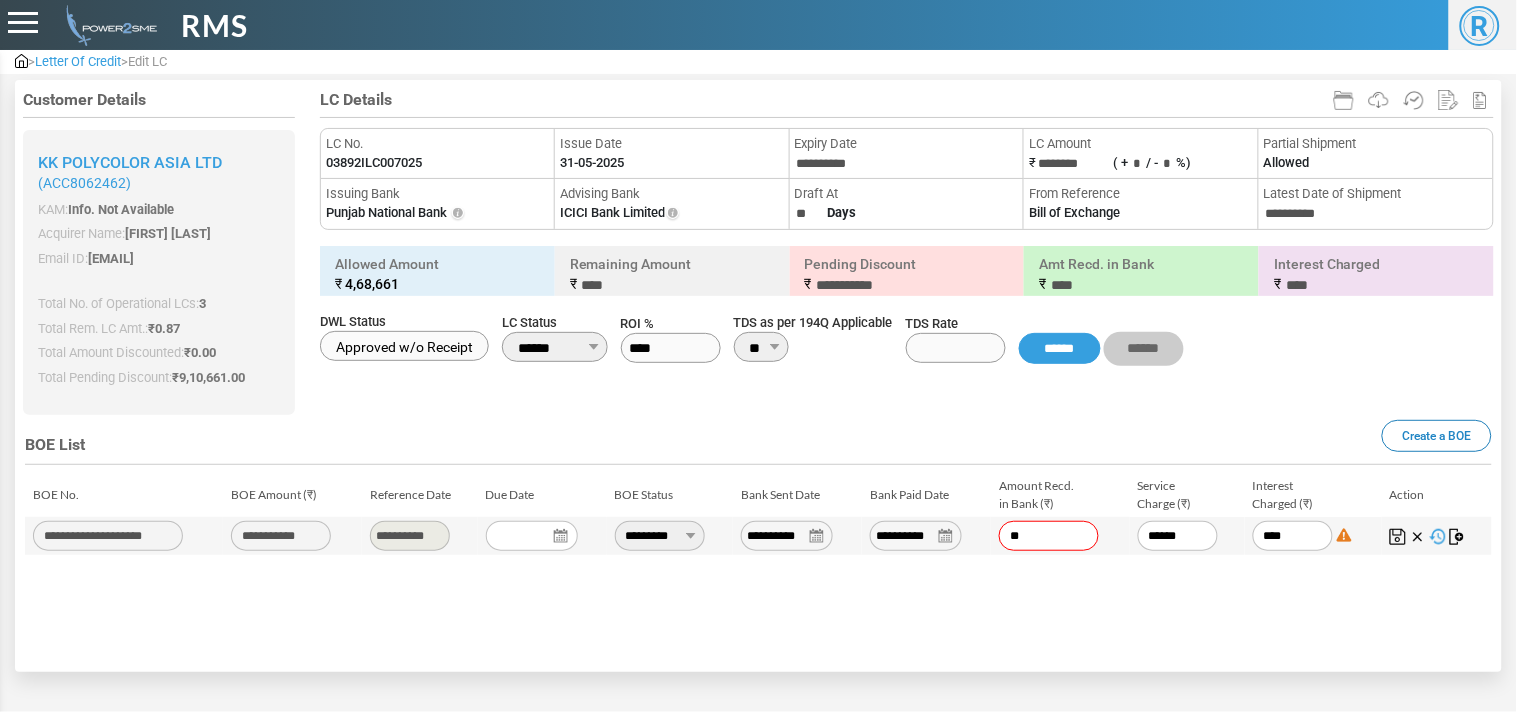 type on "*" 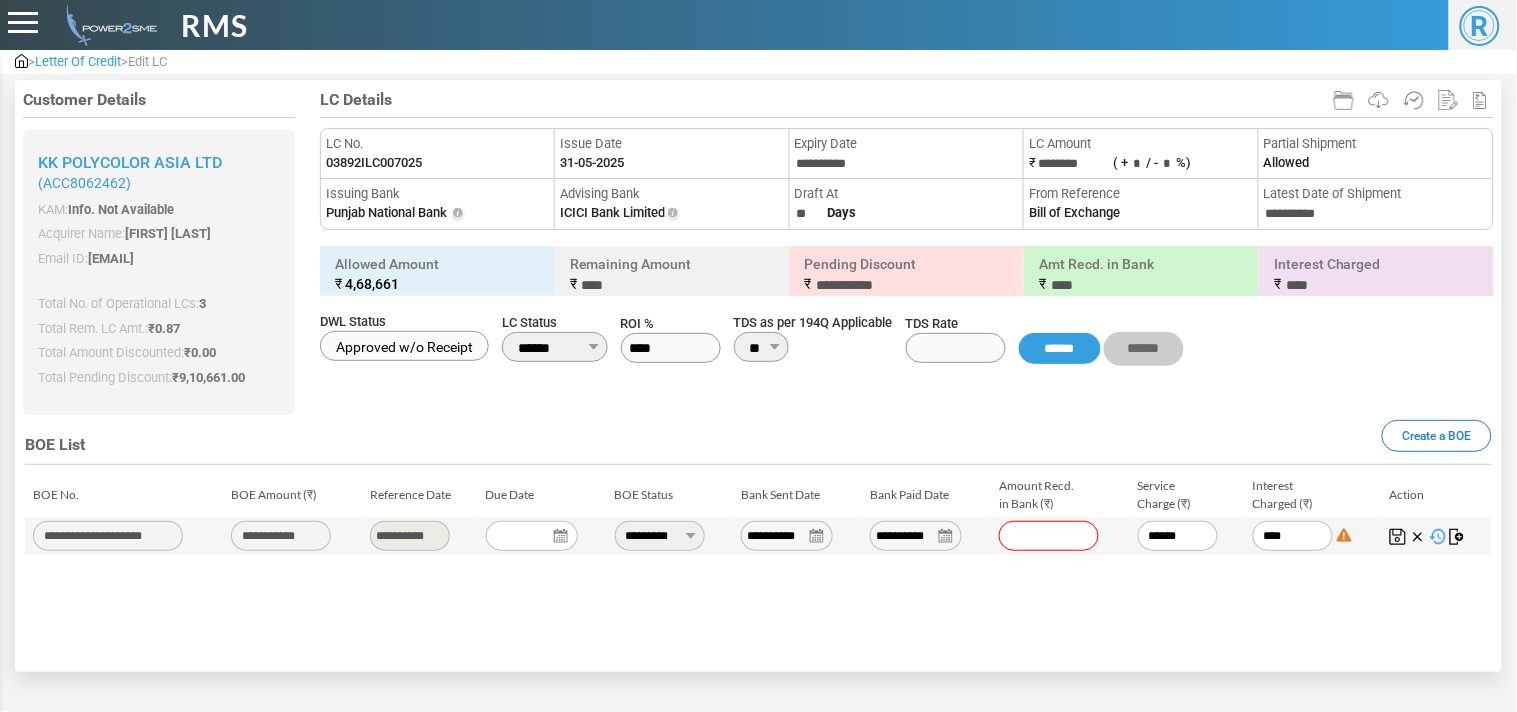 paste on "*********" 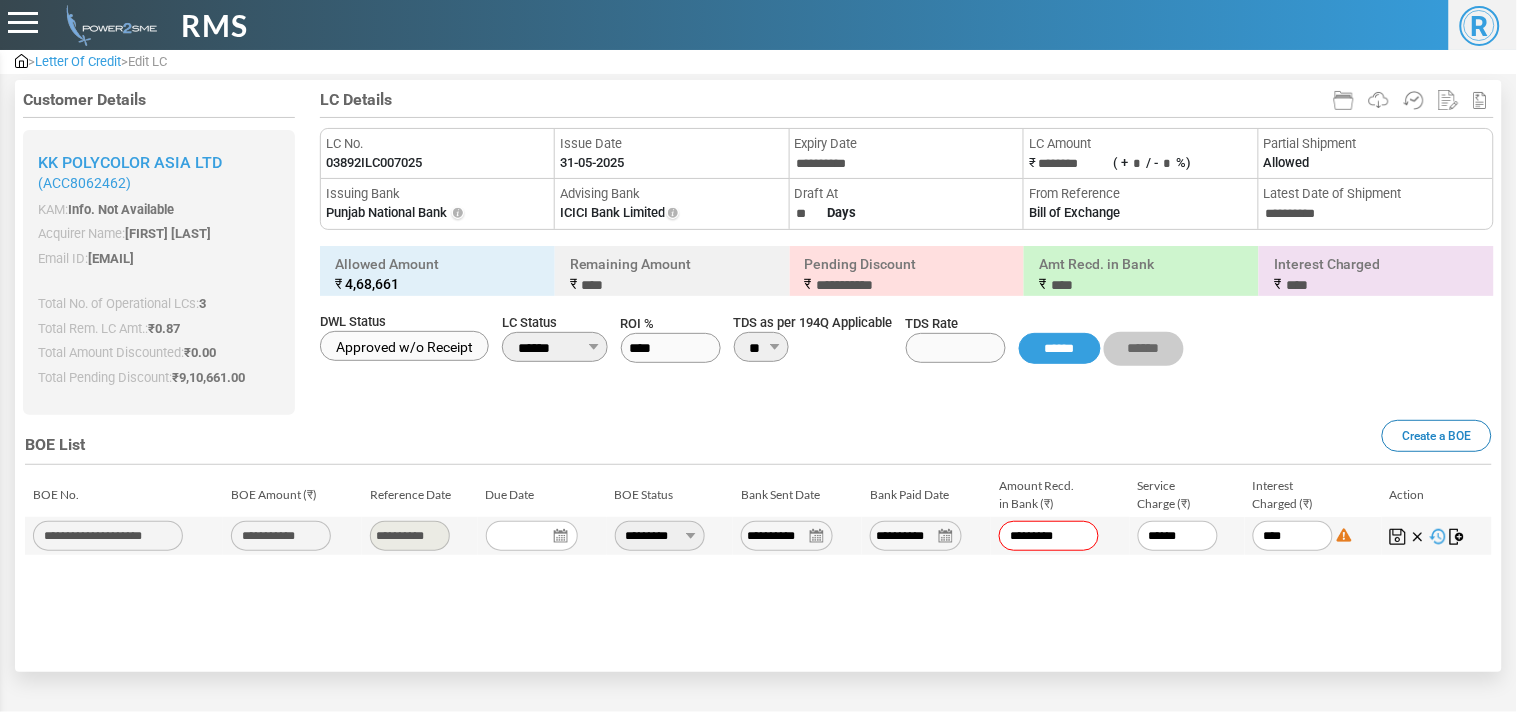 type on "****" 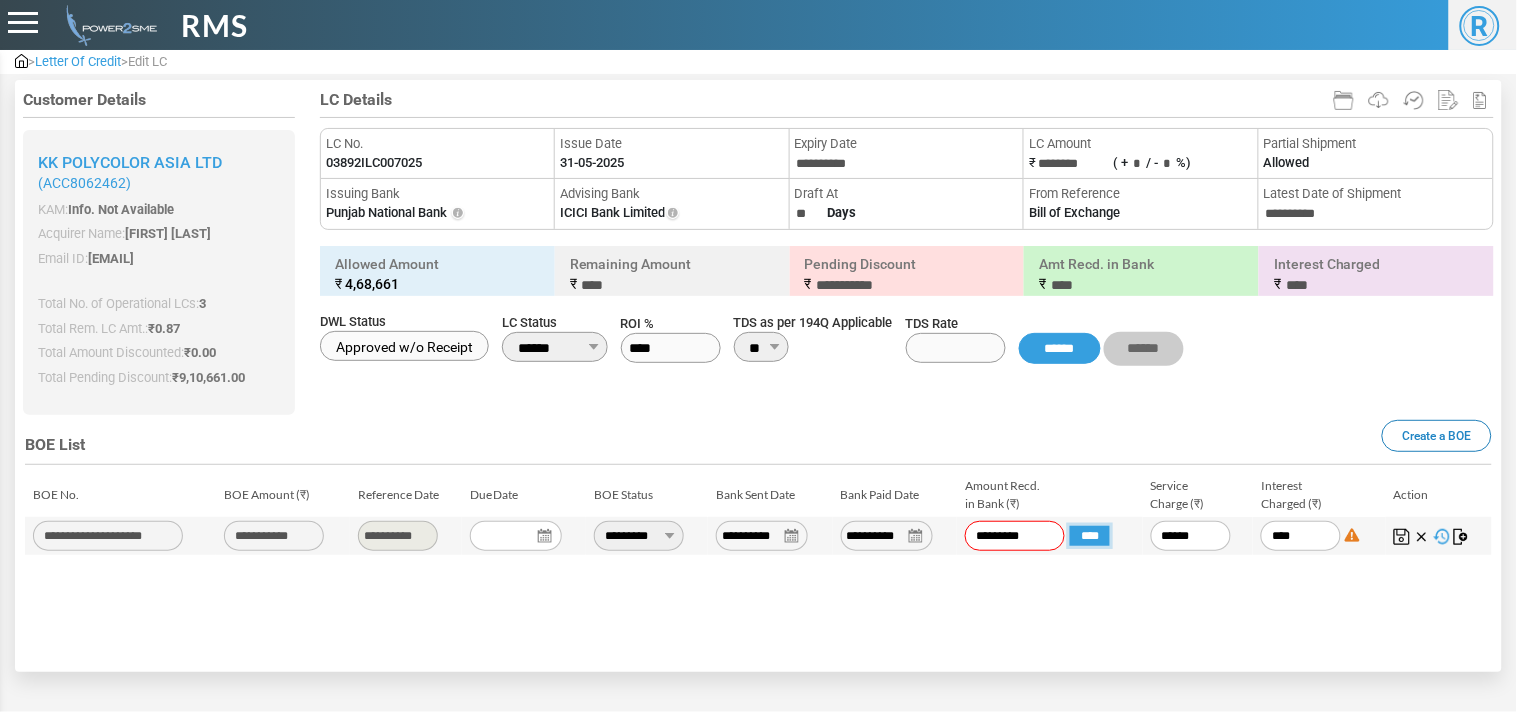 type on "**********" 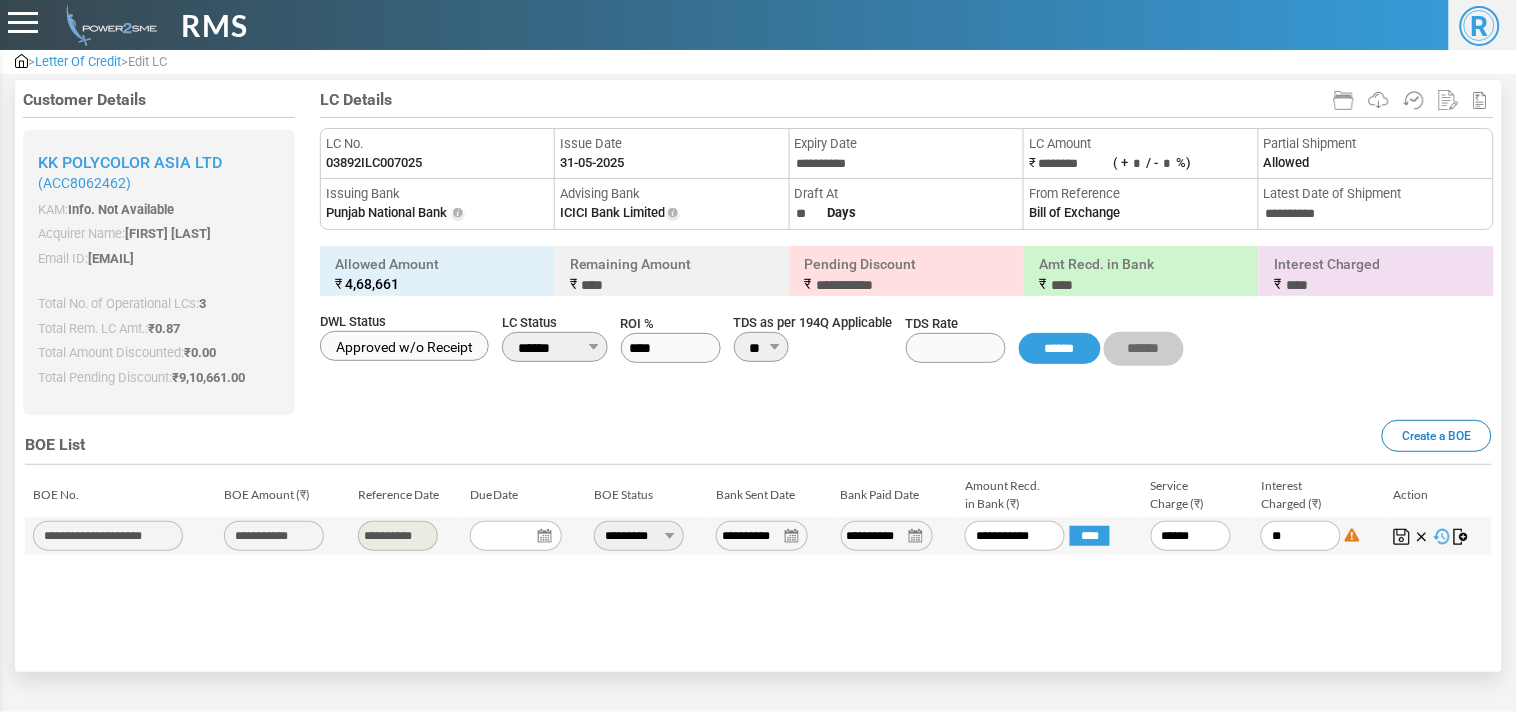 type on "*" 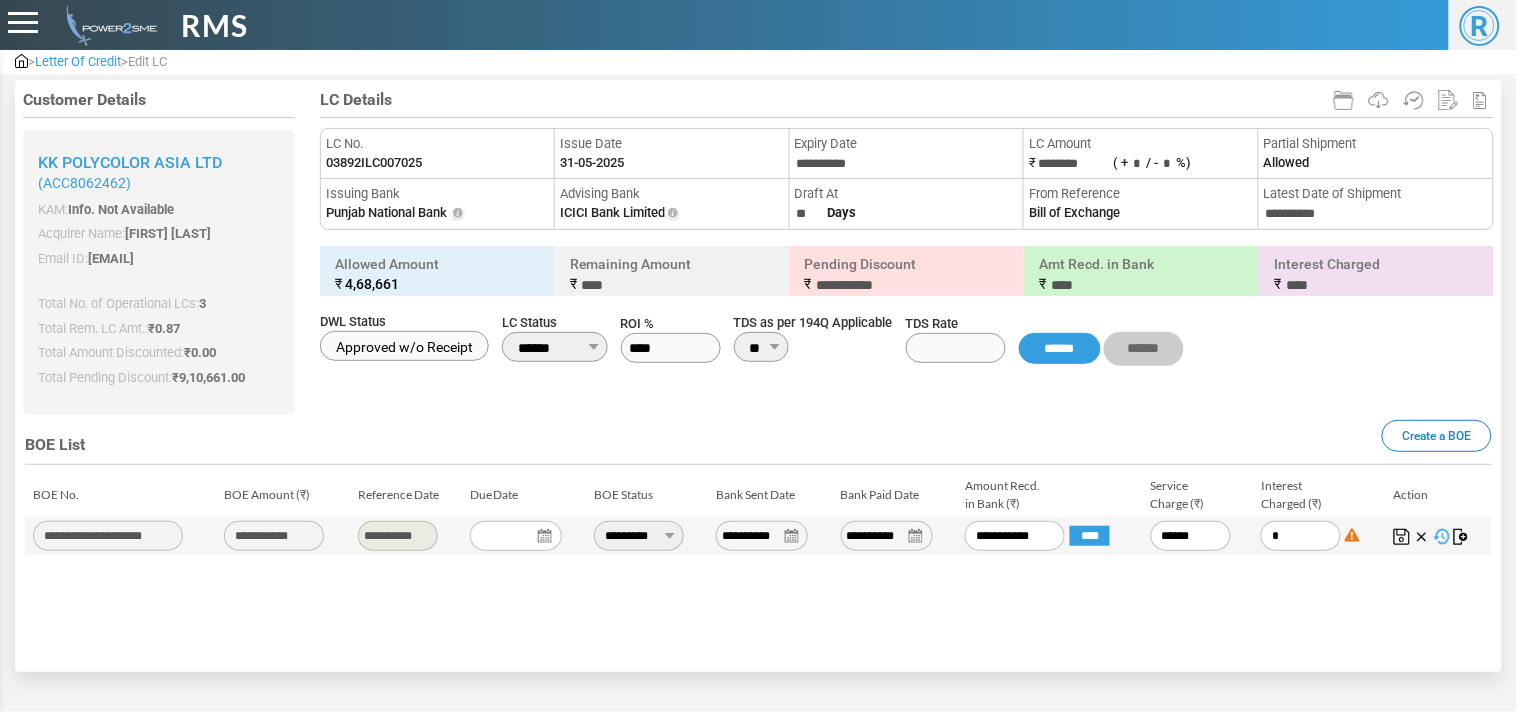 type on "*" 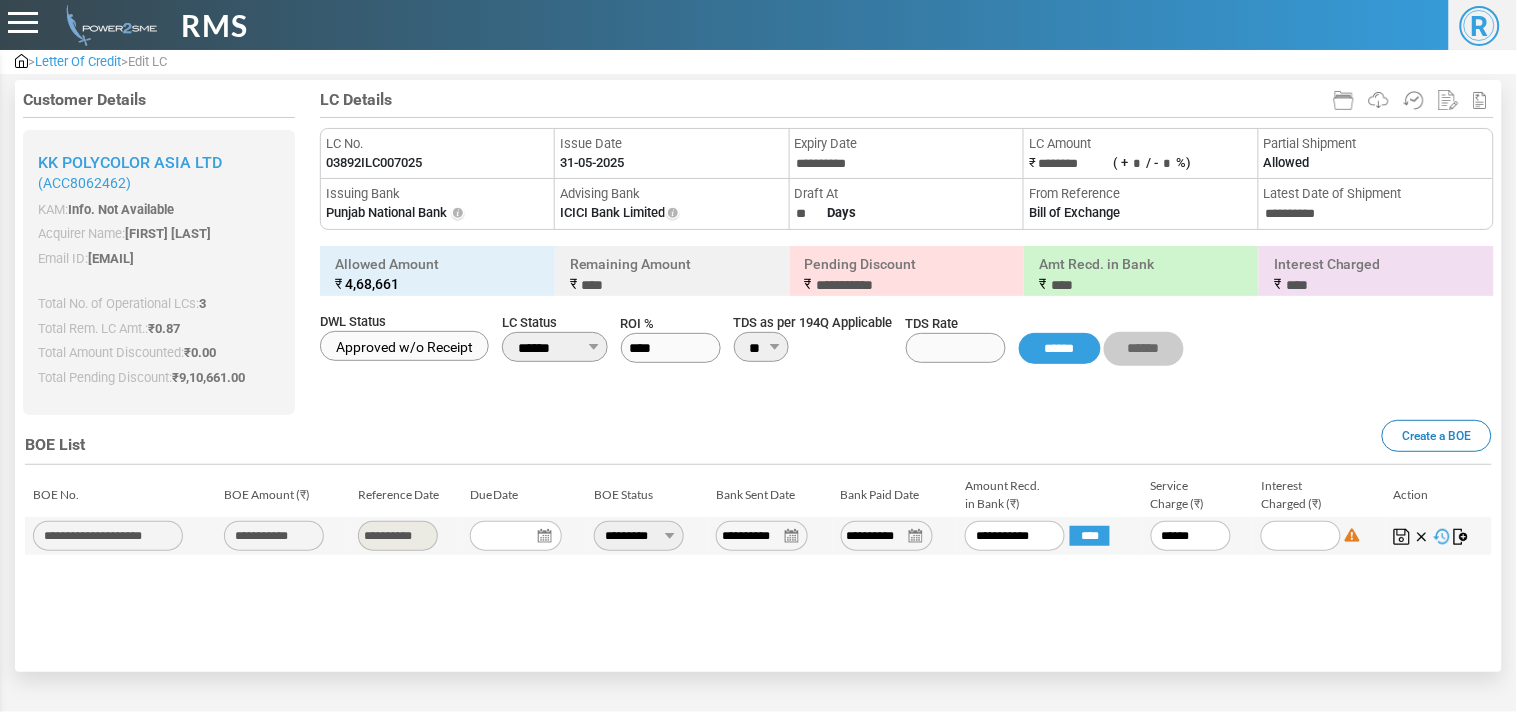 type 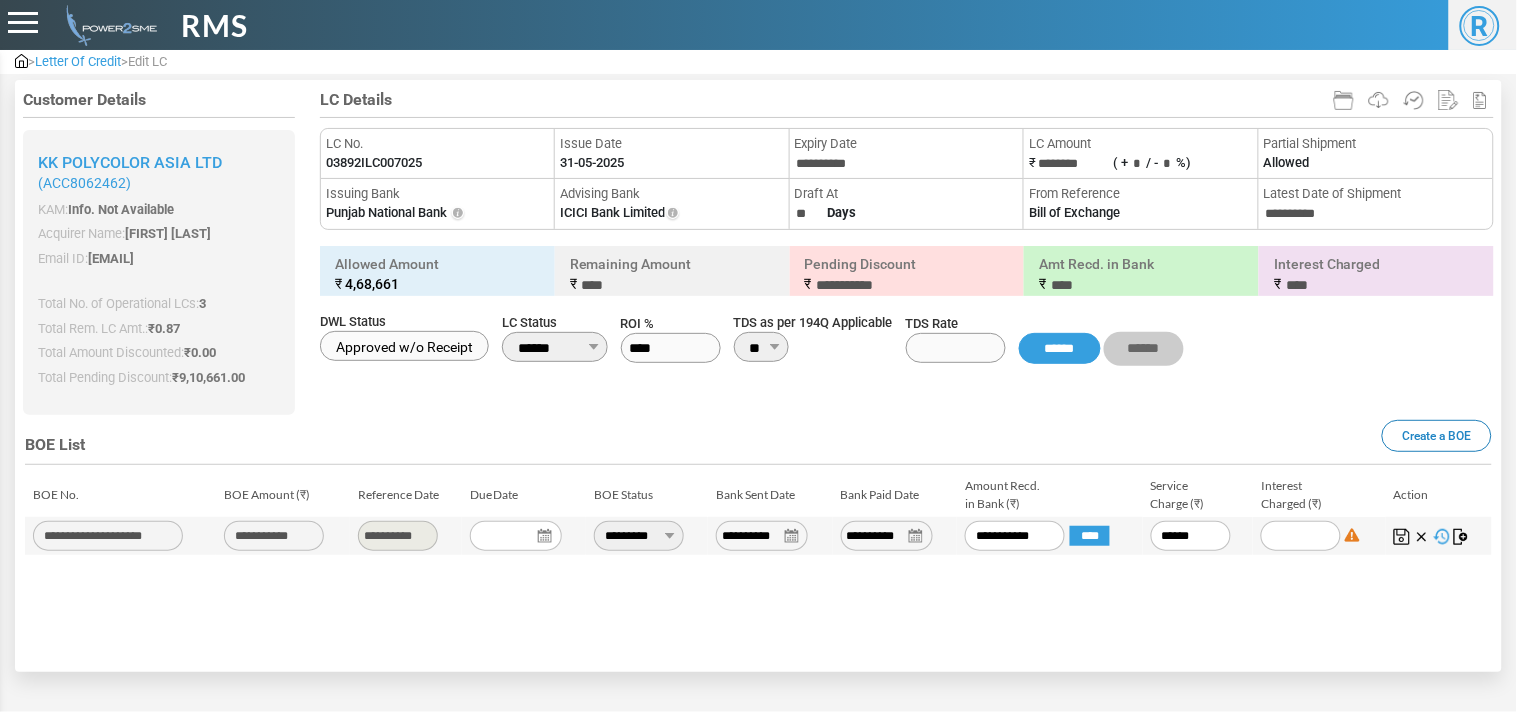 type on "*" 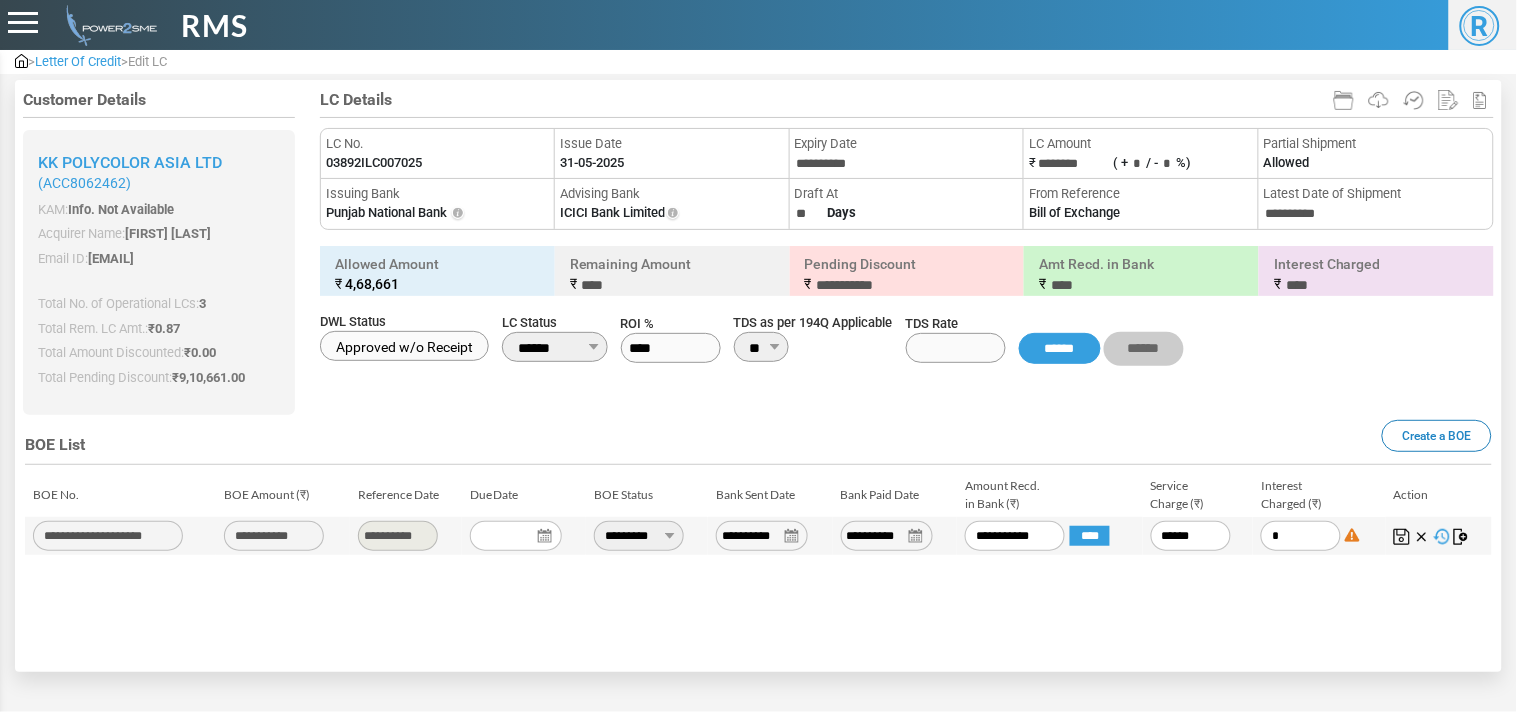 type on "**" 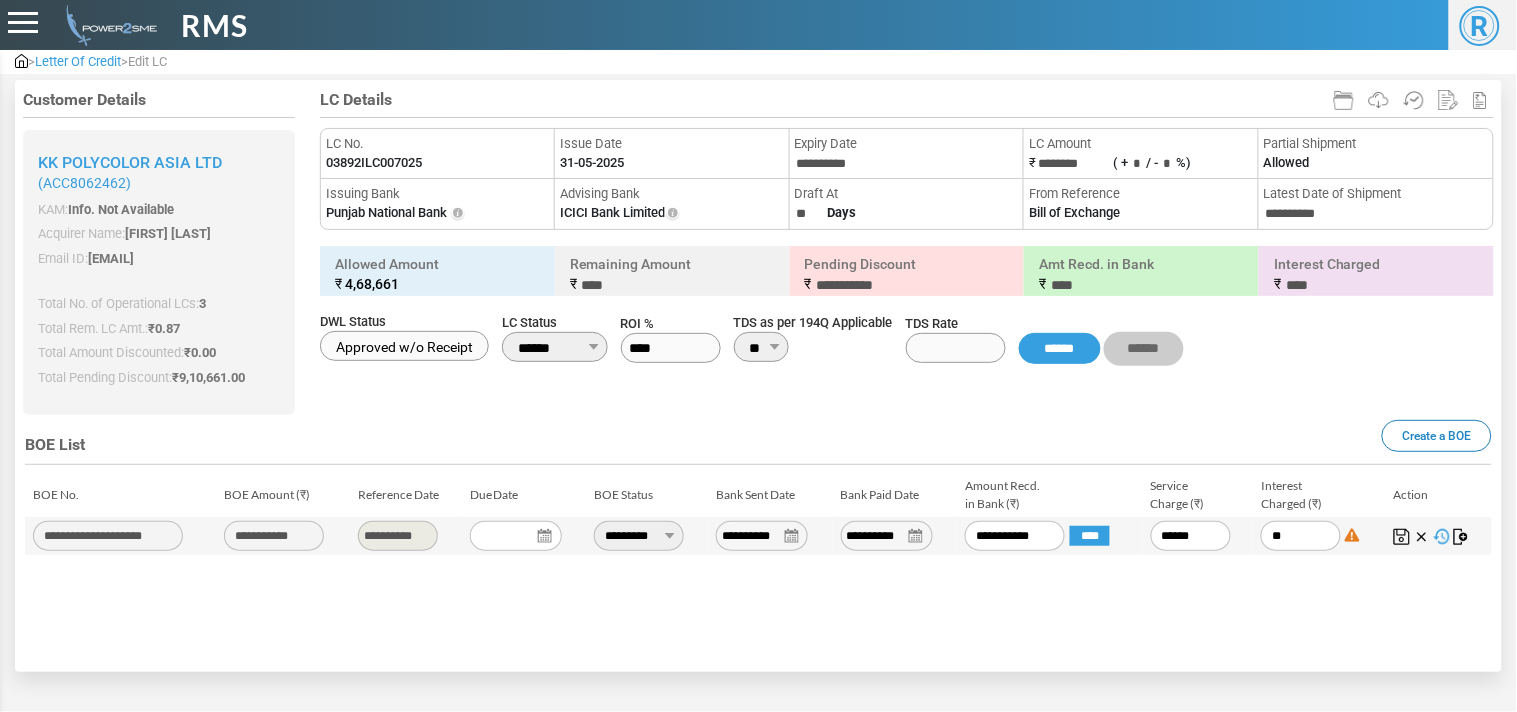 type on "*****" 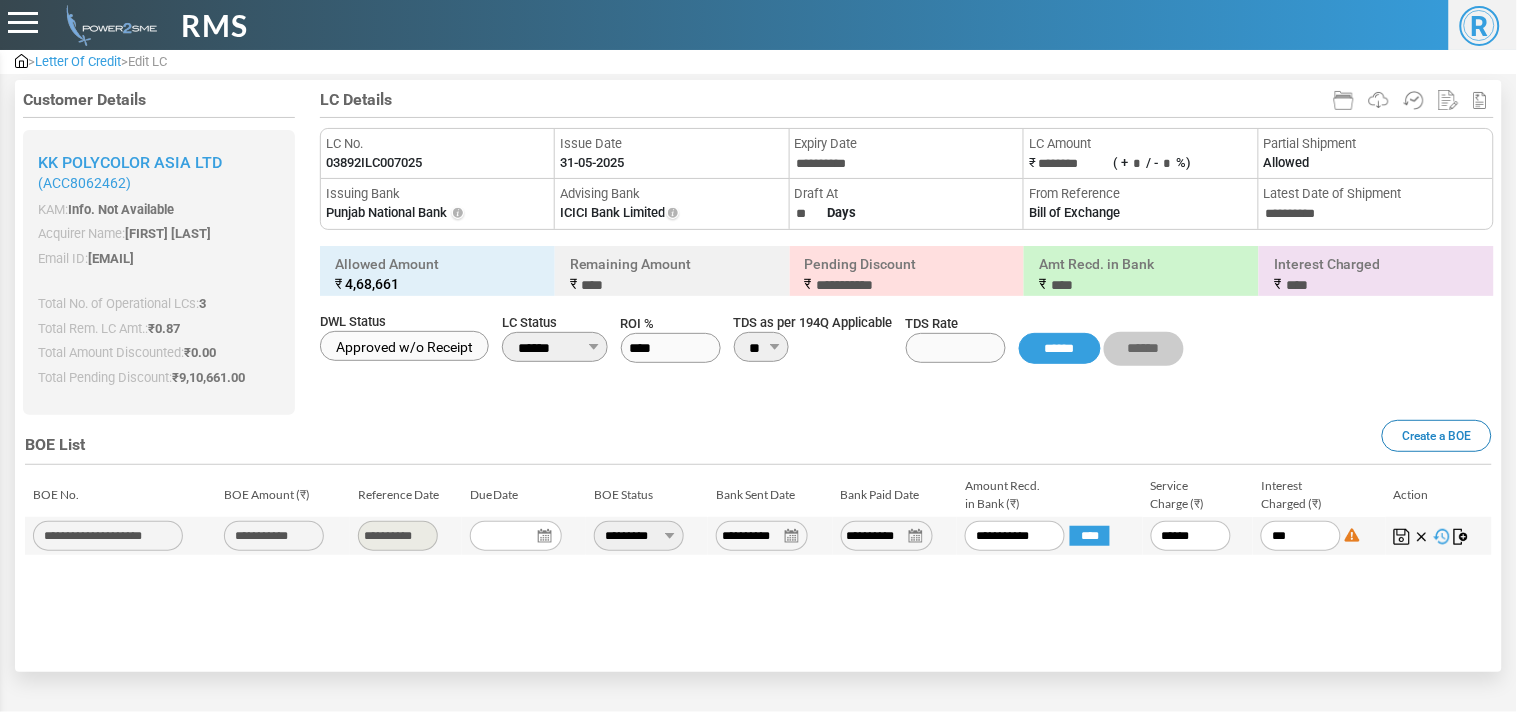type on "*****" 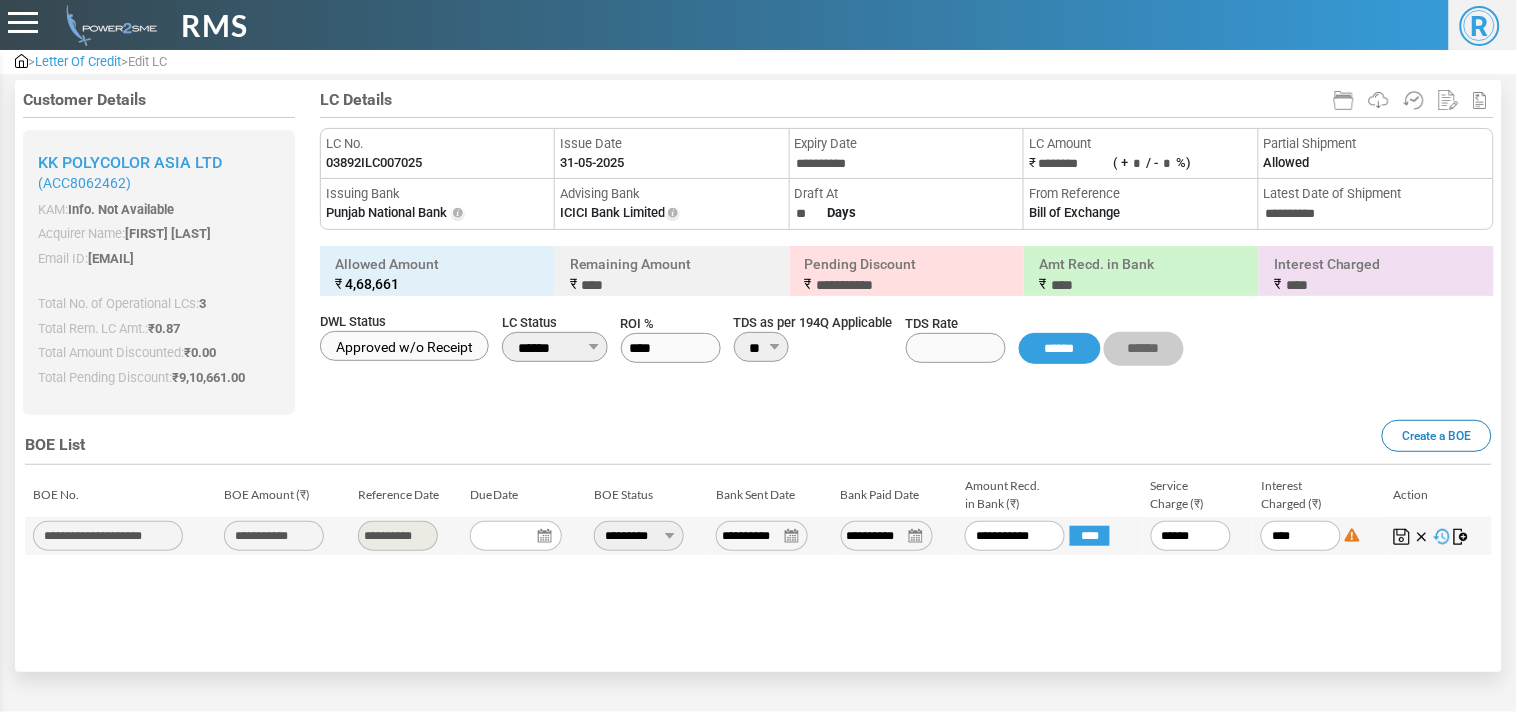 type on "*****" 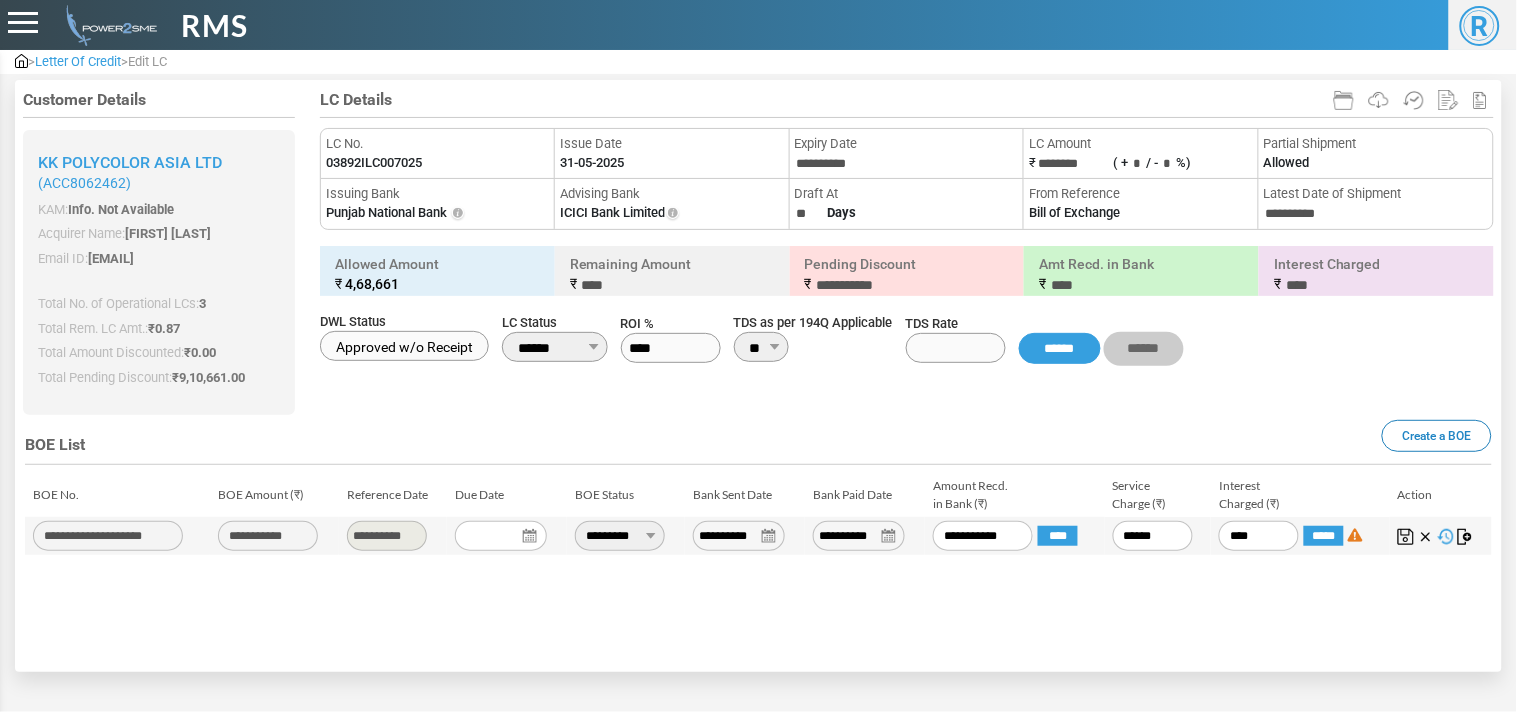 type on "********" 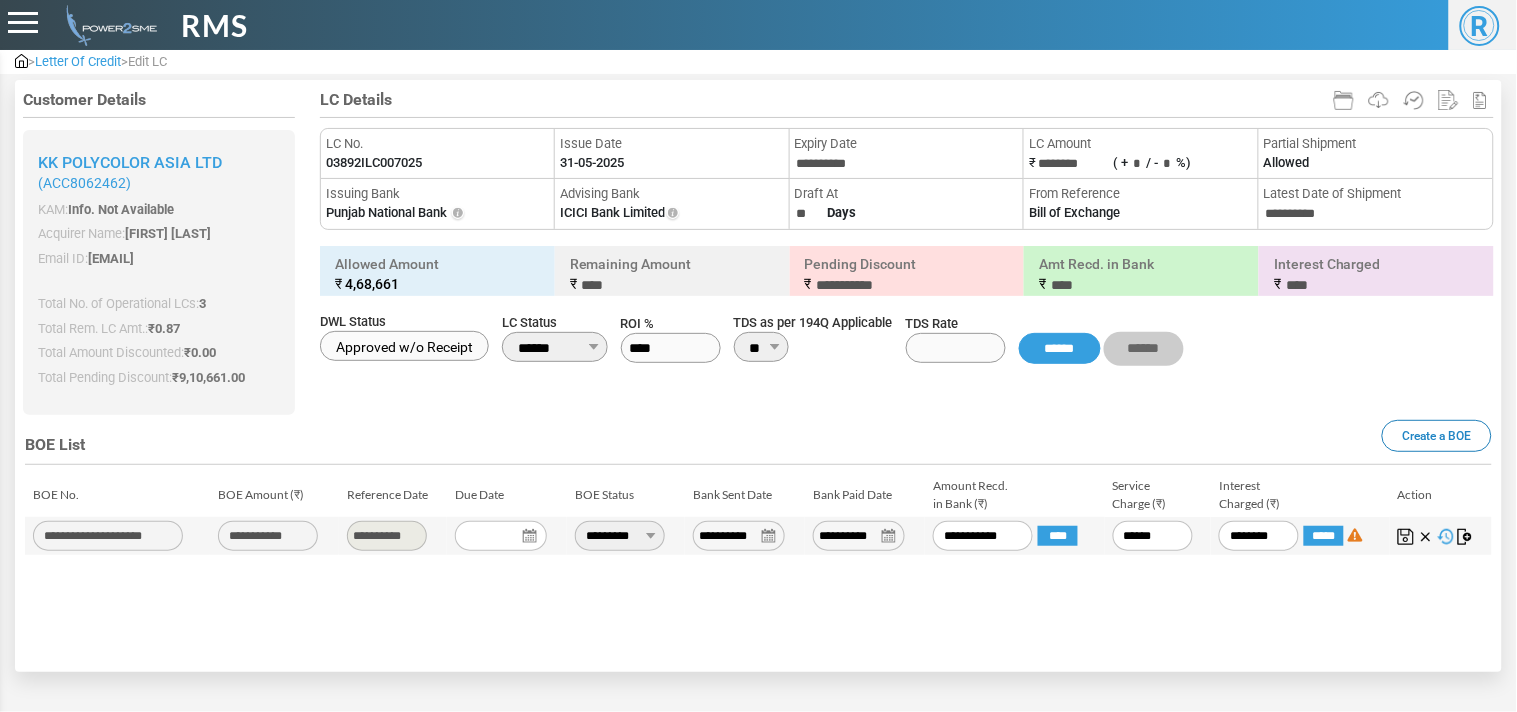 click at bounding box center (1406, 537) 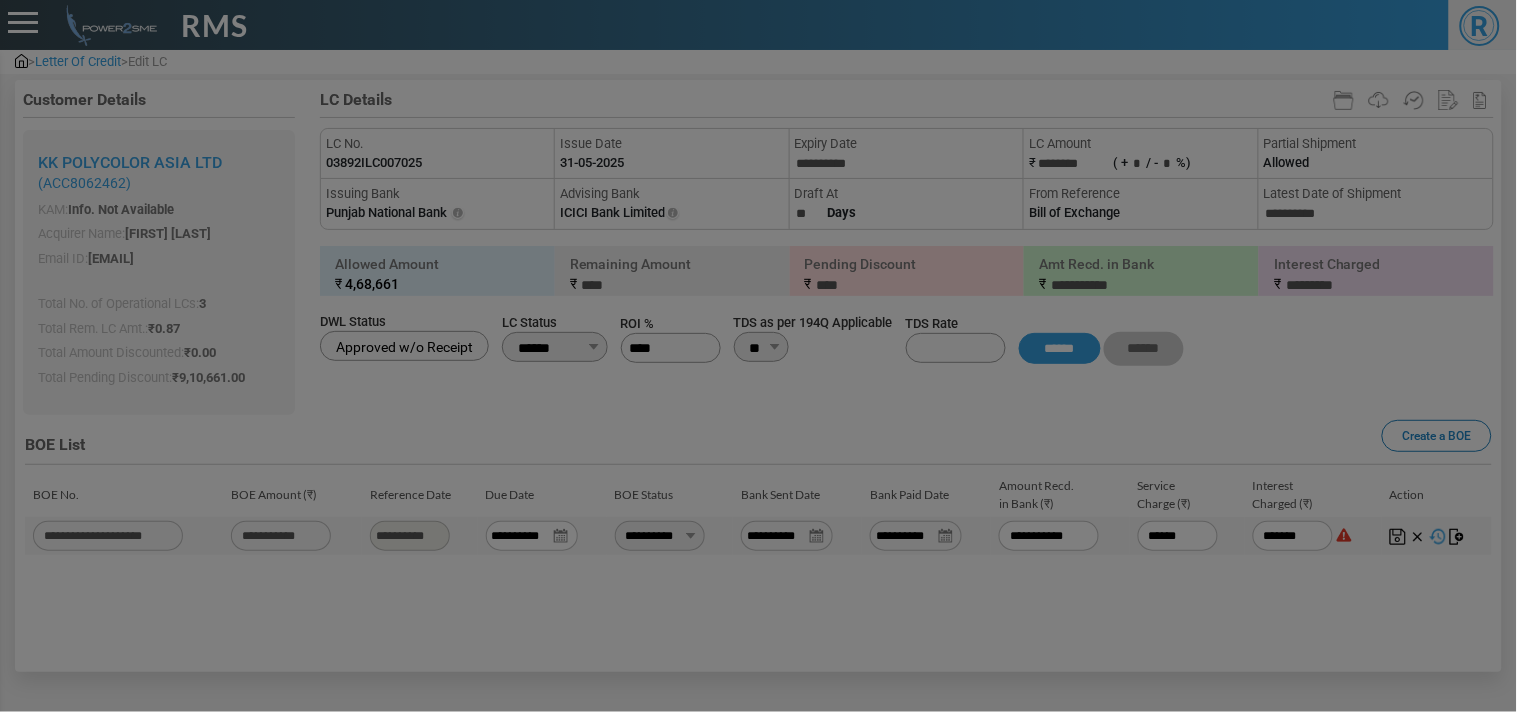 type on "********" 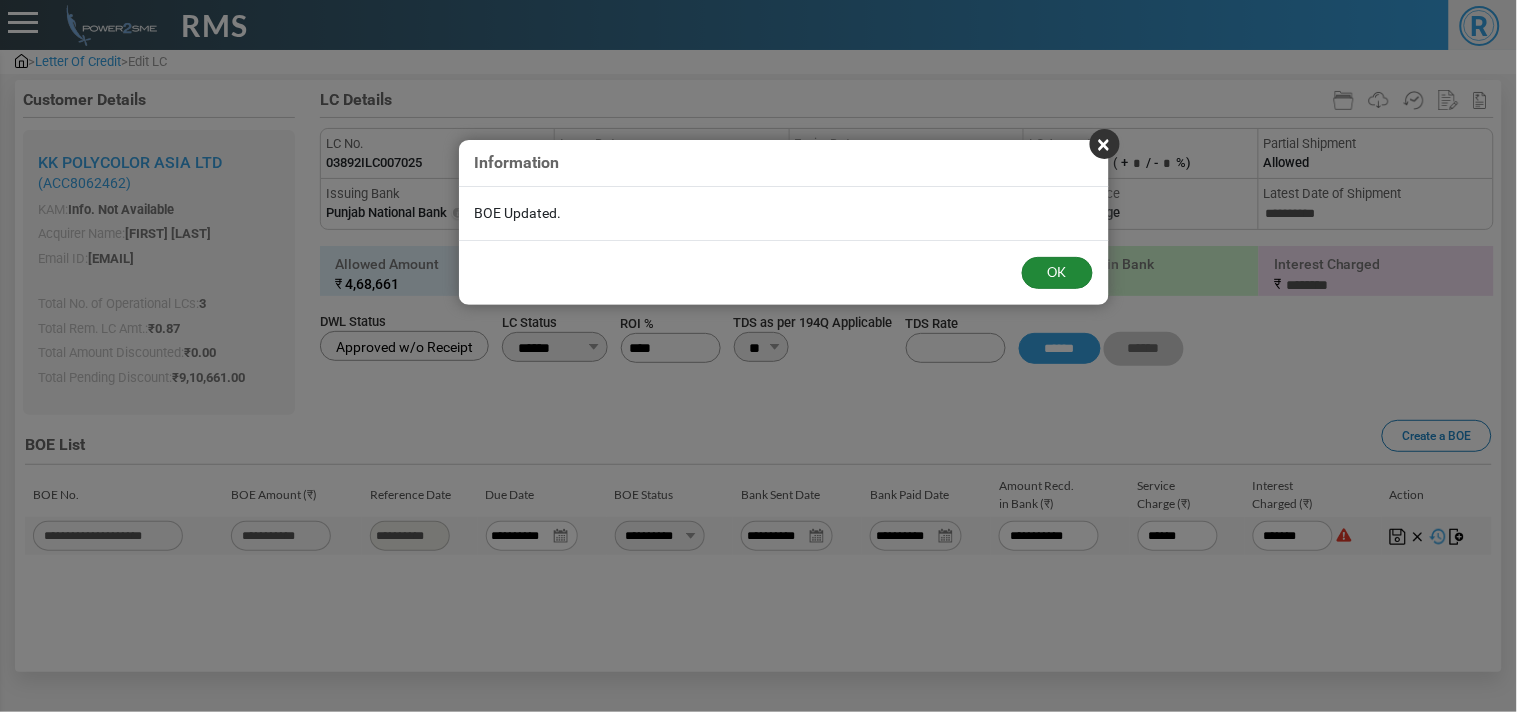 click on "OK" at bounding box center (1057, 273) 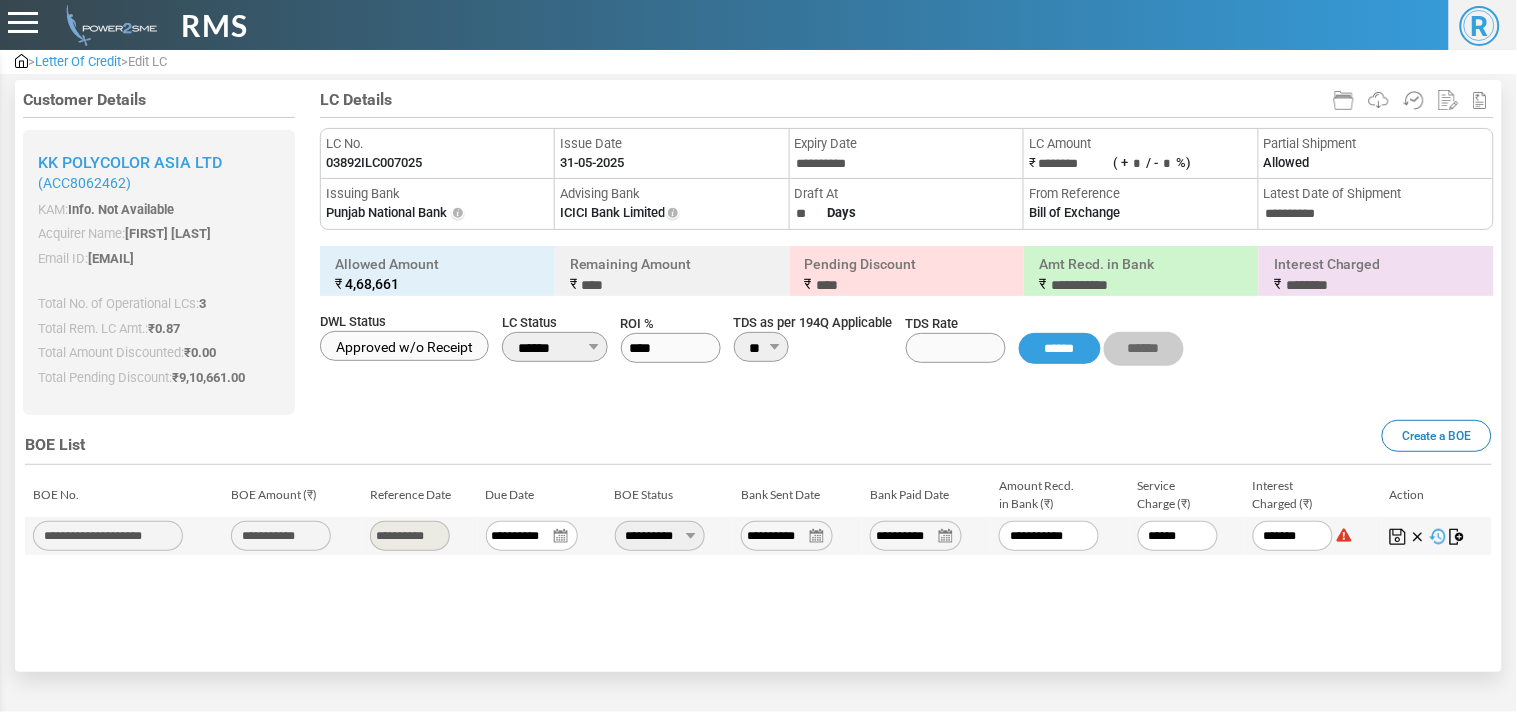 click on "Letter
Of Credit" at bounding box center [78, 61] 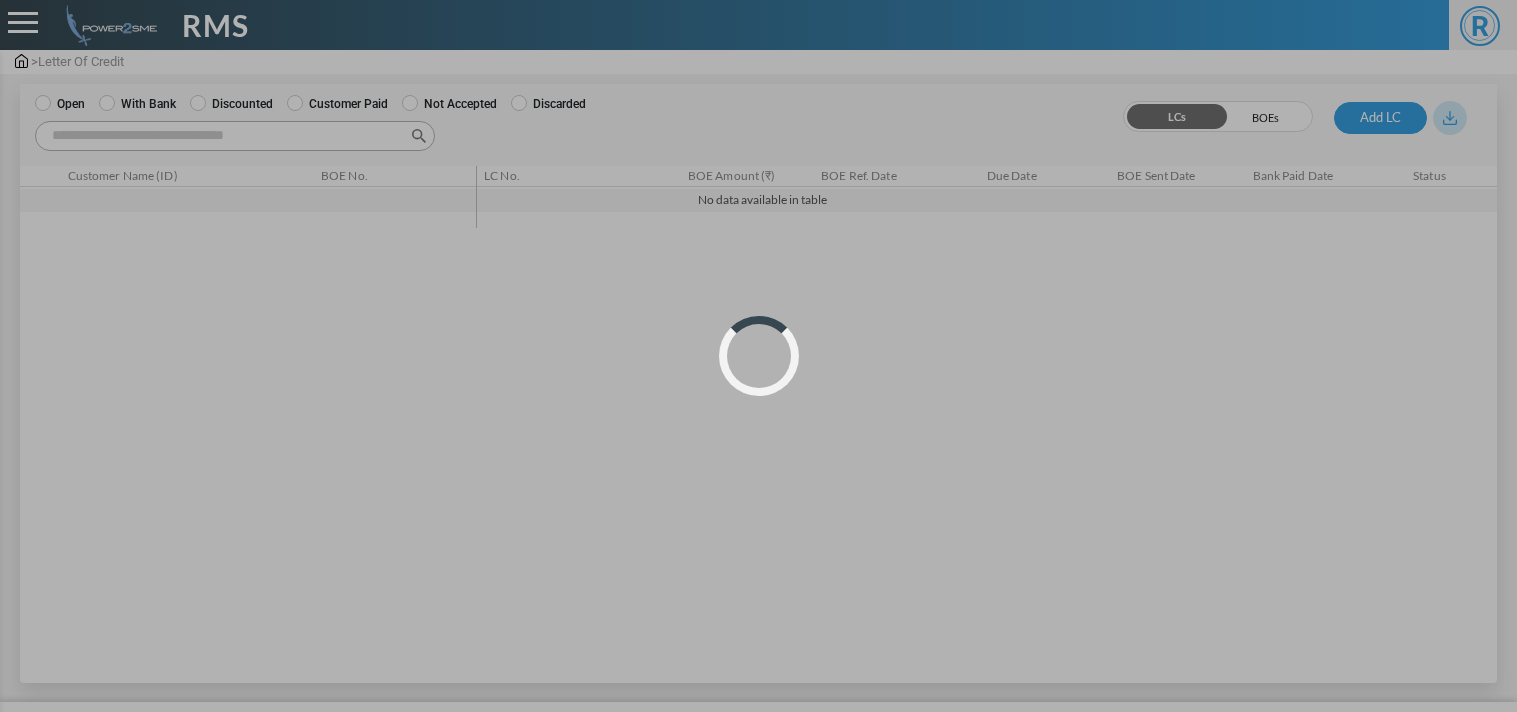 scroll, scrollTop: 0, scrollLeft: 0, axis: both 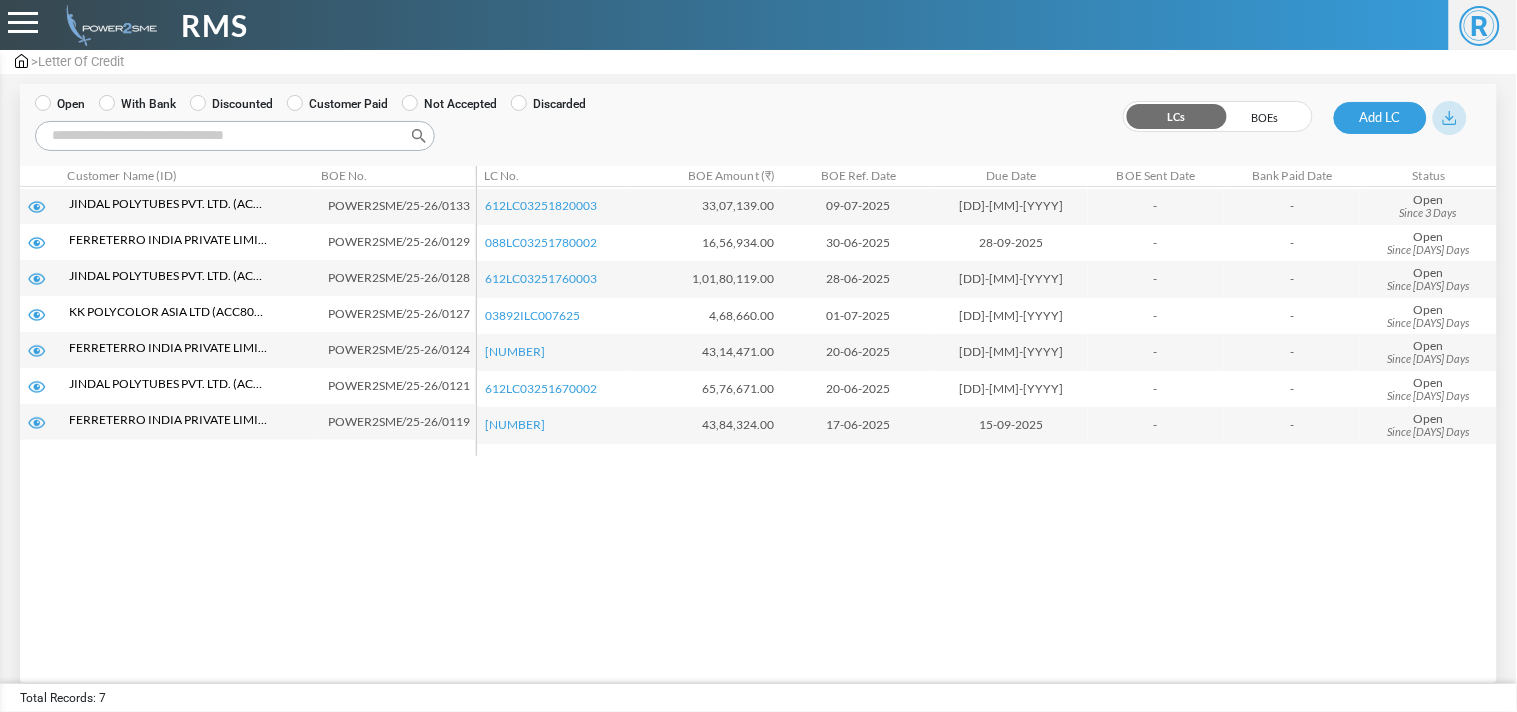 click on "With Bank" at bounding box center (137, 104) 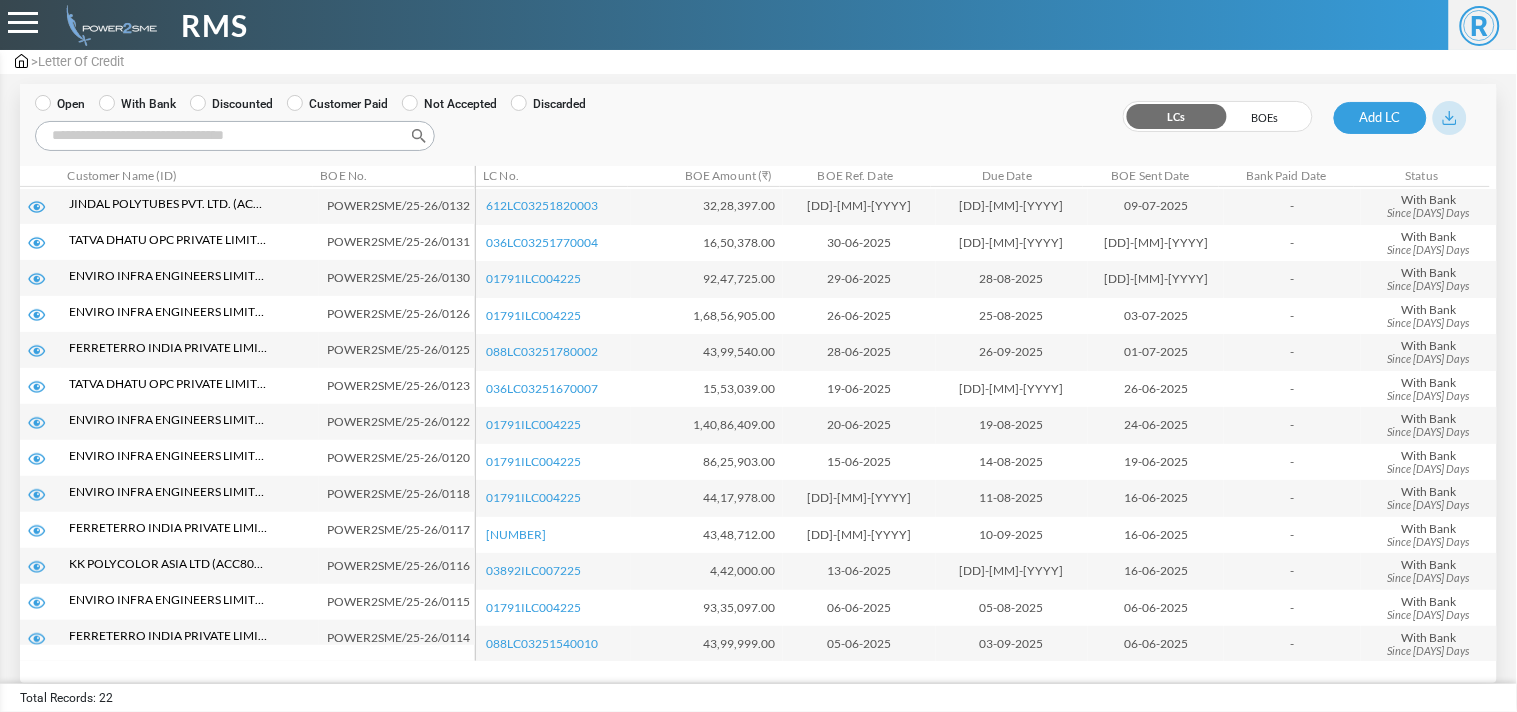 click on "Search:" at bounding box center [235, 136] 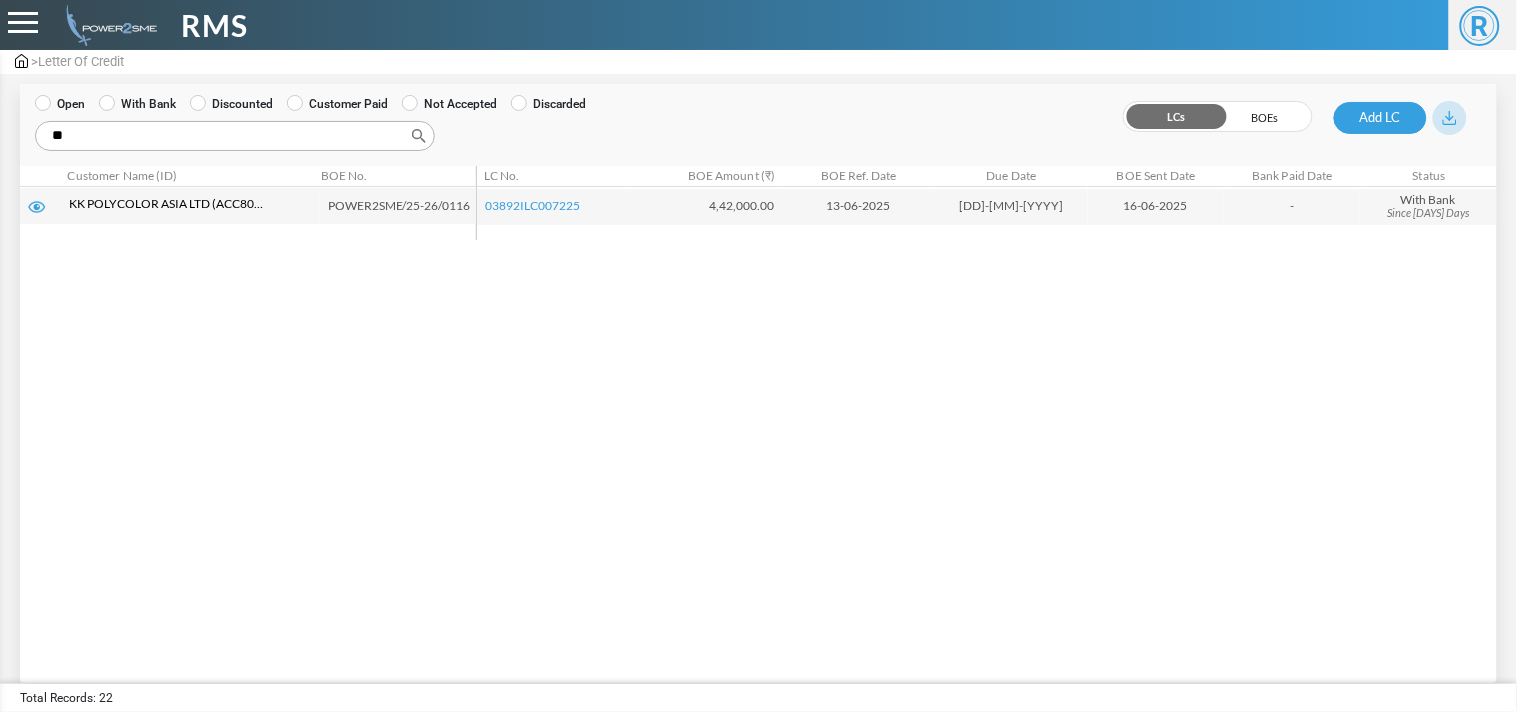 type on "**" 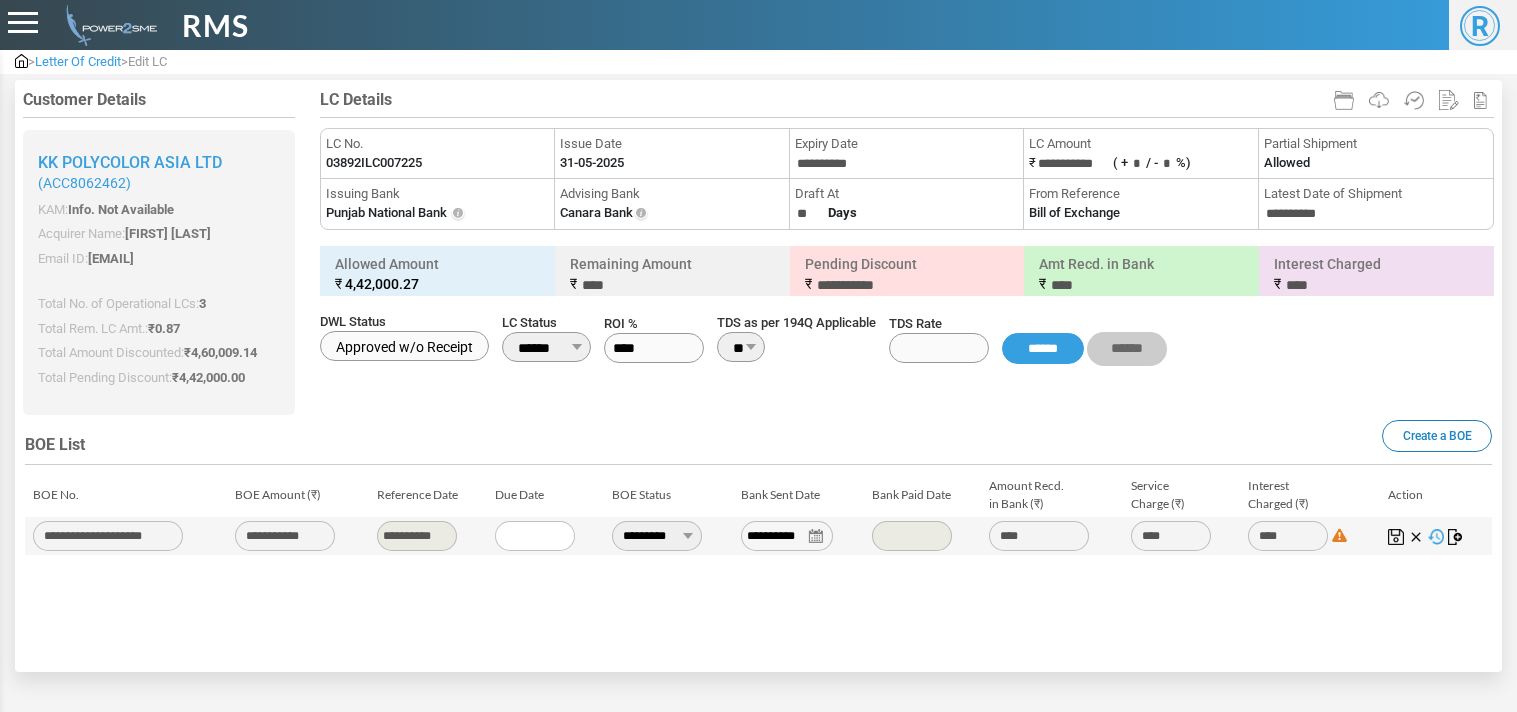 scroll, scrollTop: 0, scrollLeft: 0, axis: both 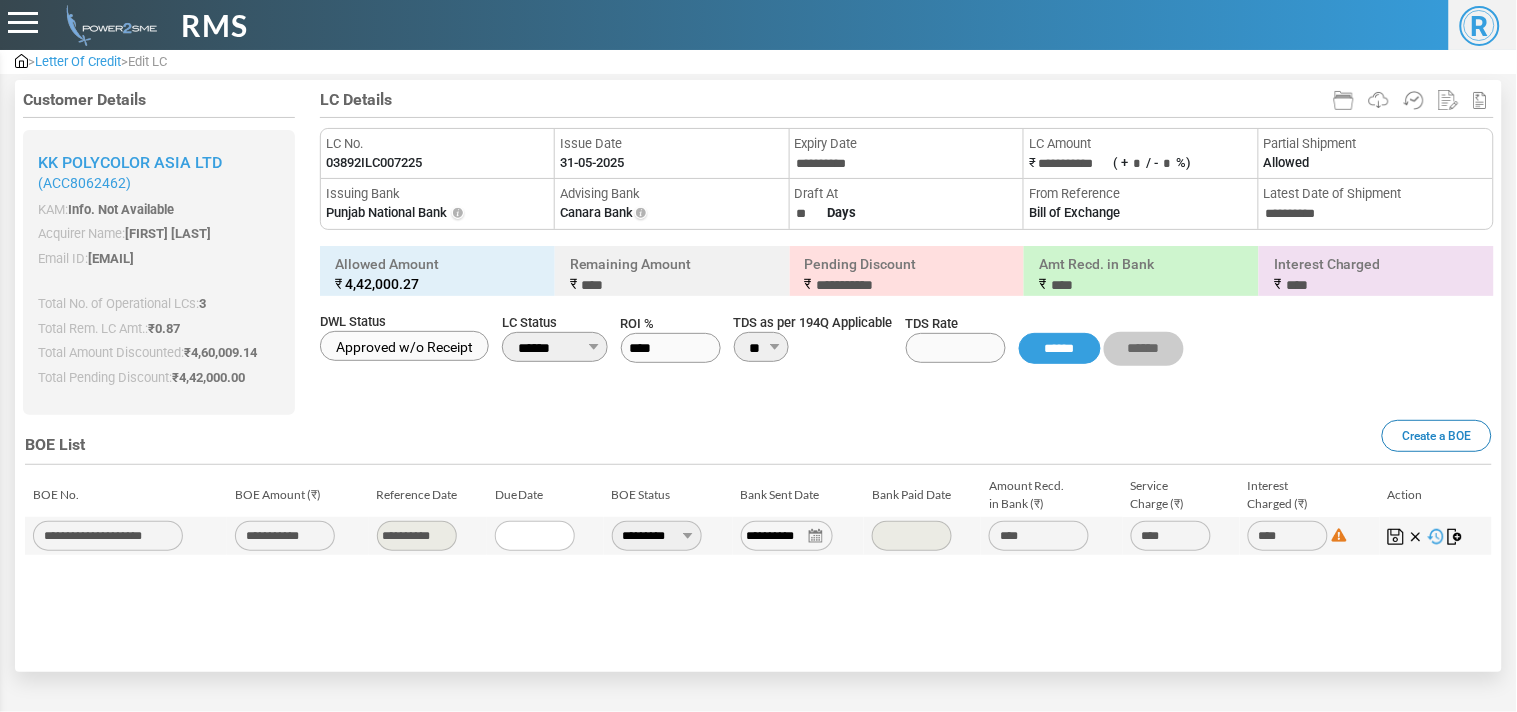 click on "03892ILC007225" at bounding box center [374, 163] 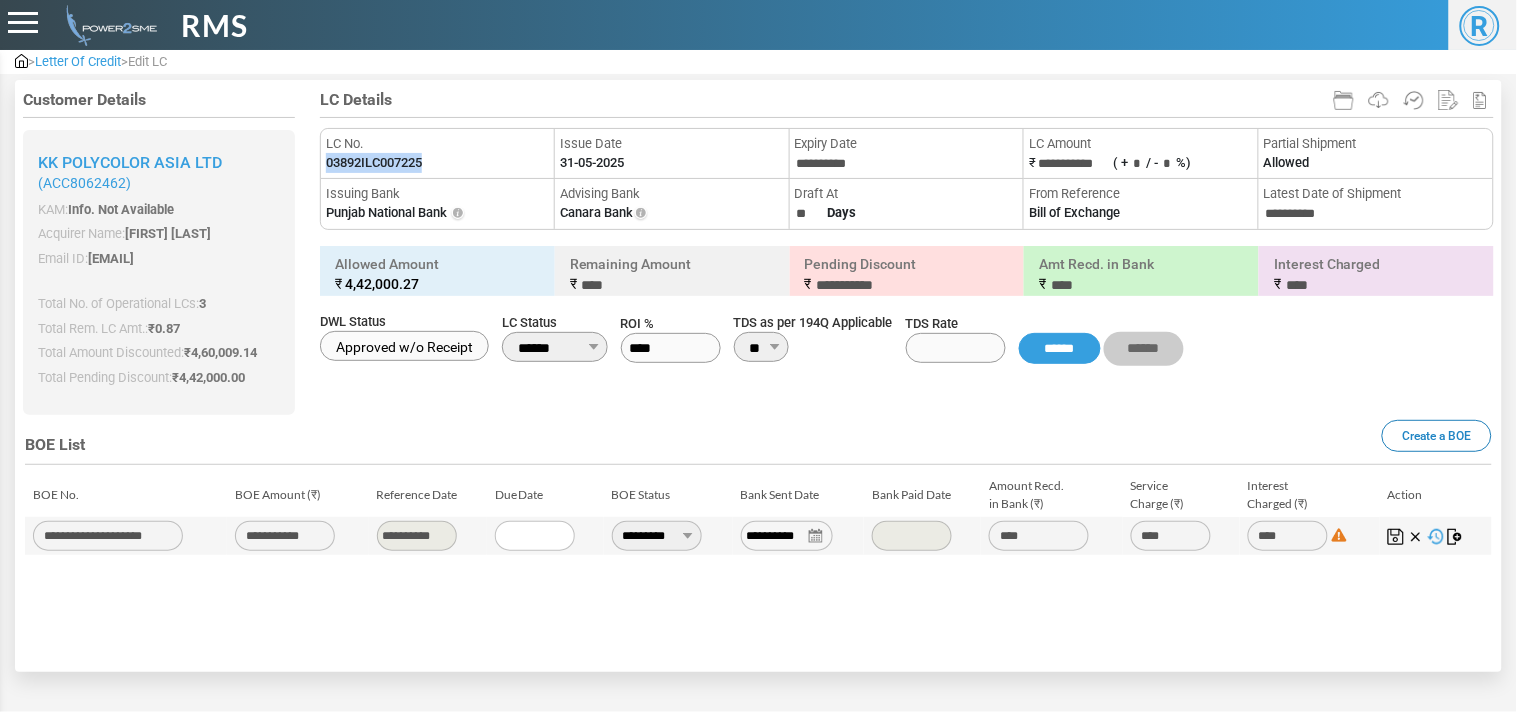 click on "03892ILC007225" at bounding box center [374, 163] 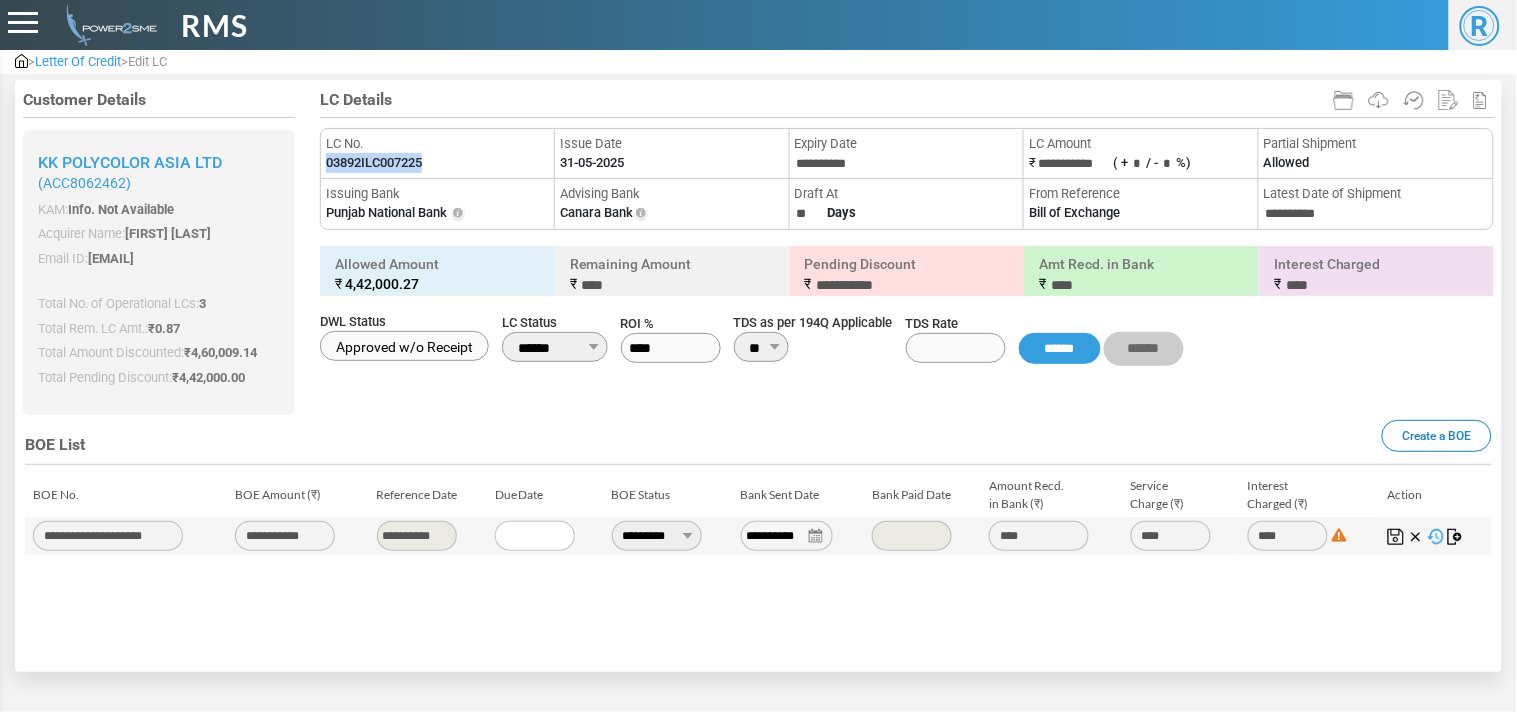type on "**********" 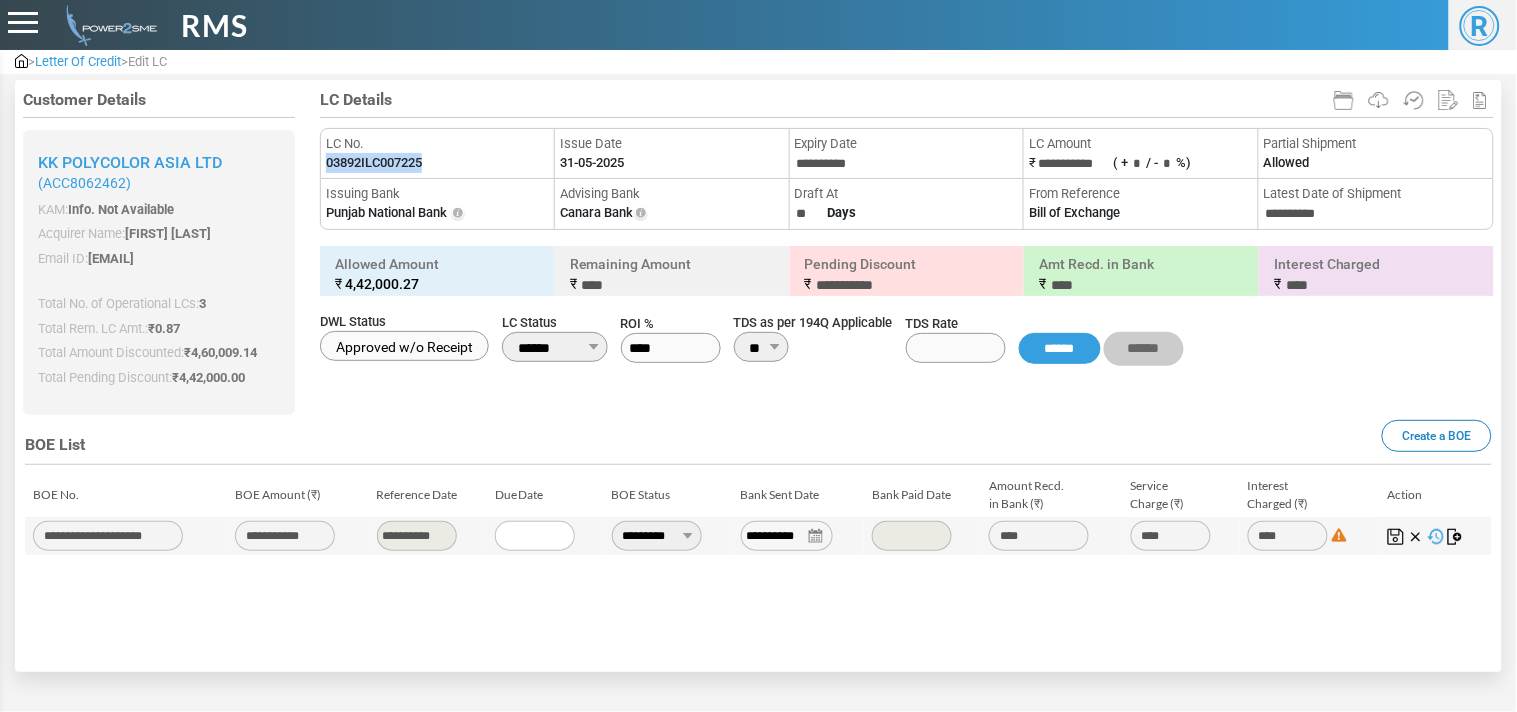 type on "******" 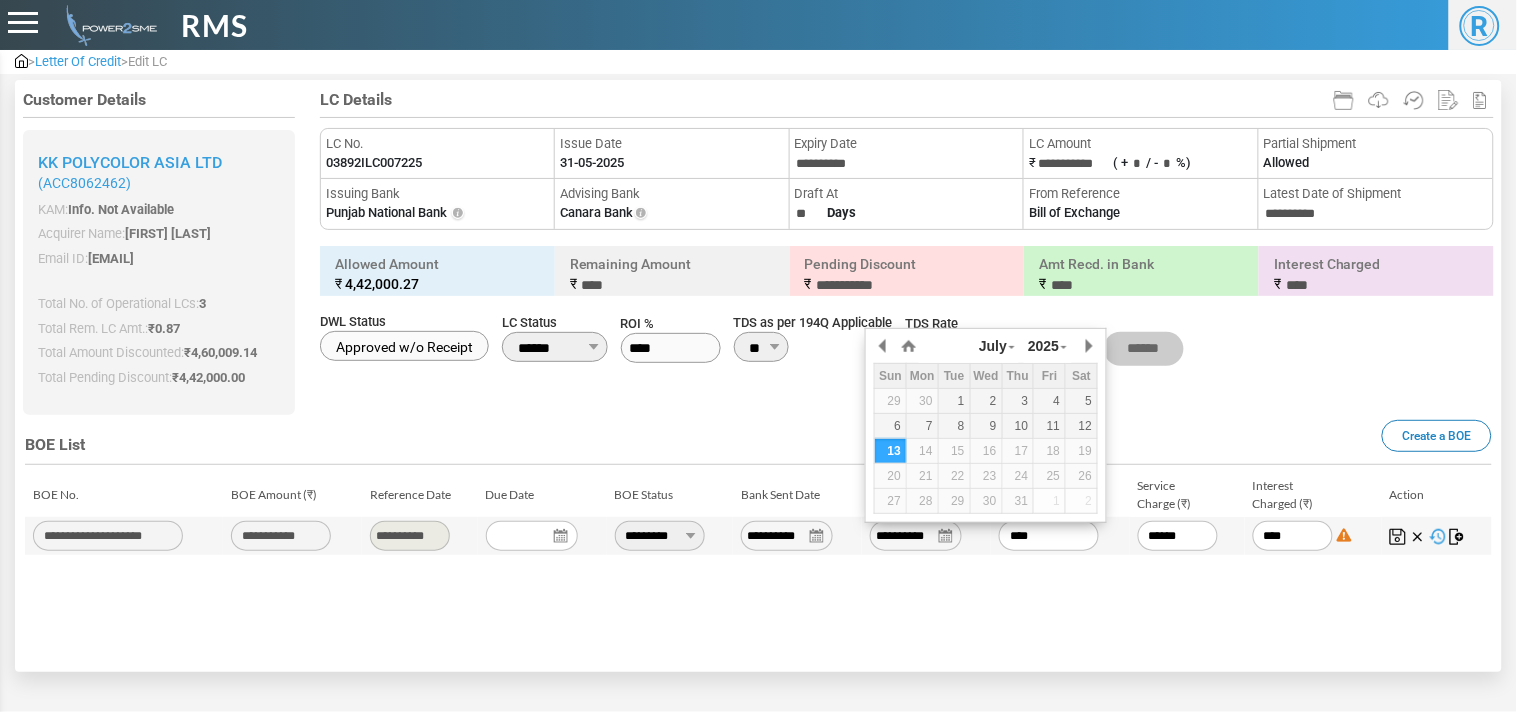 click on "**********" at bounding box center (916, 536) 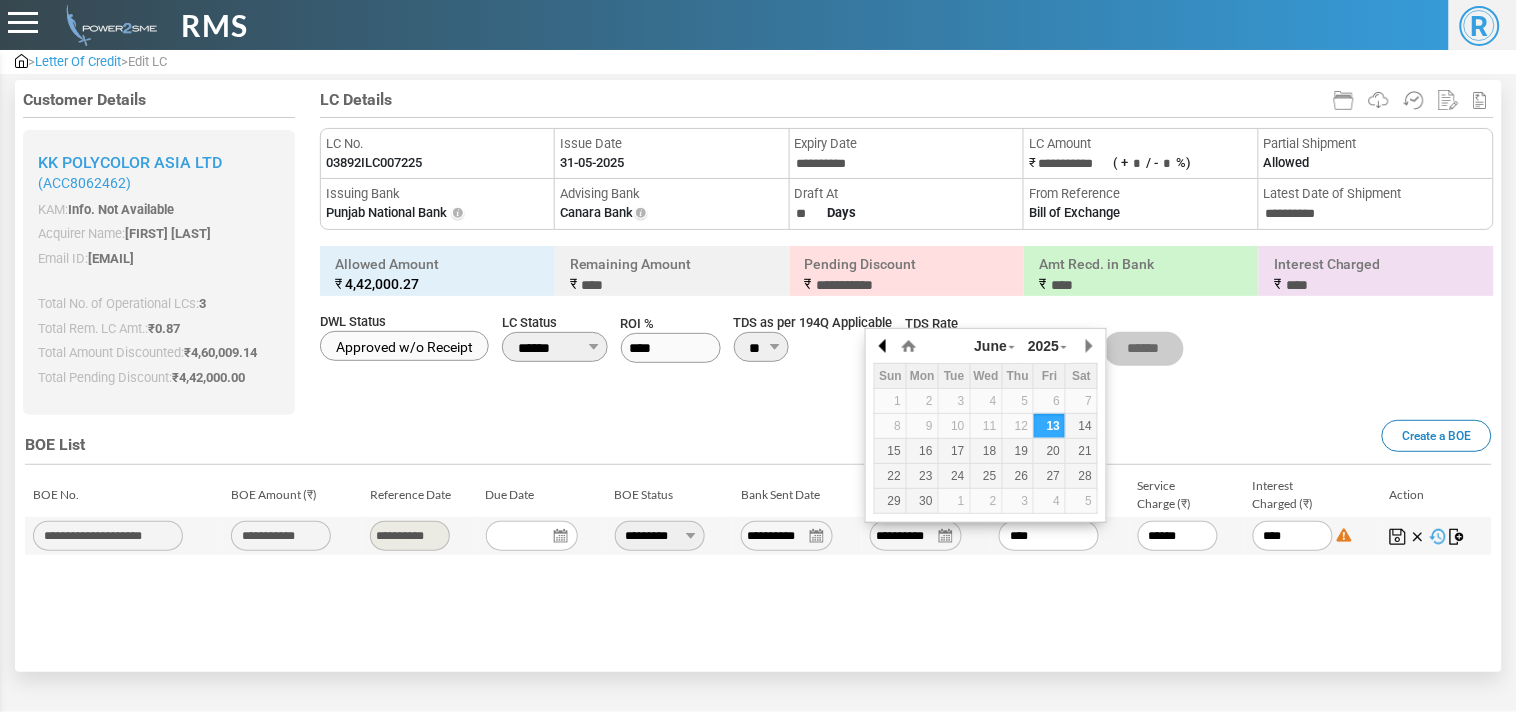 click at bounding box center [884, 346] 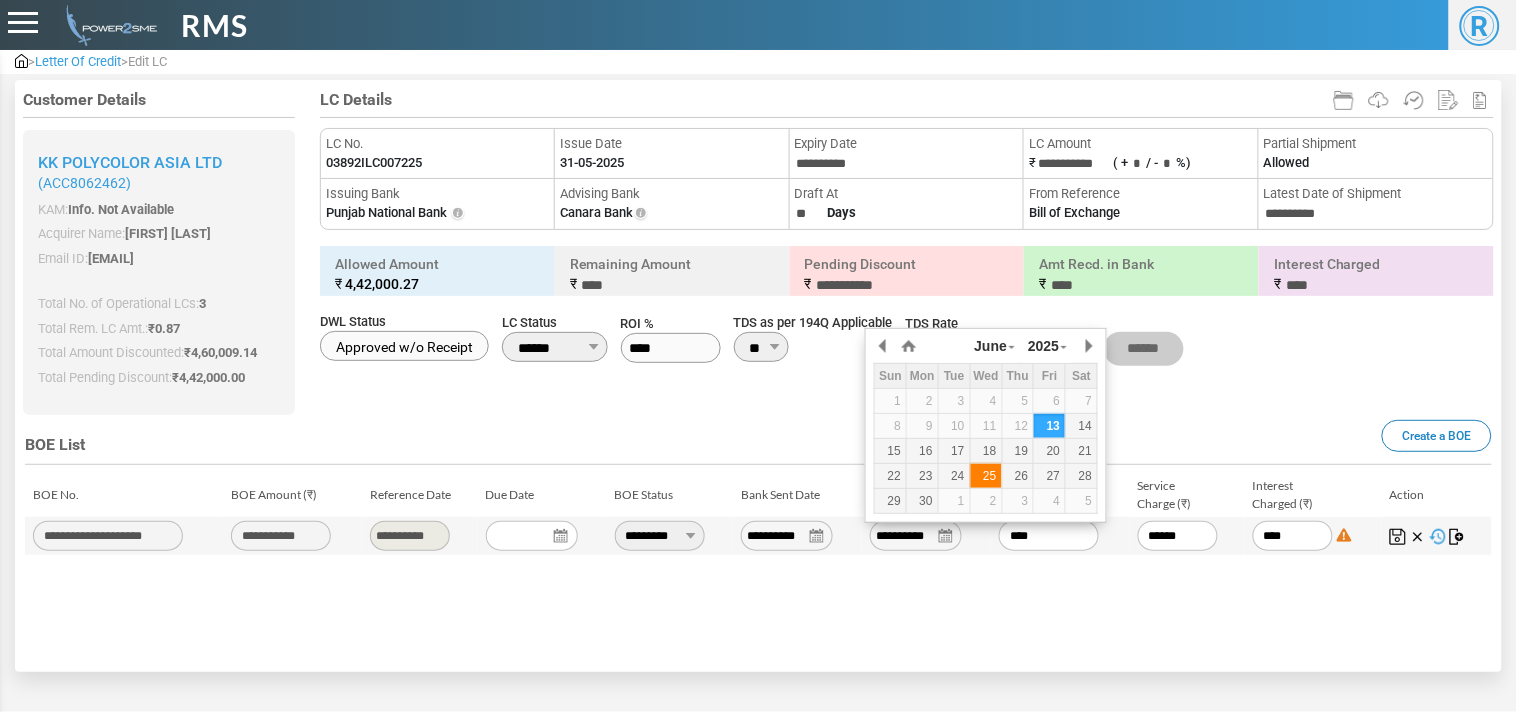 click on "25" at bounding box center (986, 476) 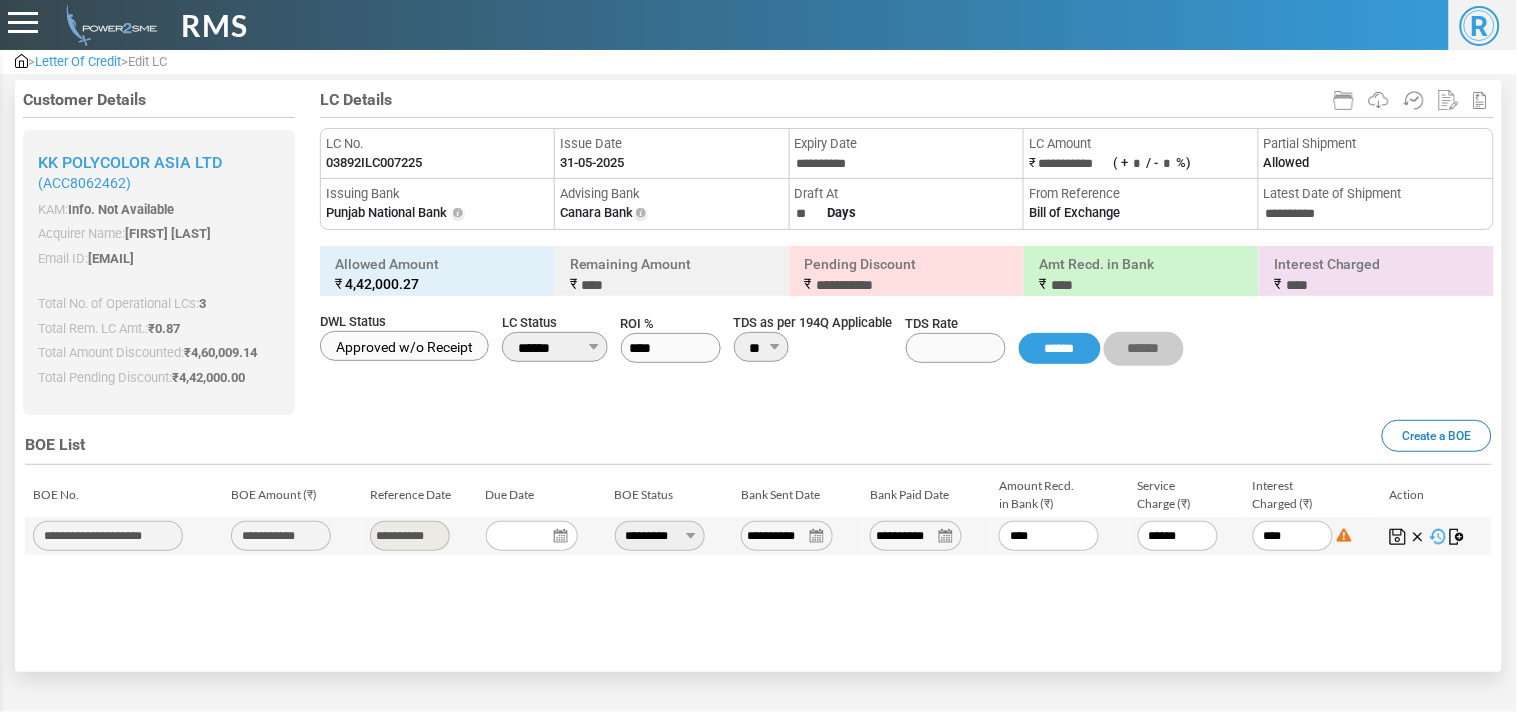 drag, startPoint x: 1078, startPoint y: 537, endPoint x: 785, endPoint y: 538, distance: 293.0017 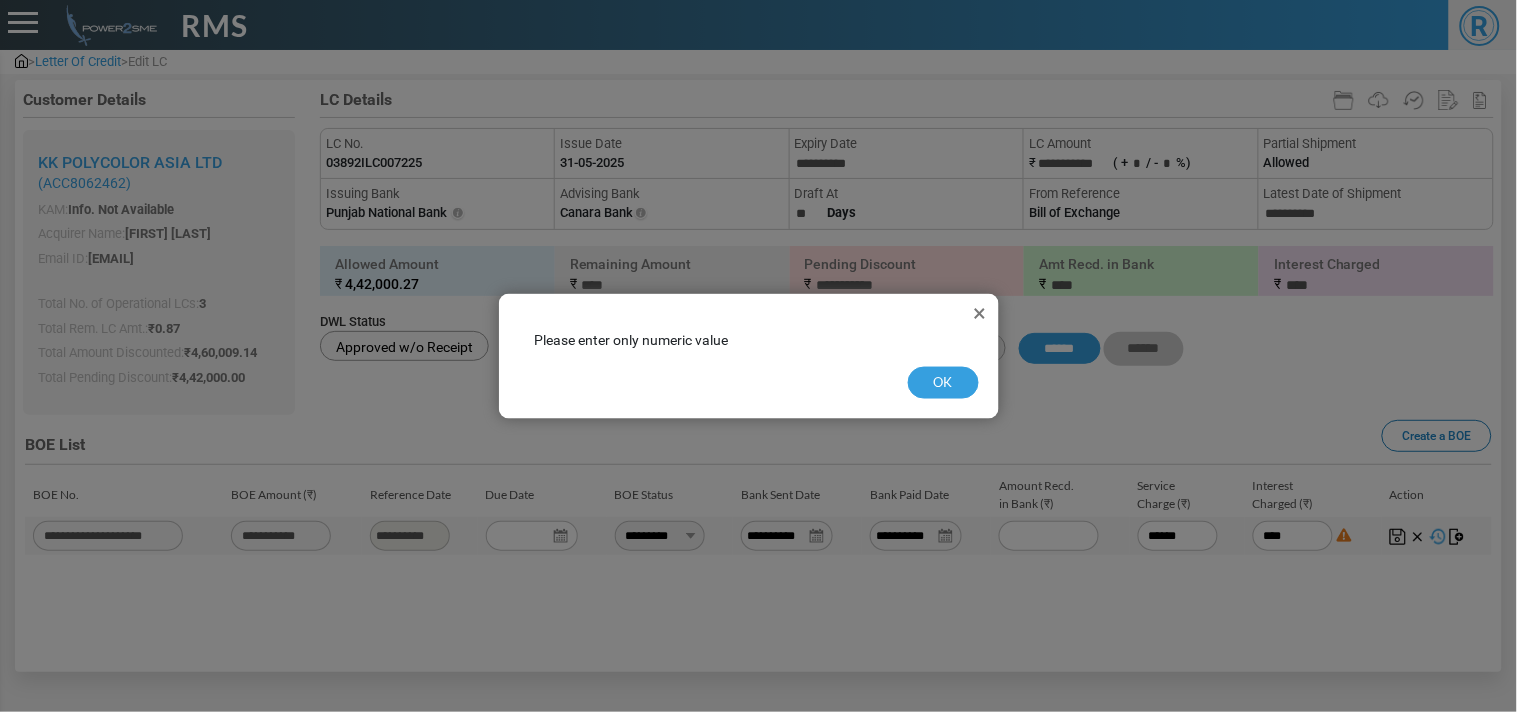 type on "****" 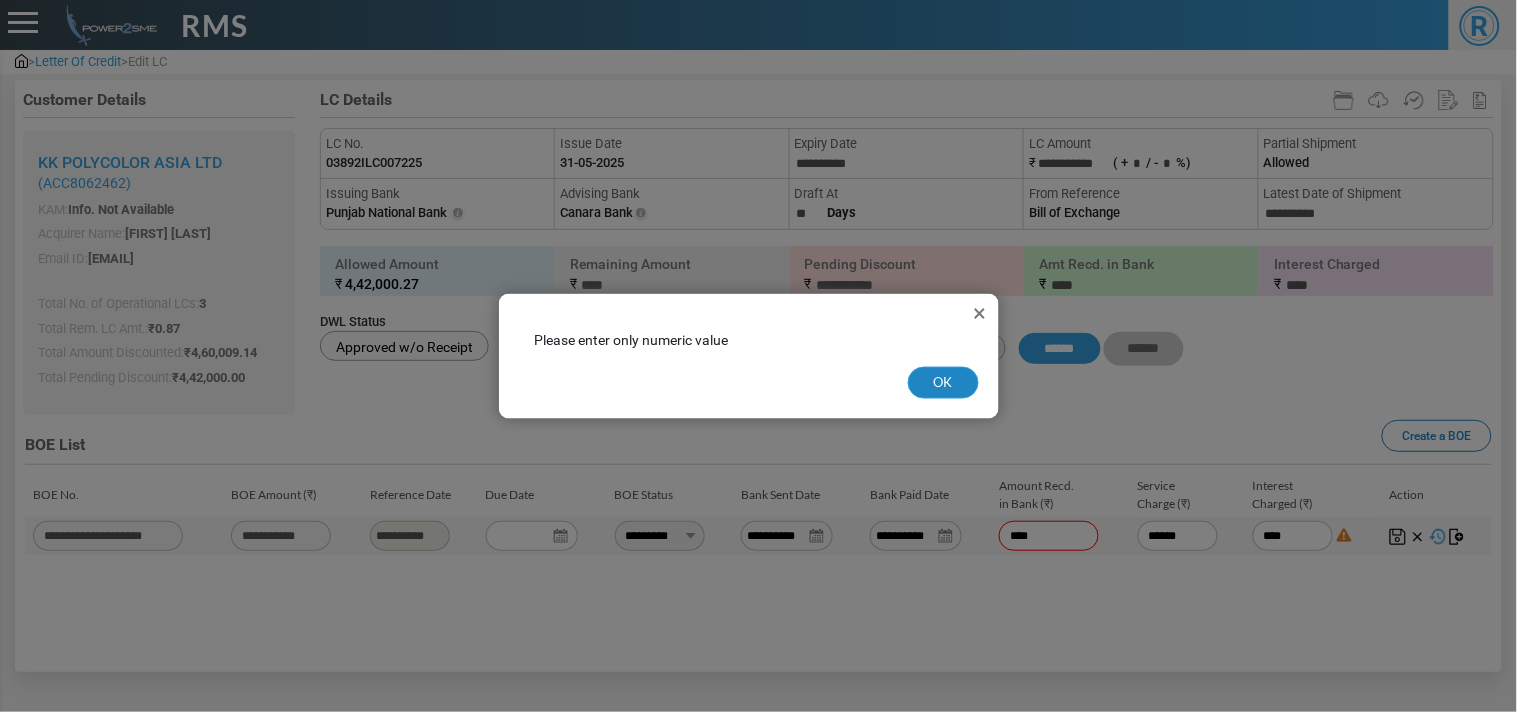 click on "OK" at bounding box center [943, 383] 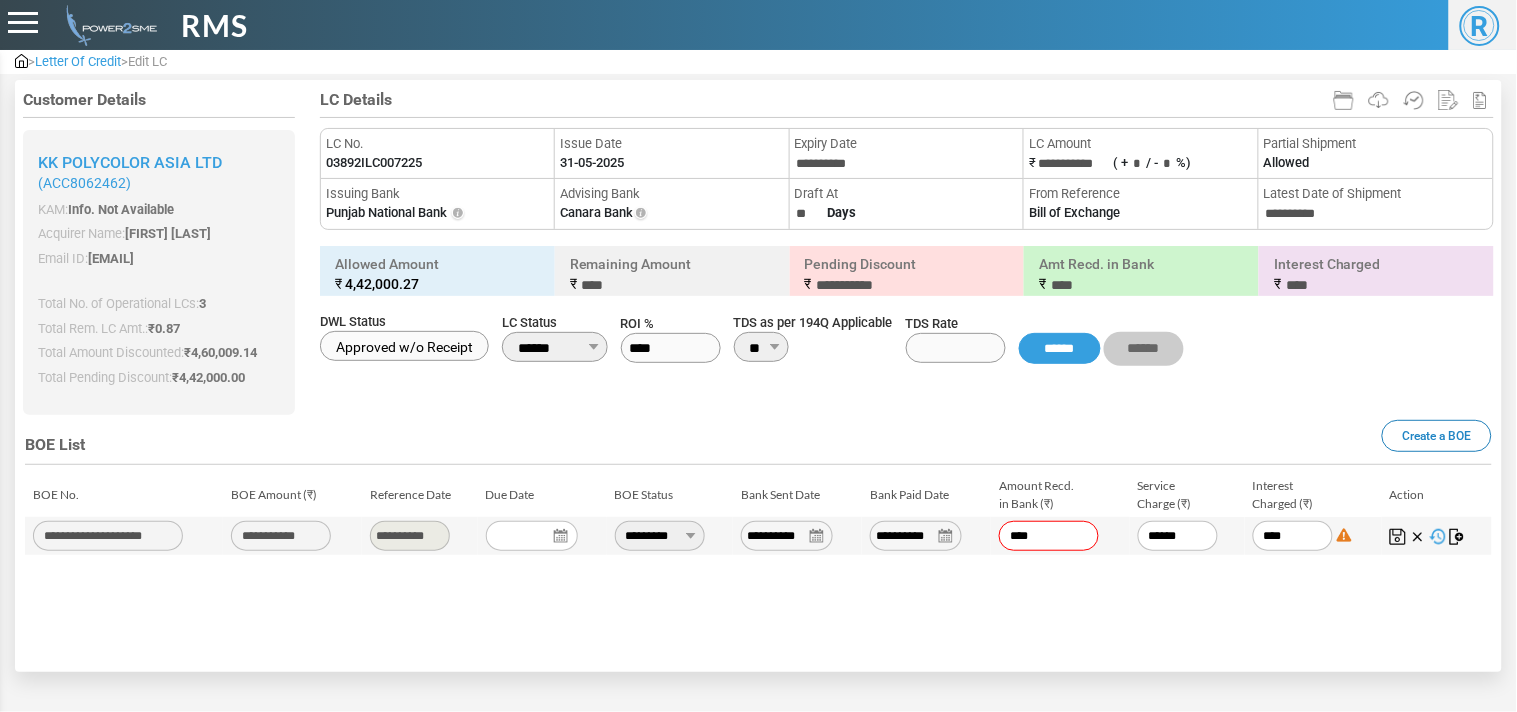 drag, startPoint x: 1053, startPoint y: 521, endPoint x: 1051, endPoint y: 545, distance: 24.083189 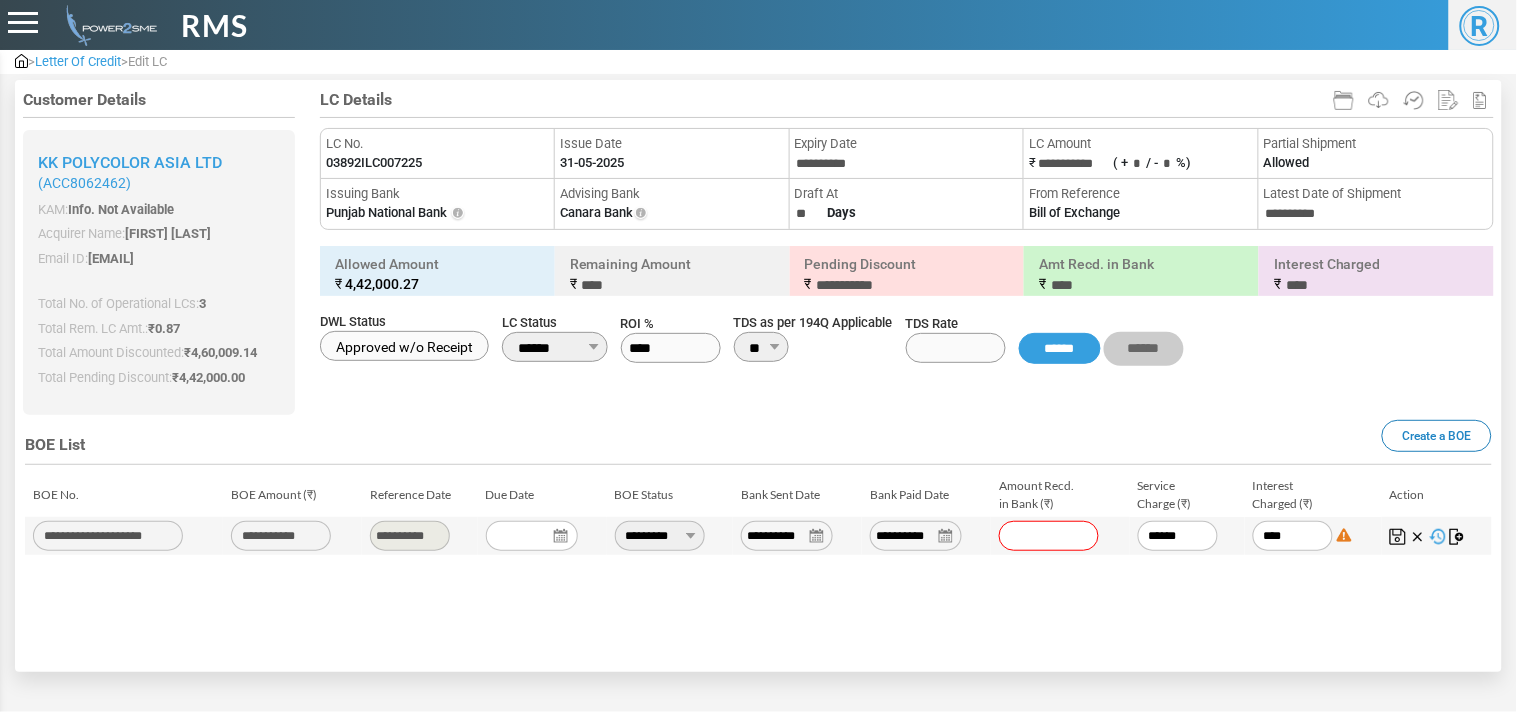 paste on "******" 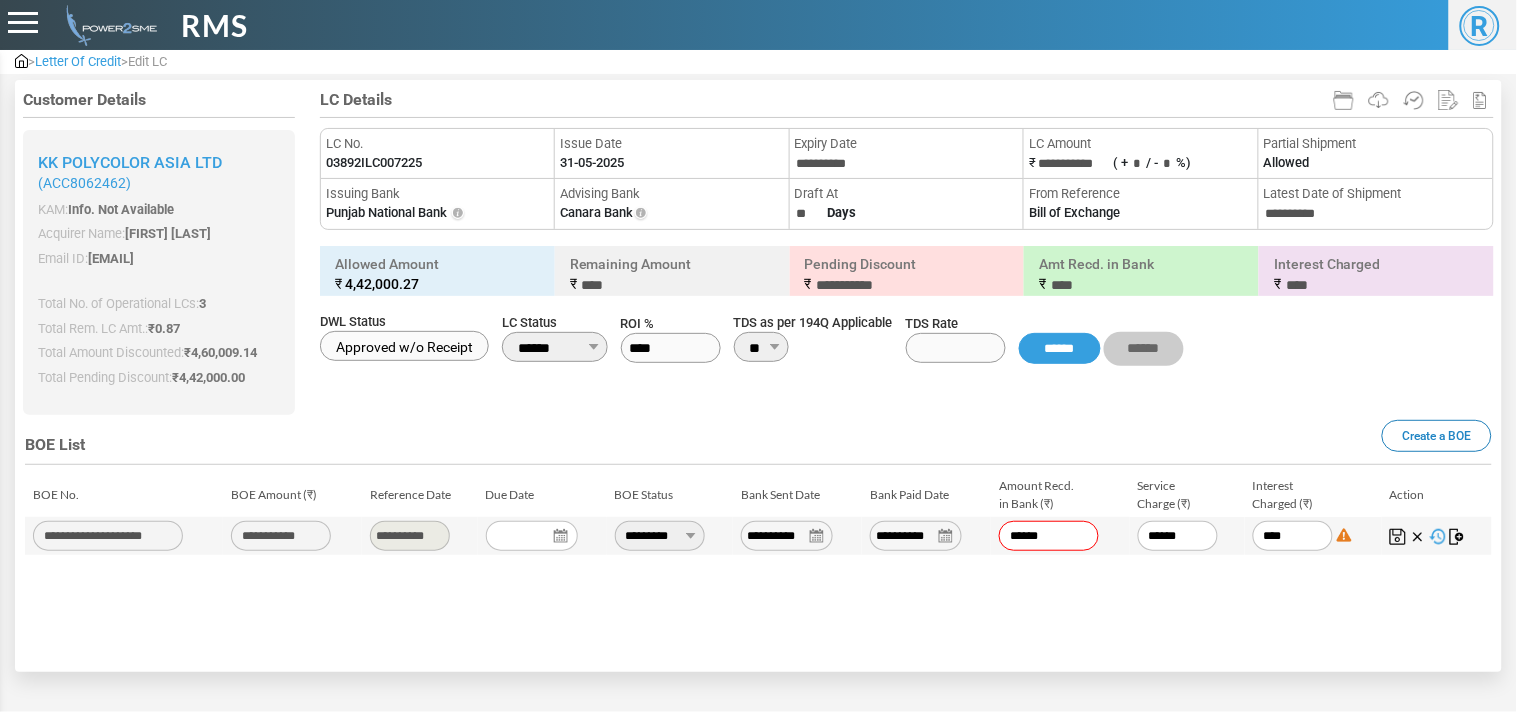 type on "*****" 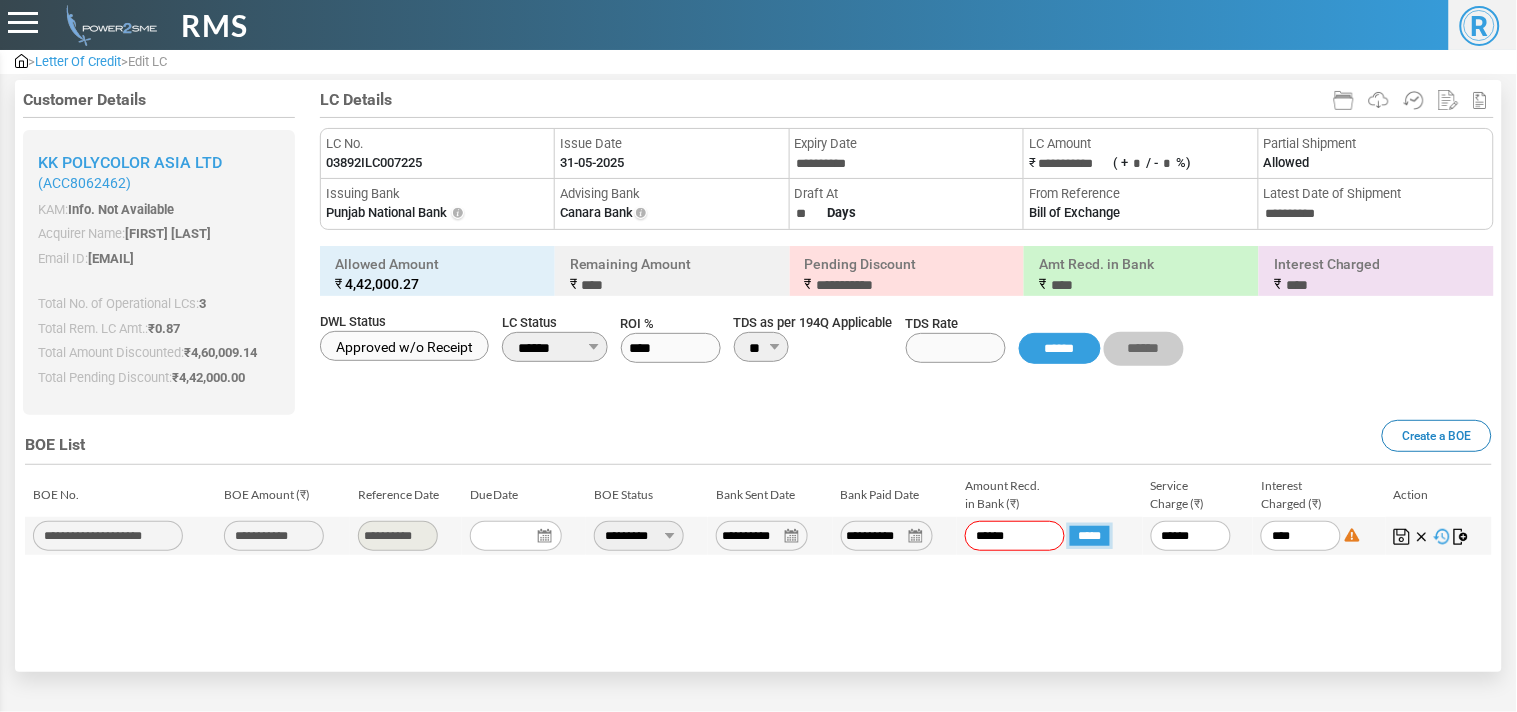 type on "**********" 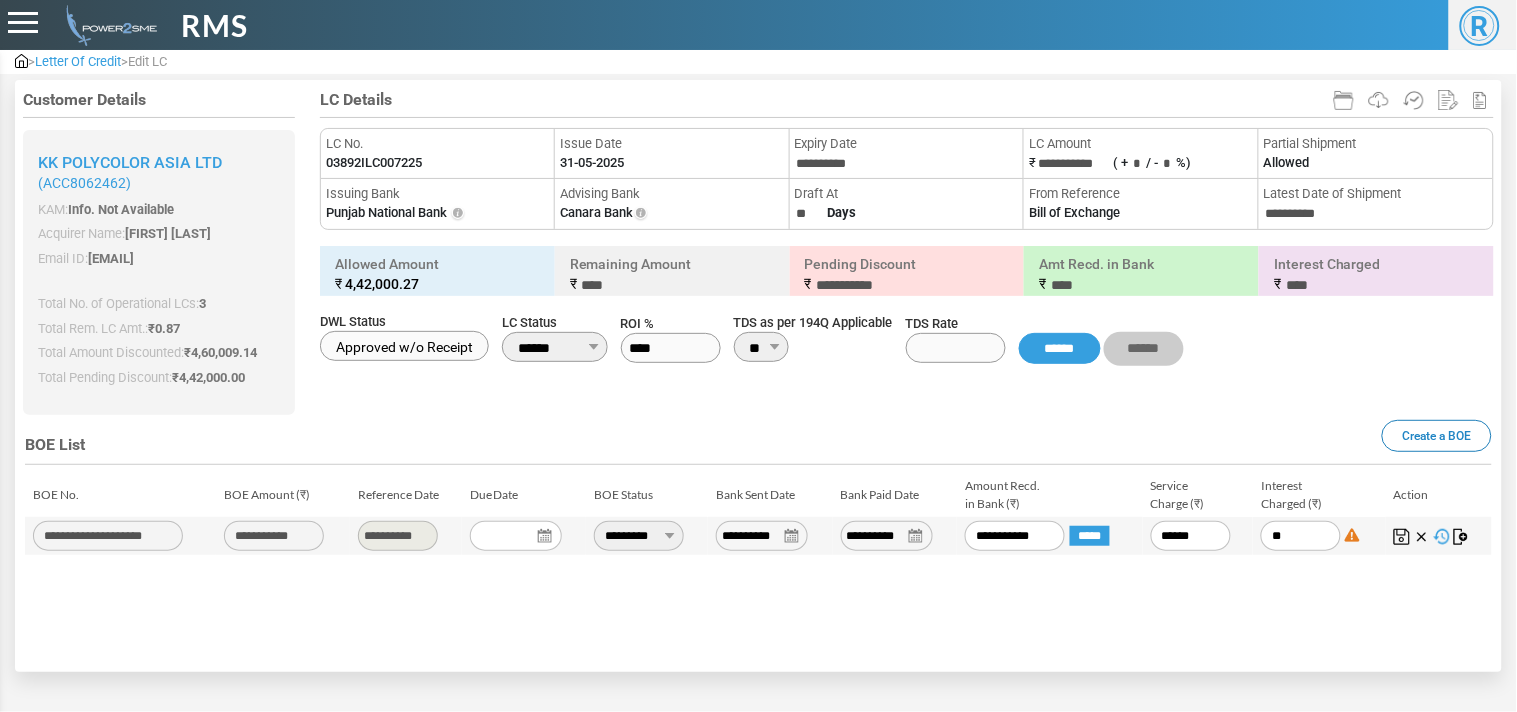 type on "*" 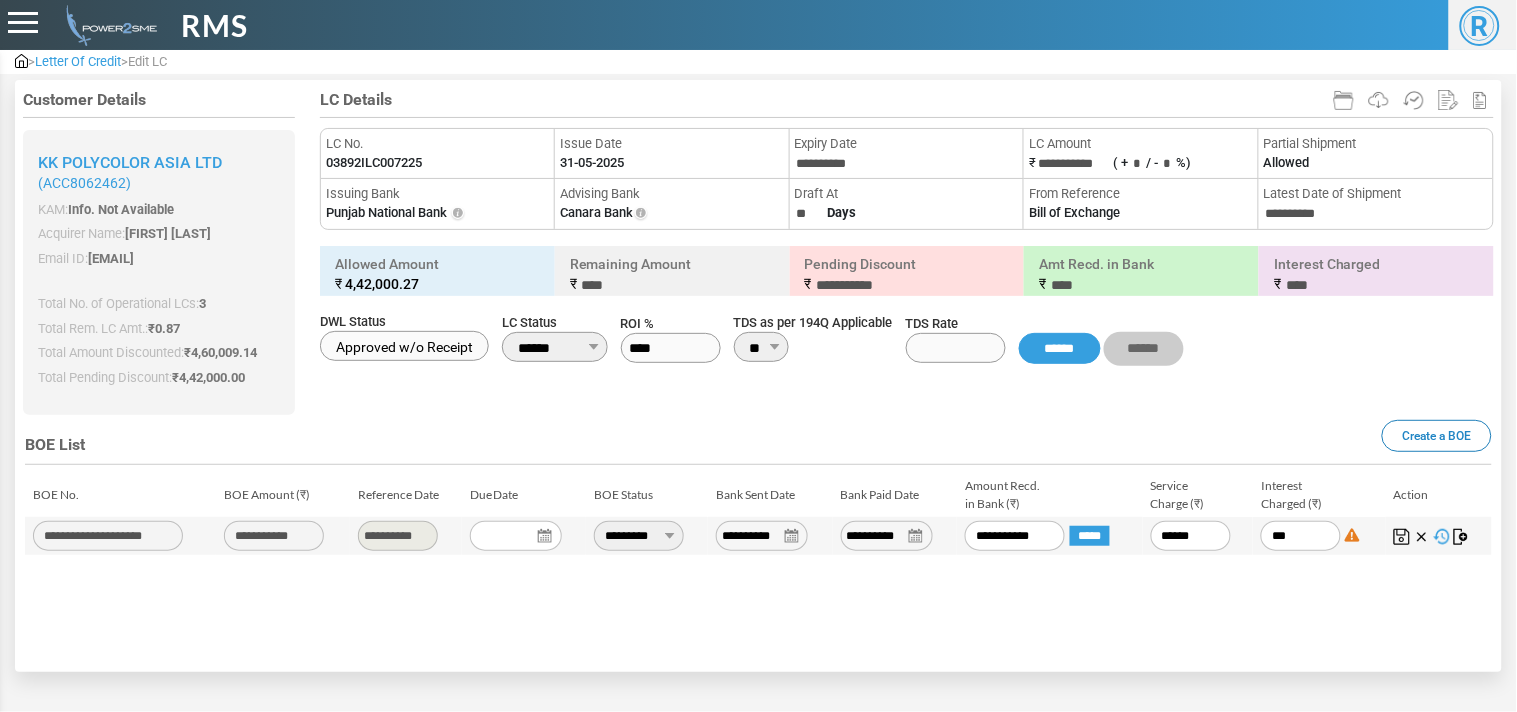 type on "****" 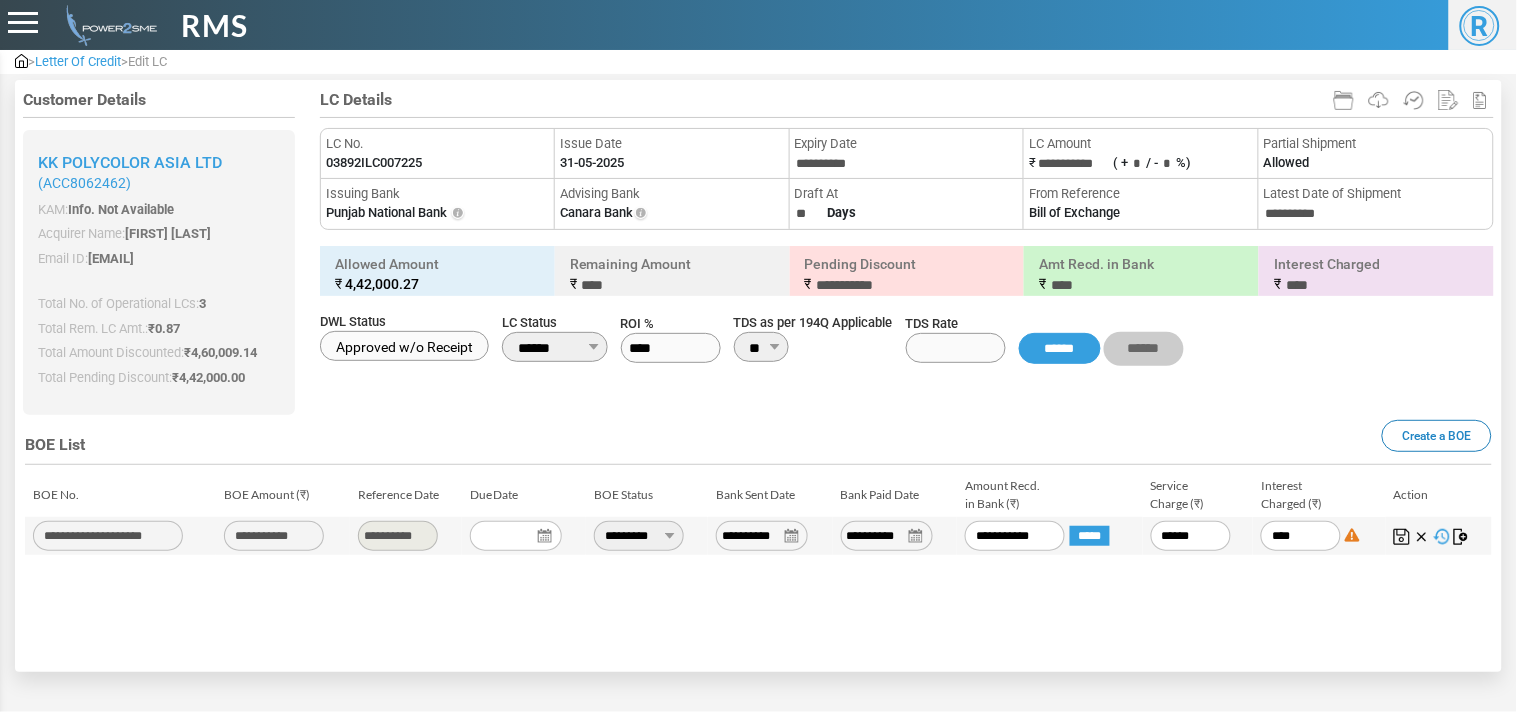 type on "*****" 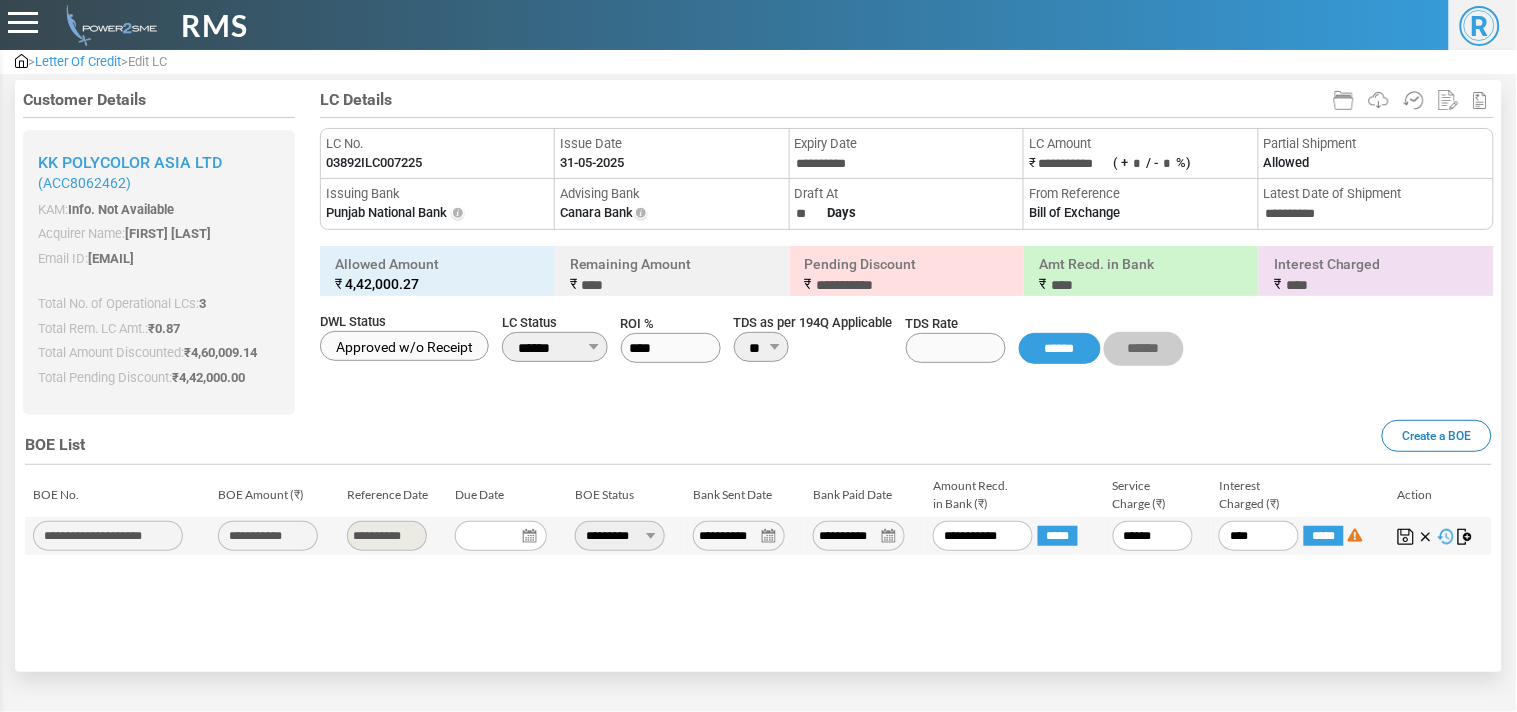 type on "********" 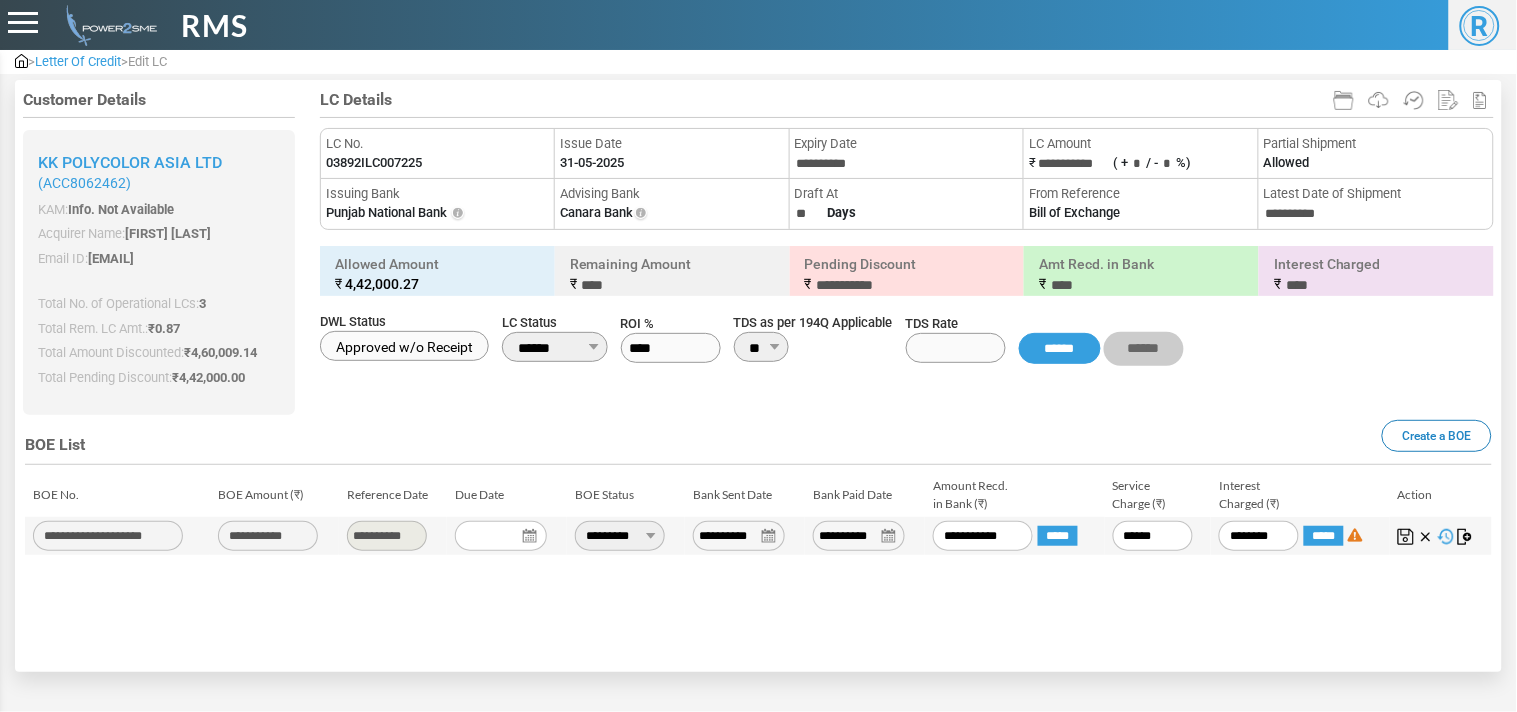 click at bounding box center [1406, 537] 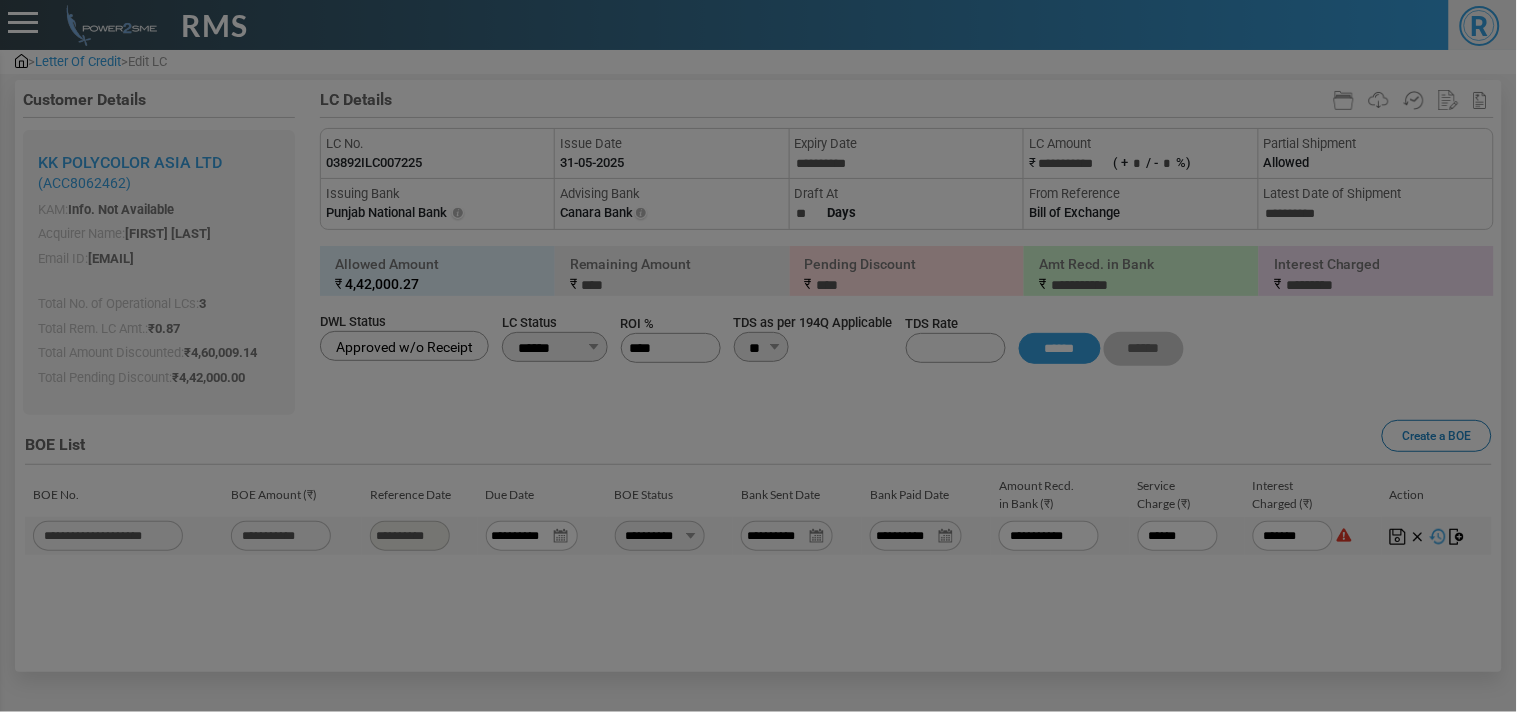 type on "********" 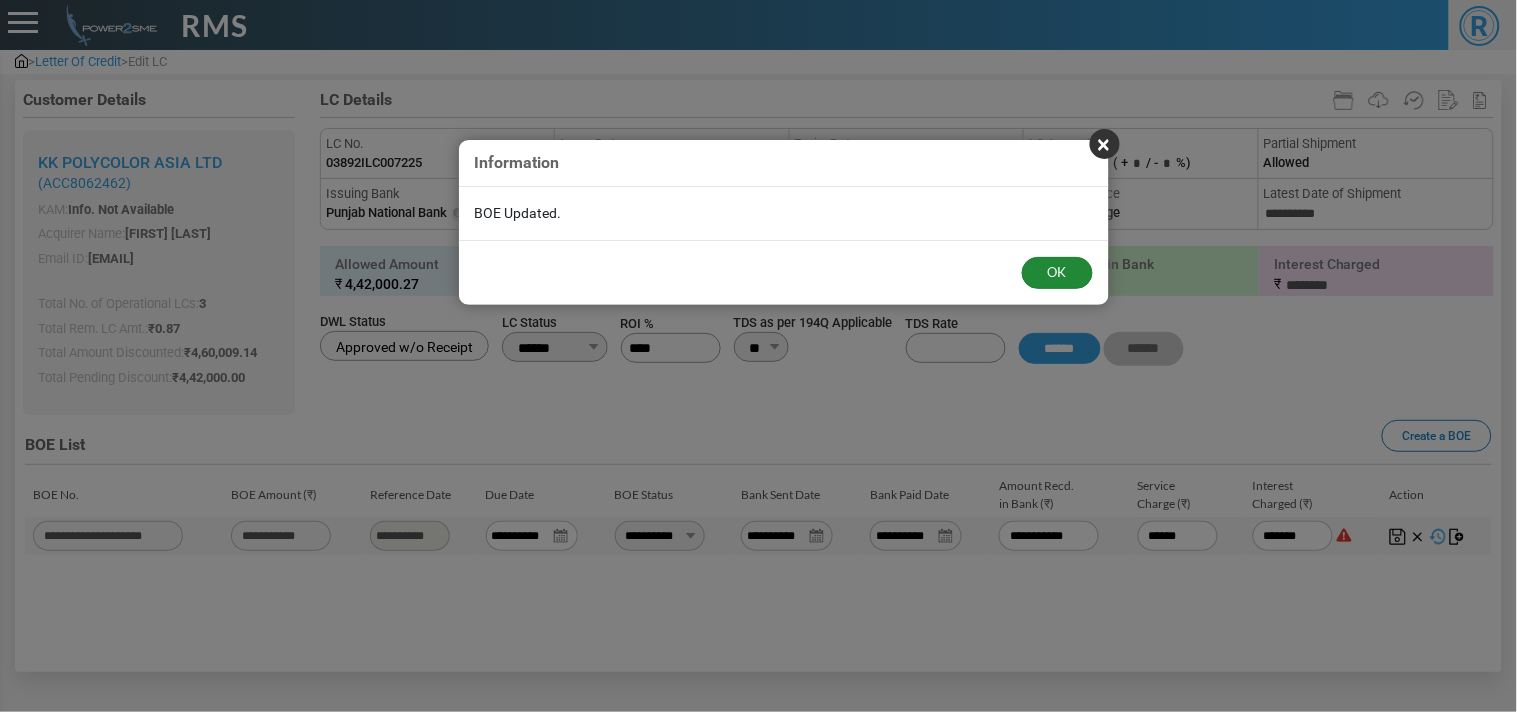 click on "OK" at bounding box center [1057, 273] 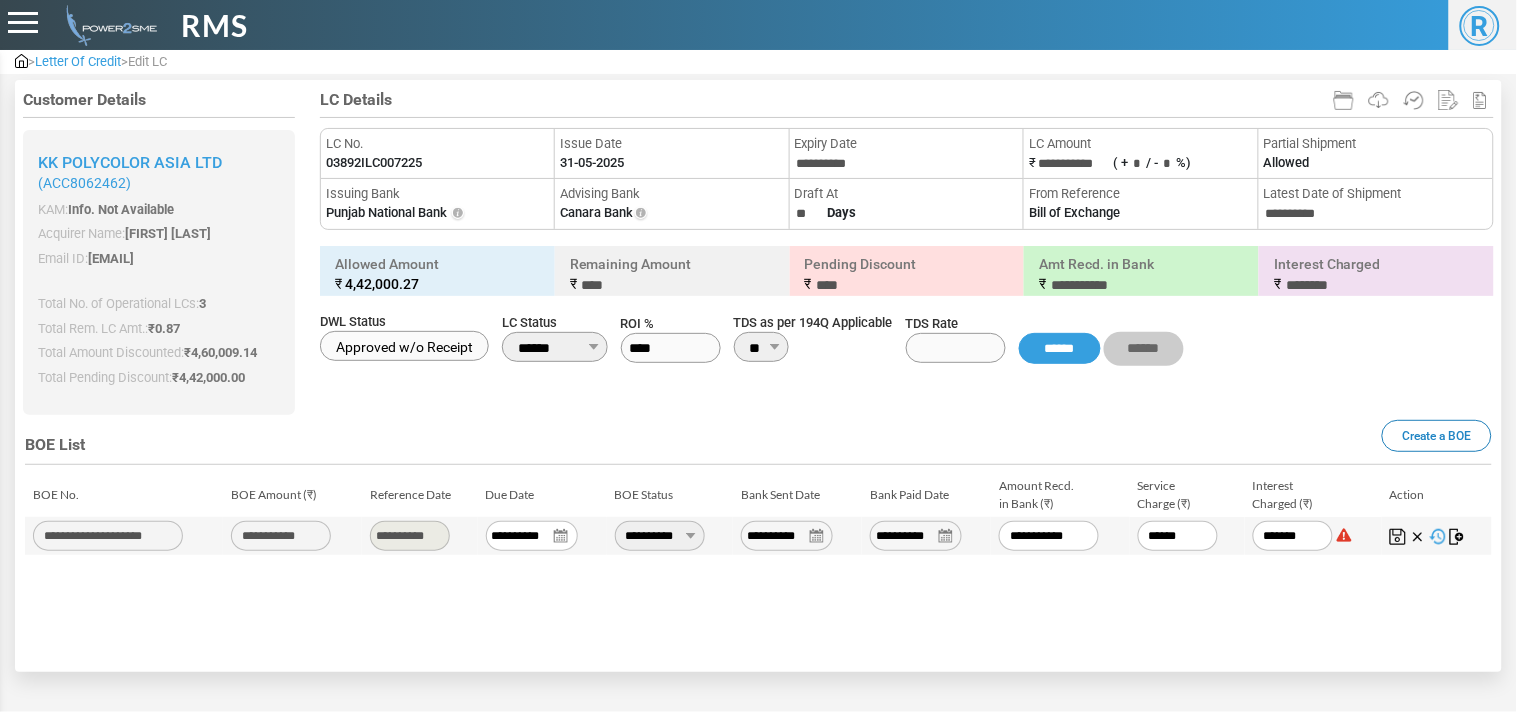click on "Letter
Of Credit" at bounding box center (78, 61) 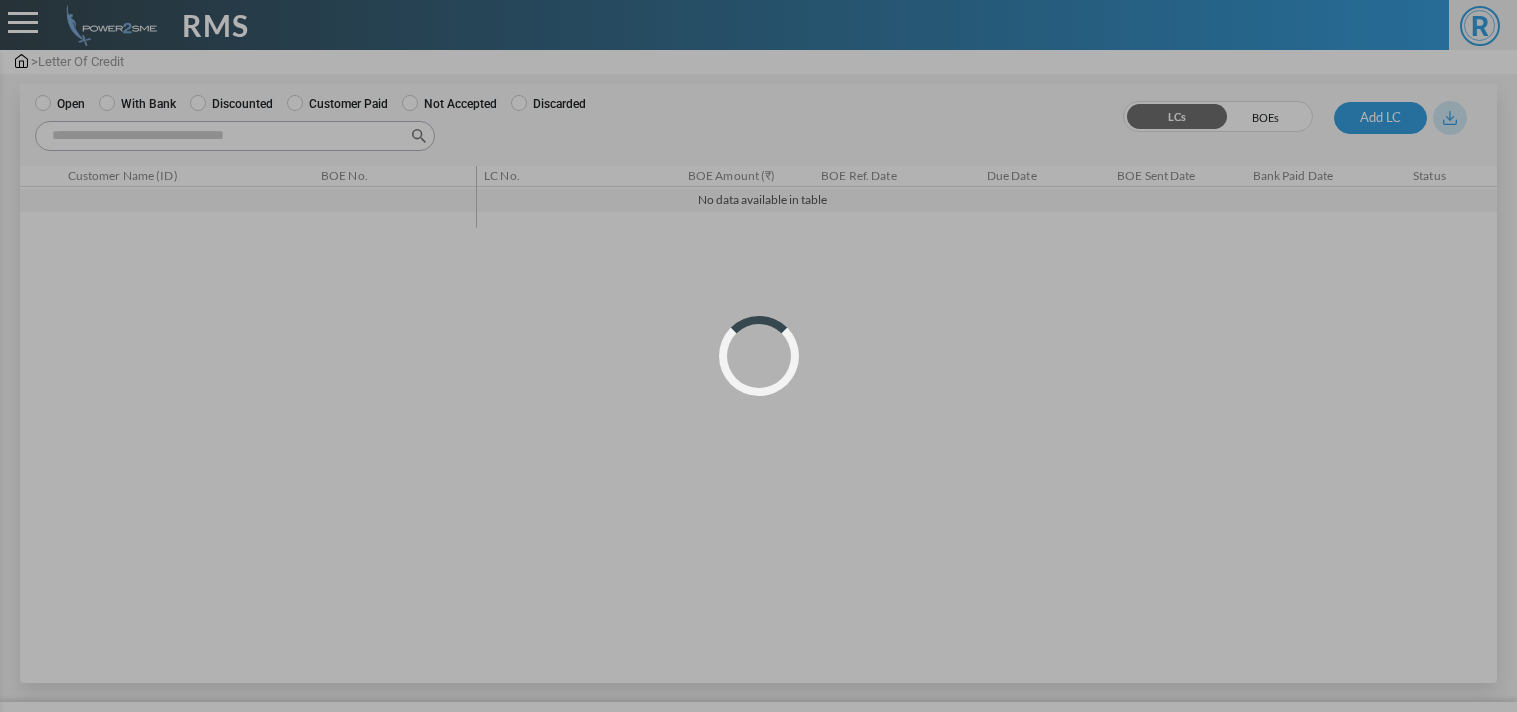 scroll, scrollTop: 0, scrollLeft: 0, axis: both 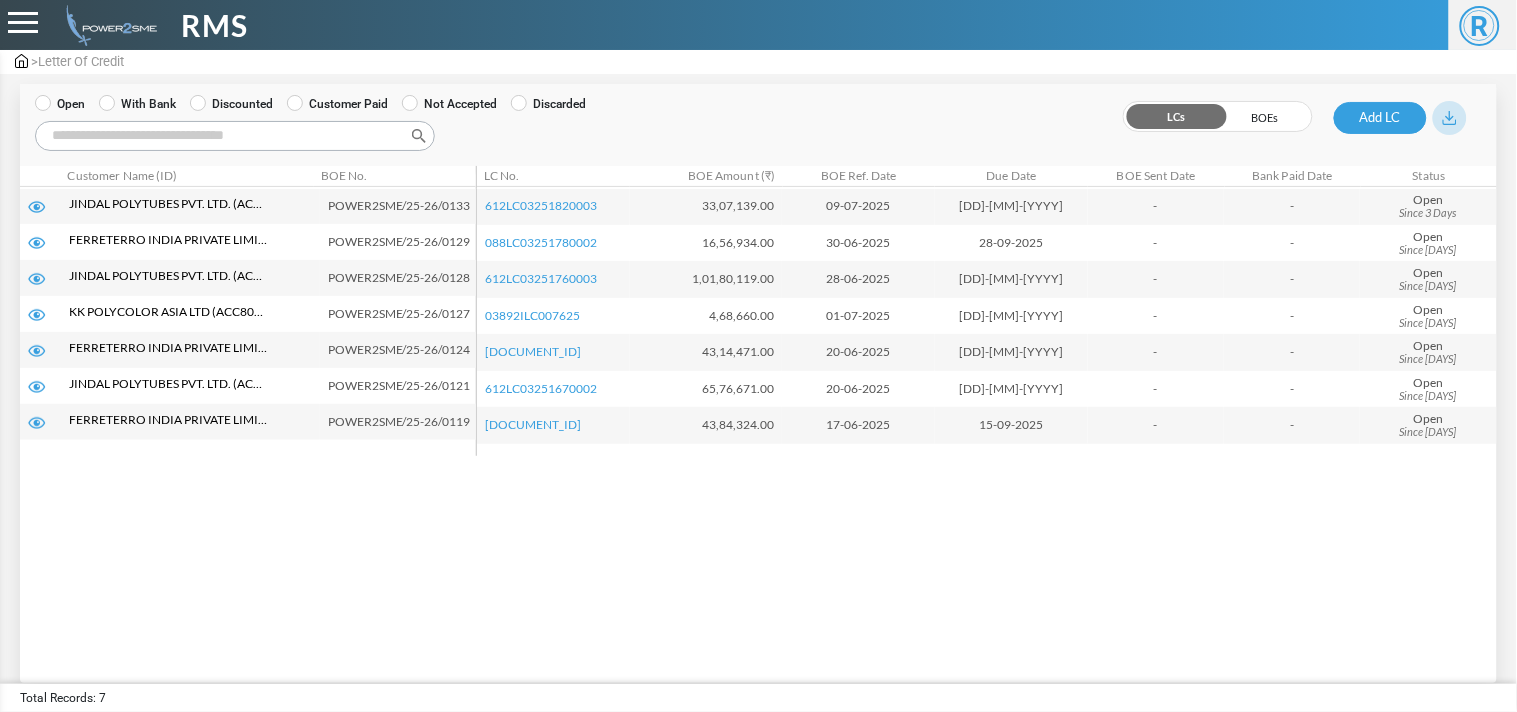 click on "With Bank" at bounding box center [137, 104] 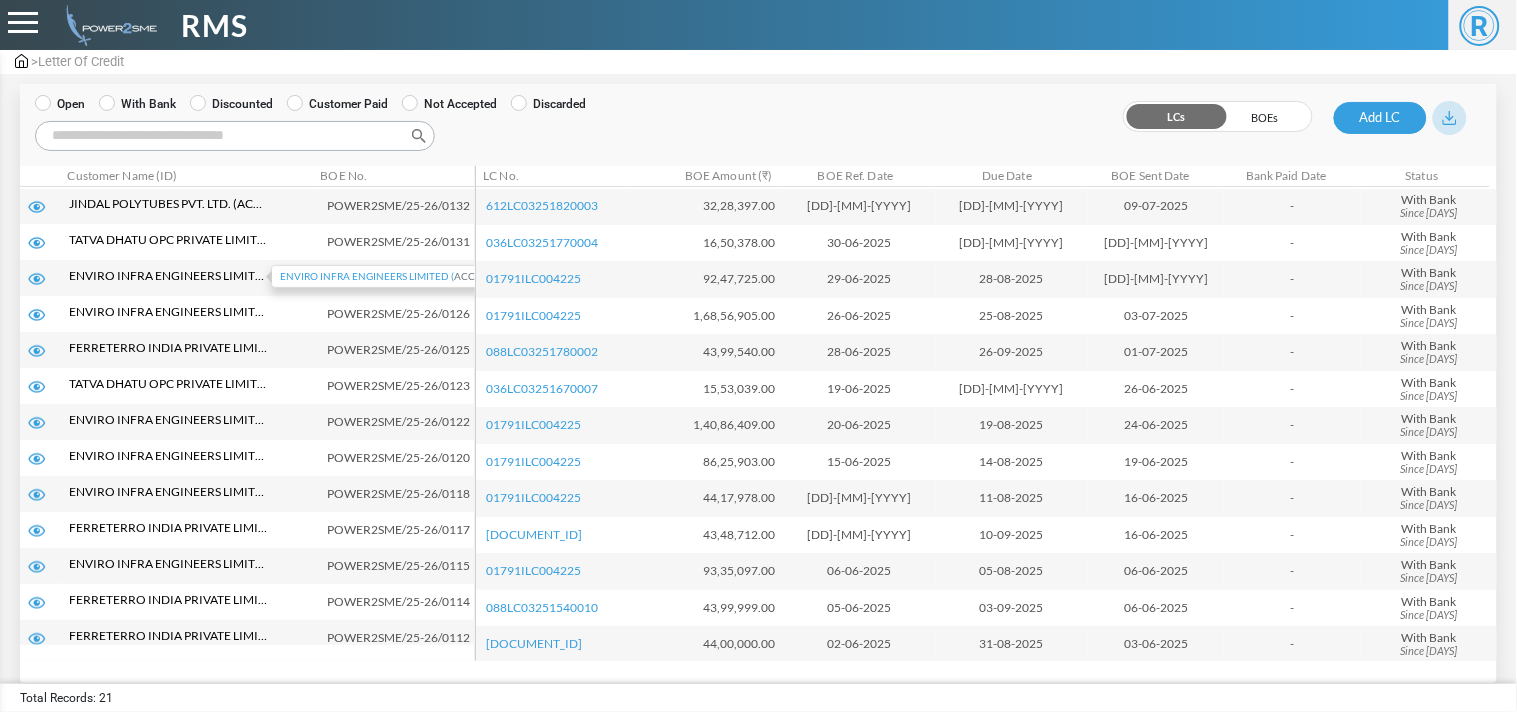 scroll, scrollTop: 297, scrollLeft: 0, axis: vertical 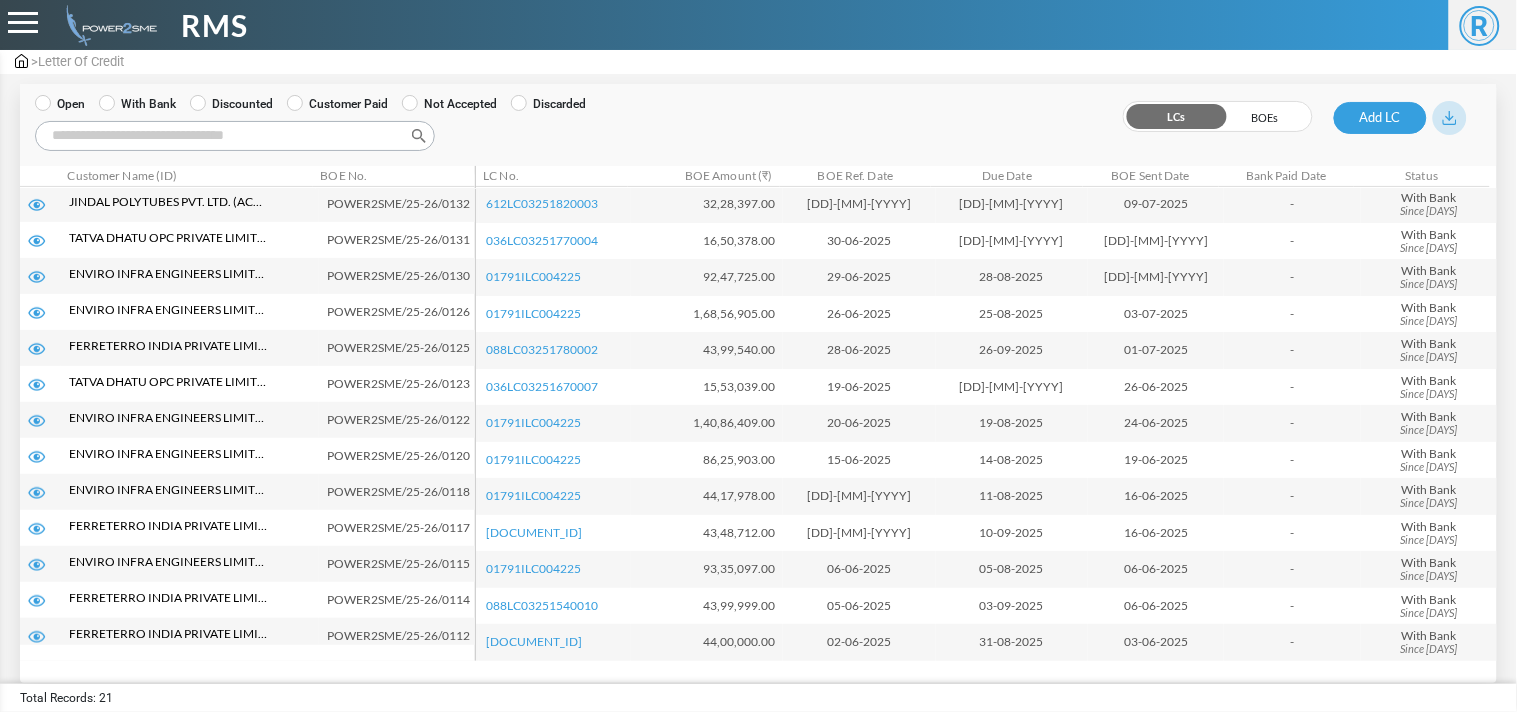 click on "Search:" at bounding box center (235, 136) 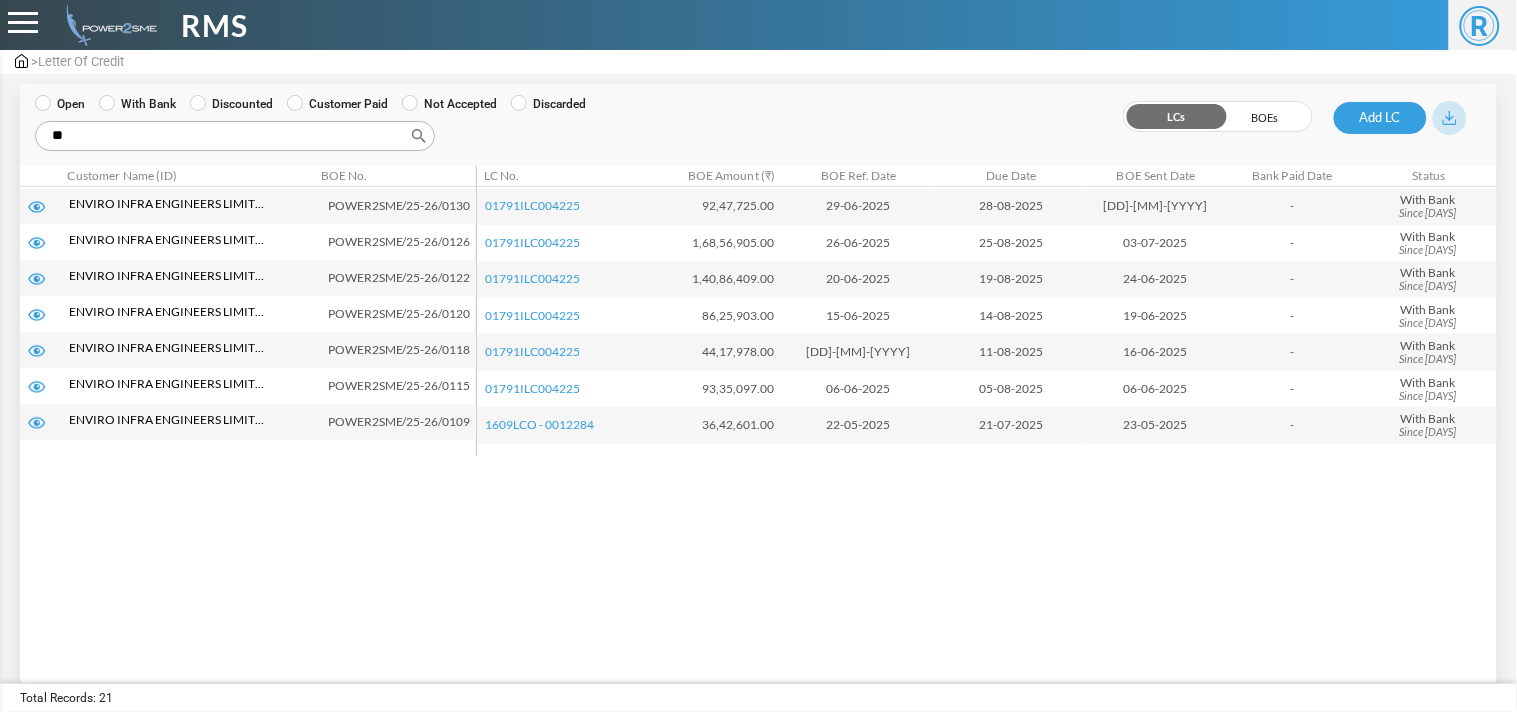 scroll, scrollTop: 0, scrollLeft: 0, axis: both 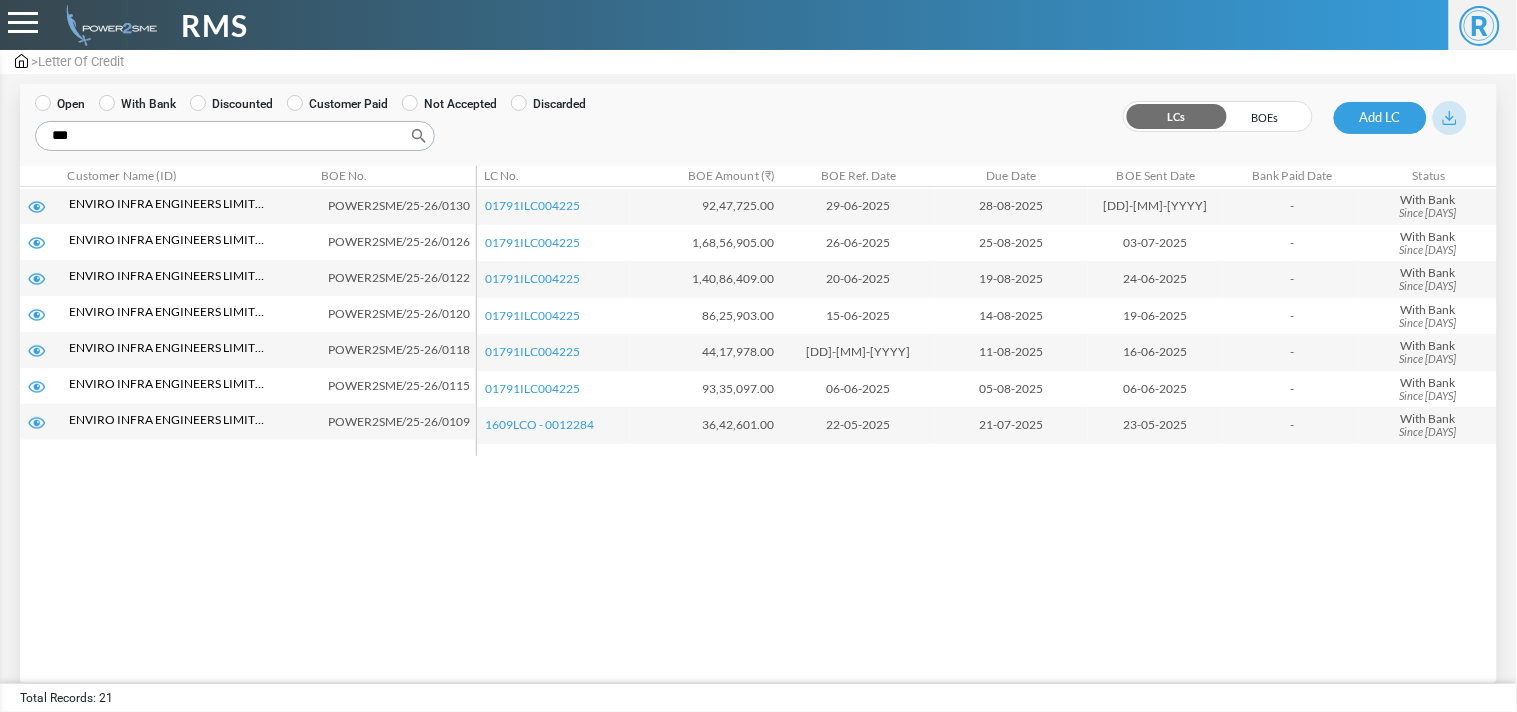 type on "***" 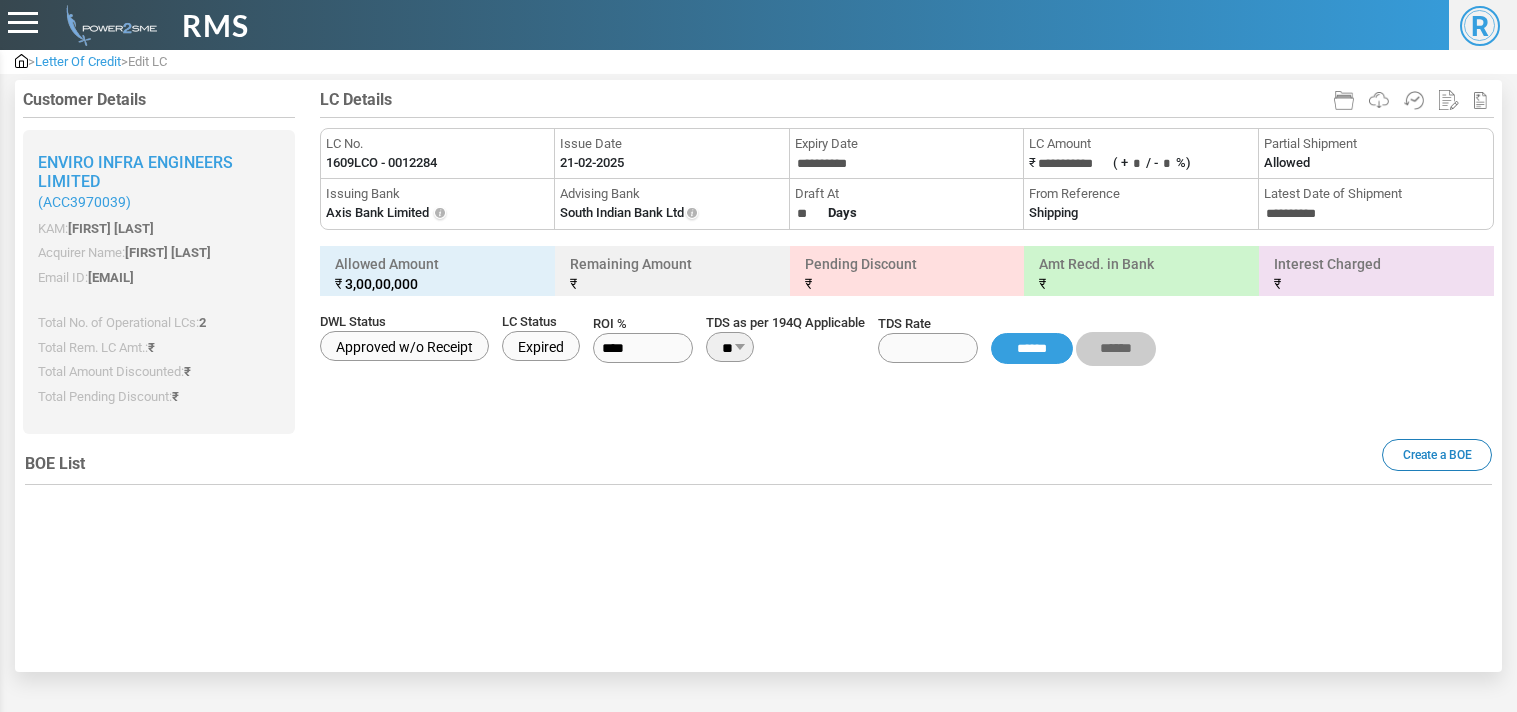 type on "**********" 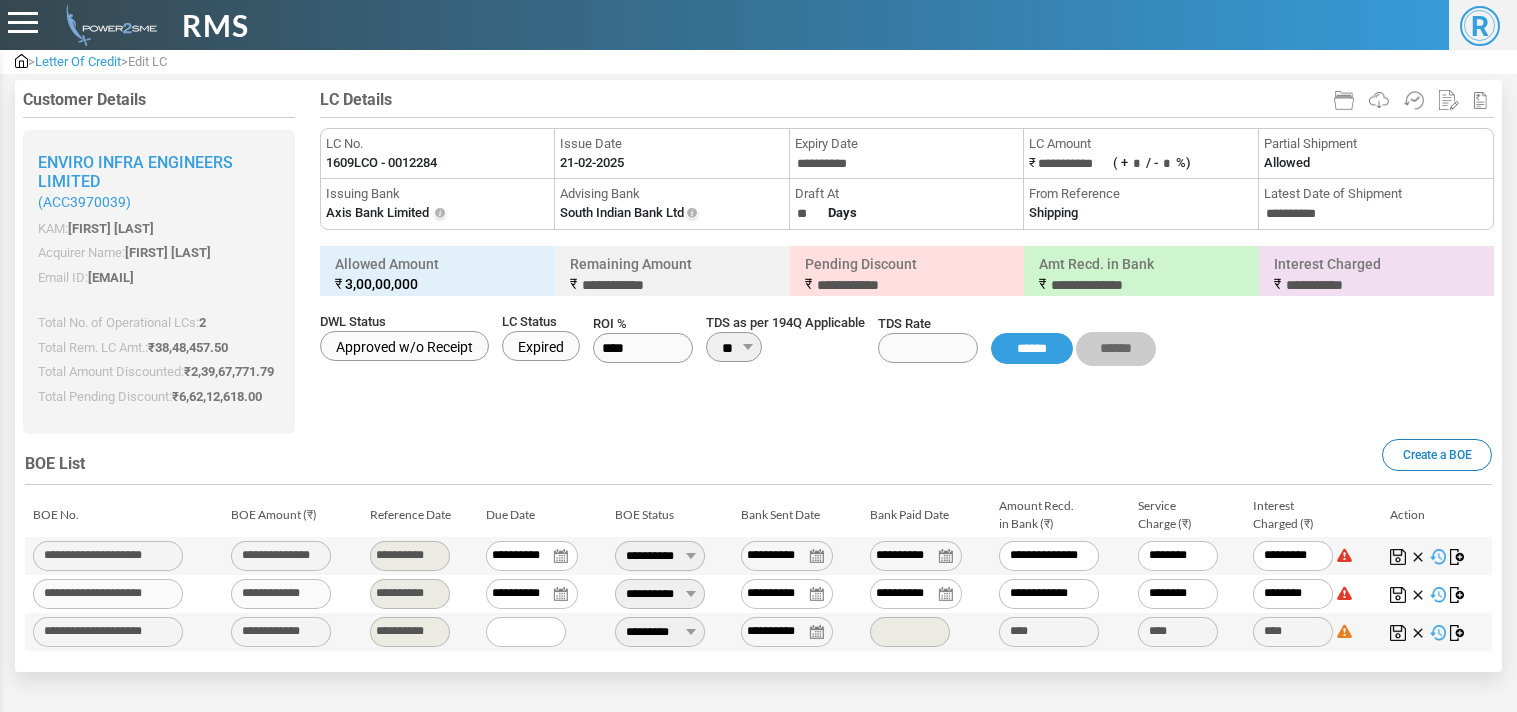 type on "*********" 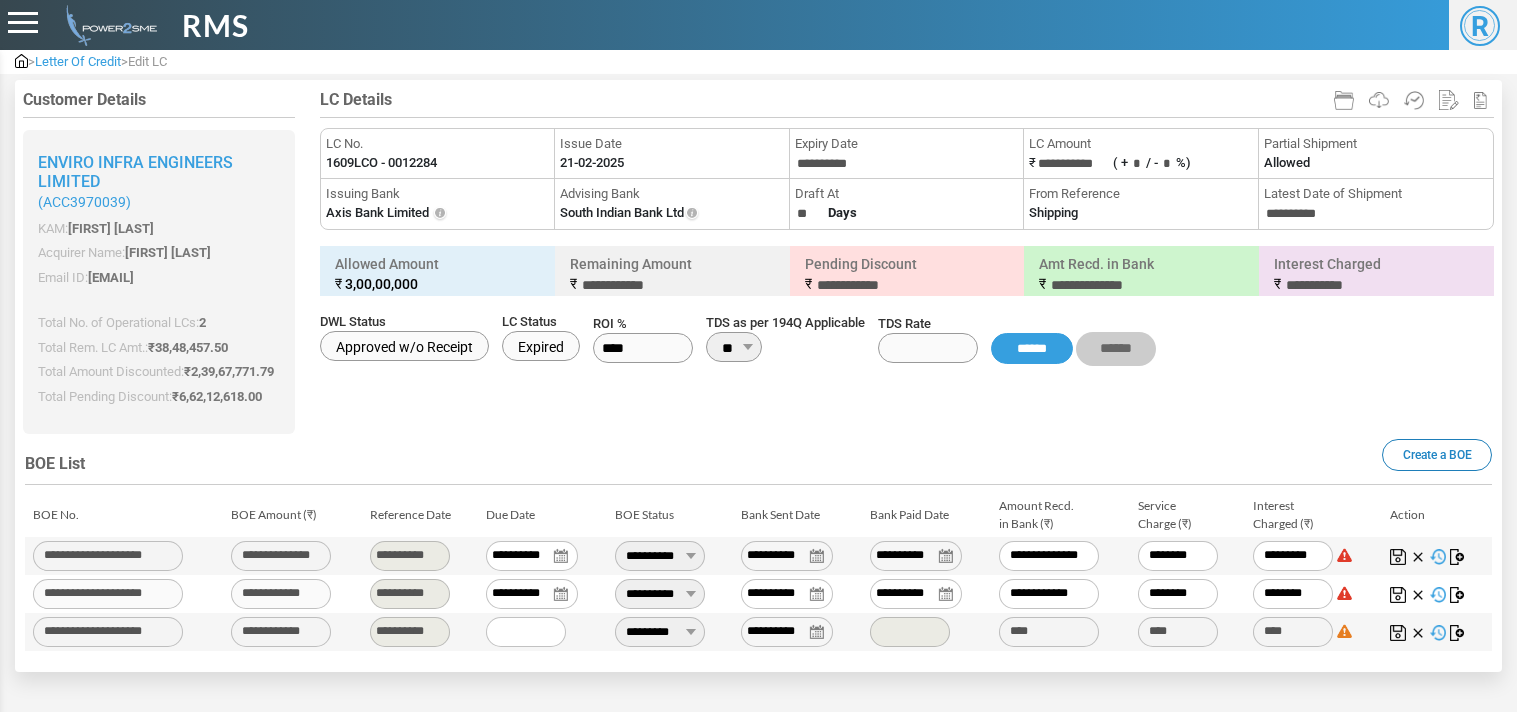 type on "********" 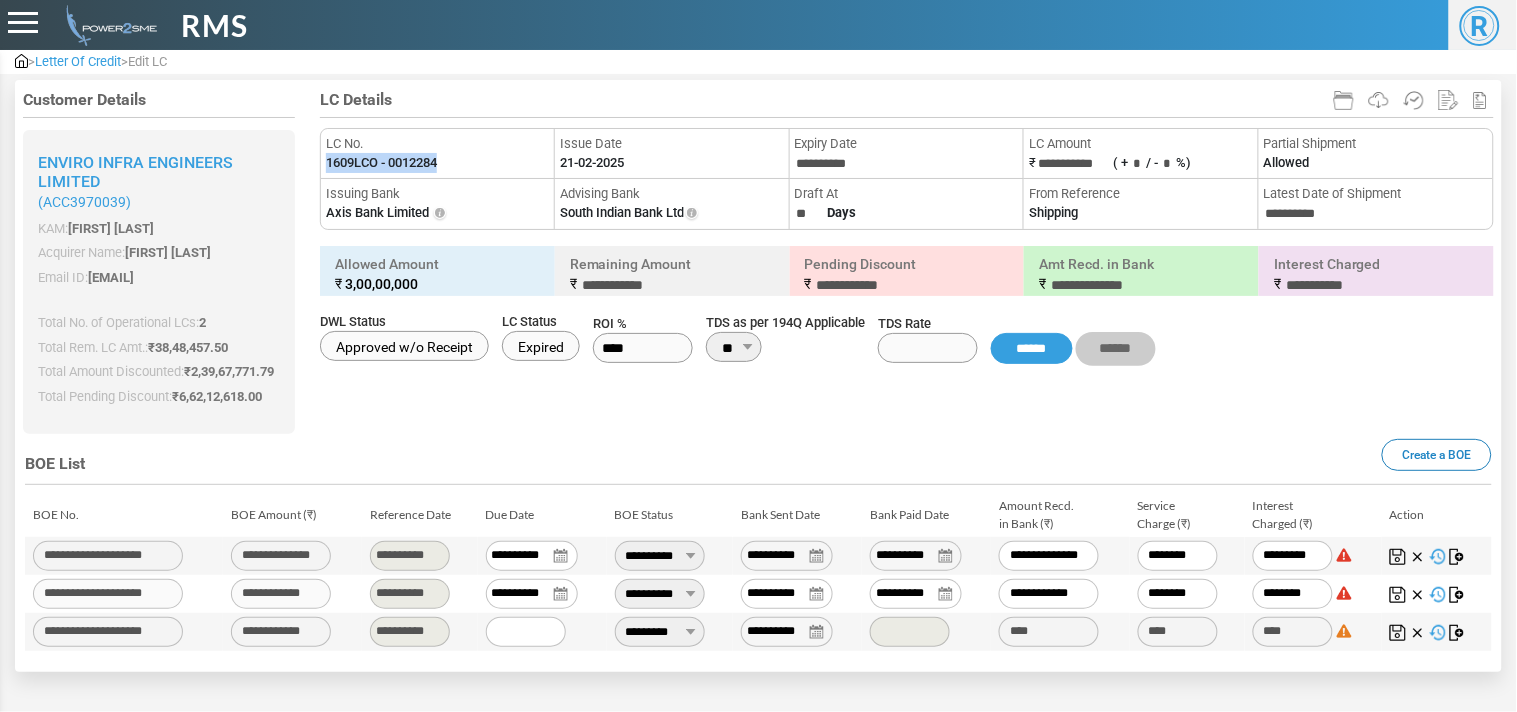 drag, startPoint x: 384, startPoint y: 167, endPoint x: 328, endPoint y: 162, distance: 56.22277 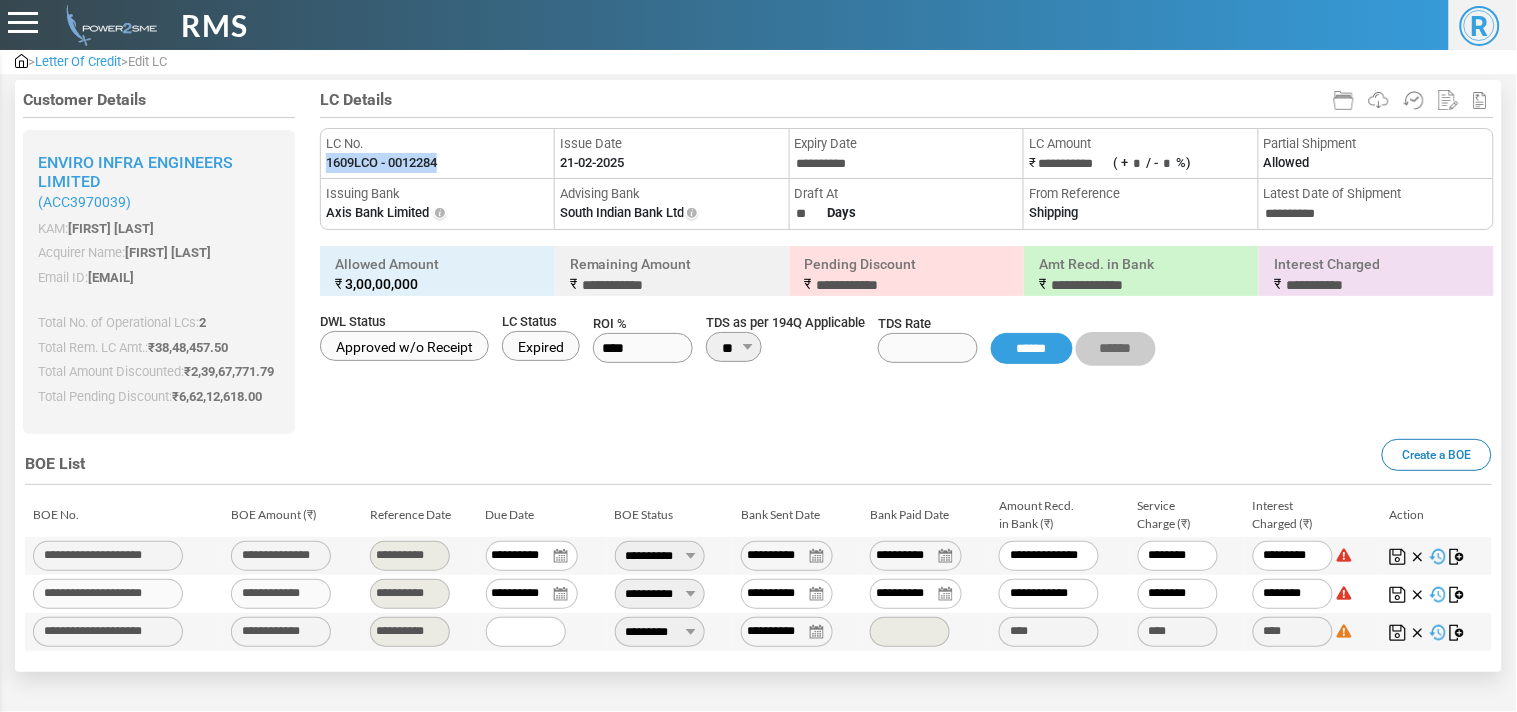 click on "LC No.   1609LCO - 0012284" at bounding box center [438, 154] 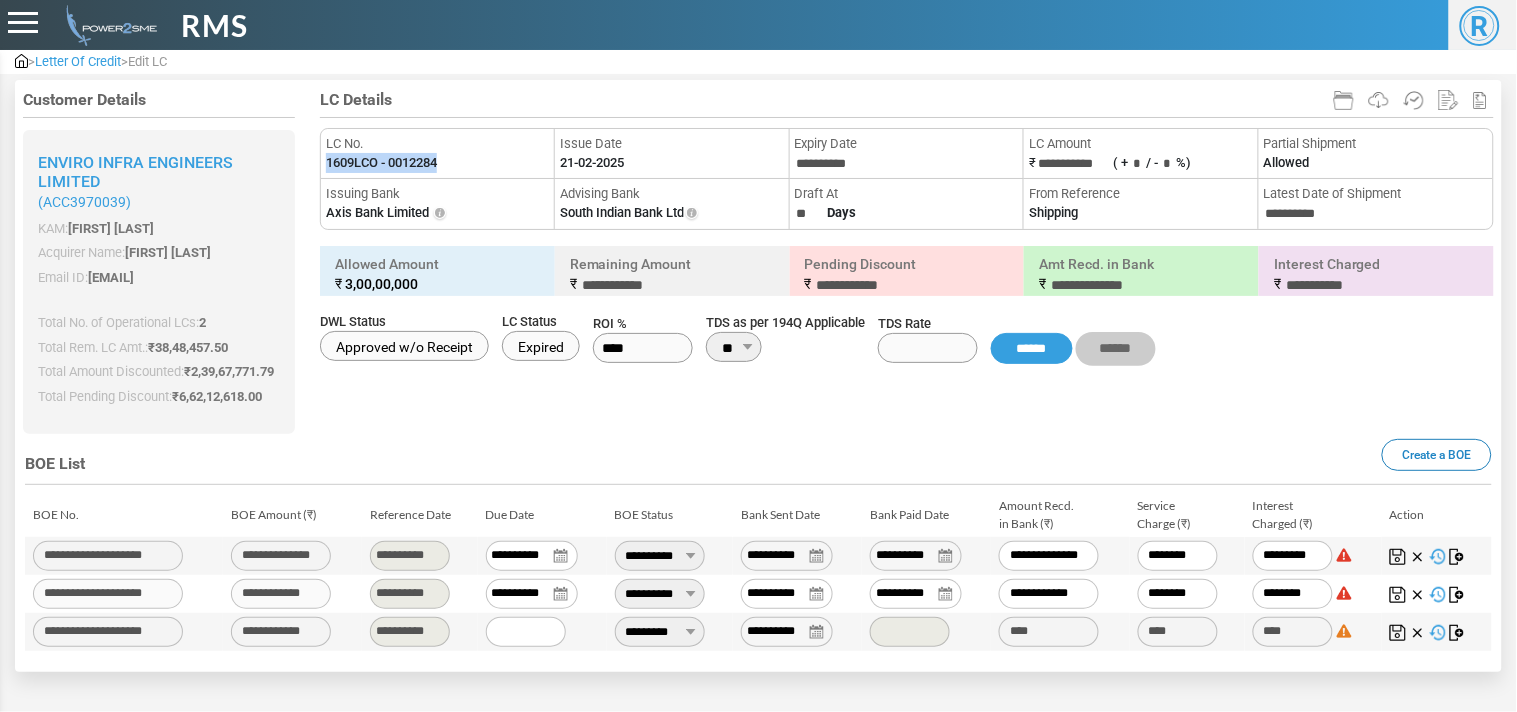 scroll, scrollTop: 23, scrollLeft: 0, axis: vertical 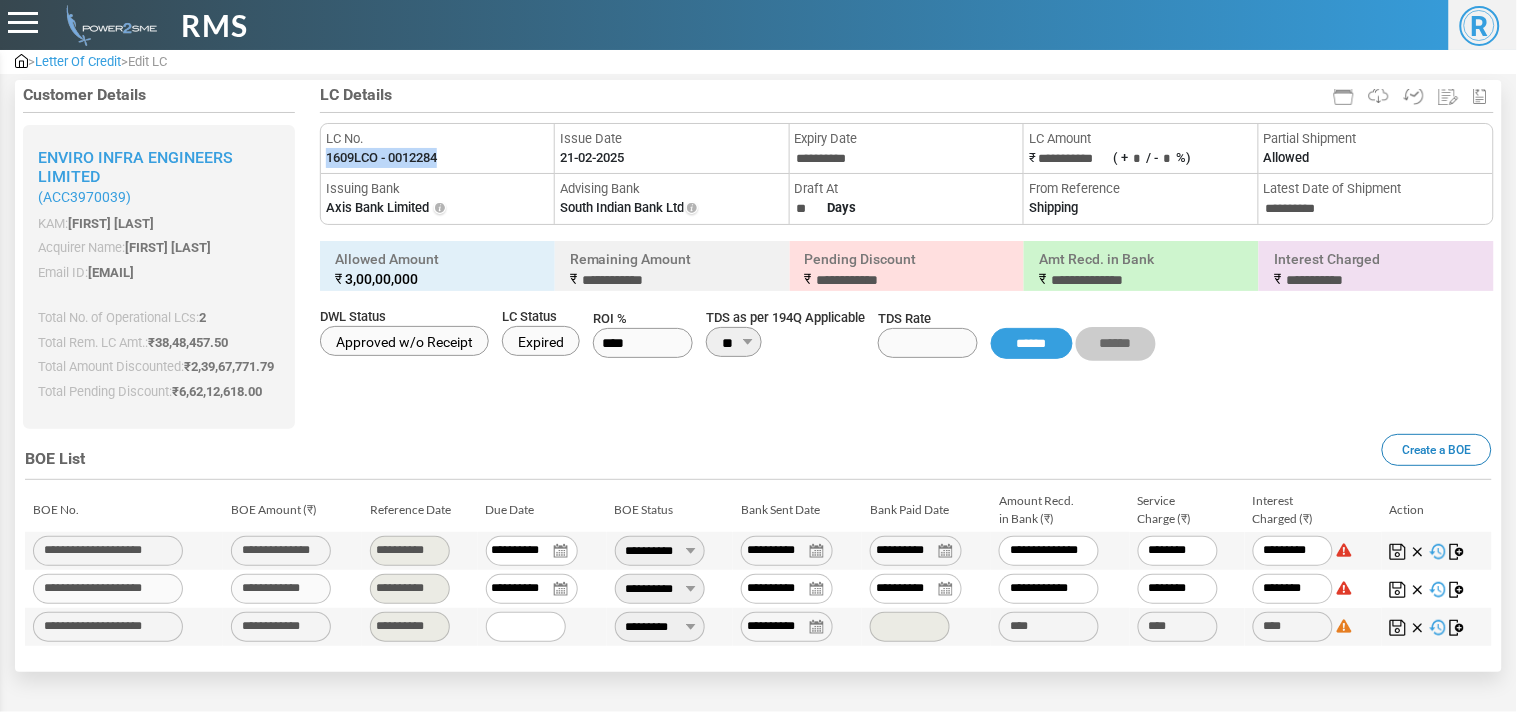 click on "**********" at bounding box center [660, 627] 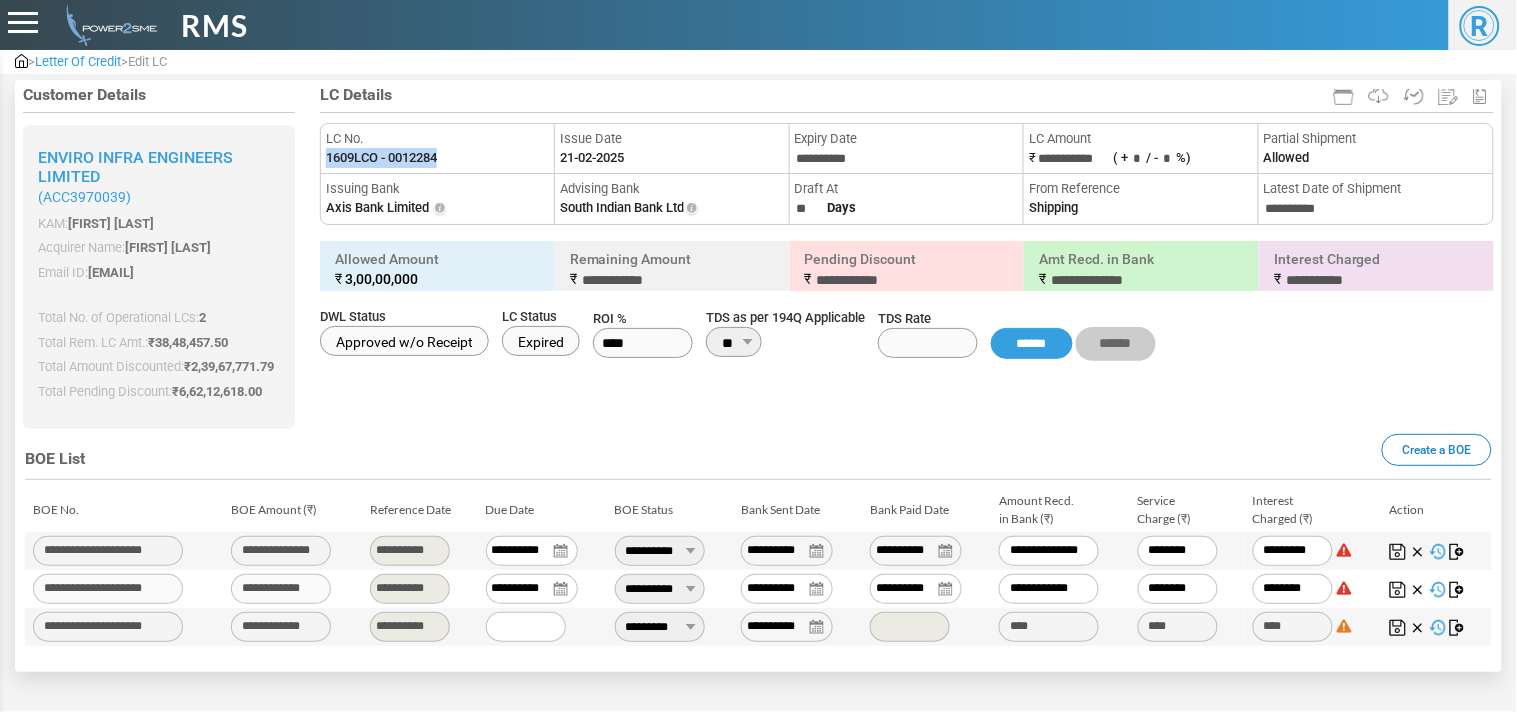 select on "***" 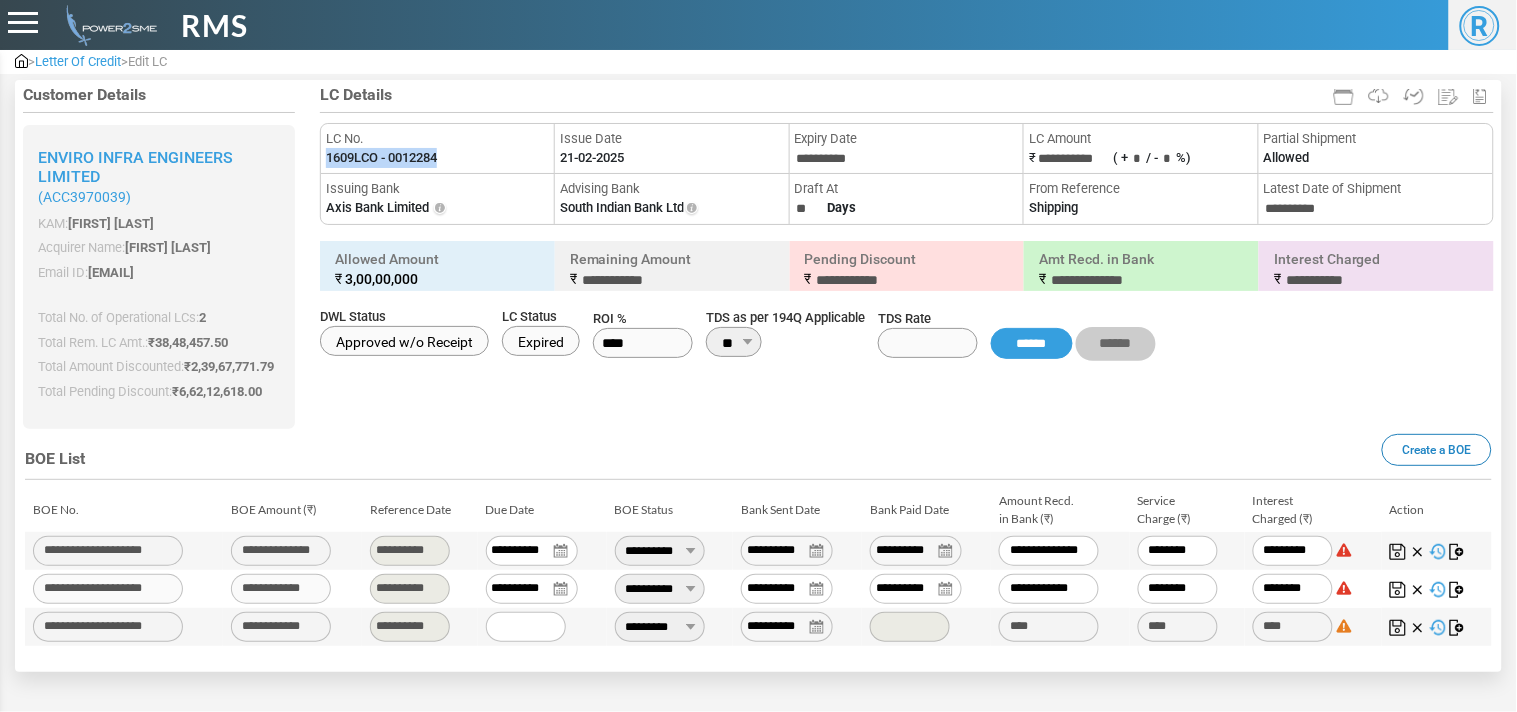click on "**********" at bounding box center [660, 627] 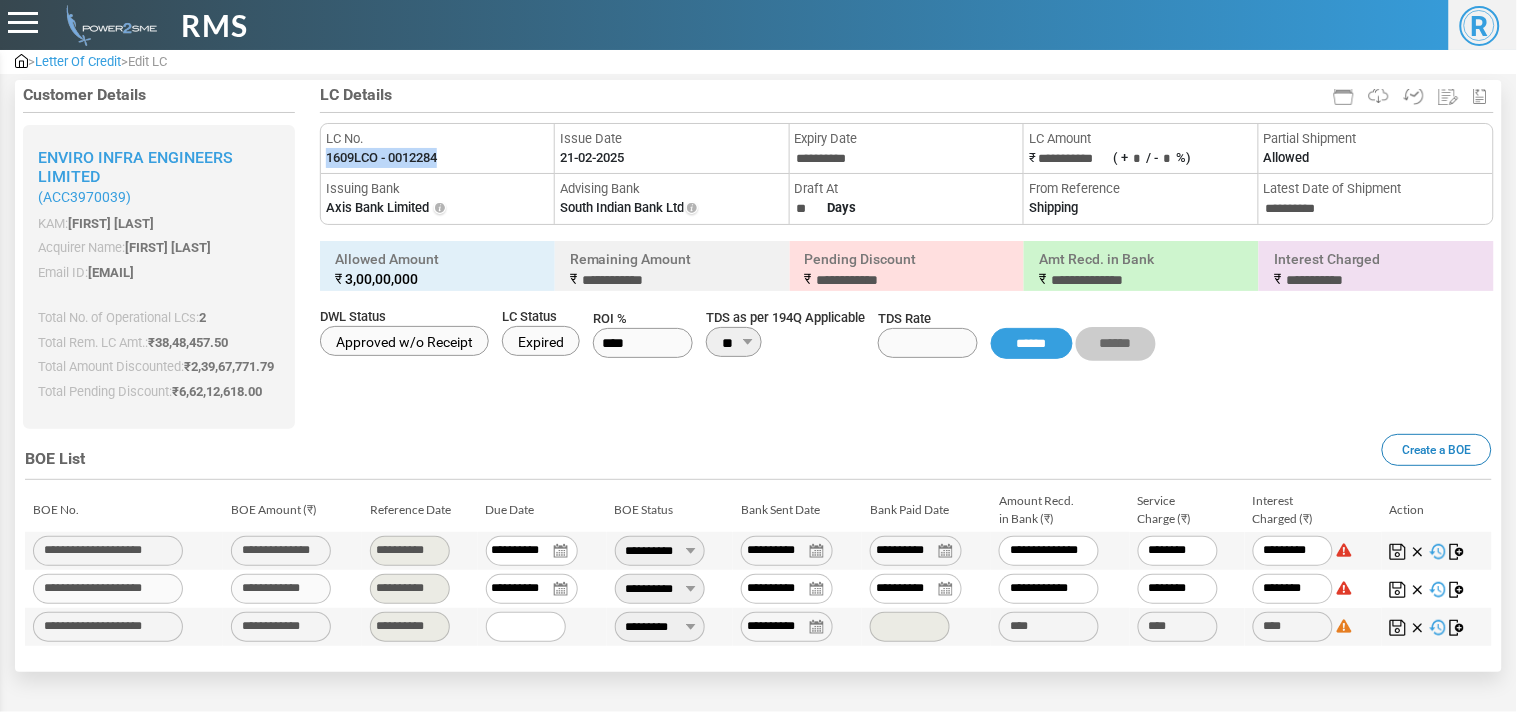 type on "**********" 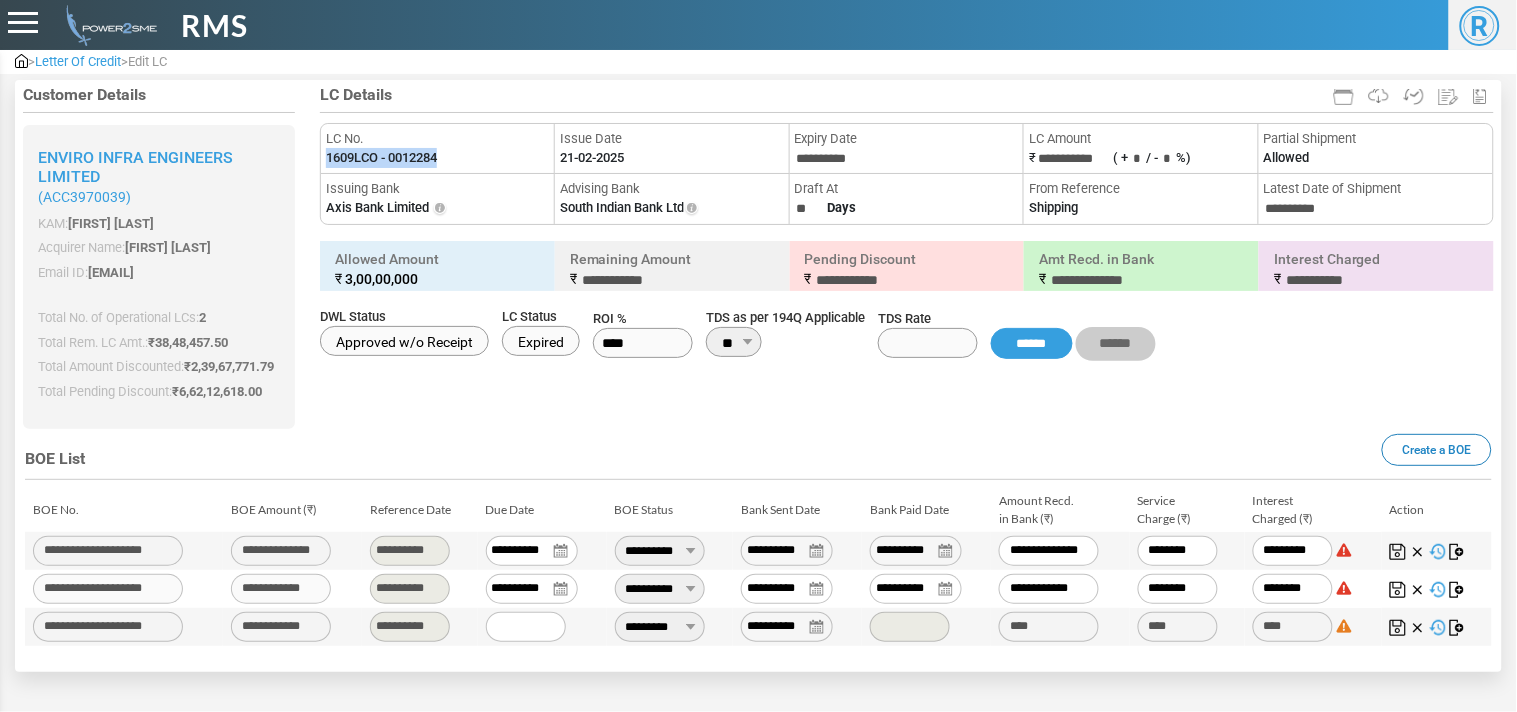 type on "********" 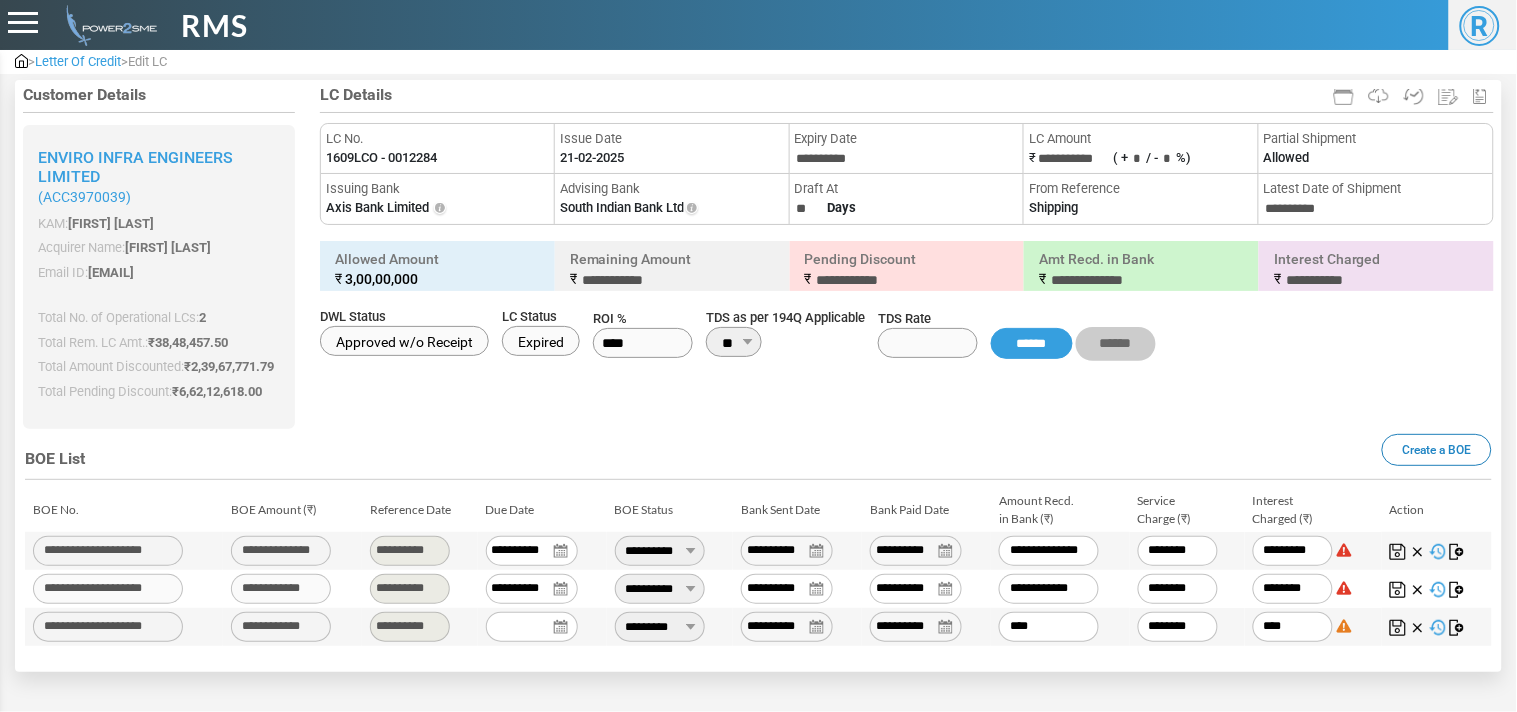 click on "**********" at bounding box center [916, 627] 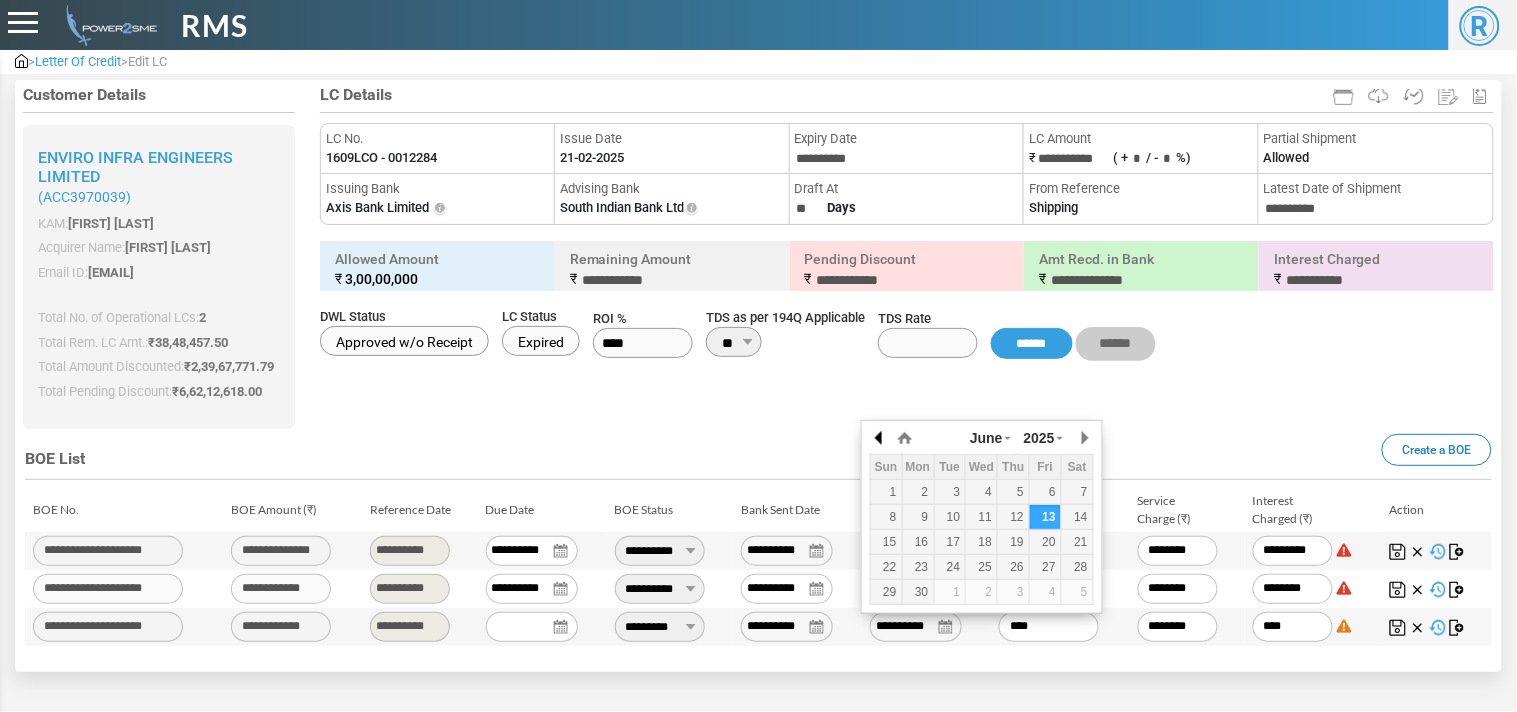 click at bounding box center [880, 438] 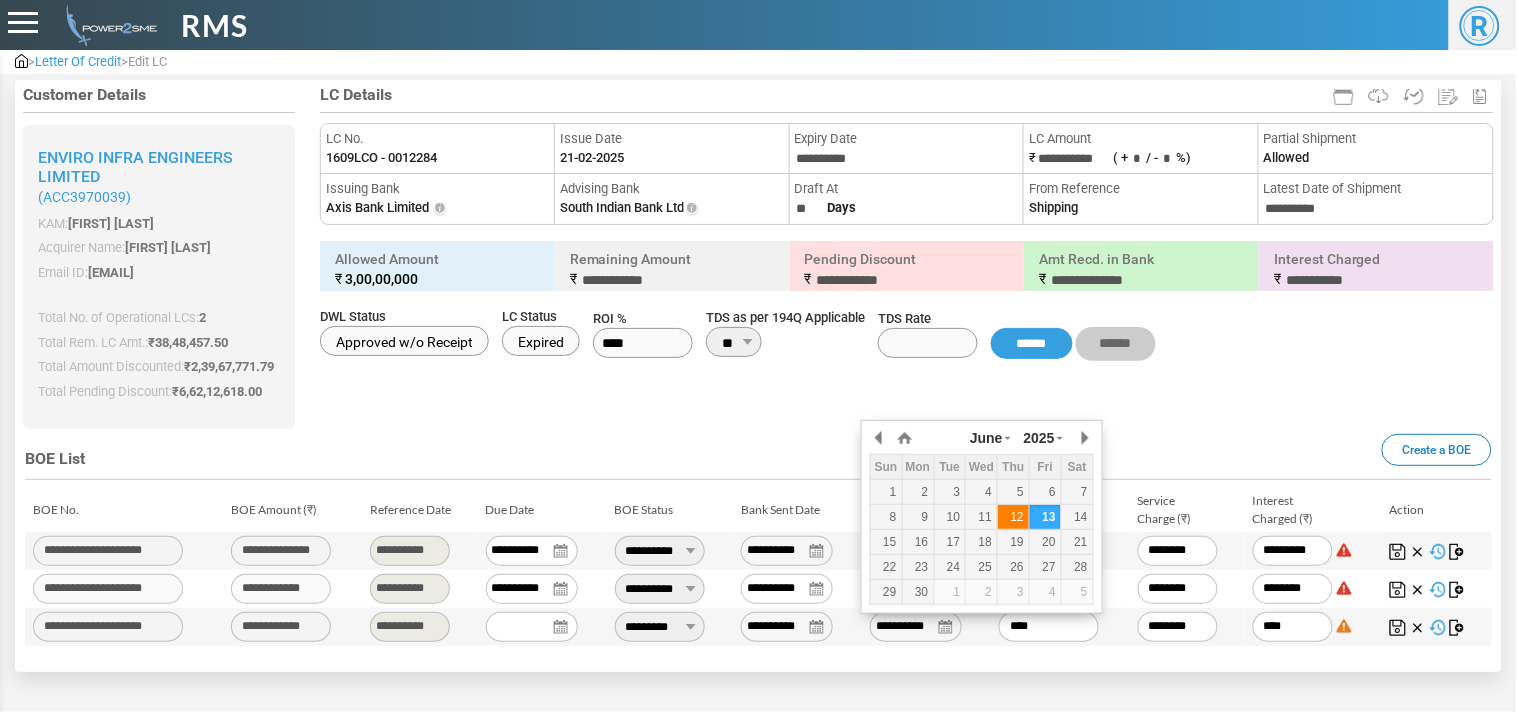click on "12" at bounding box center (1013, 517) 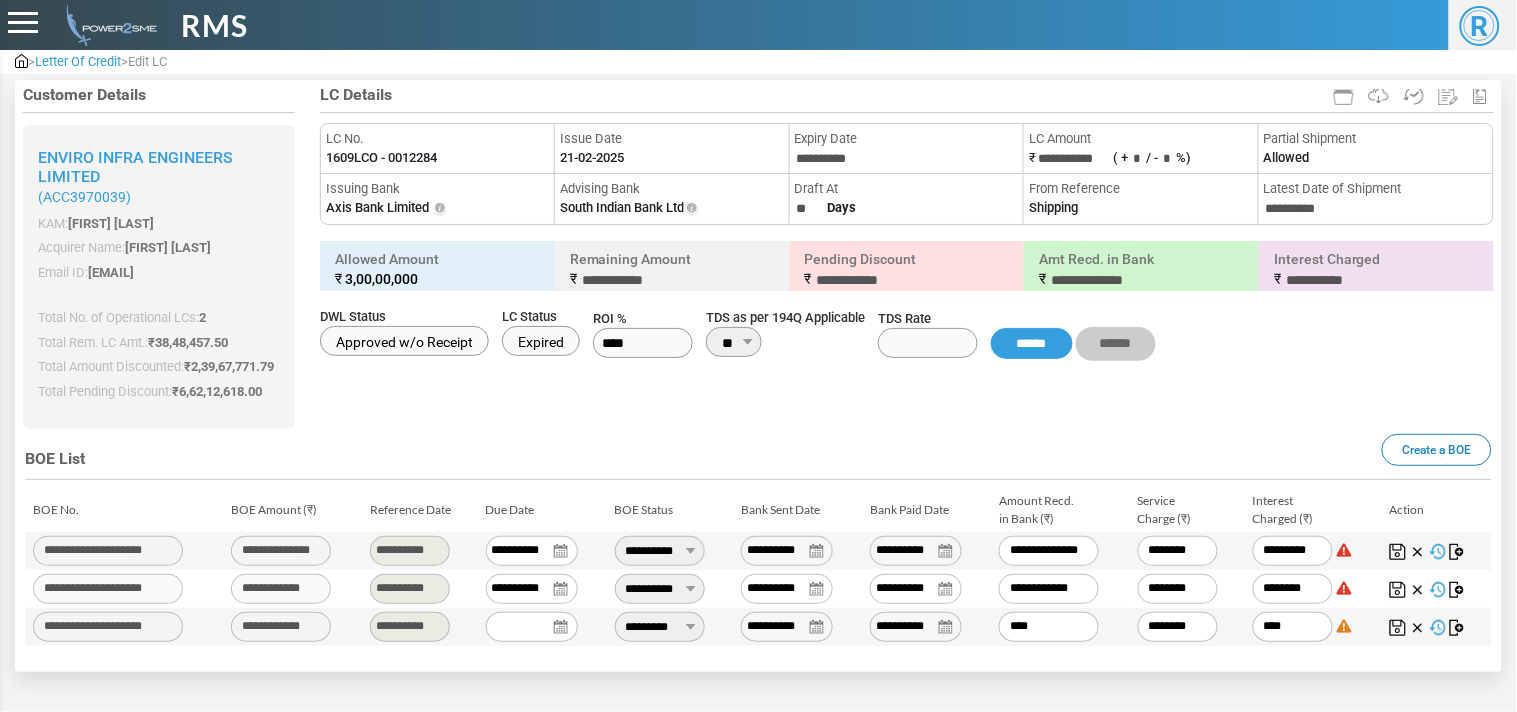 drag, startPoint x: 1043, startPoint y: 625, endPoint x: 912, endPoint y: 611, distance: 131.74597 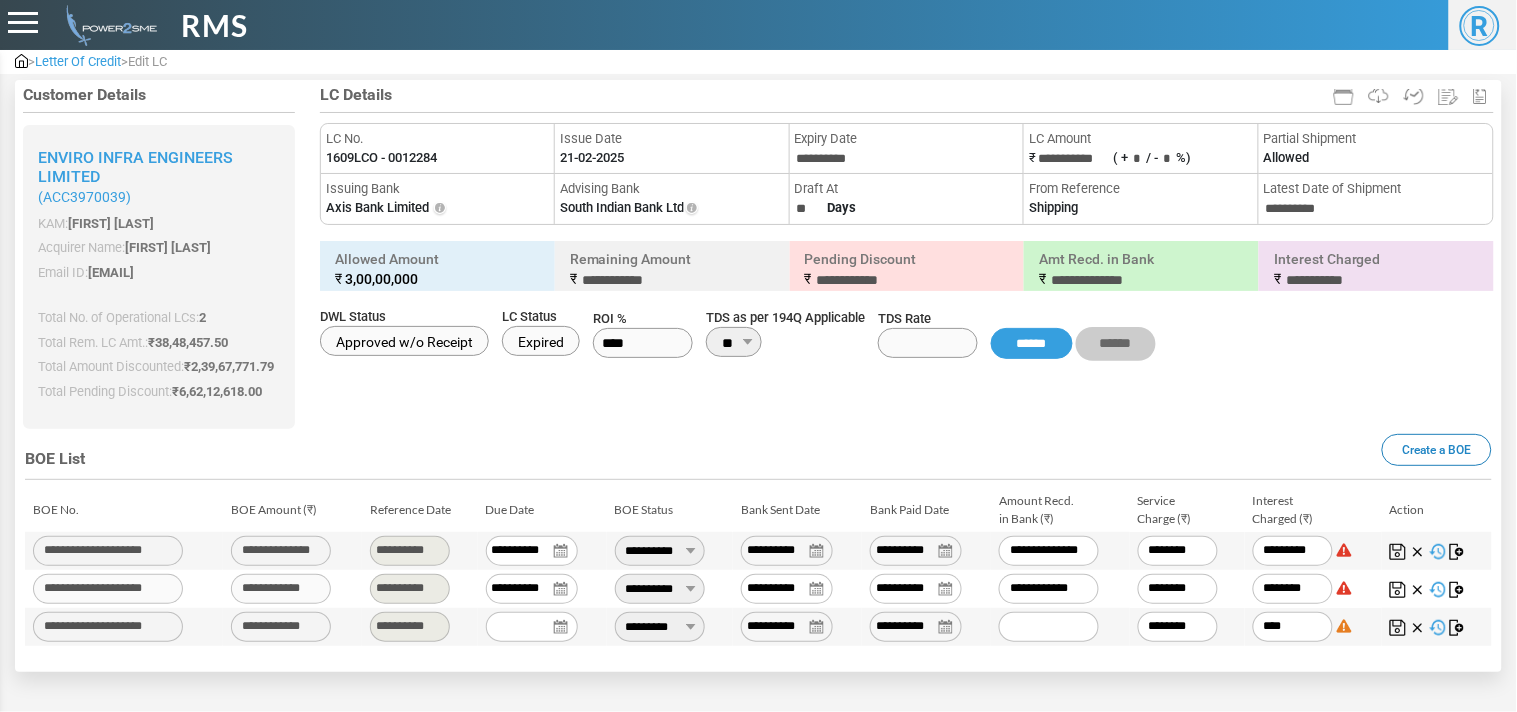 paste on "**********" 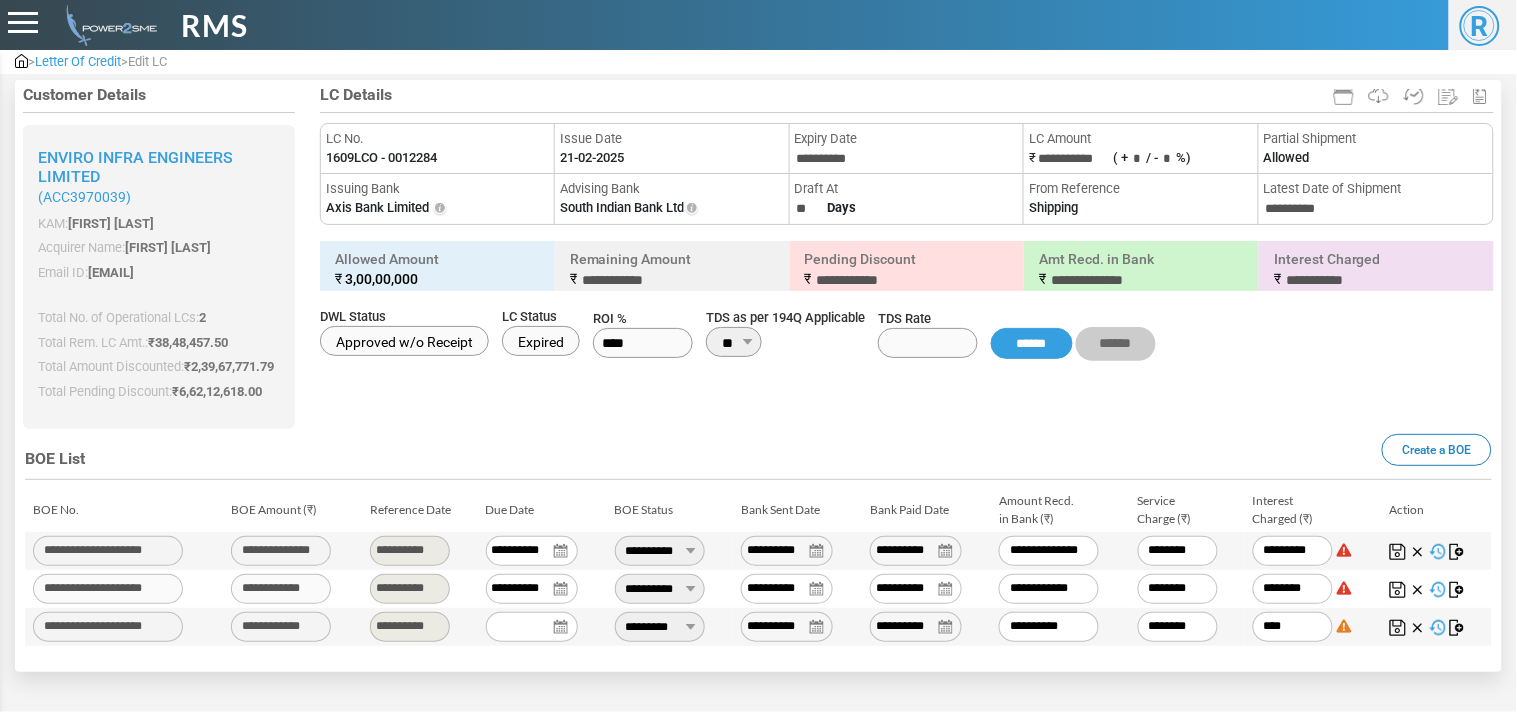 type on "*****" 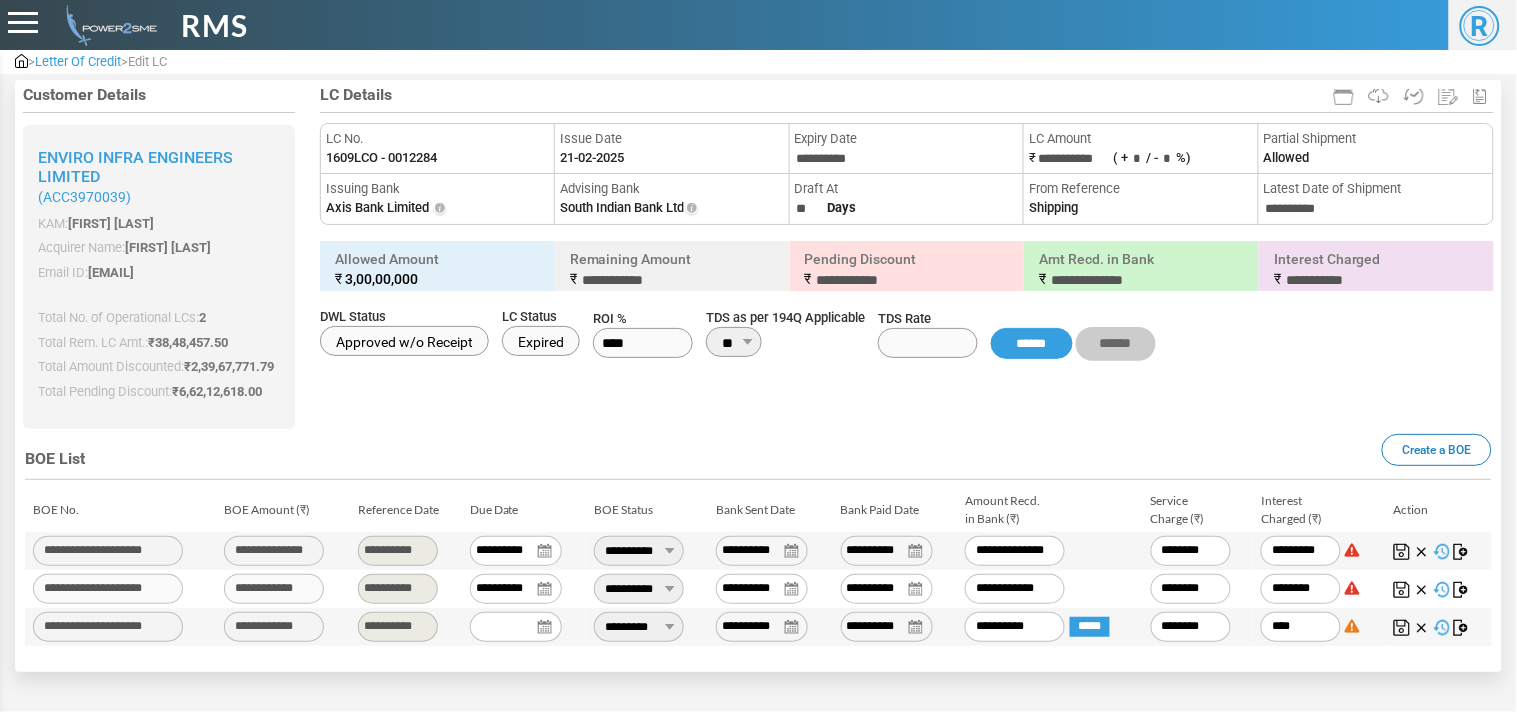 type on "**********" 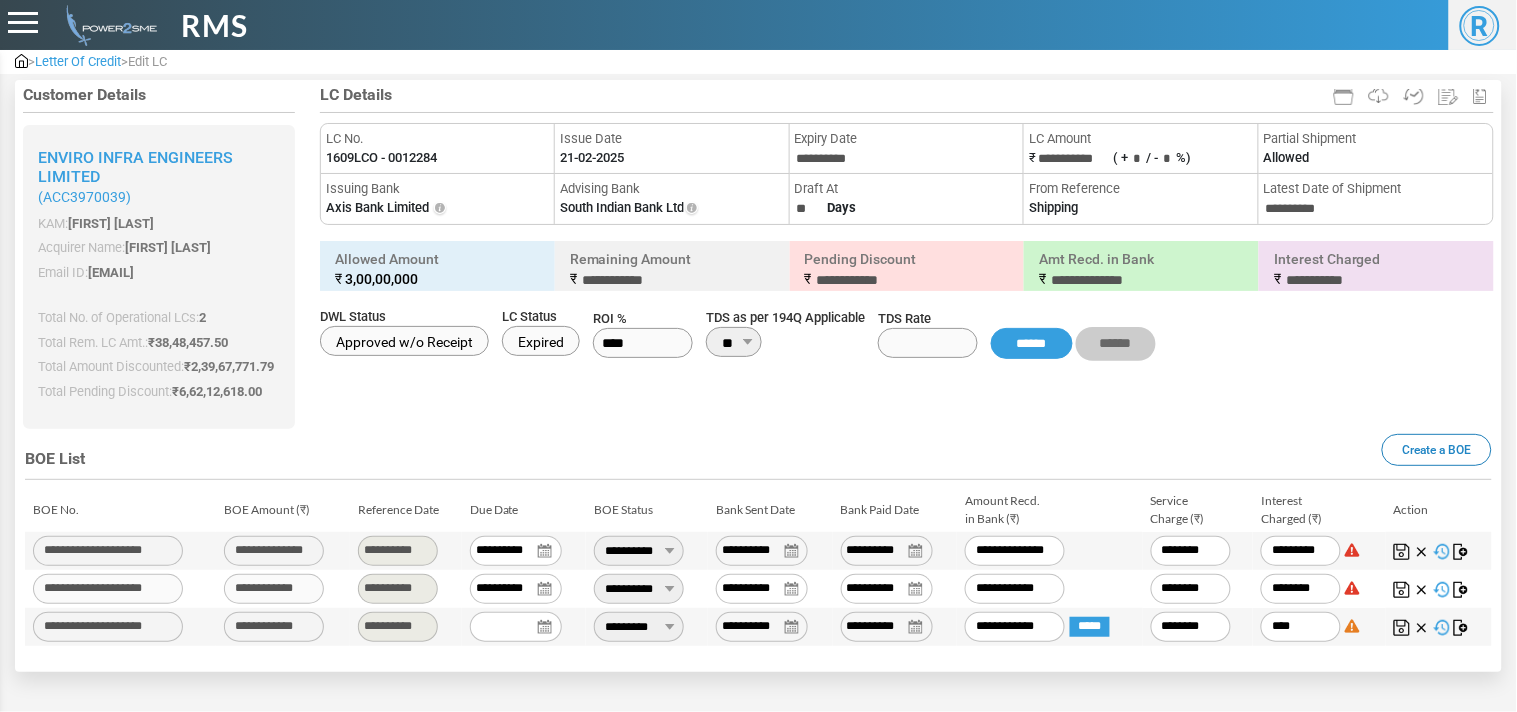type on "**********" 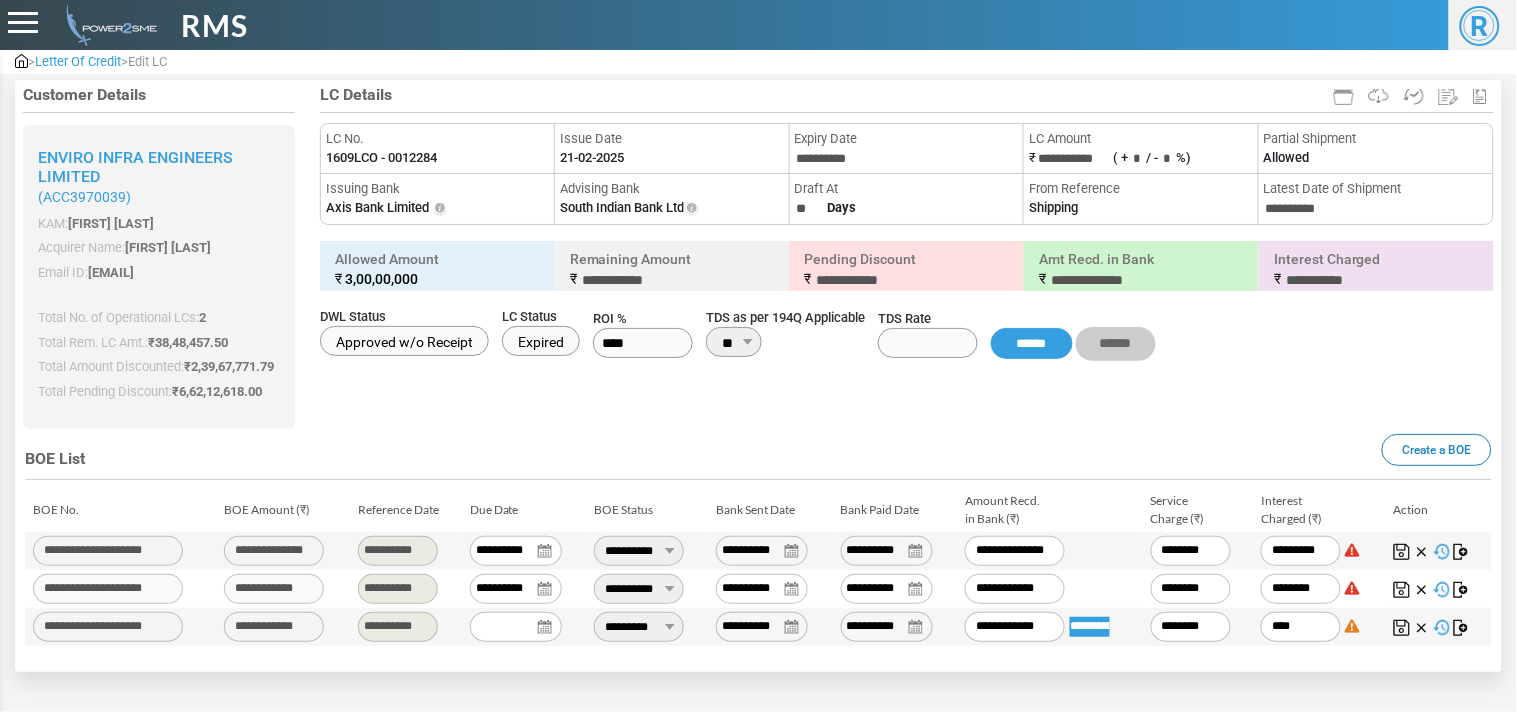 type on "********" 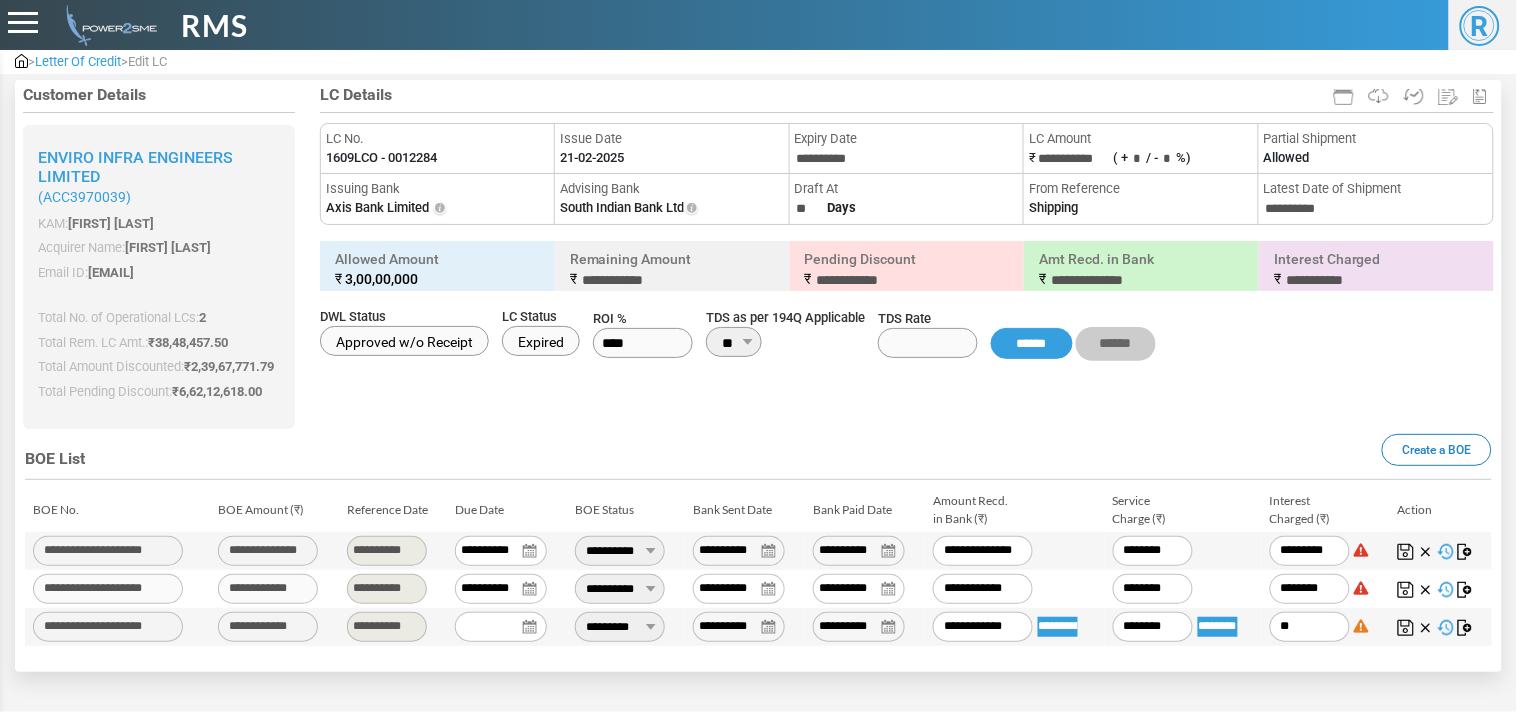 type on "*" 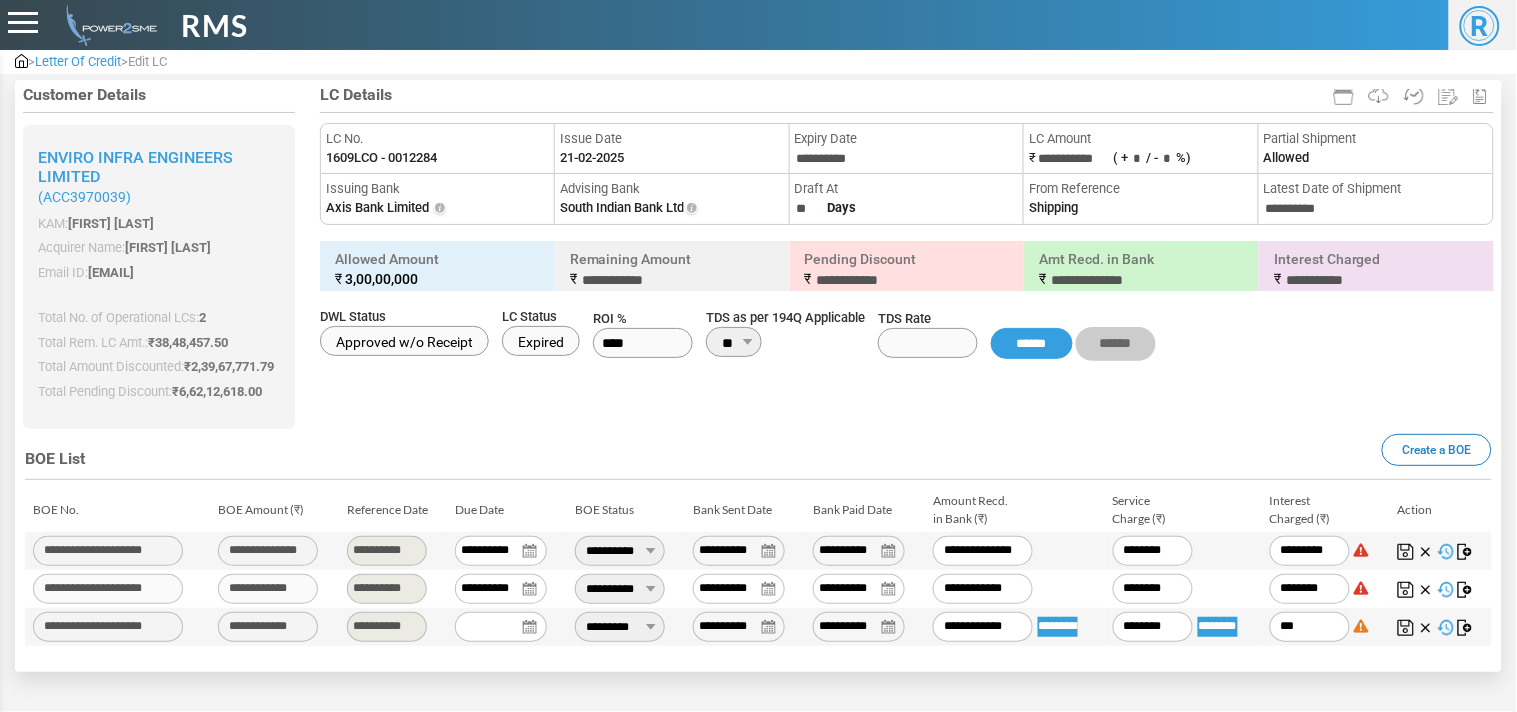 type on "****" 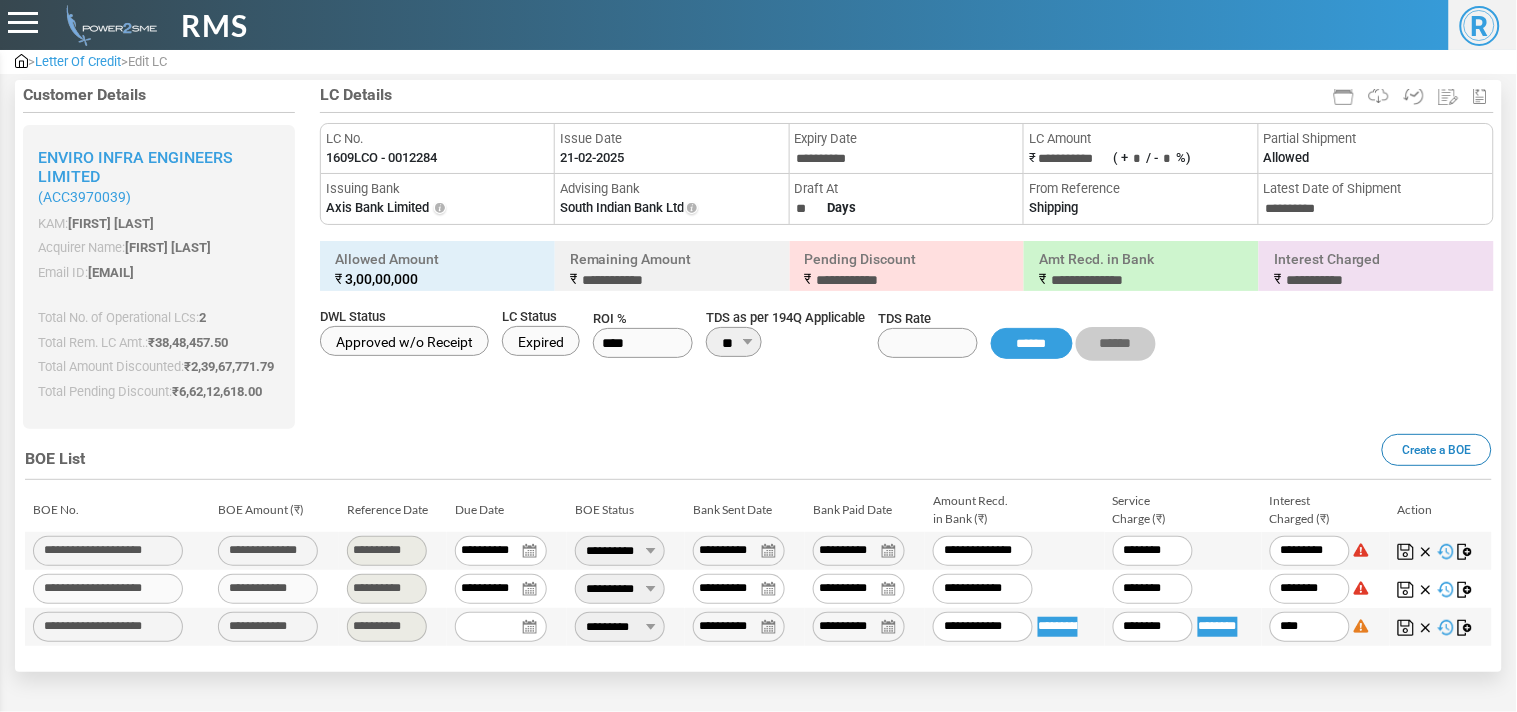 type on "*****" 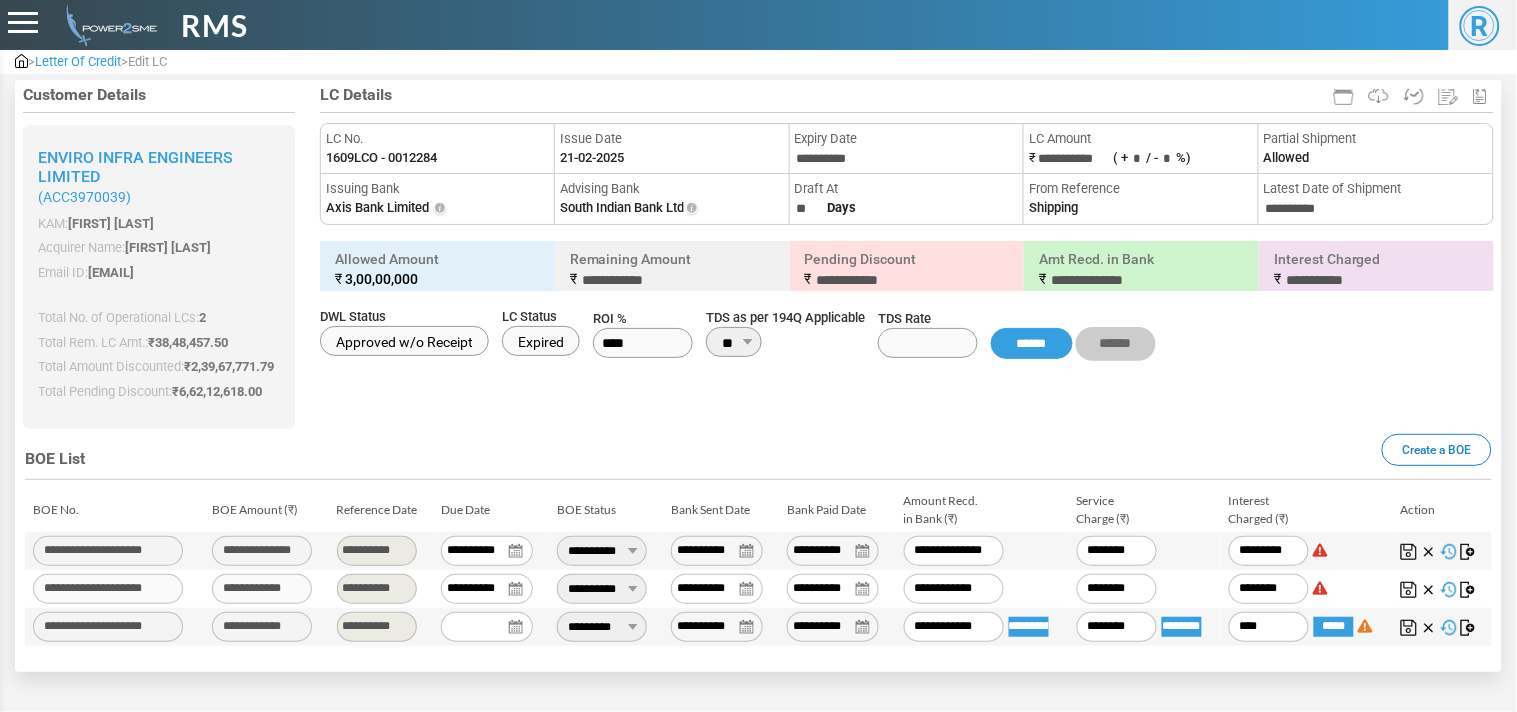 type on "*****" 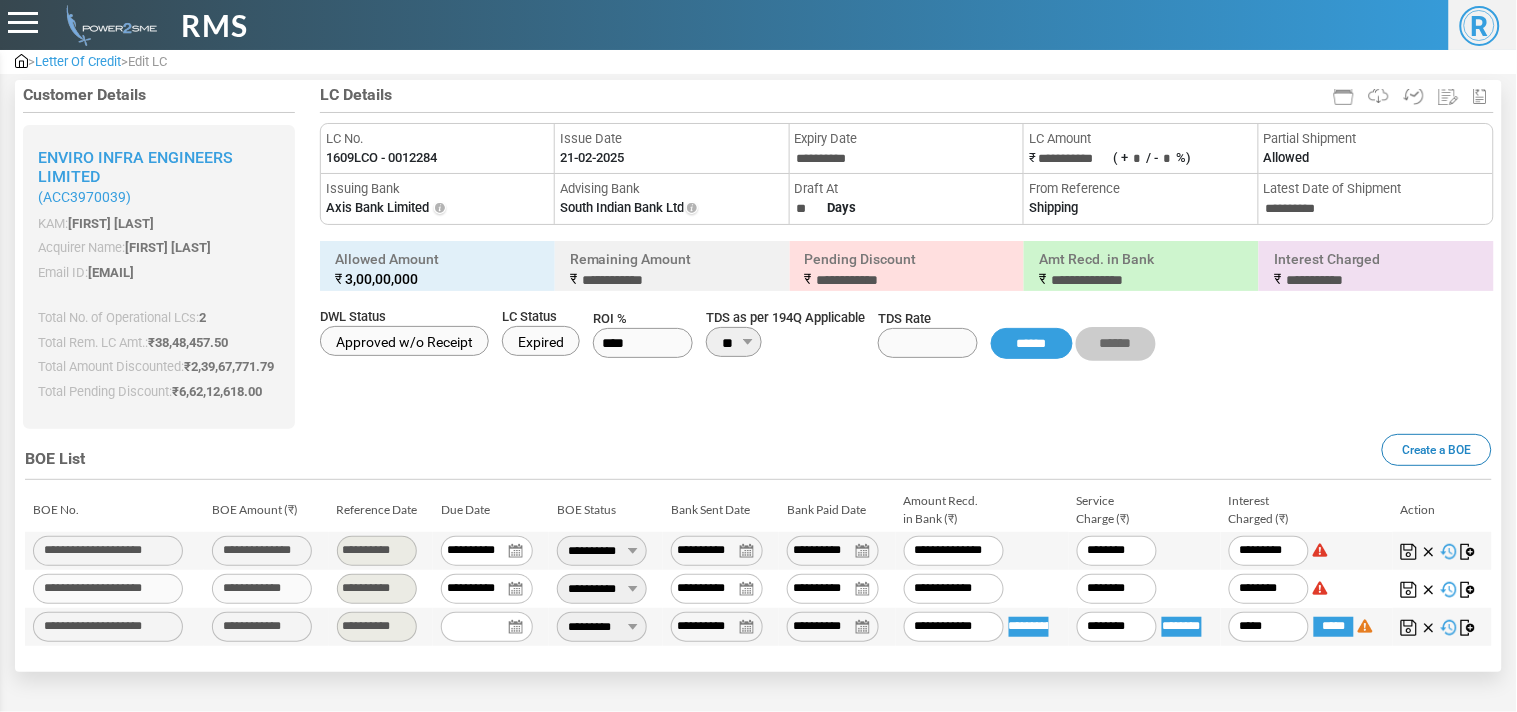 type on "******" 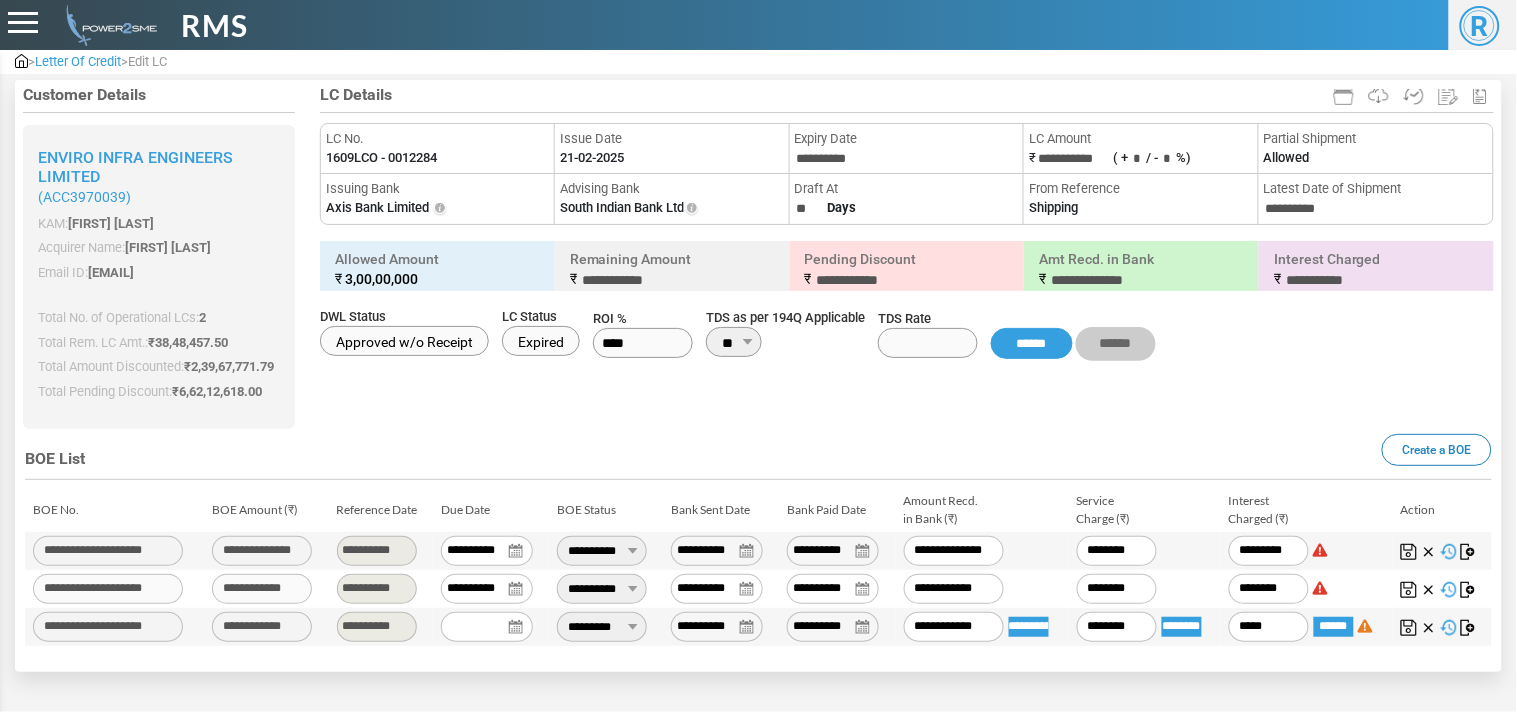 type on "*********" 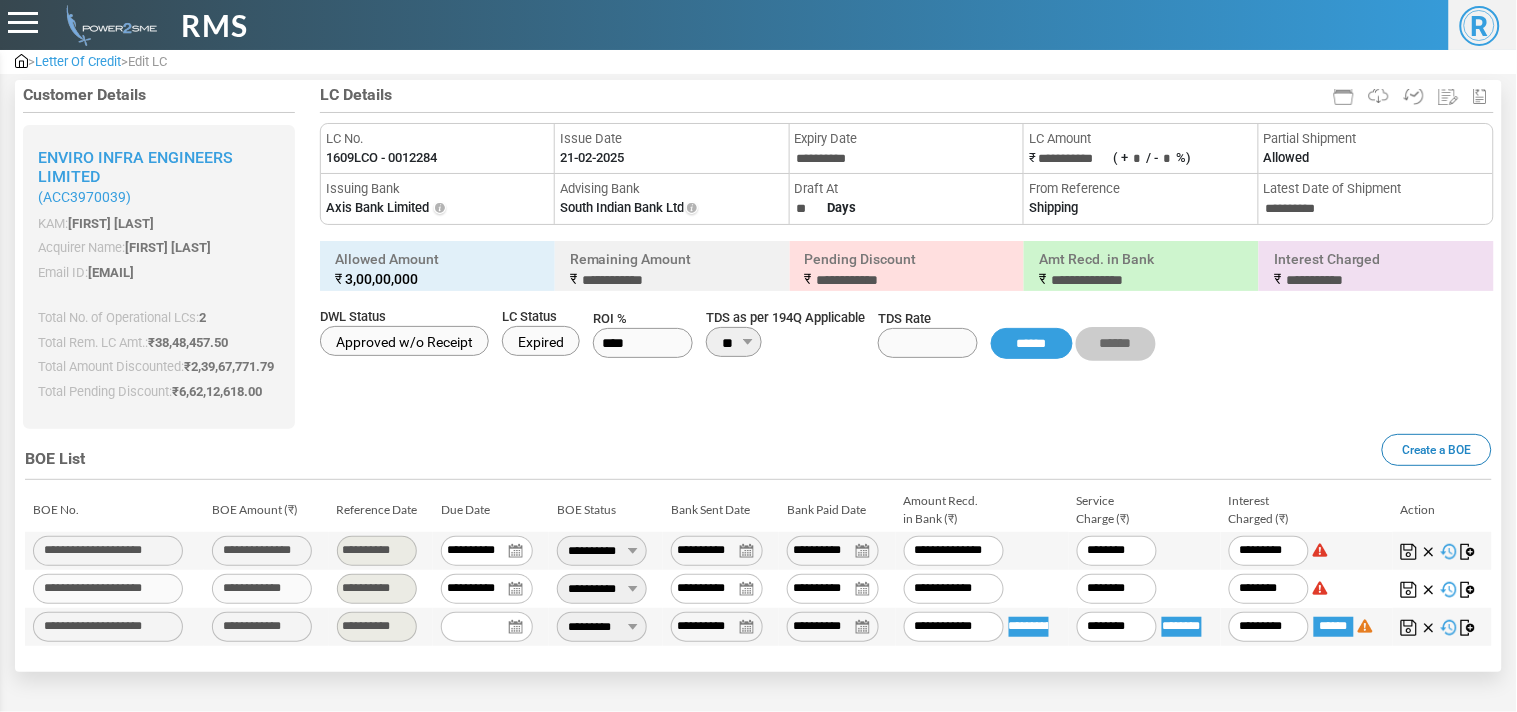 click at bounding box center [1409, 628] 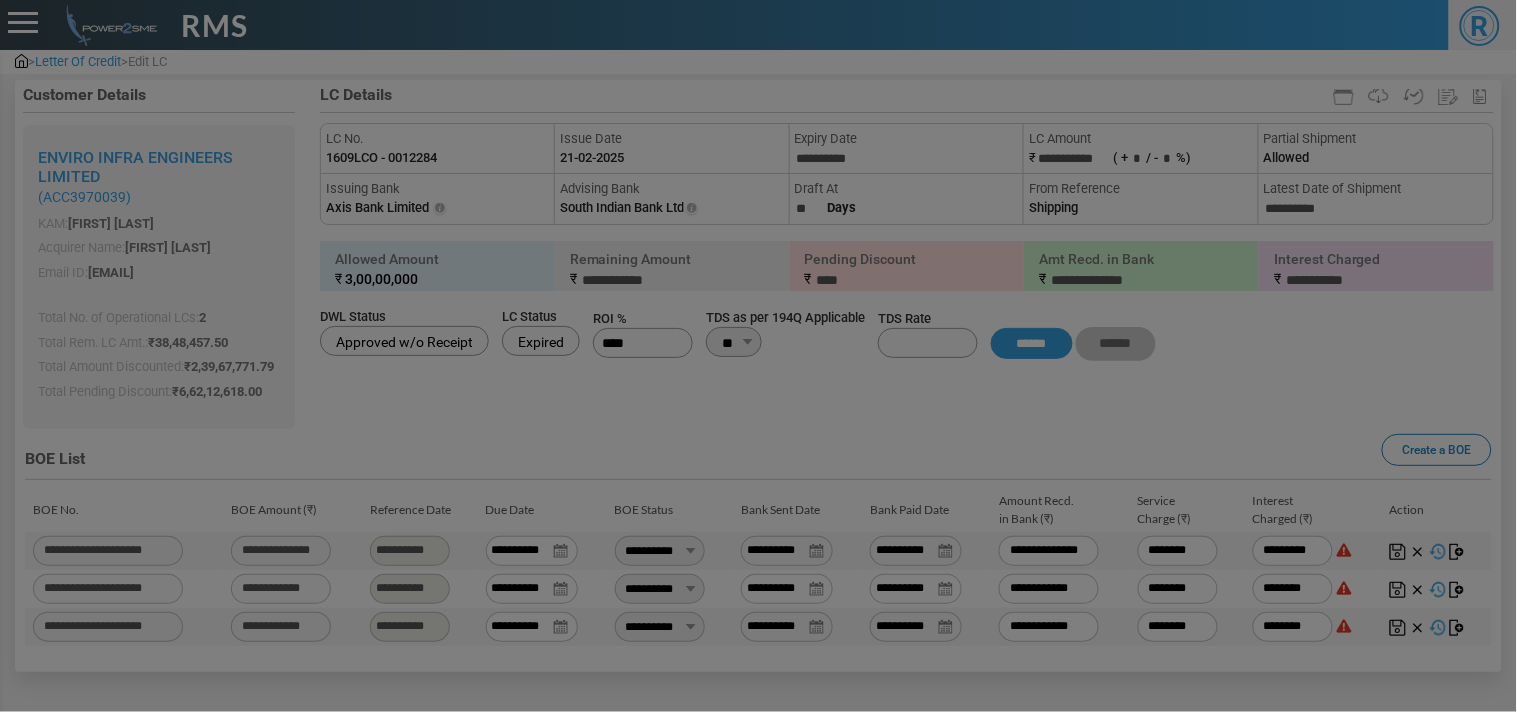 type on "**********" 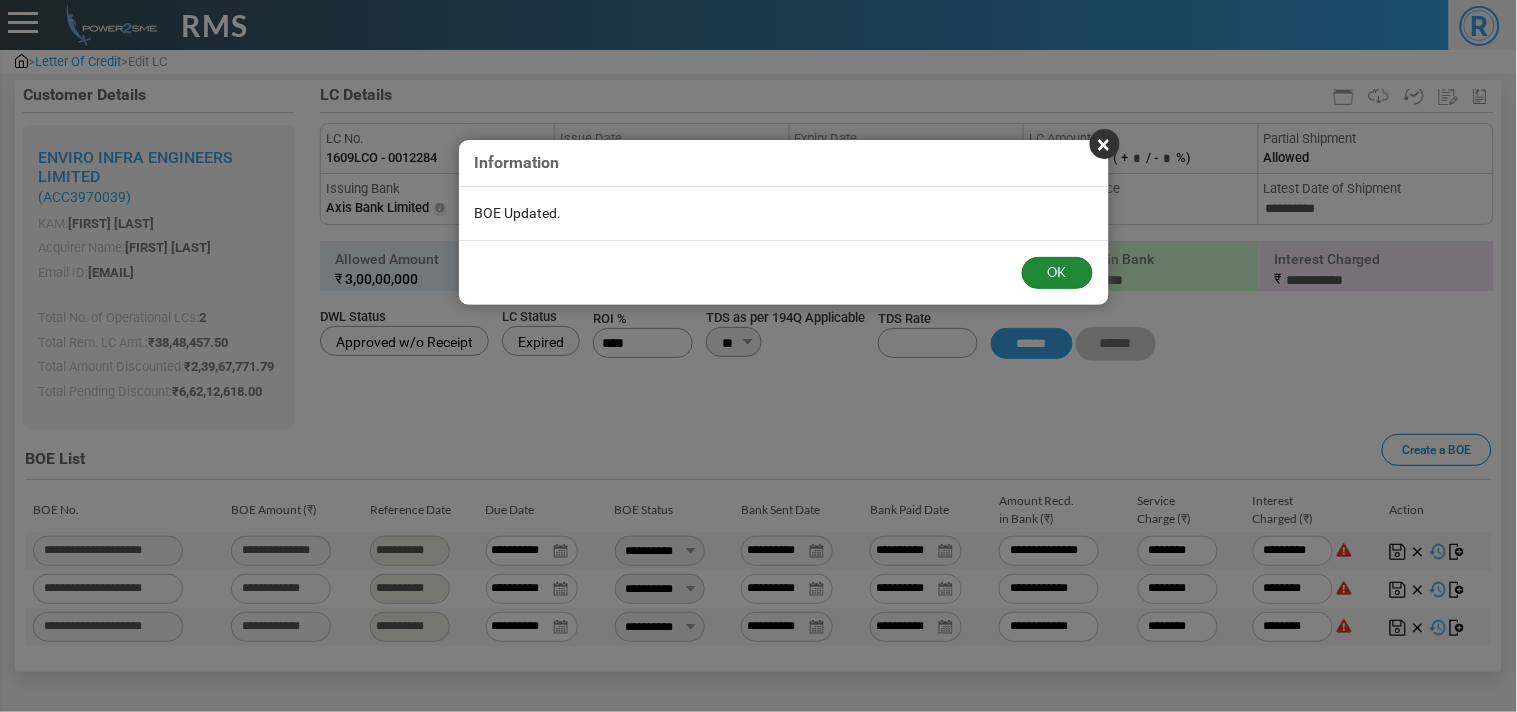 click on "OK" at bounding box center (1057, 273) 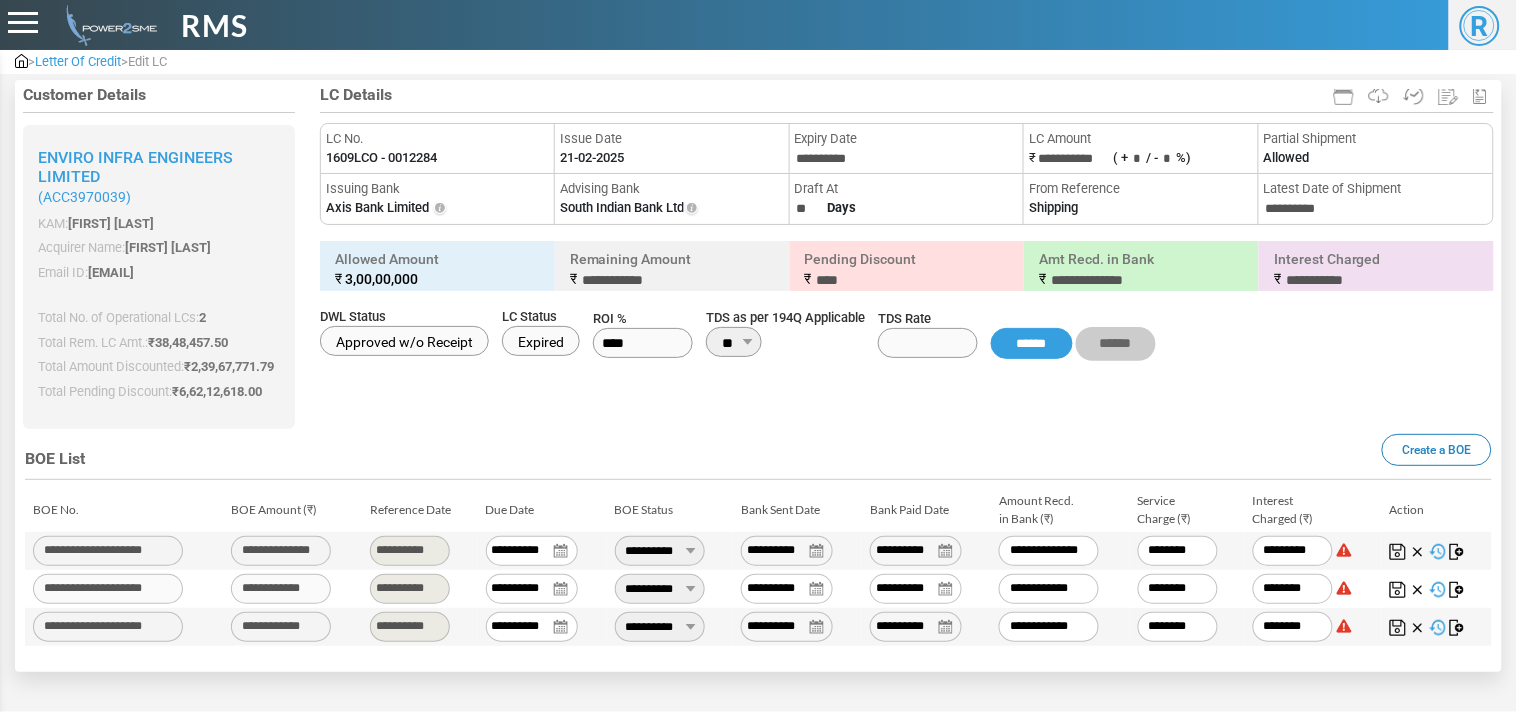 click on "Letter
Of Credit" at bounding box center [78, 61] 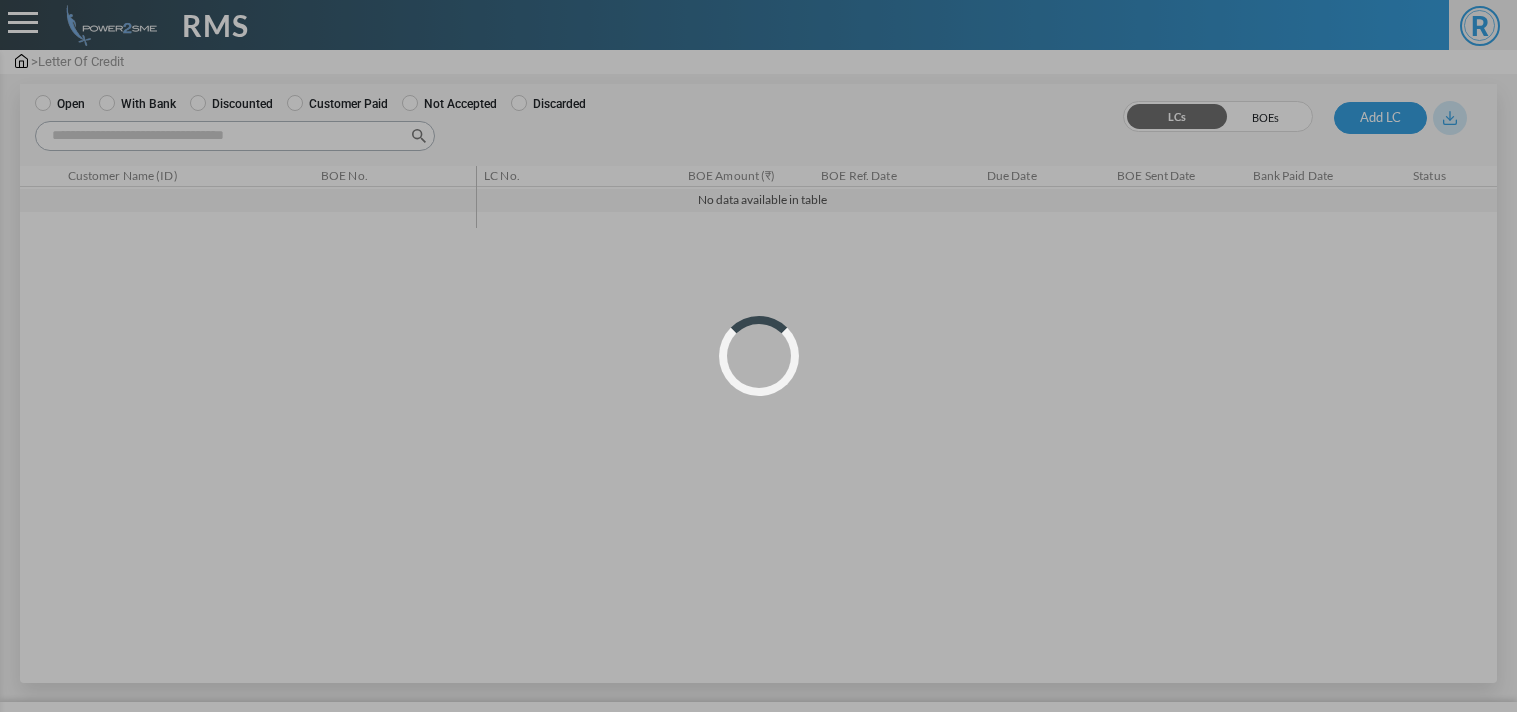 scroll, scrollTop: 0, scrollLeft: 0, axis: both 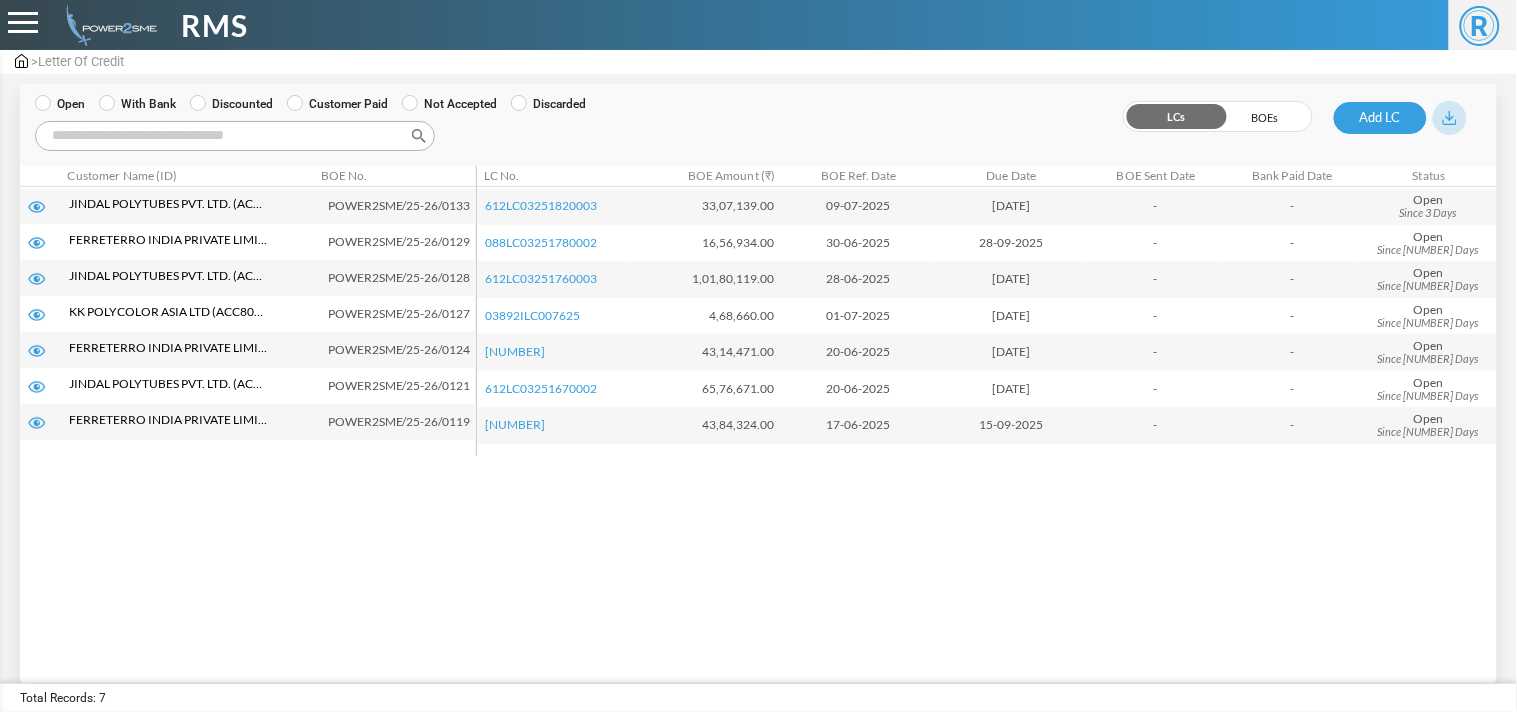 click on "With Bank" at bounding box center (137, 104) 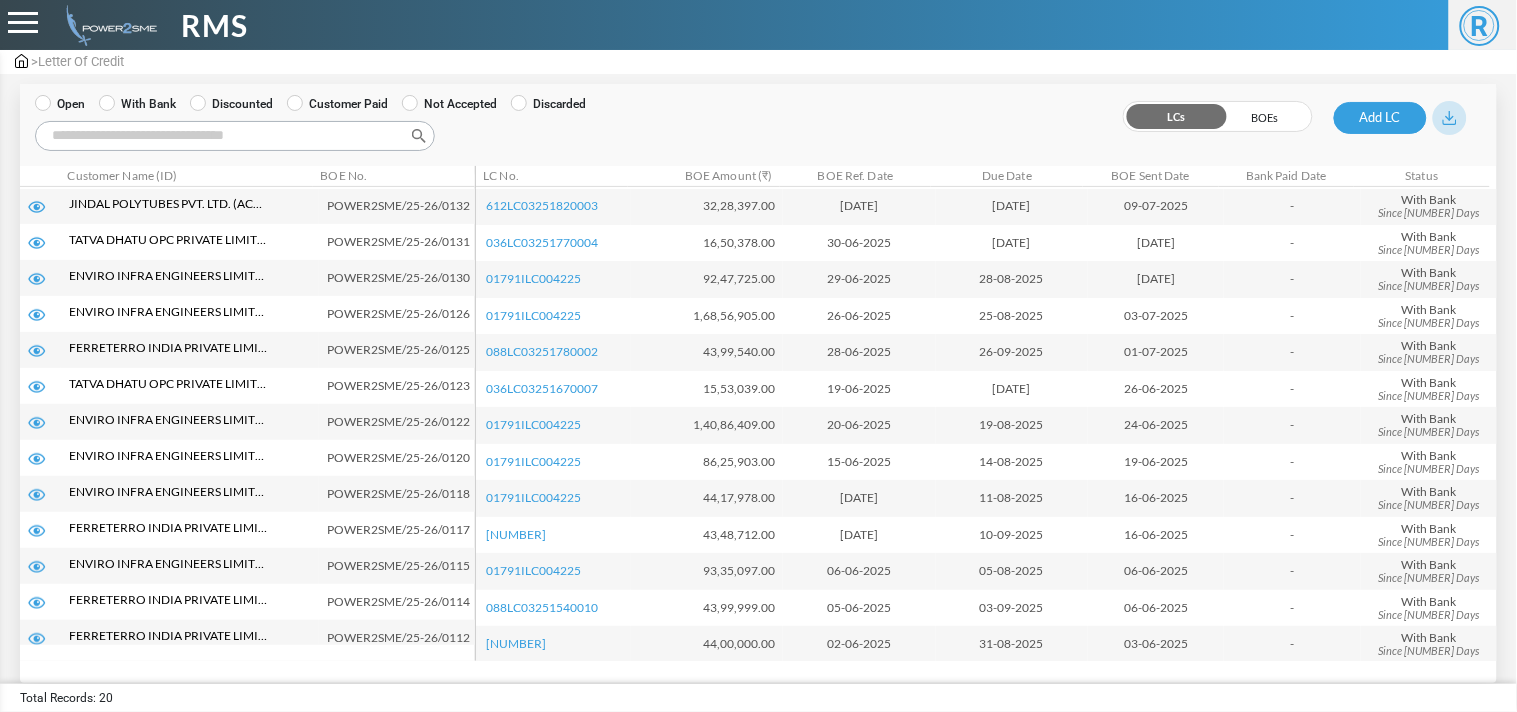 scroll, scrollTop: 286, scrollLeft: 0, axis: vertical 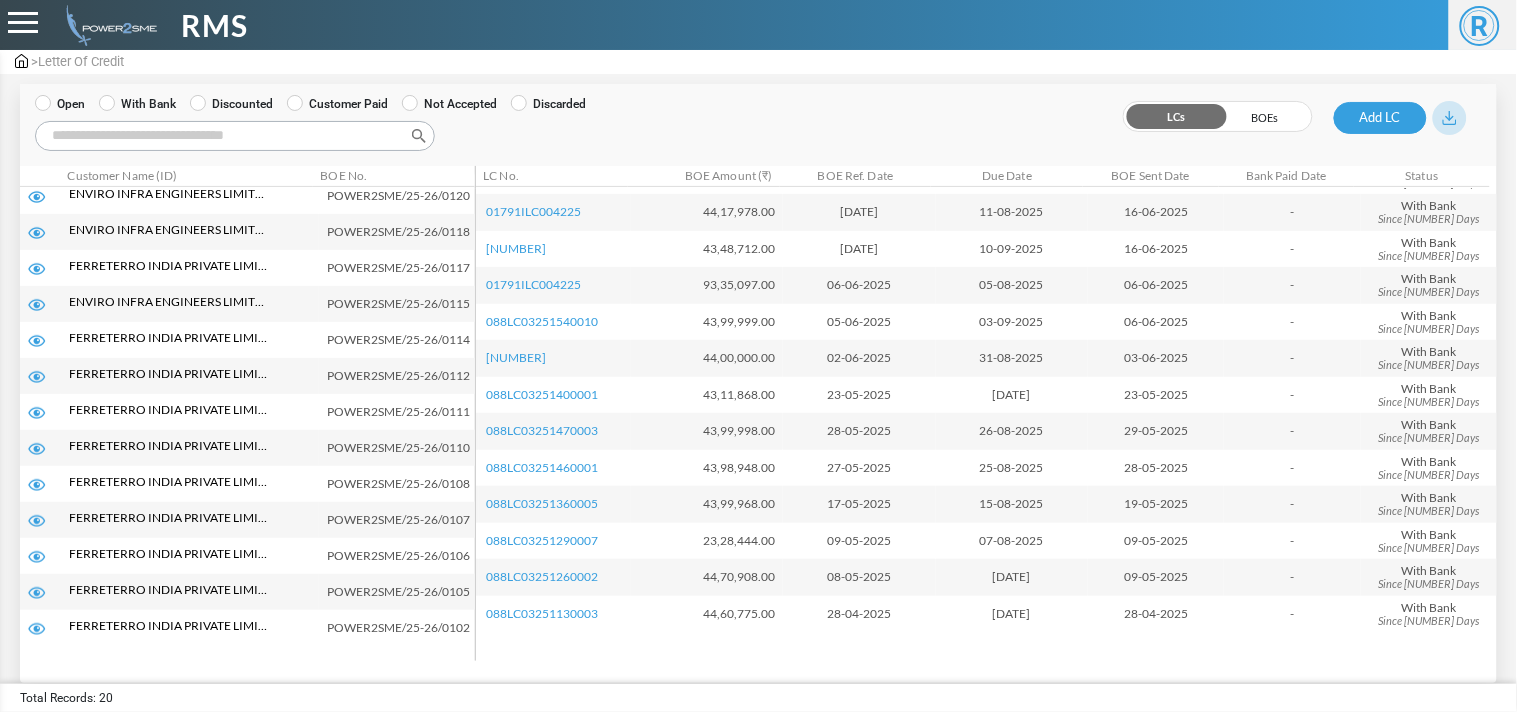 click on "Search:" at bounding box center (235, 136) 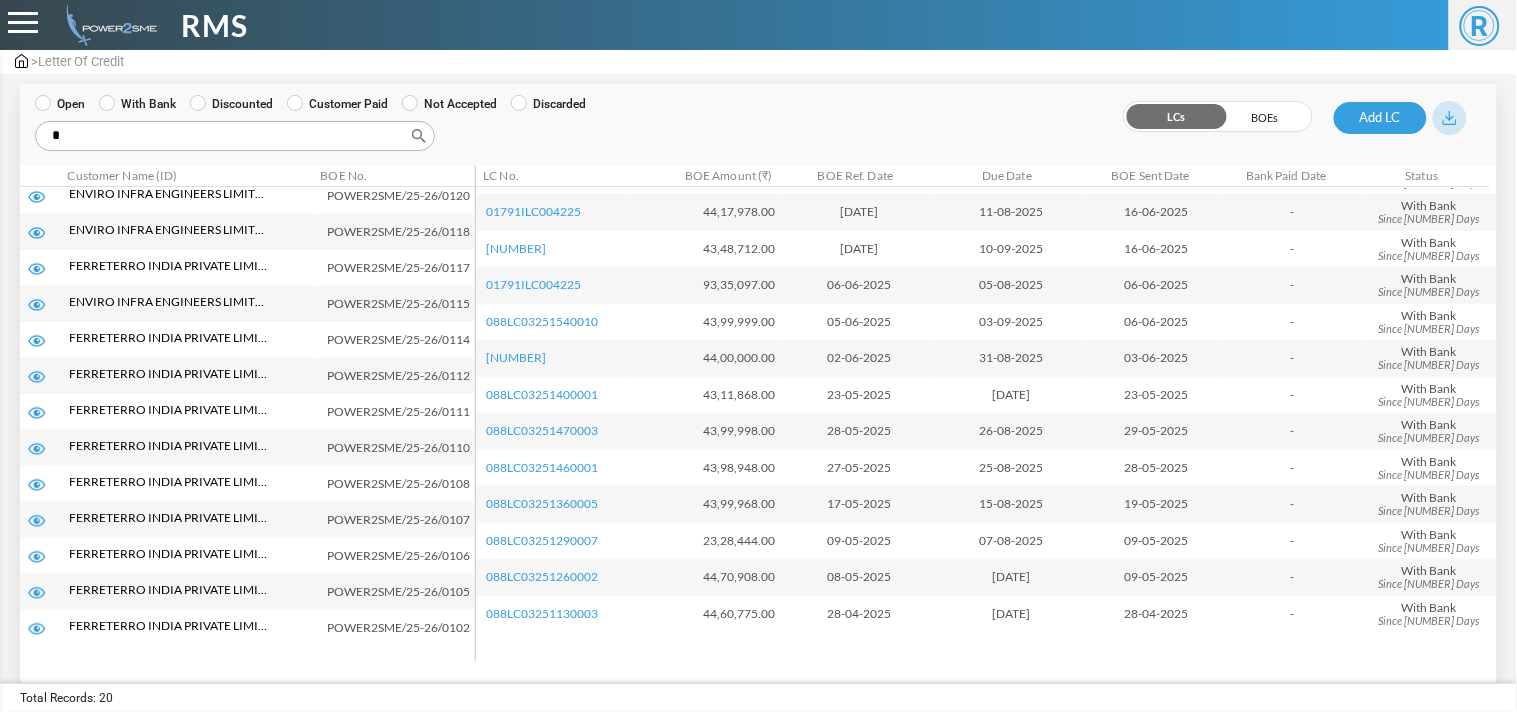 scroll, scrollTop: 0, scrollLeft: 0, axis: both 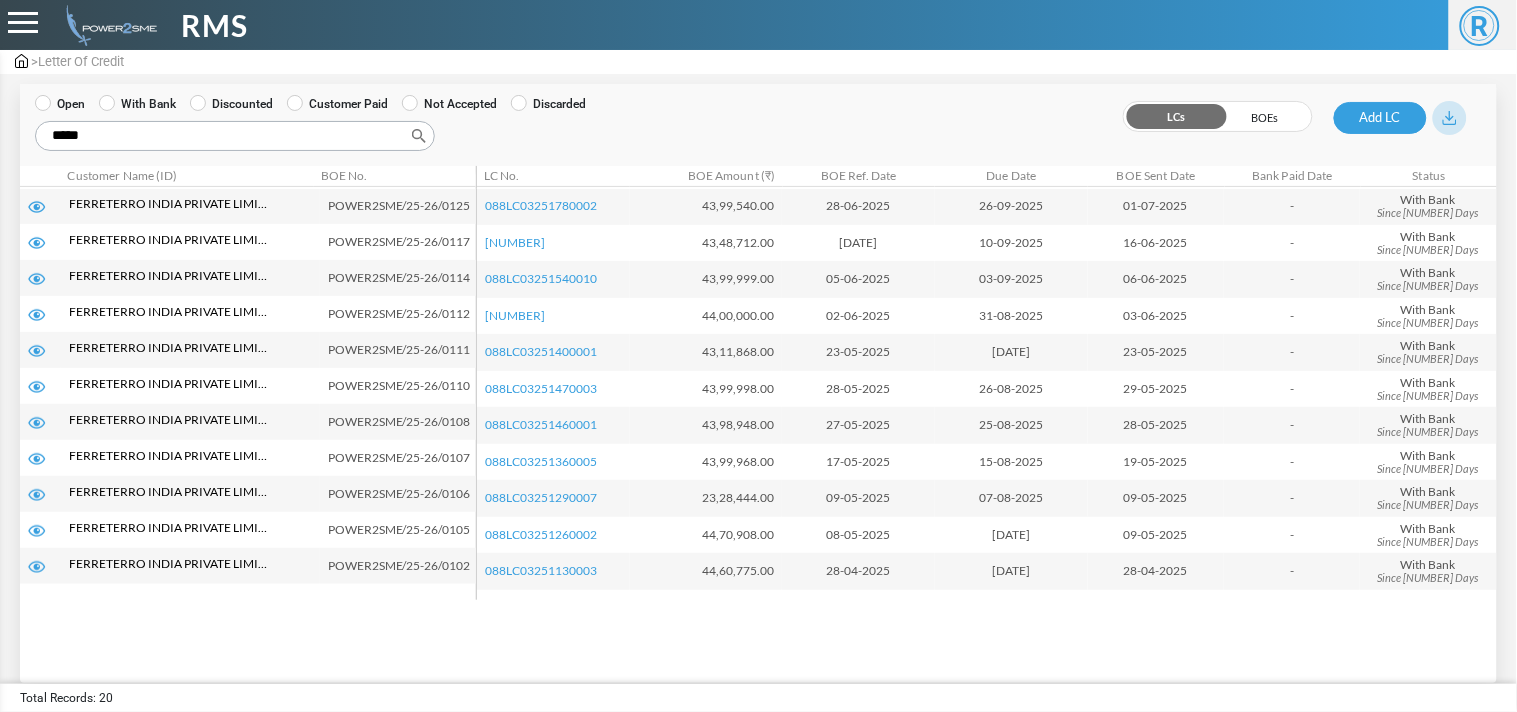 type on "*****" 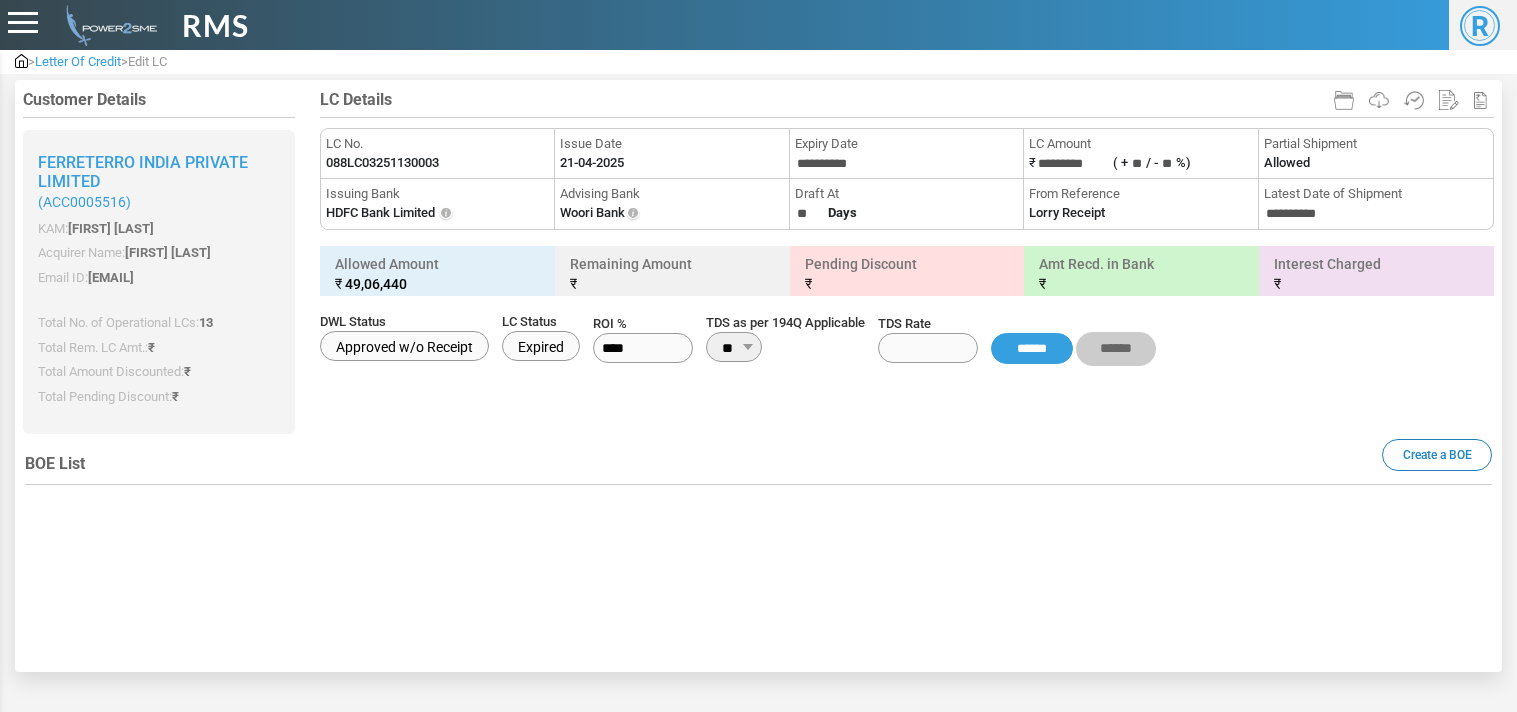 type on "**********" 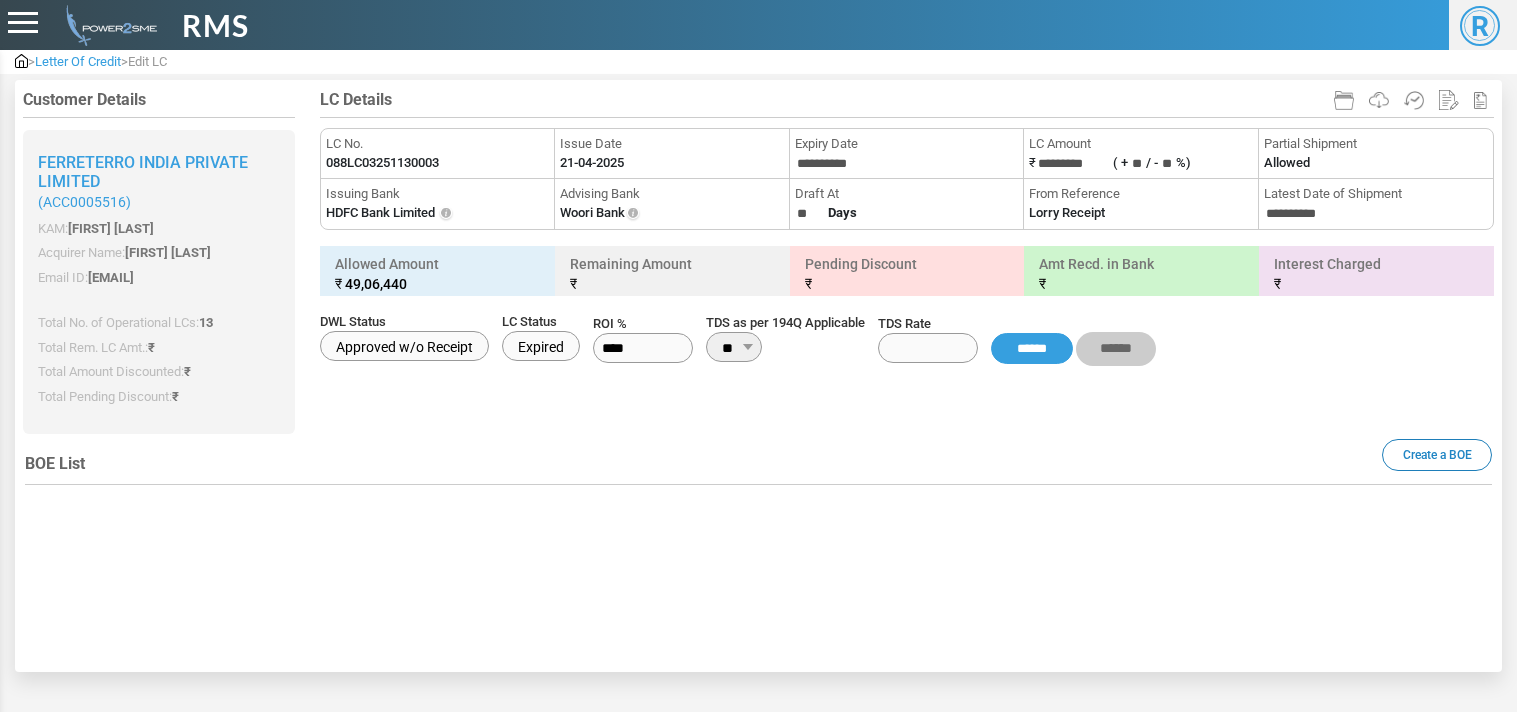 type on "**********" 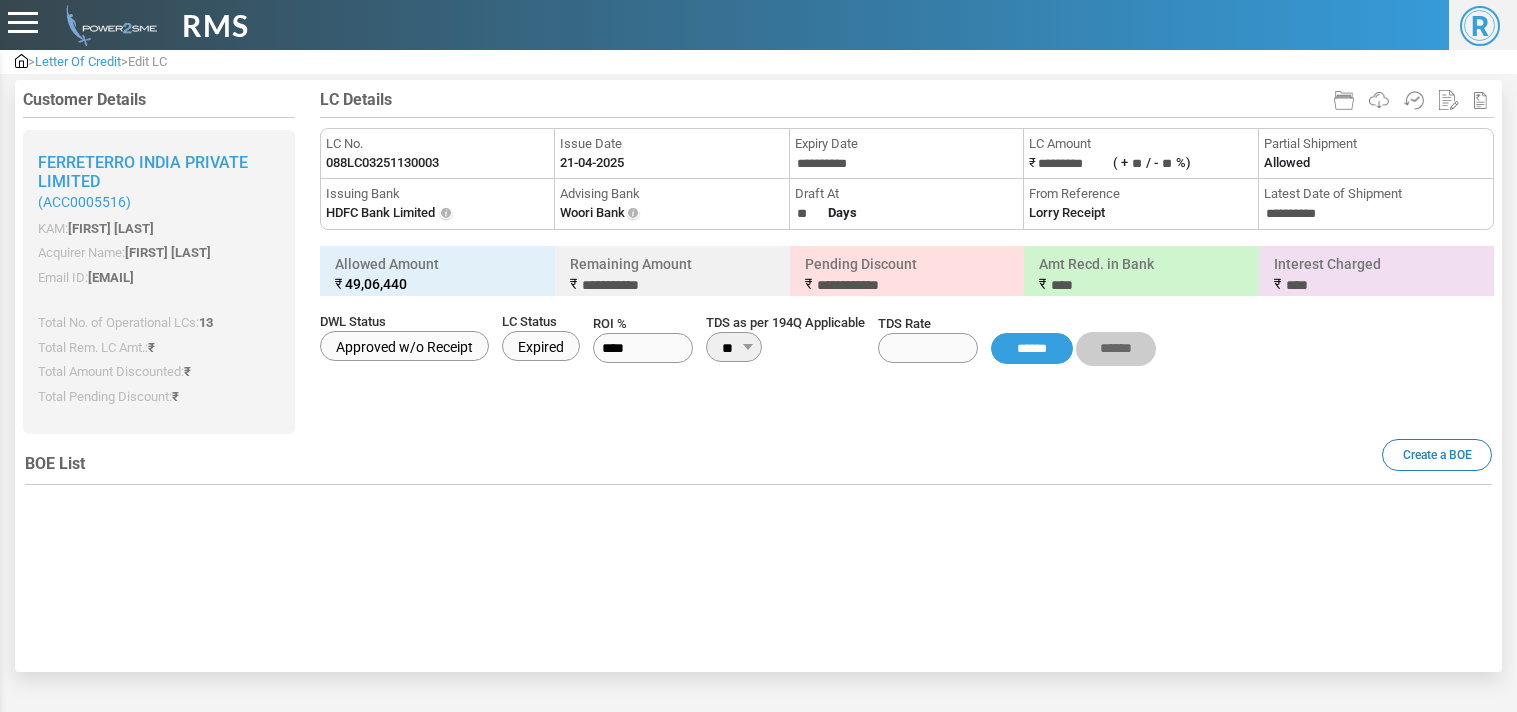 scroll, scrollTop: 0, scrollLeft: 0, axis: both 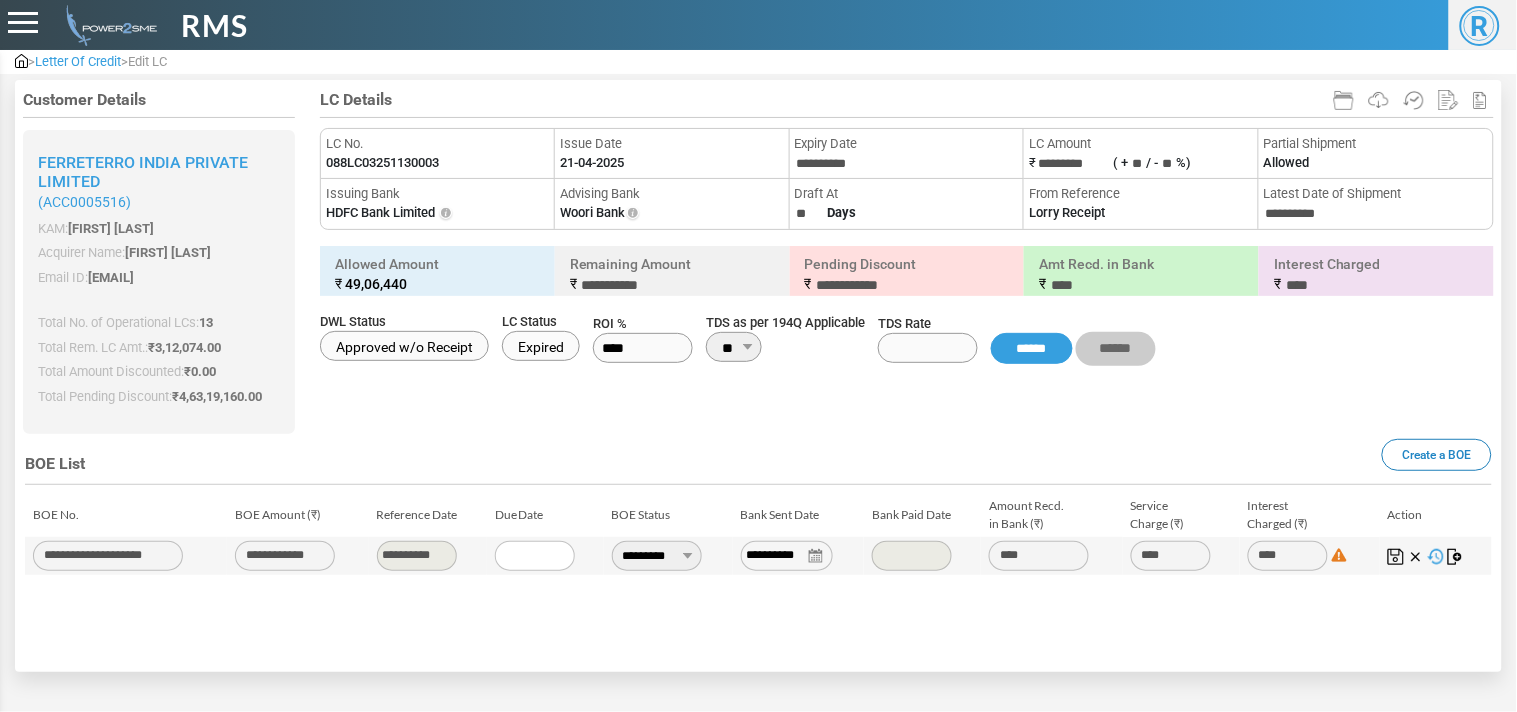 click on "**********" at bounding box center (657, 556) 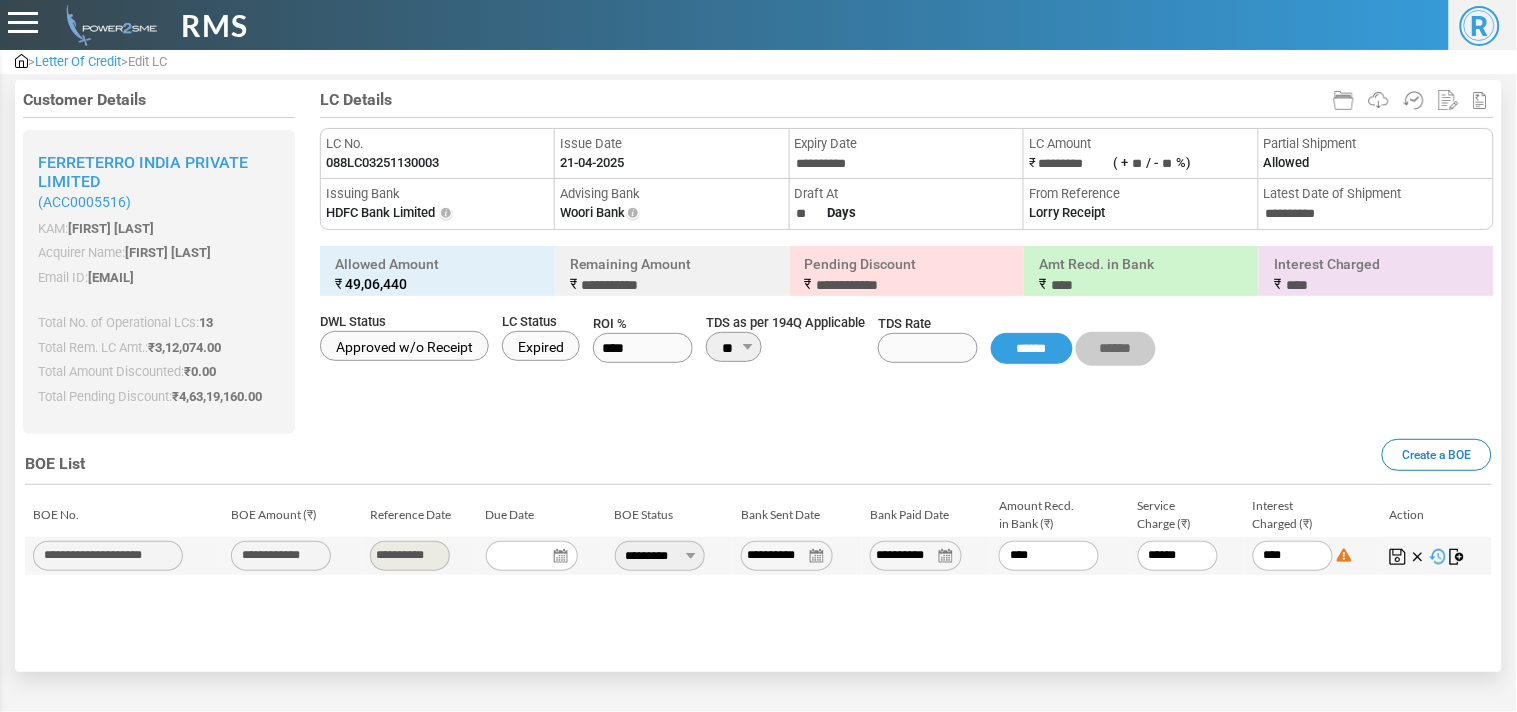 click on "088LC03251130003" at bounding box center [382, 163] 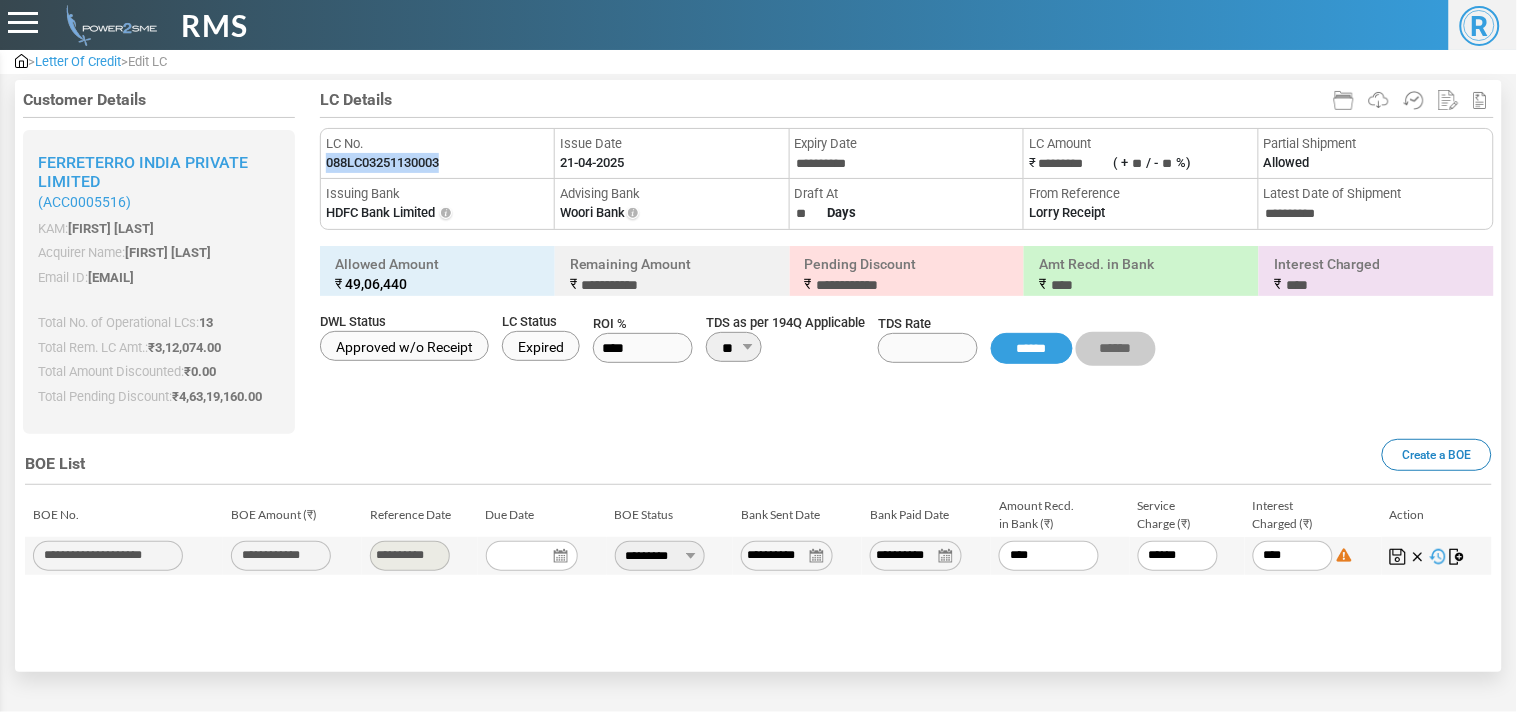 click on "088LC03251130003" at bounding box center (382, 163) 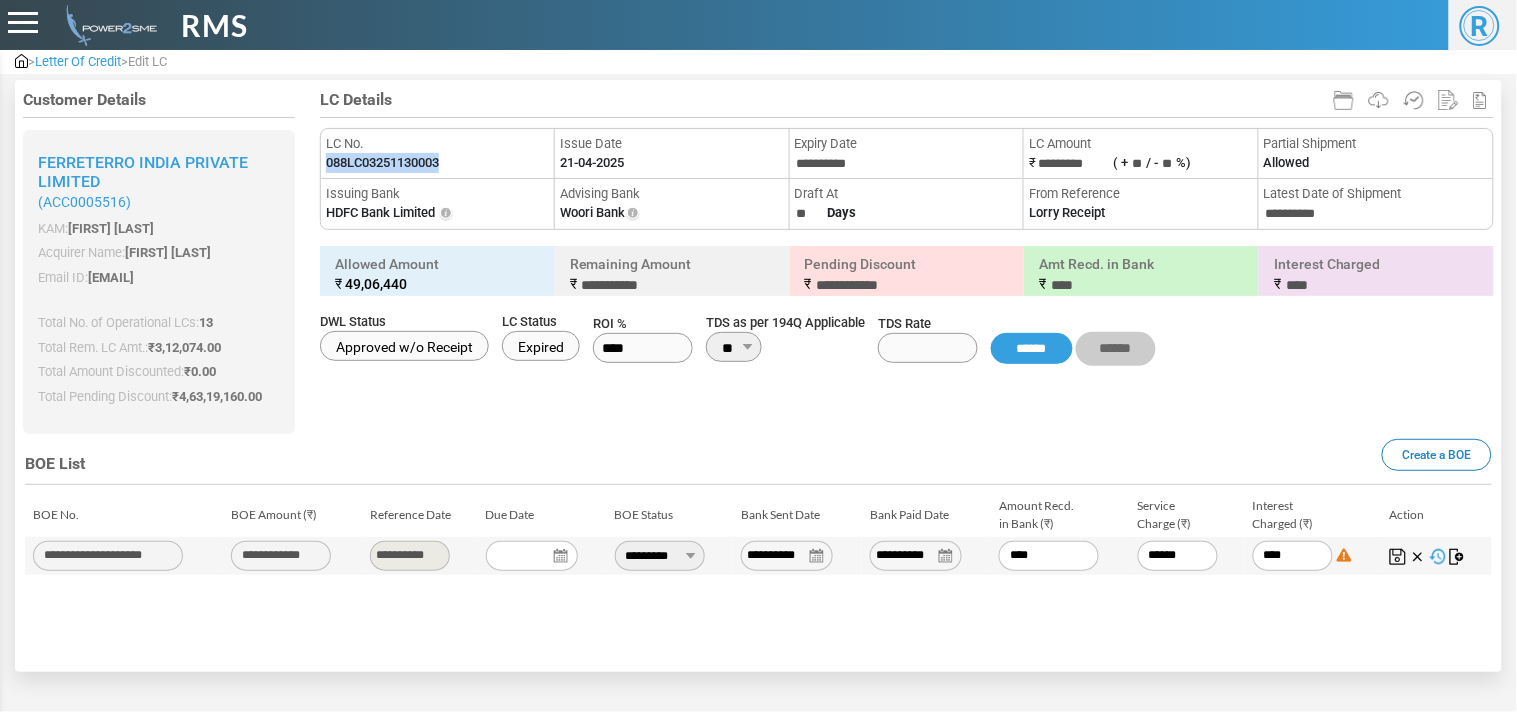 copy on "088LC03251130003" 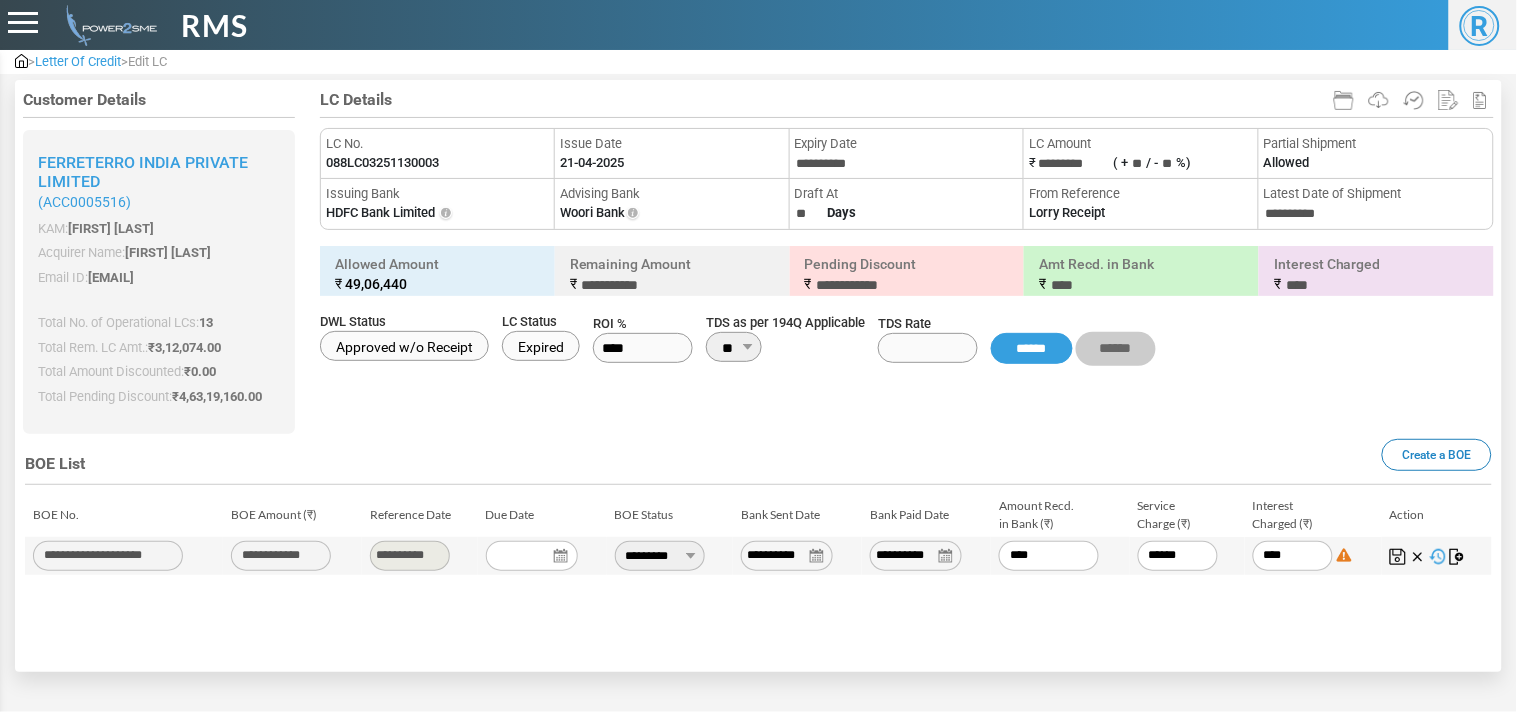 click on "**********" at bounding box center (926, 556) 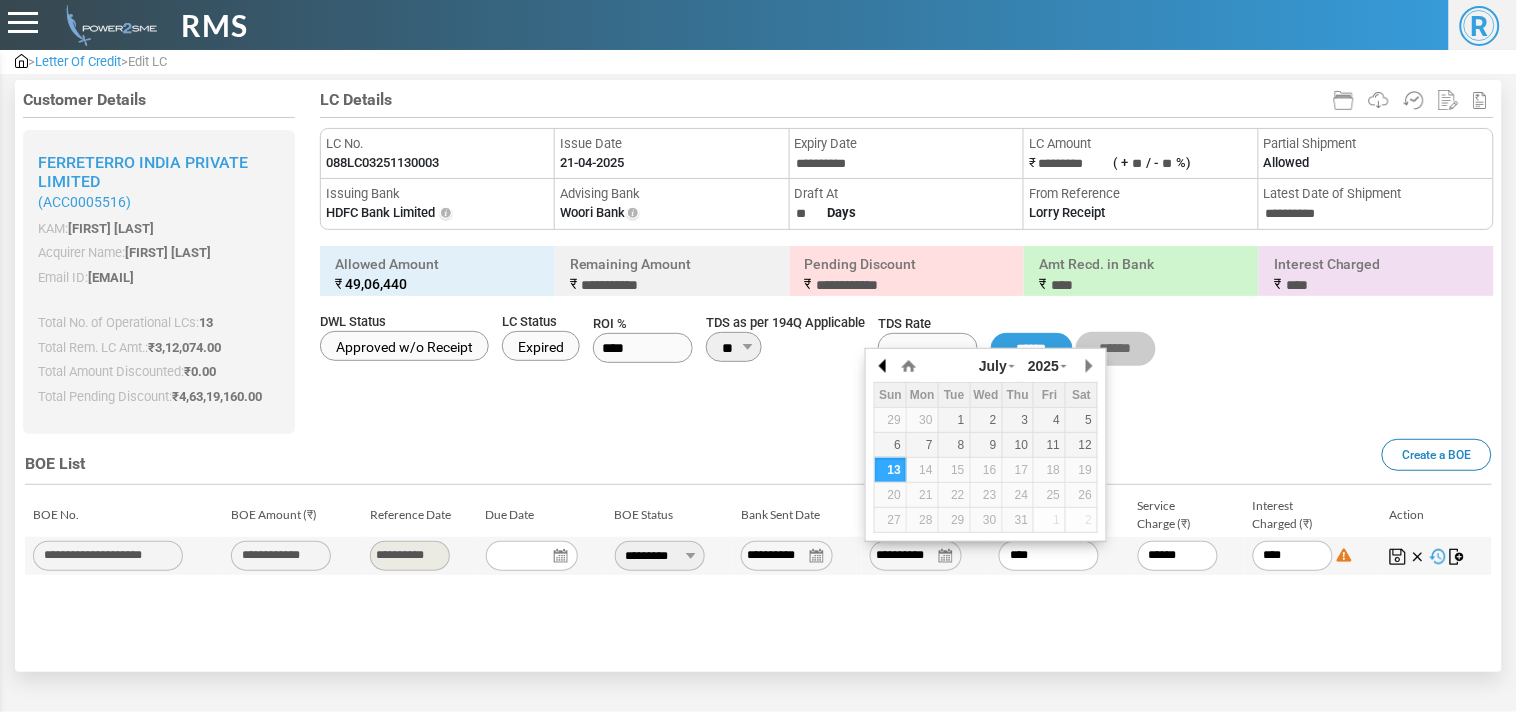 click at bounding box center [884, 366] 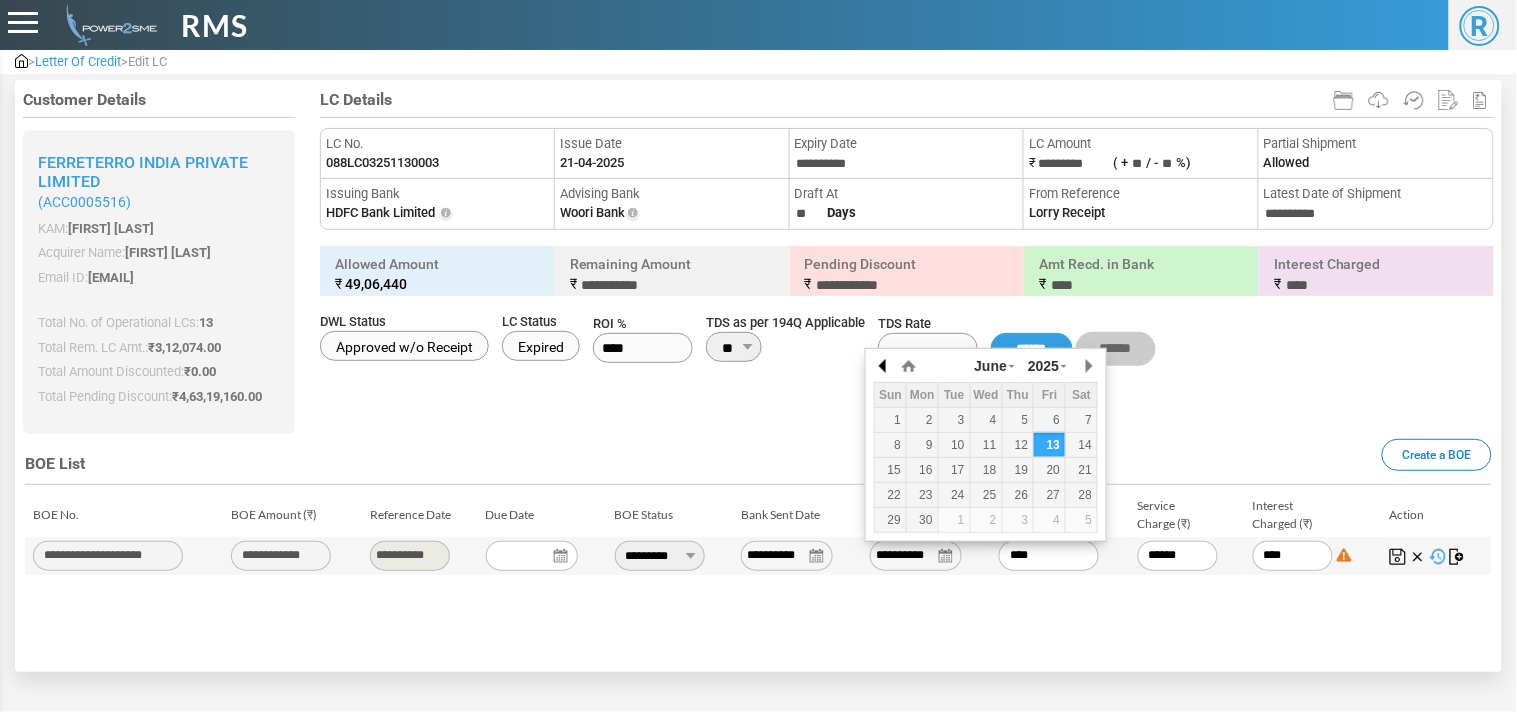 click at bounding box center [884, 366] 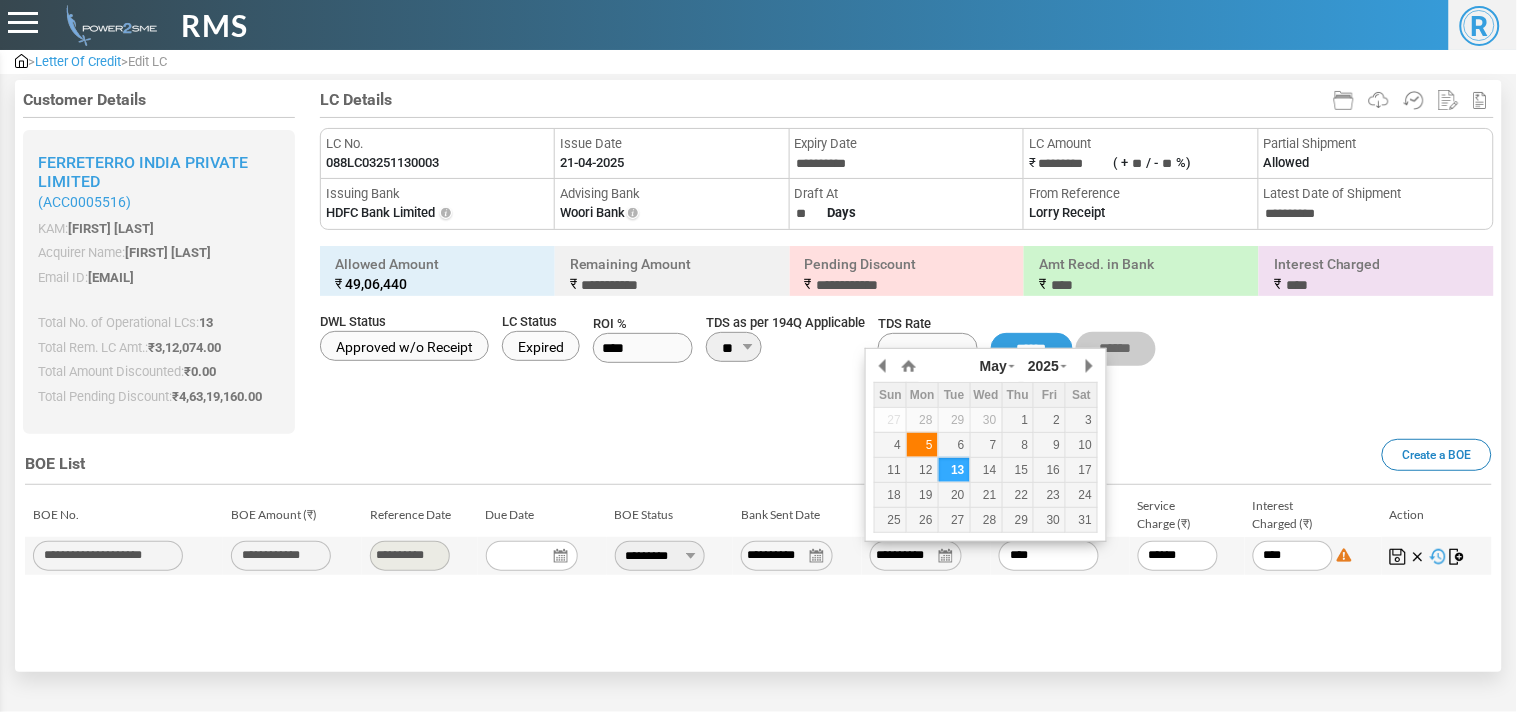 click on "5" at bounding box center [922, 445] 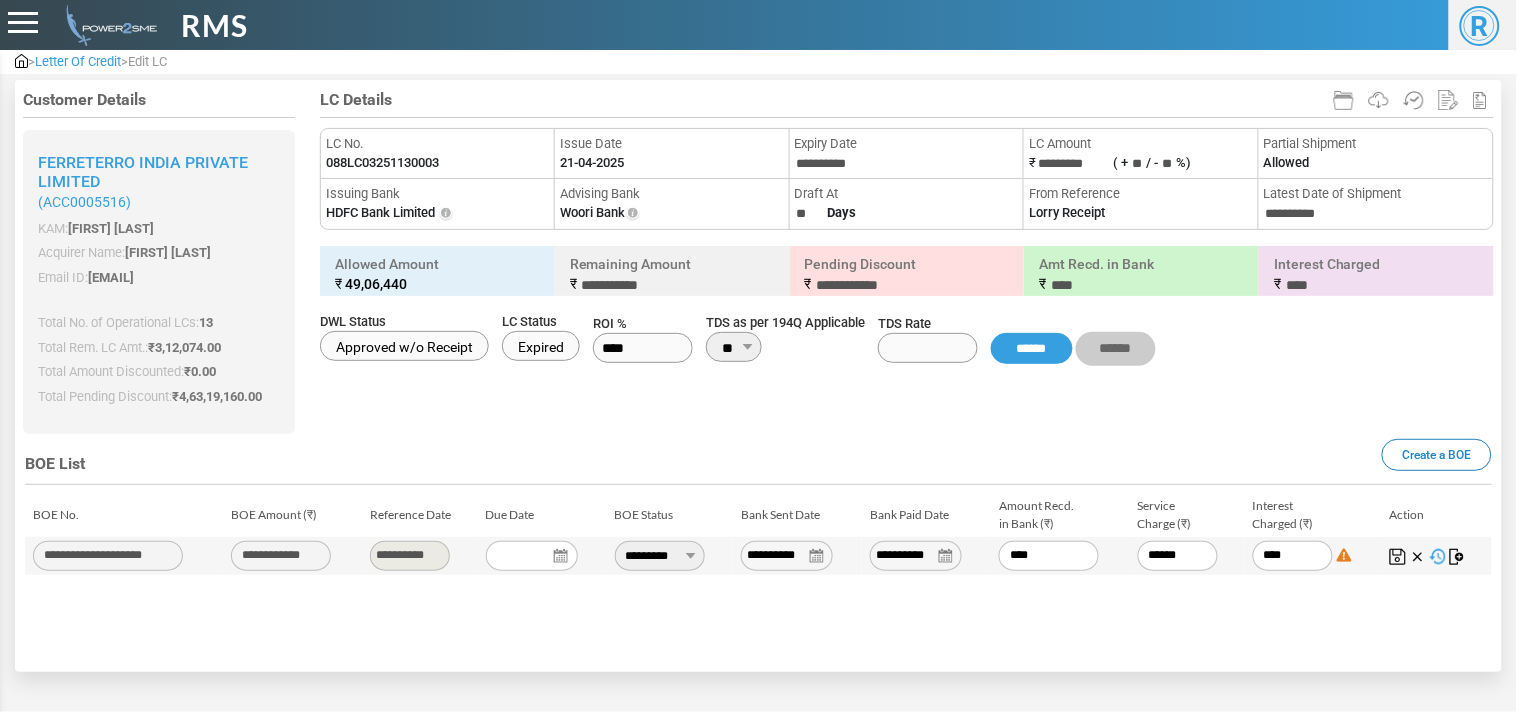 drag, startPoint x: 1041, startPoint y: 556, endPoint x: 852, endPoint y: 495, distance: 198.6001 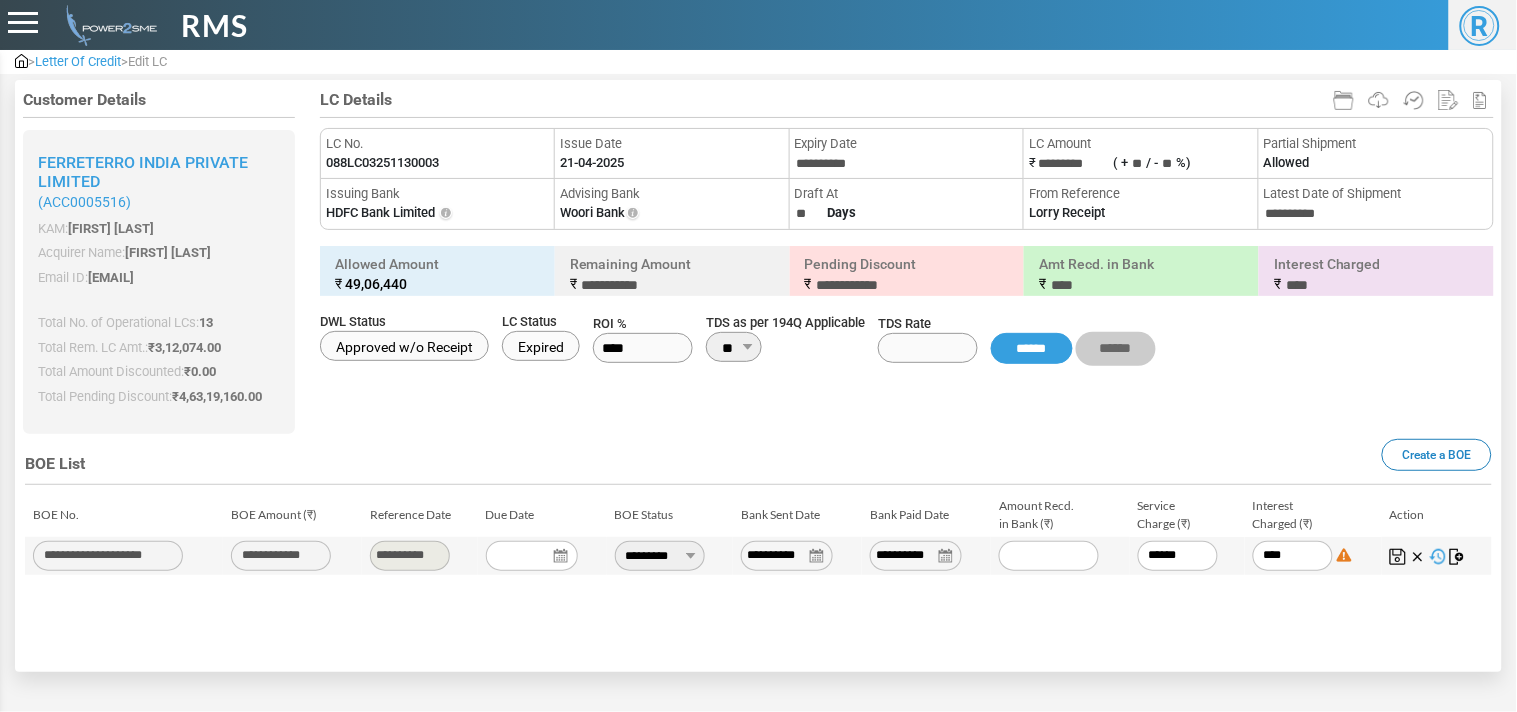 paste on "********" 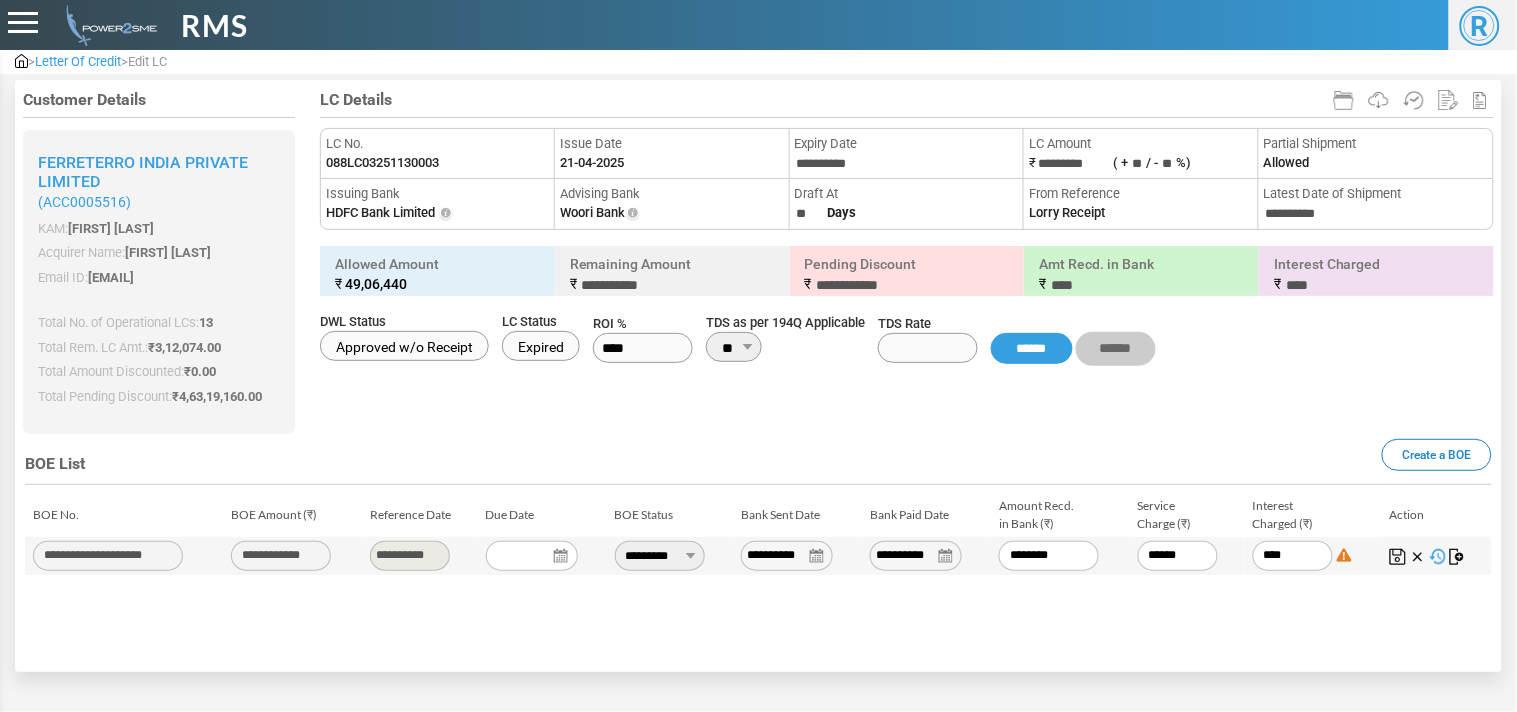 type on "******" 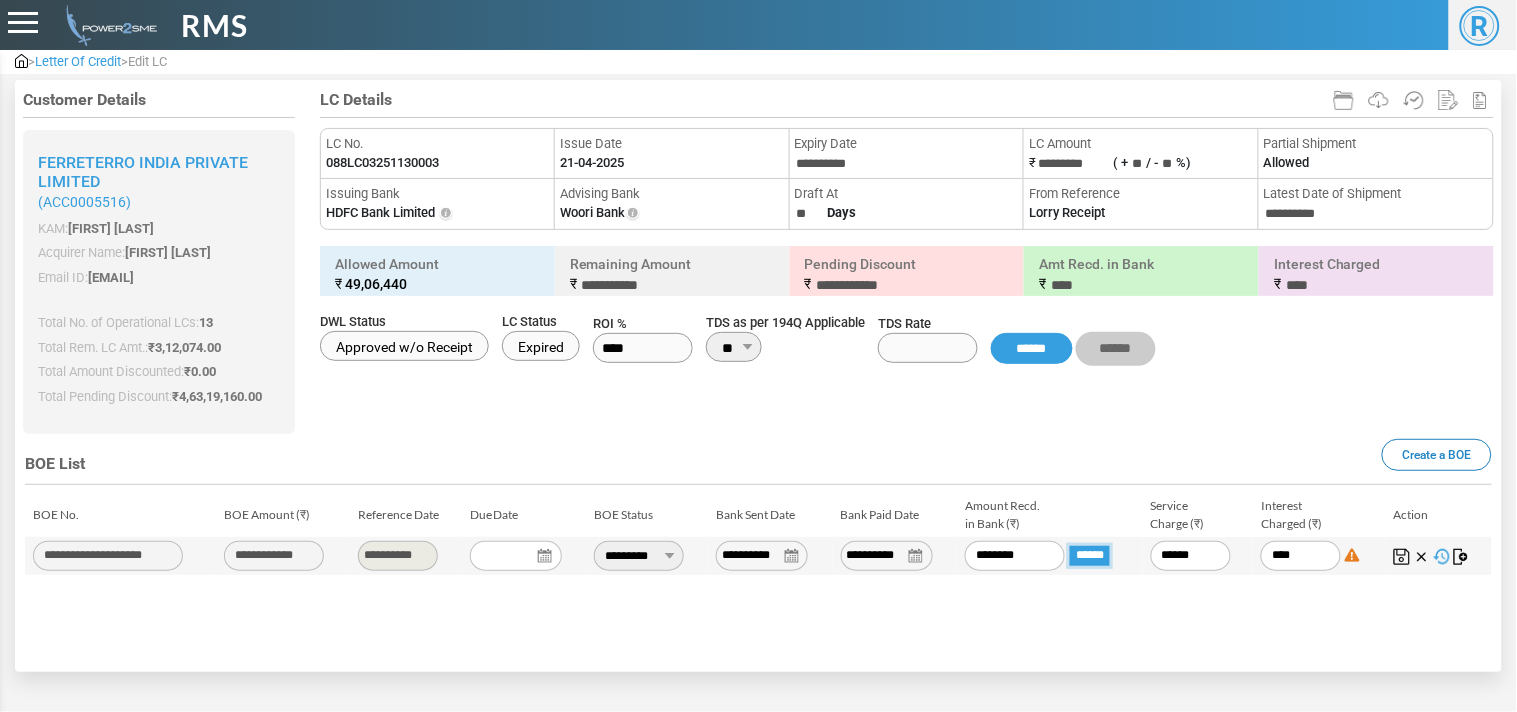 type on "**********" 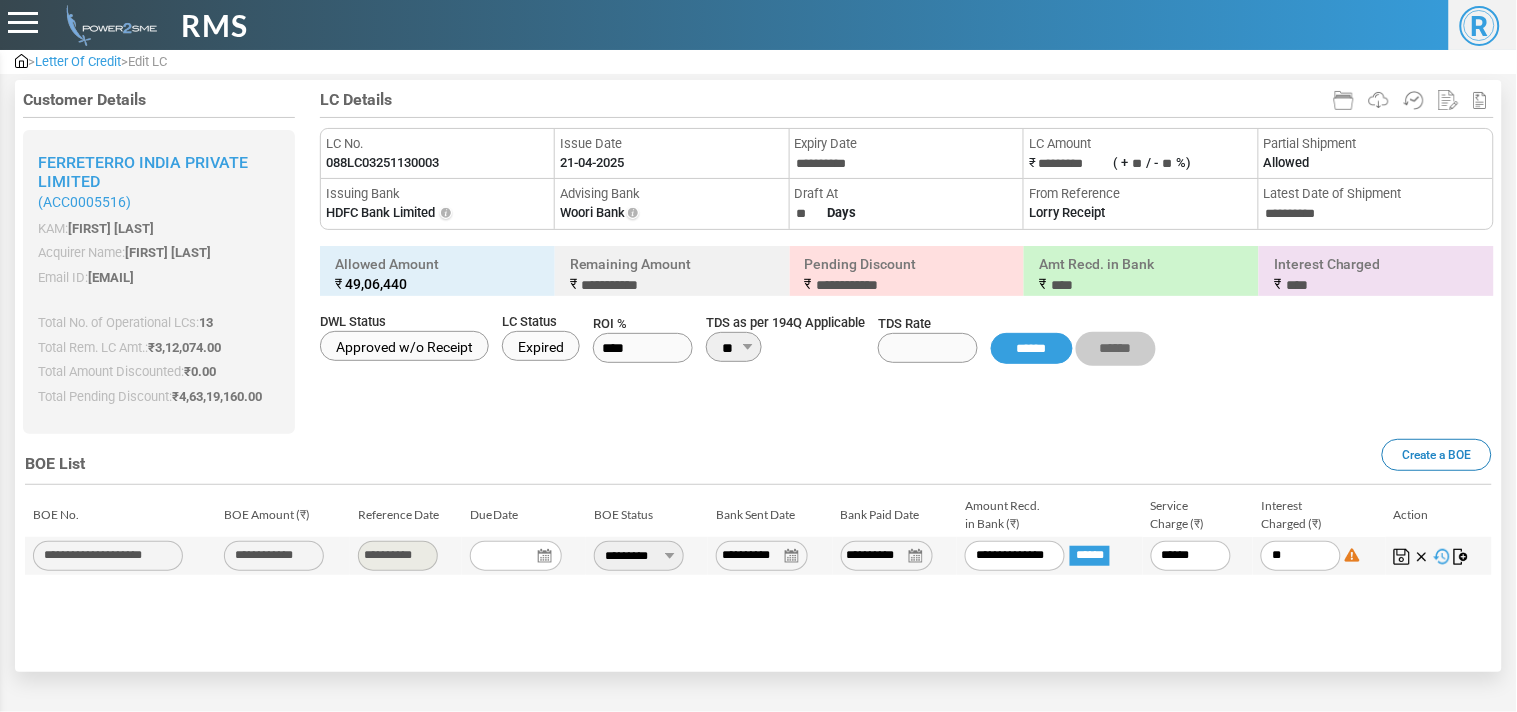 type on "*" 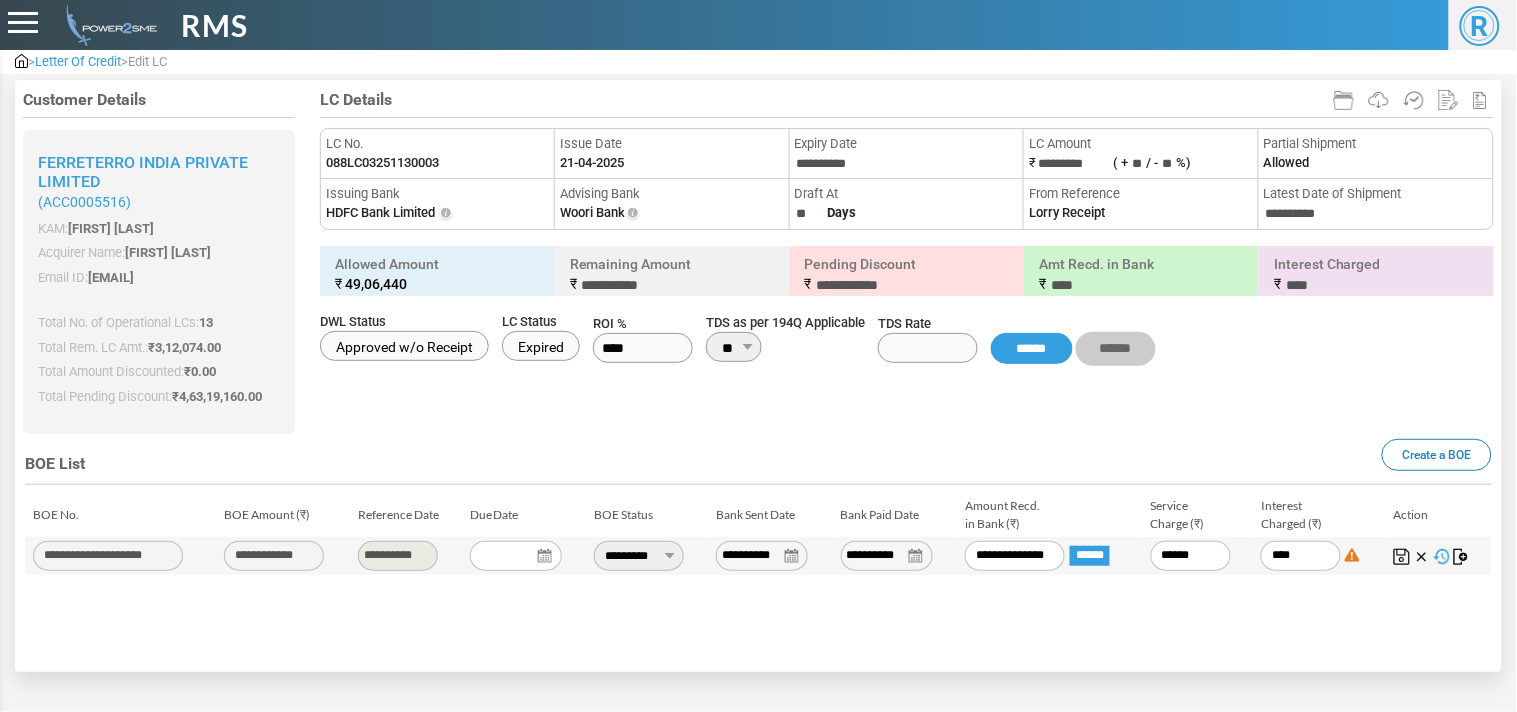 type on "*****" 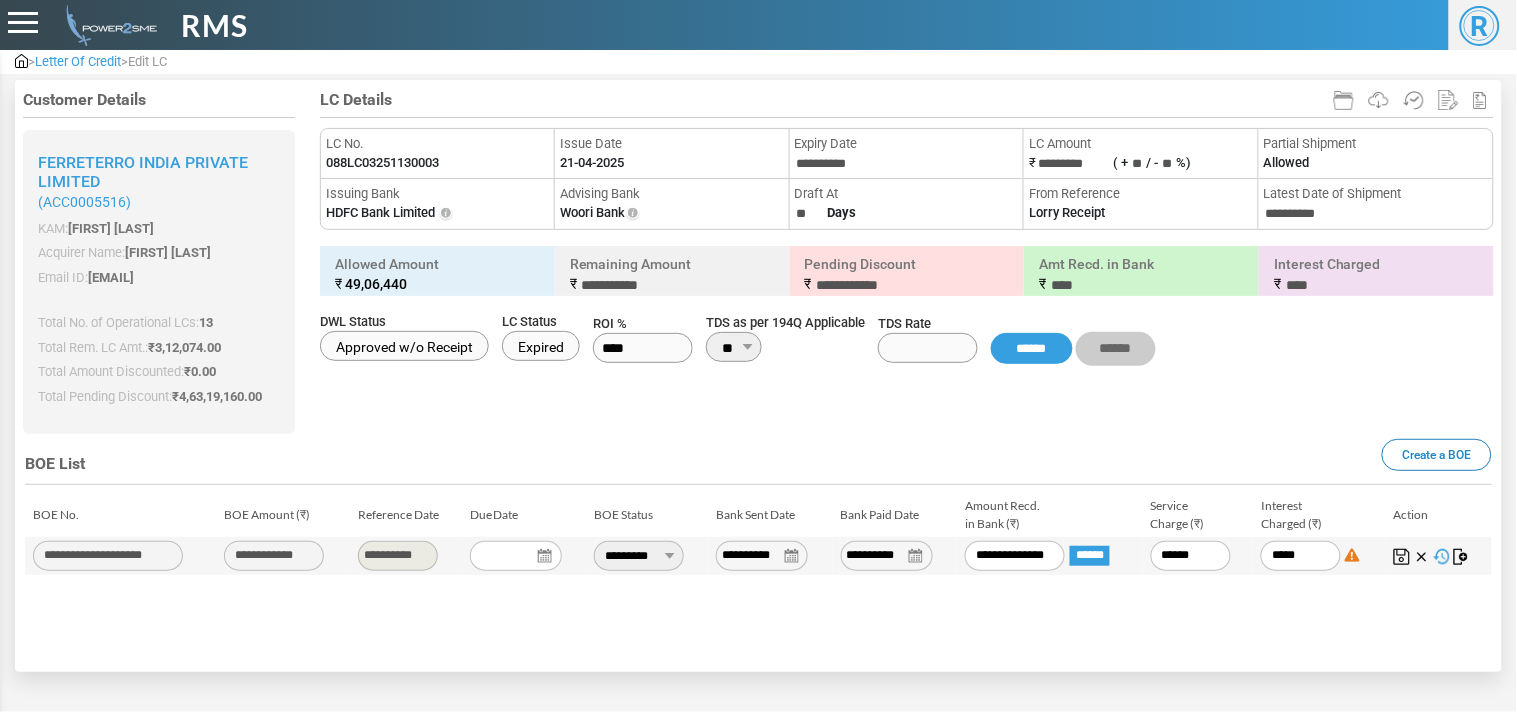 type on "******" 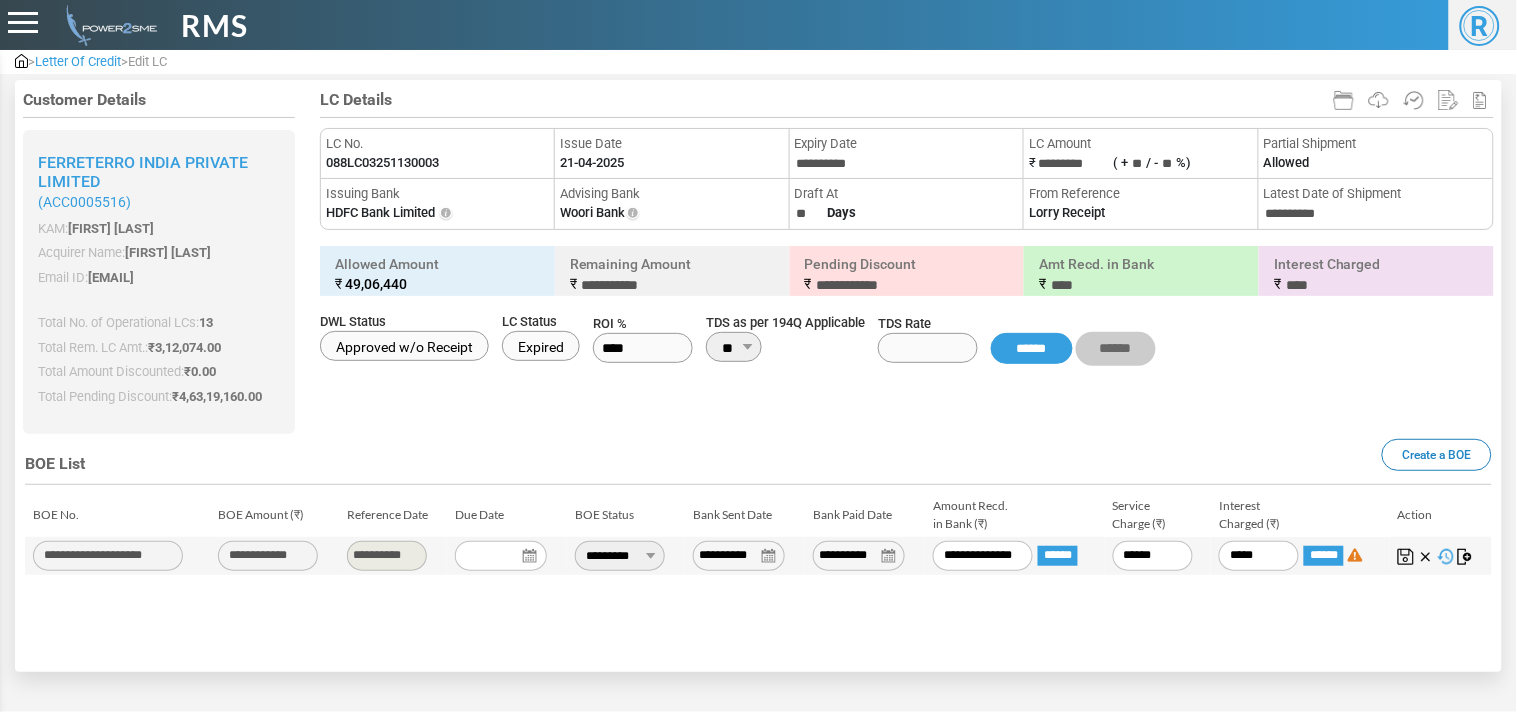 type on "*********" 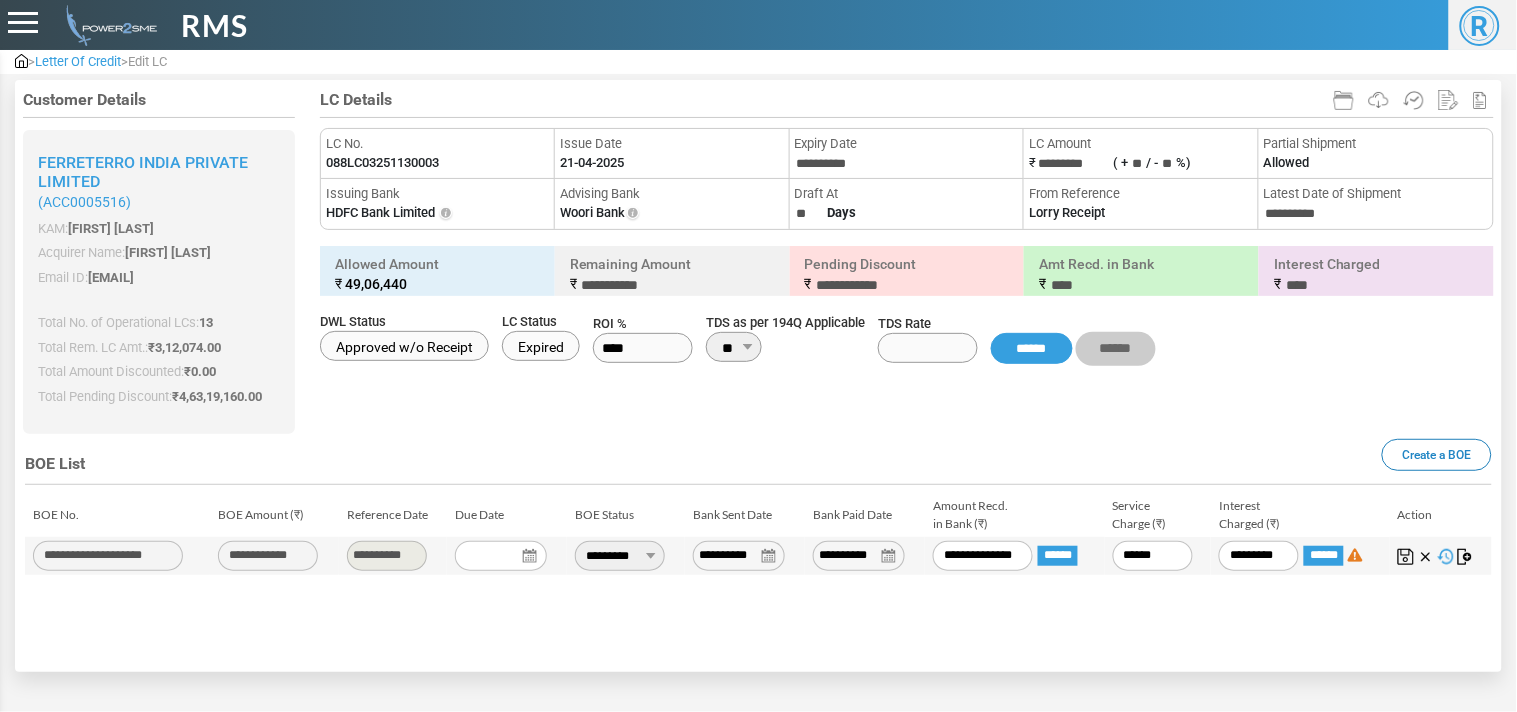 click at bounding box center (1406, 557) 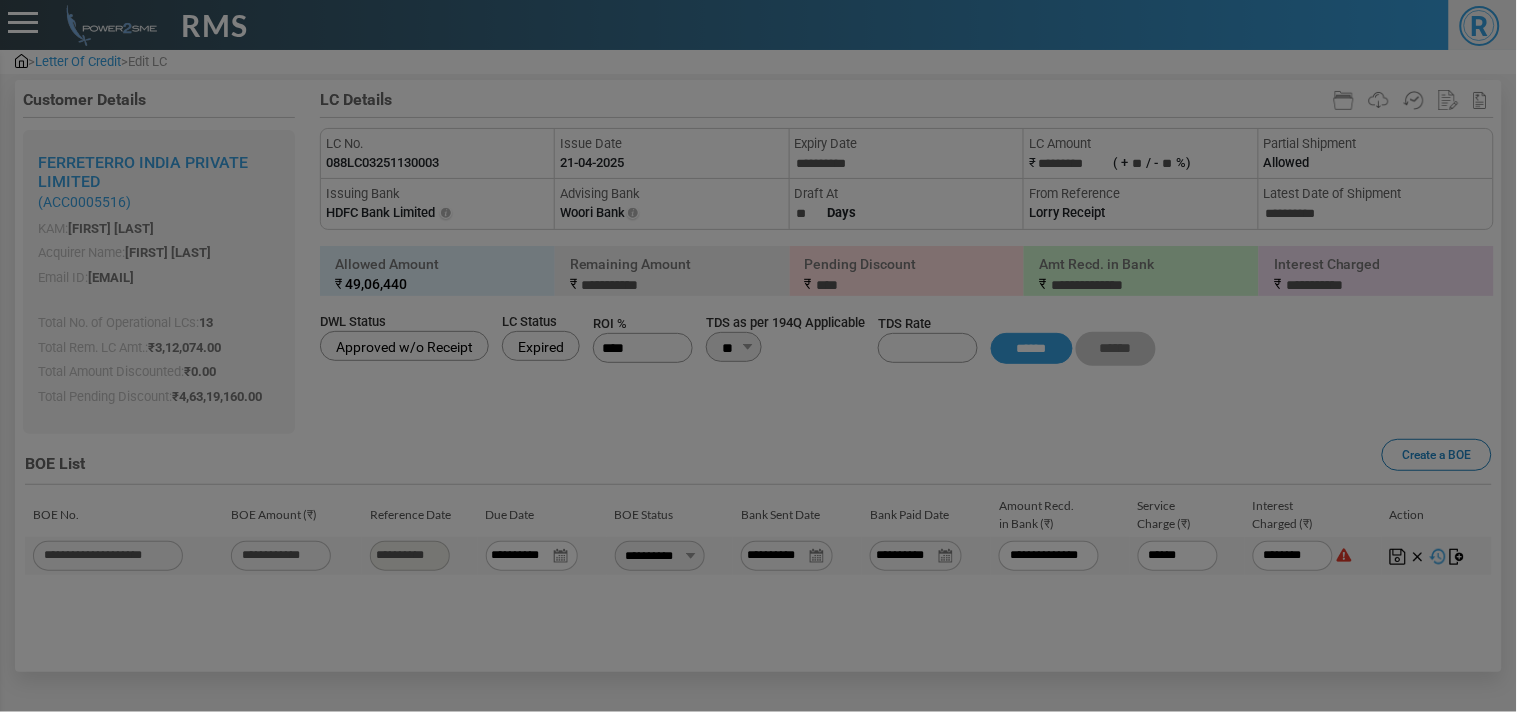 type on "*********" 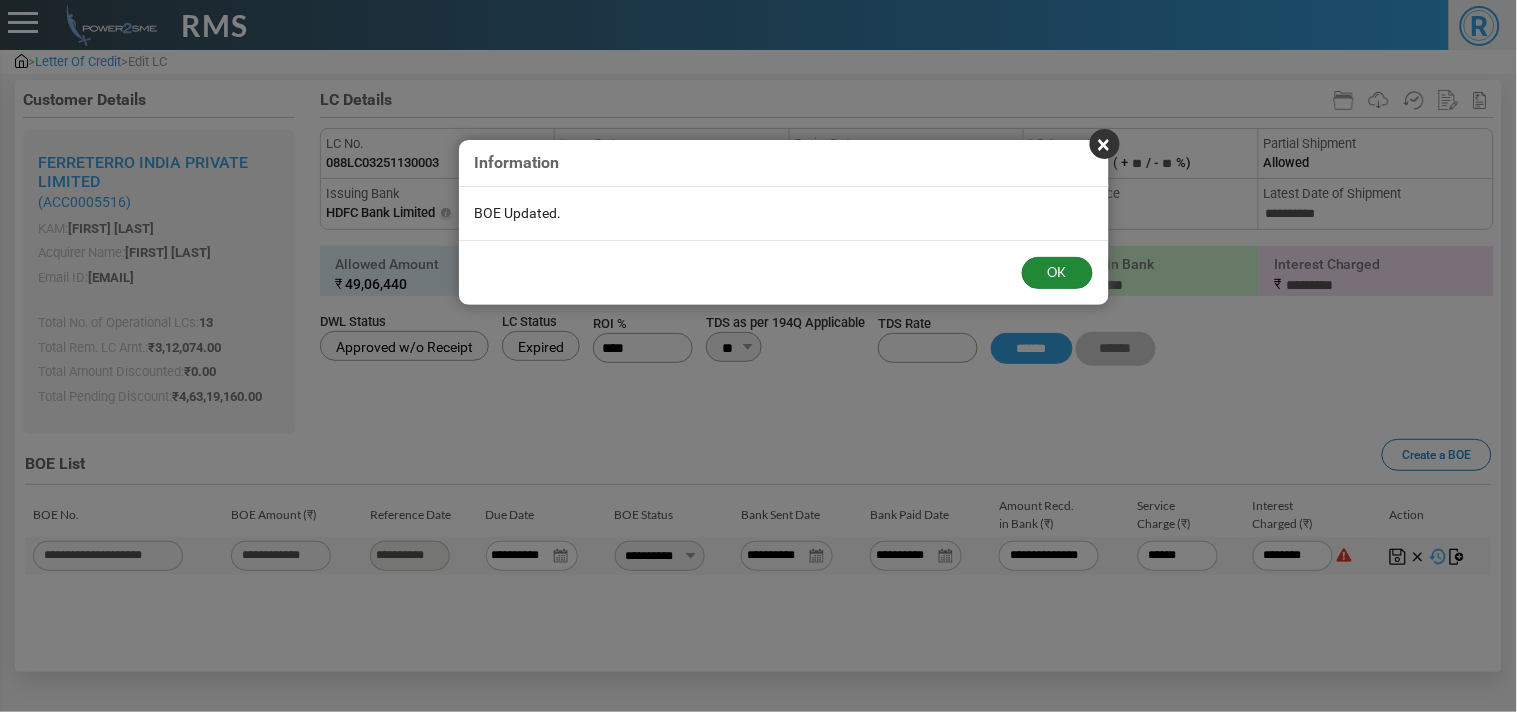 click on "OK" at bounding box center [1057, 273] 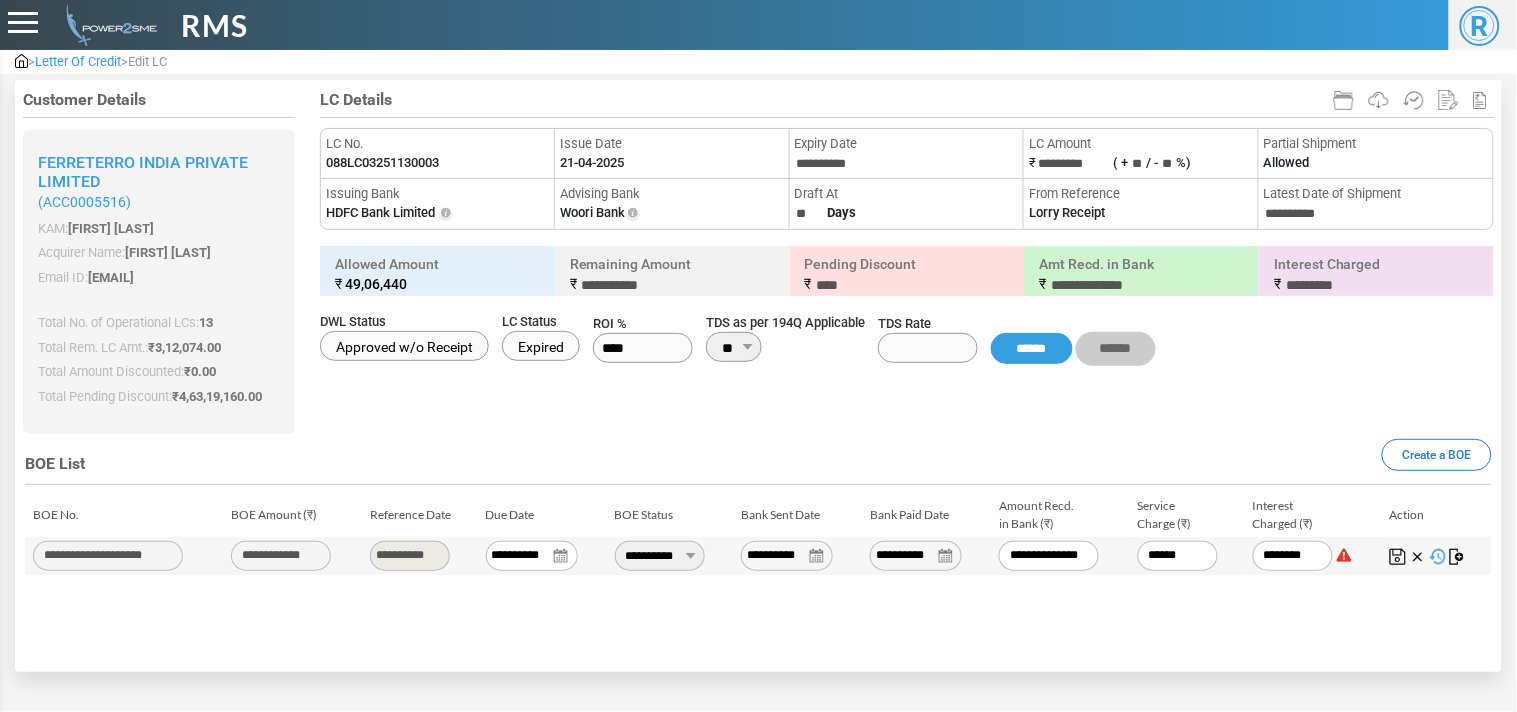 click on "Letter
Of Credit" at bounding box center [78, 61] 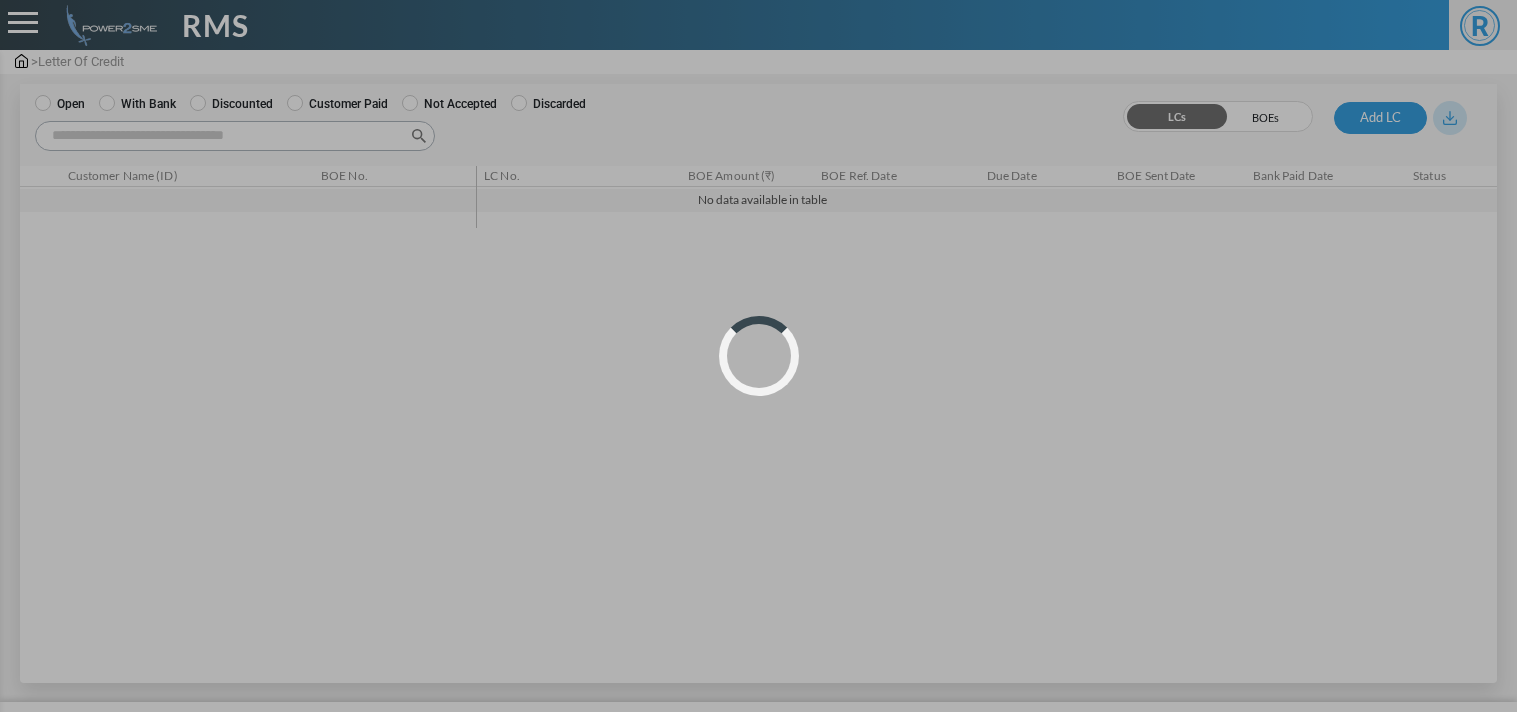 scroll, scrollTop: 0, scrollLeft: 0, axis: both 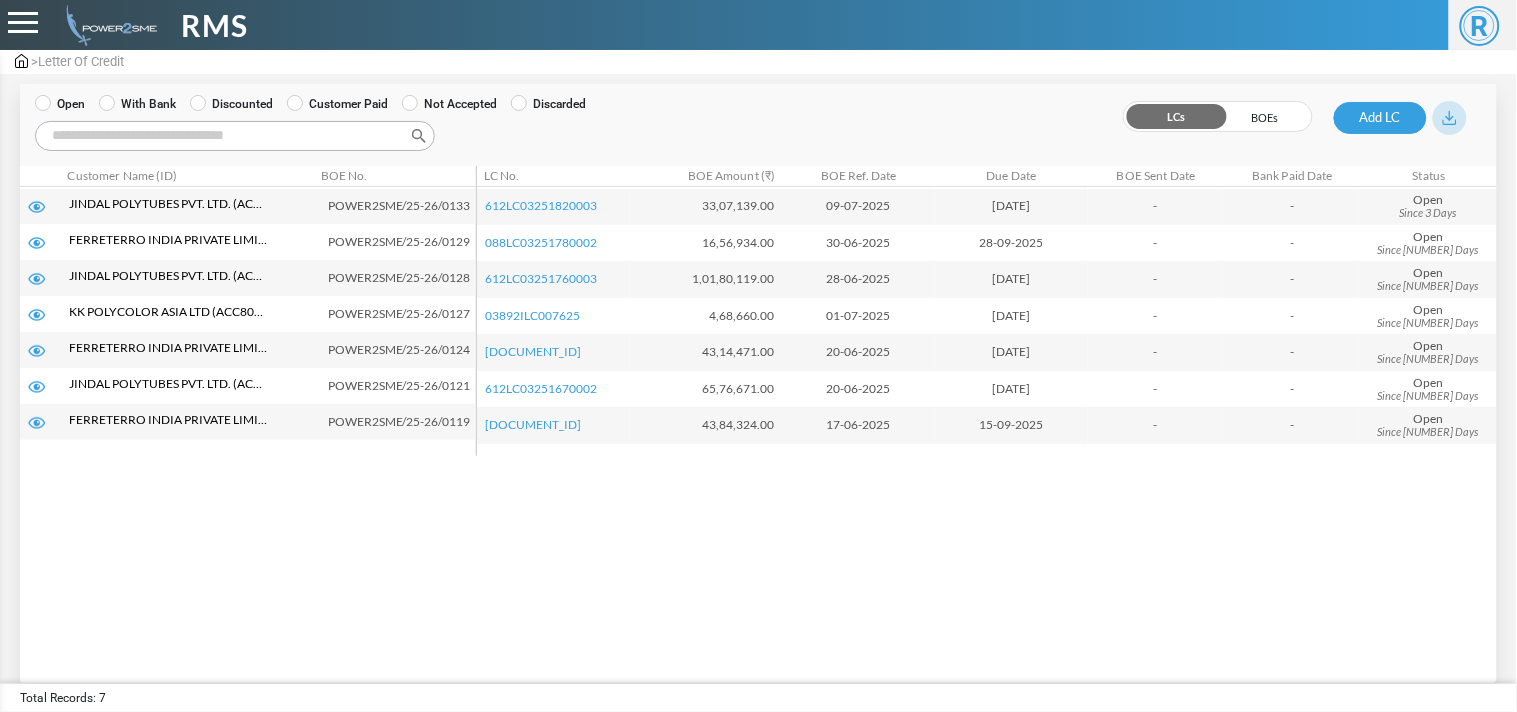click on "With Bank" at bounding box center (137, 104) 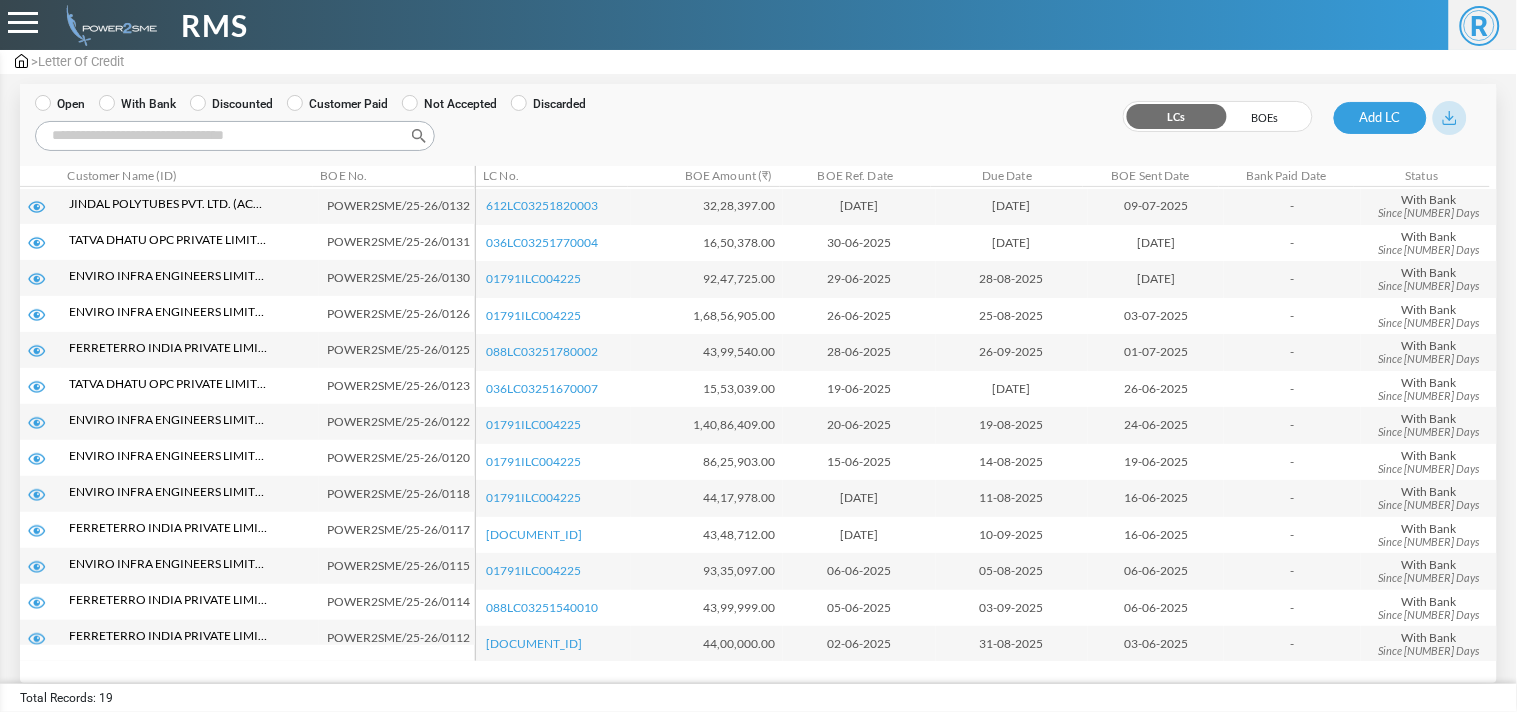 click on "Search:" at bounding box center (235, 136) 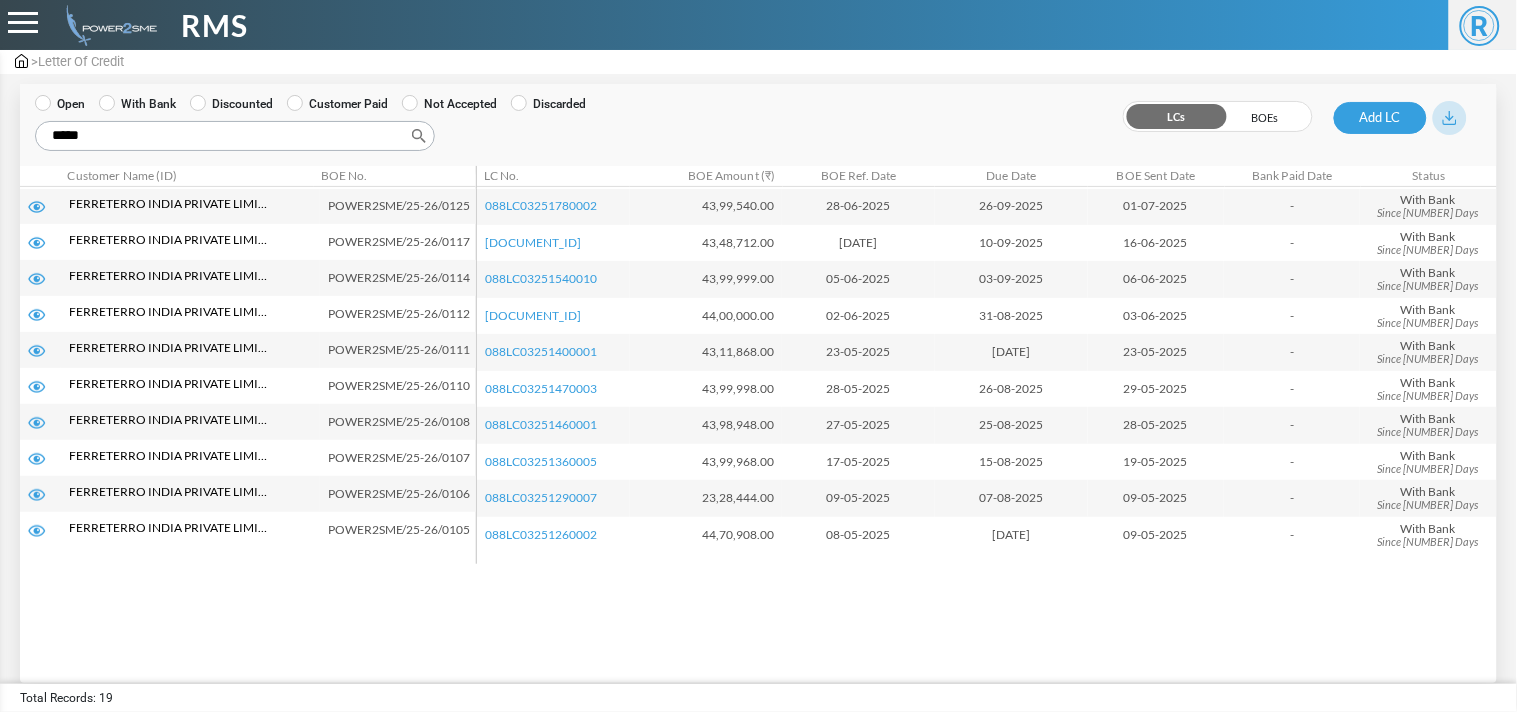 type on "*****" 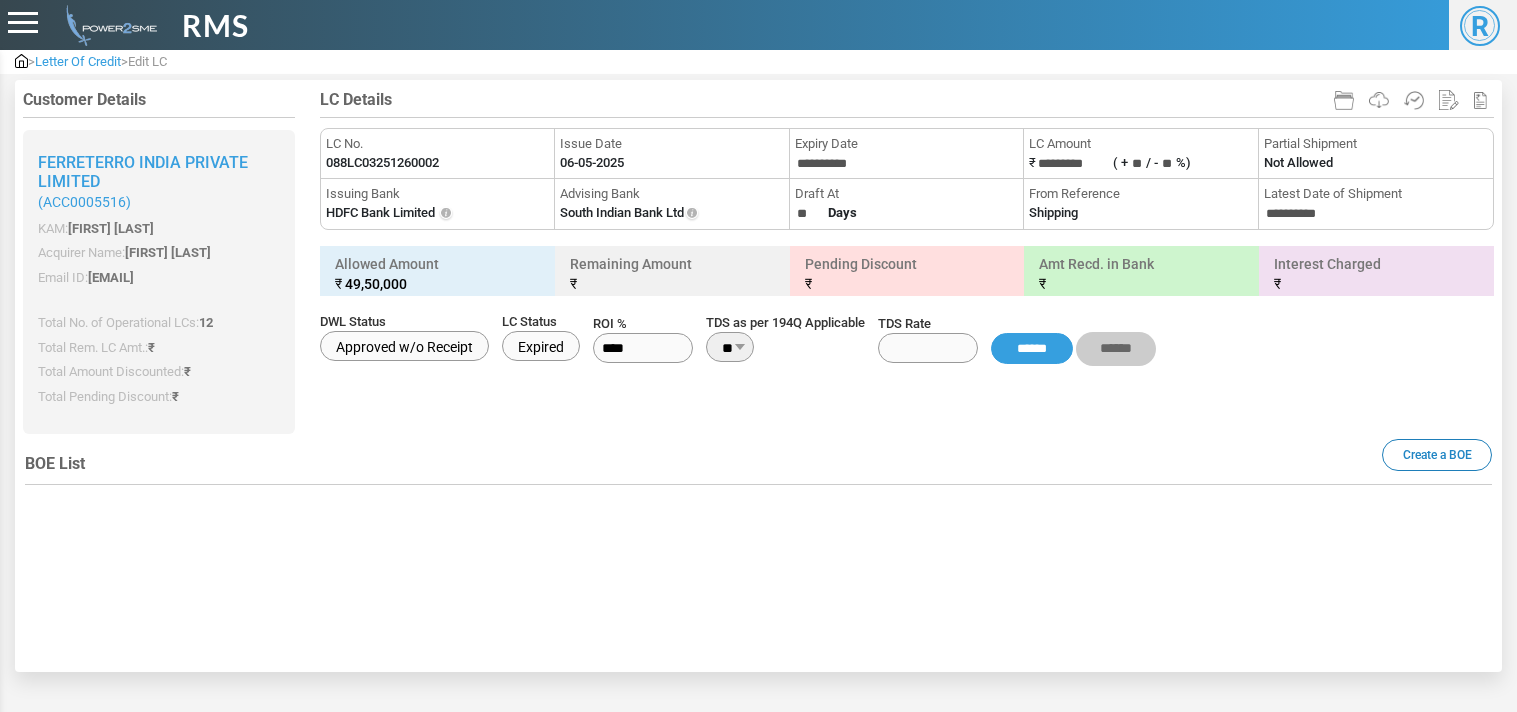 type on "**********" 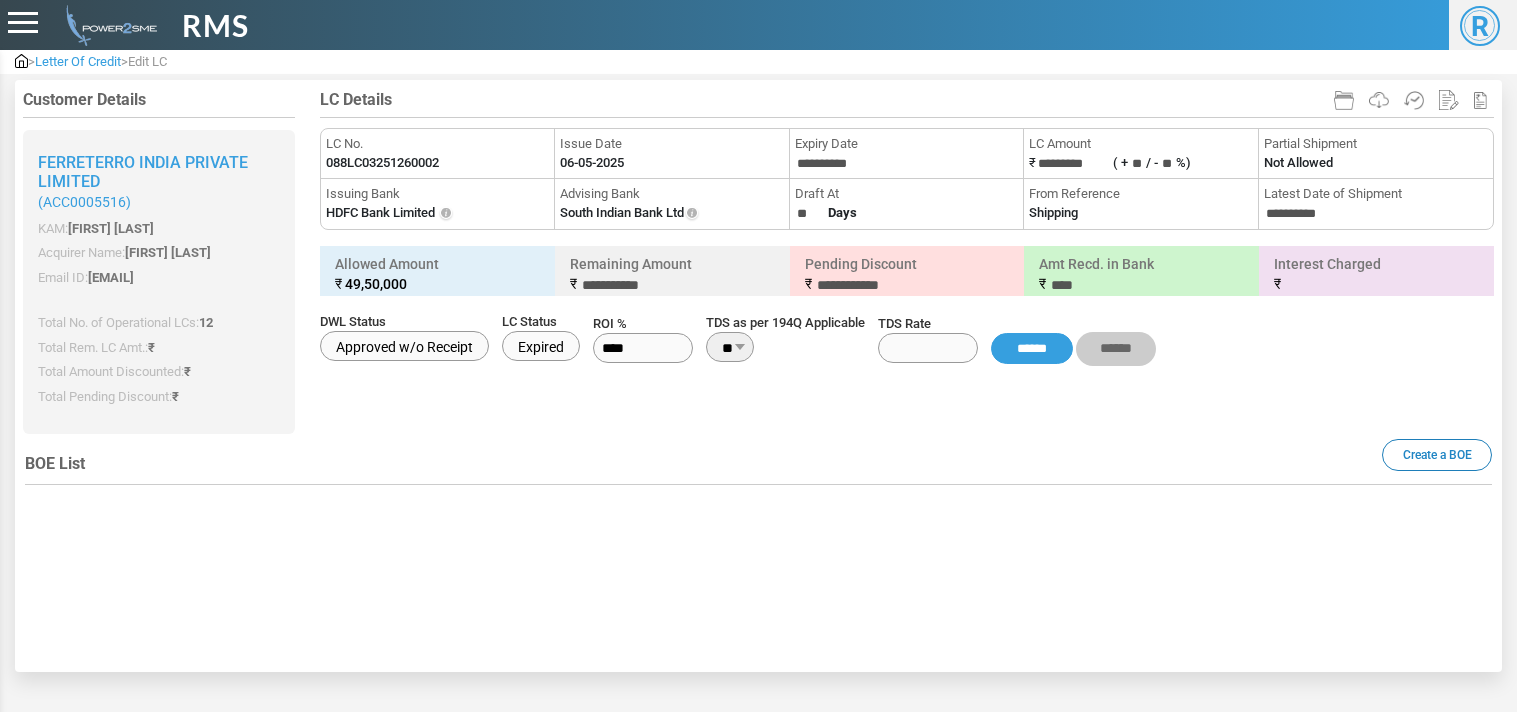 type on "****" 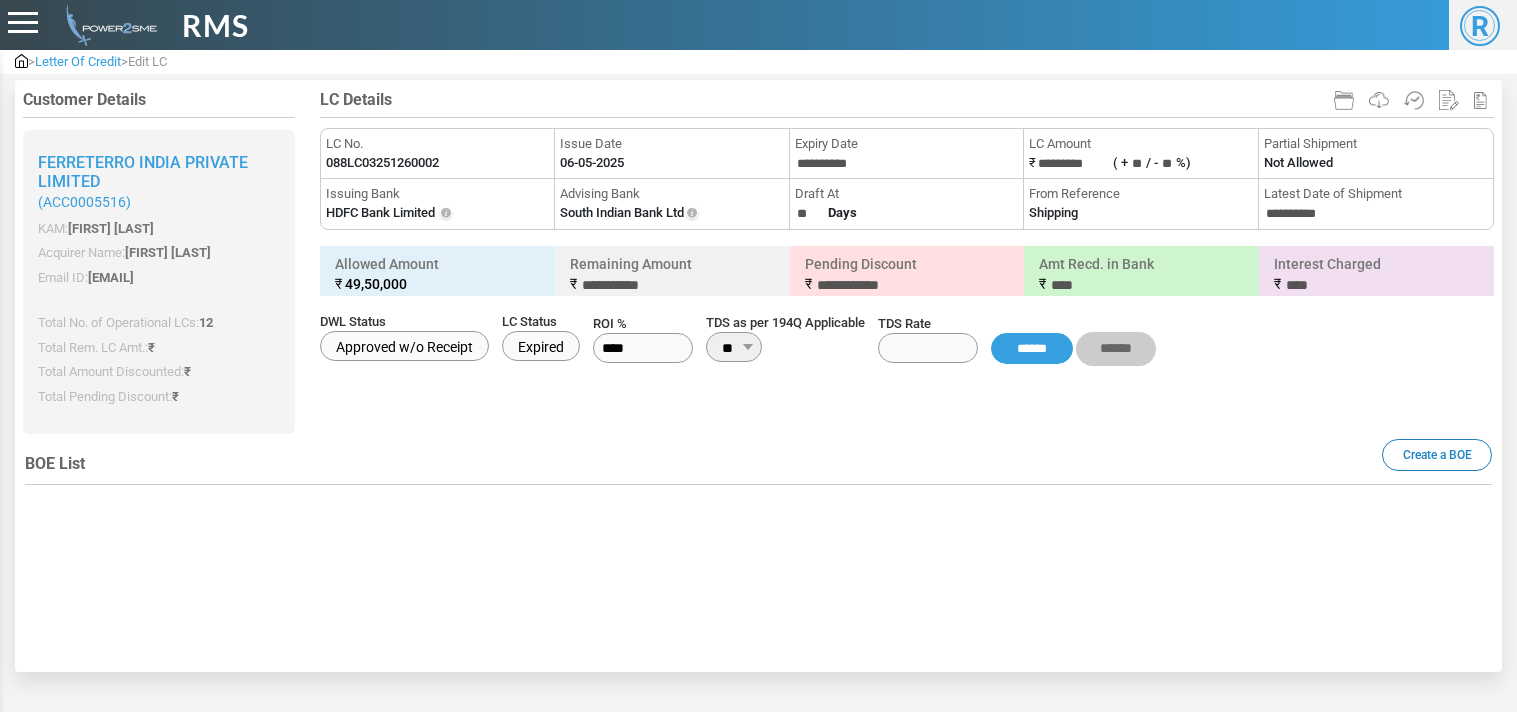 scroll, scrollTop: 0, scrollLeft: 0, axis: both 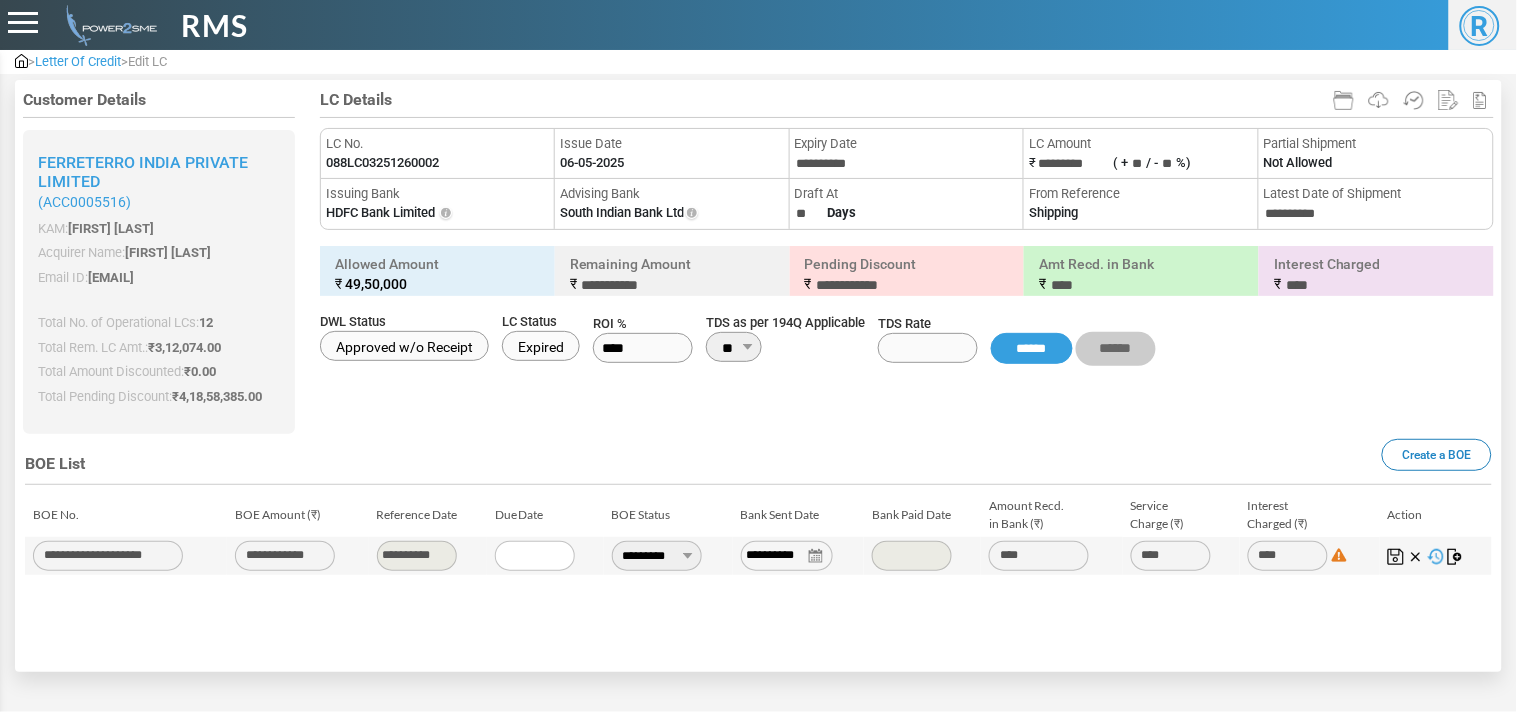 click on "LC No." at bounding box center [437, 144] 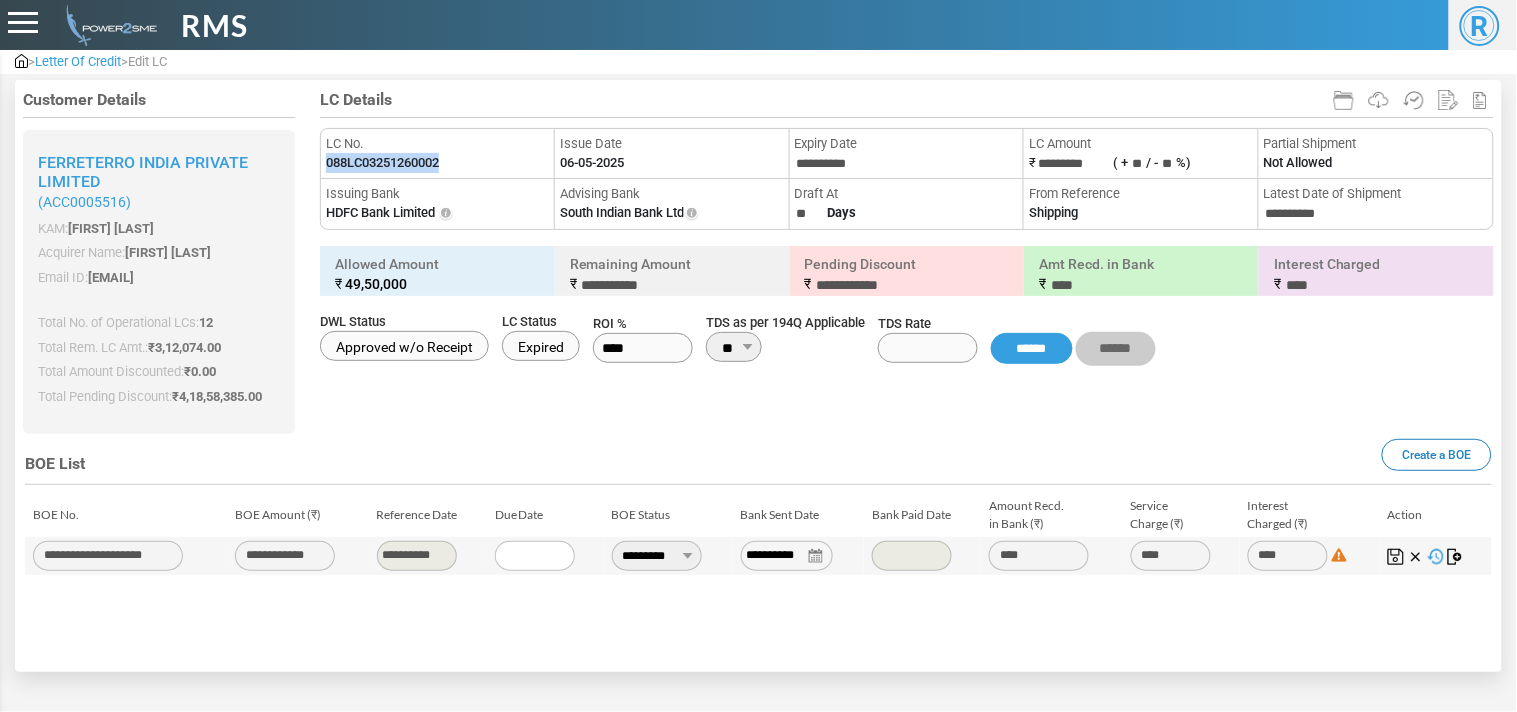 click on "088LC03251260002" at bounding box center [382, 163] 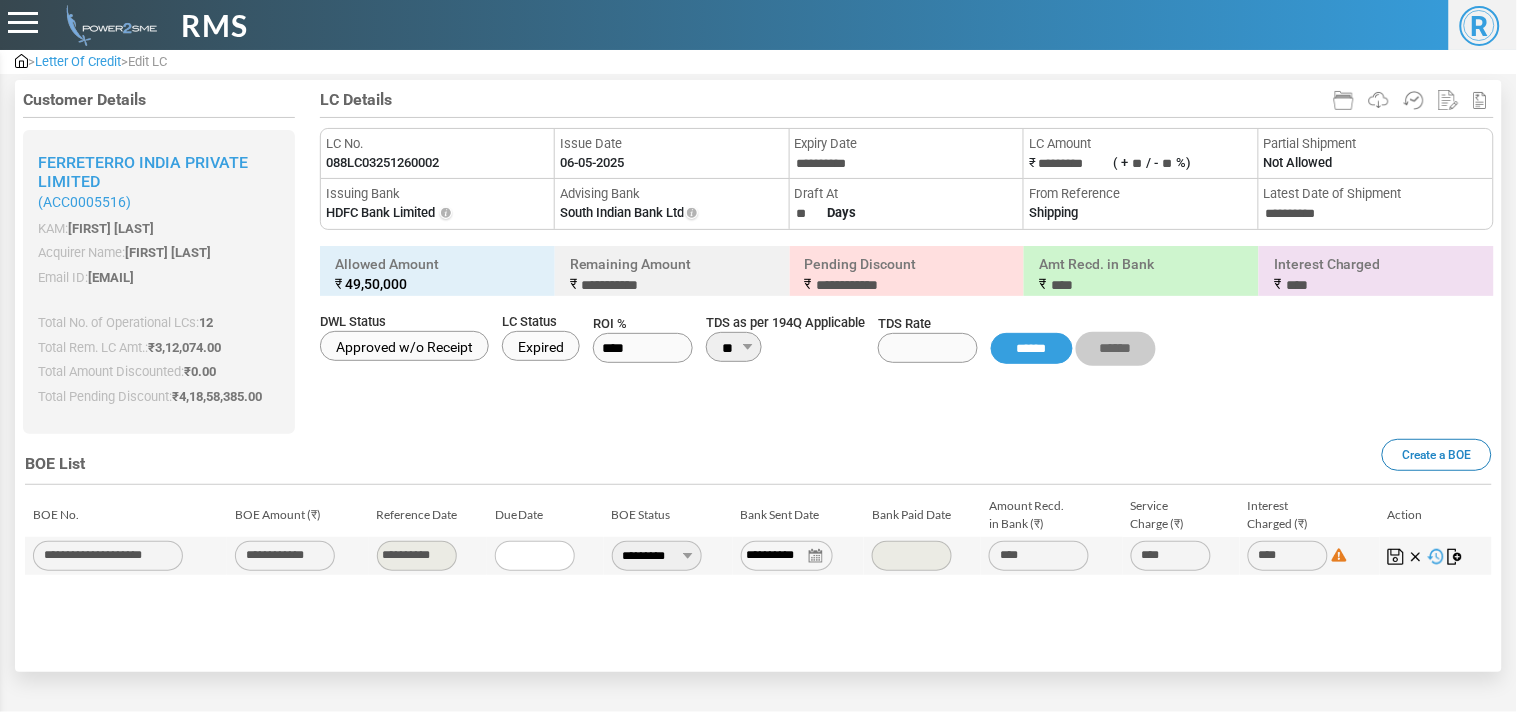 click on "**********" at bounding box center (758, 517) 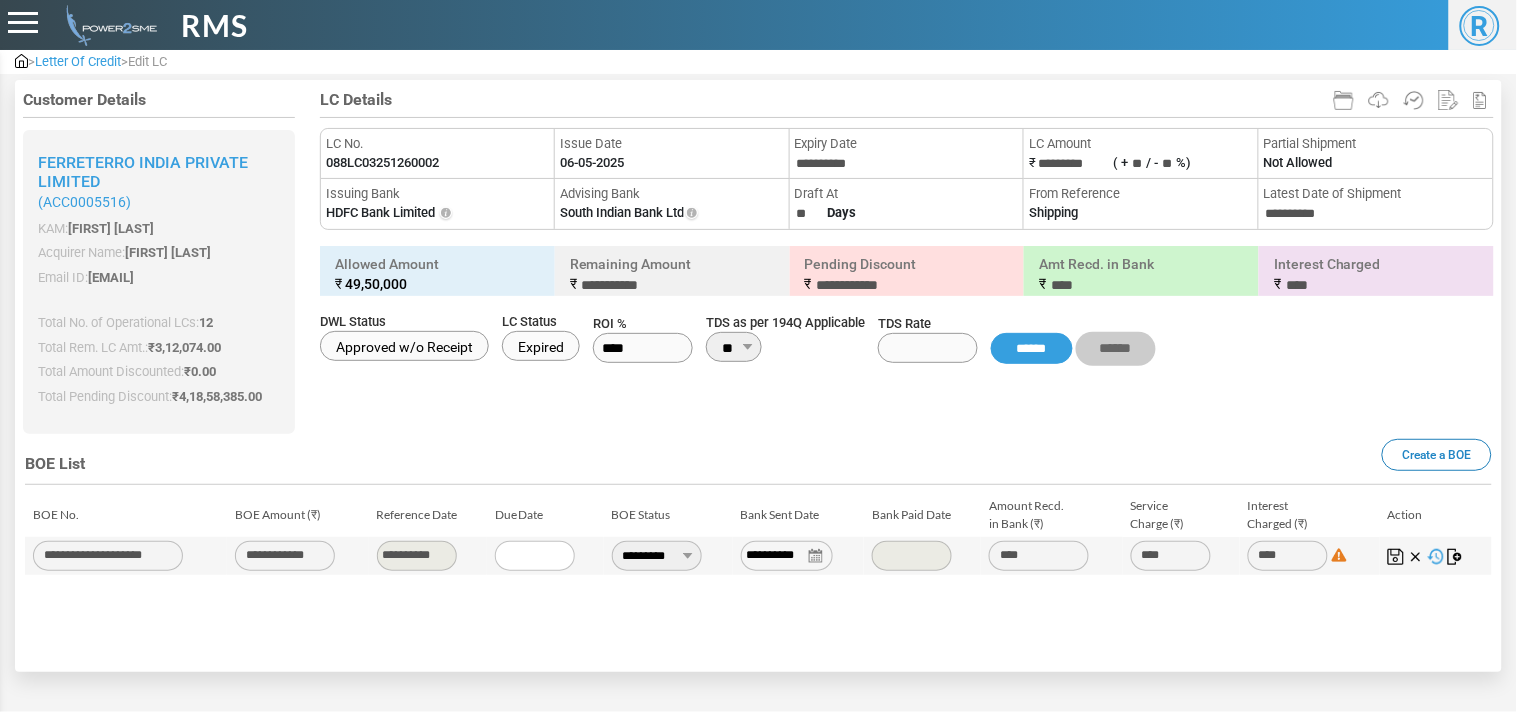 select on "***" 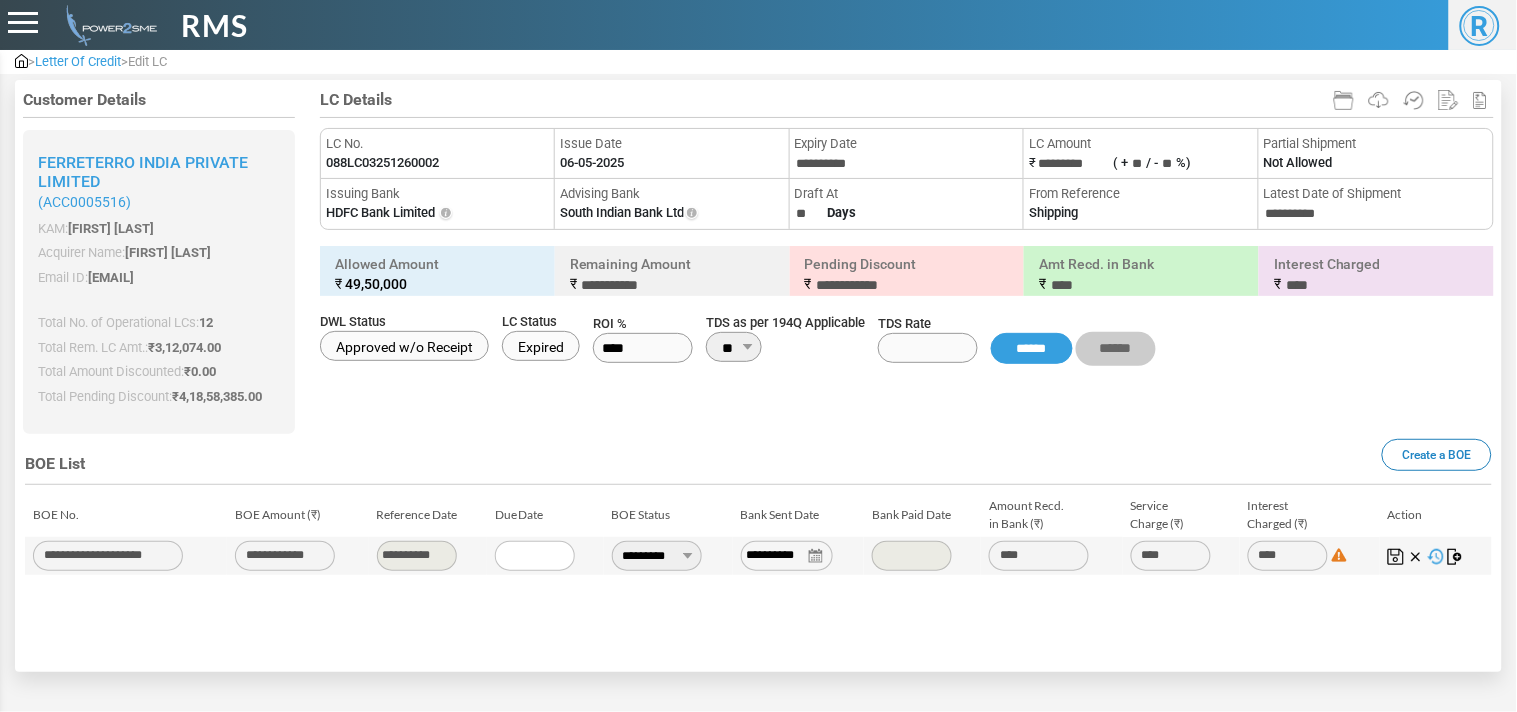 click on "**********" at bounding box center (657, 556) 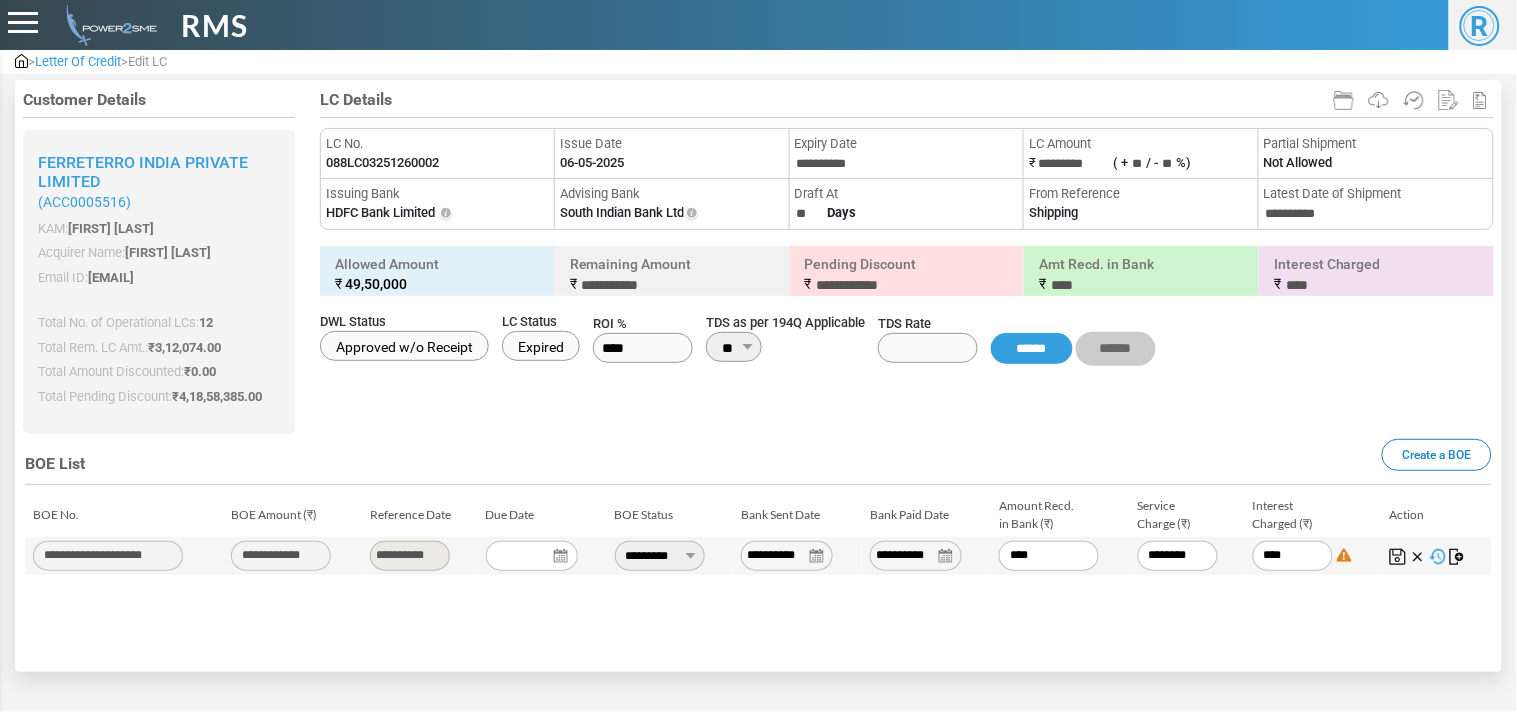click on "**********" at bounding box center [916, 556] 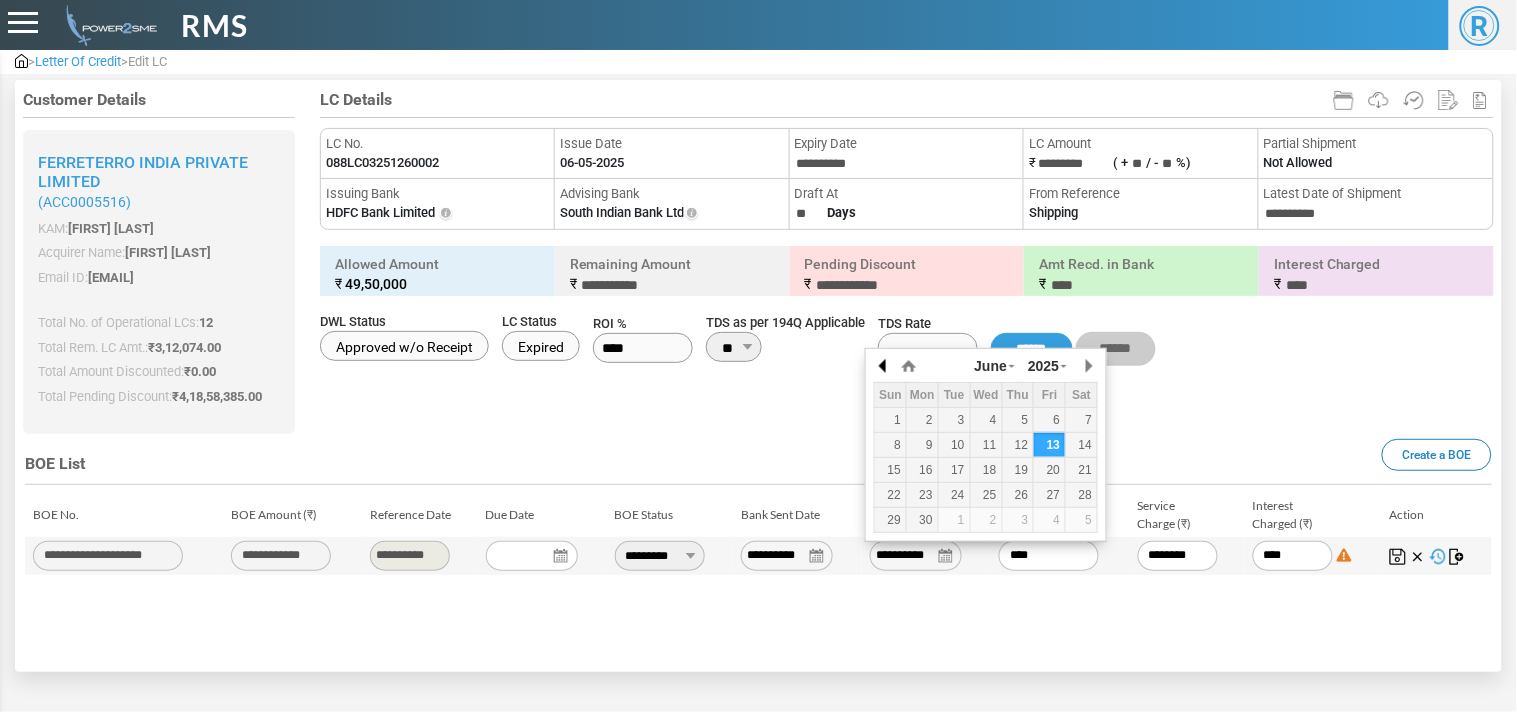 click at bounding box center [884, 366] 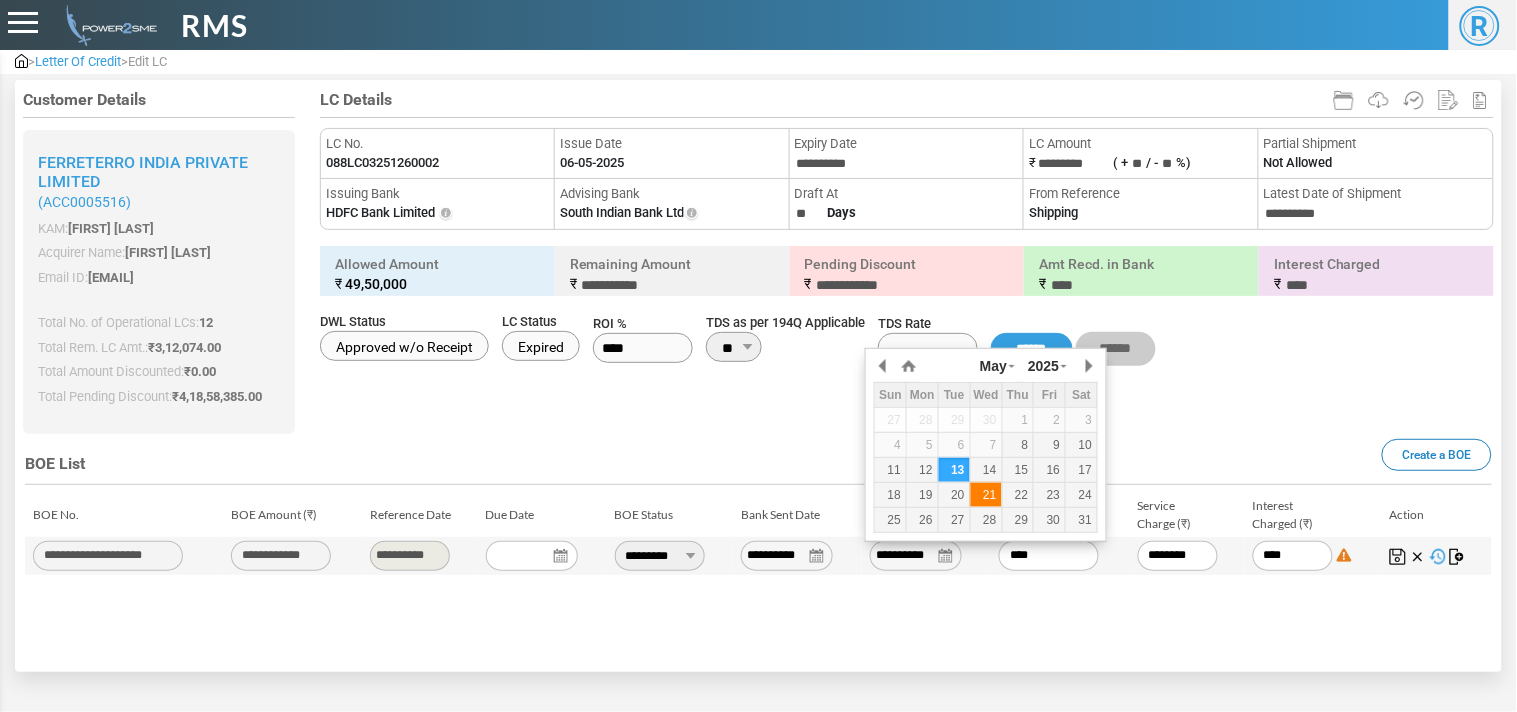 click on "21" at bounding box center [986, 495] 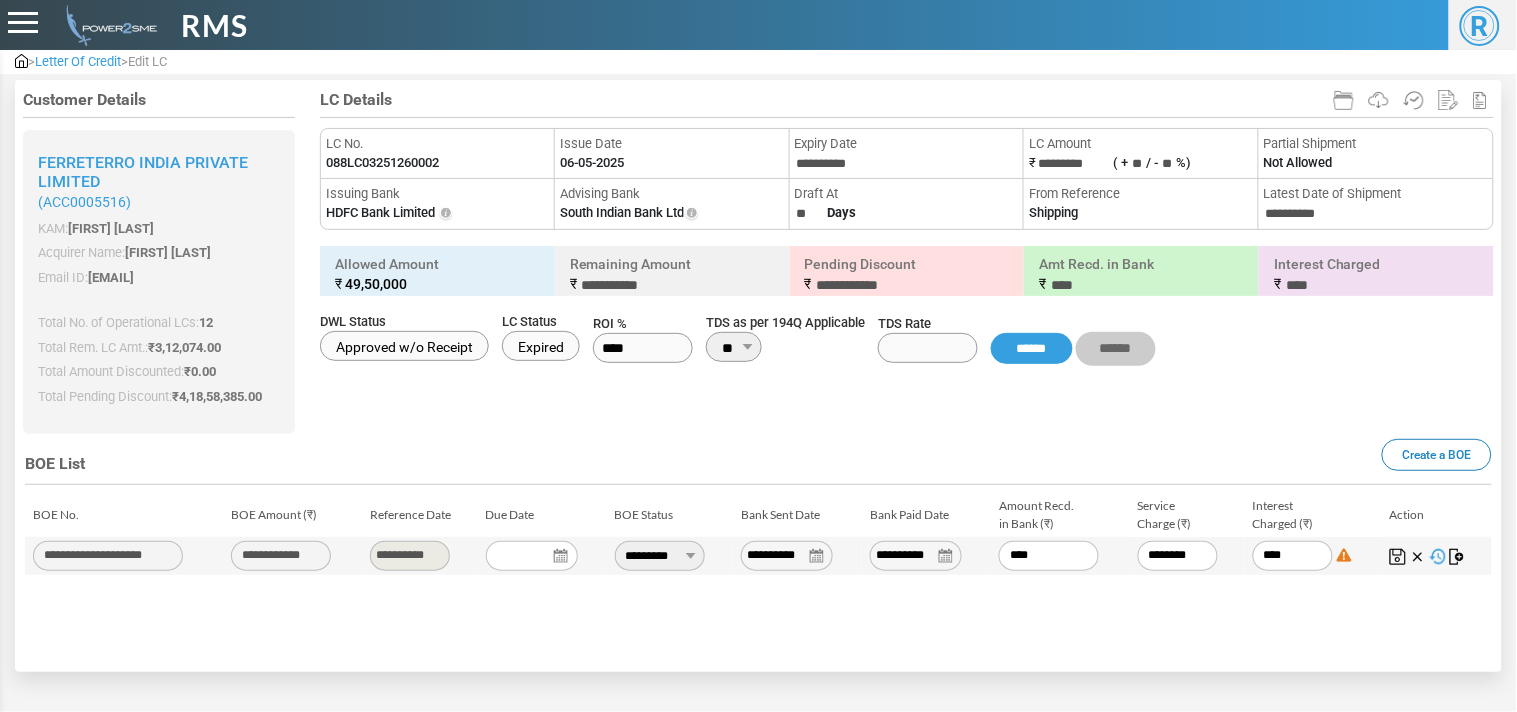 drag, startPoint x: 1066, startPoint y: 546, endPoint x: 910, endPoint y: 548, distance: 156.01282 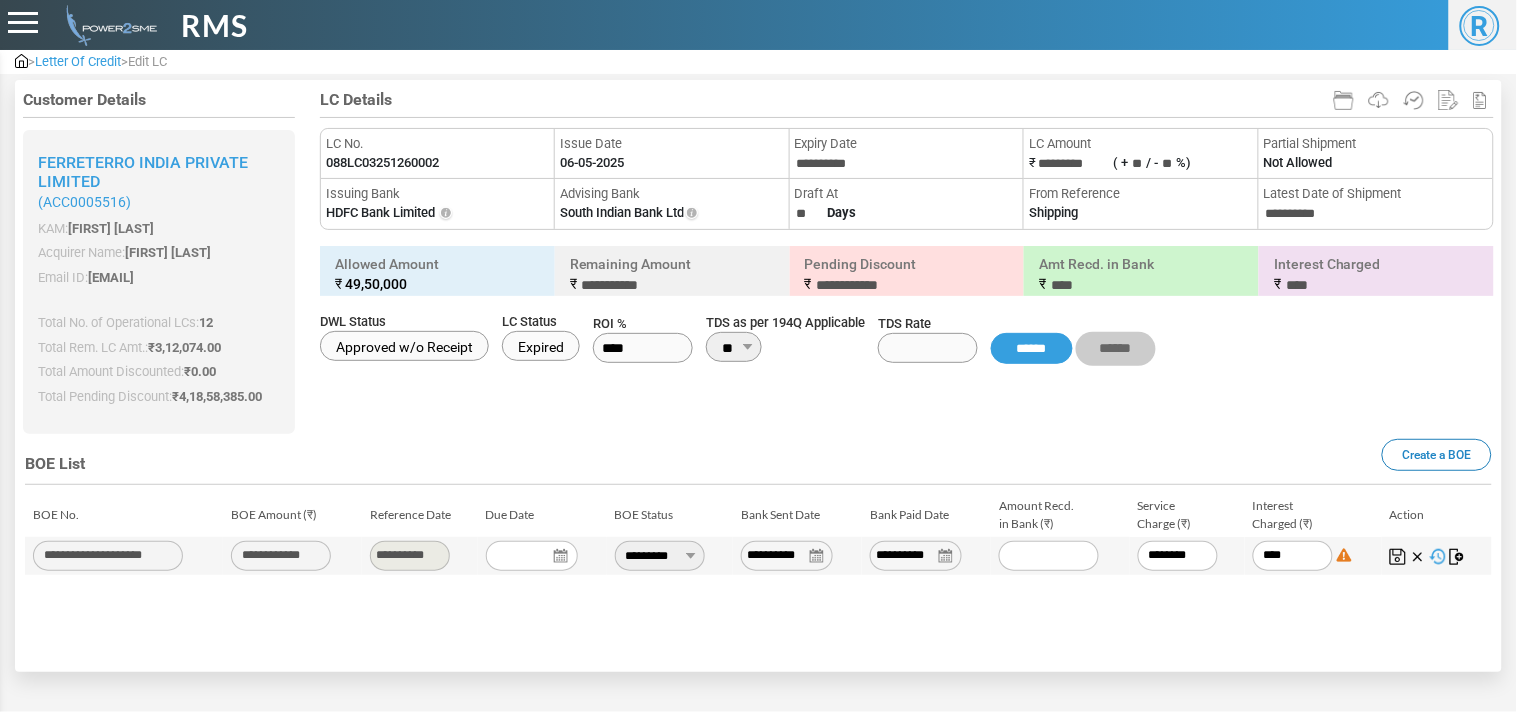 paste on "*******" 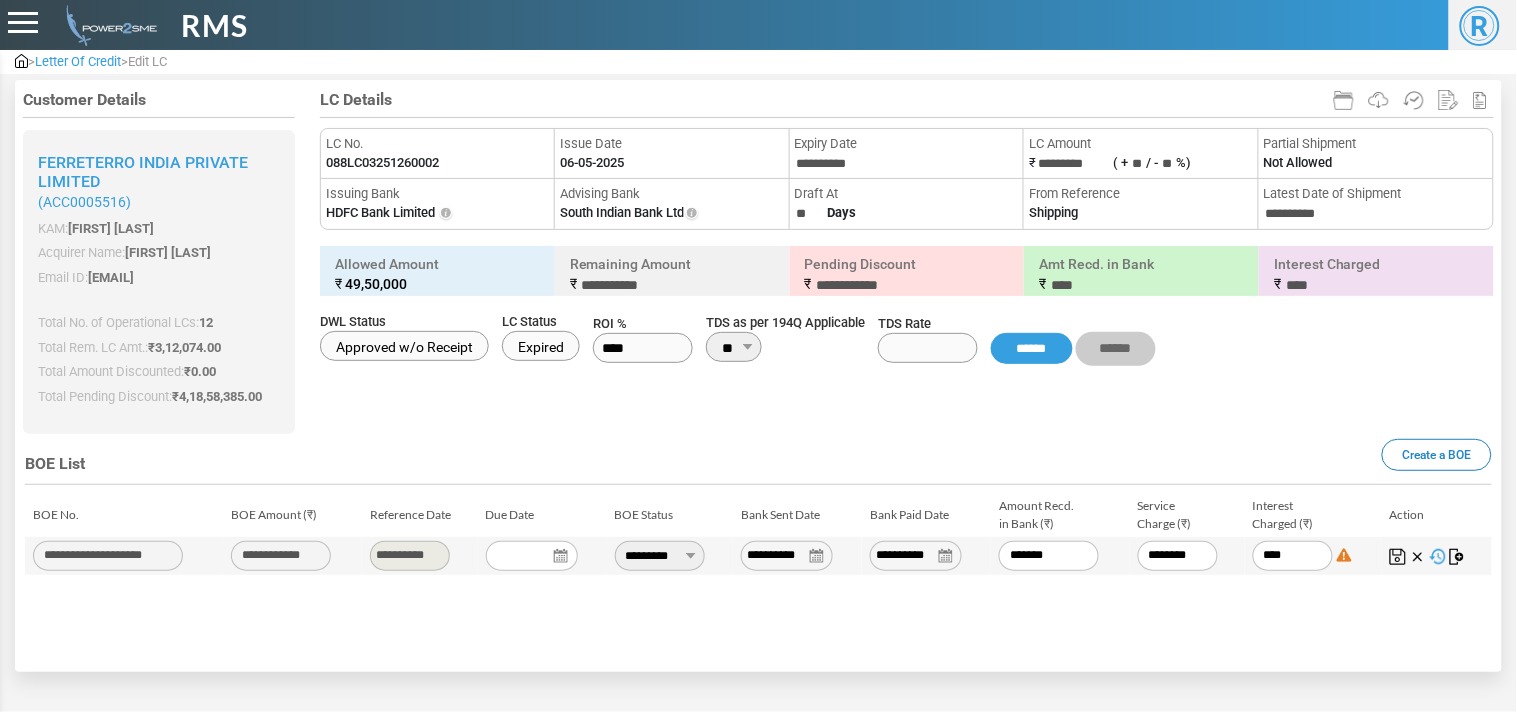 type on "******" 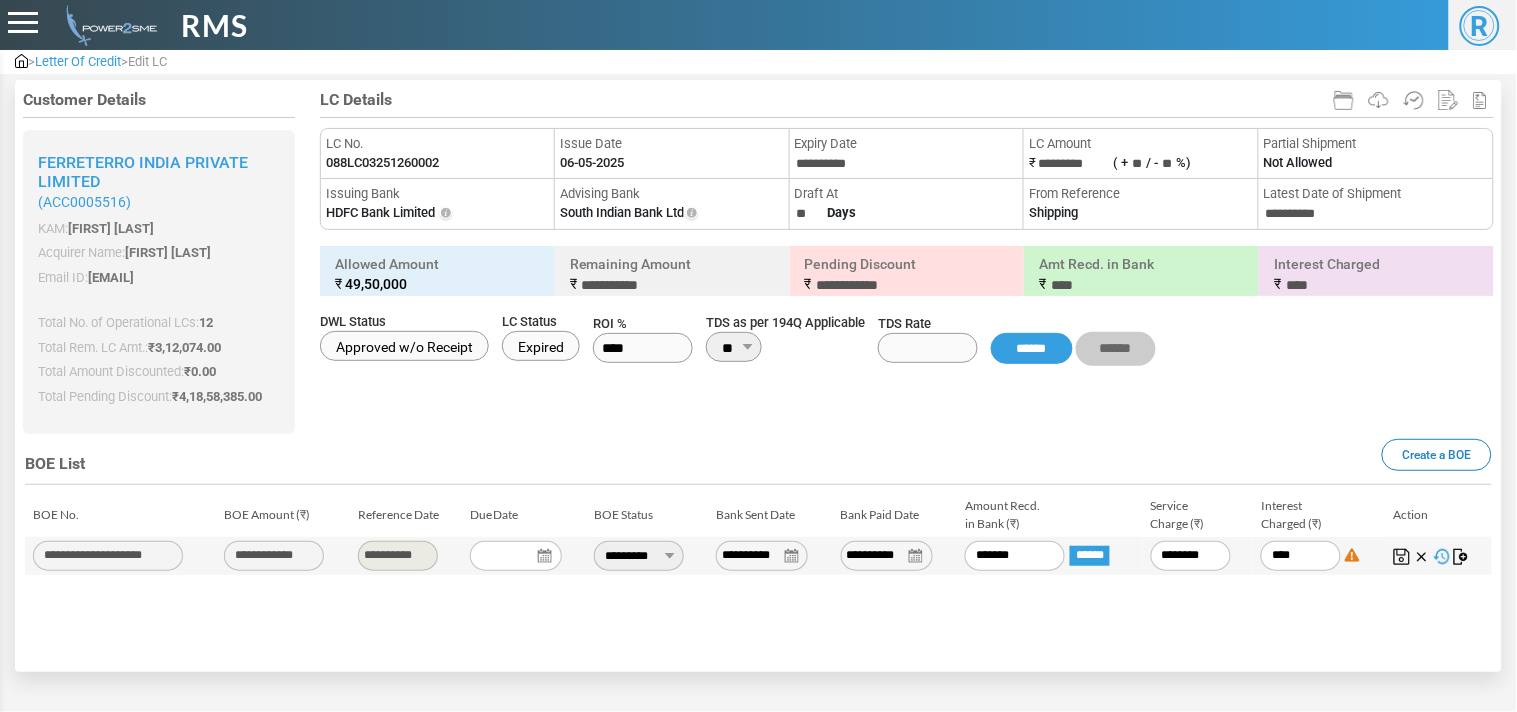 type on "**********" 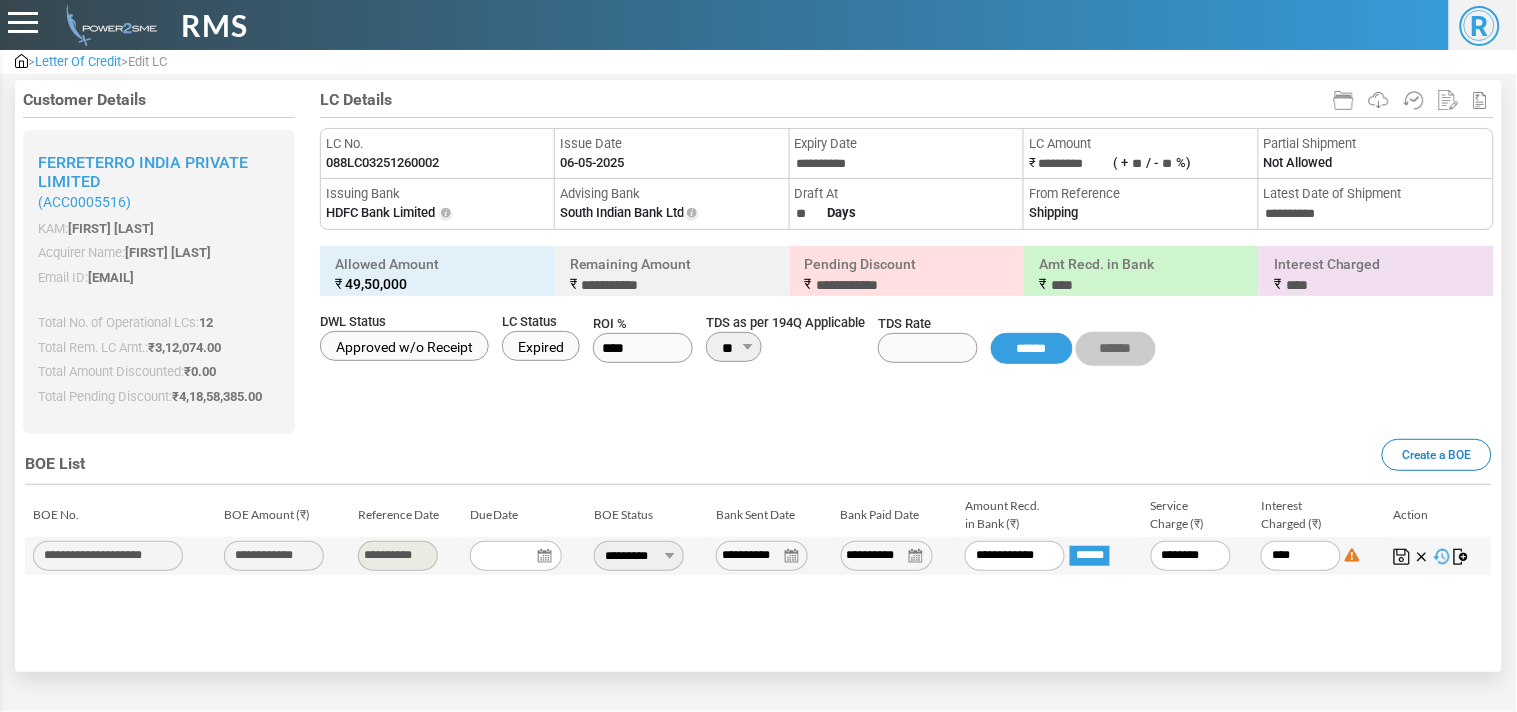 type on "**********" 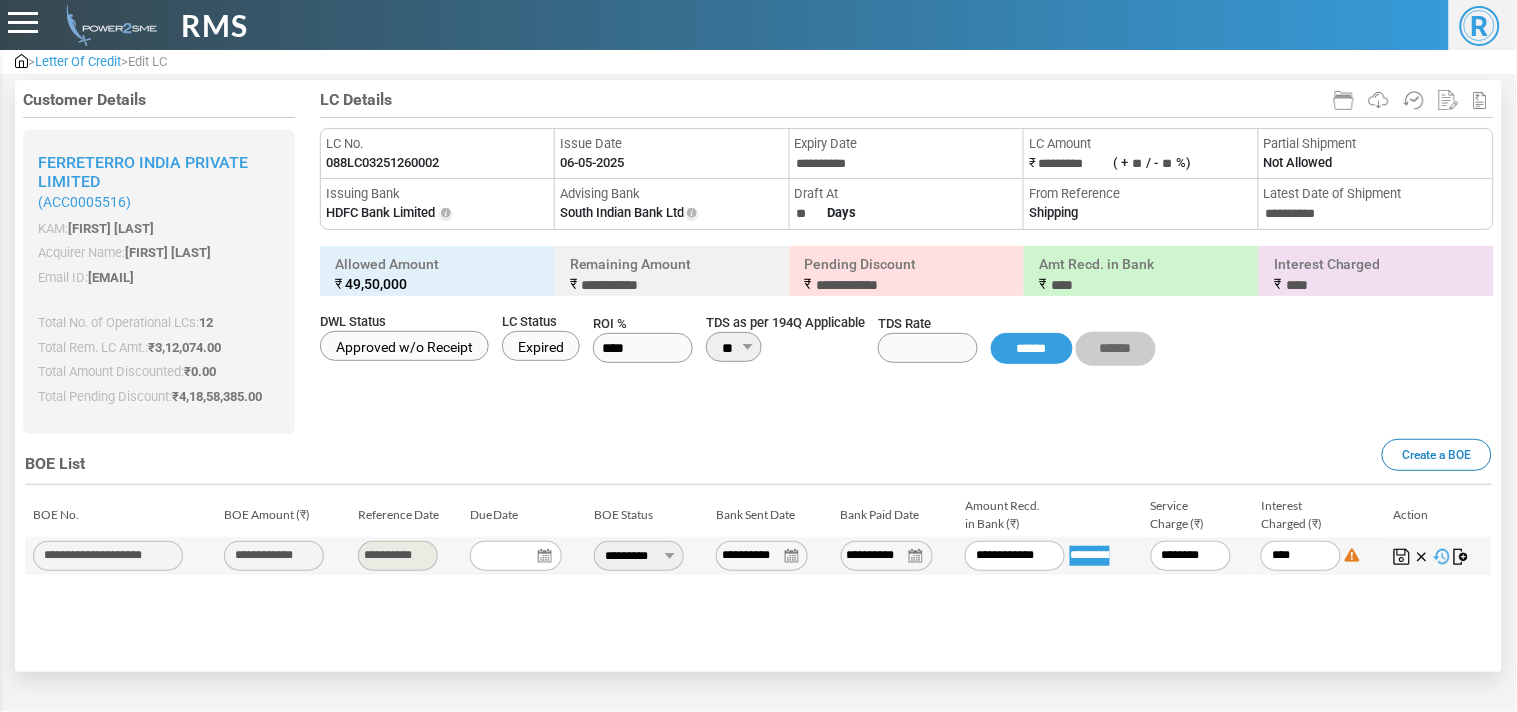 type on "********" 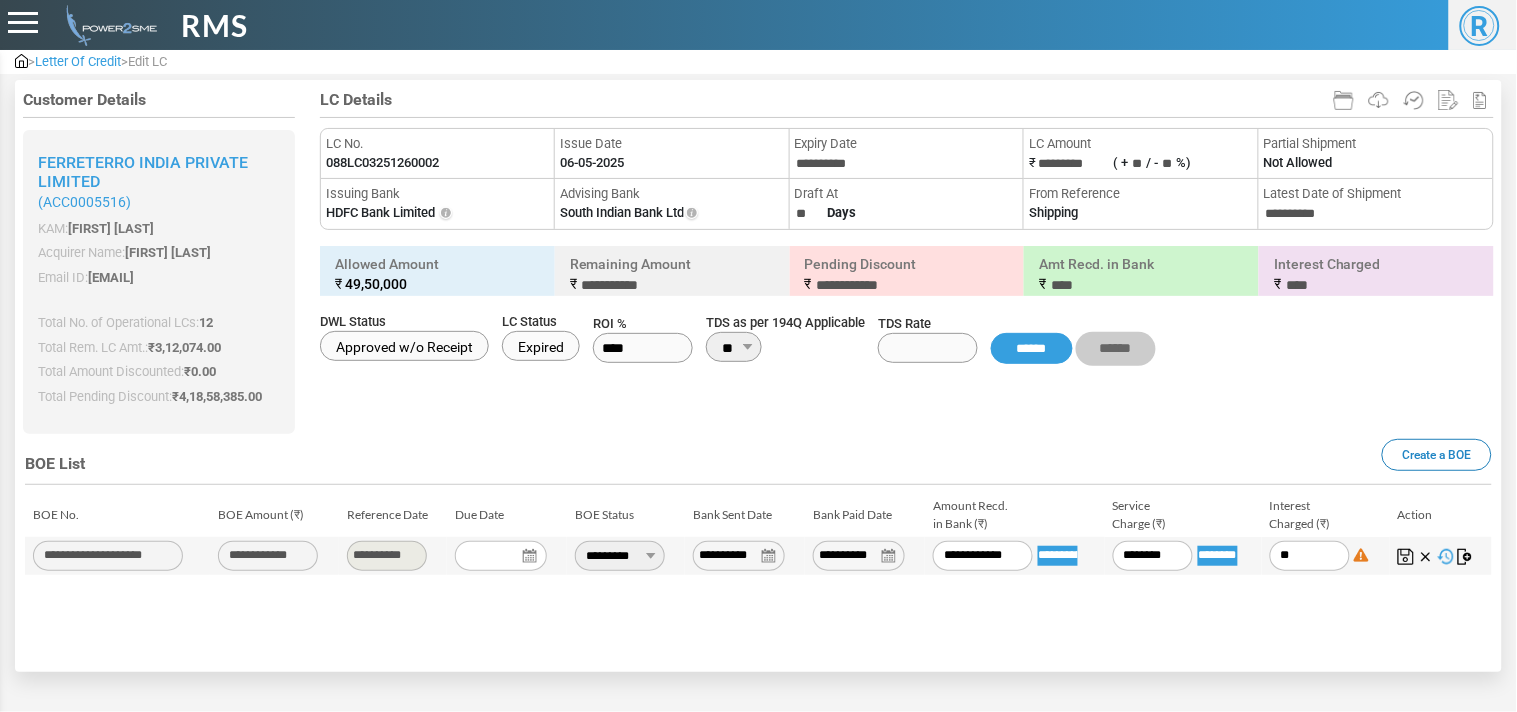 type on "*" 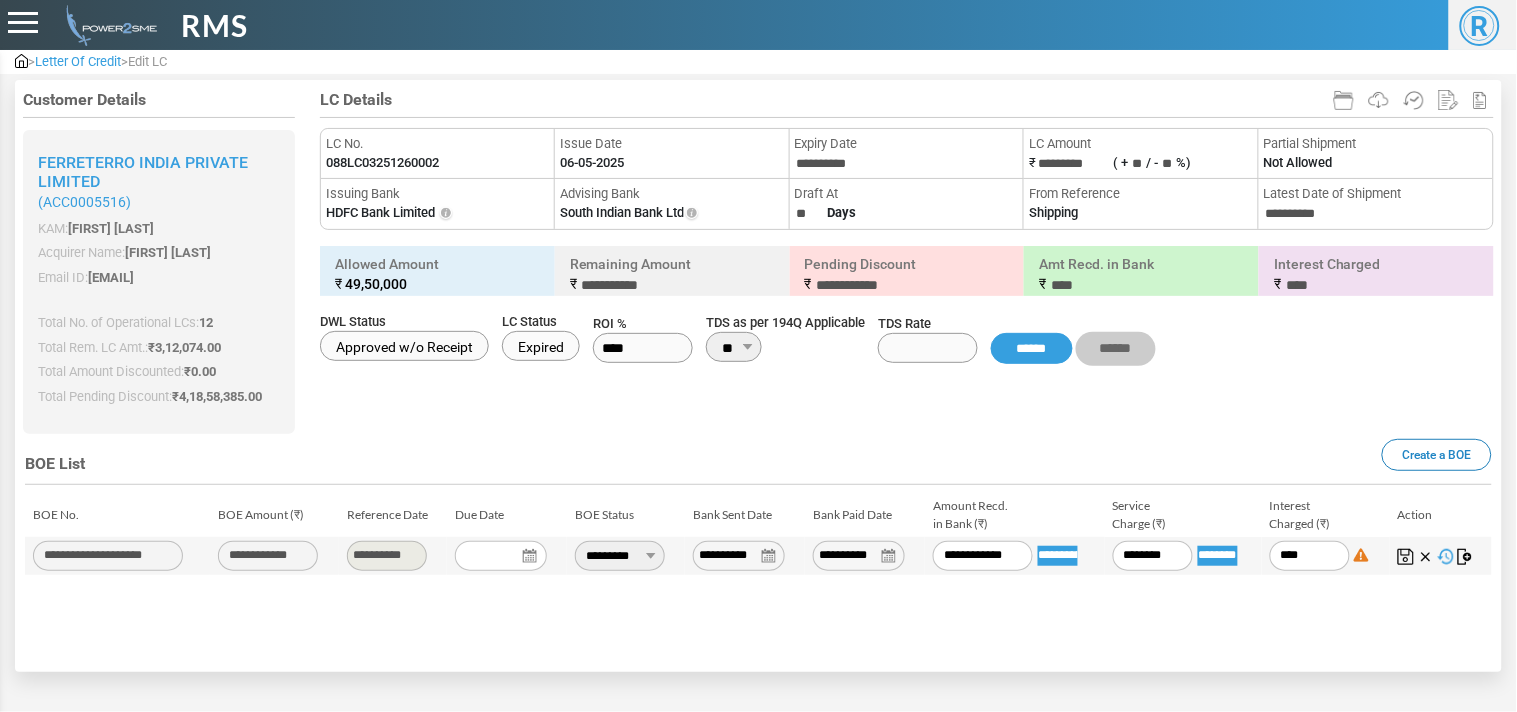 type on "*****" 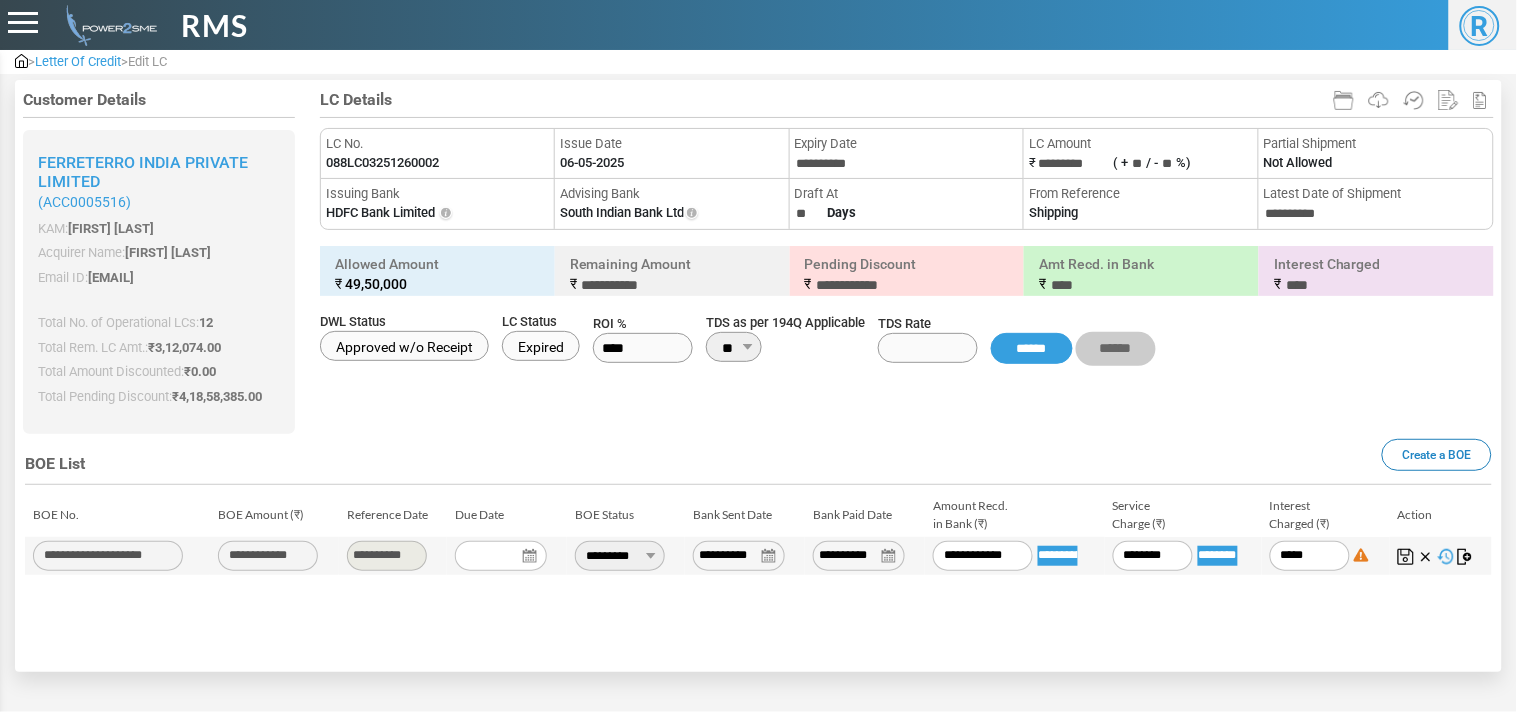 type on "******" 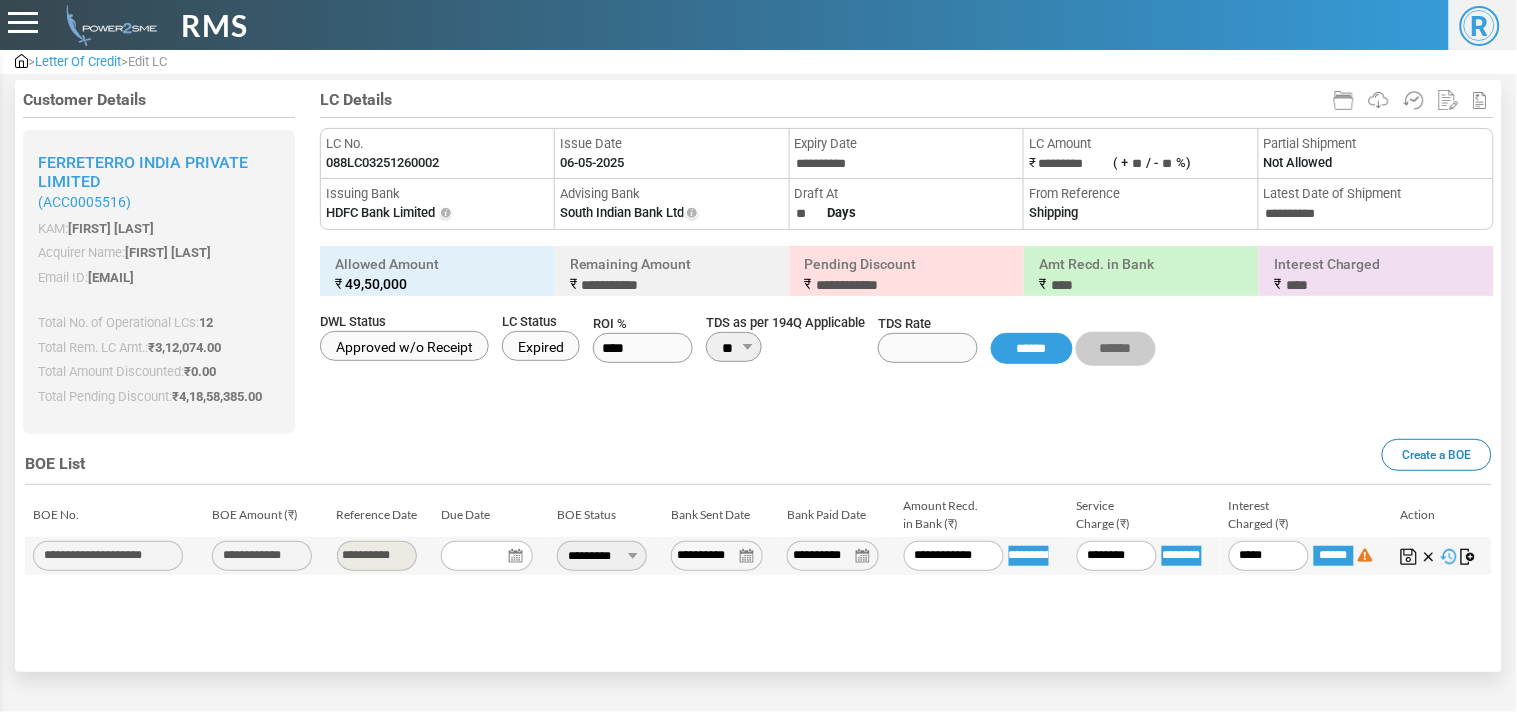 type on "*********" 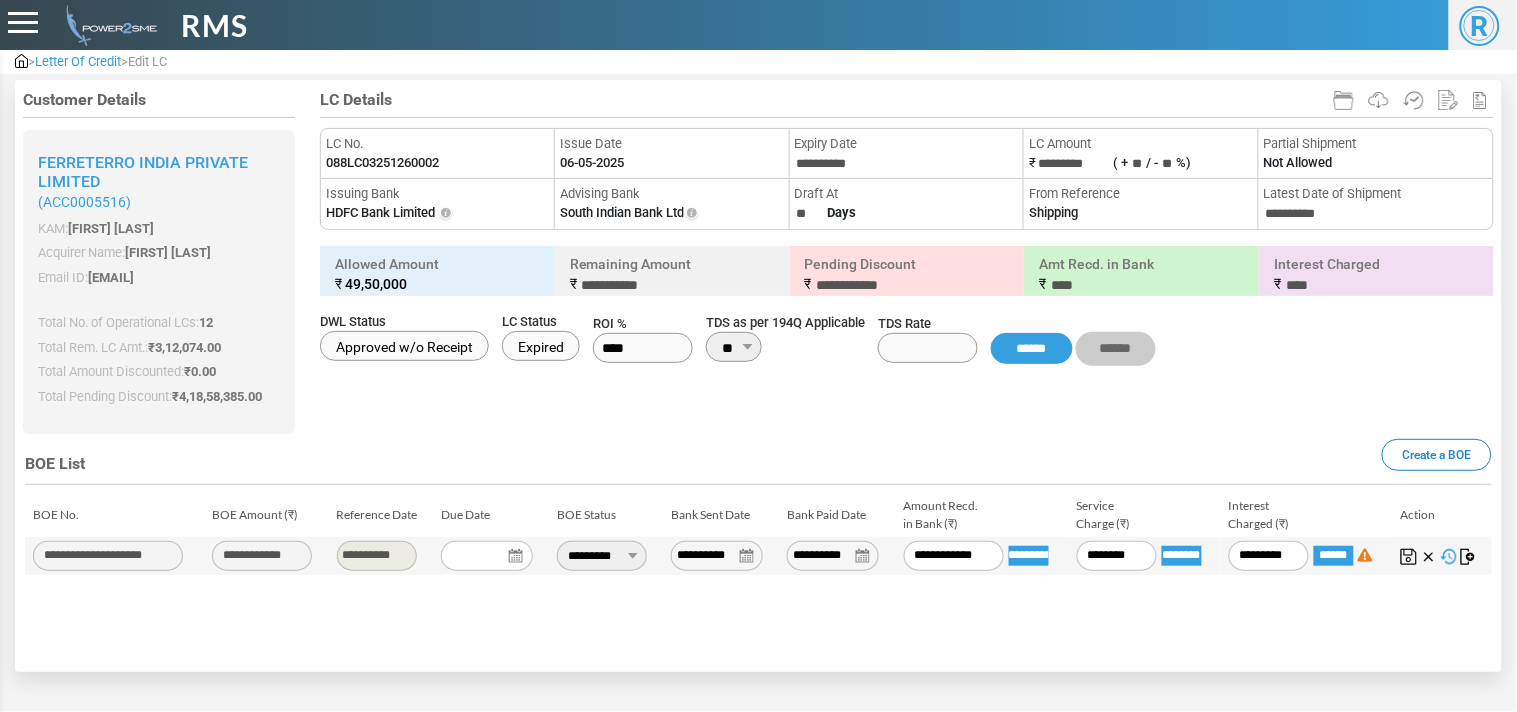 click at bounding box center (1409, 557) 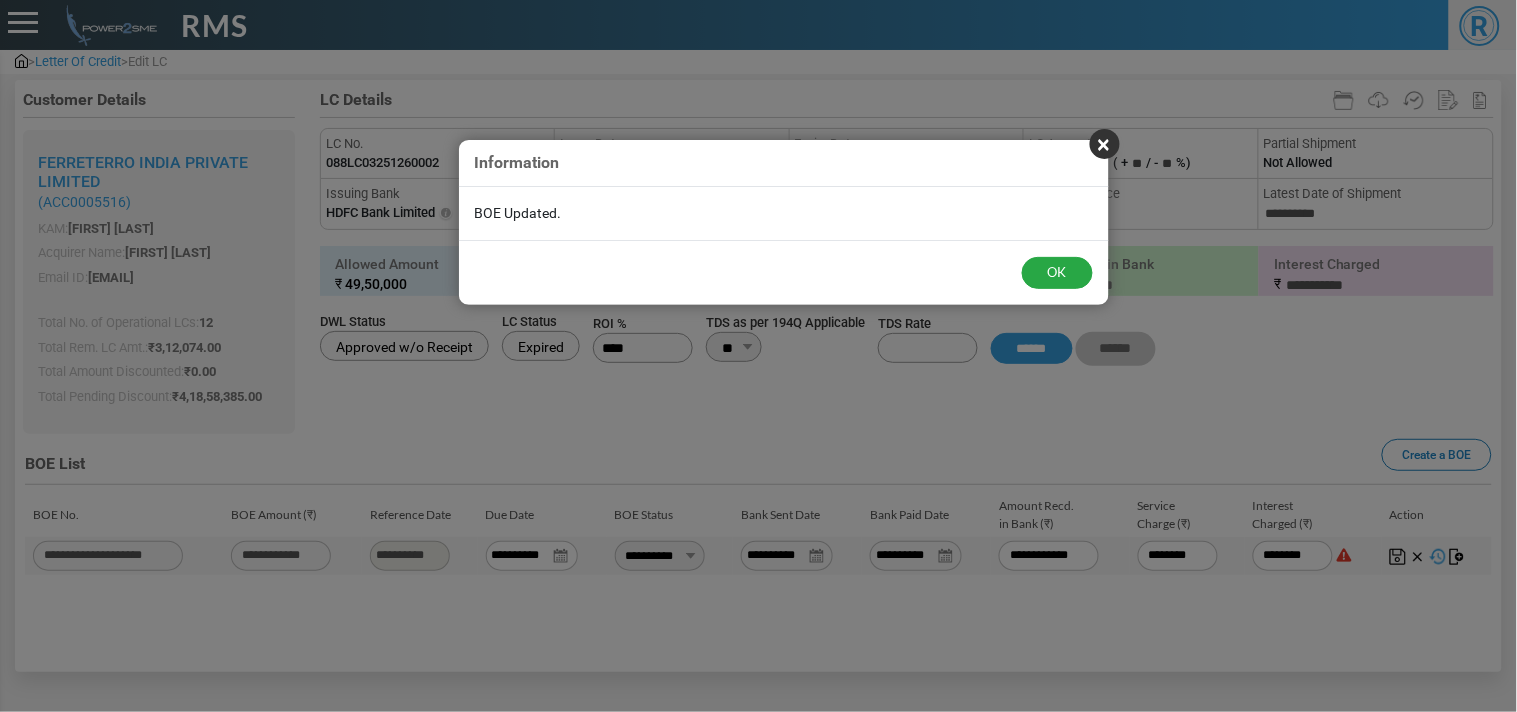 type on "*********" 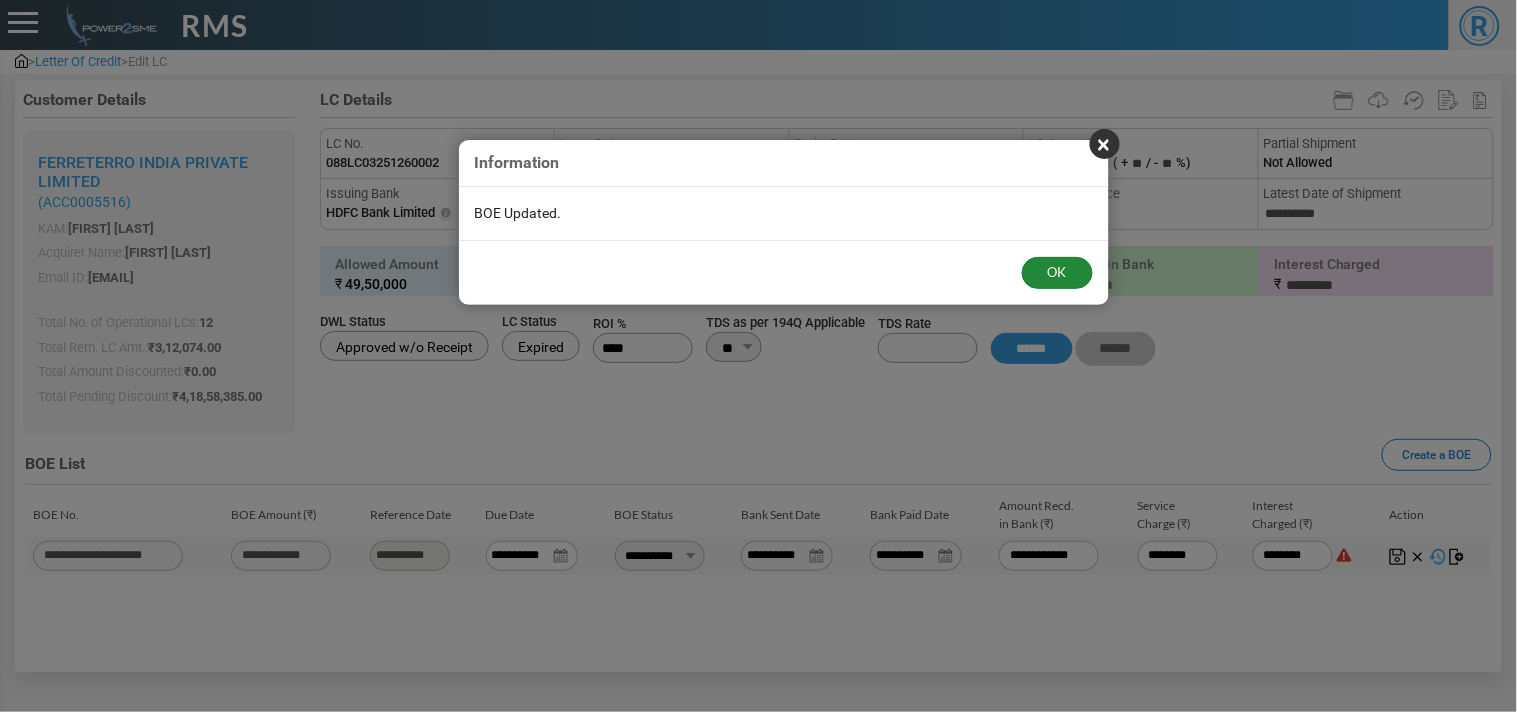 click on "OK" at bounding box center [1057, 273] 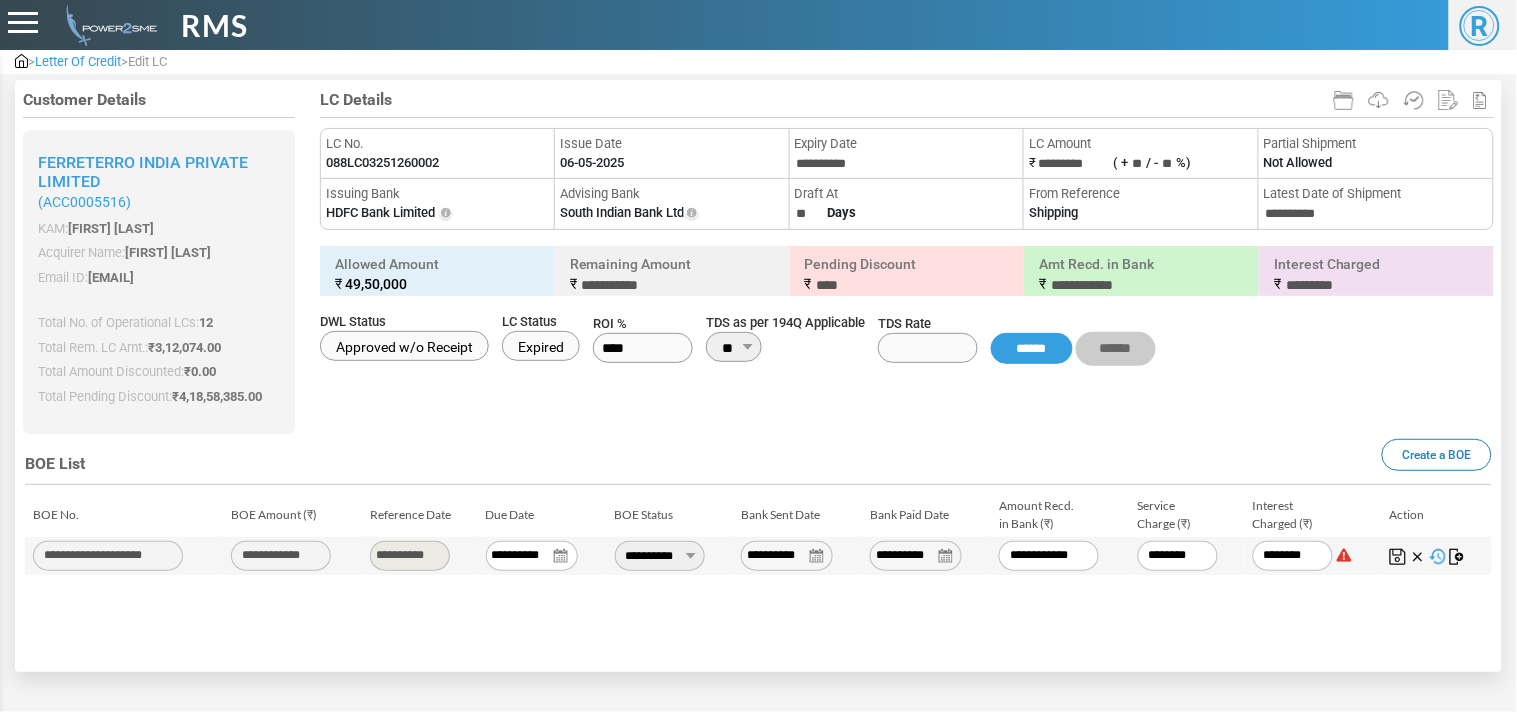 click on "Letter
Of Credit" at bounding box center [78, 61] 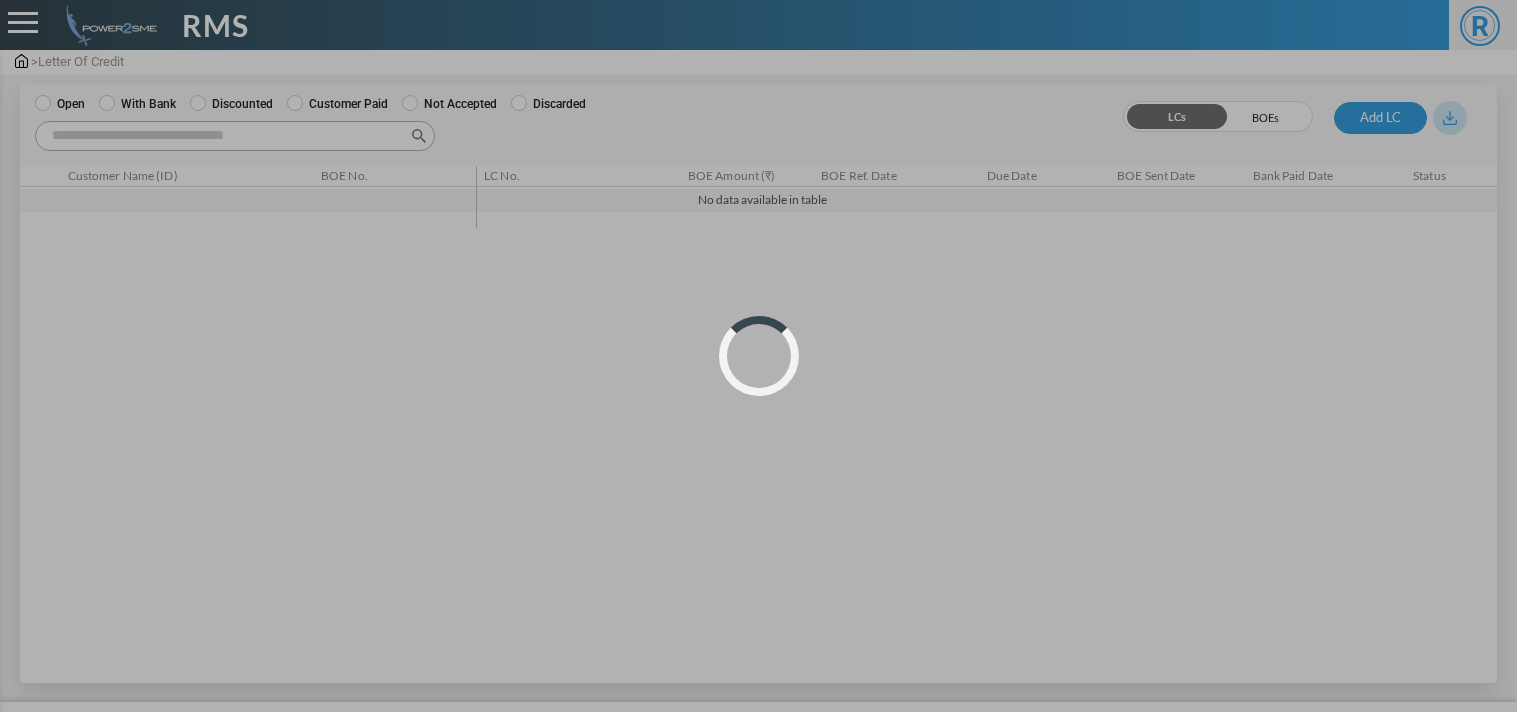 scroll, scrollTop: 0, scrollLeft: 0, axis: both 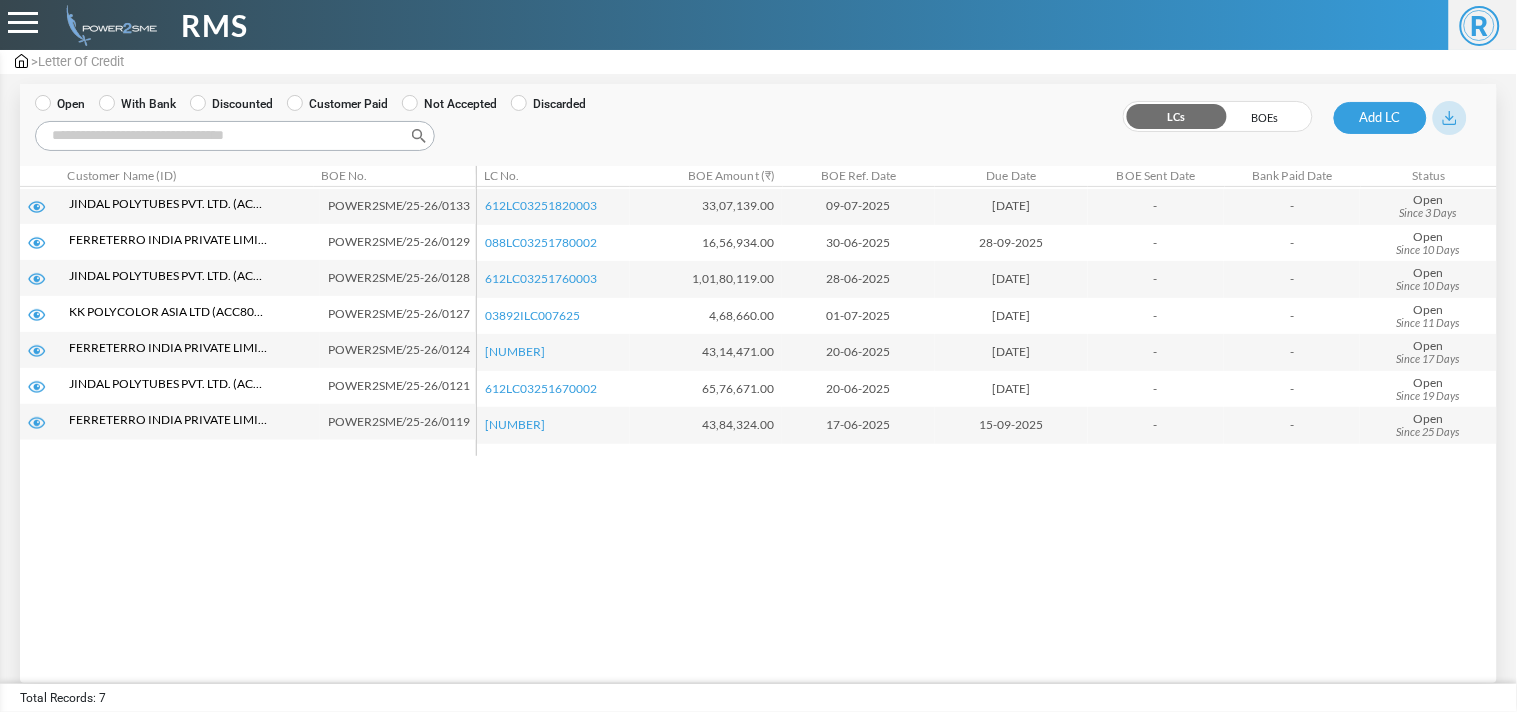 click on "With Bank" at bounding box center [137, 104] 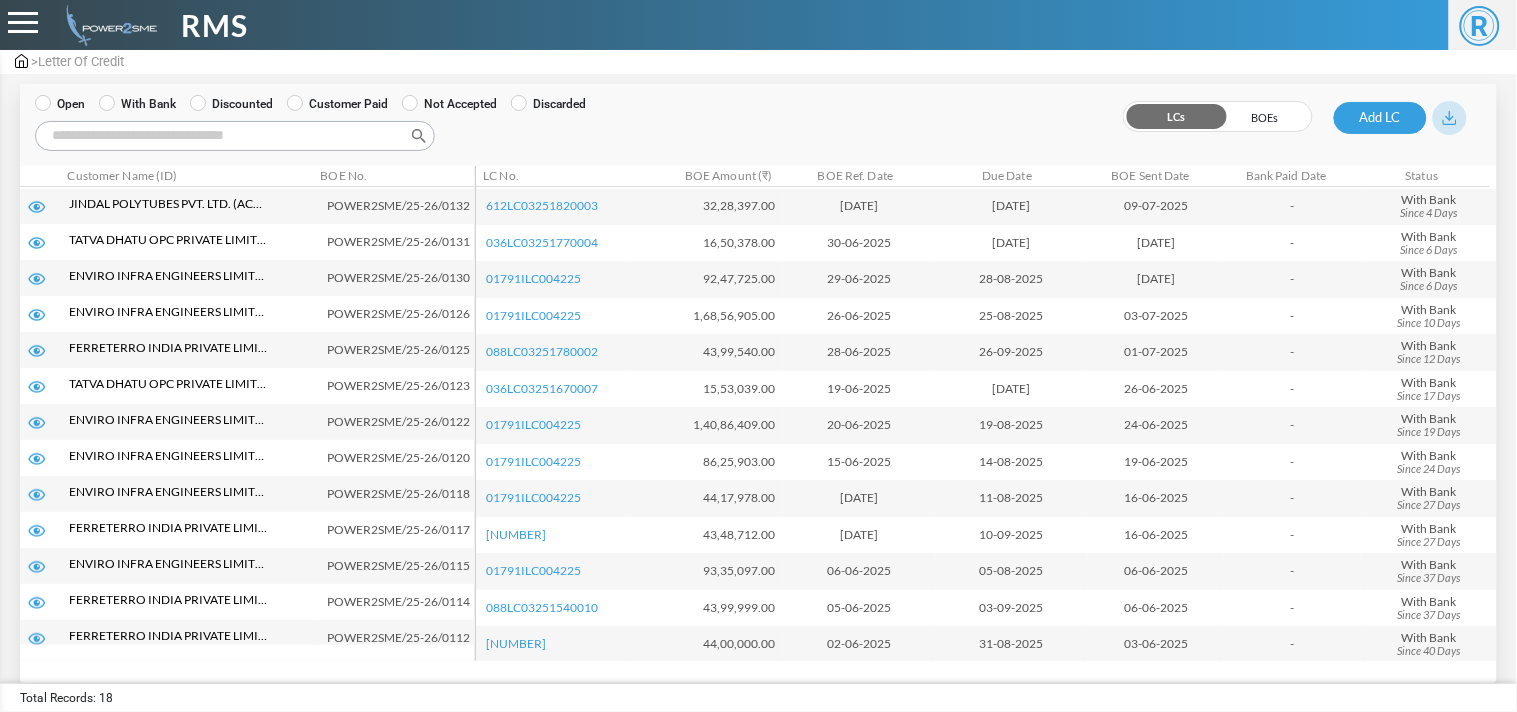 click on "Search:" at bounding box center (235, 136) 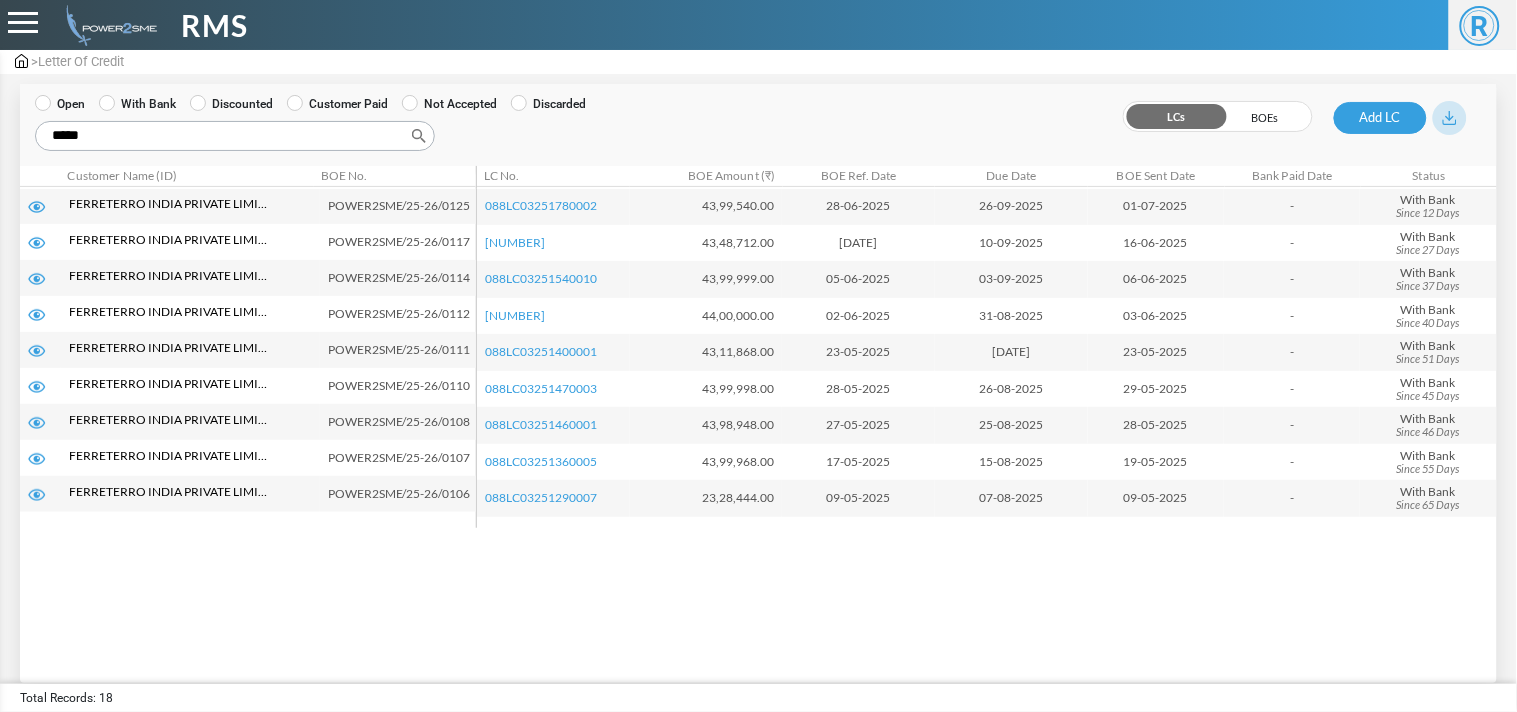 type on "*****" 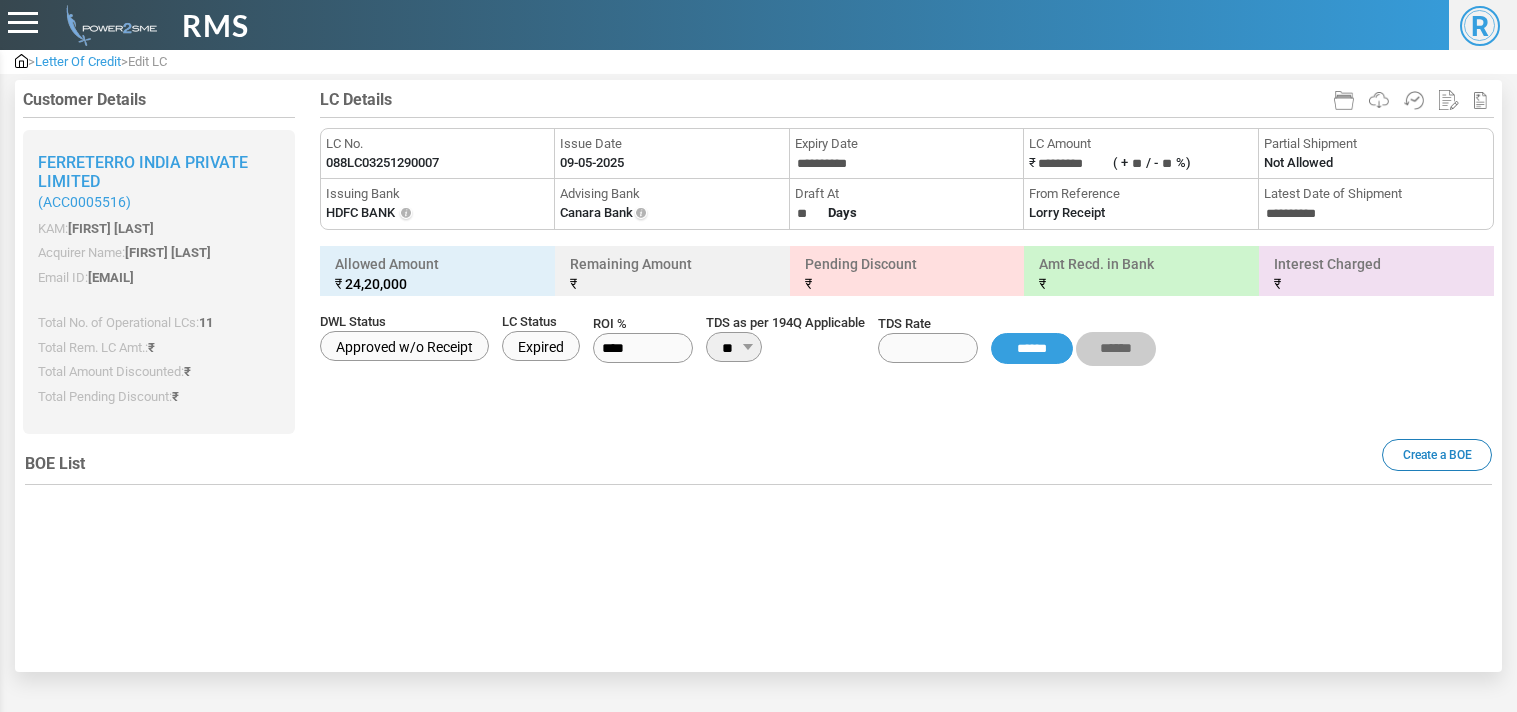 scroll, scrollTop: 0, scrollLeft: 0, axis: both 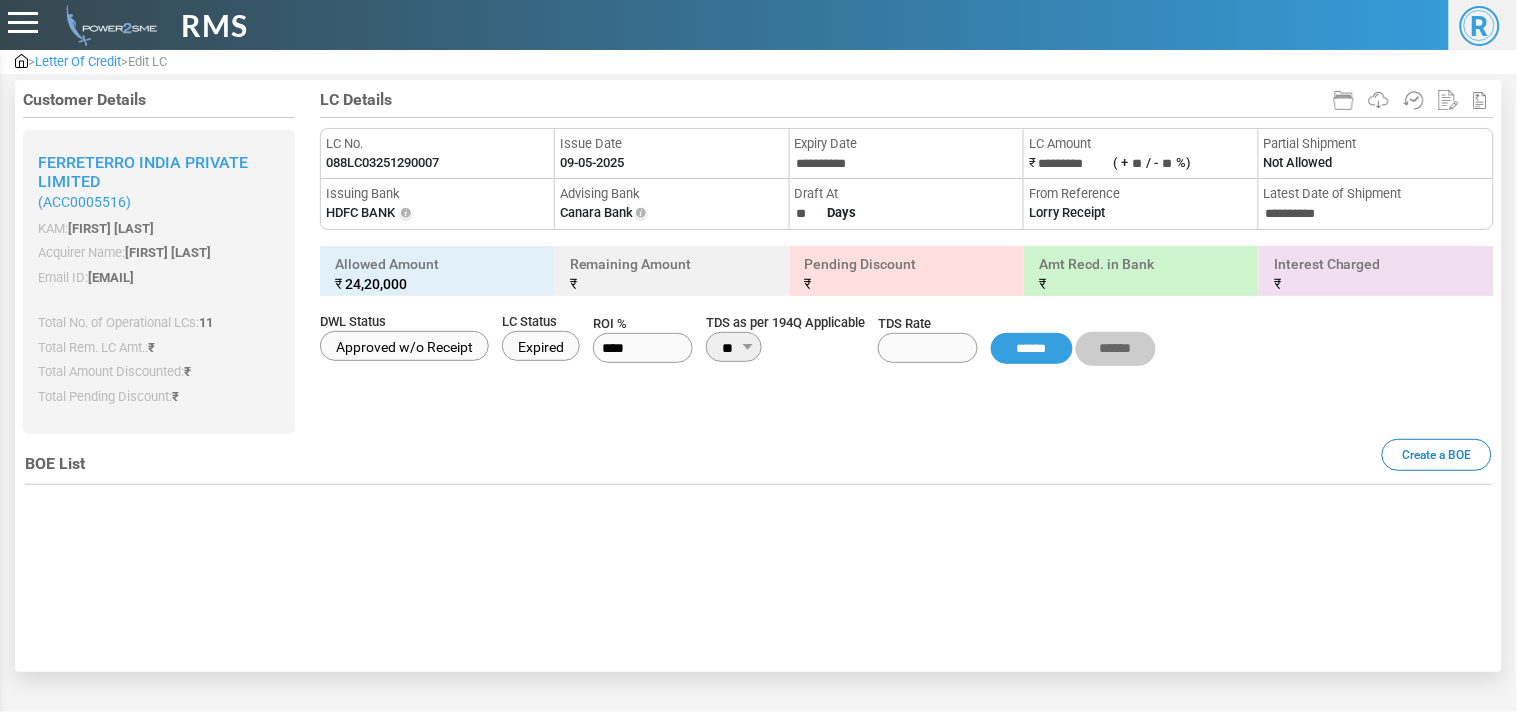 click on "088LC03251290007" at bounding box center [382, 163] 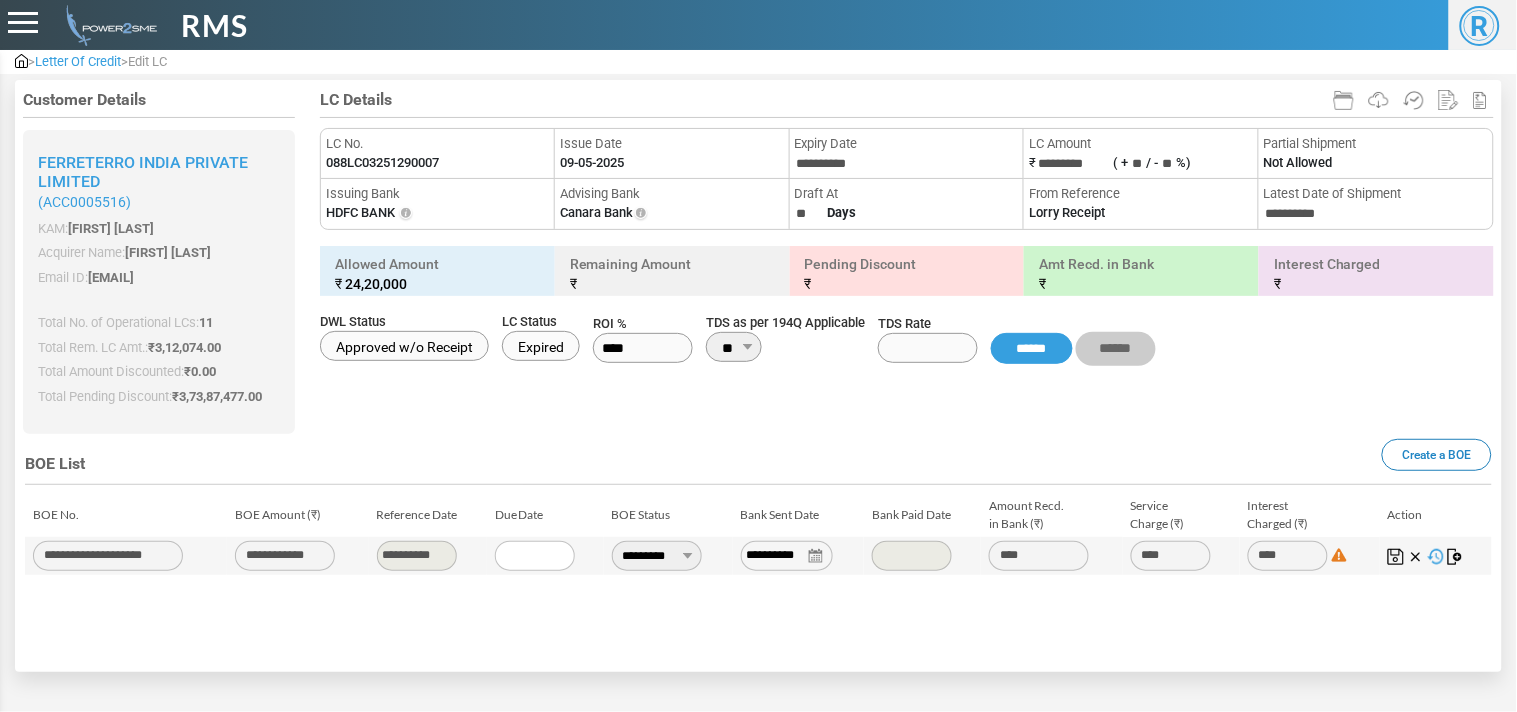 type on "*********" 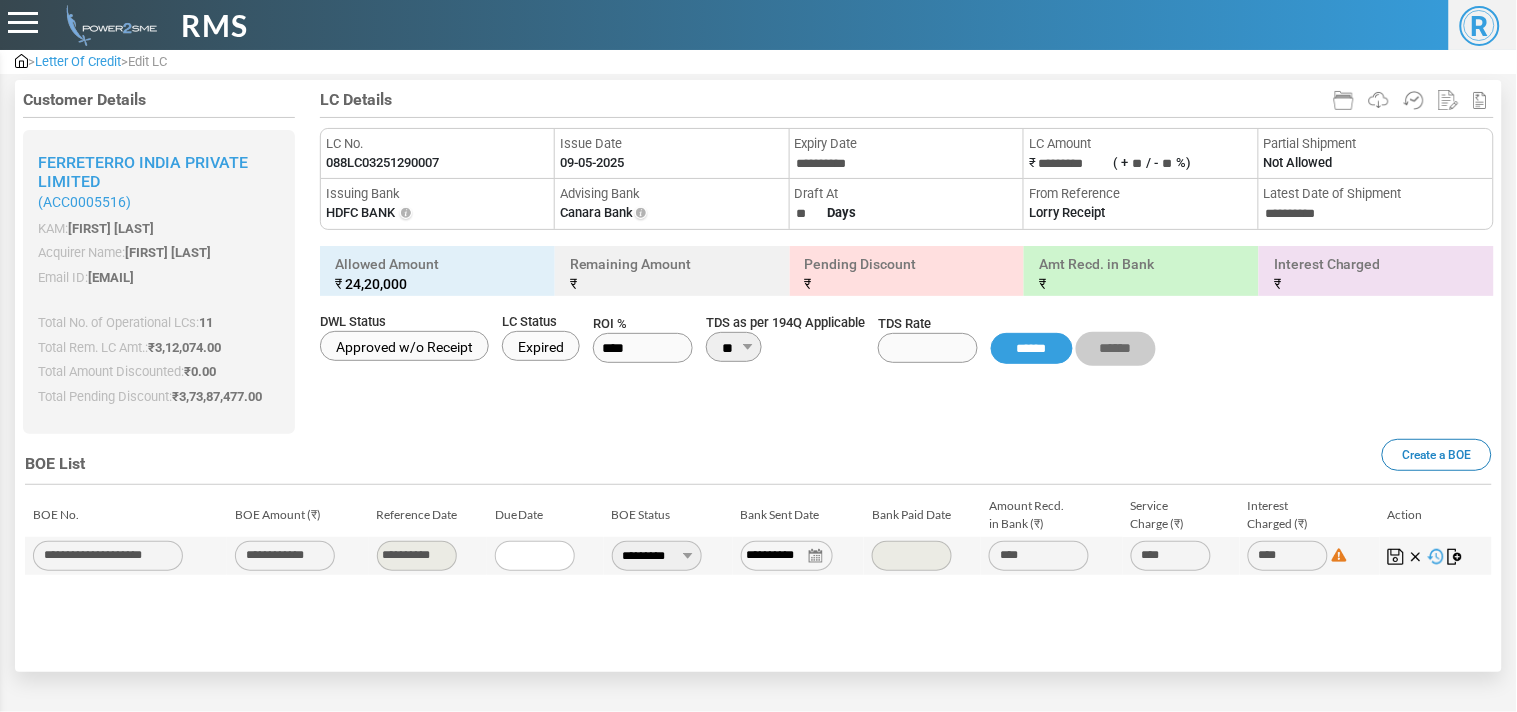 type on "**********" 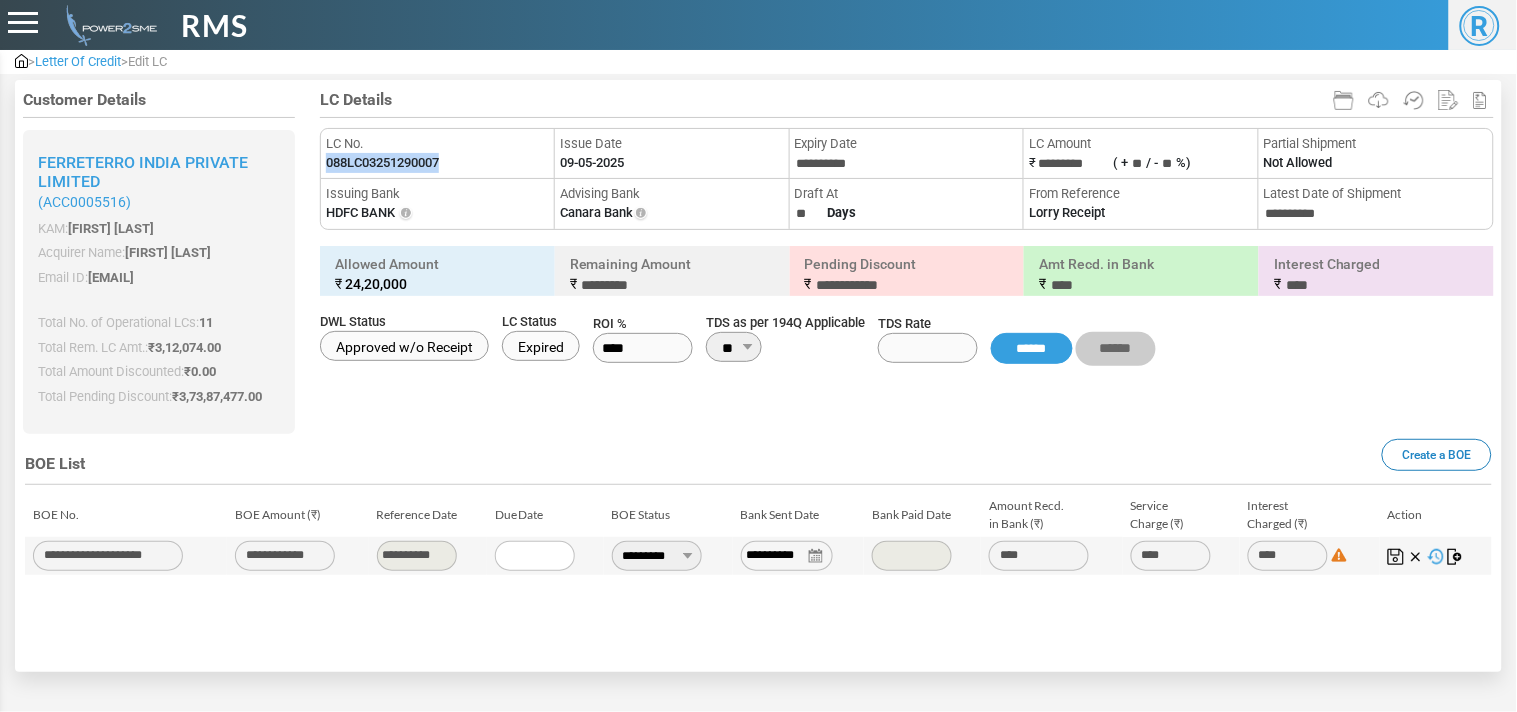 drag, startPoint x: 0, startPoint y: 0, endPoint x: 388, endPoint y: 158, distance: 418.93674 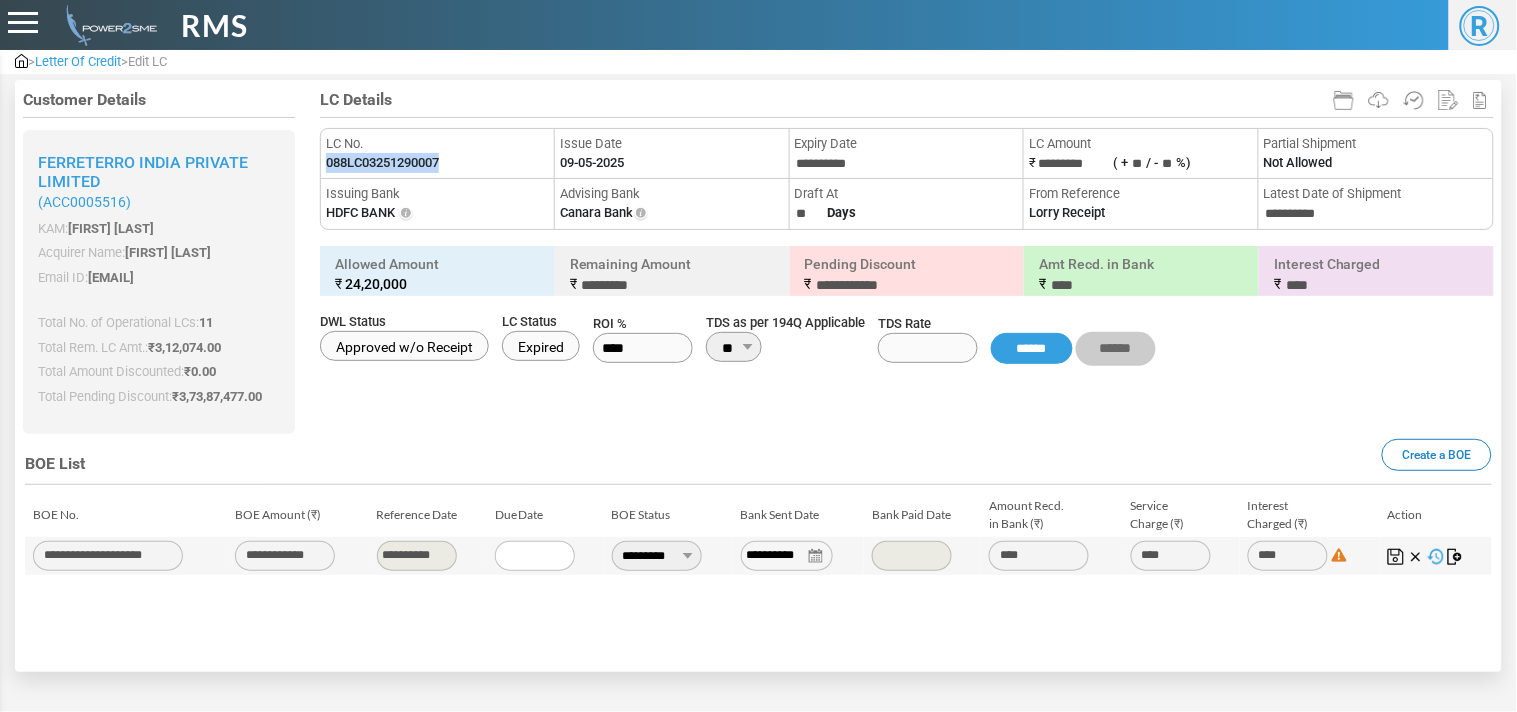 click on "088LC03251290007" at bounding box center [382, 163] 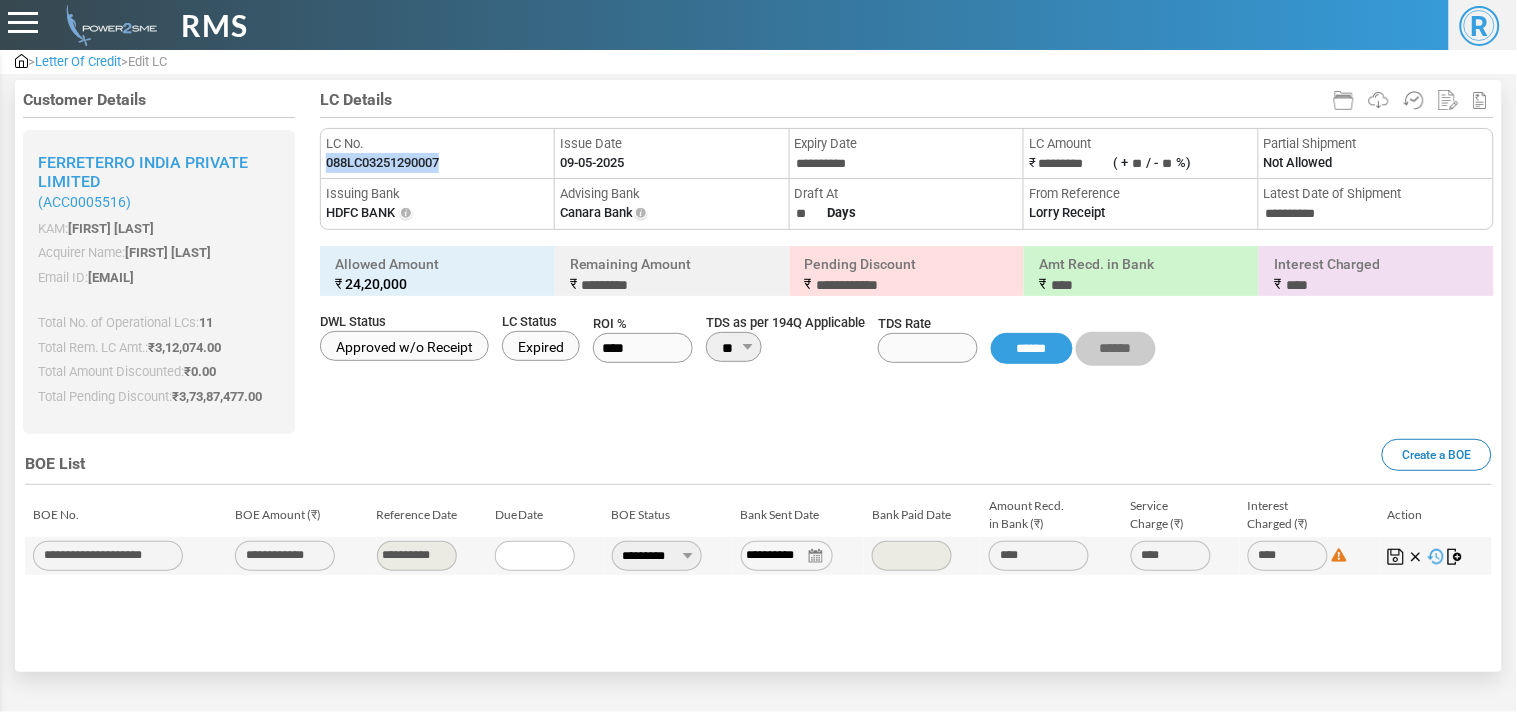 click on "**********" at bounding box center (657, 556) 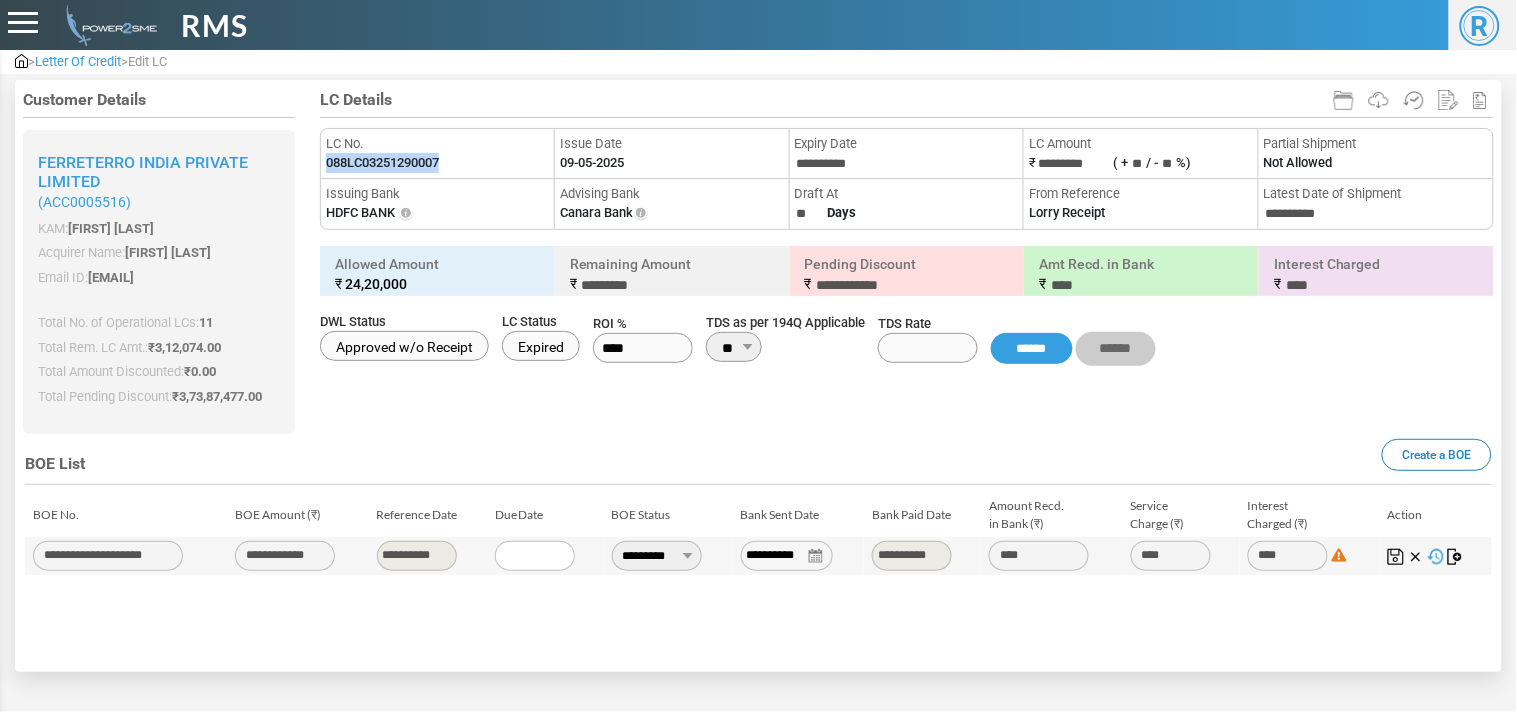 type on "******" 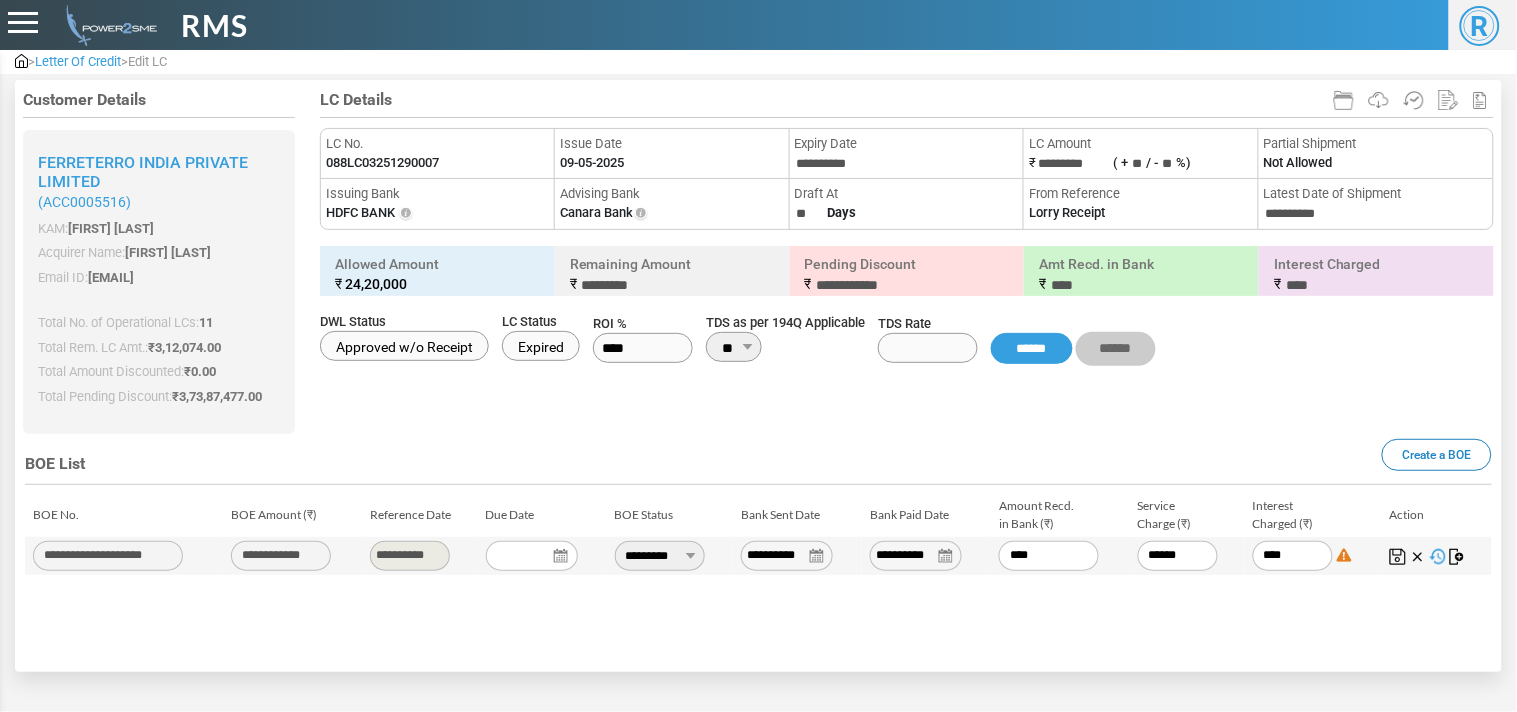 click on "**********" at bounding box center [916, 556] 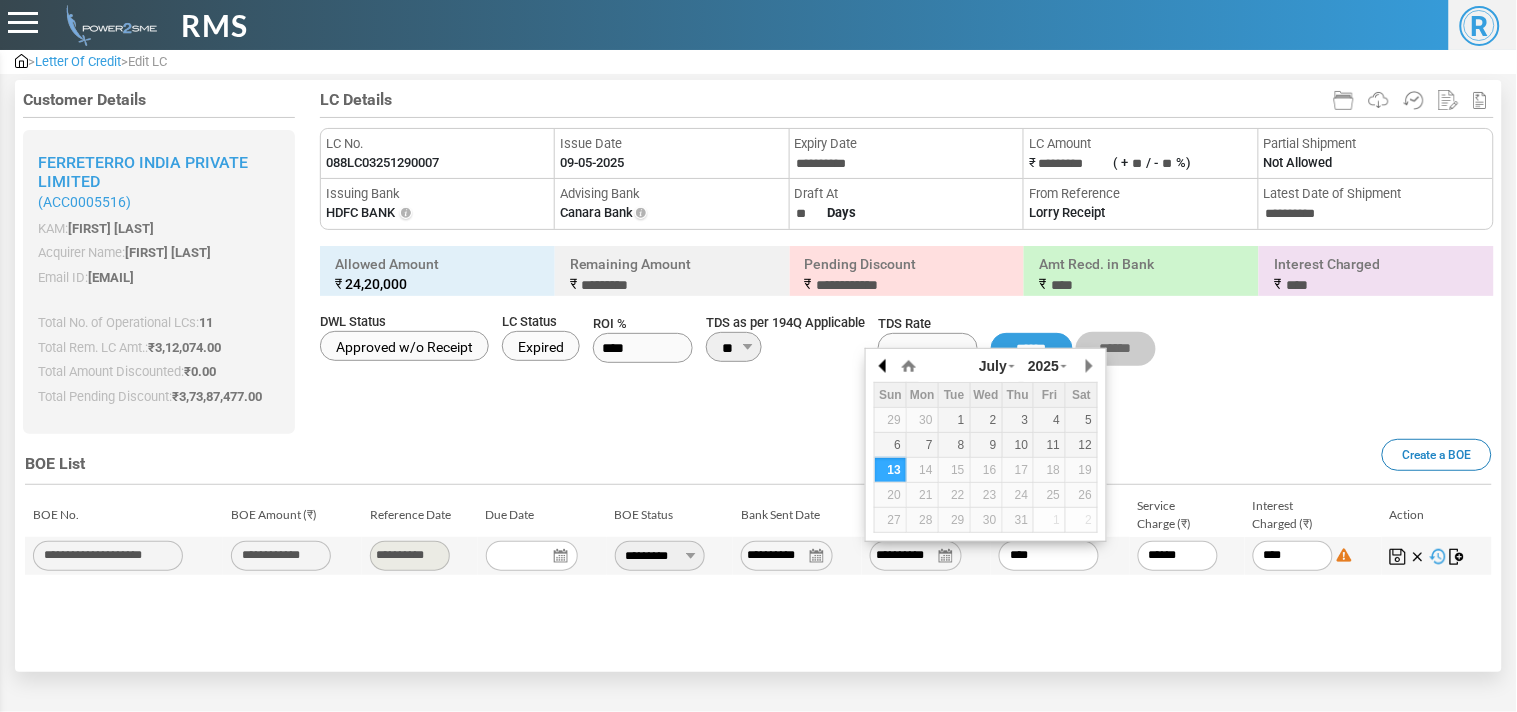 click at bounding box center [884, 366] 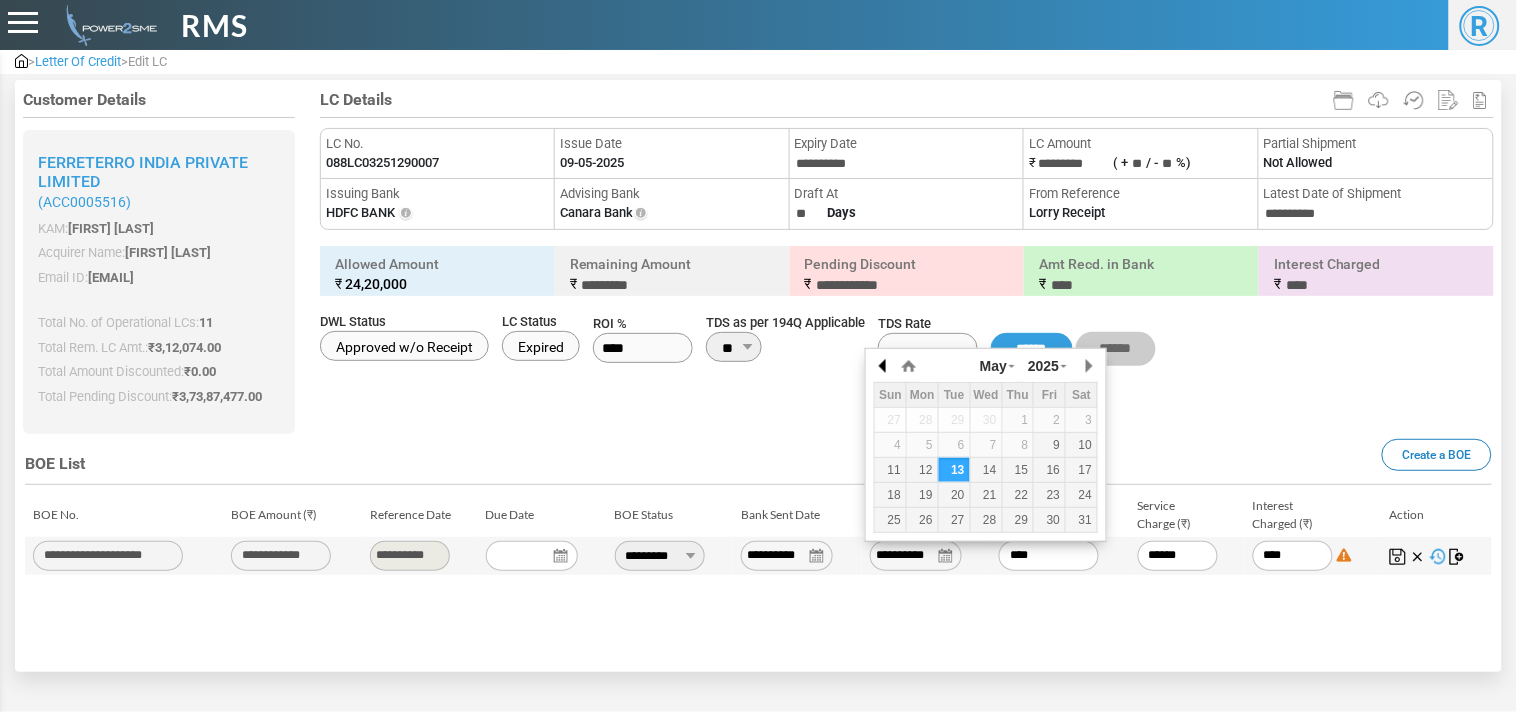 click at bounding box center [884, 366] 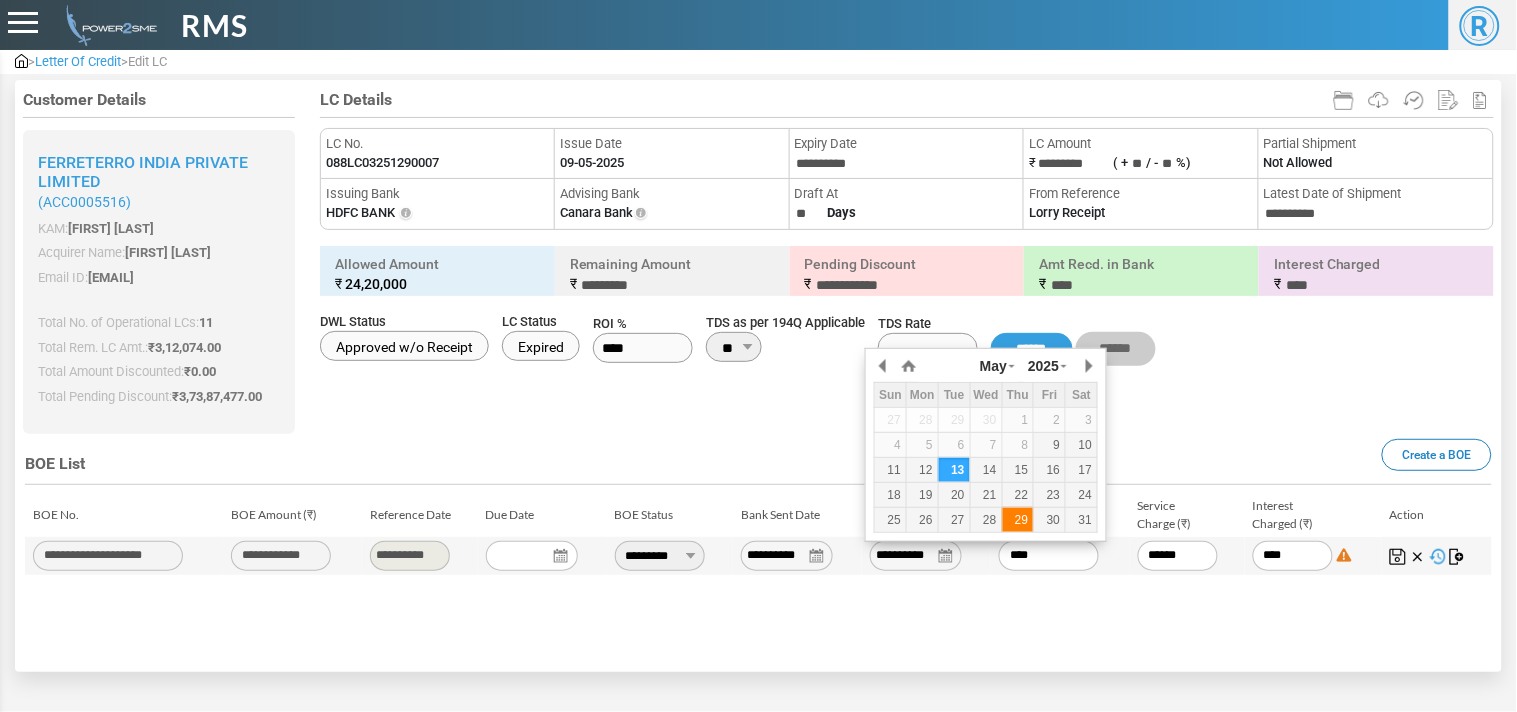 click on "29" at bounding box center (1018, 519) 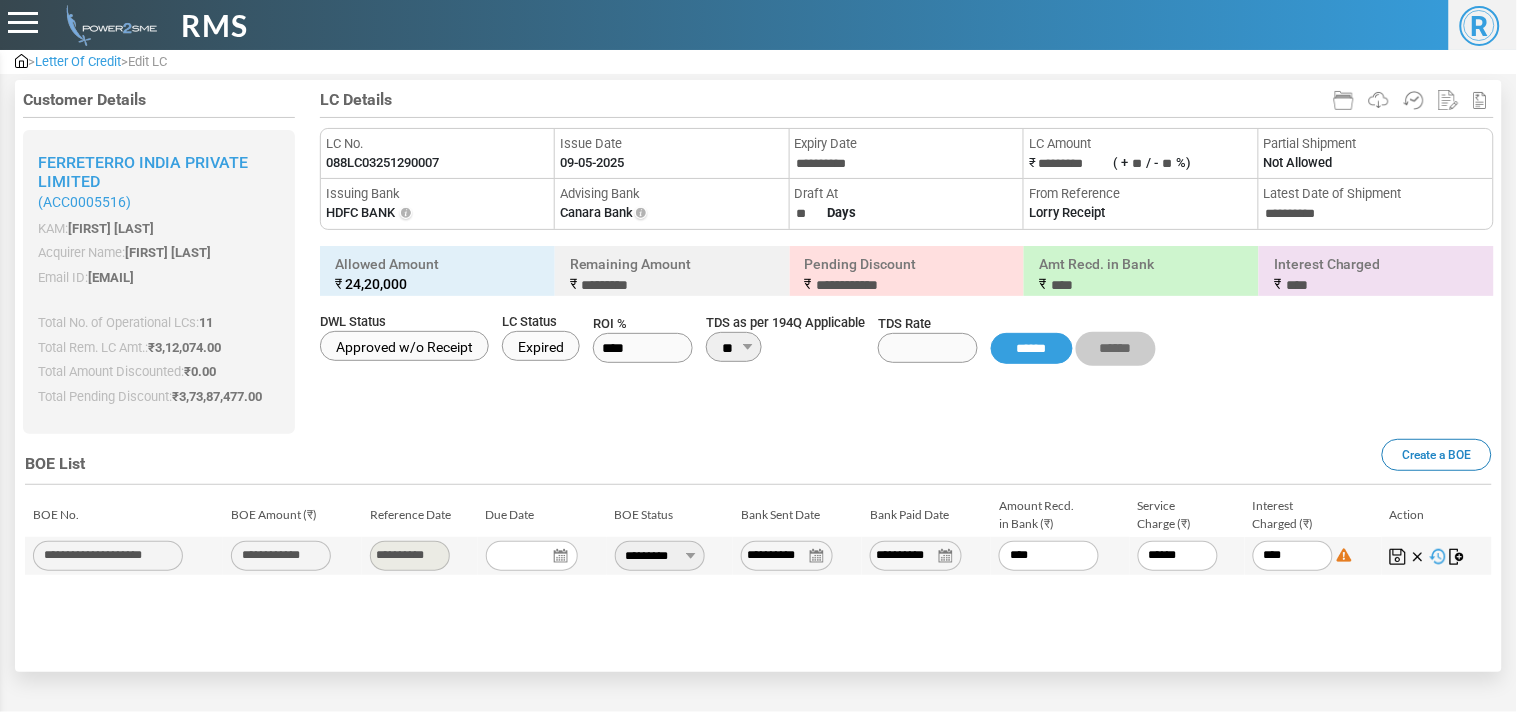 drag, startPoint x: 1051, startPoint y: 550, endPoint x: 887, endPoint y: 532, distance: 164.98485 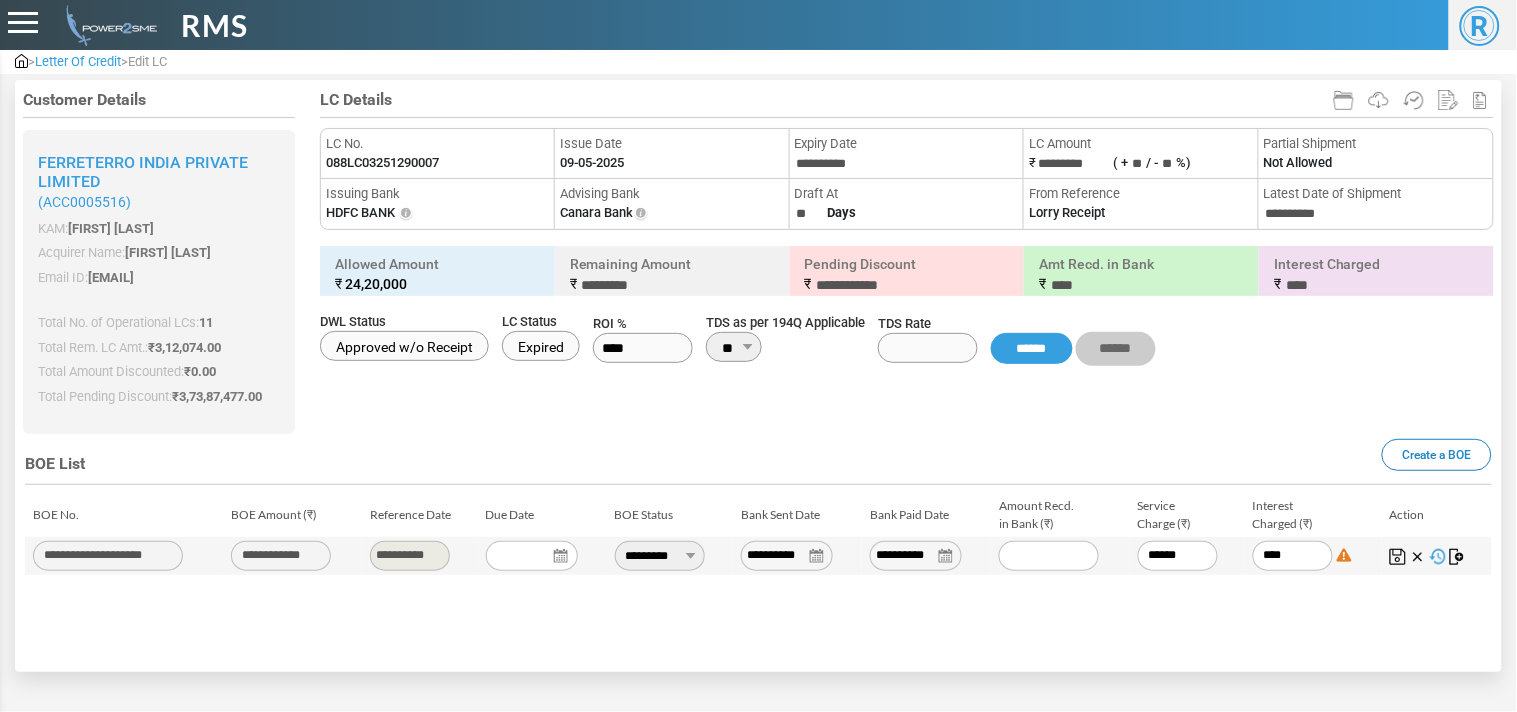 paste on "*******" 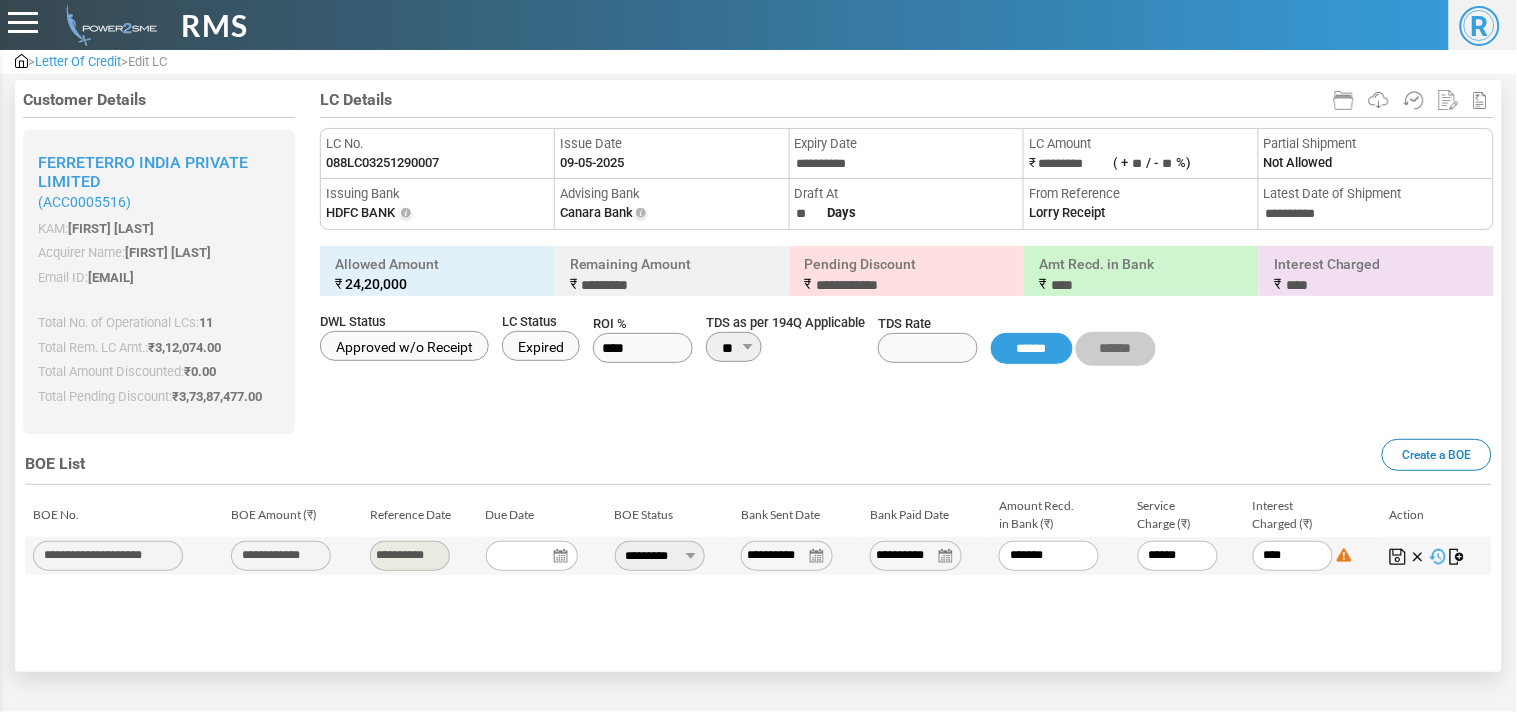 type on "******" 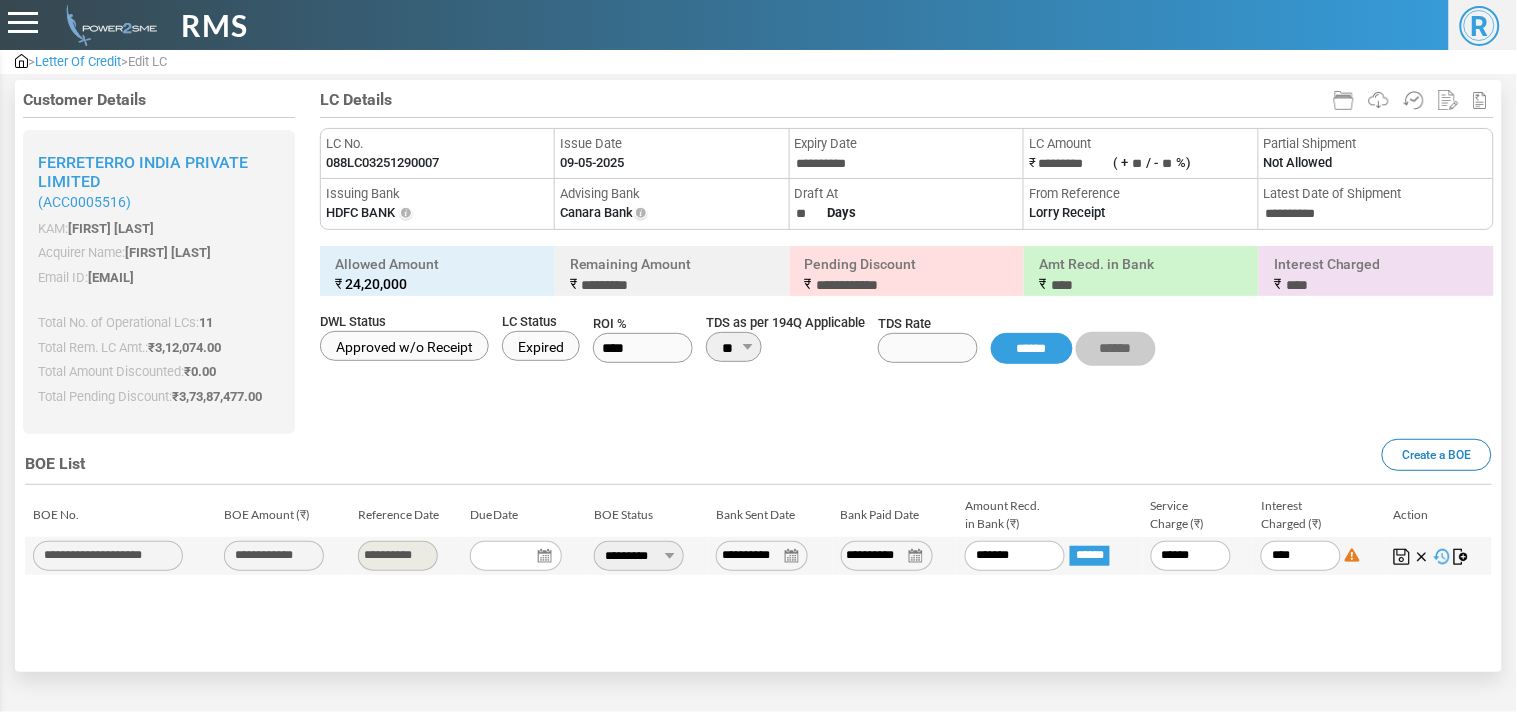 type on "**********" 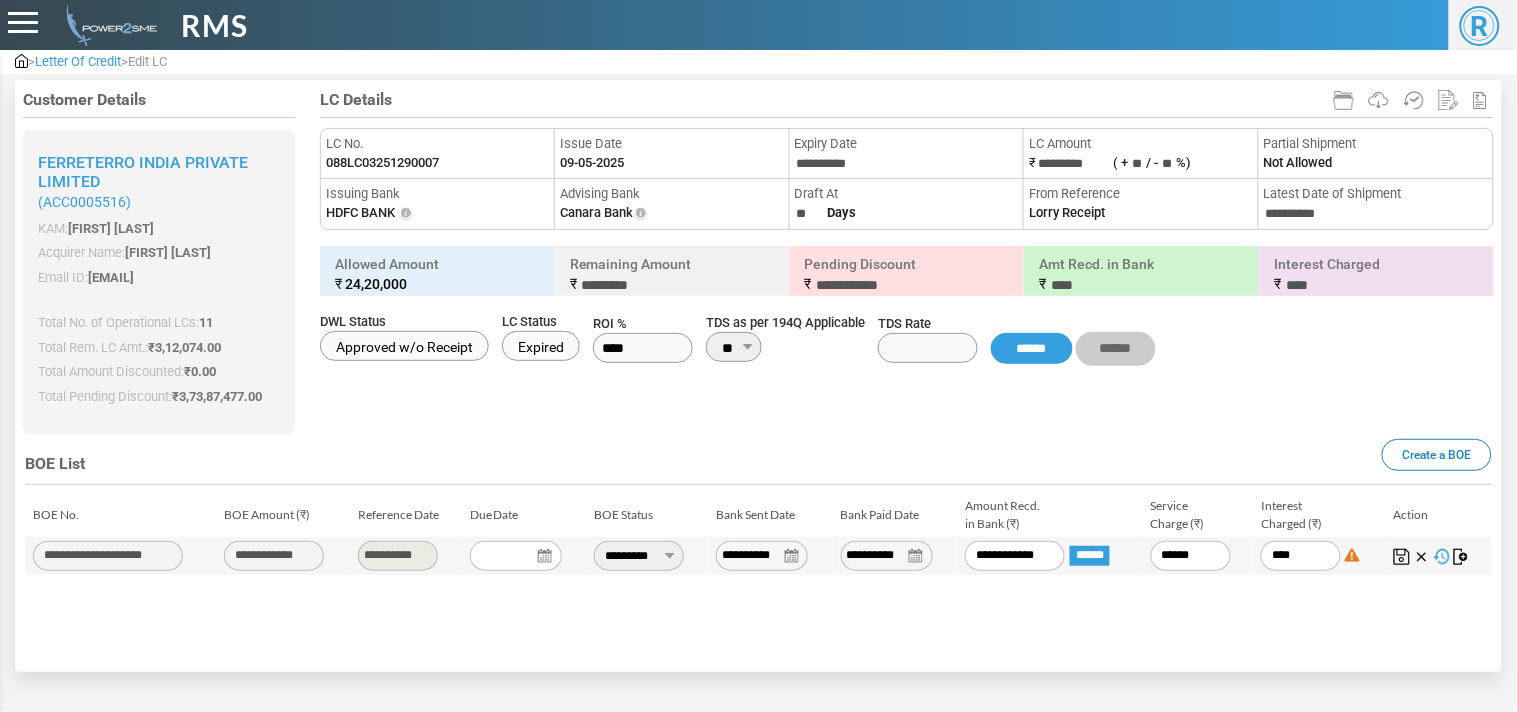type on "**********" 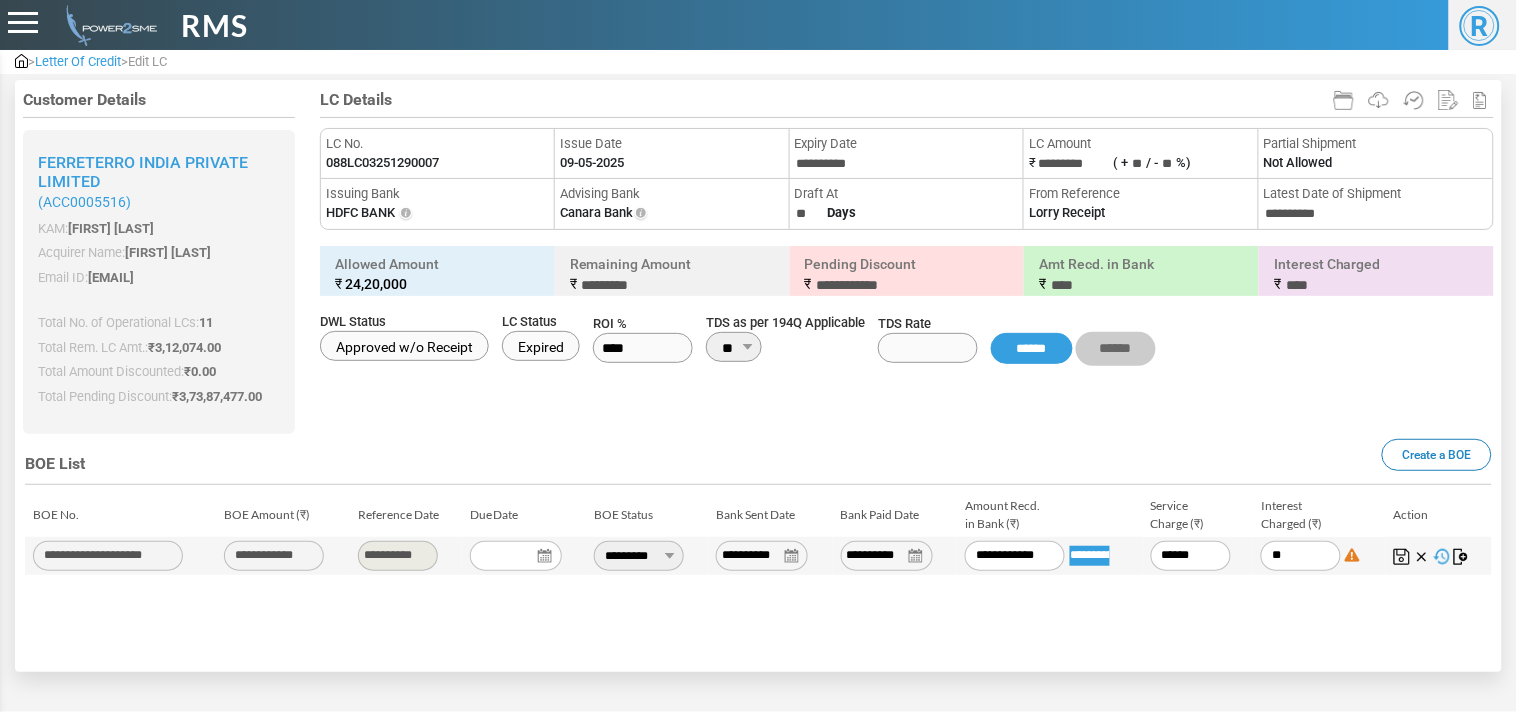 type on "*" 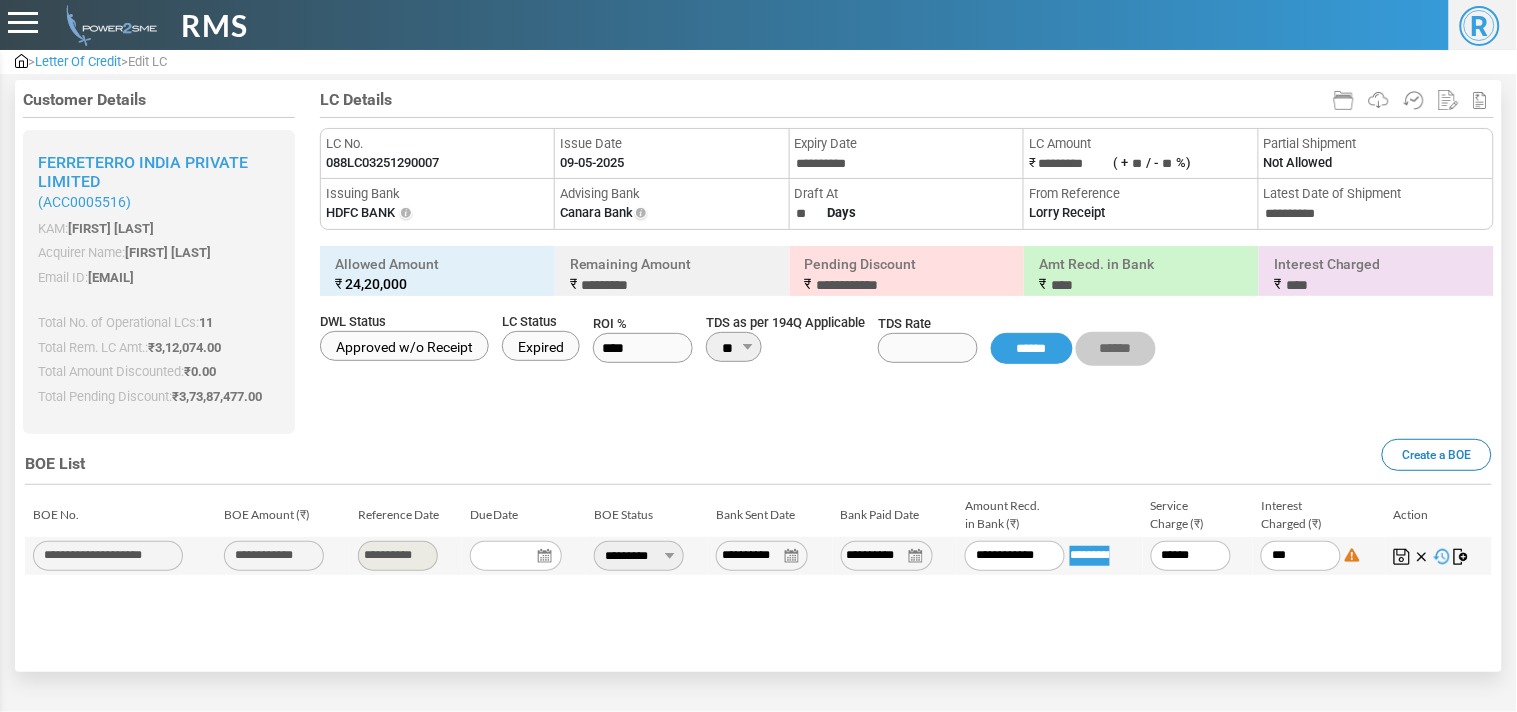 type on "****" 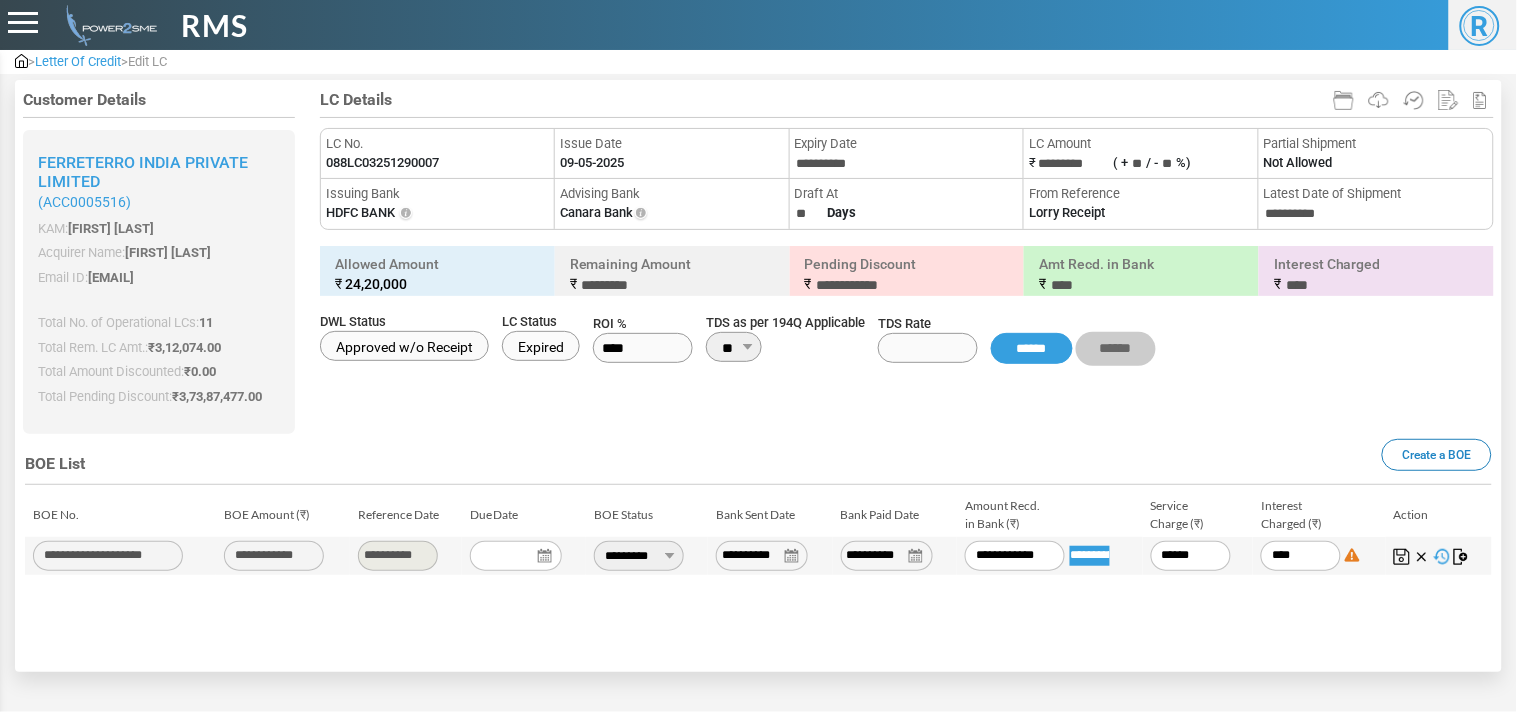 type on "*****" 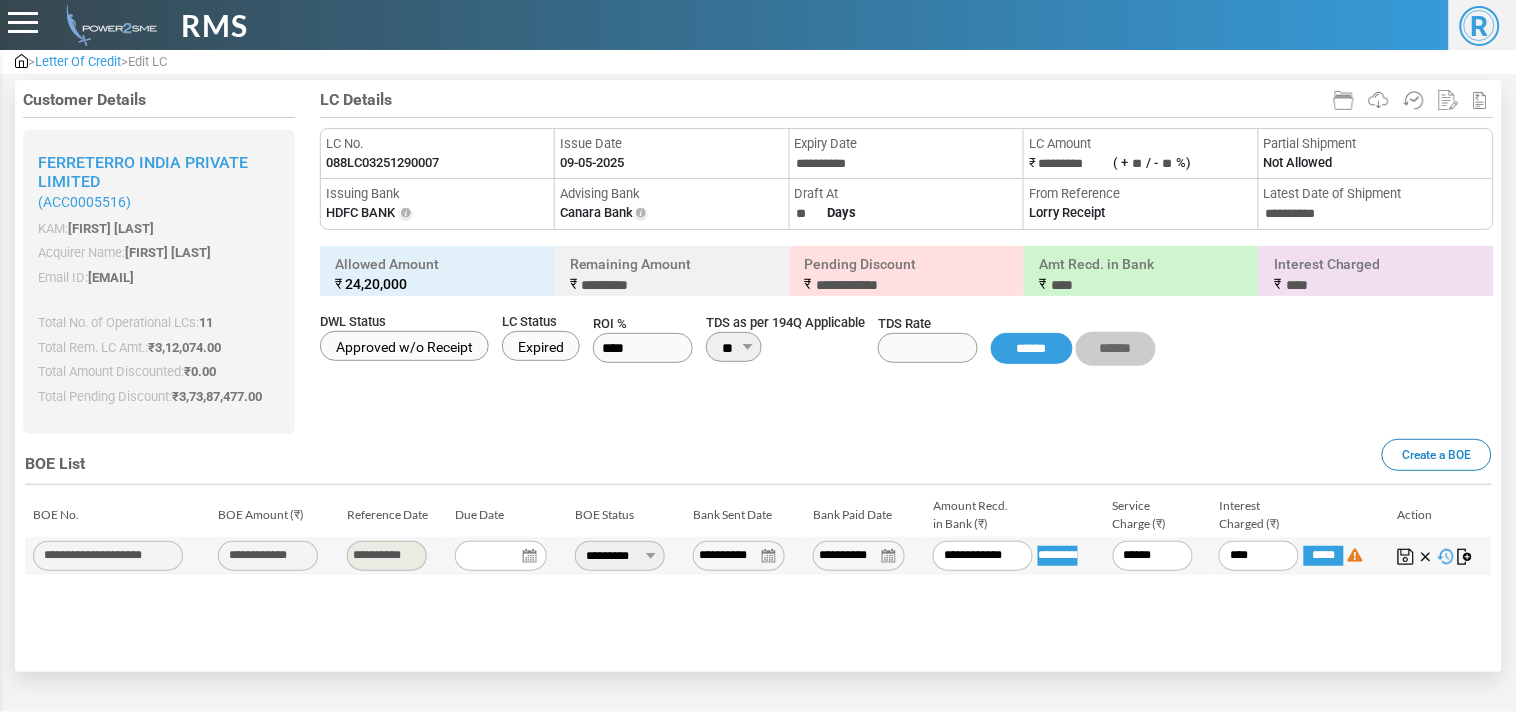 type on "*****" 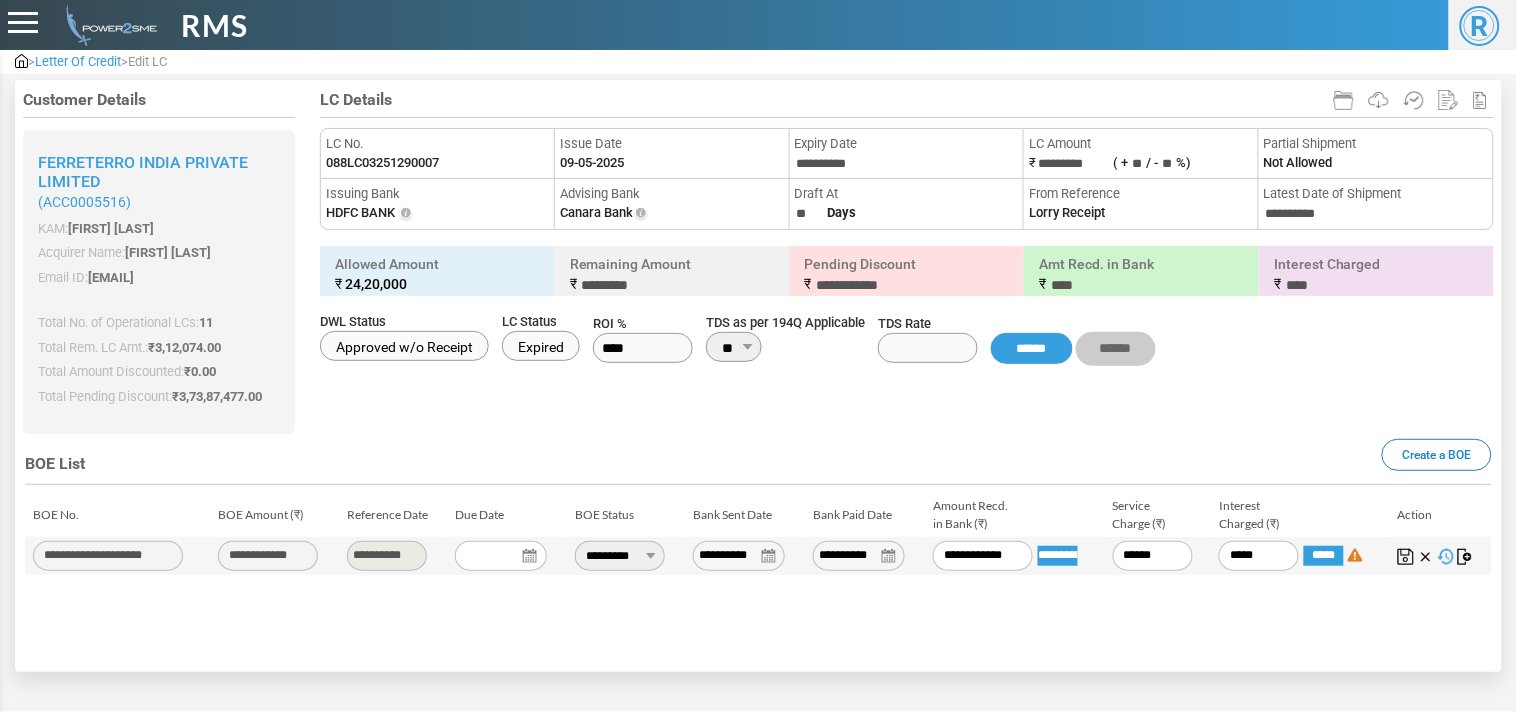 type on "******" 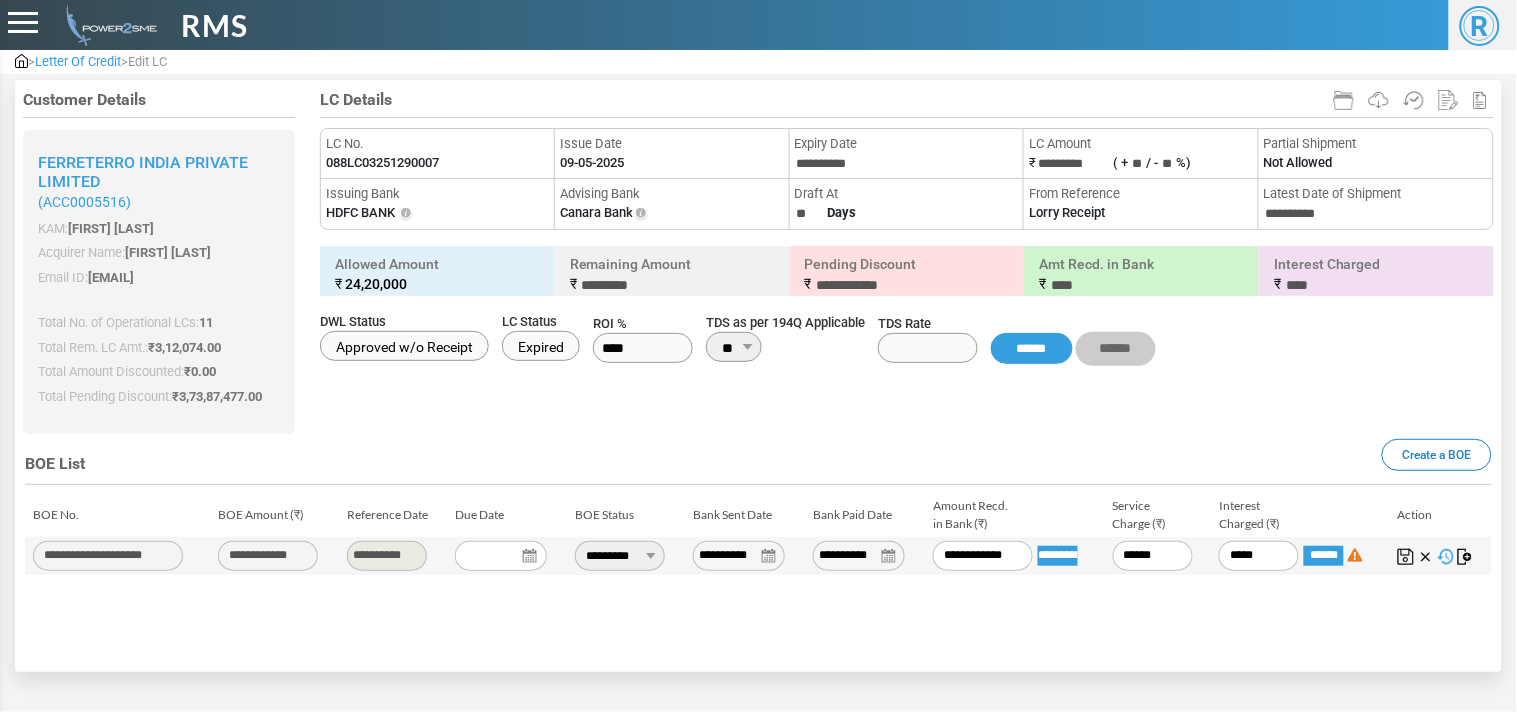 type on "*********" 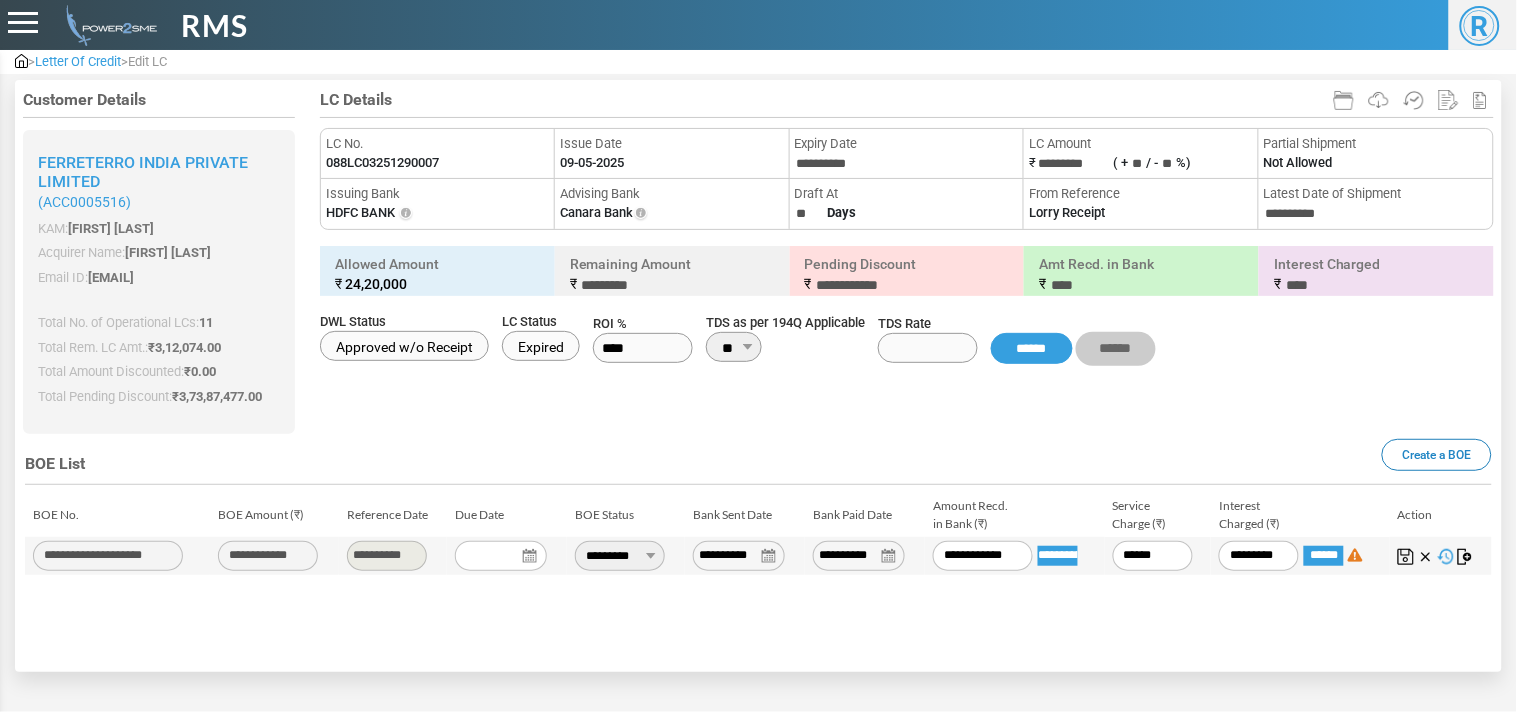 click at bounding box center [1406, 557] 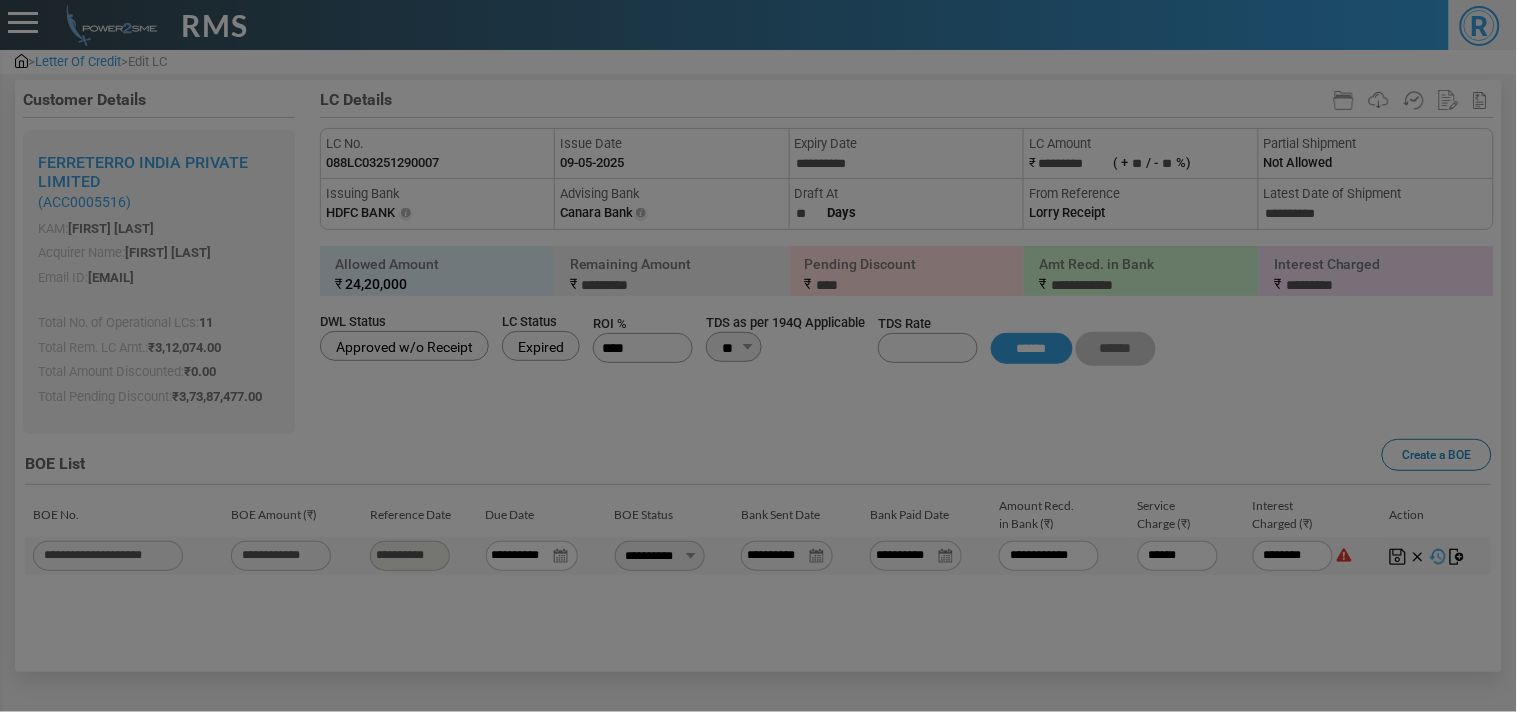 type on "*********" 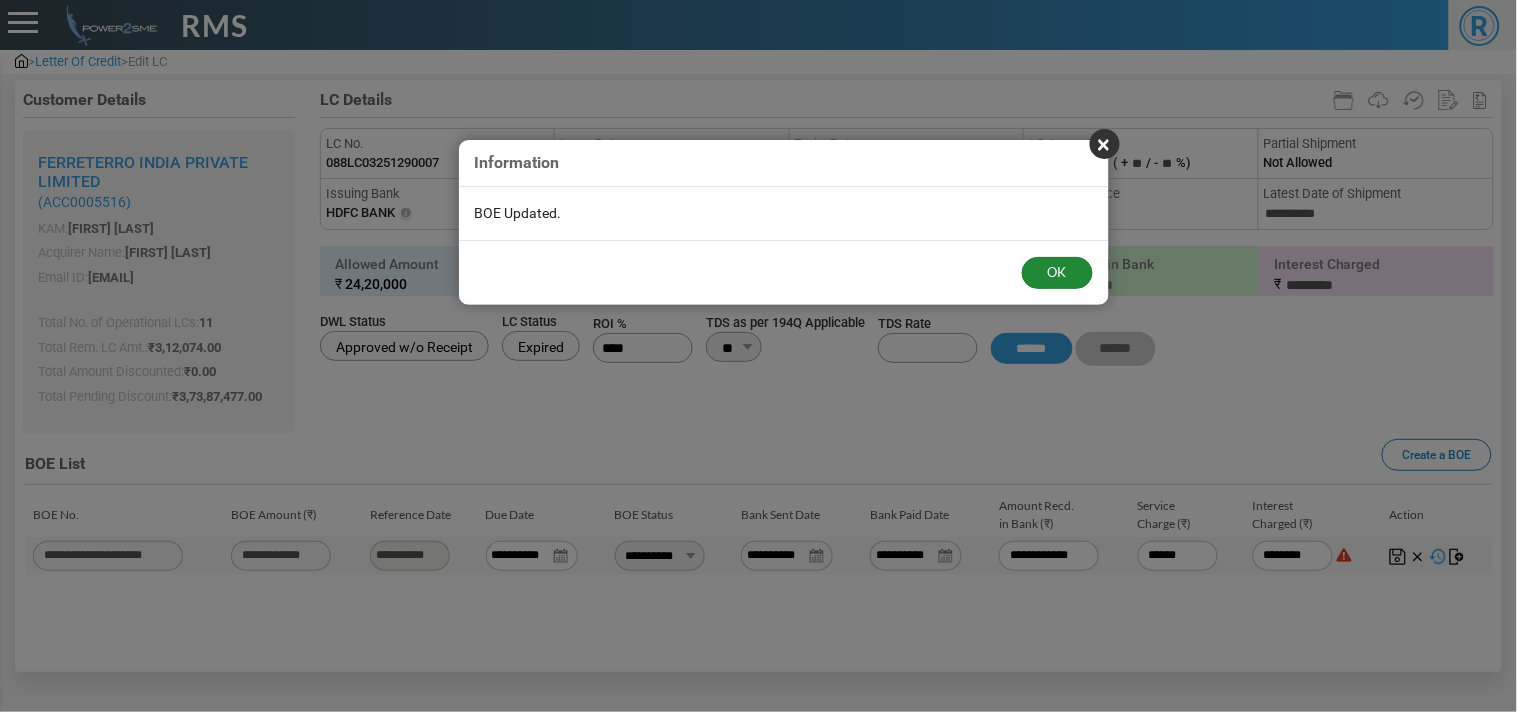 click on "OK" at bounding box center (1057, 273) 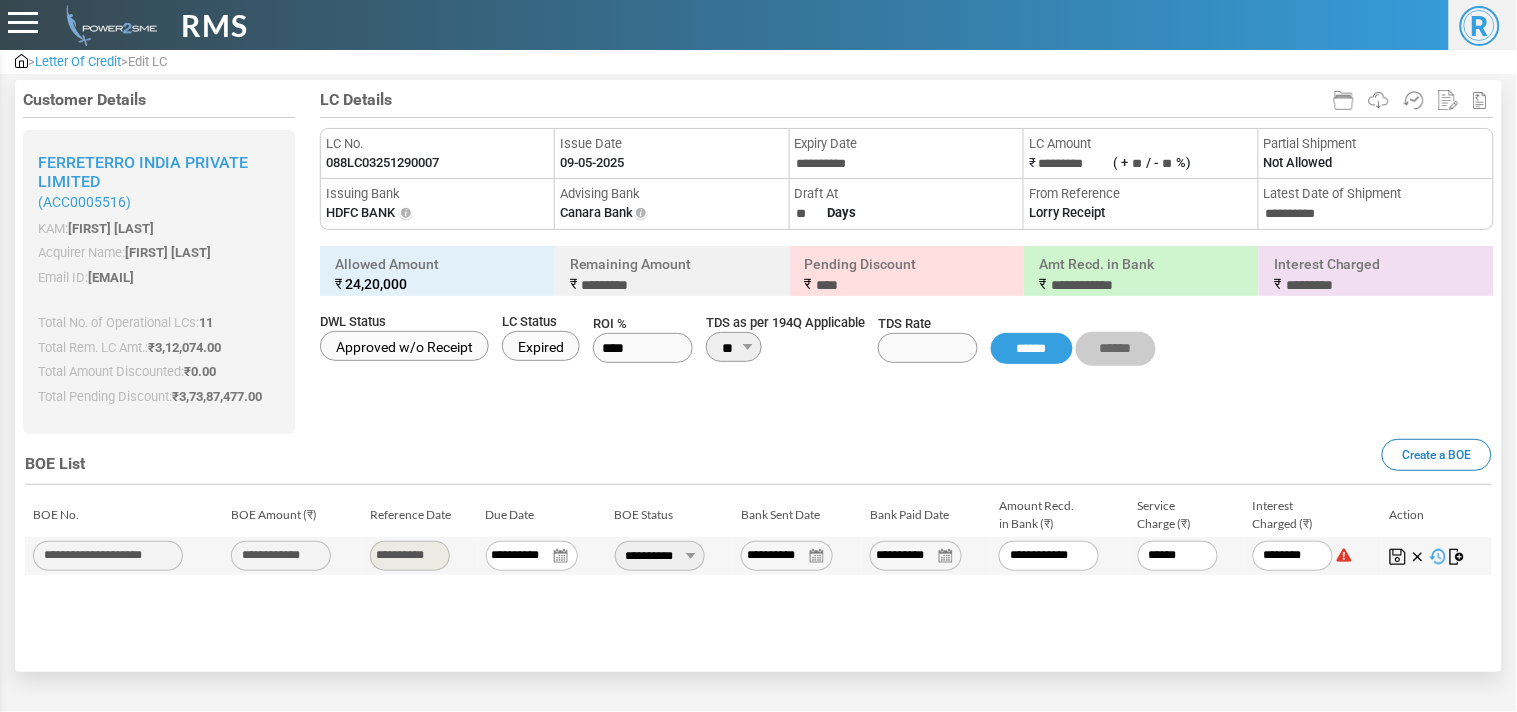 click on "Letter
Of Credit" at bounding box center [78, 61] 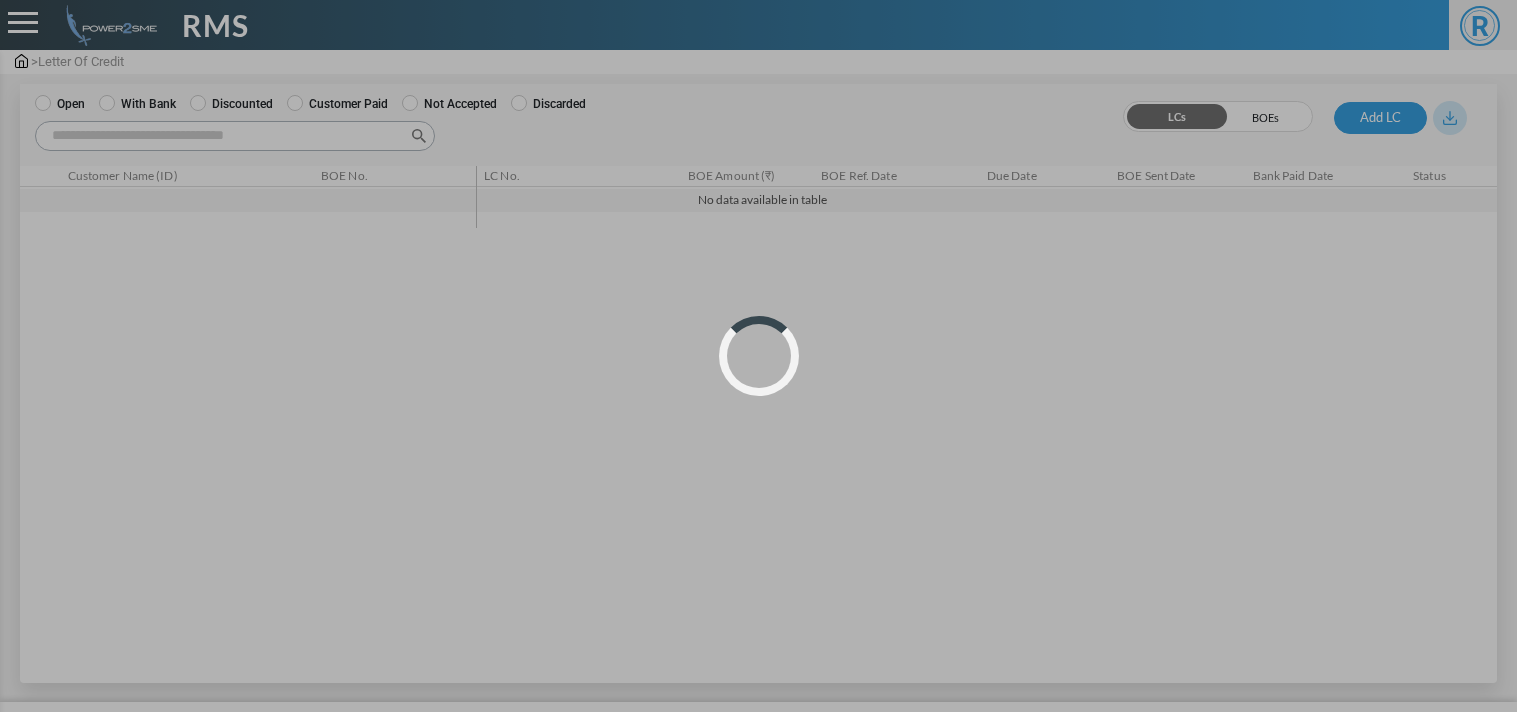 scroll, scrollTop: 0, scrollLeft: 0, axis: both 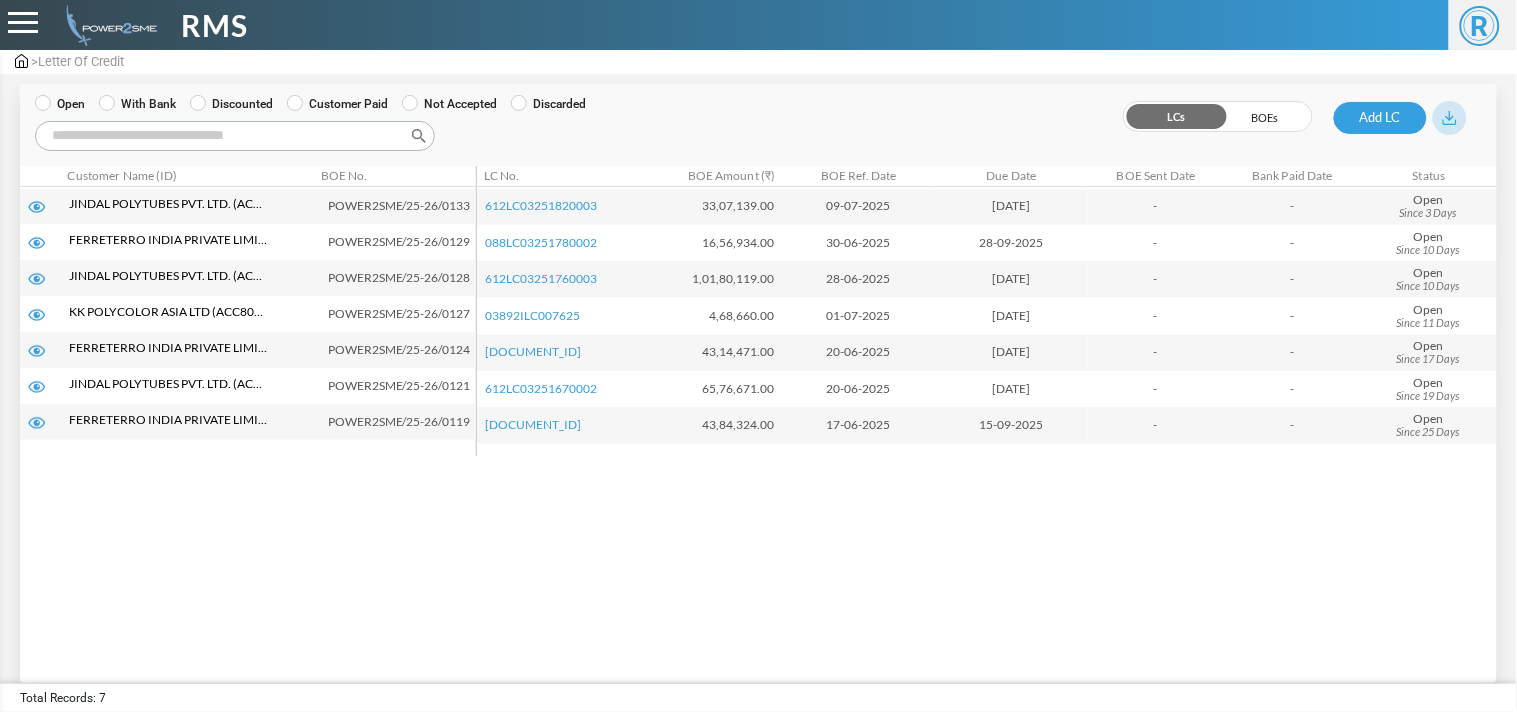 click on "With Bank" at bounding box center [137, 104] 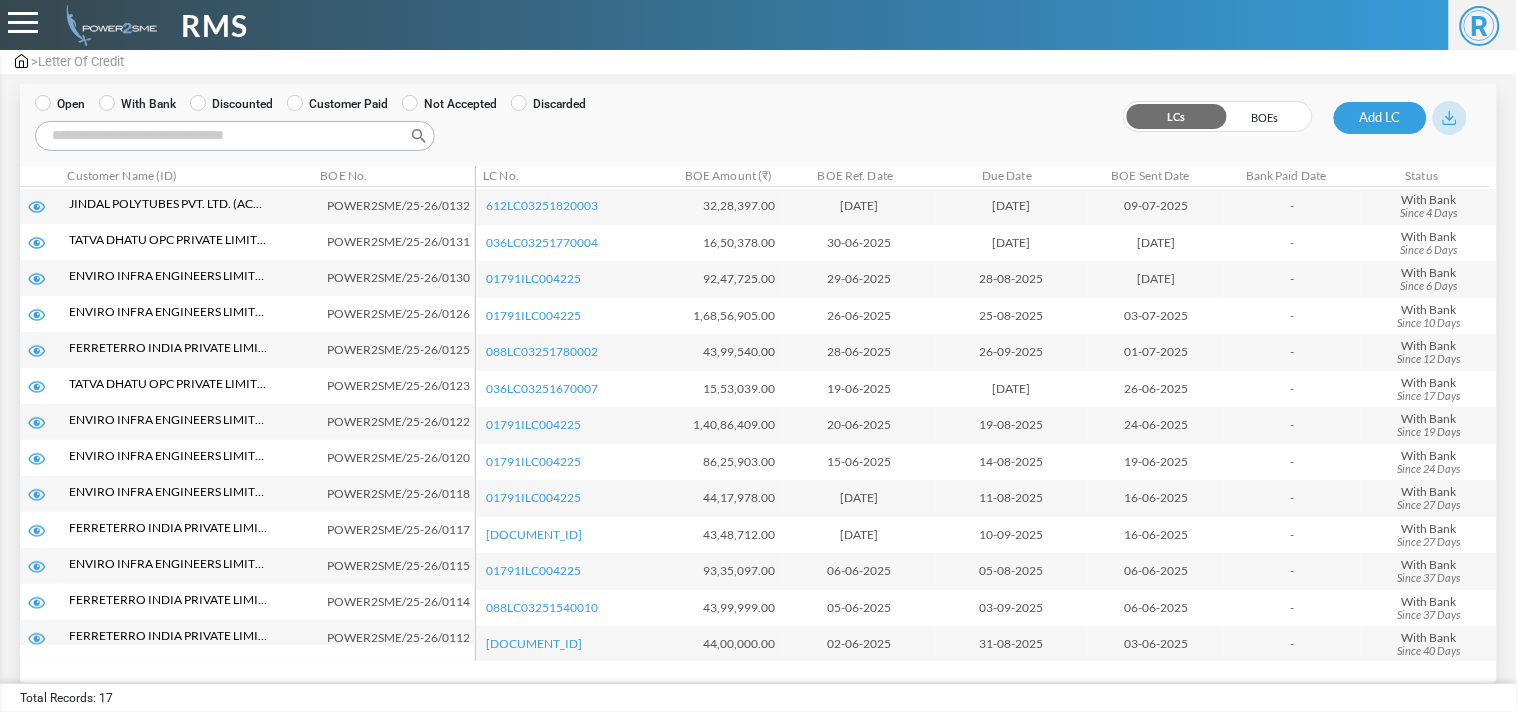 click on "Search:" at bounding box center (235, 136) 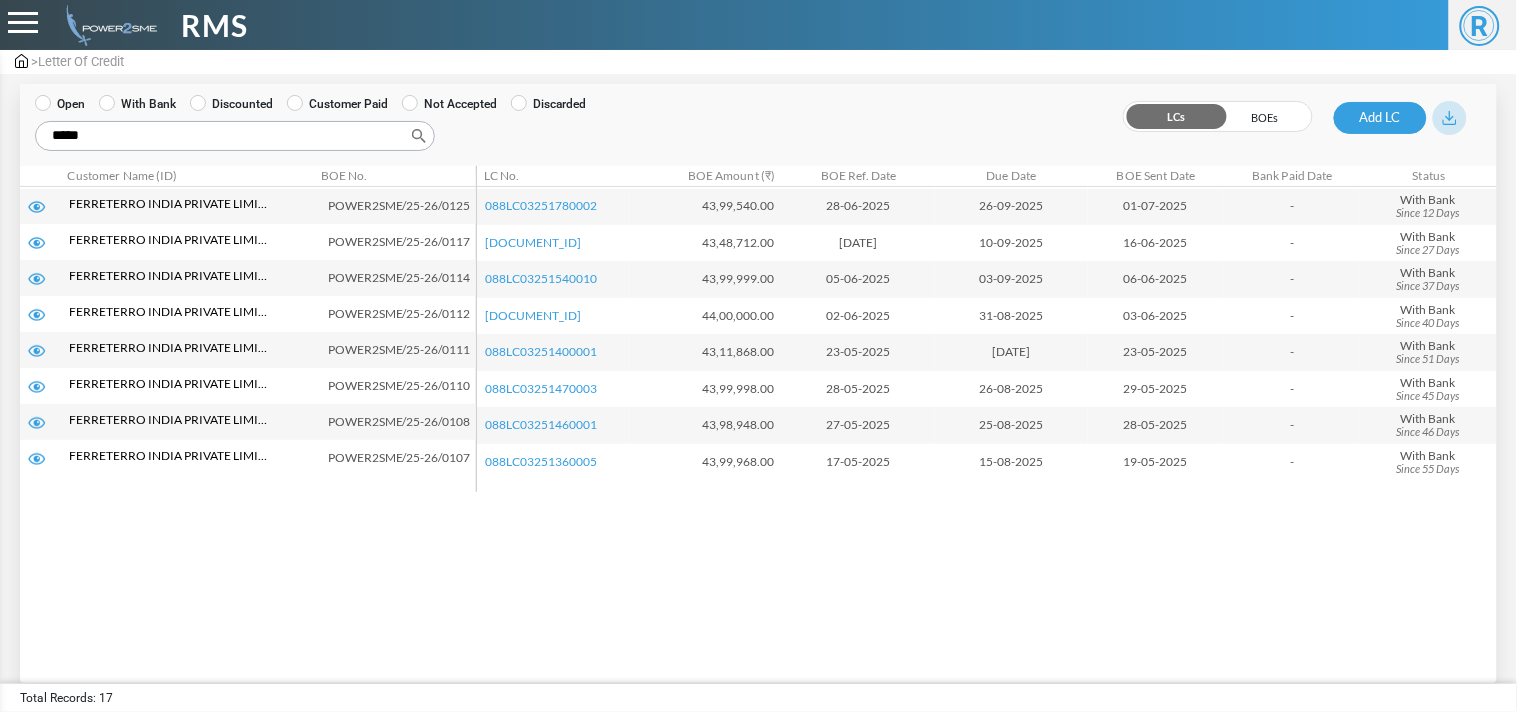 type on "*****" 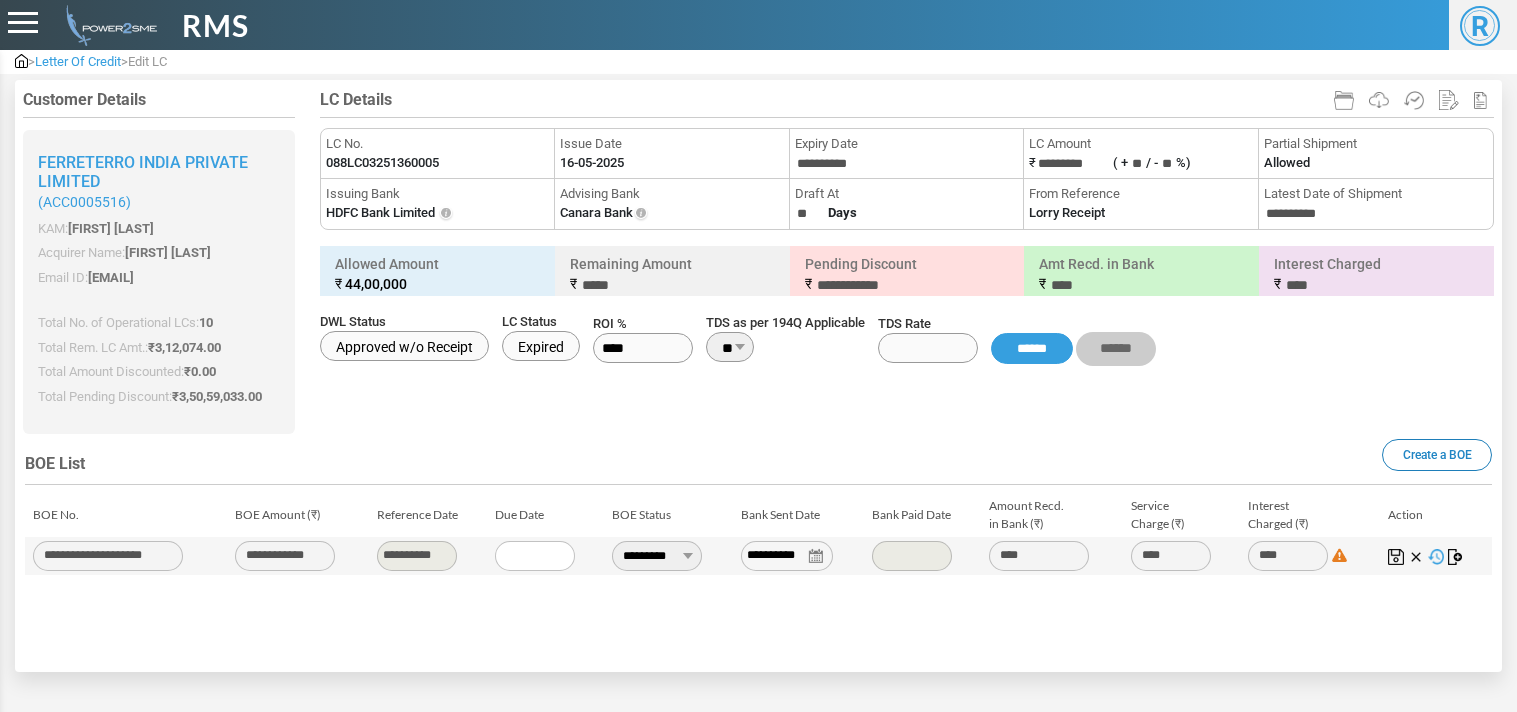 scroll, scrollTop: 0, scrollLeft: 0, axis: both 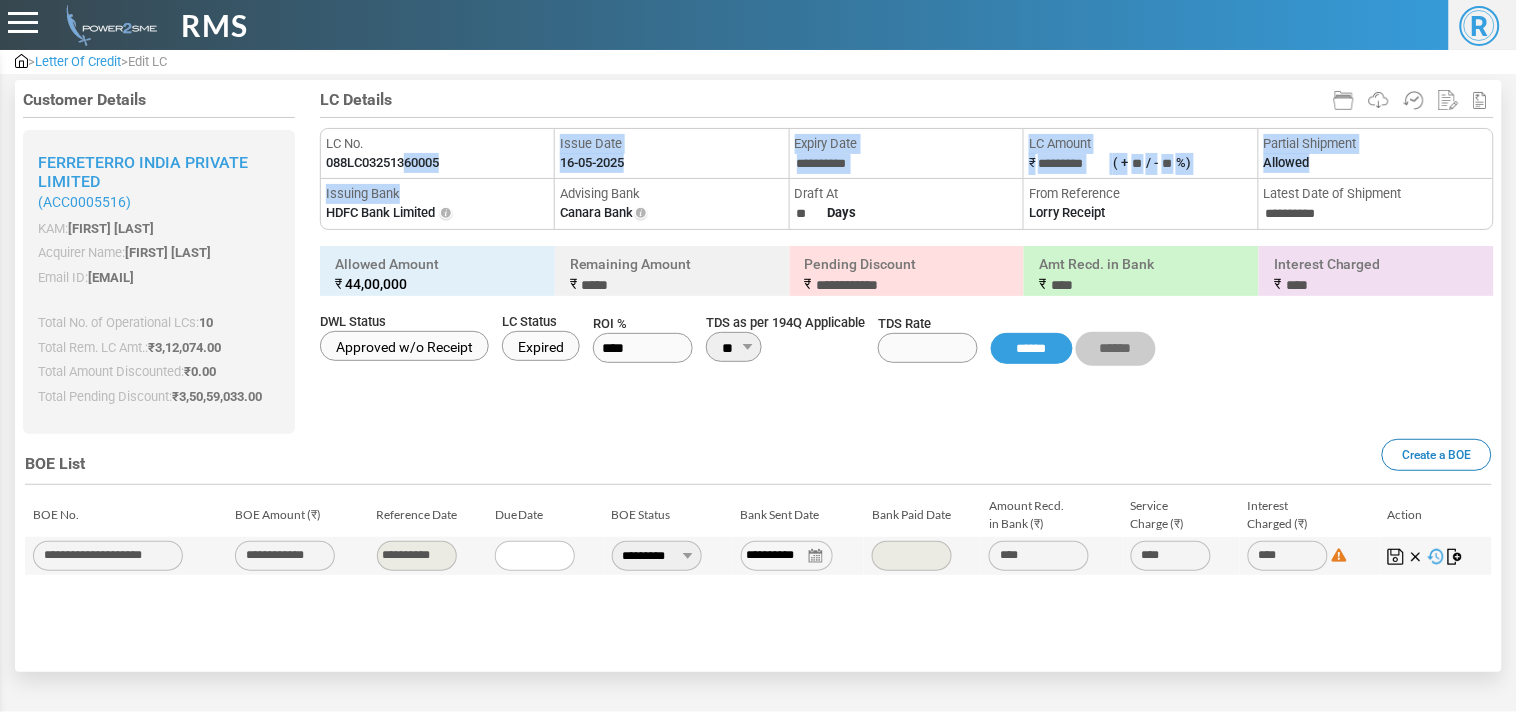 drag, startPoint x: 433, startPoint y: 178, endPoint x: 407, endPoint y: 167, distance: 28.231188 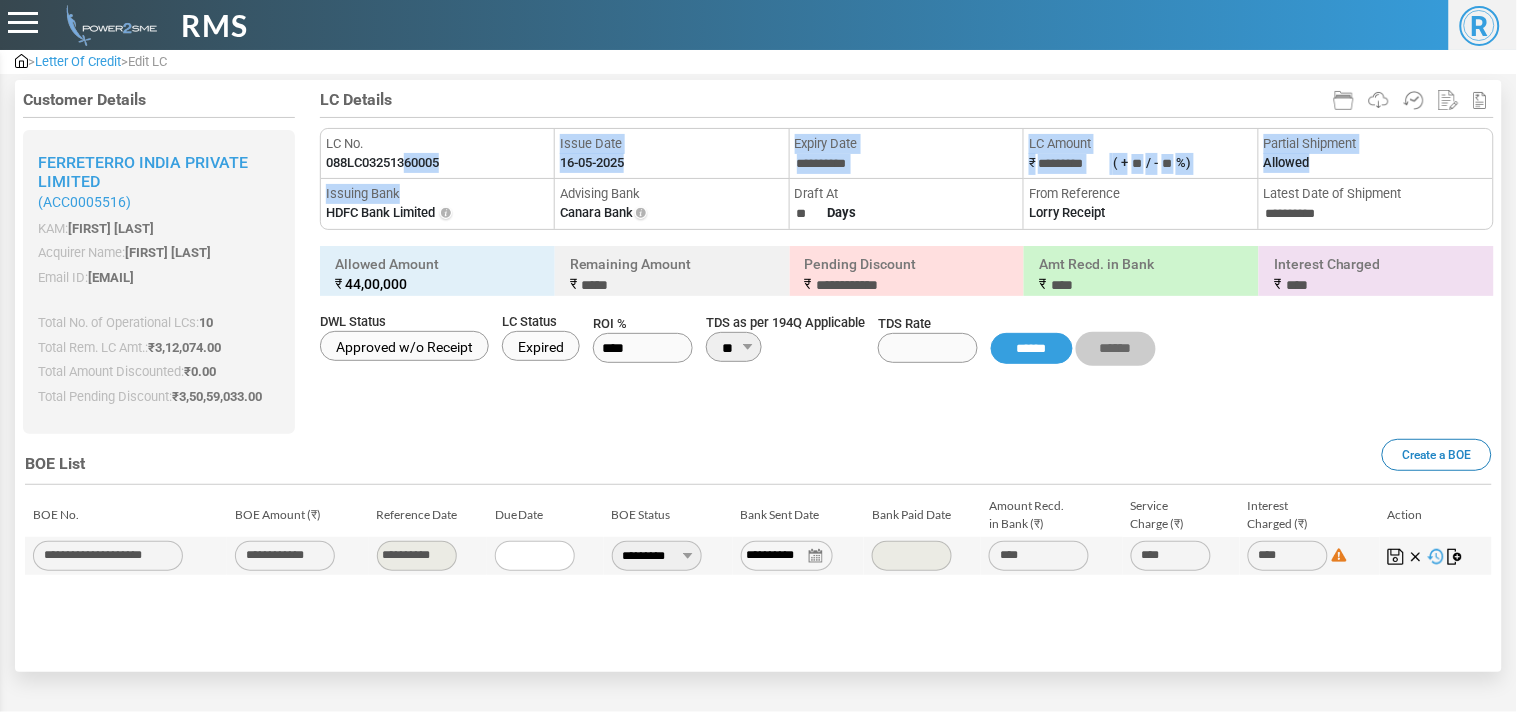 click on "**********" at bounding box center [907, 179] 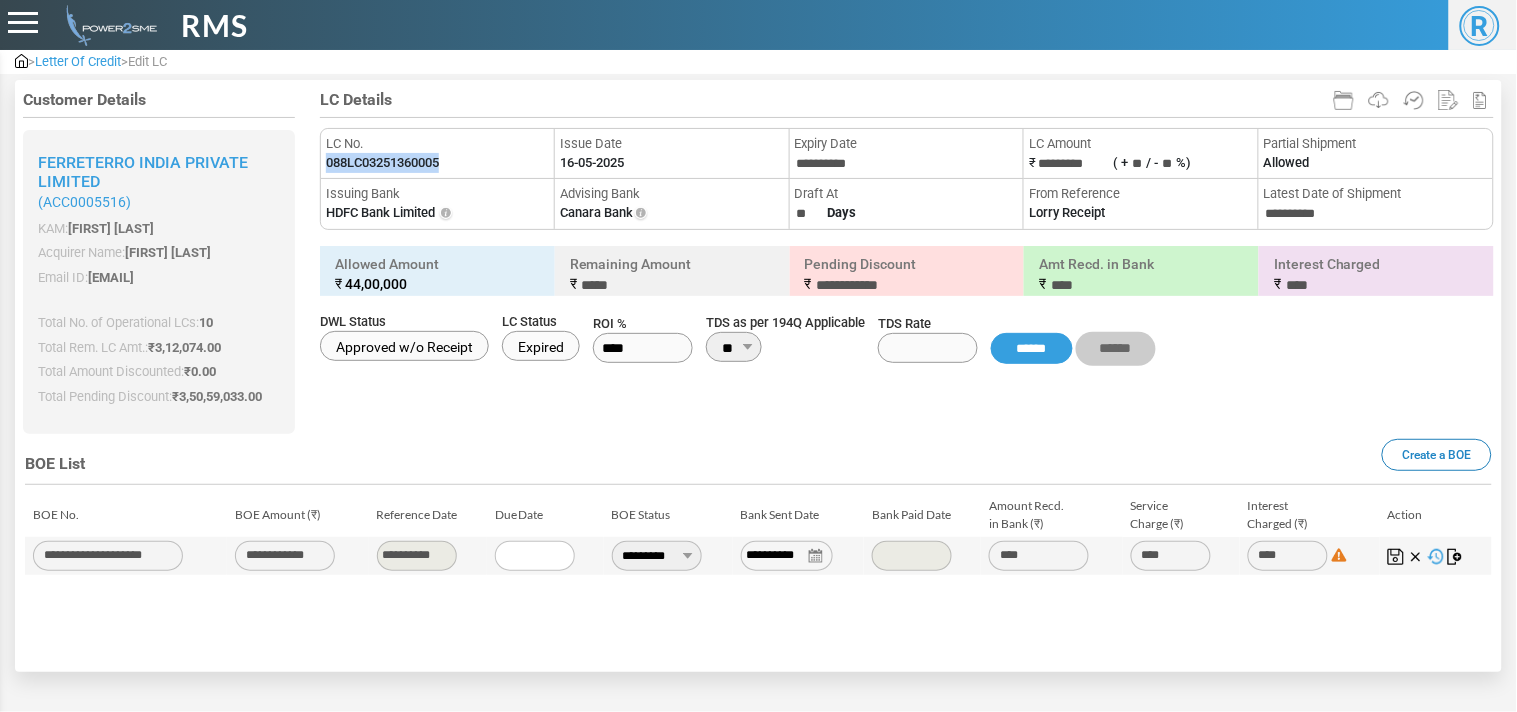 click on "088LC03251360005" at bounding box center (382, 163) 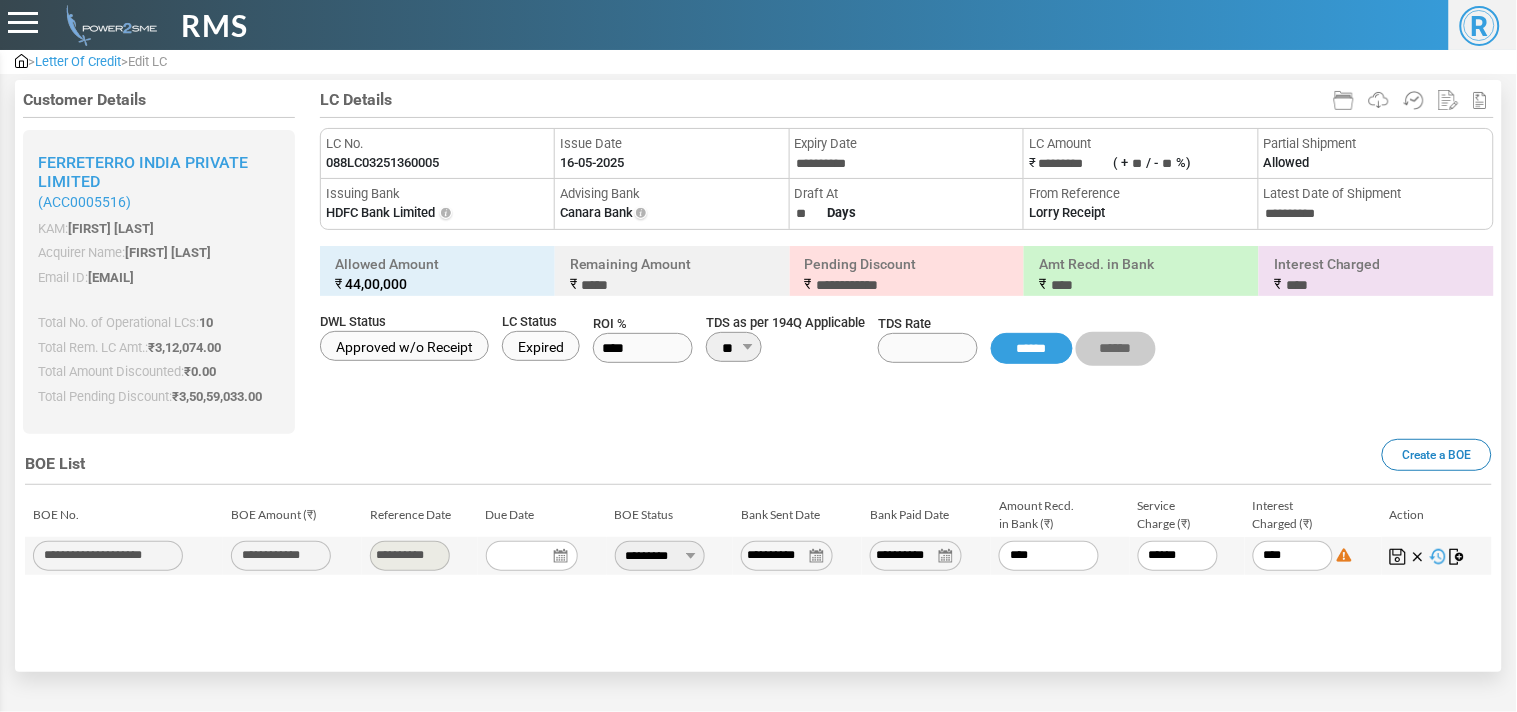 click on "**********" at bounding box center (916, 556) 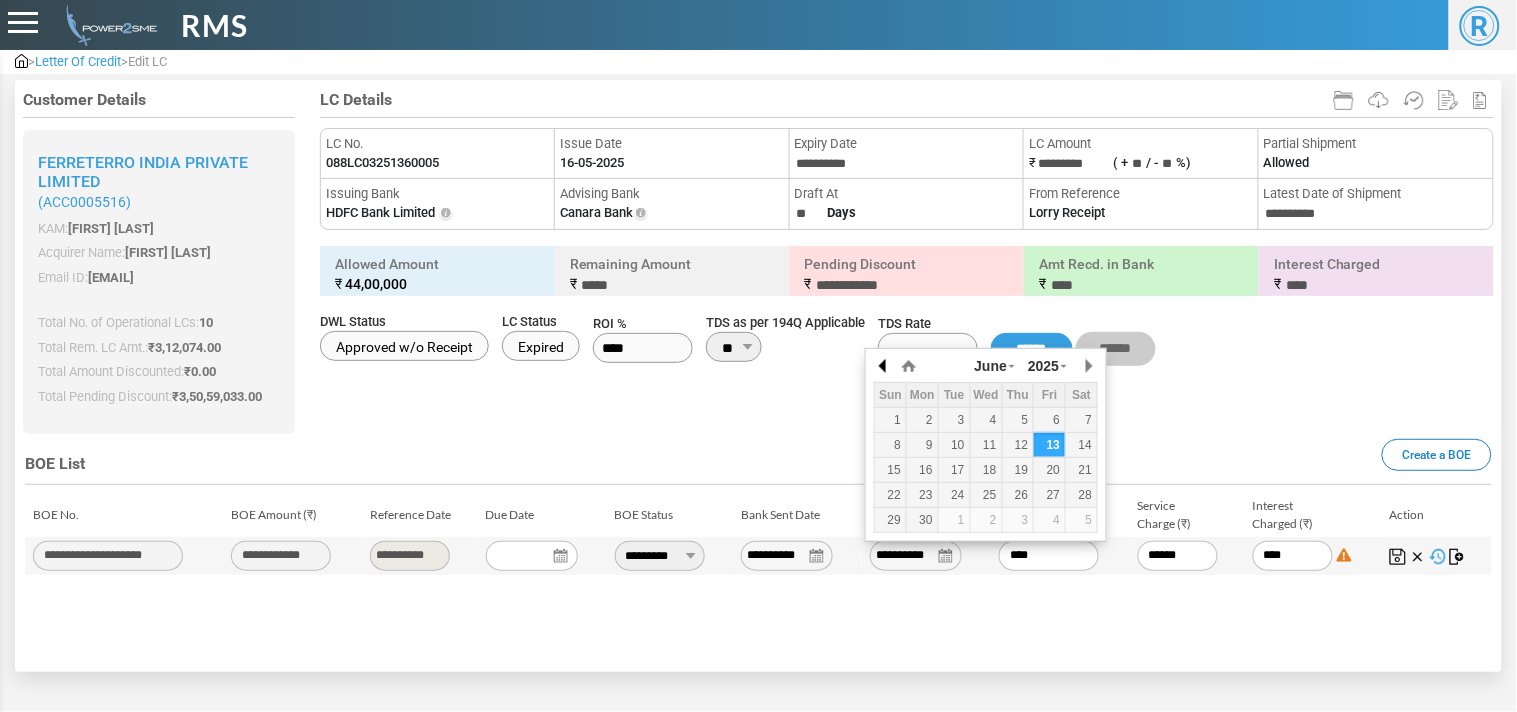click at bounding box center (884, 366) 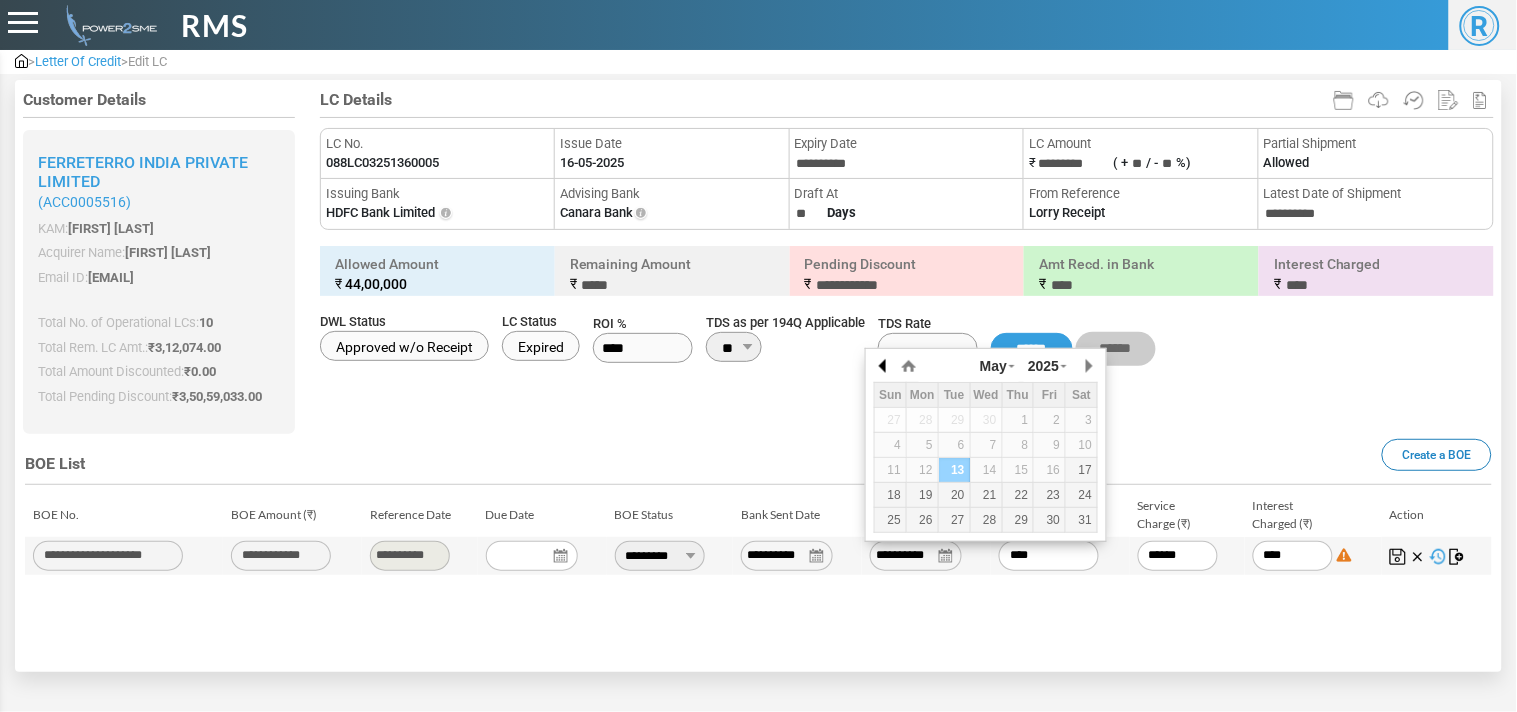click at bounding box center [884, 366] 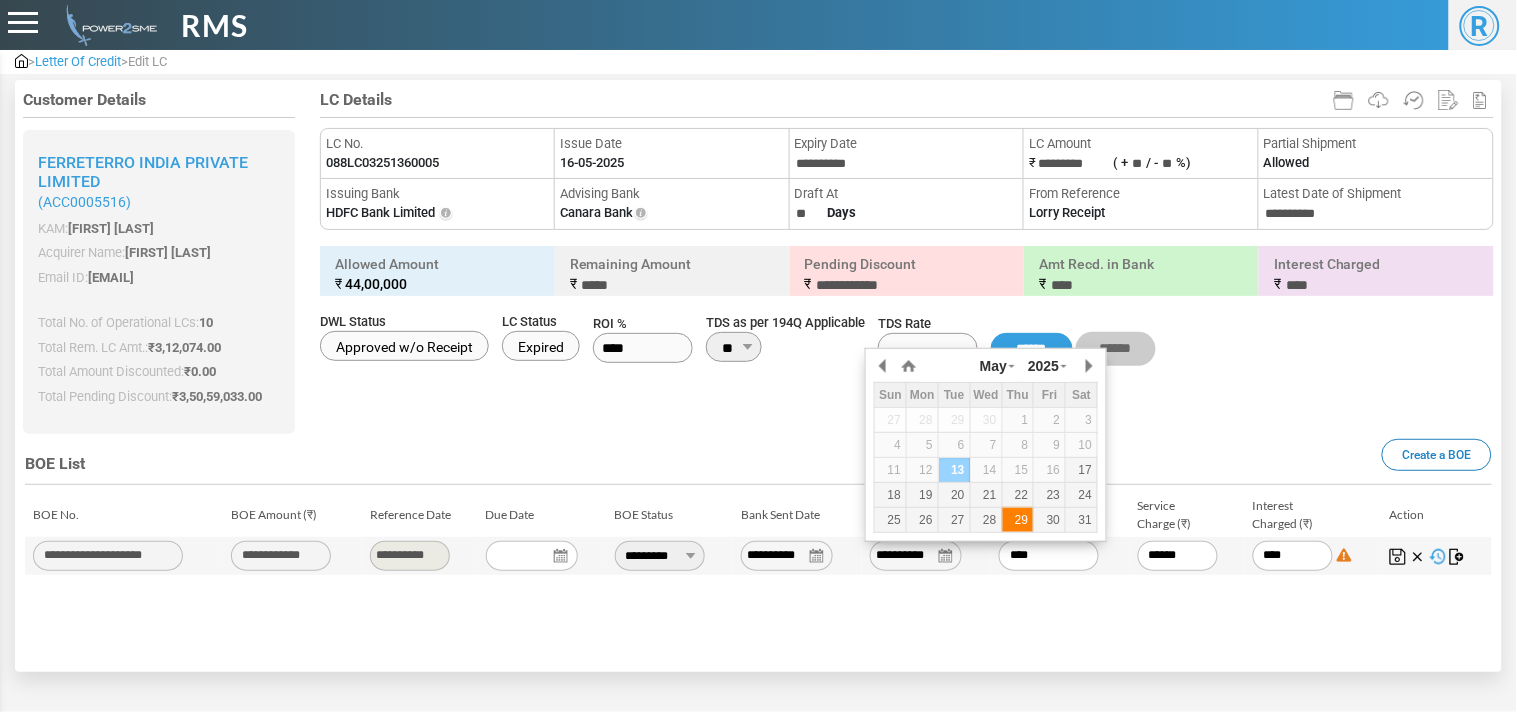 click on "29" at bounding box center (1018, 520) 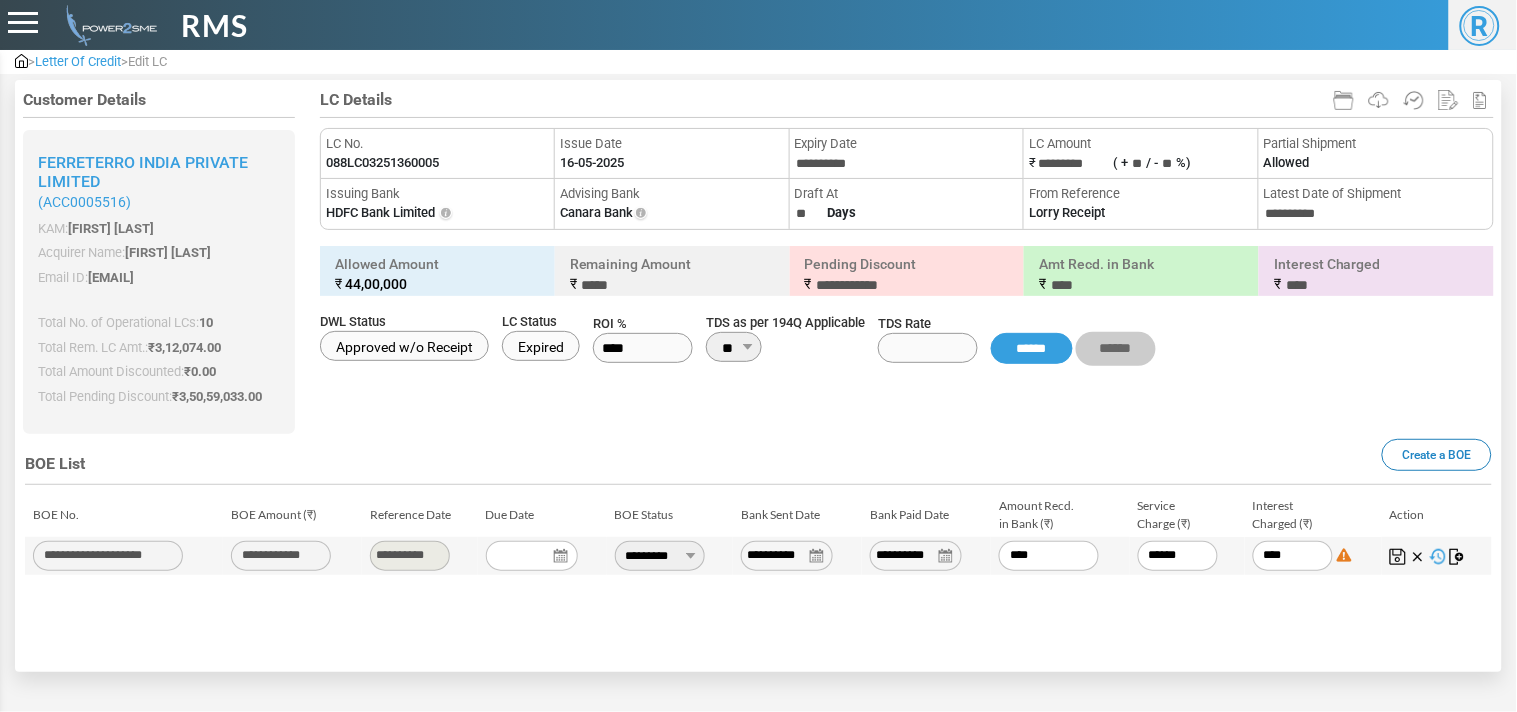 drag, startPoint x: 1042, startPoint y: 555, endPoint x: 795, endPoint y: 507, distance: 251.62074 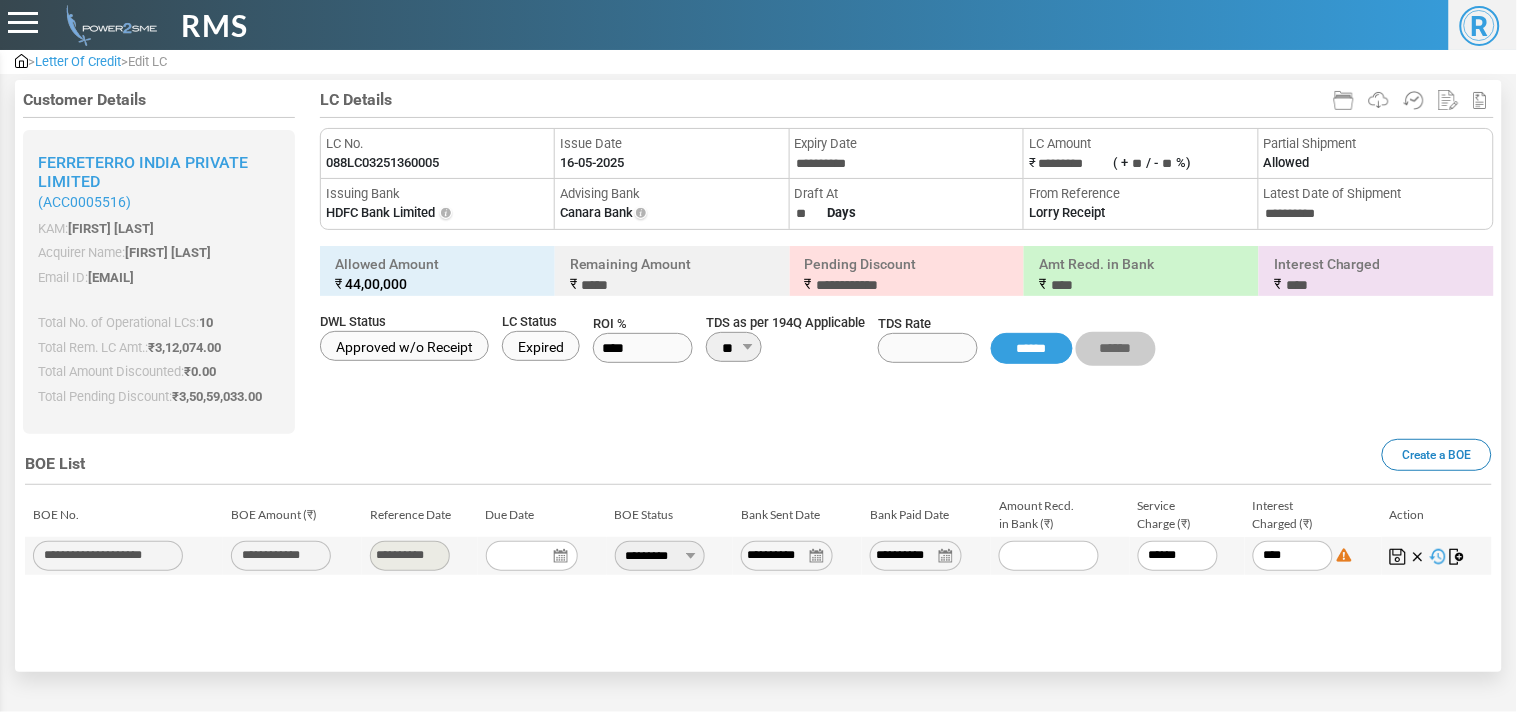 paste on "*******" 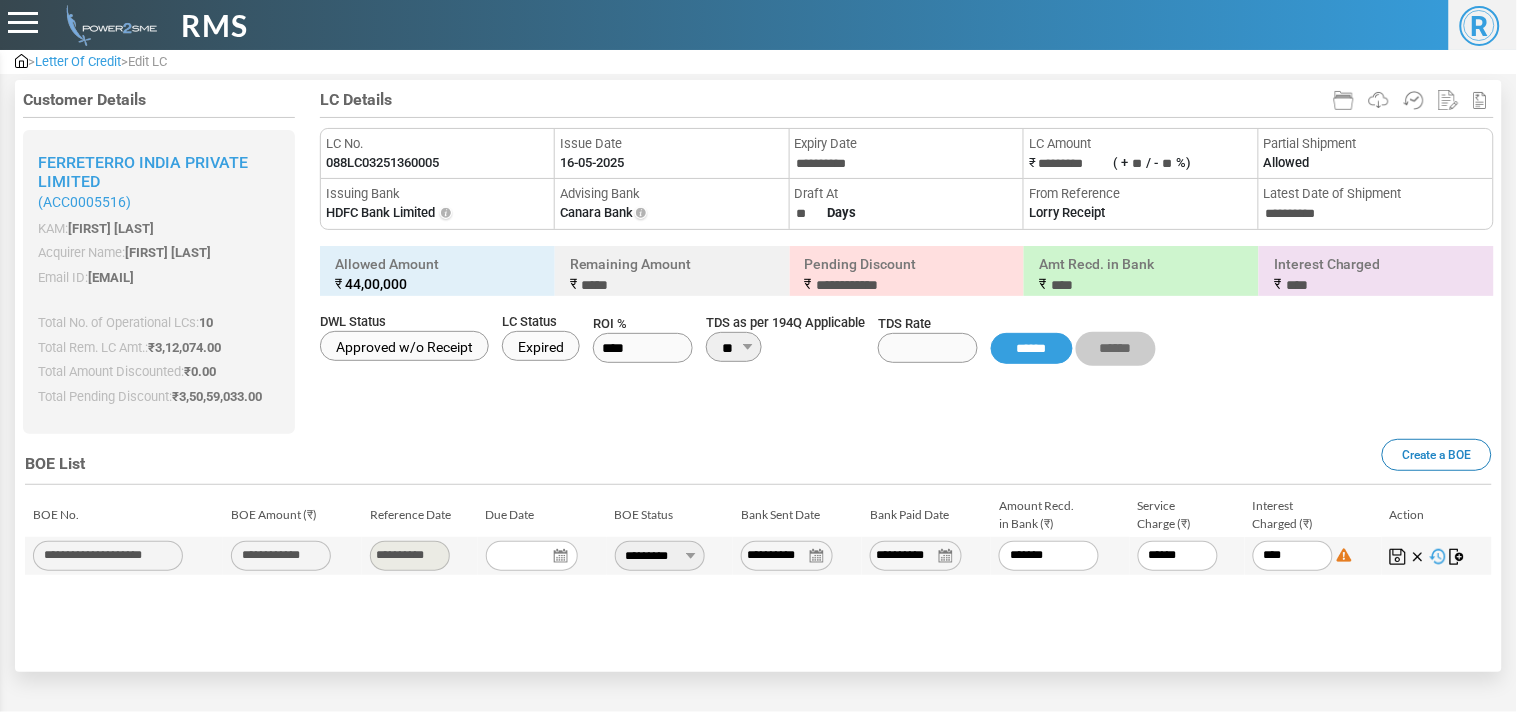 type on "*****" 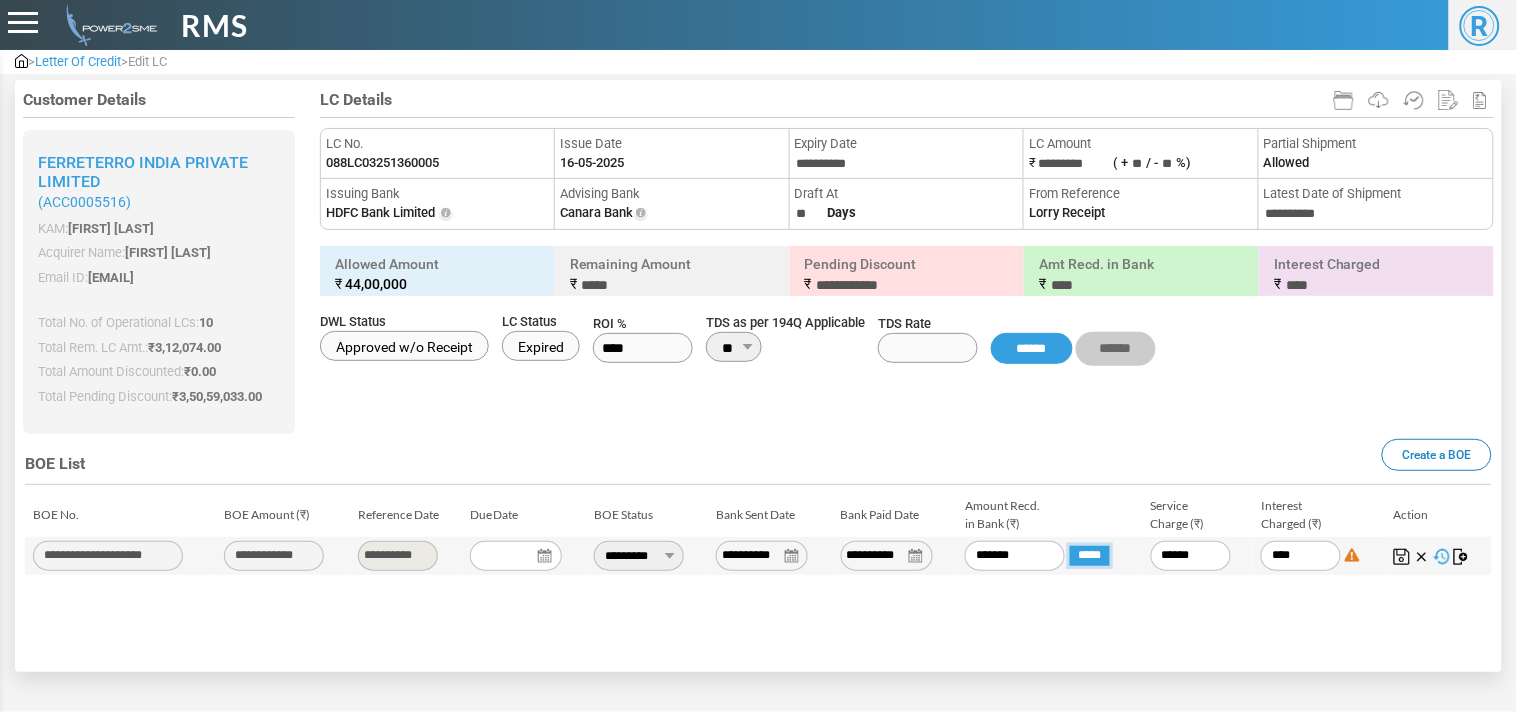 type on "**********" 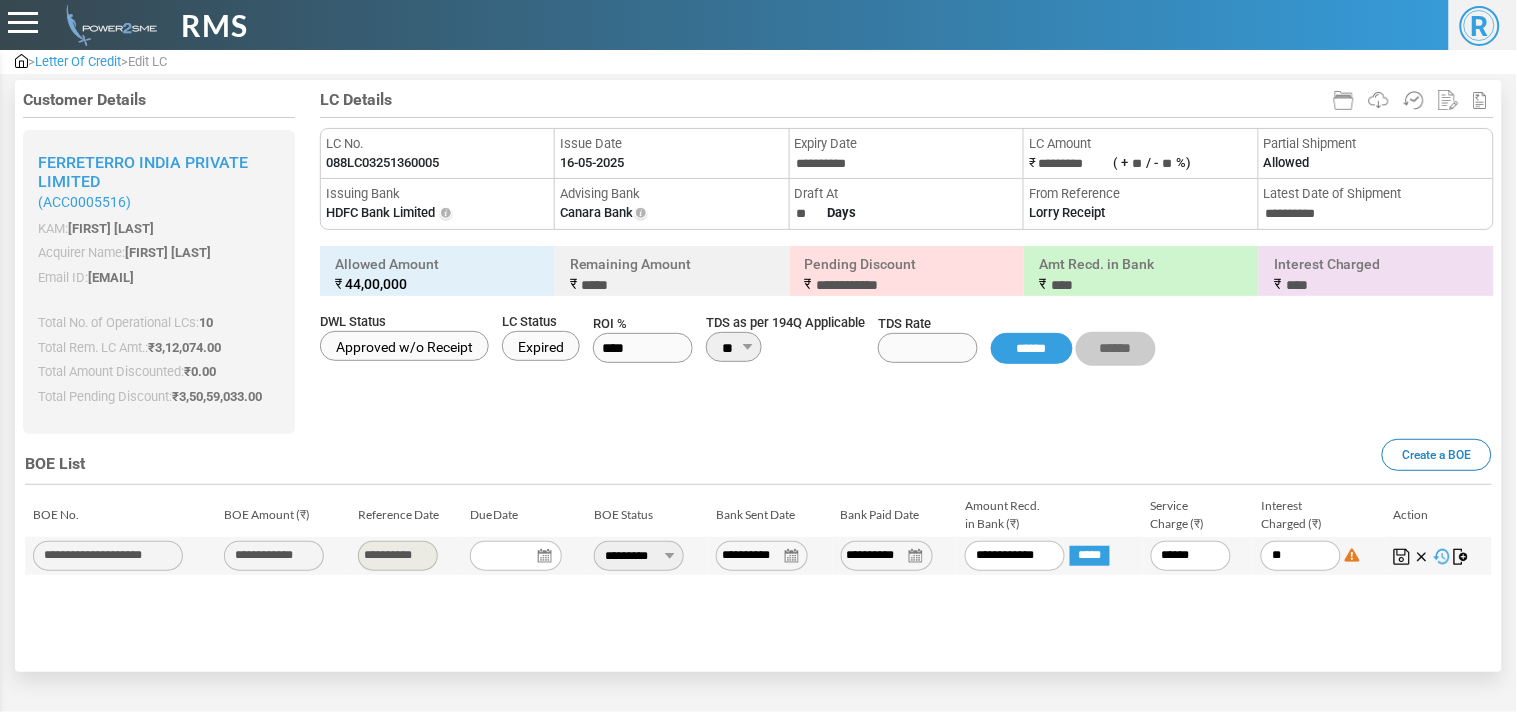 type on "*" 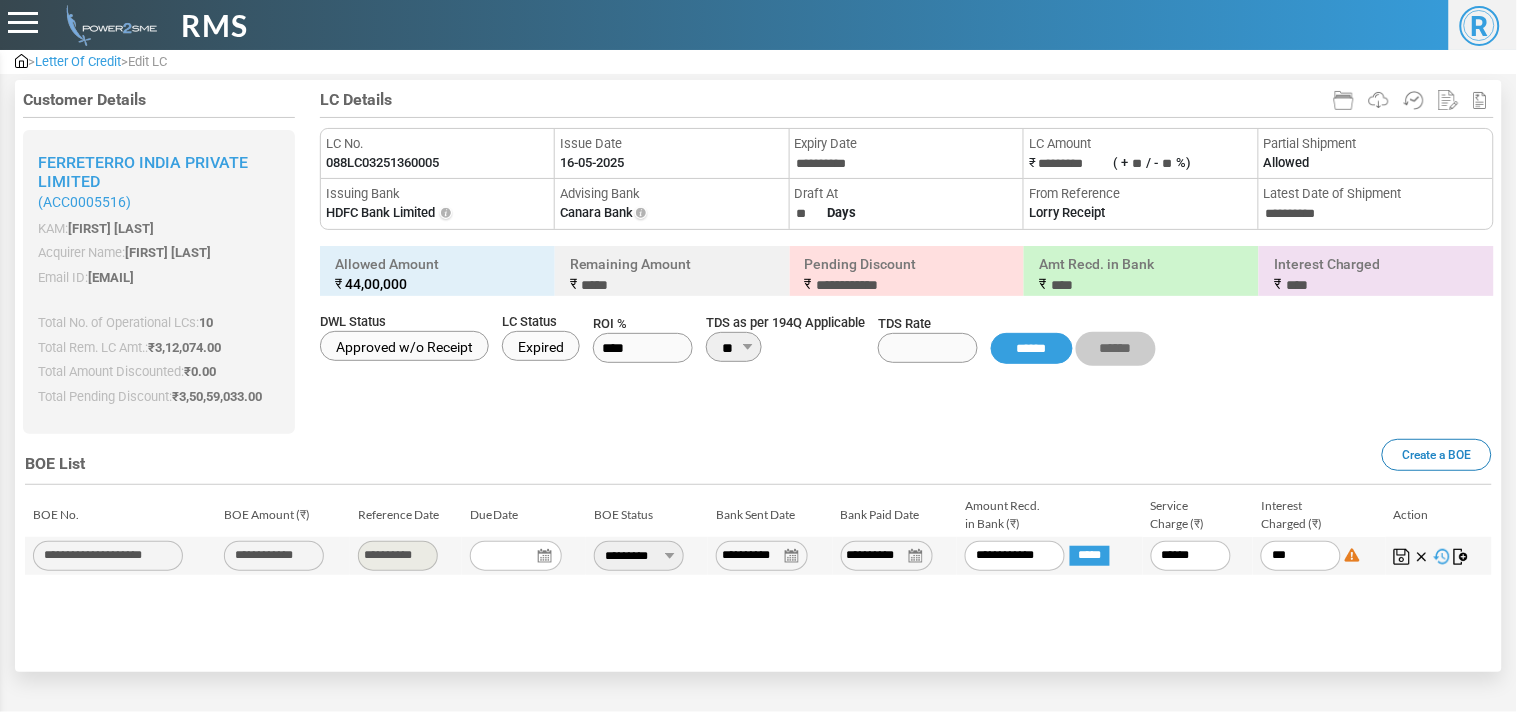type on "****" 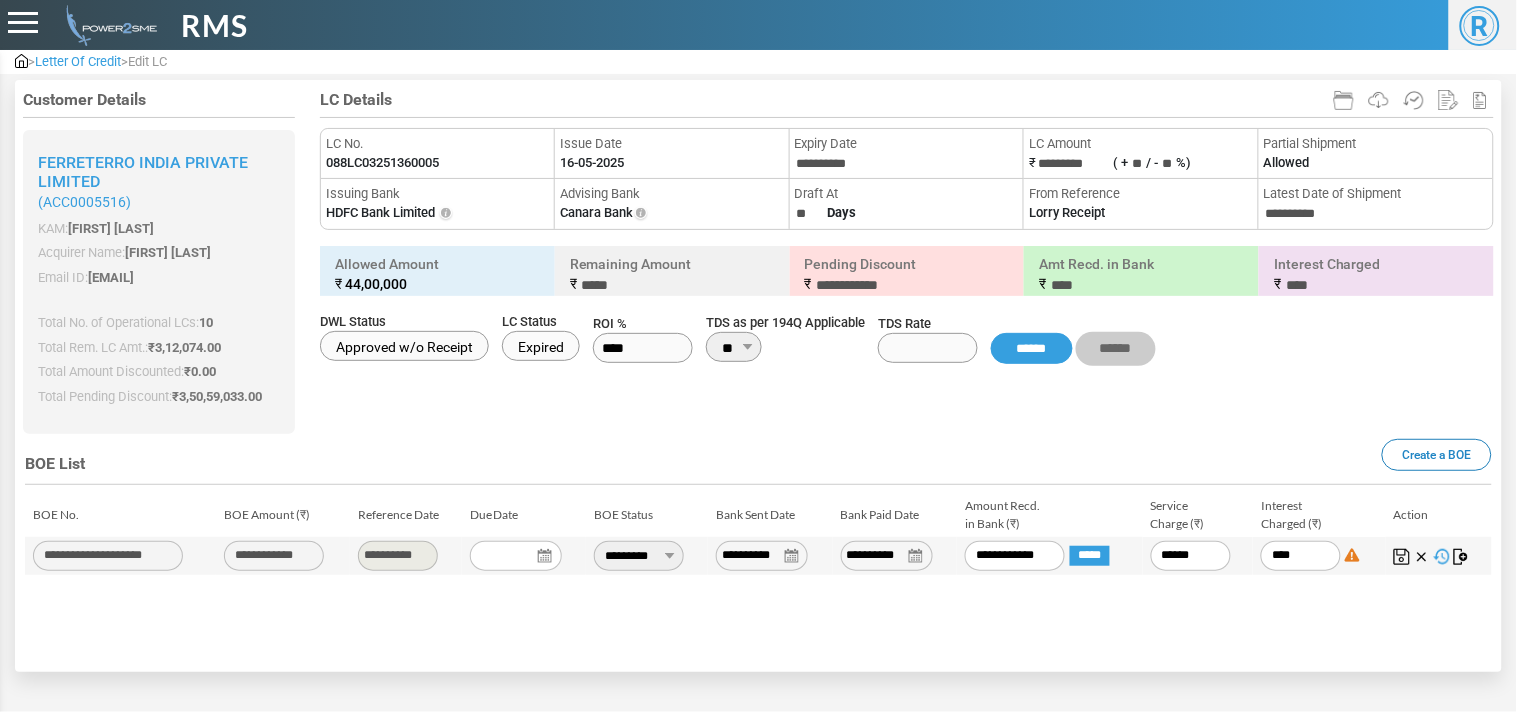 type on "*****" 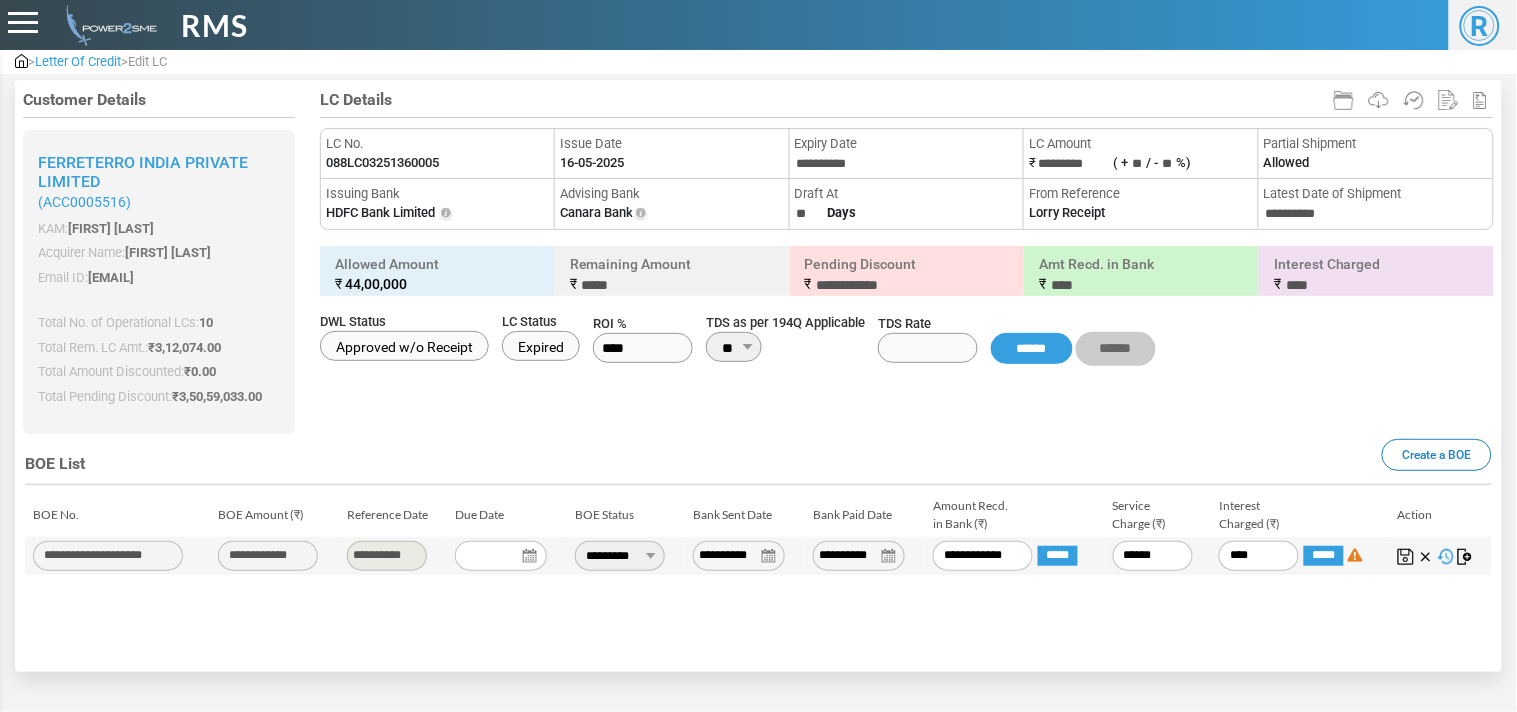 type on "*****" 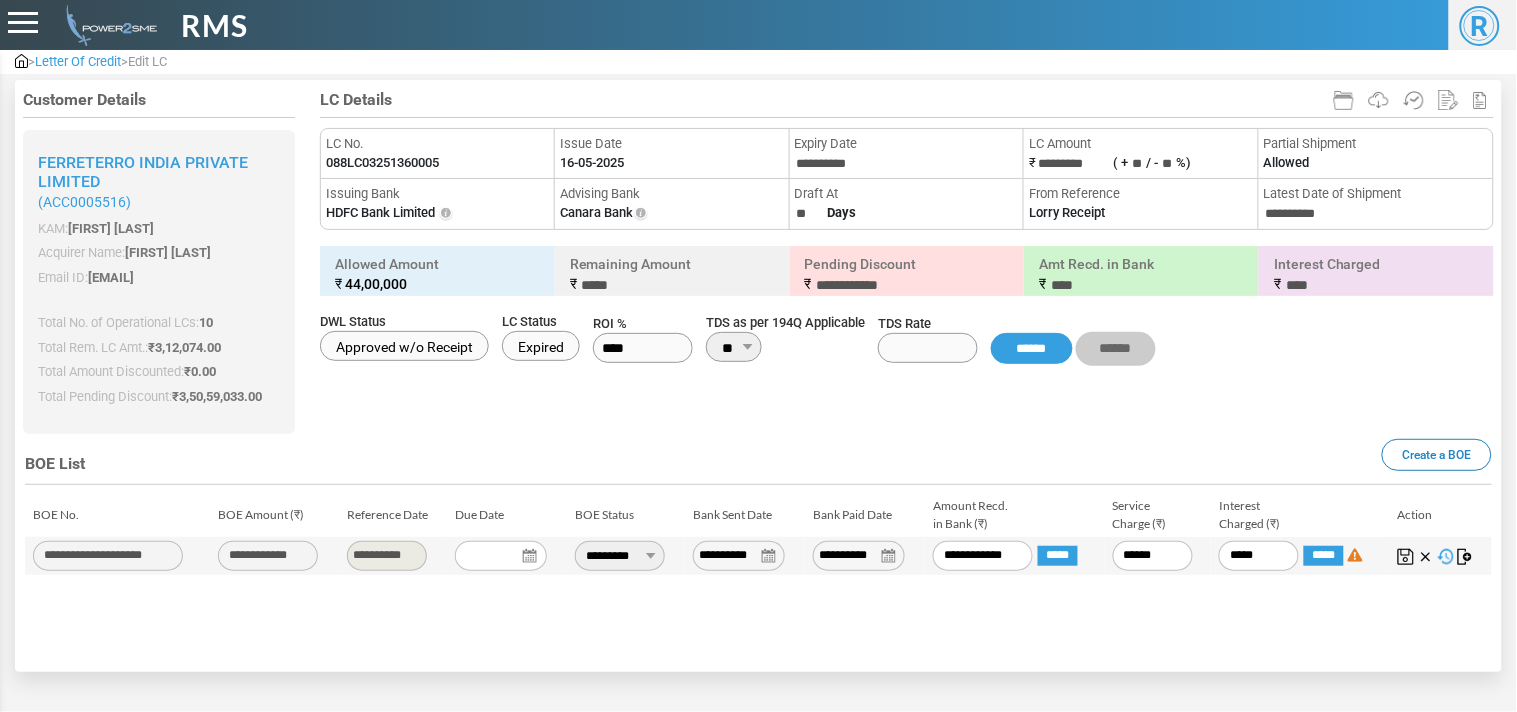 type on "******" 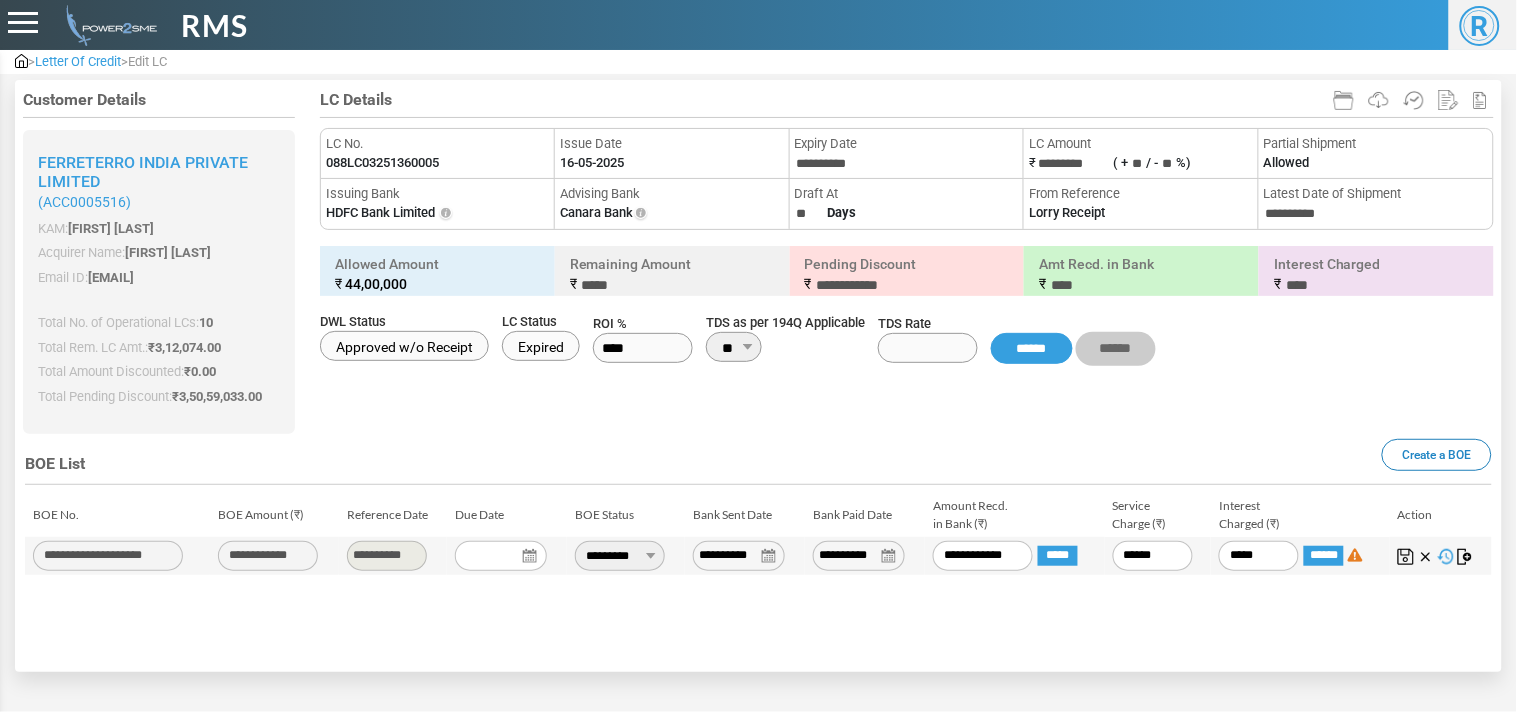type on "*********" 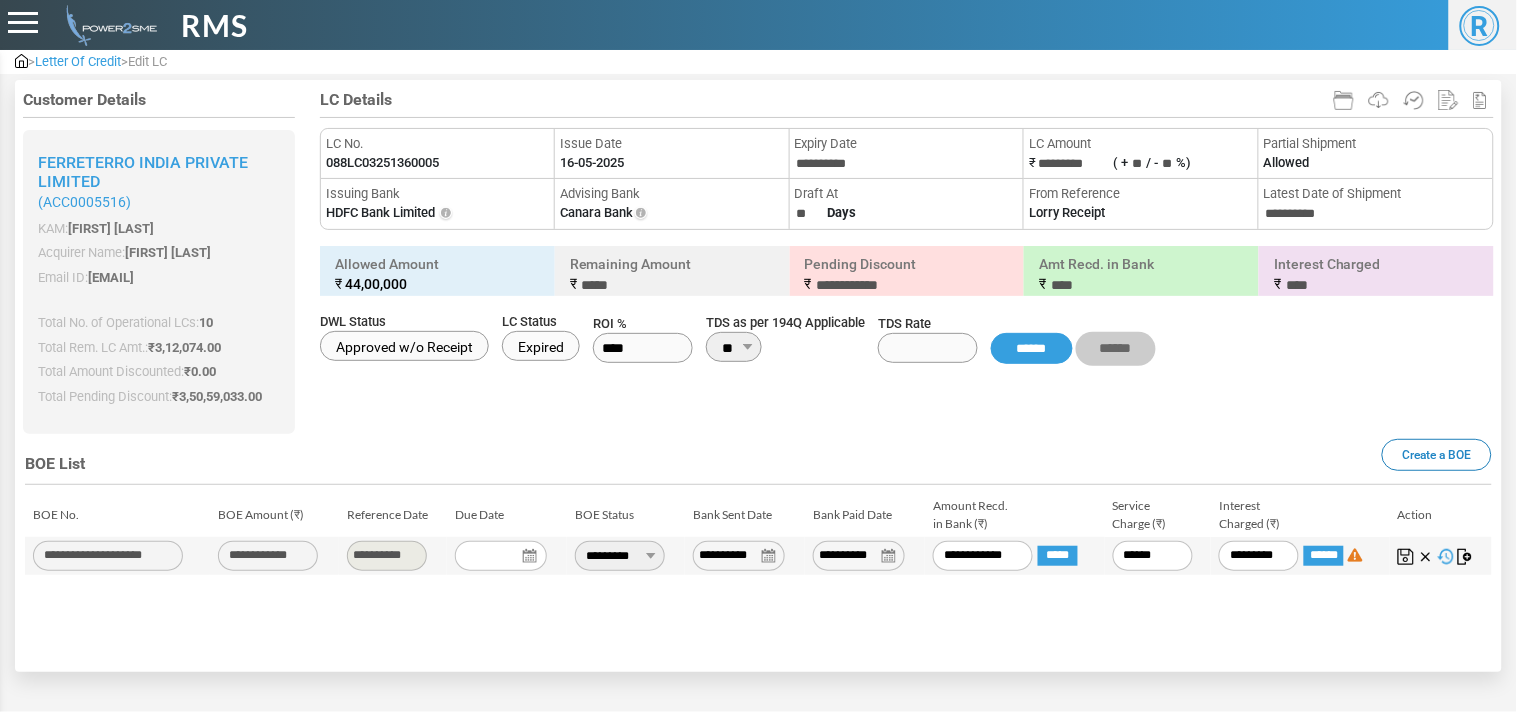 click at bounding box center (1406, 557) 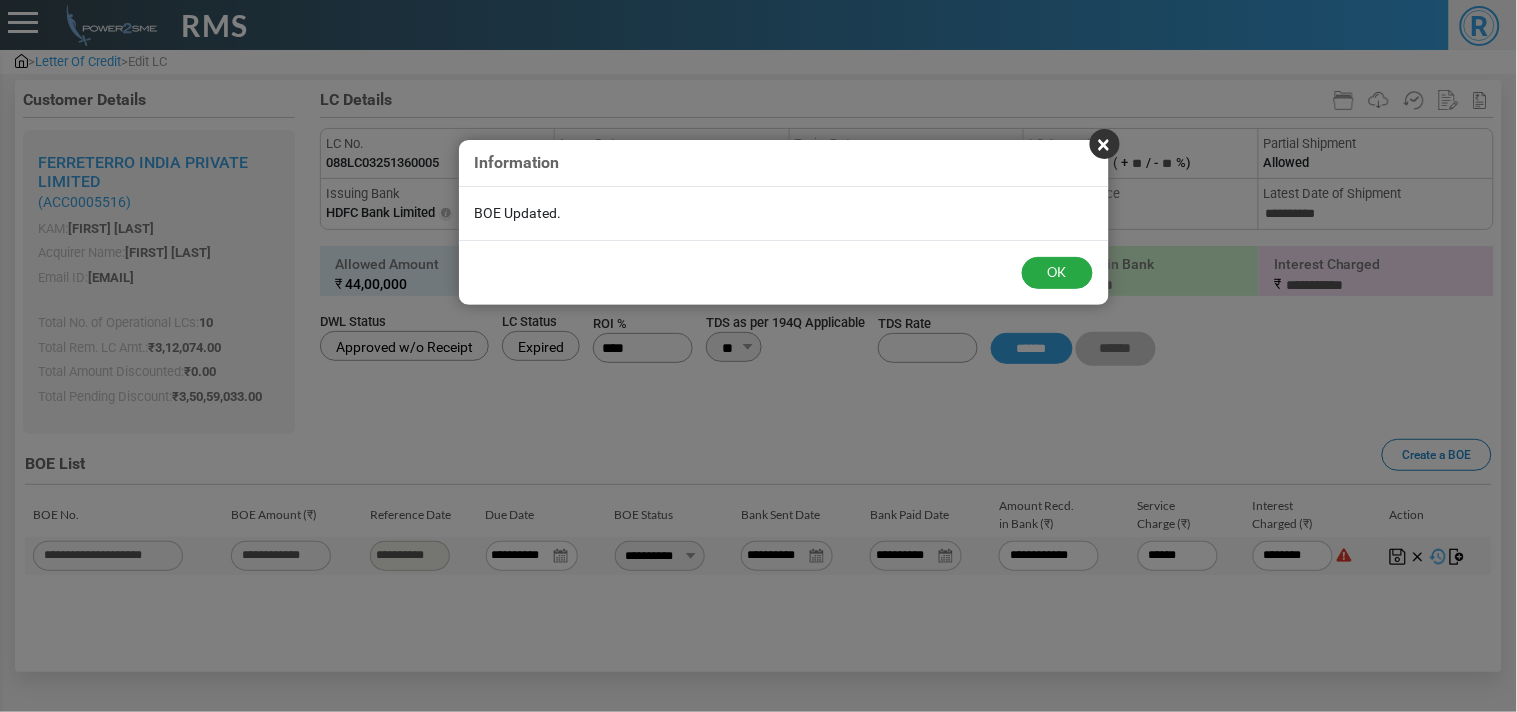 type on "*********" 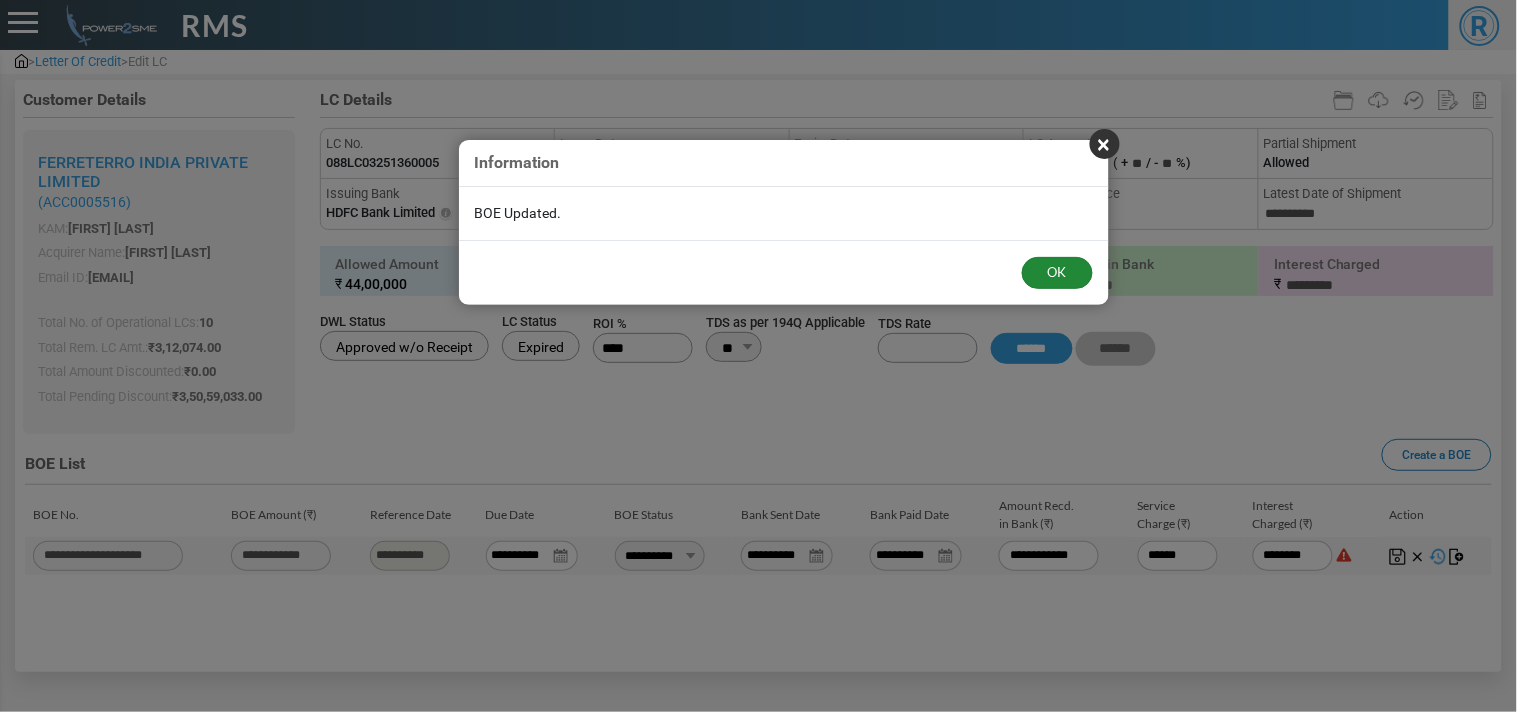 click on "OK" at bounding box center (1057, 273) 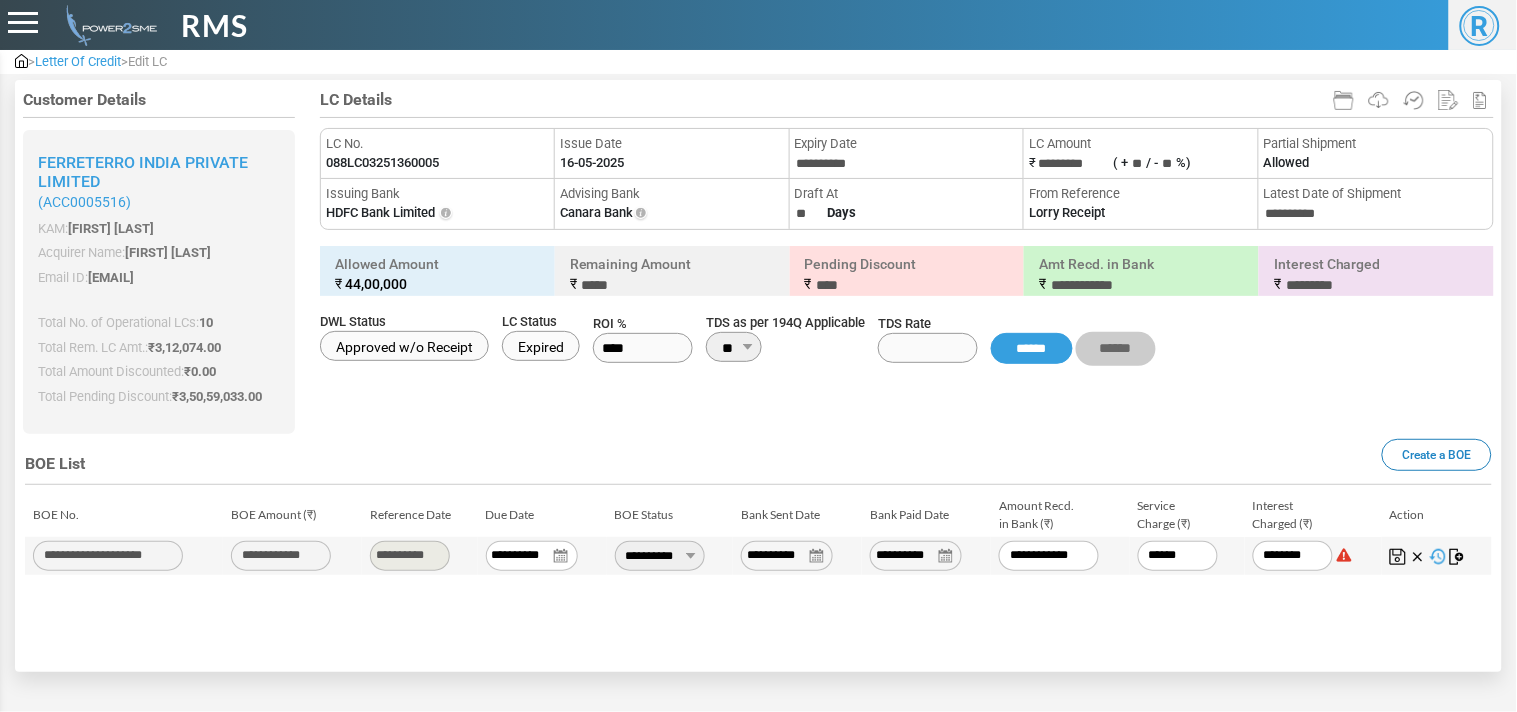 click on "Letter
Of Credit" at bounding box center (78, 61) 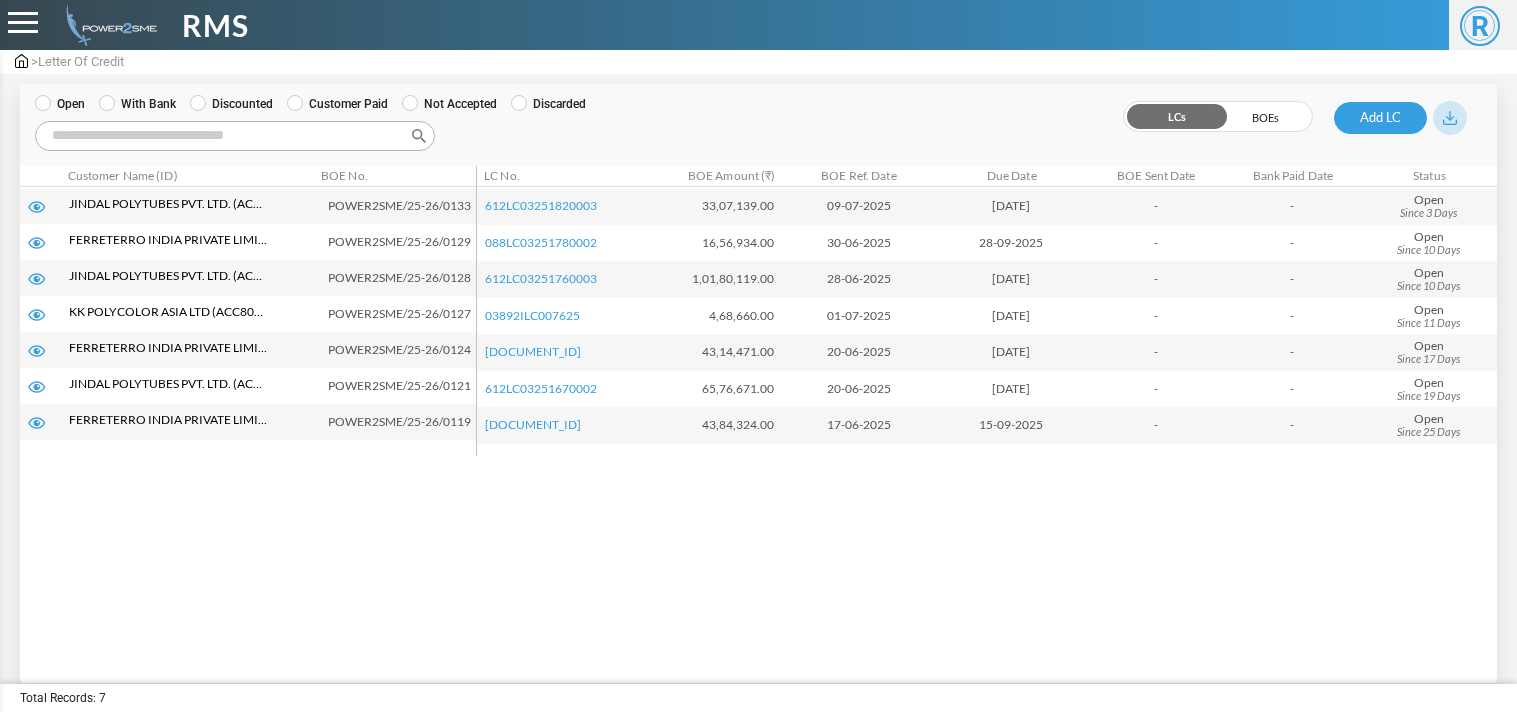 scroll, scrollTop: 0, scrollLeft: 0, axis: both 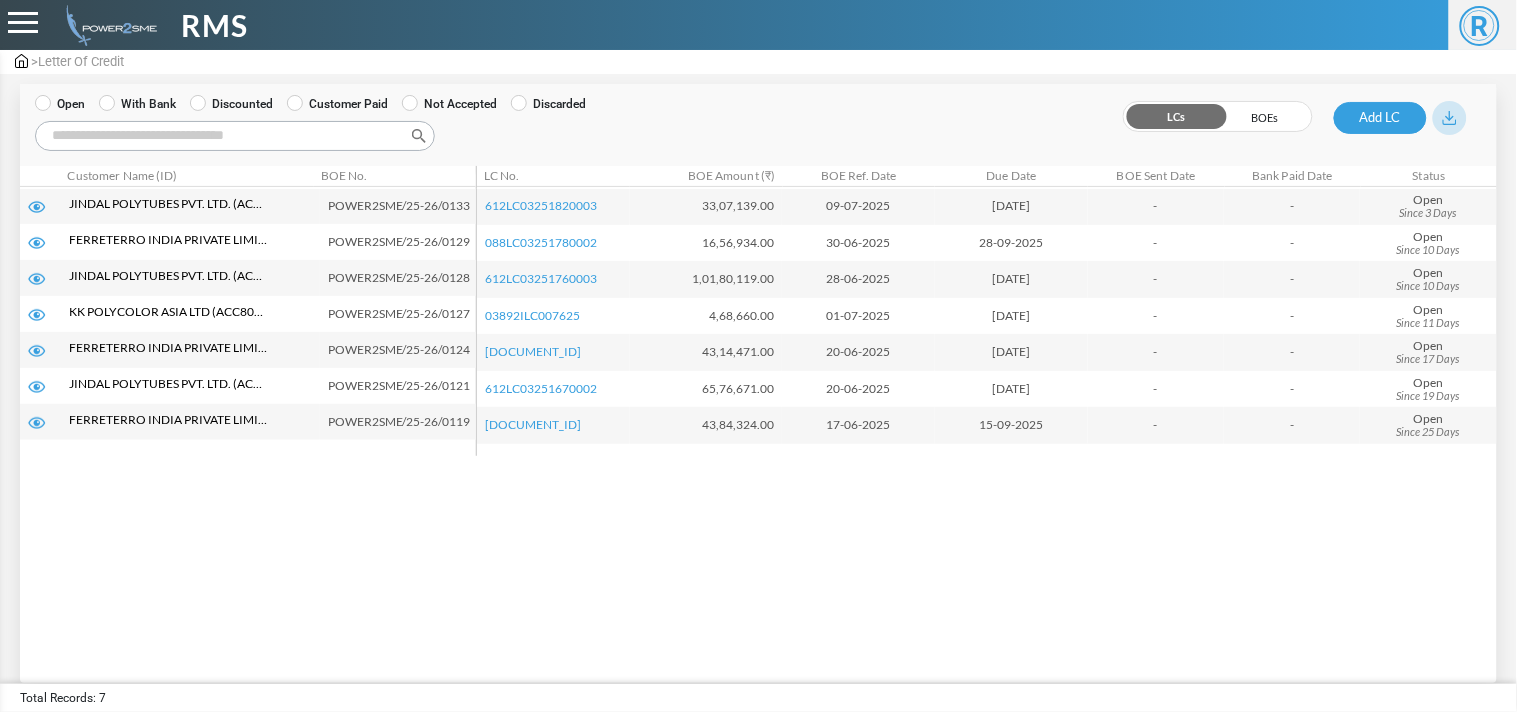 click on "With Bank" at bounding box center [137, 104] 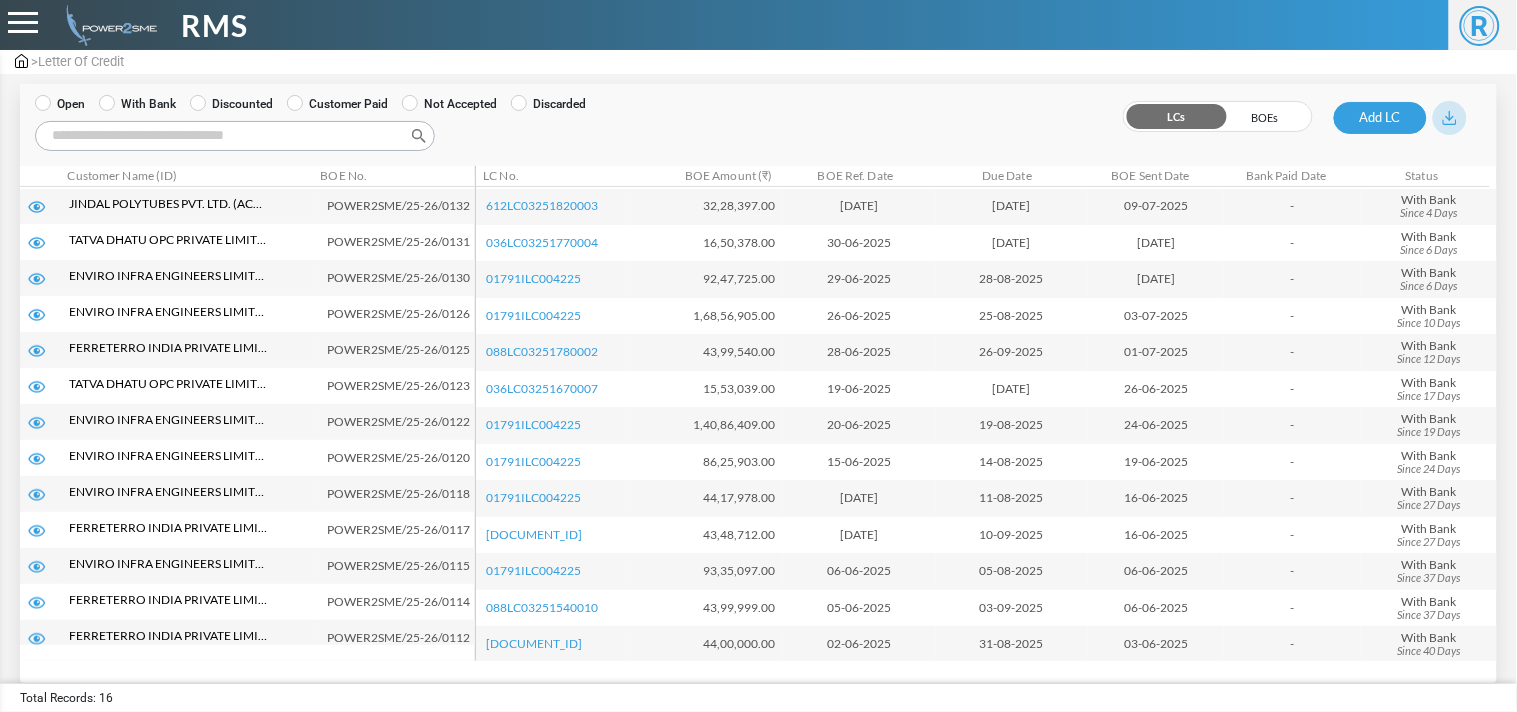 click on "Search:" at bounding box center (235, 136) 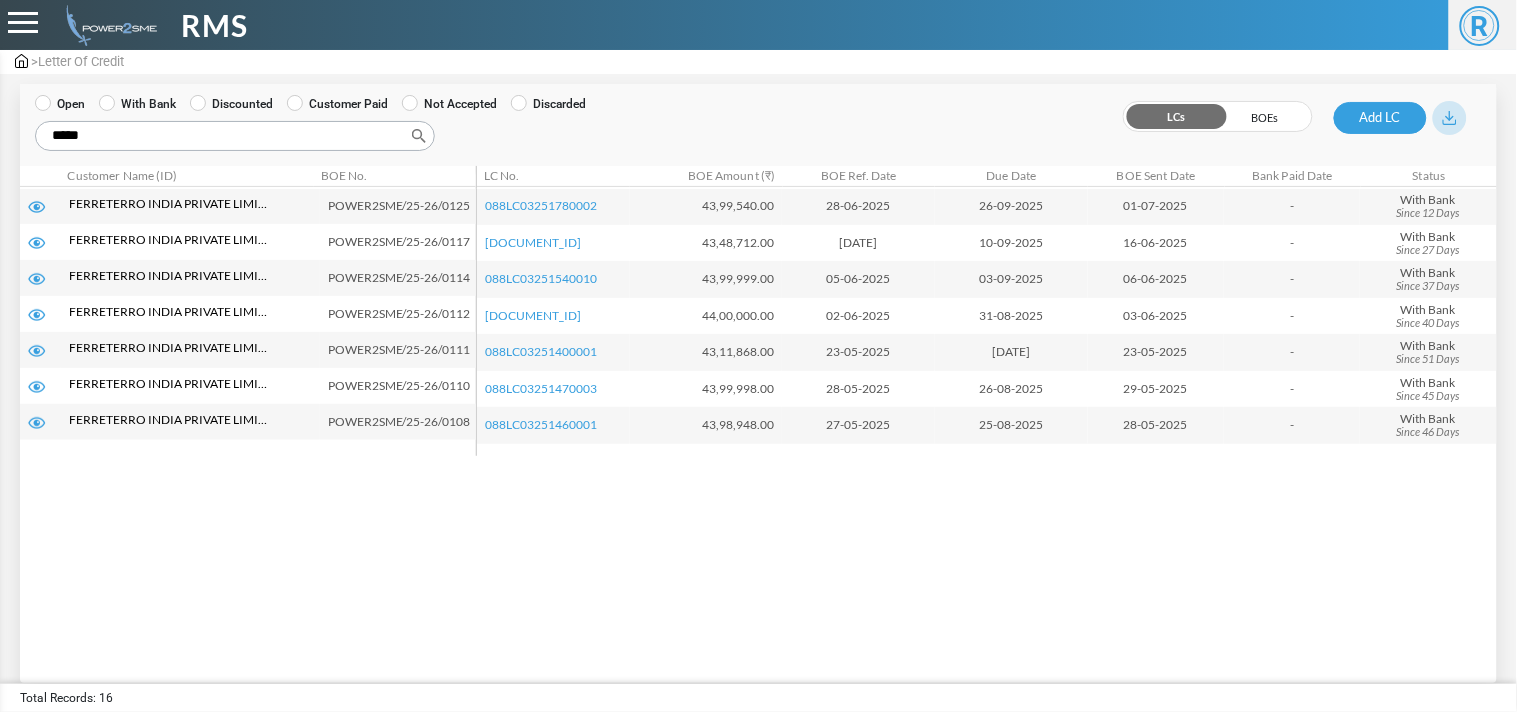 type on "*****" 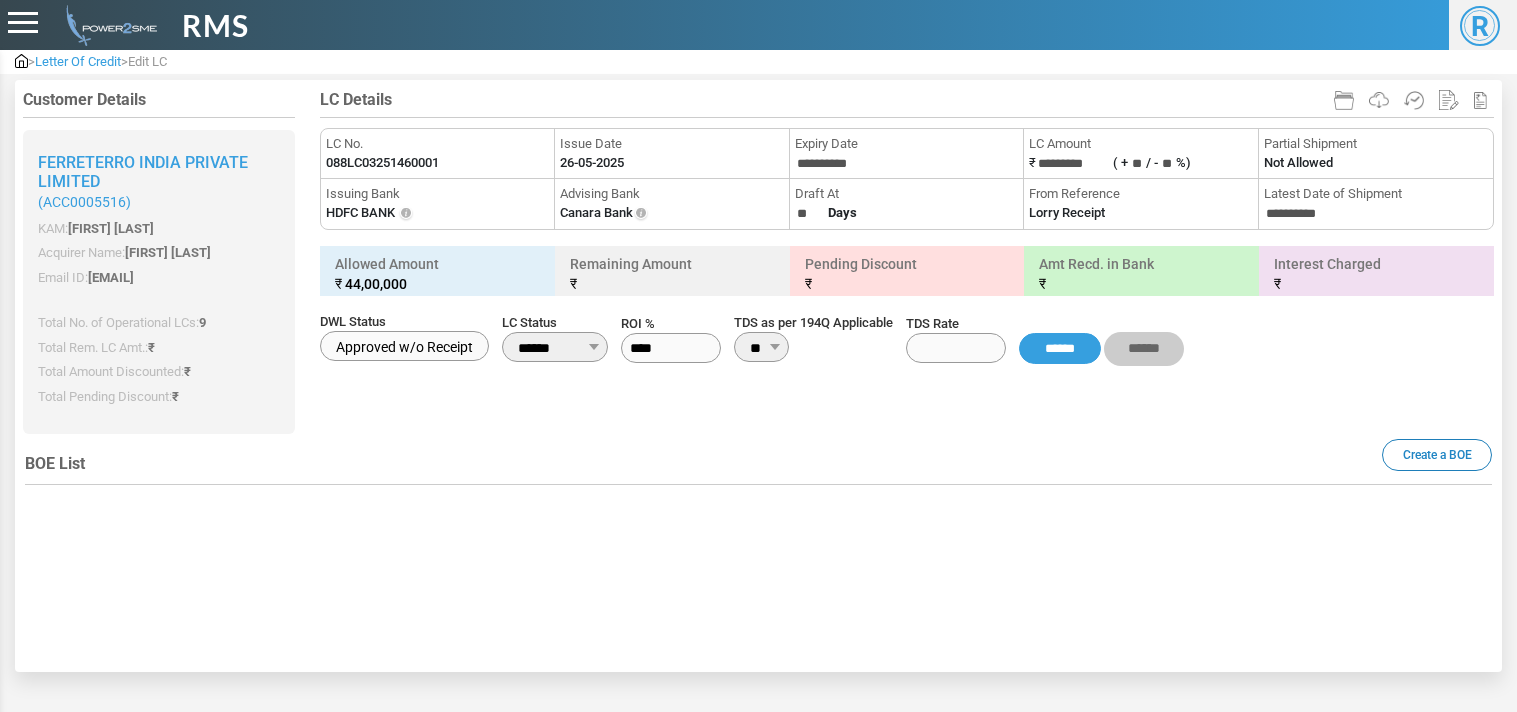 scroll, scrollTop: 0, scrollLeft: 0, axis: both 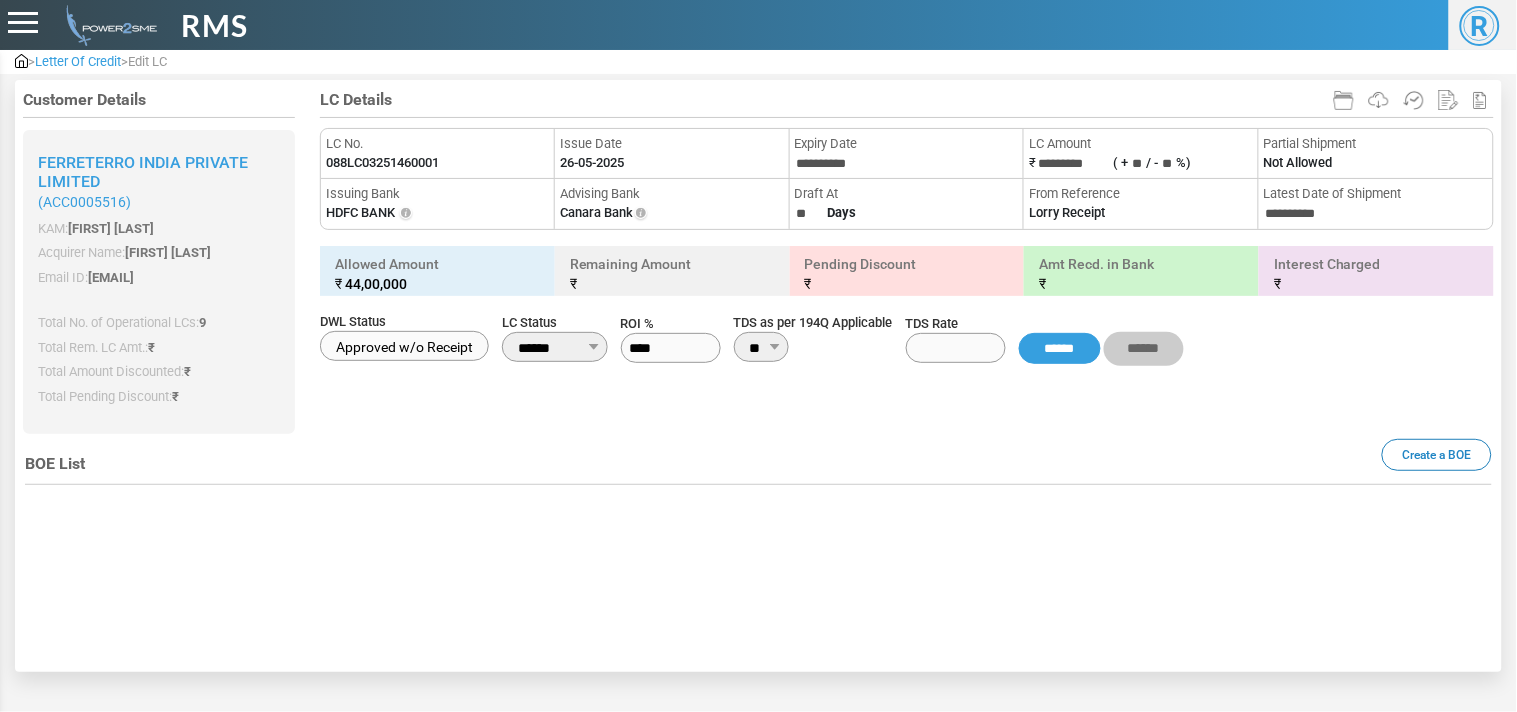 type on "********" 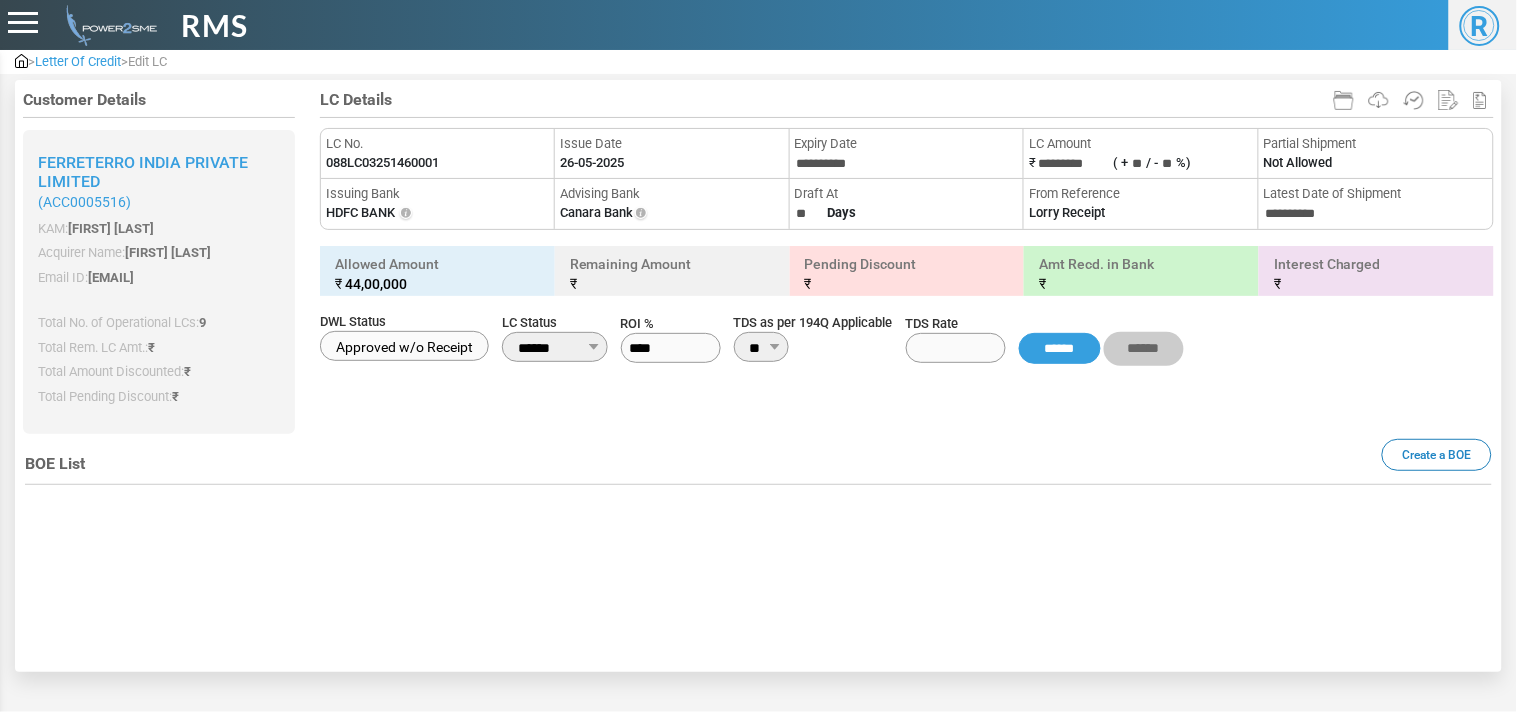 type on "**********" 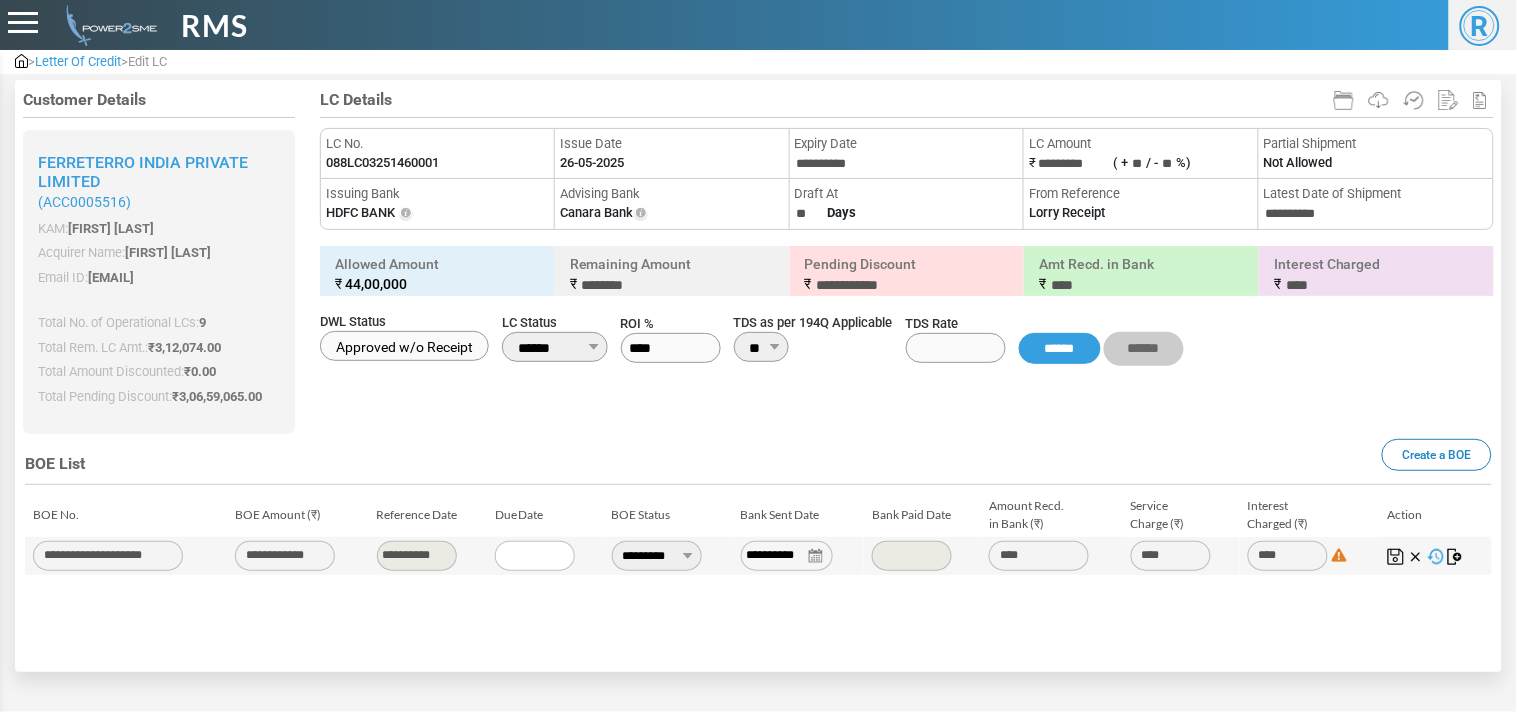 click on "088LC03251460001" at bounding box center [382, 163] 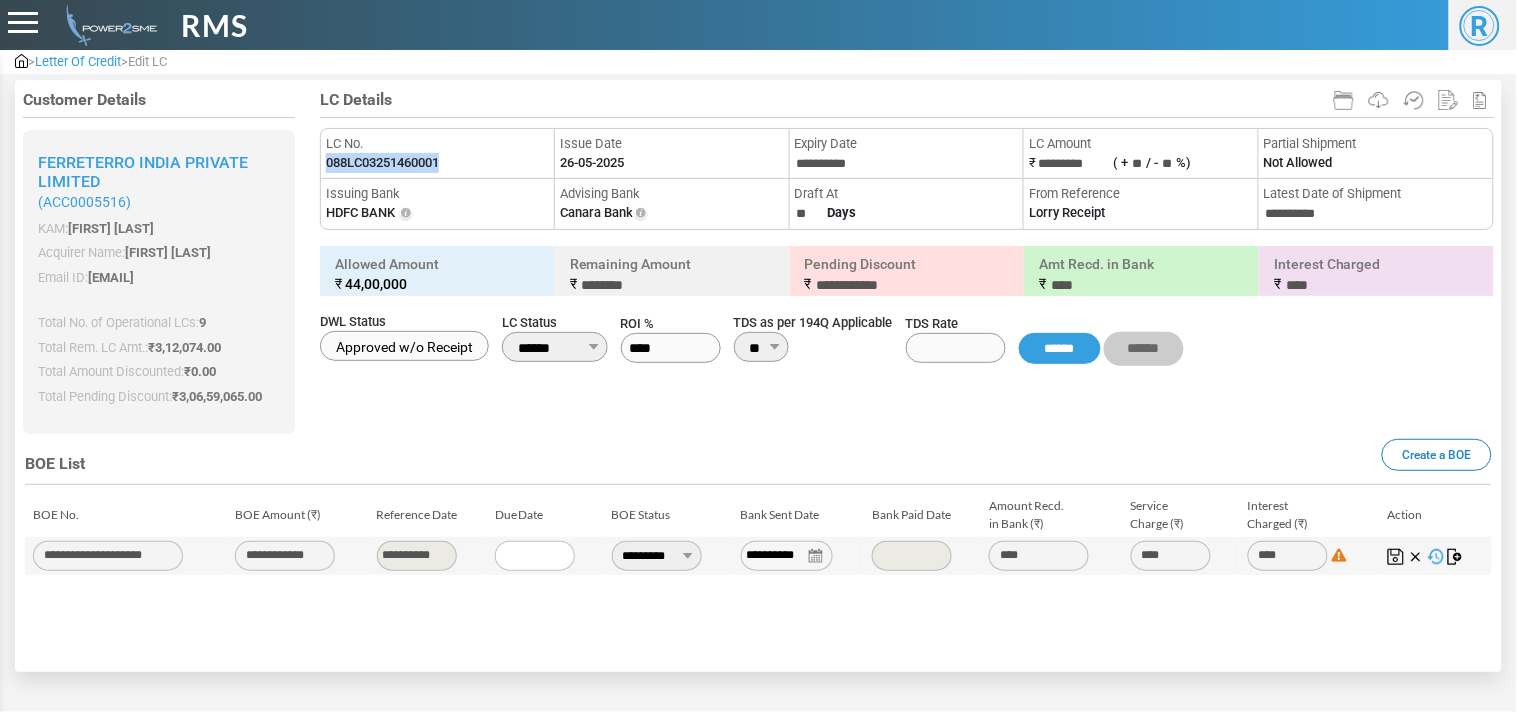click on "088LC03251460001" at bounding box center [382, 163] 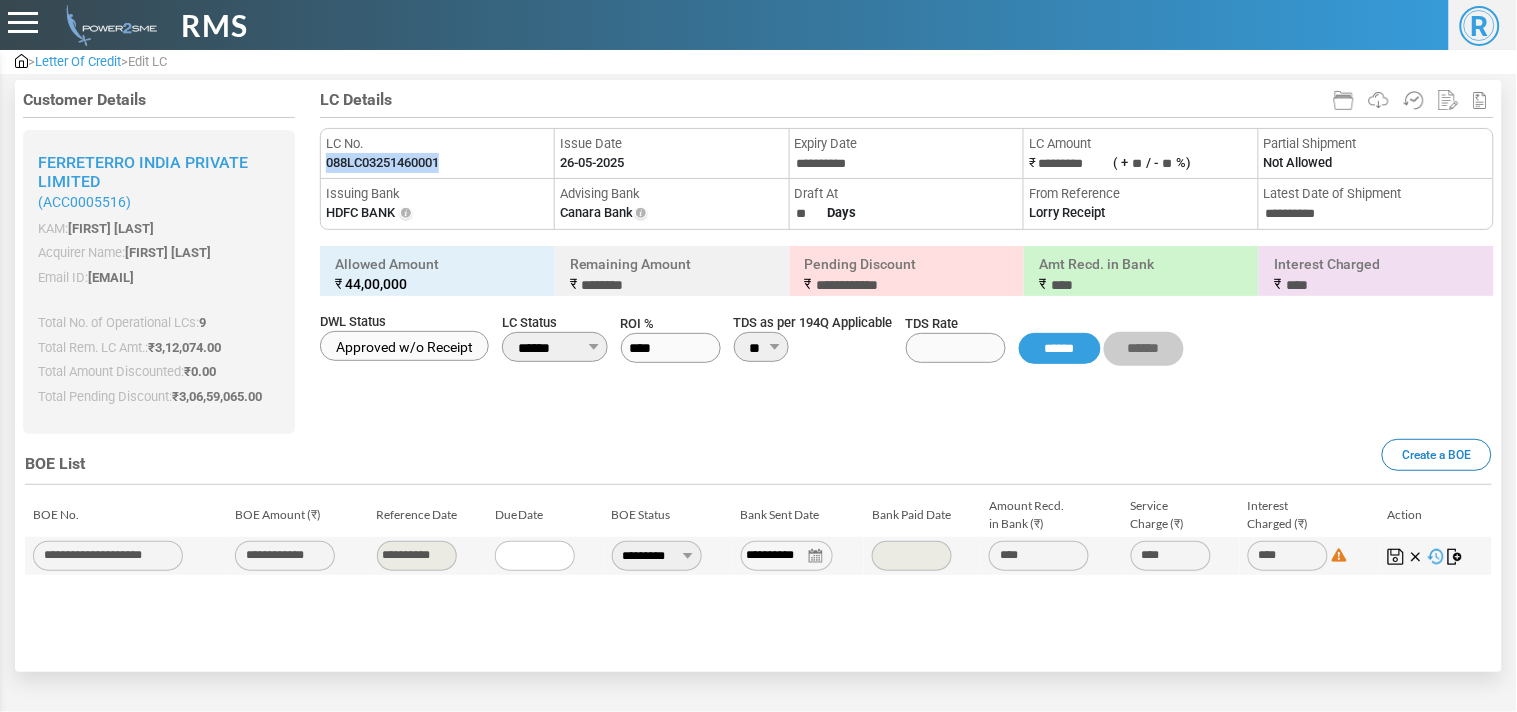 click on "**********" at bounding box center (657, 556) 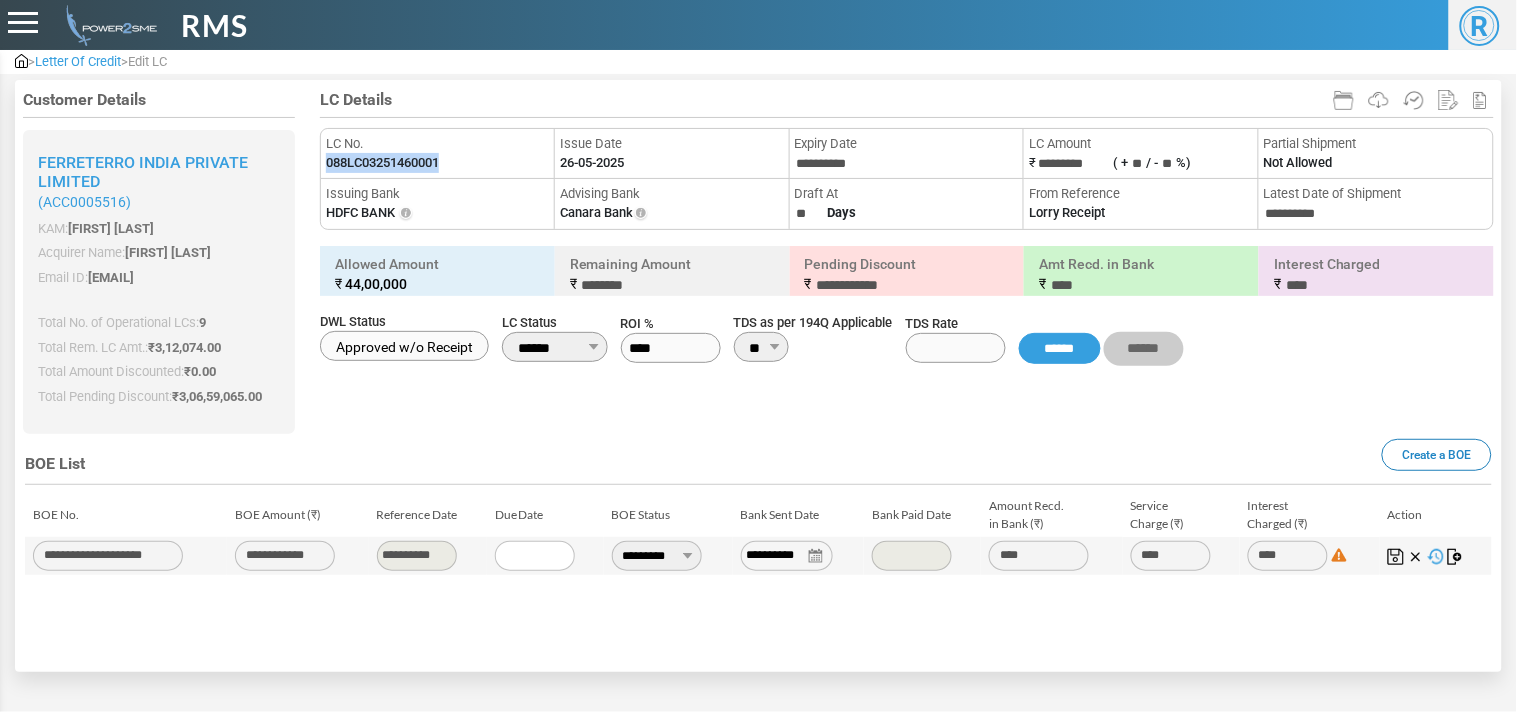 type on "**********" 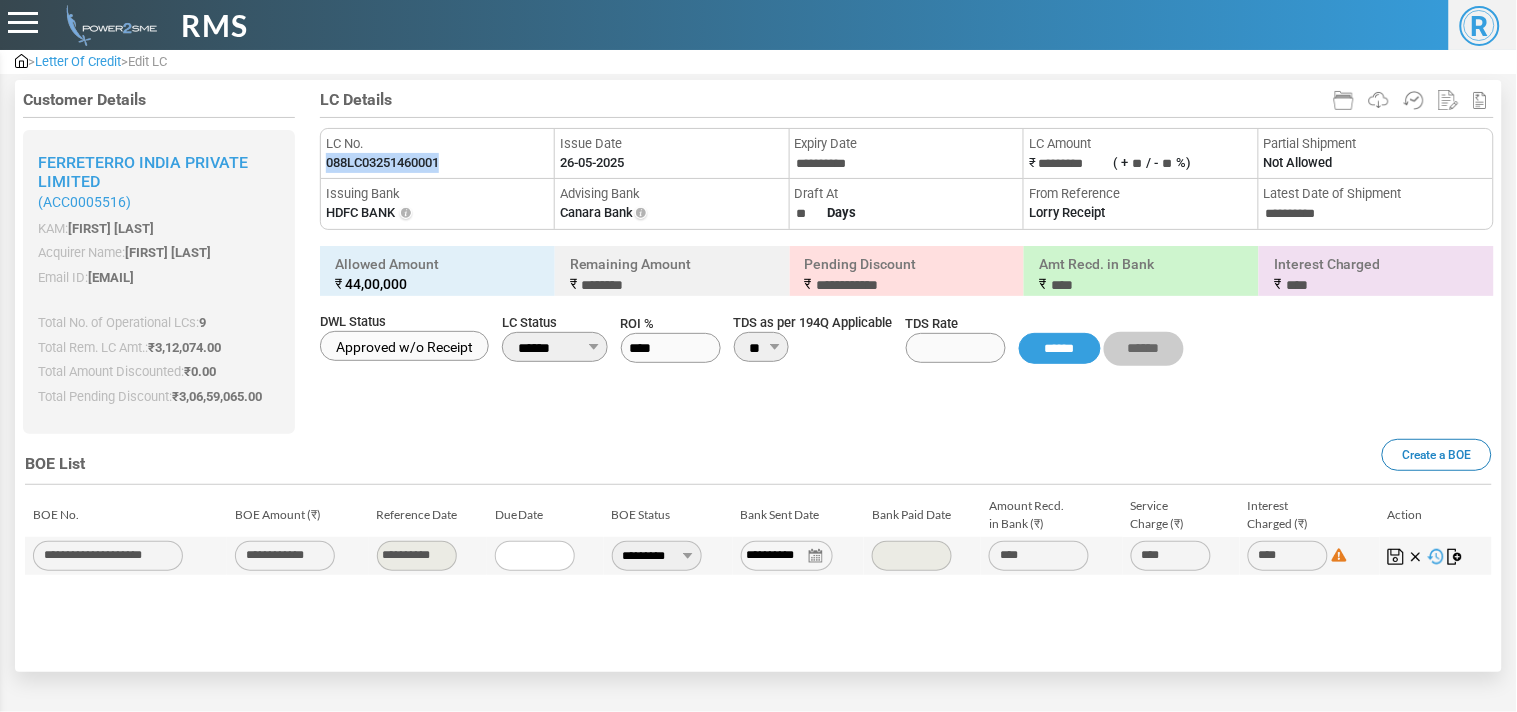 type on "******" 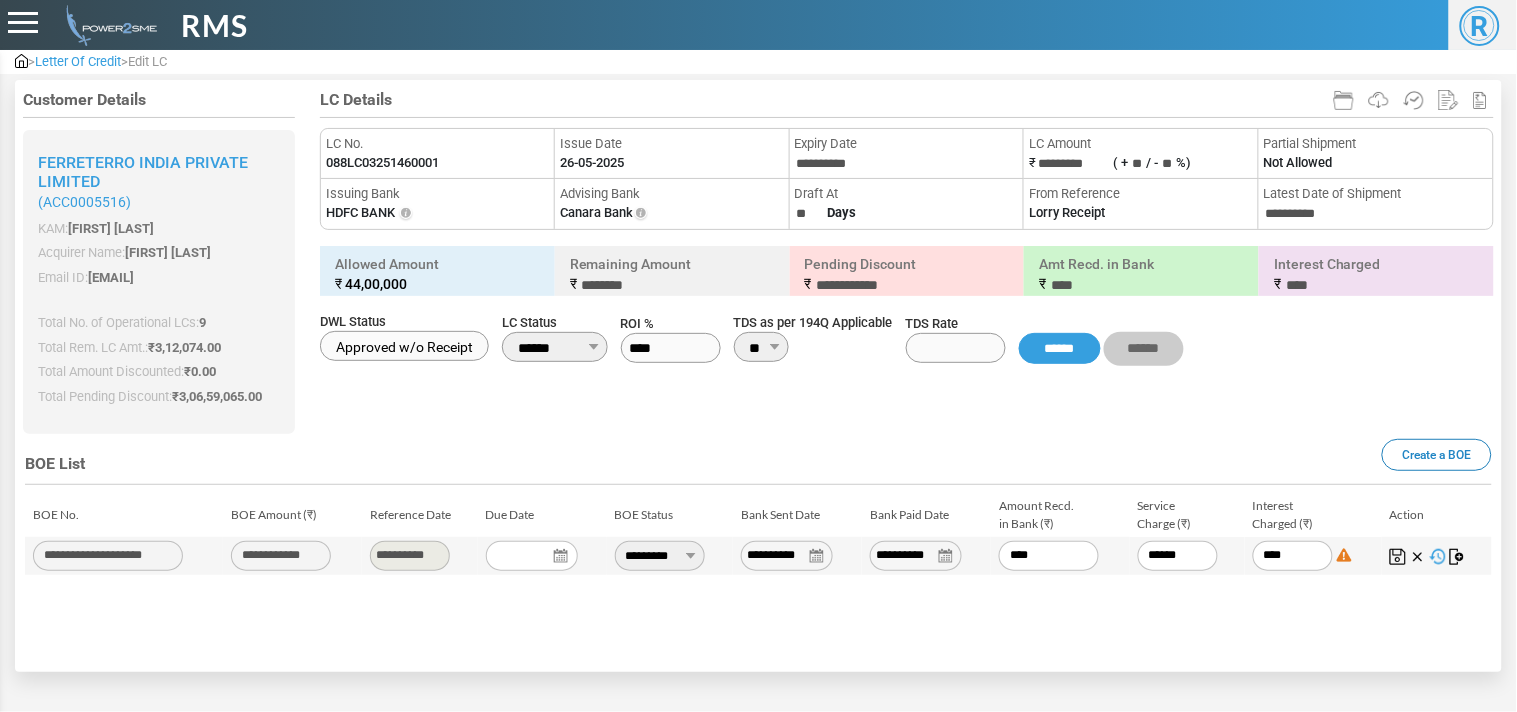 click on "**********" at bounding box center (916, 556) 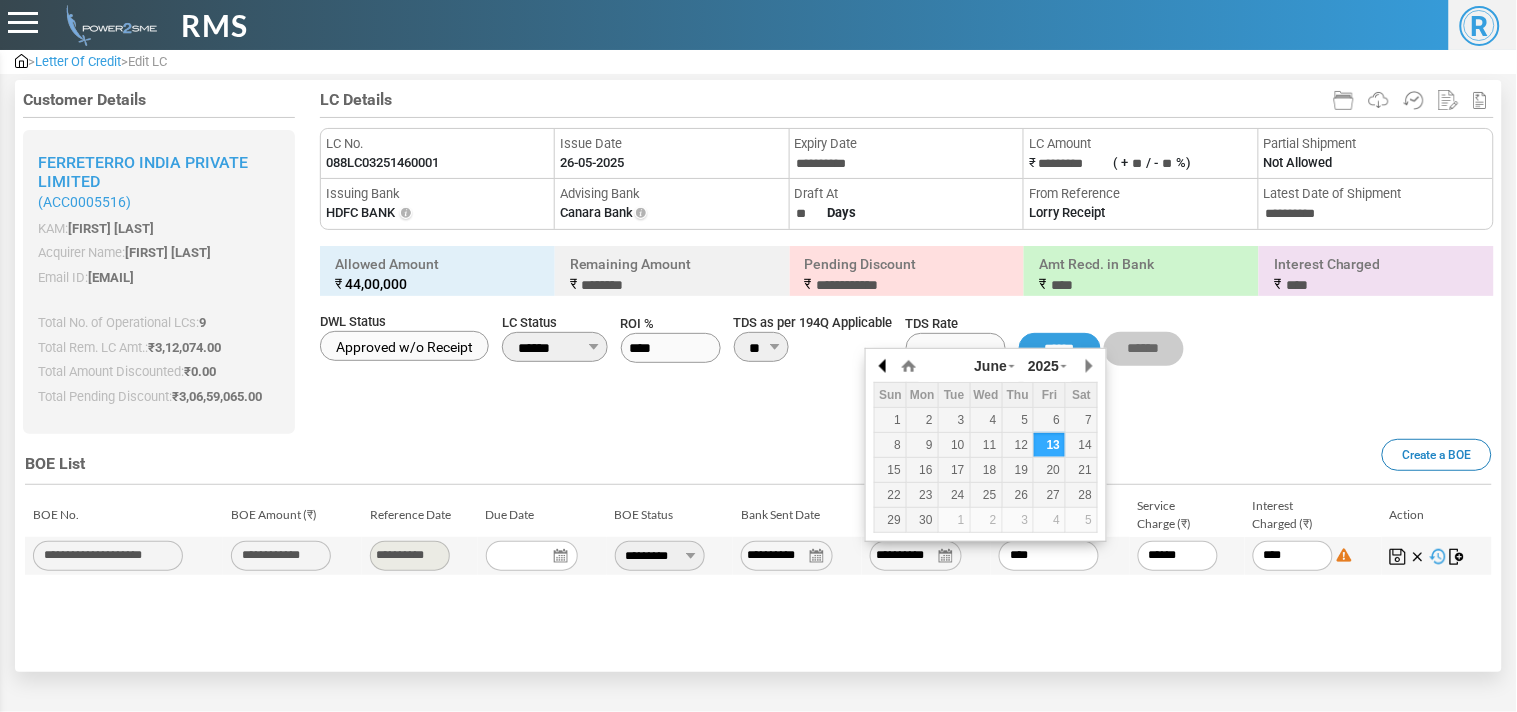 click at bounding box center (884, 366) 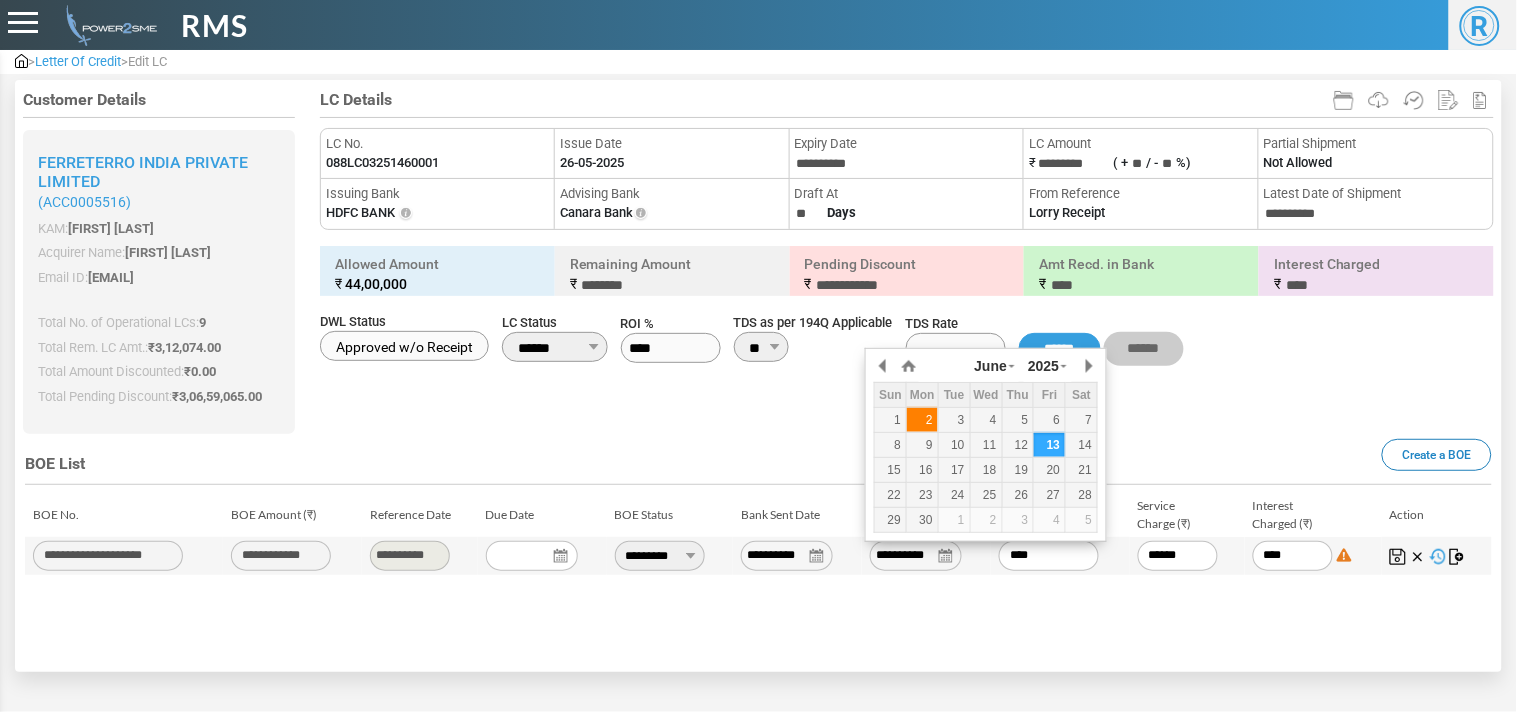 click on "2" at bounding box center [922, 420] 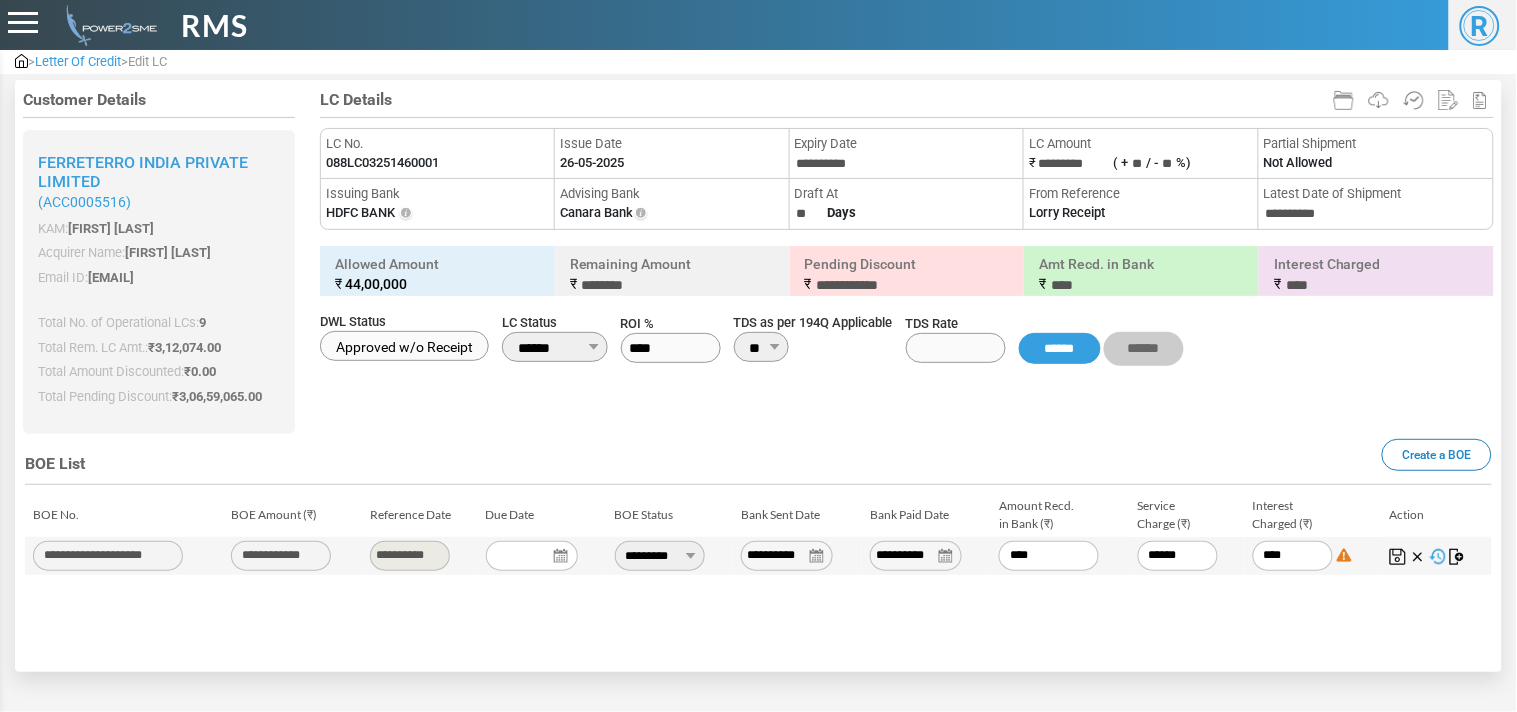 drag, startPoint x: 1067, startPoint y: 555, endPoint x: 928, endPoint y: 553, distance: 139.01439 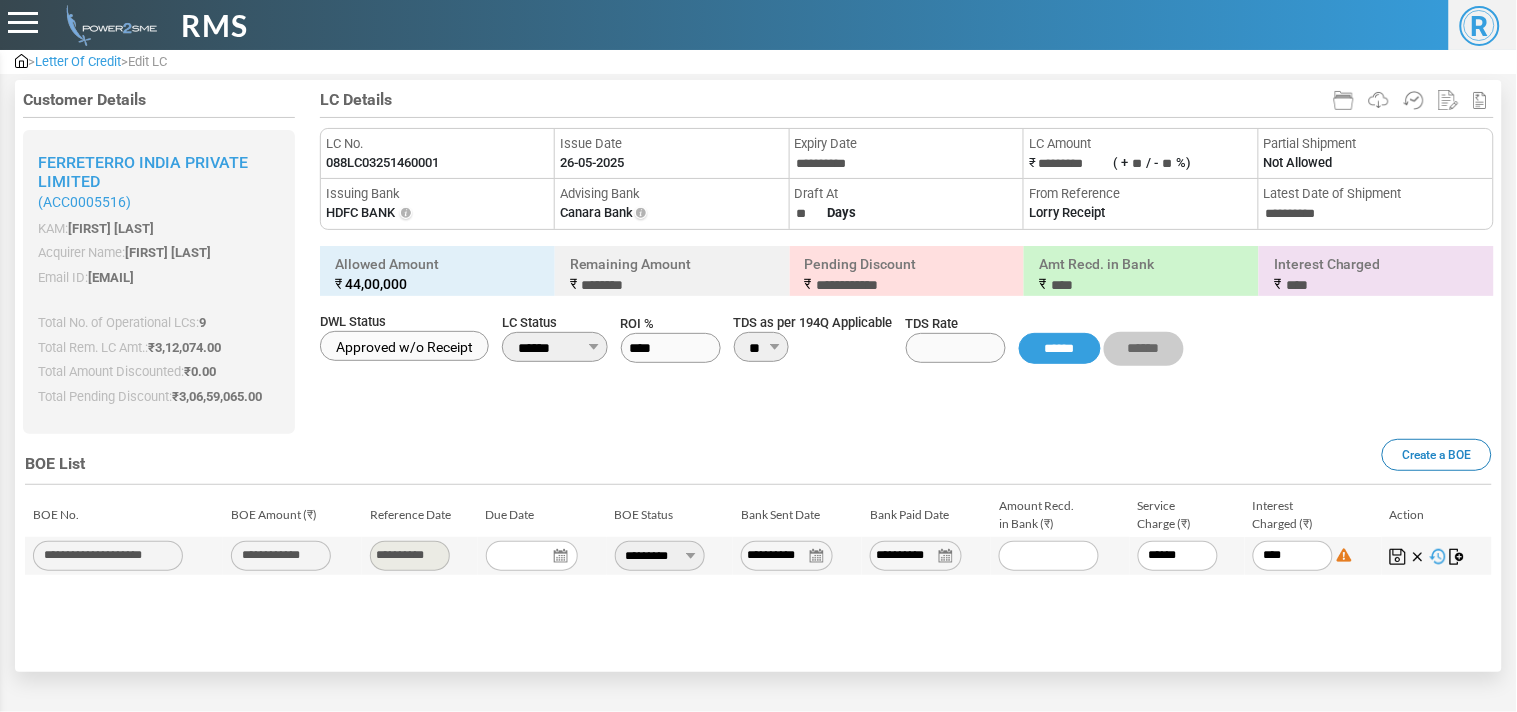 paste on "*******" 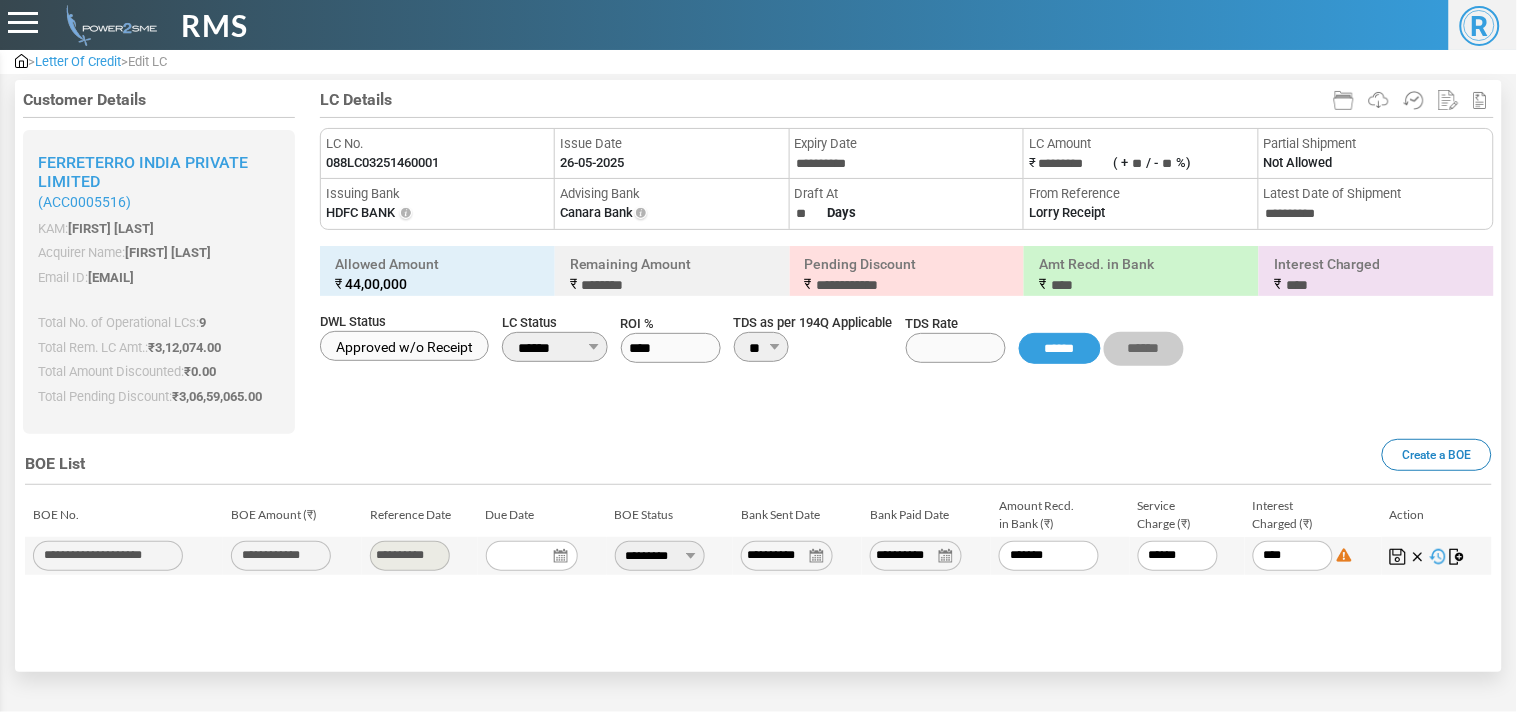 type on "******" 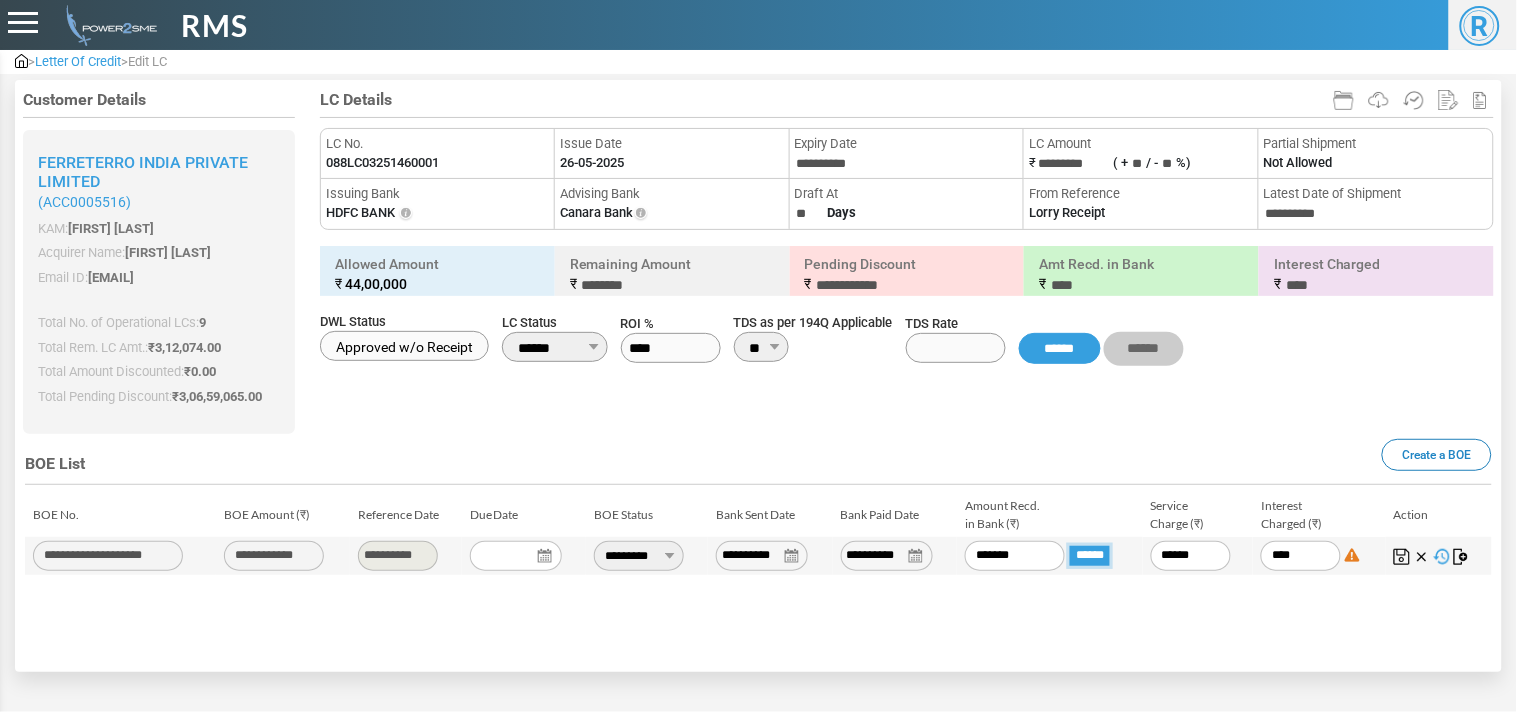 type on "**********" 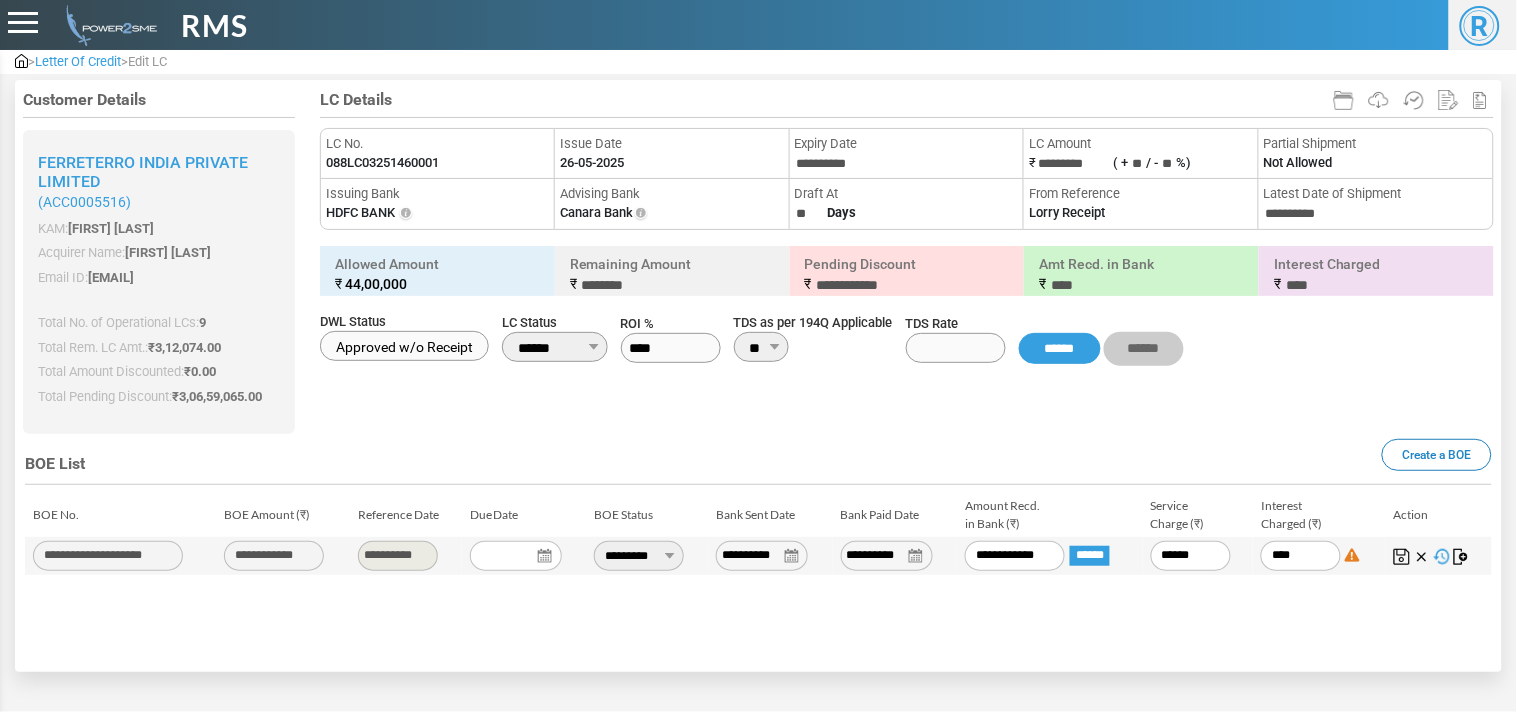 type on "***" 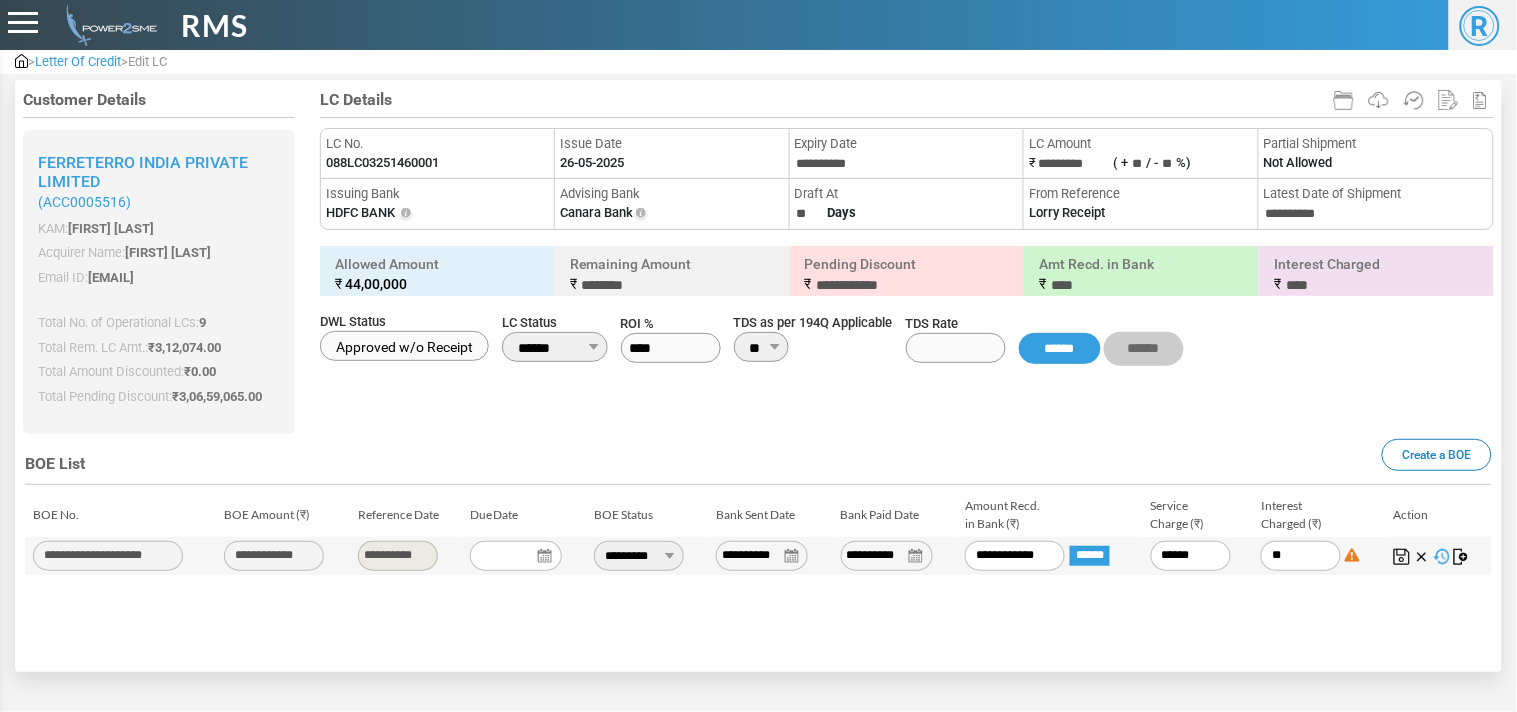 type on "*" 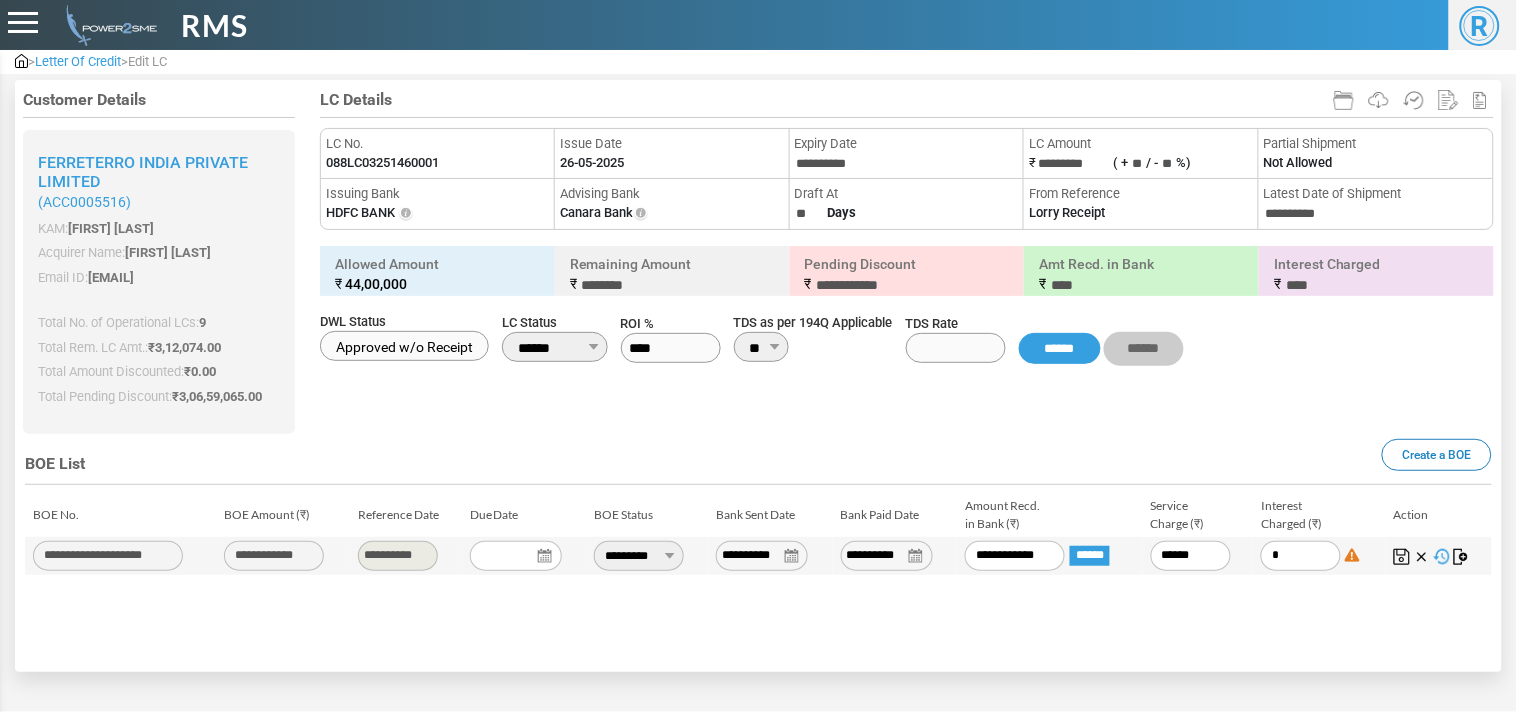 type on "*" 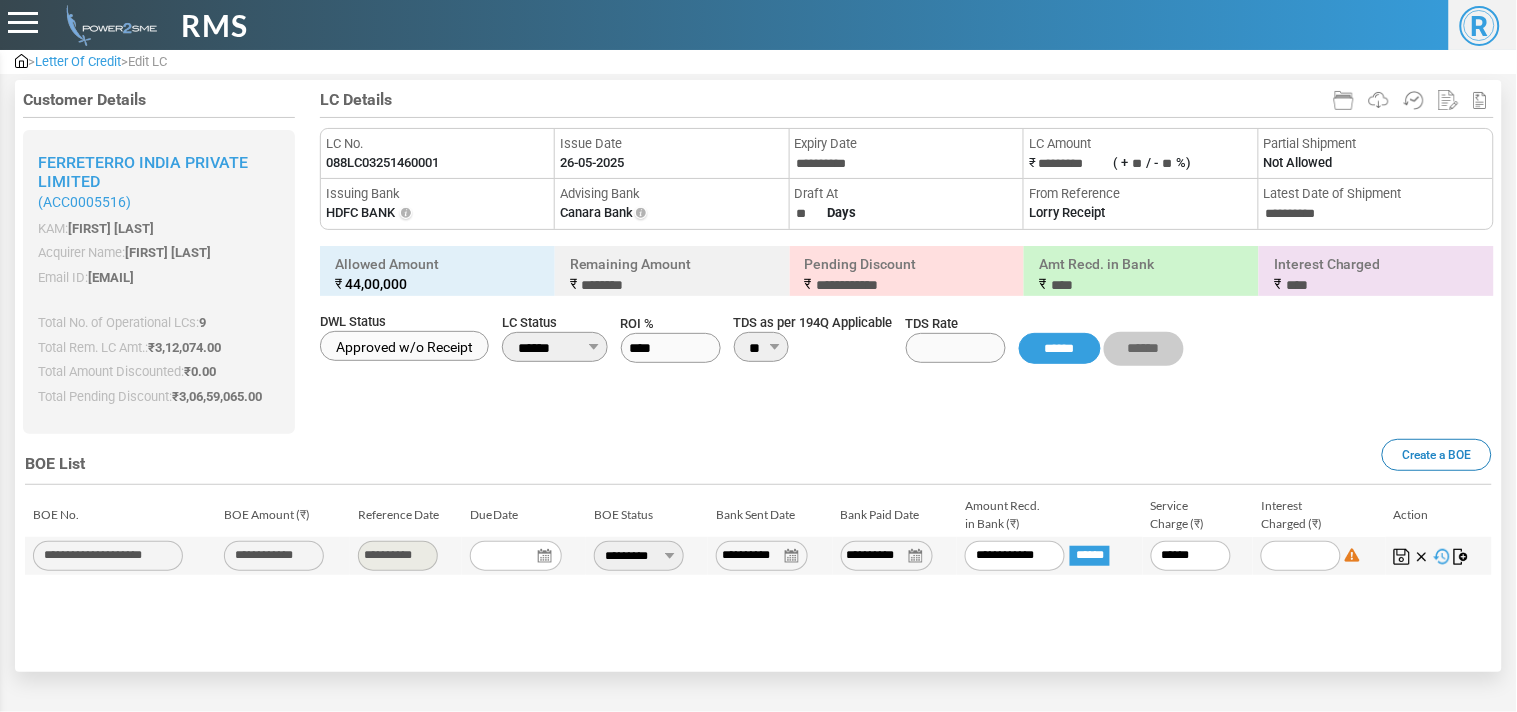 type 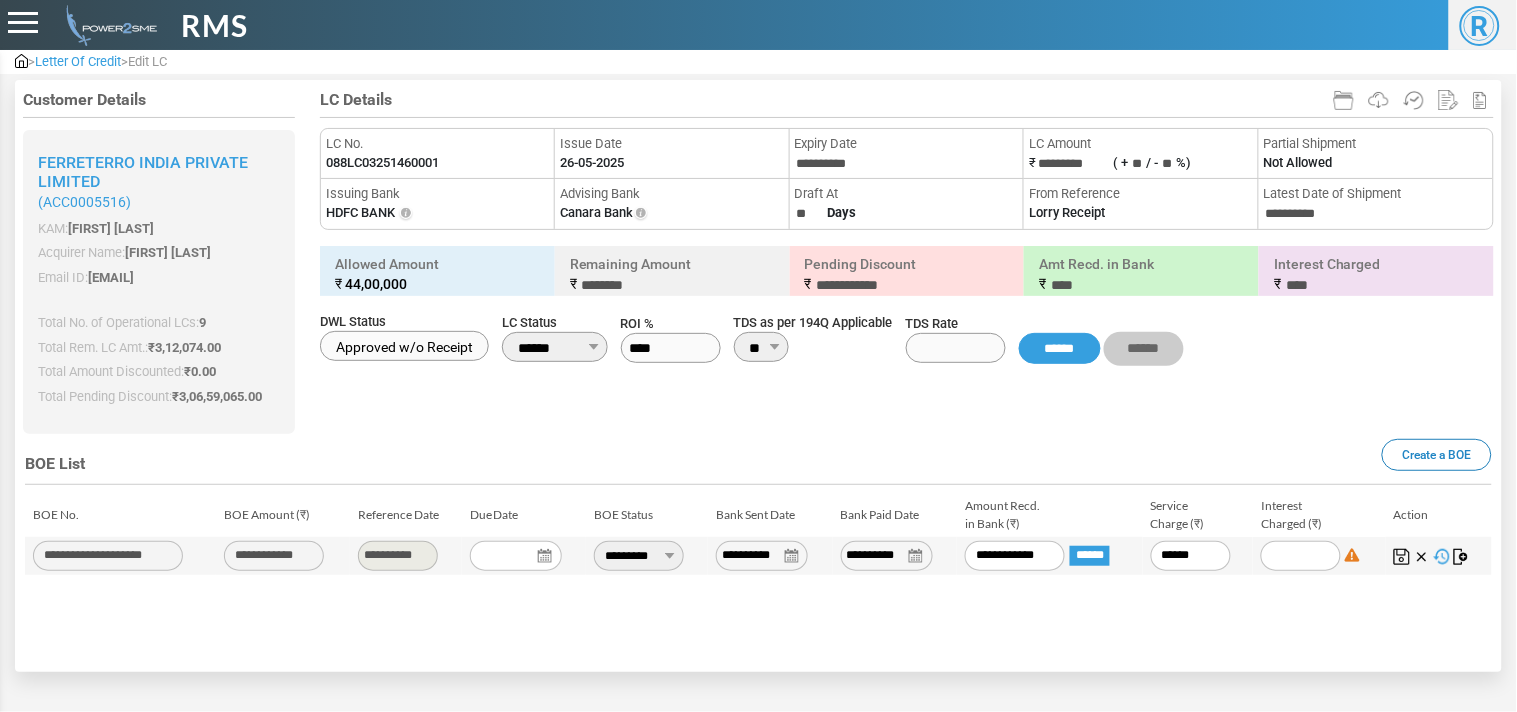 type on "*" 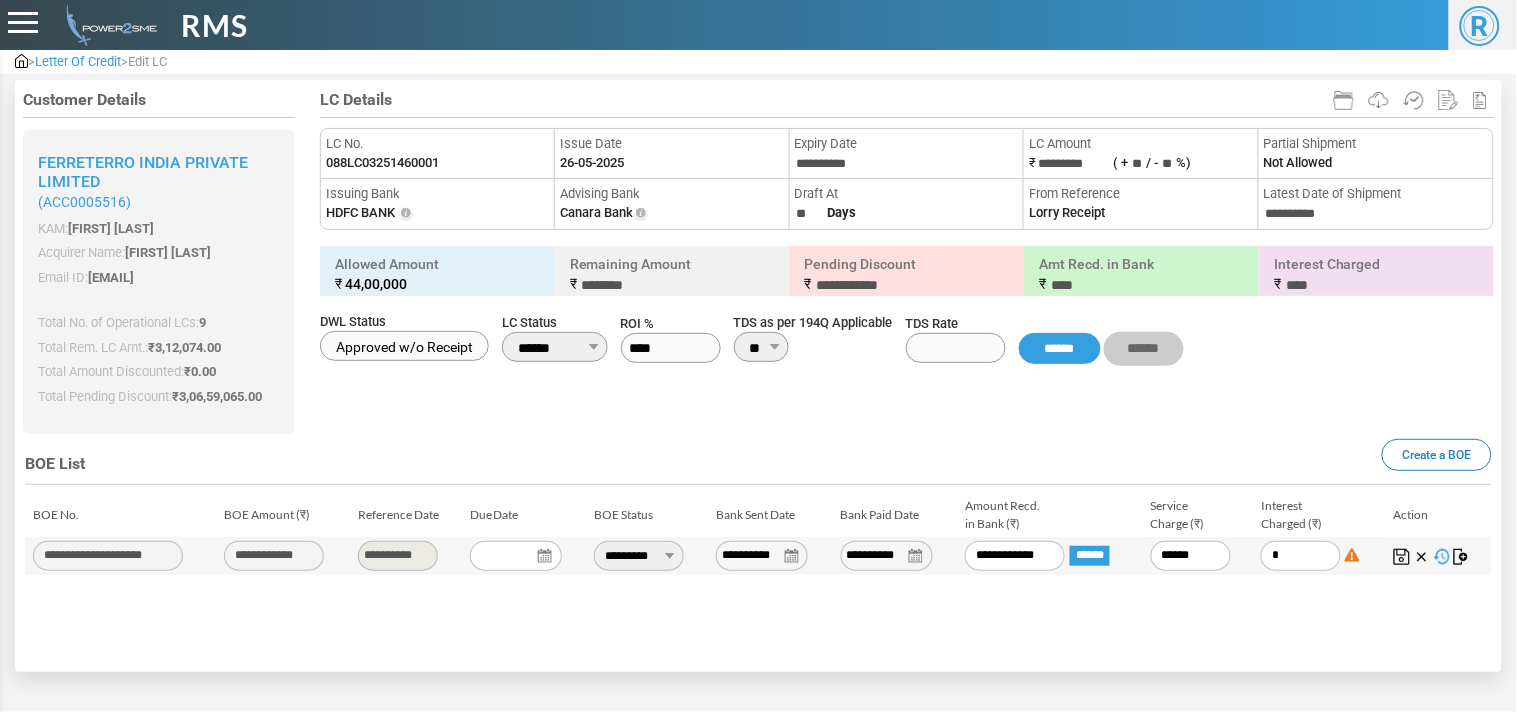 type on "**" 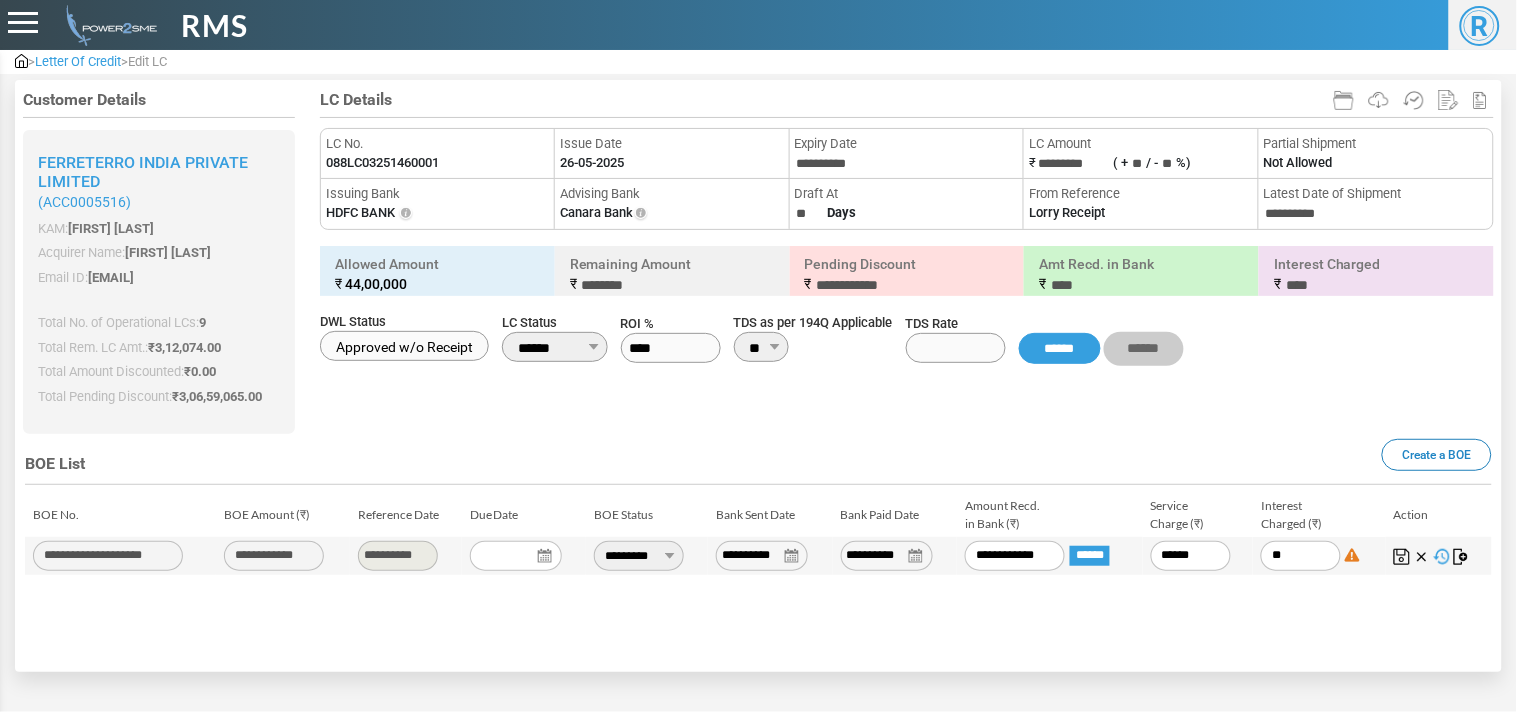 type on "*****" 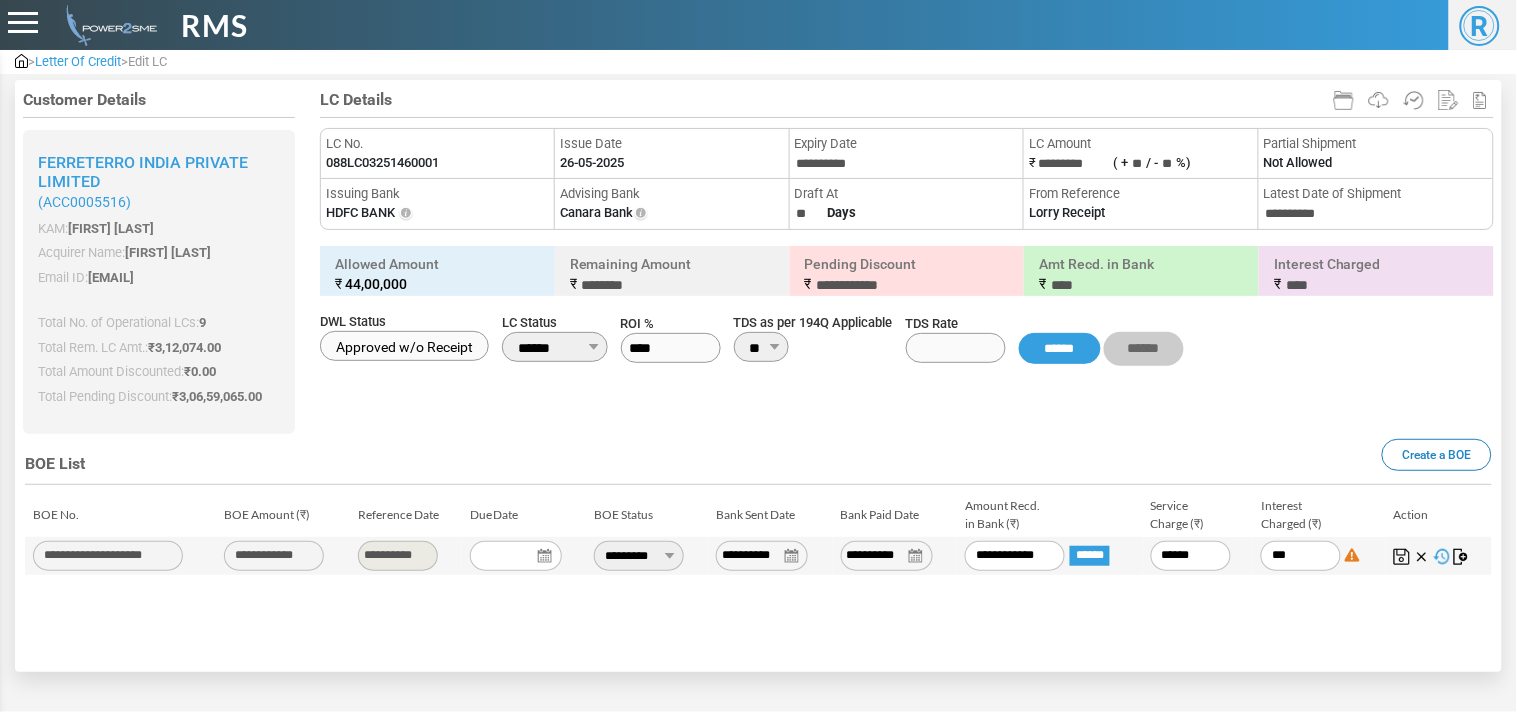 type on "****" 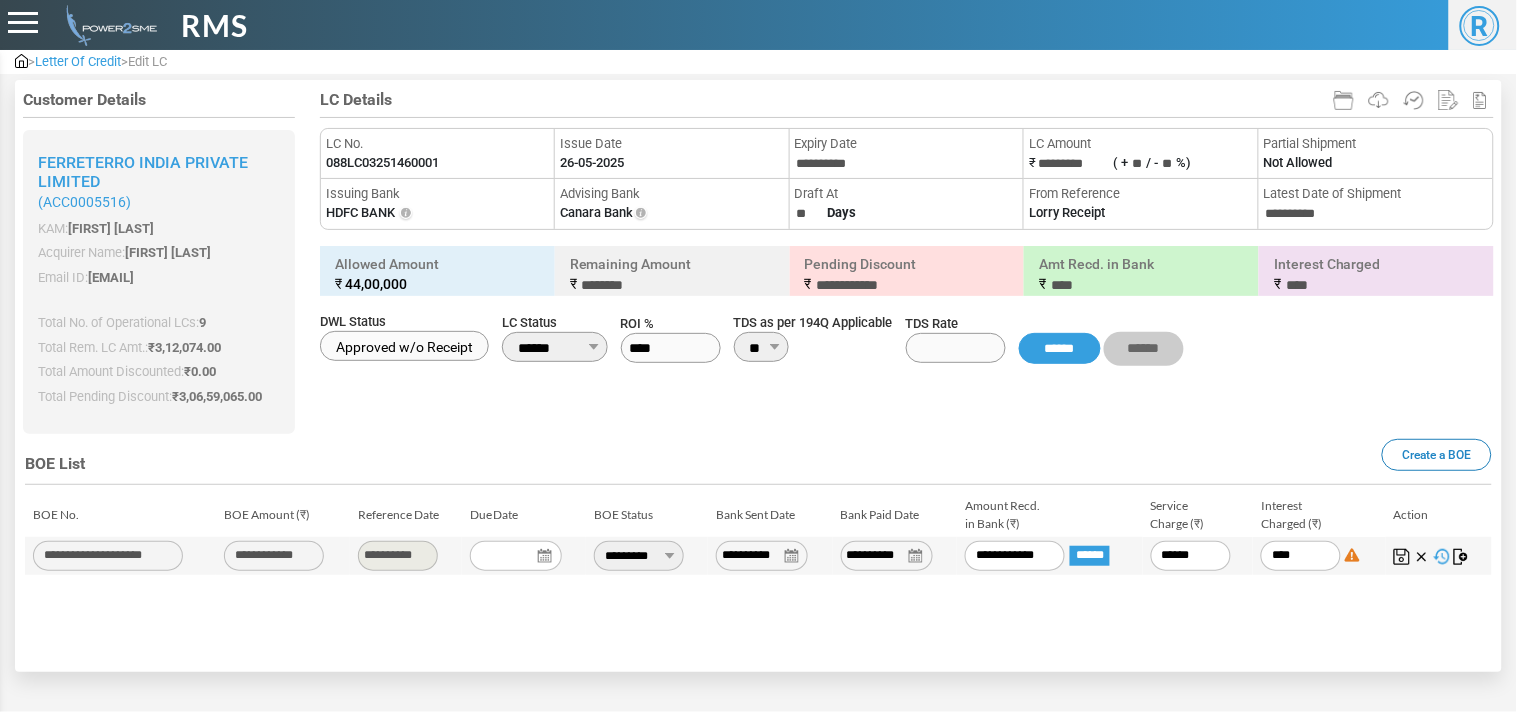 type on "*****" 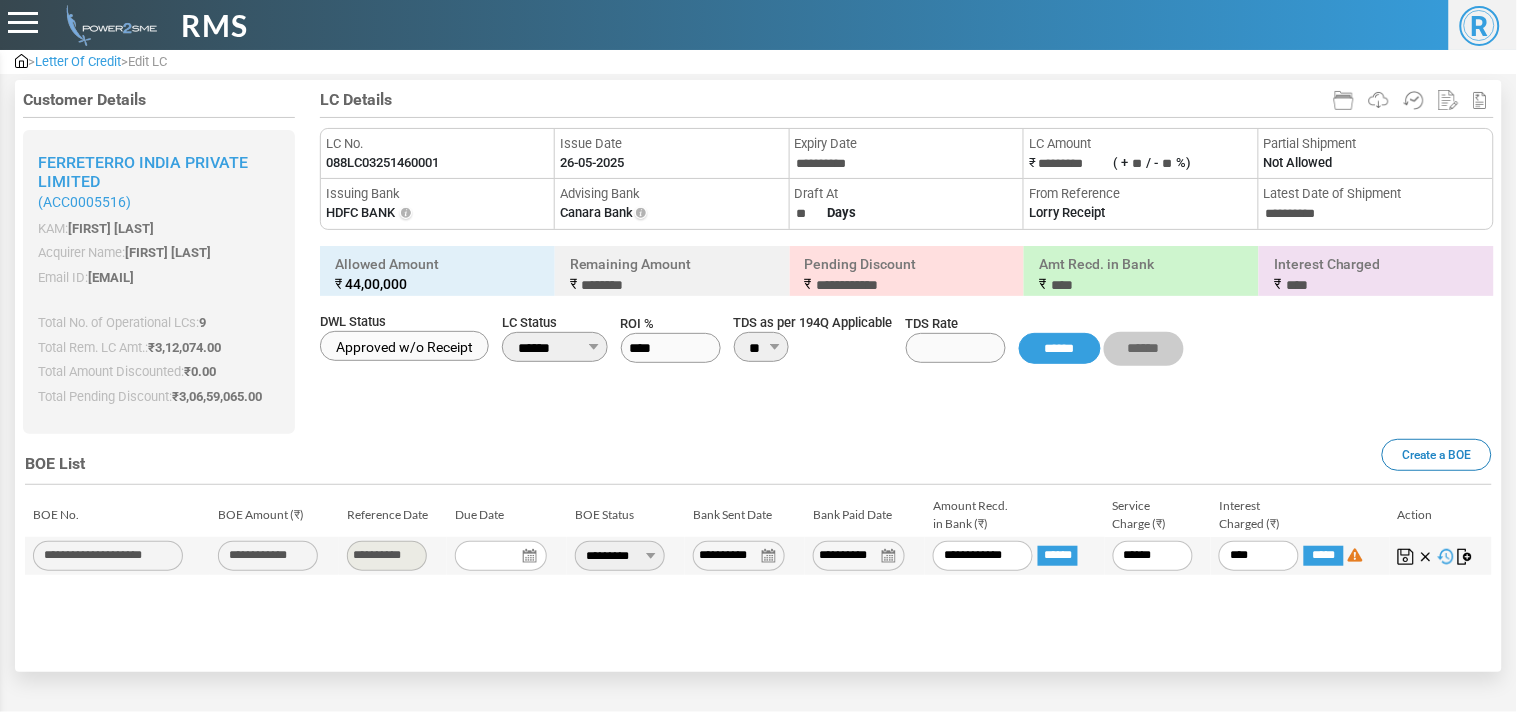 type on "*****" 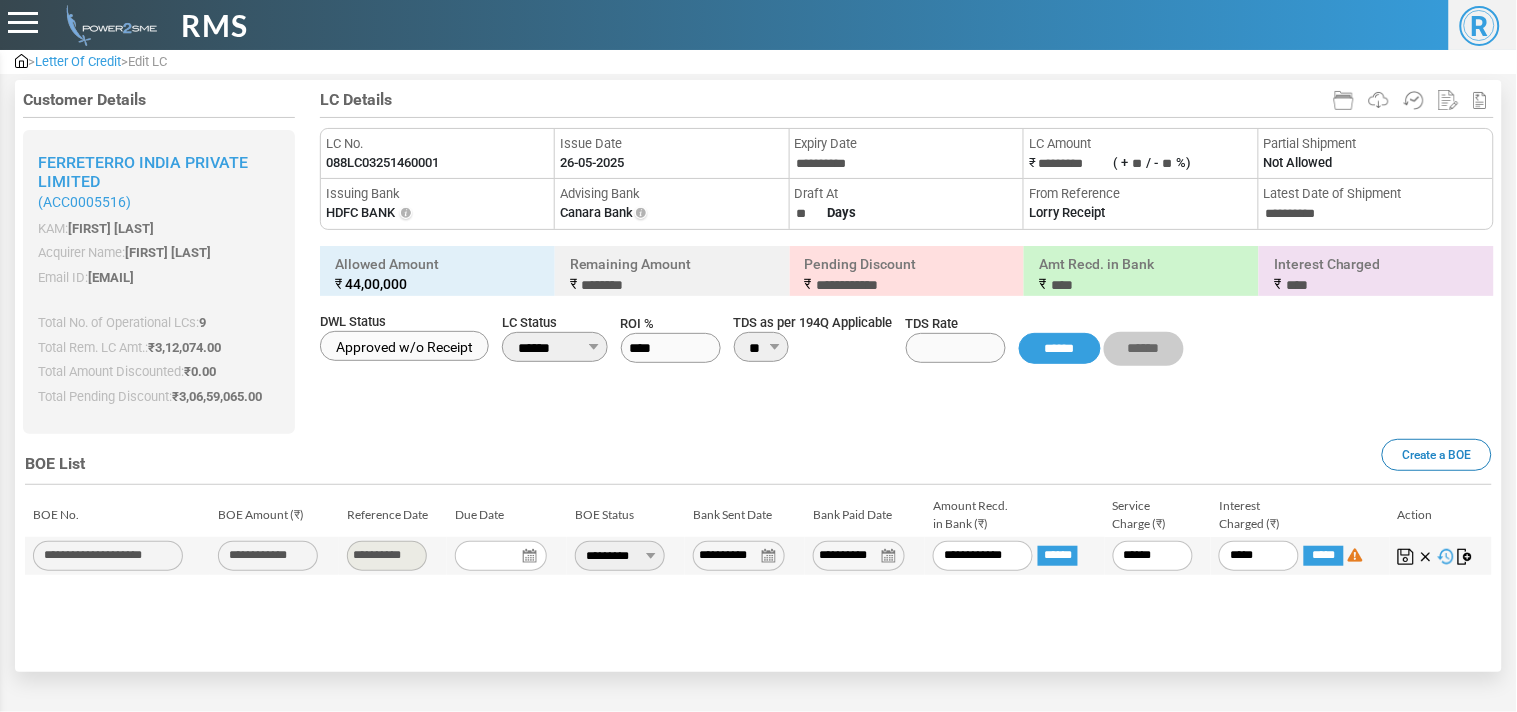 type on "******" 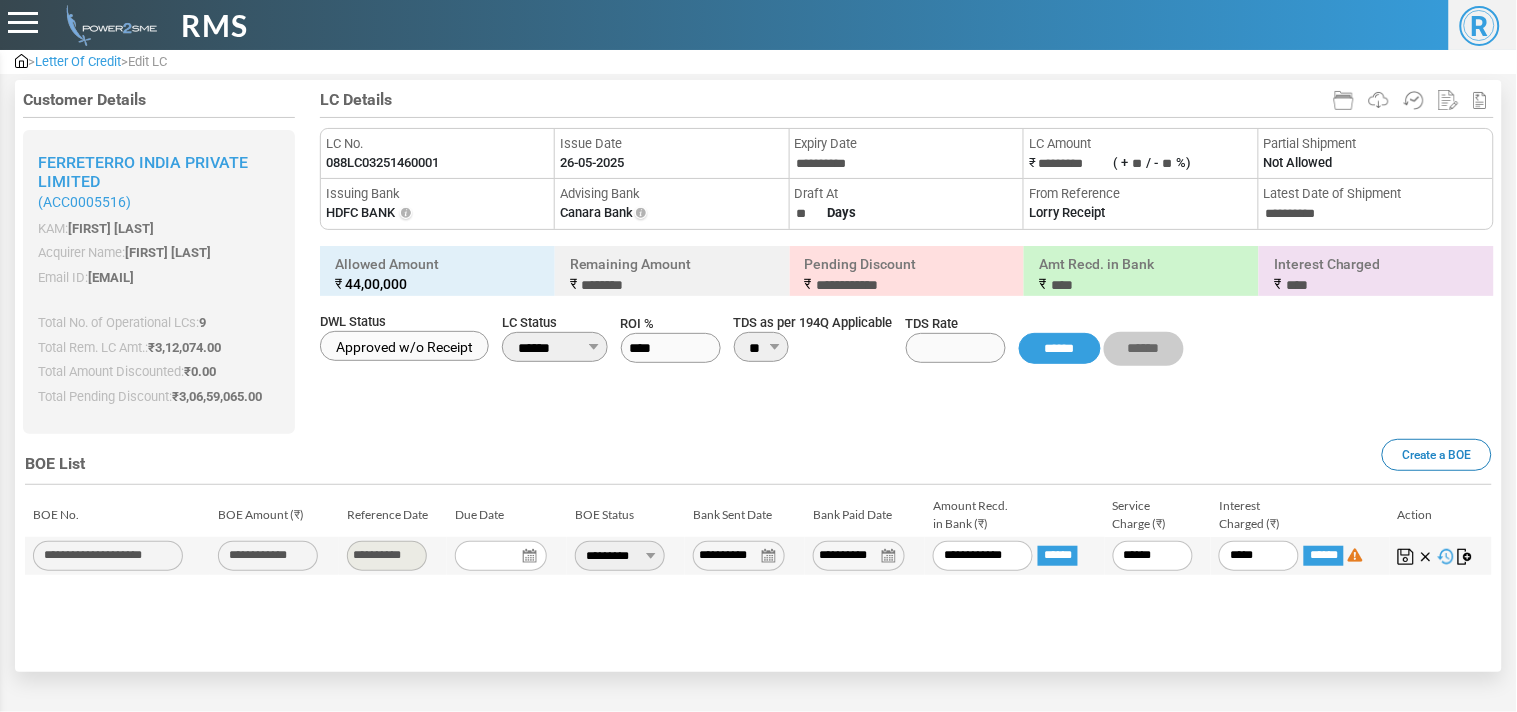 type on "*********" 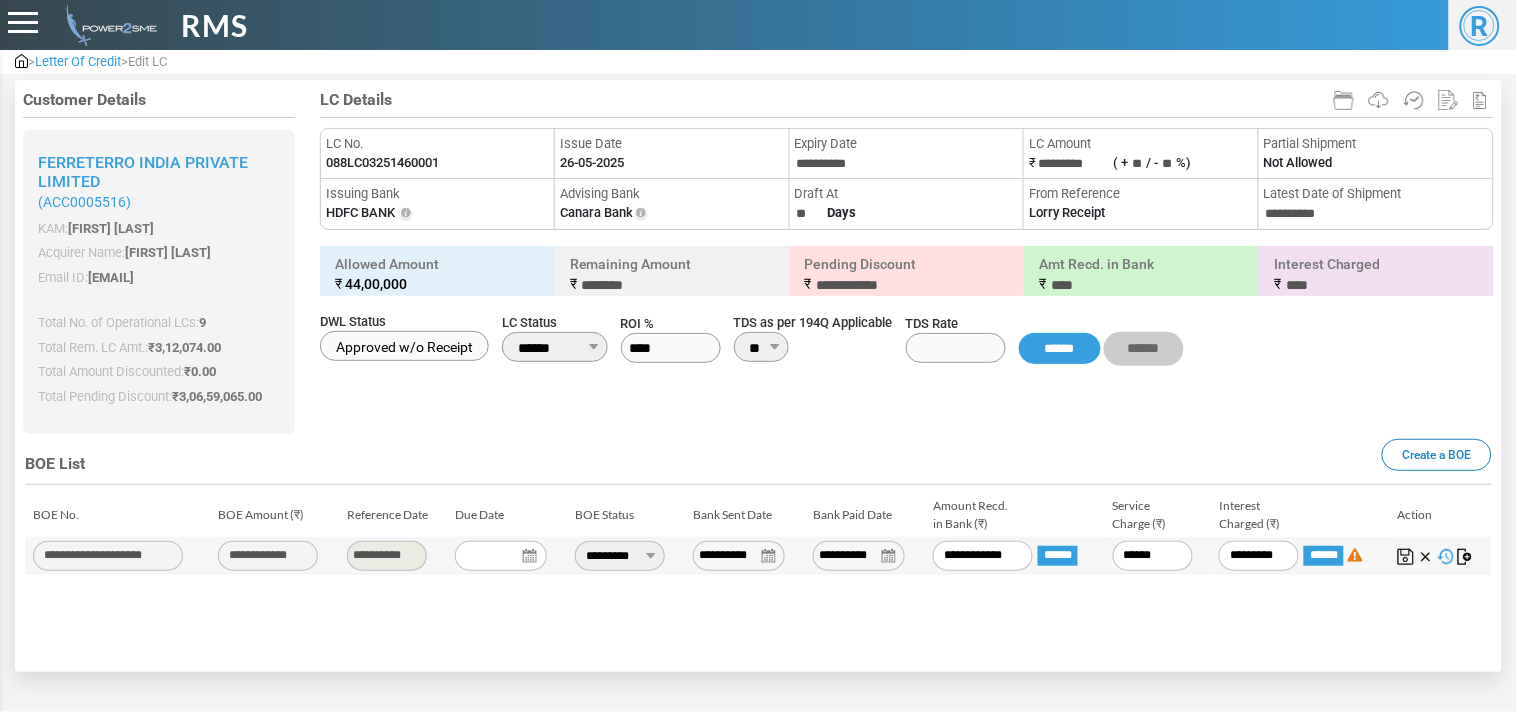 click at bounding box center (1406, 557) 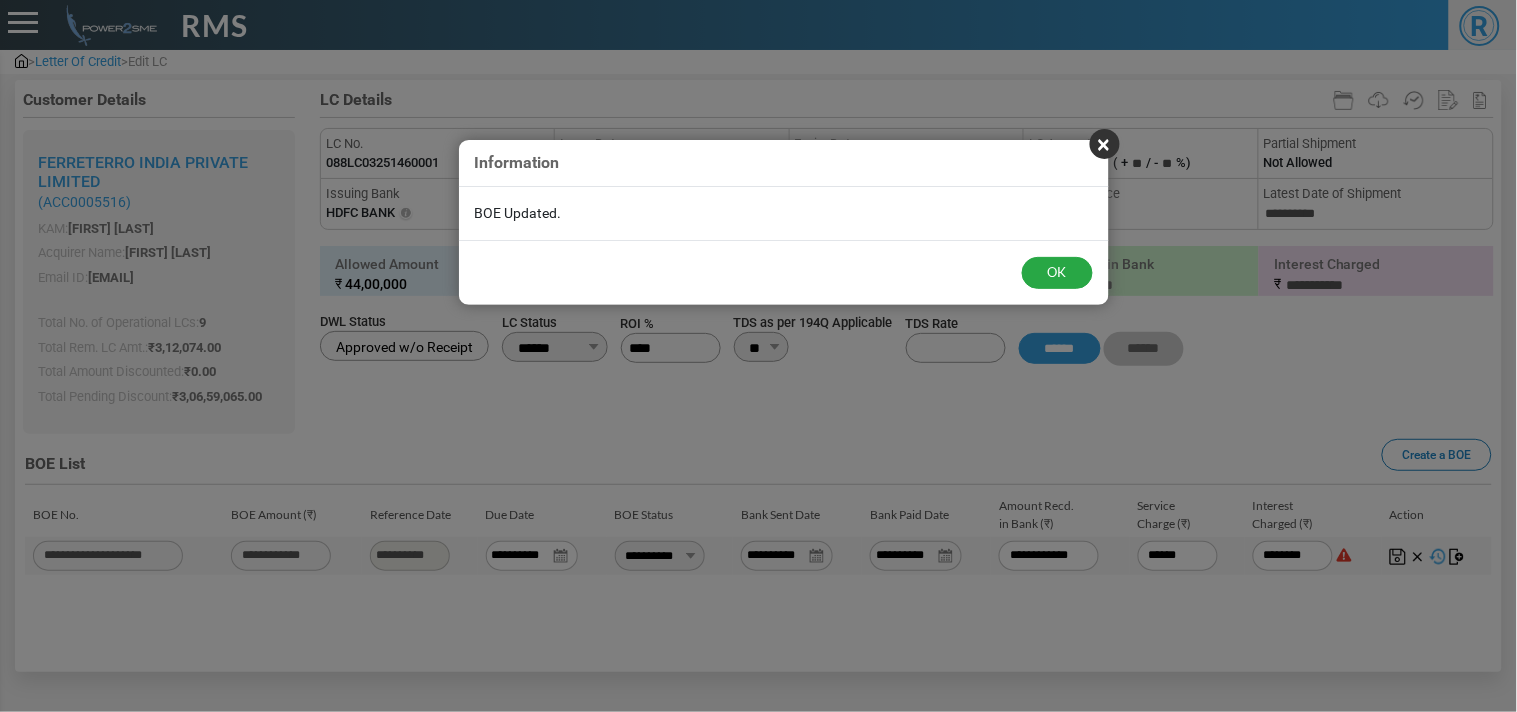 type on "*********" 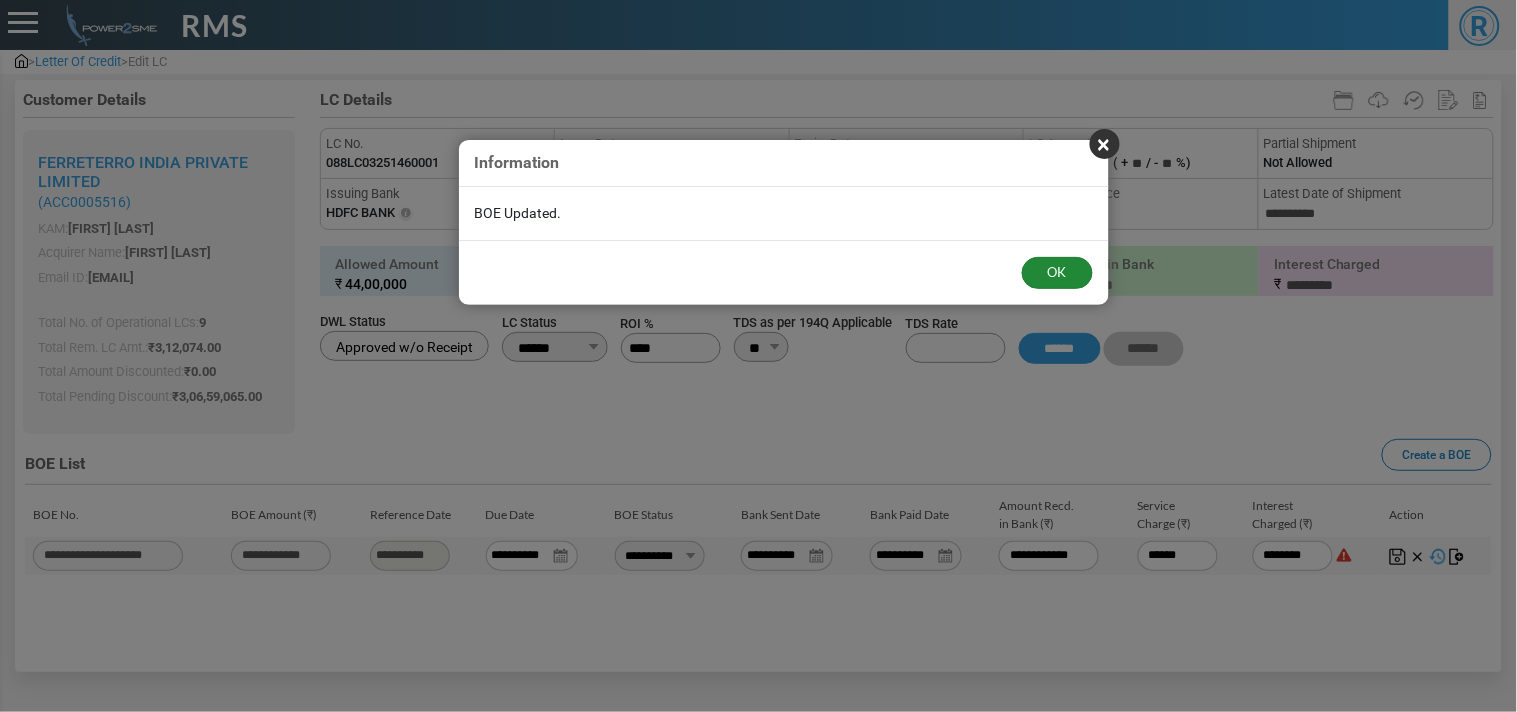 click on "OK" at bounding box center [1057, 273] 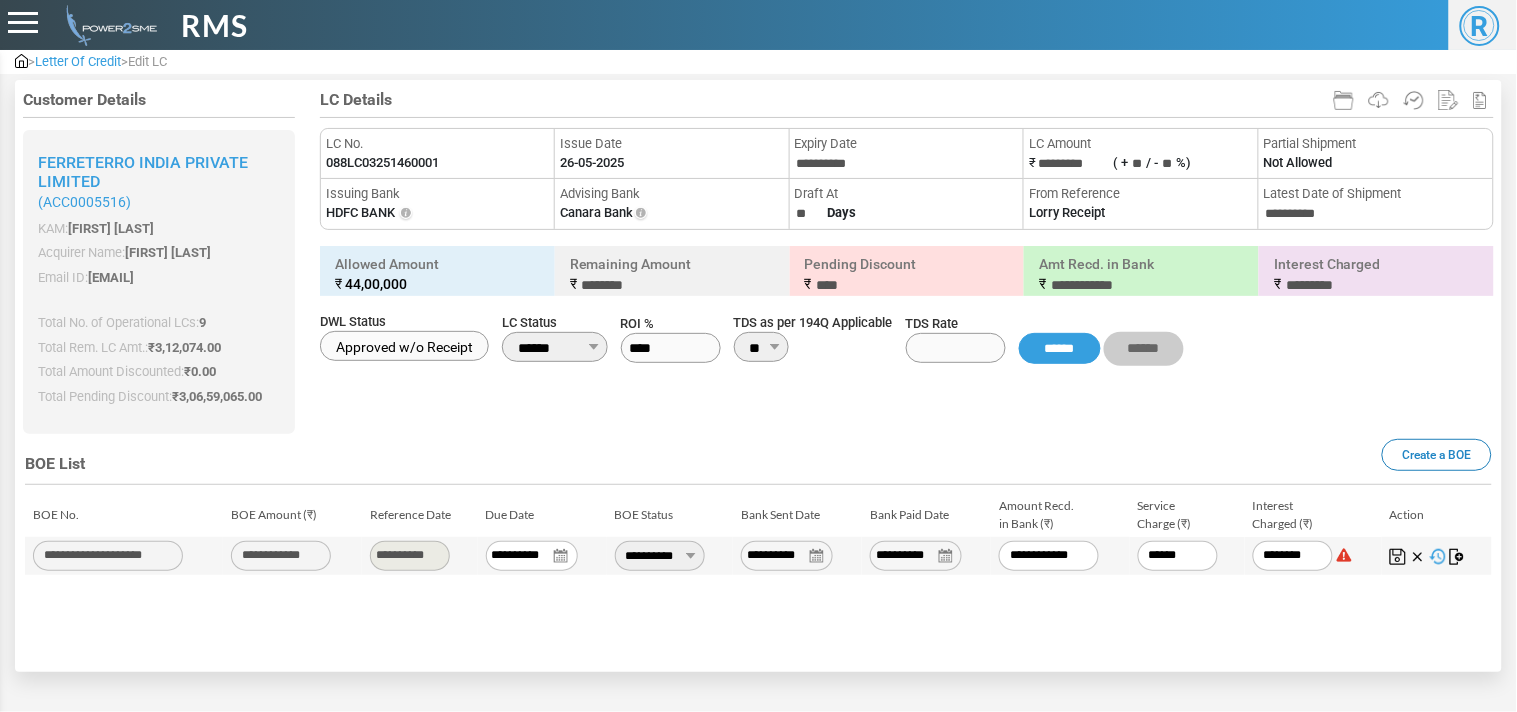 click on "Letter
Of Credit" at bounding box center [78, 61] 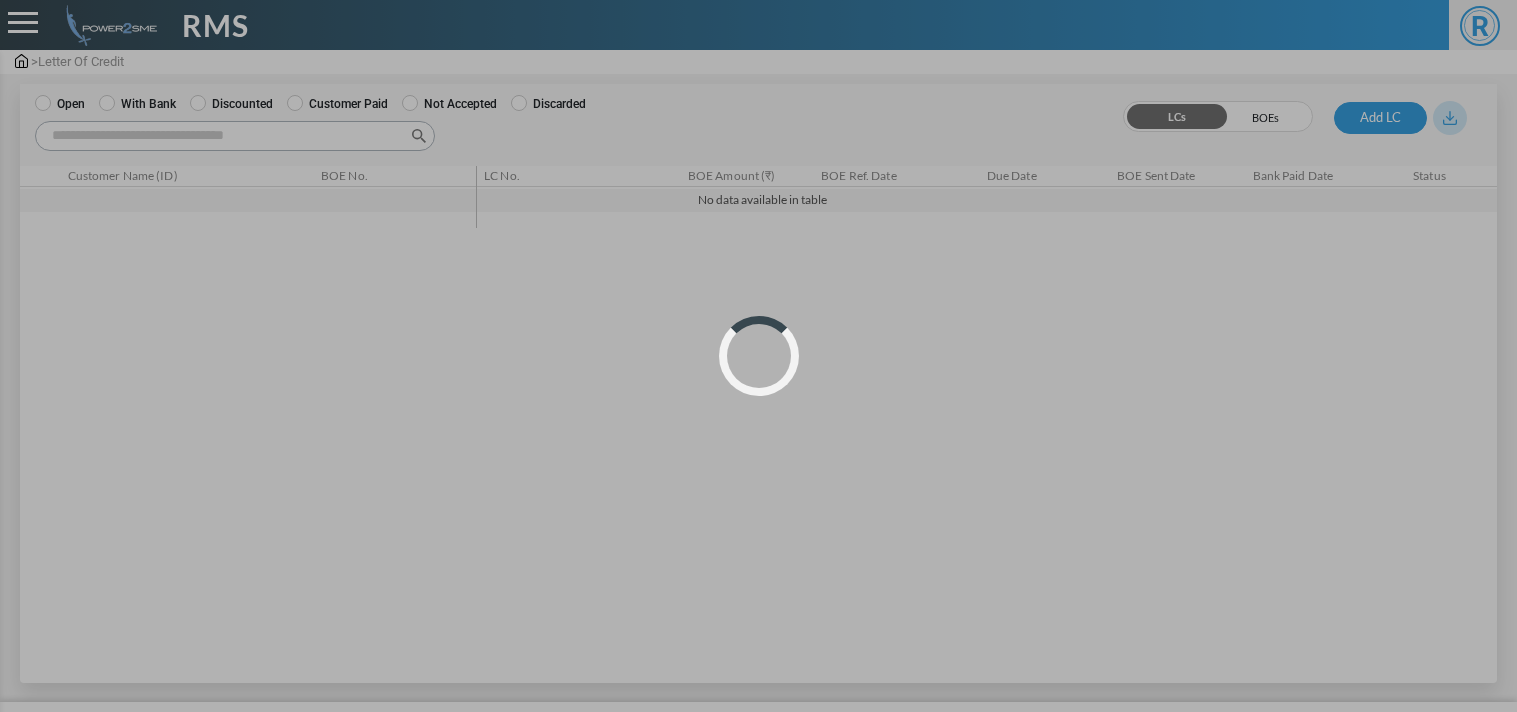 scroll, scrollTop: 0, scrollLeft: 0, axis: both 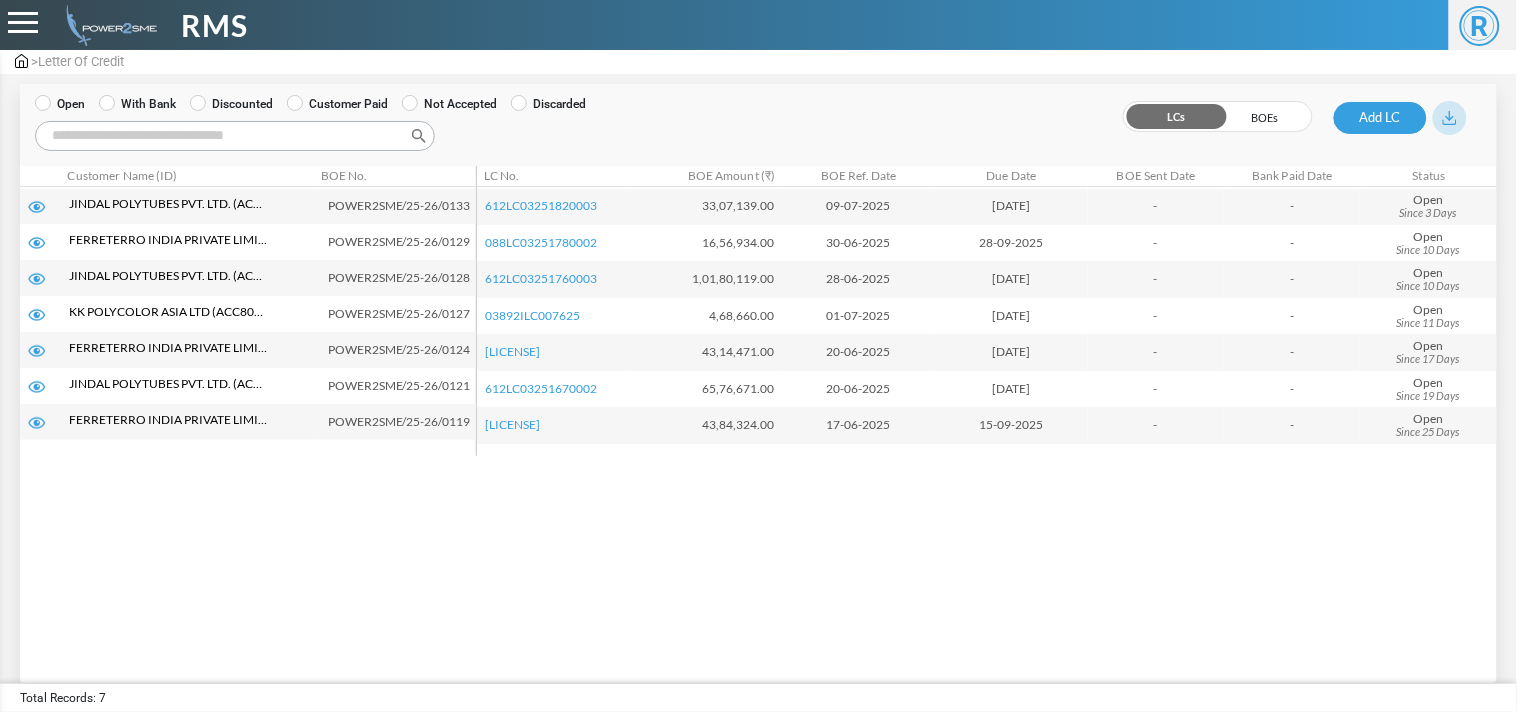 click on "With Bank" at bounding box center (137, 104) 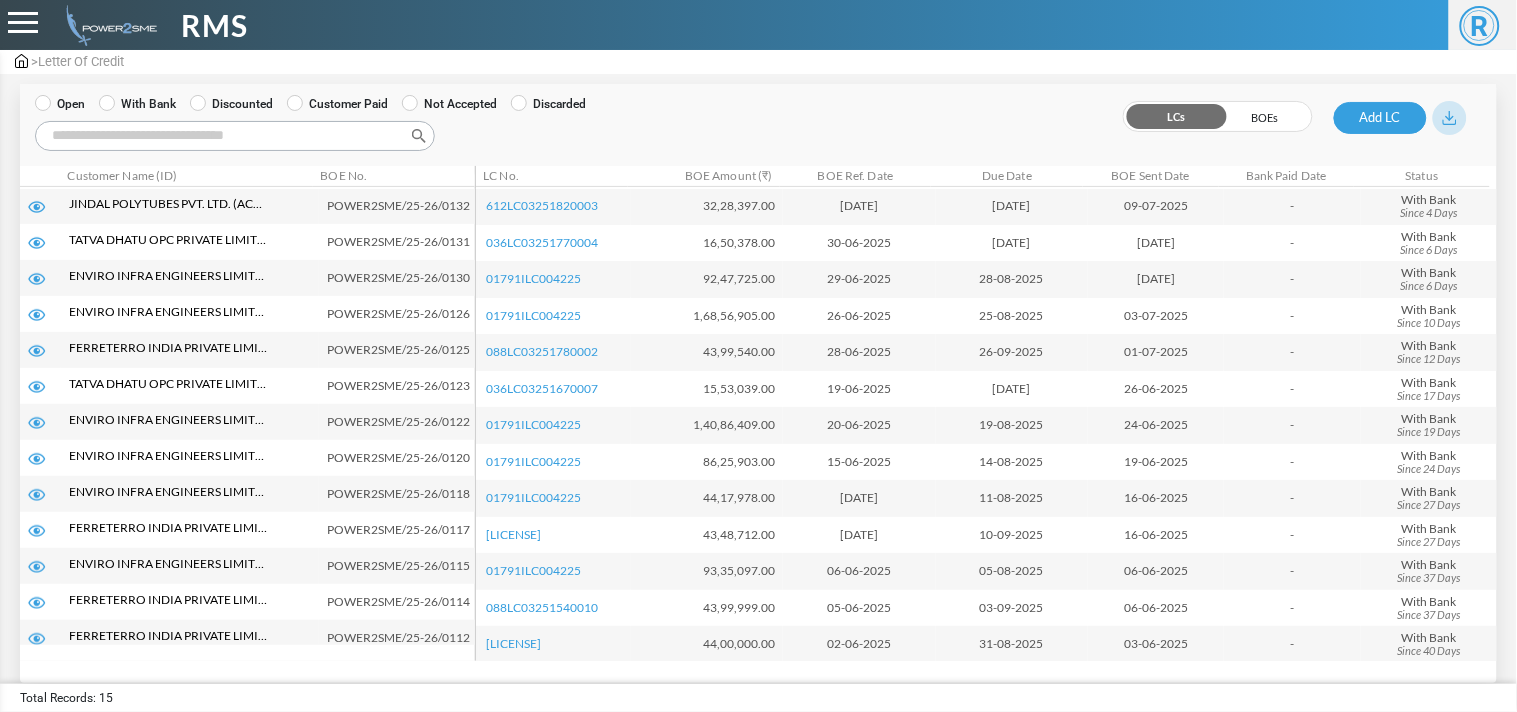 scroll, scrollTop: 82, scrollLeft: 0, axis: vertical 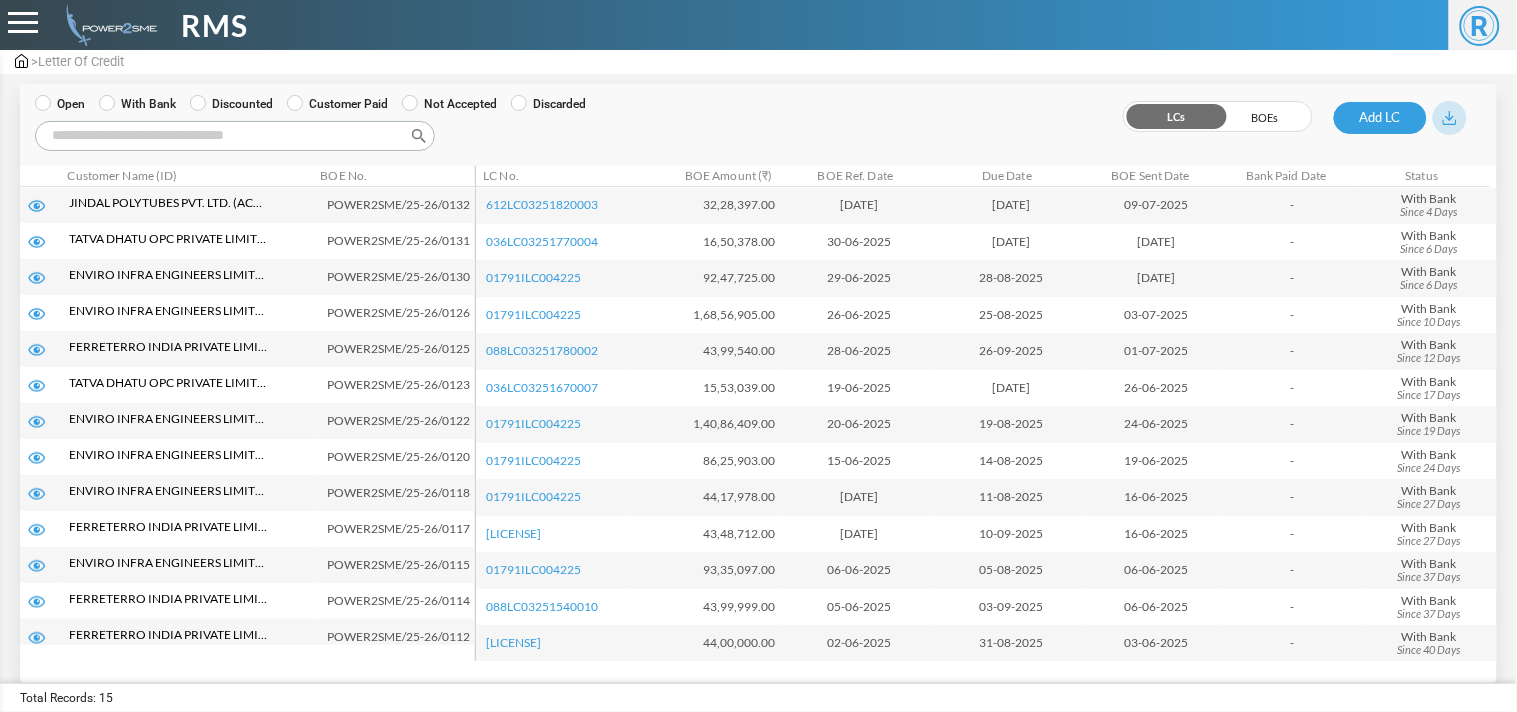 click on "In Progress
Operational
Unrealized Expired
Realized
Rejected
Open
With Bank
Discounted
Customer Paid
Not Accepted
Discarded
LCs" at bounding box center (759, 112) 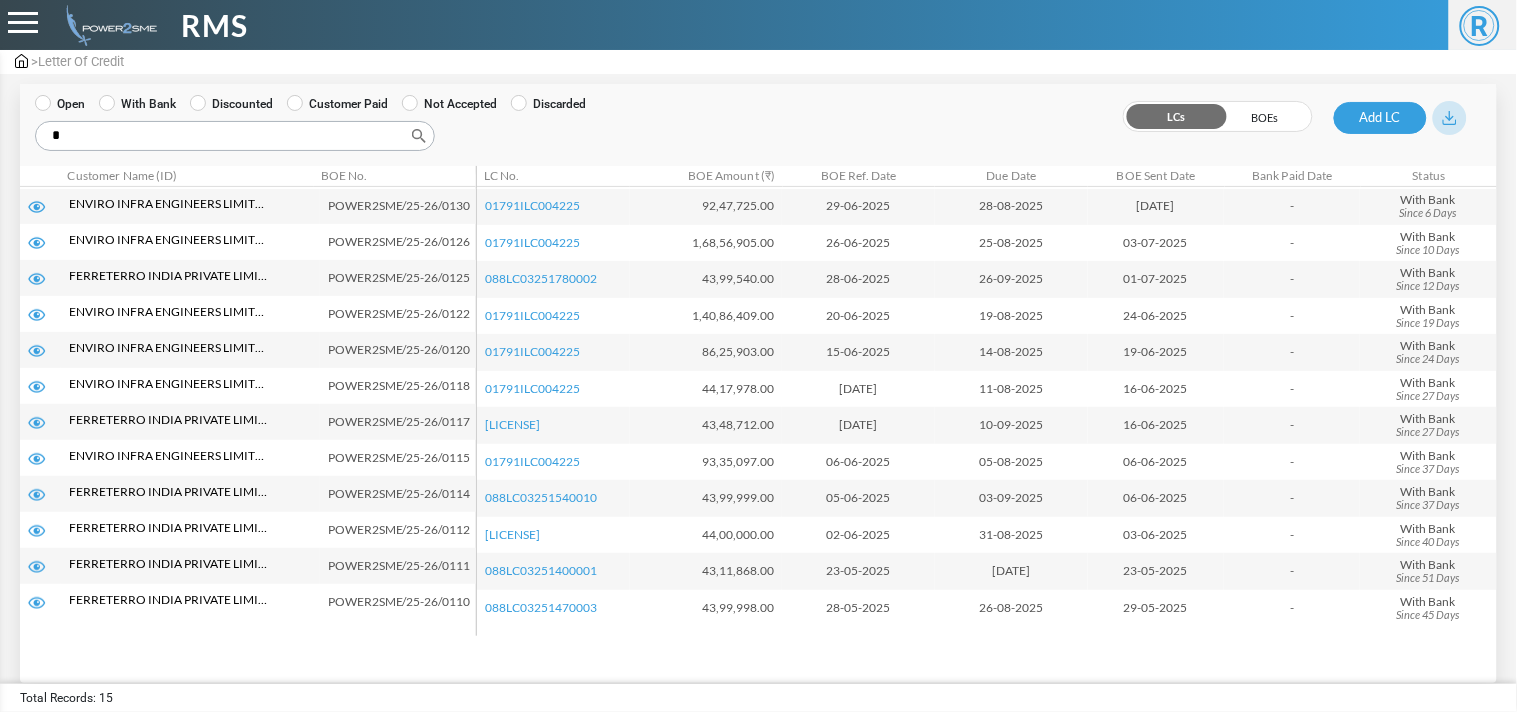 scroll, scrollTop: 0, scrollLeft: 0, axis: both 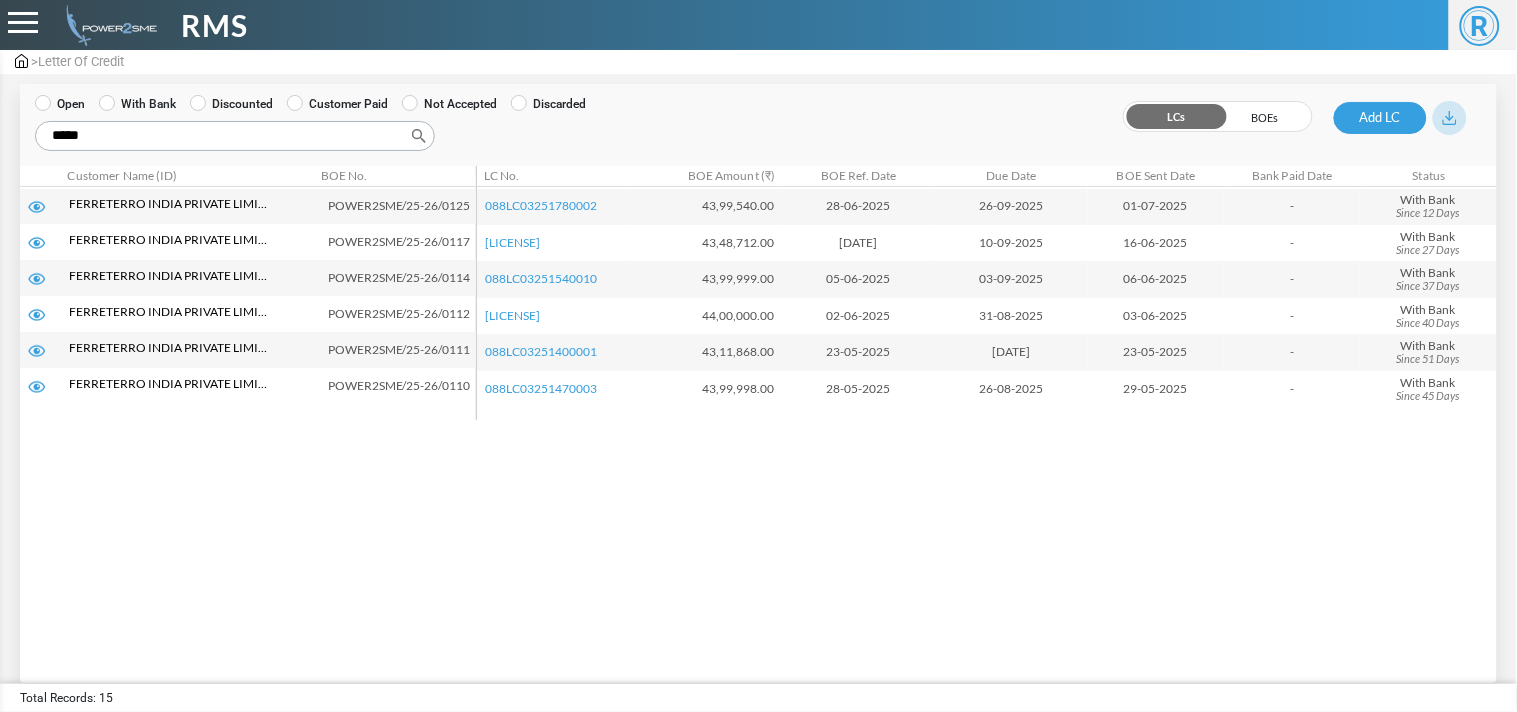 type on "*****" 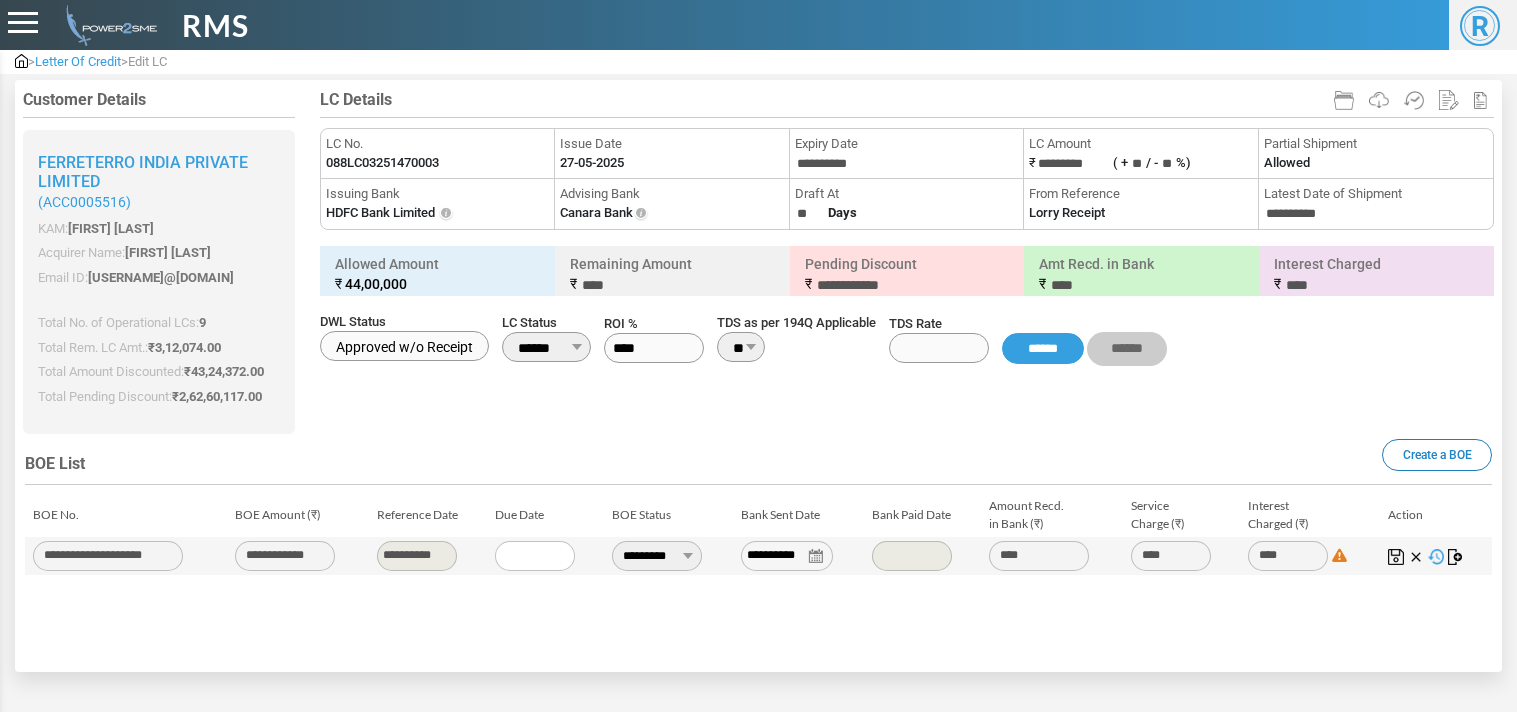 scroll, scrollTop: 0, scrollLeft: 0, axis: both 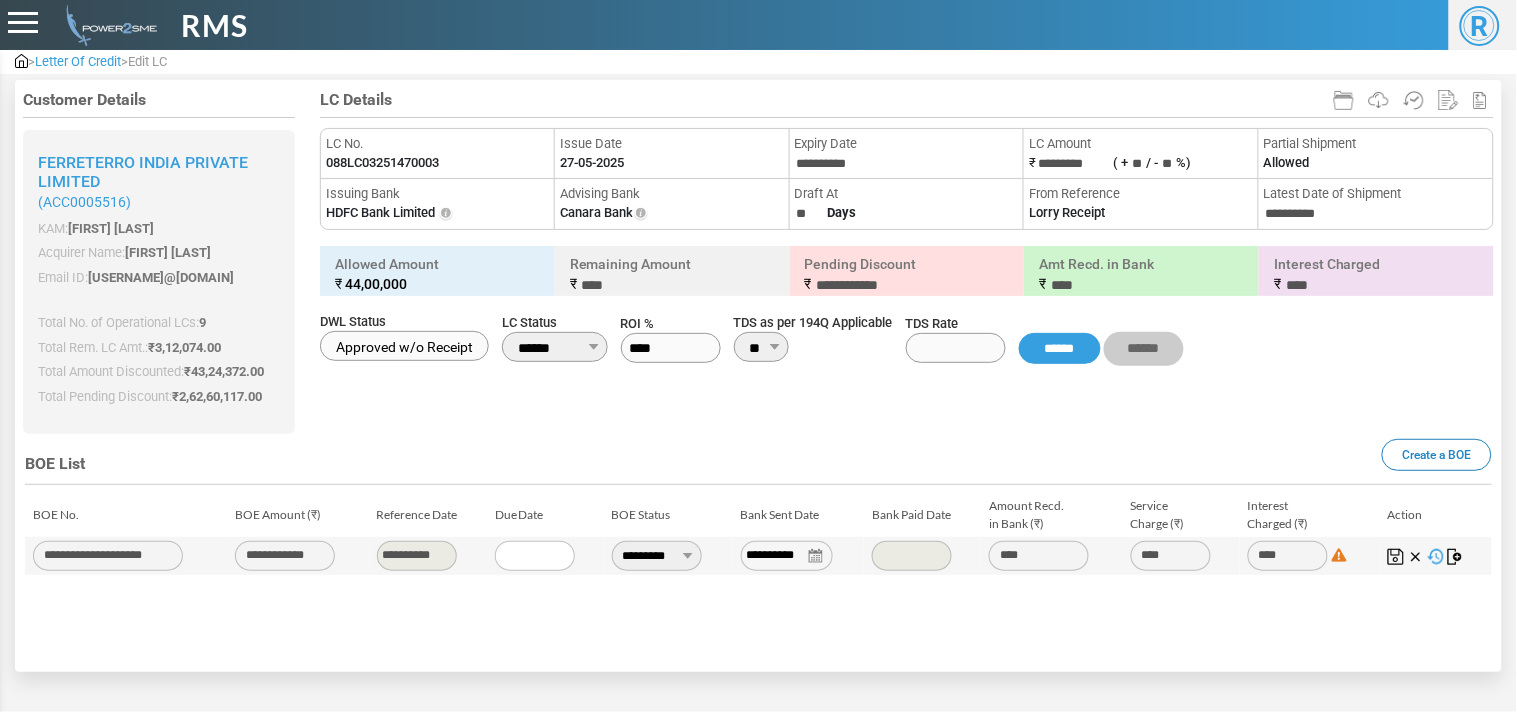 click on "088LC03251470003" at bounding box center (382, 163) 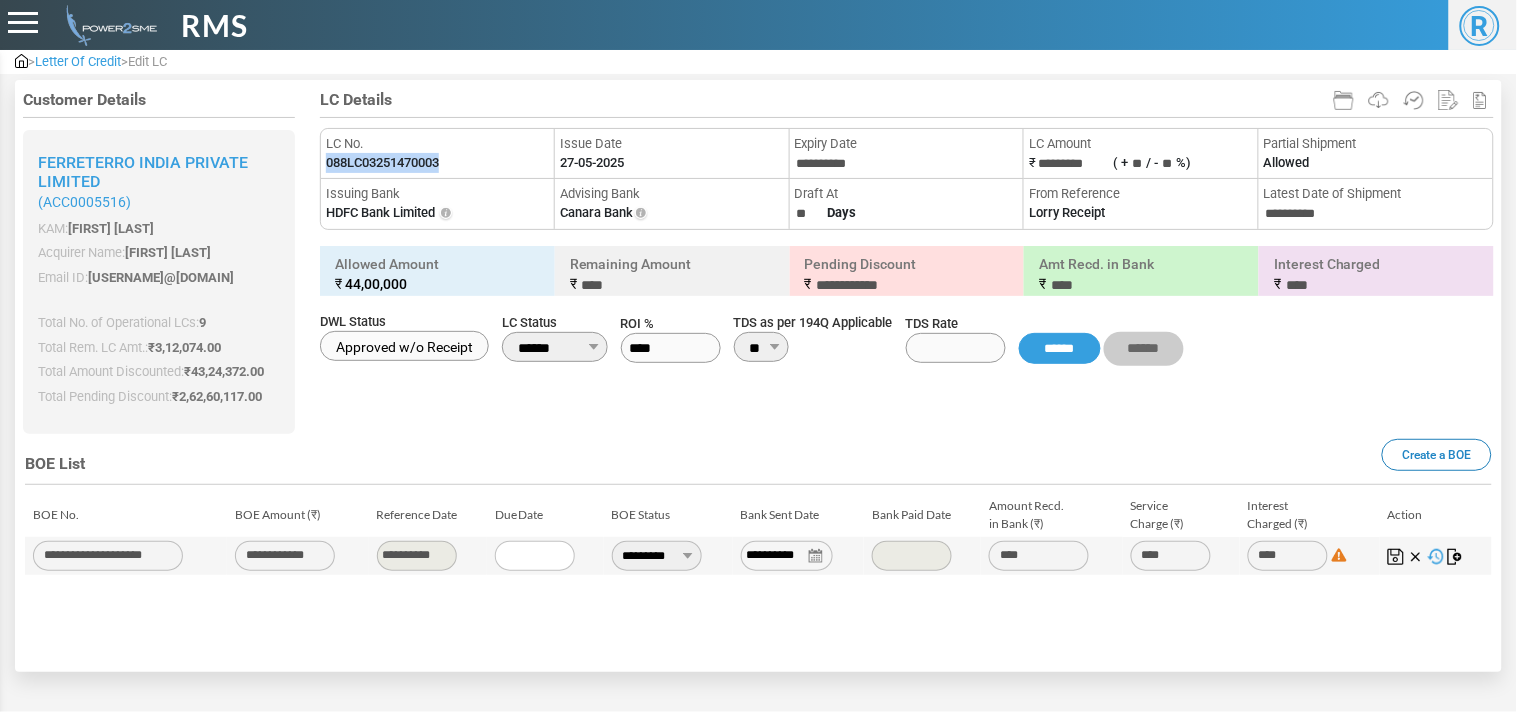 click on "088LC03251470003" at bounding box center [382, 163] 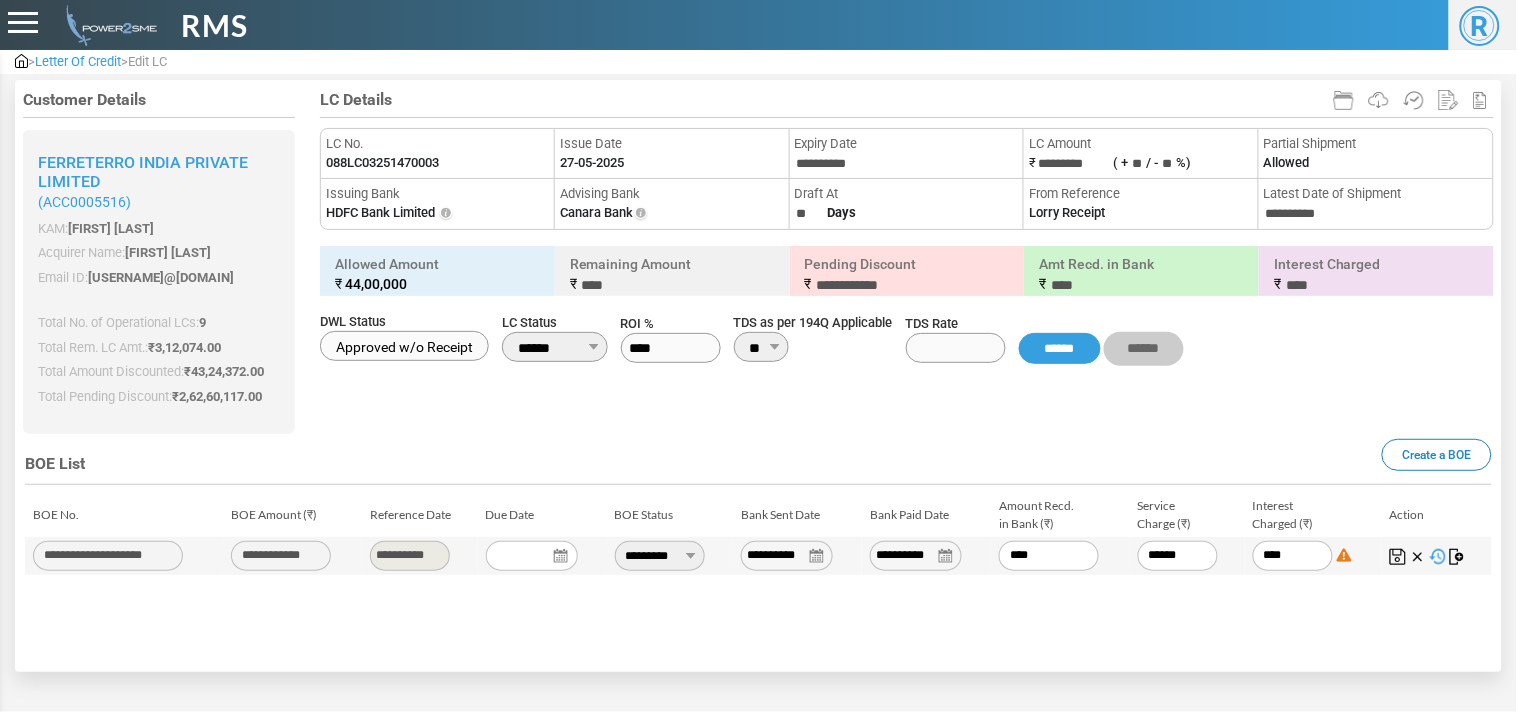 click on "**********" at bounding box center (916, 556) 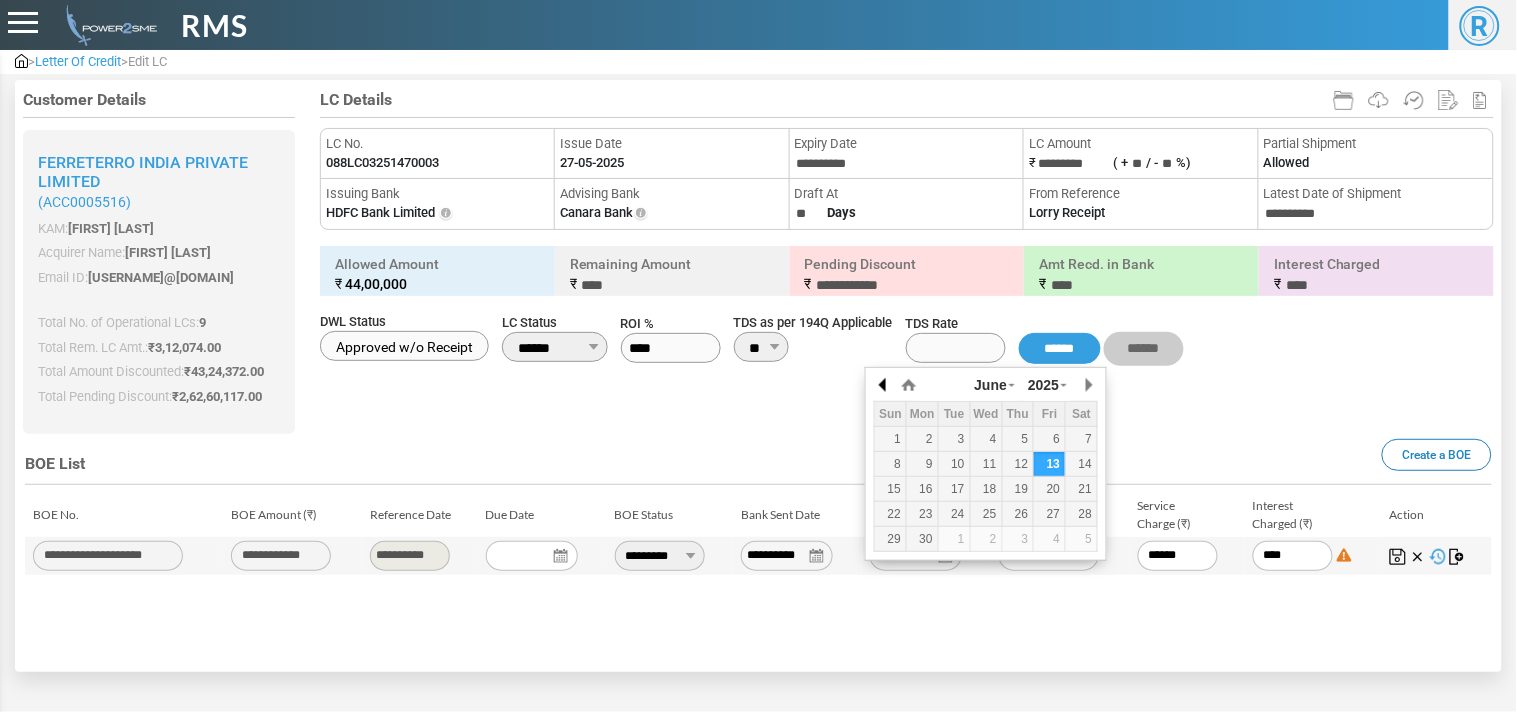 click at bounding box center (884, 385) 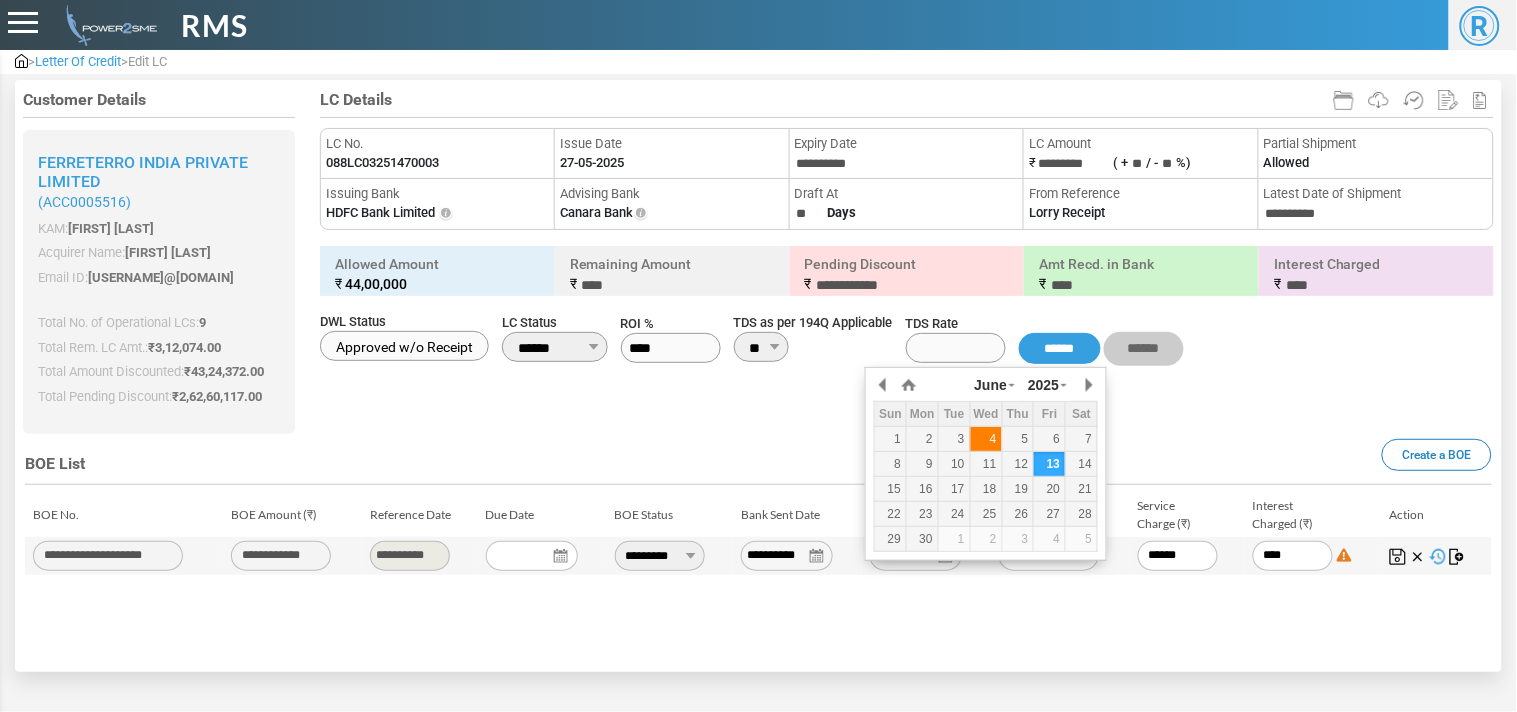 click on "4" at bounding box center (986, 439) 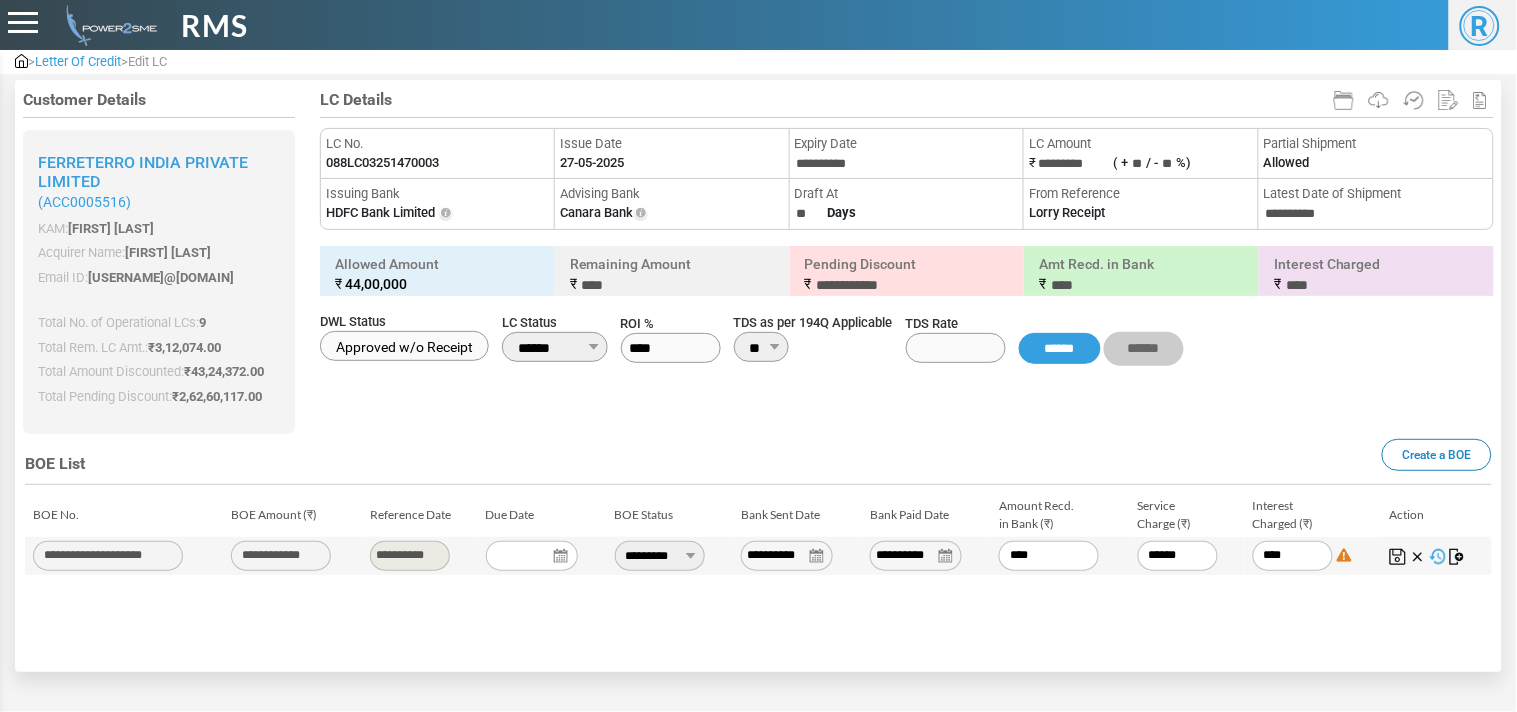 drag, startPoint x: 1048, startPoint y: 568, endPoint x: 768, endPoint y: 521, distance: 283.91724 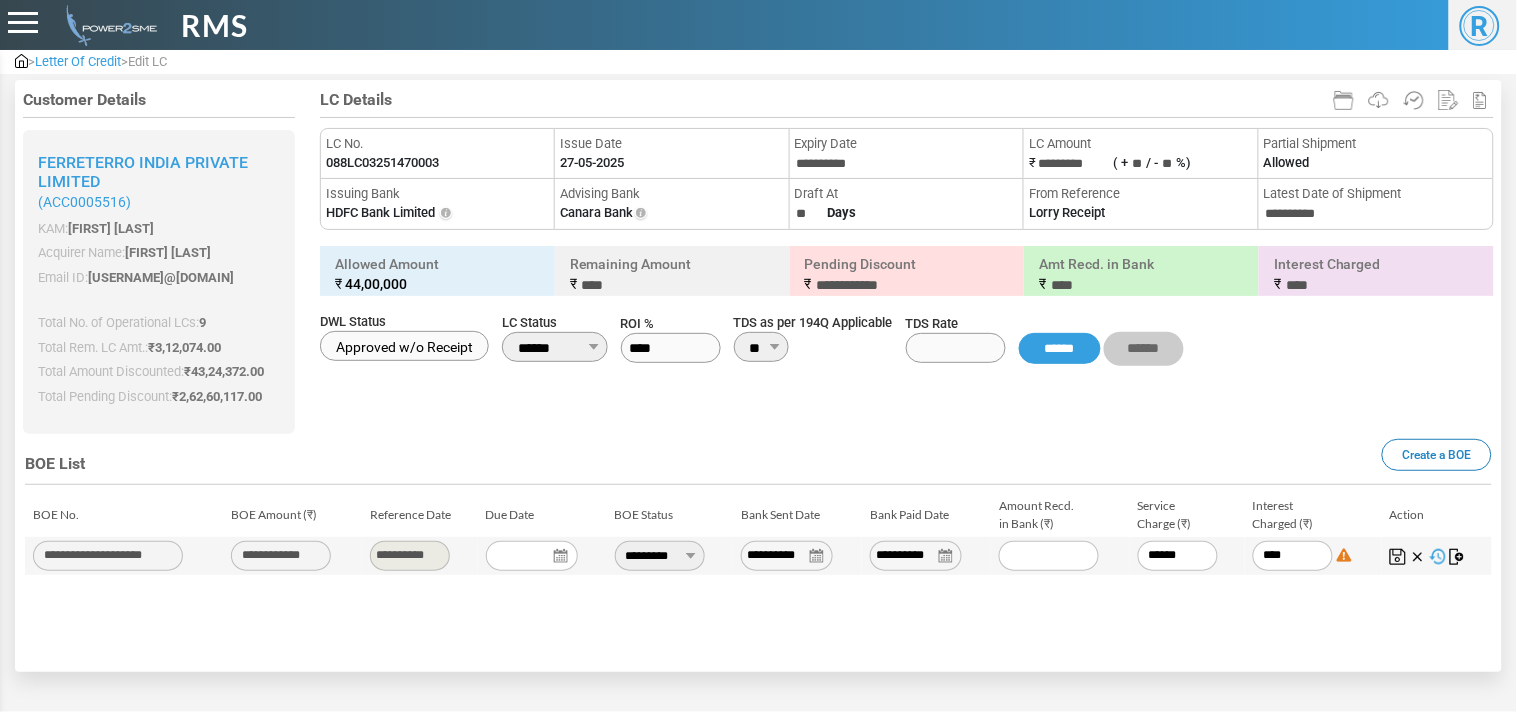 paste on "*******" 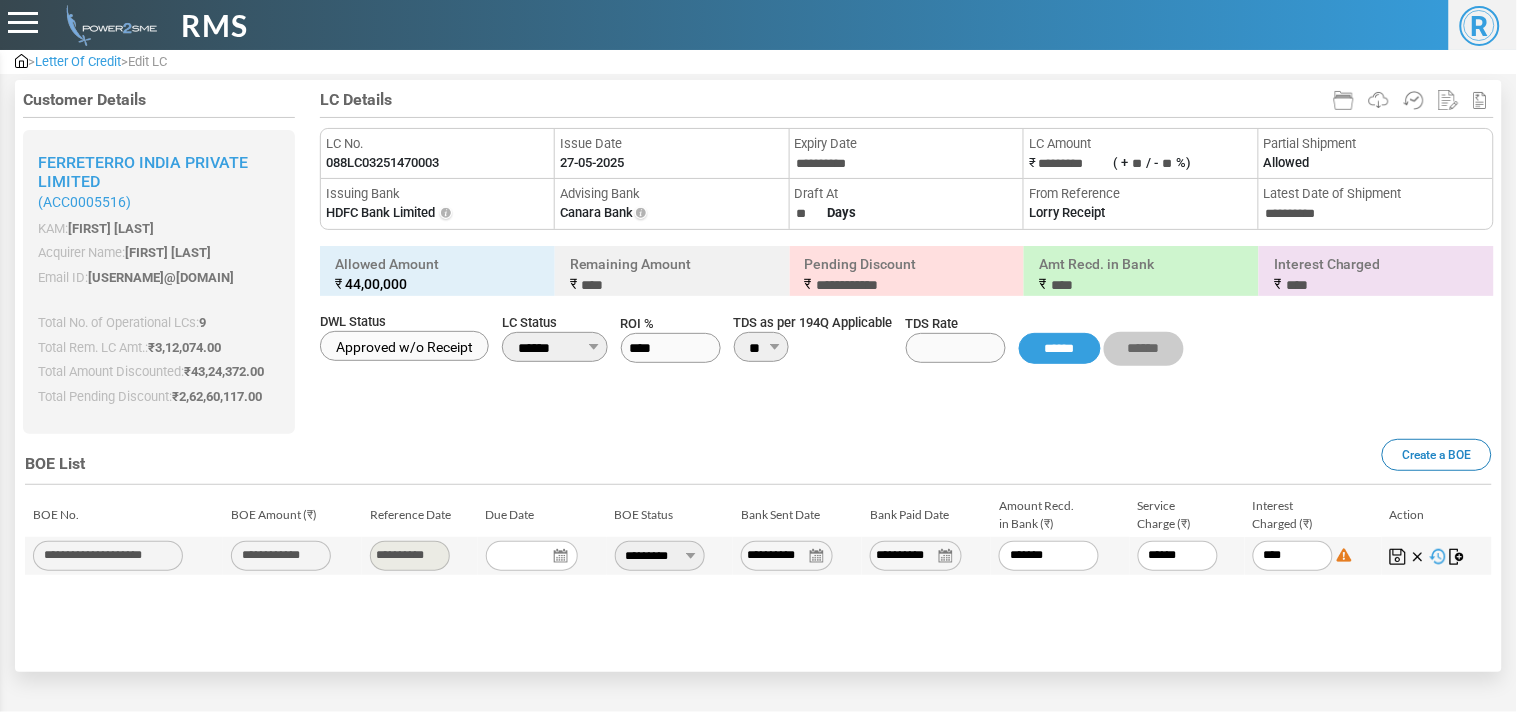 type on "******" 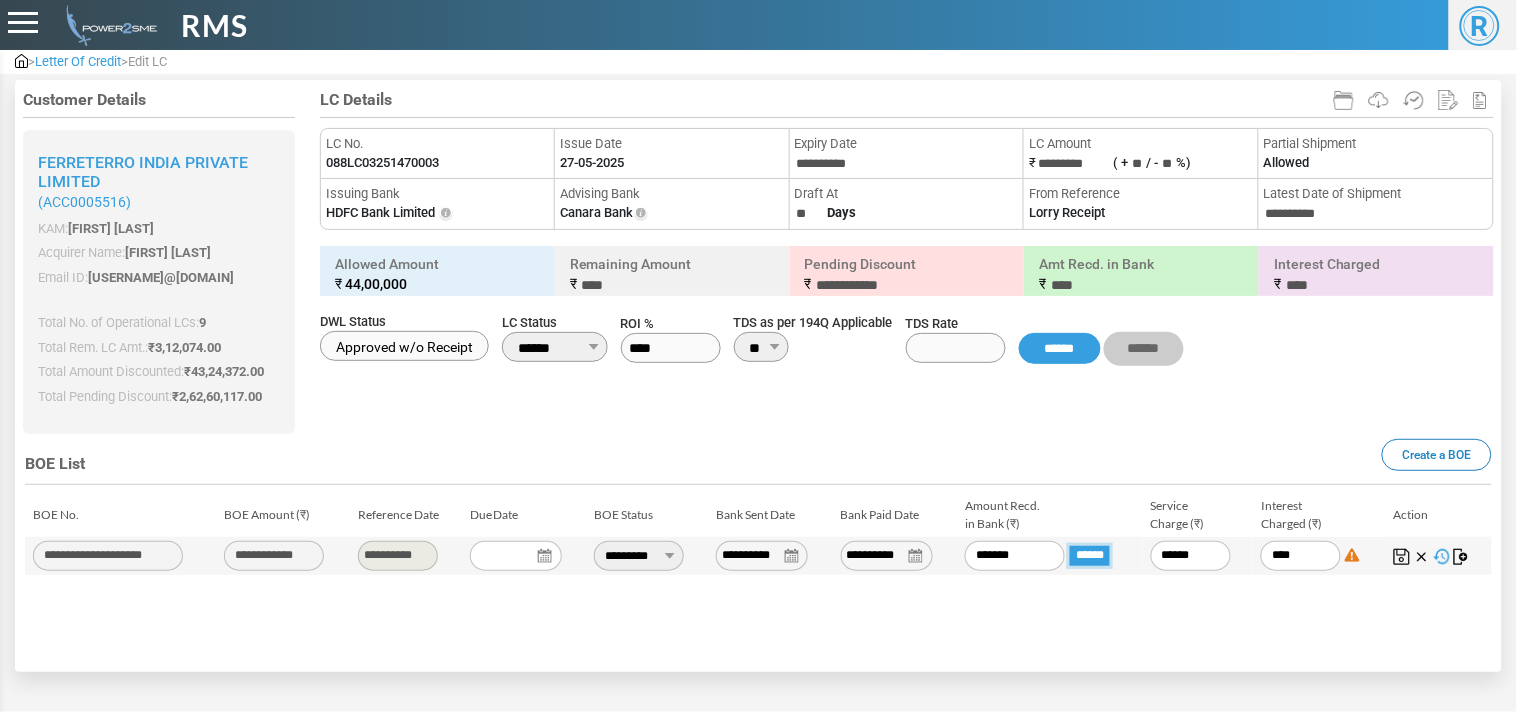type on "**********" 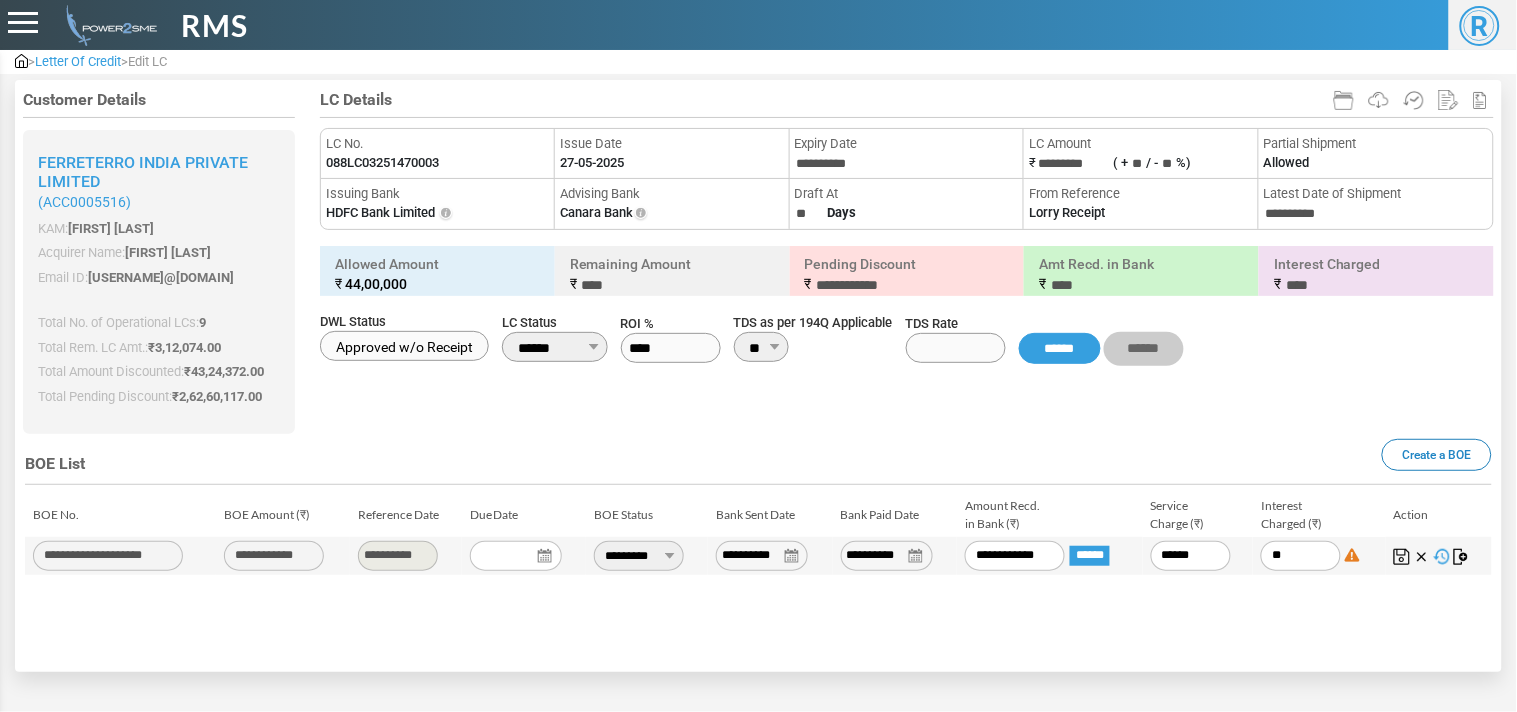 type on "*" 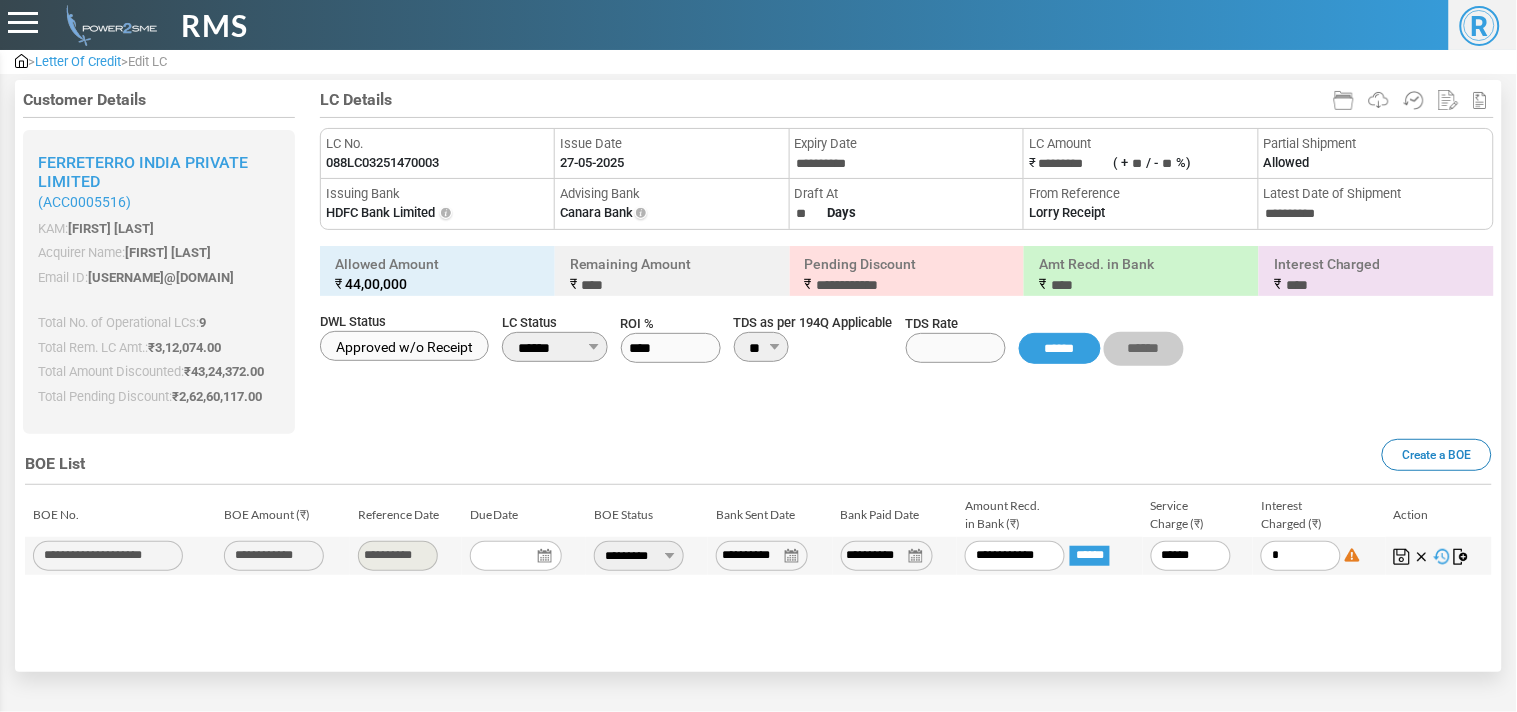 type on "*" 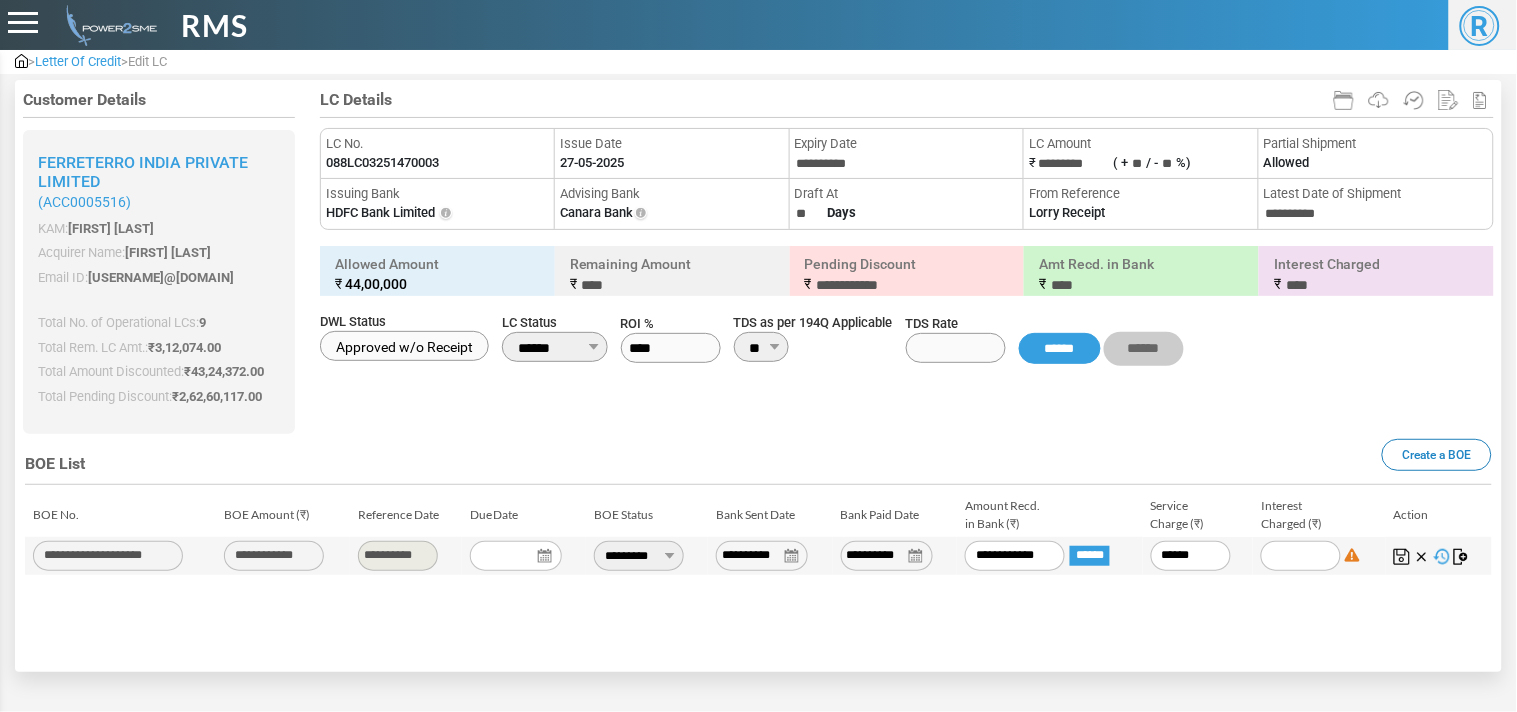 type 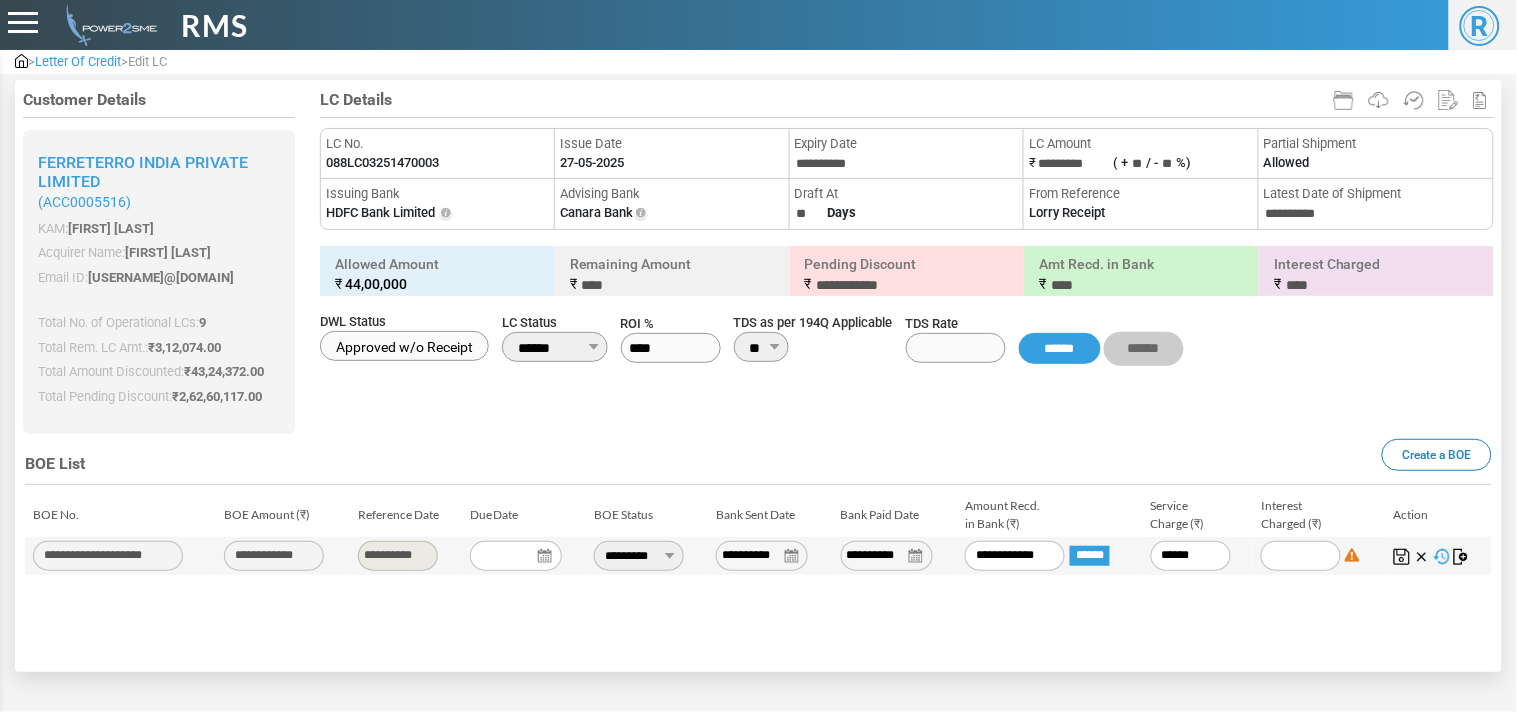 type on "*" 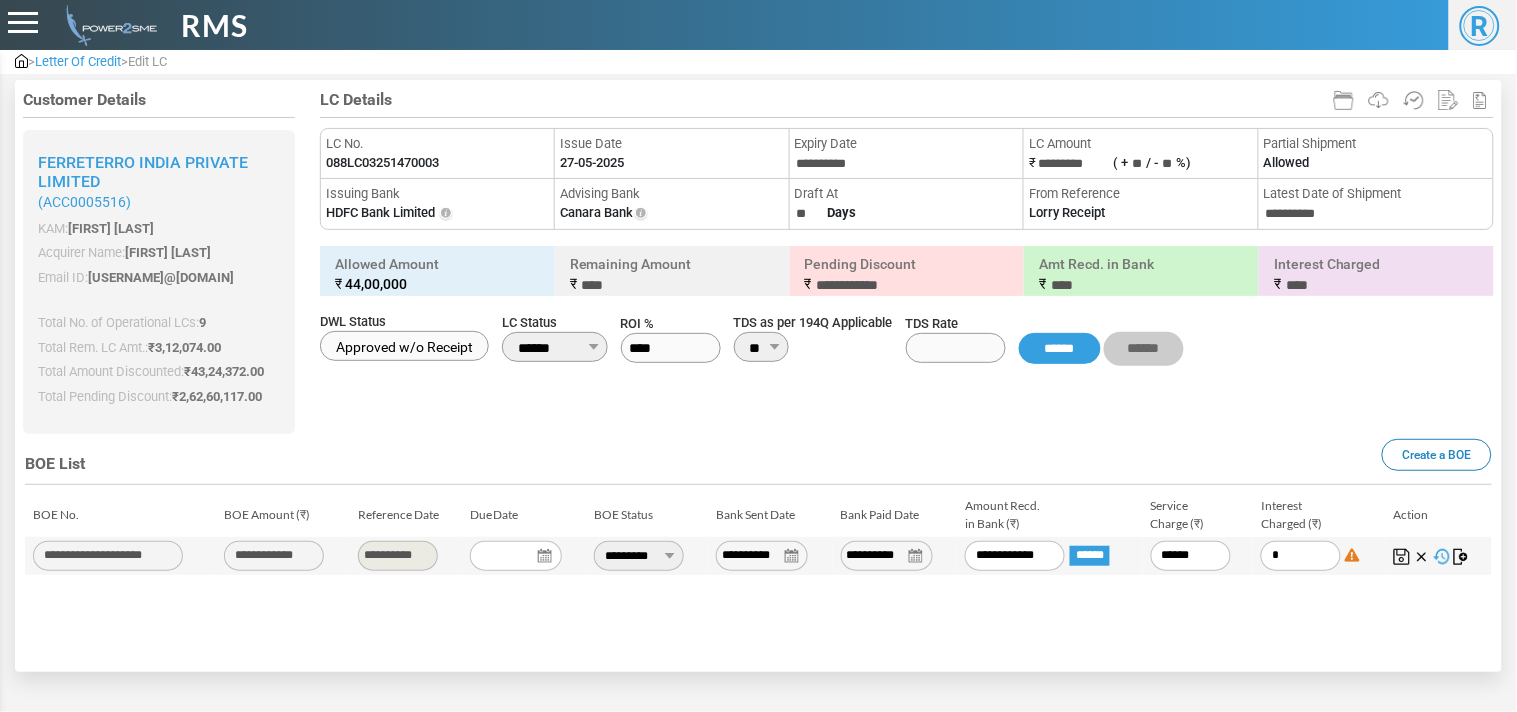 type on "**" 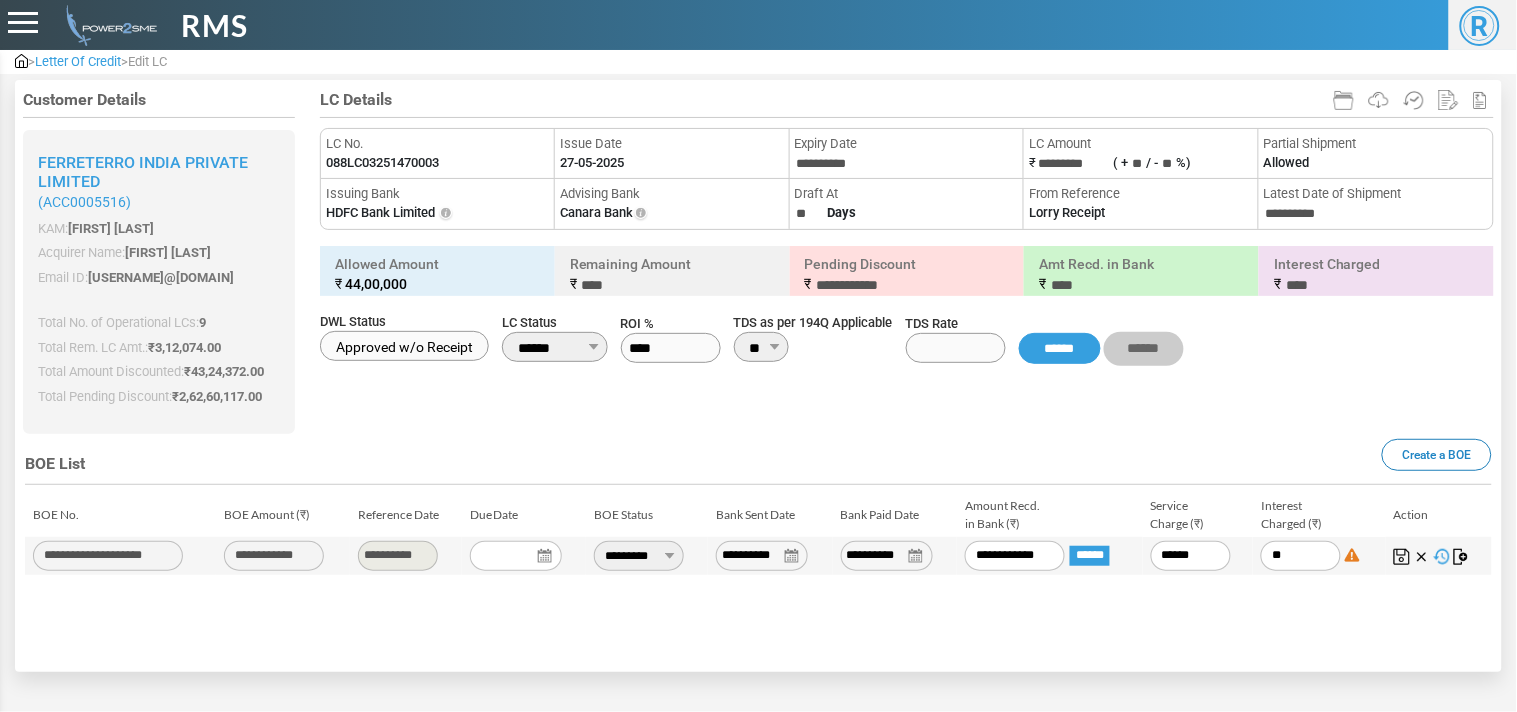 type on "*****" 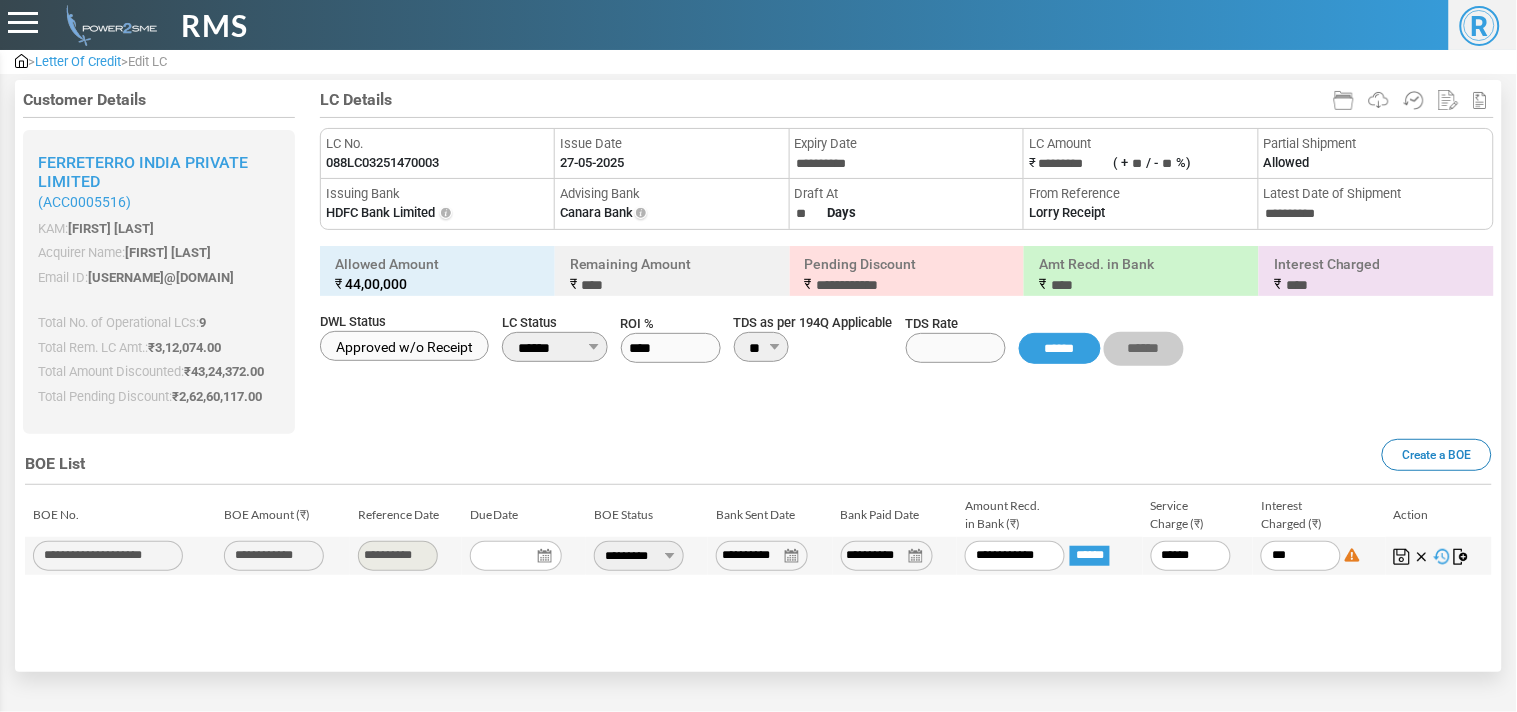 type on "*****" 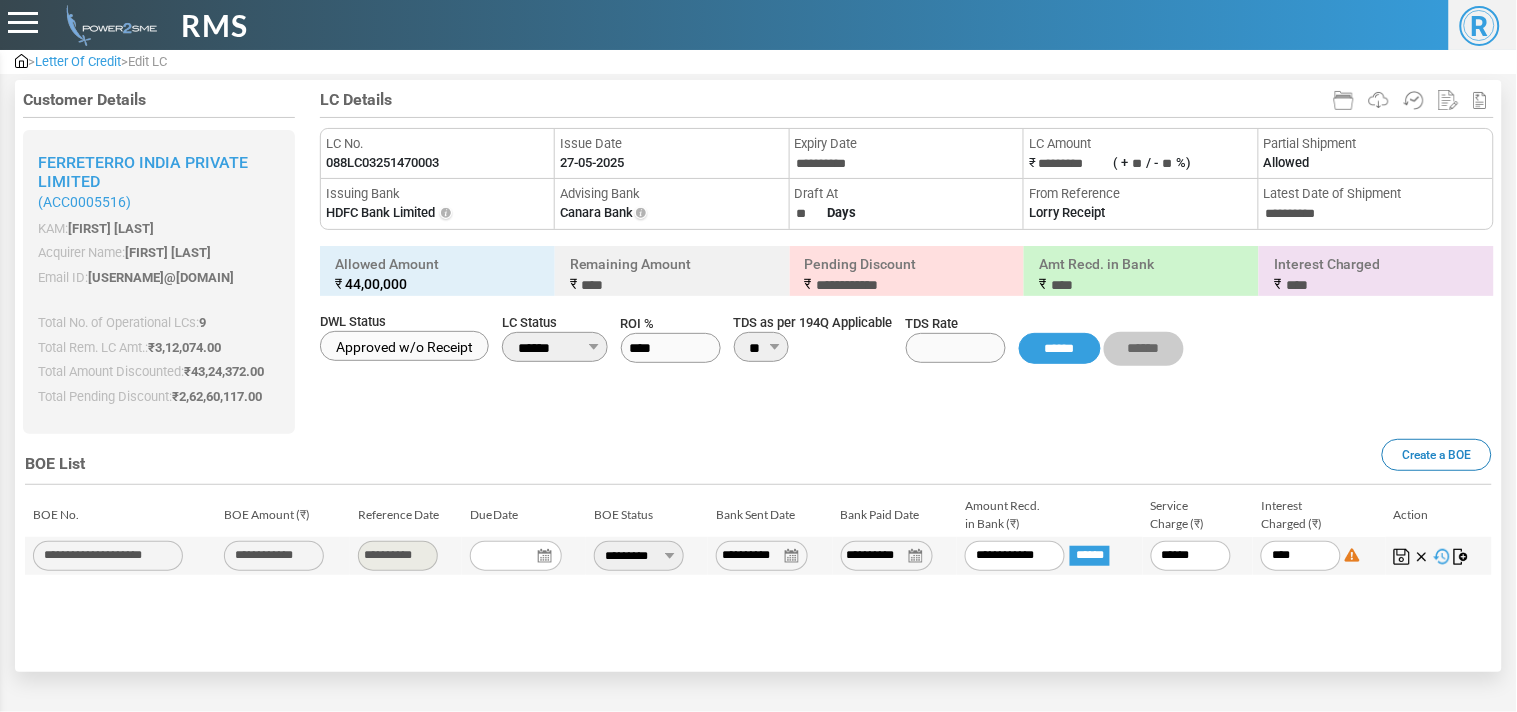 type on "*****" 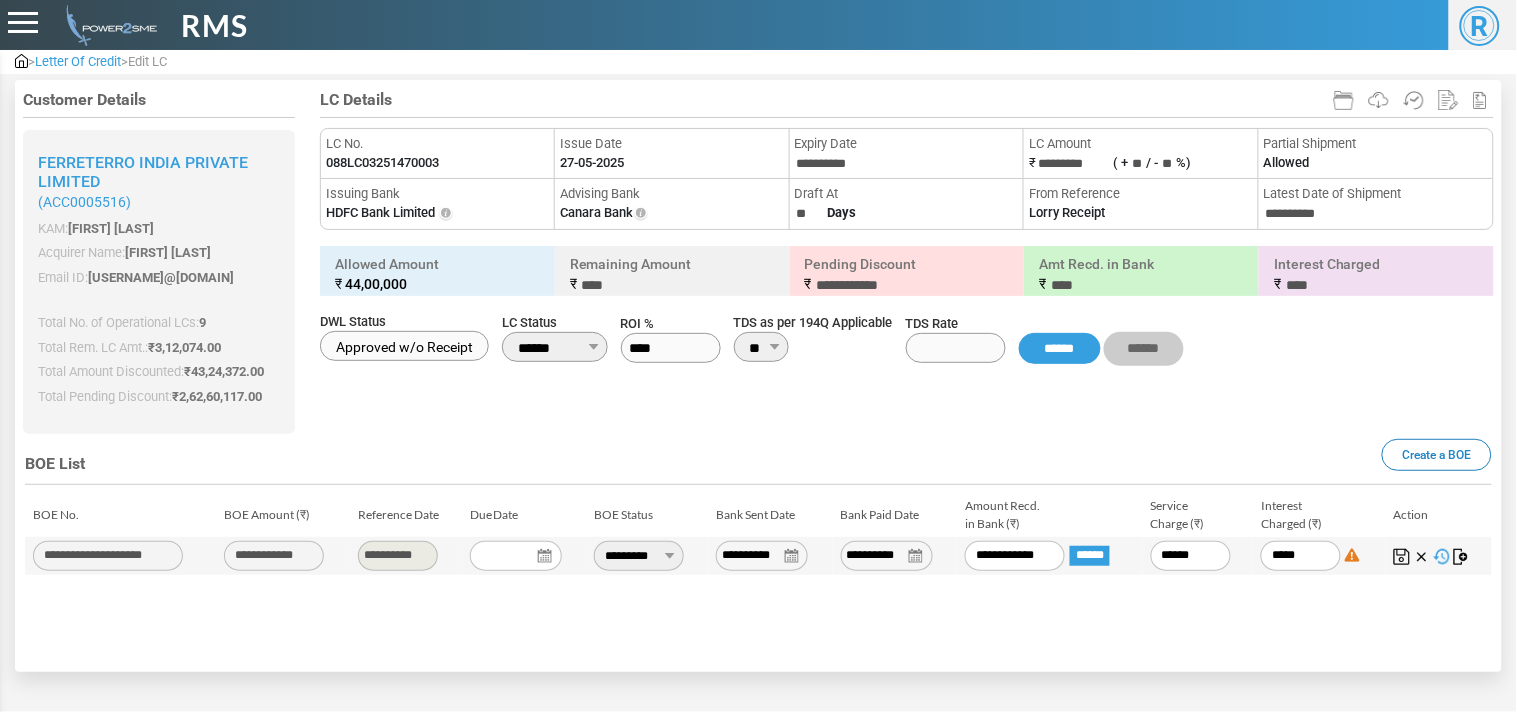 type on "******" 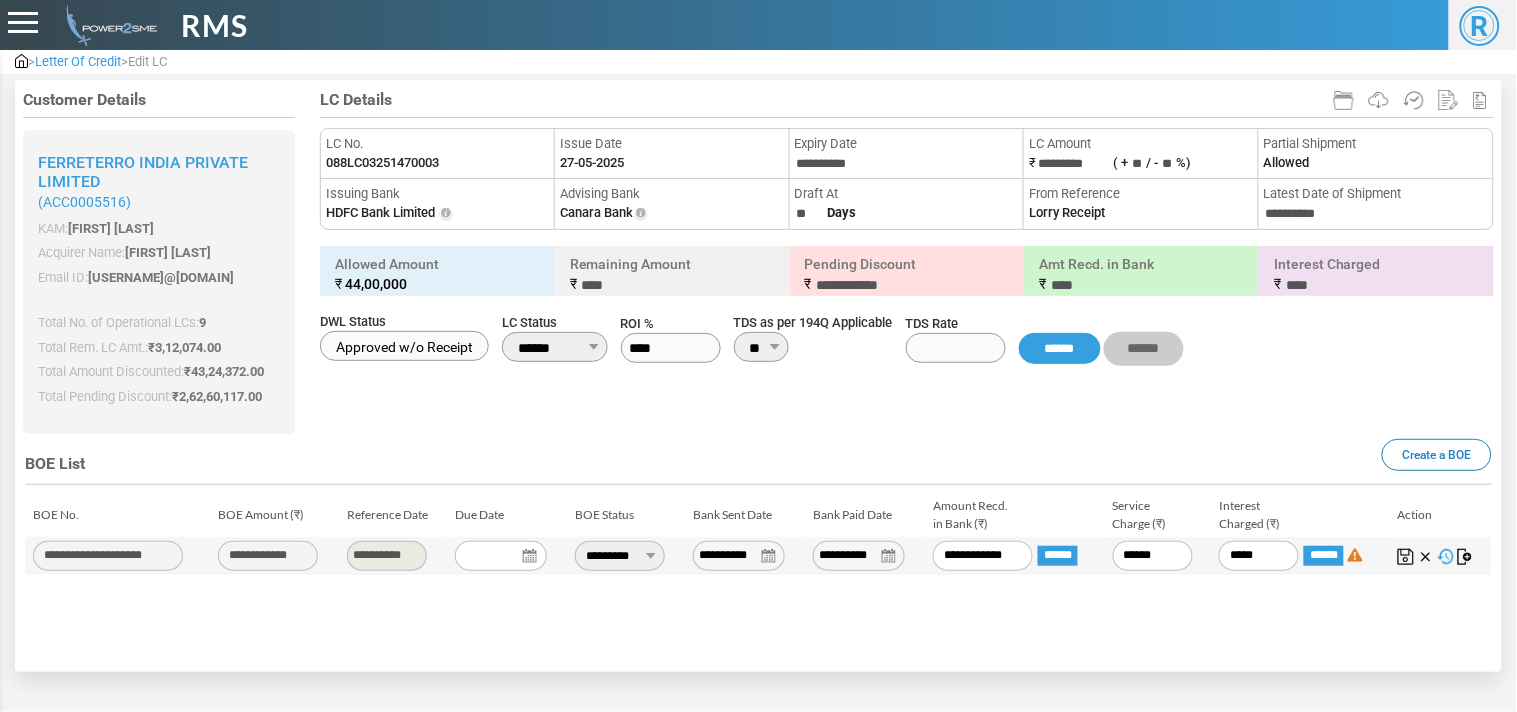 type on "*********" 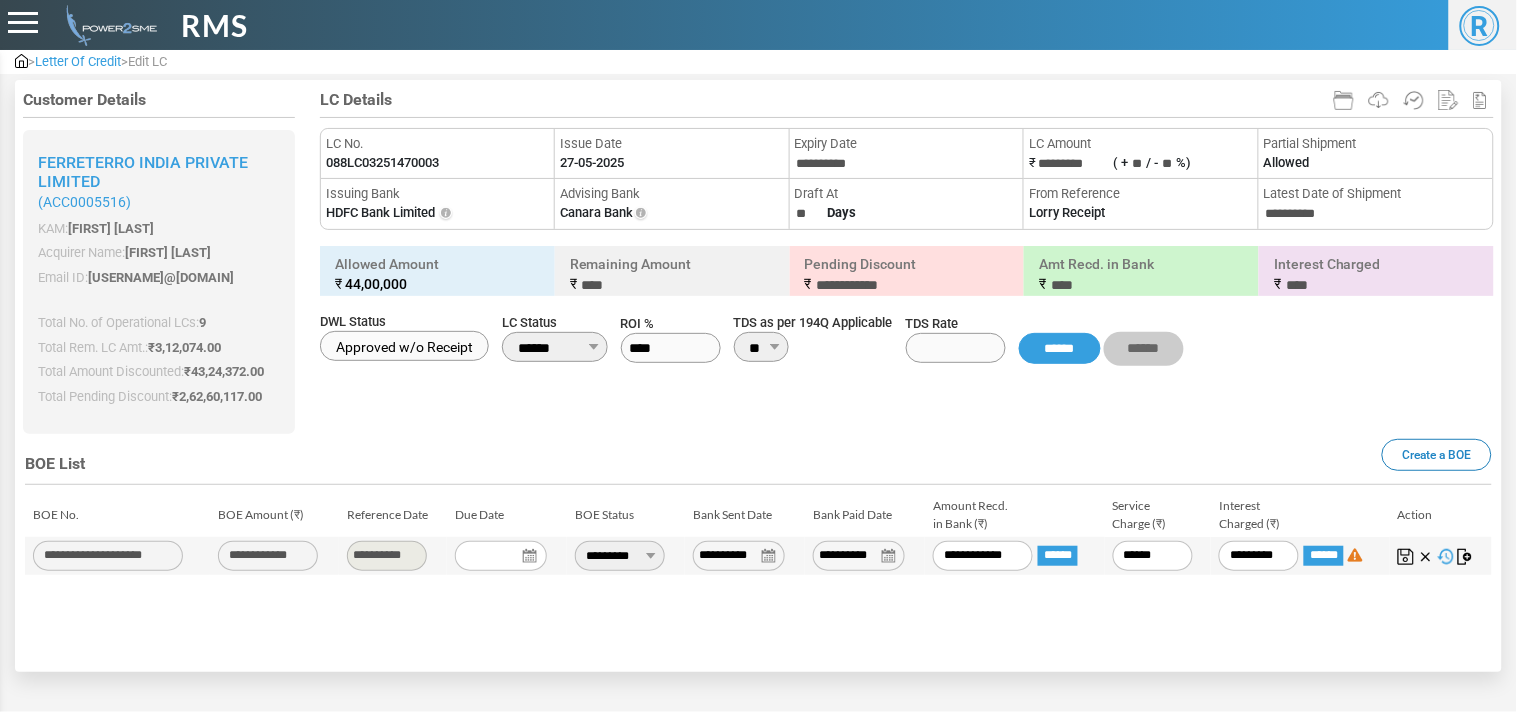 click at bounding box center (1406, 557) 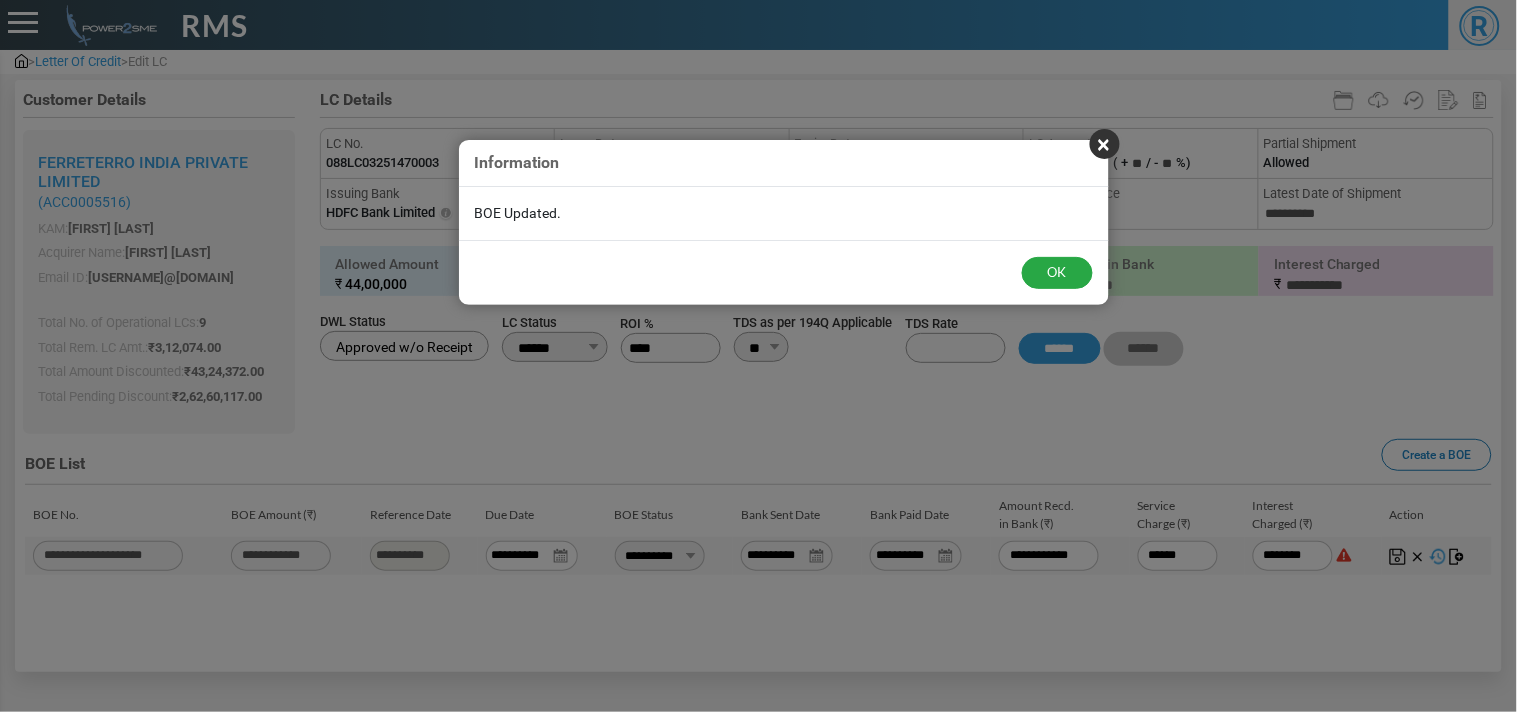 type on "*********" 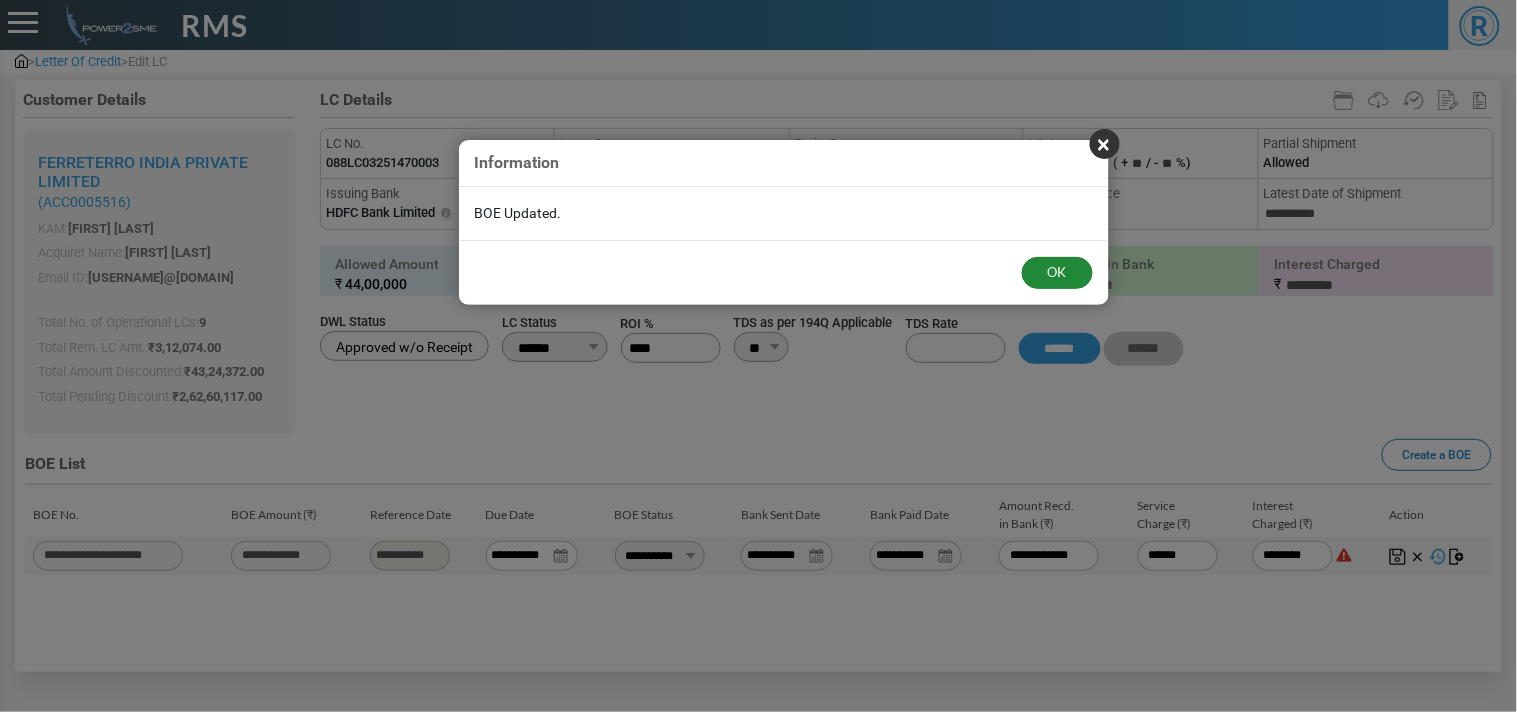 click on "OK" at bounding box center [1057, 273] 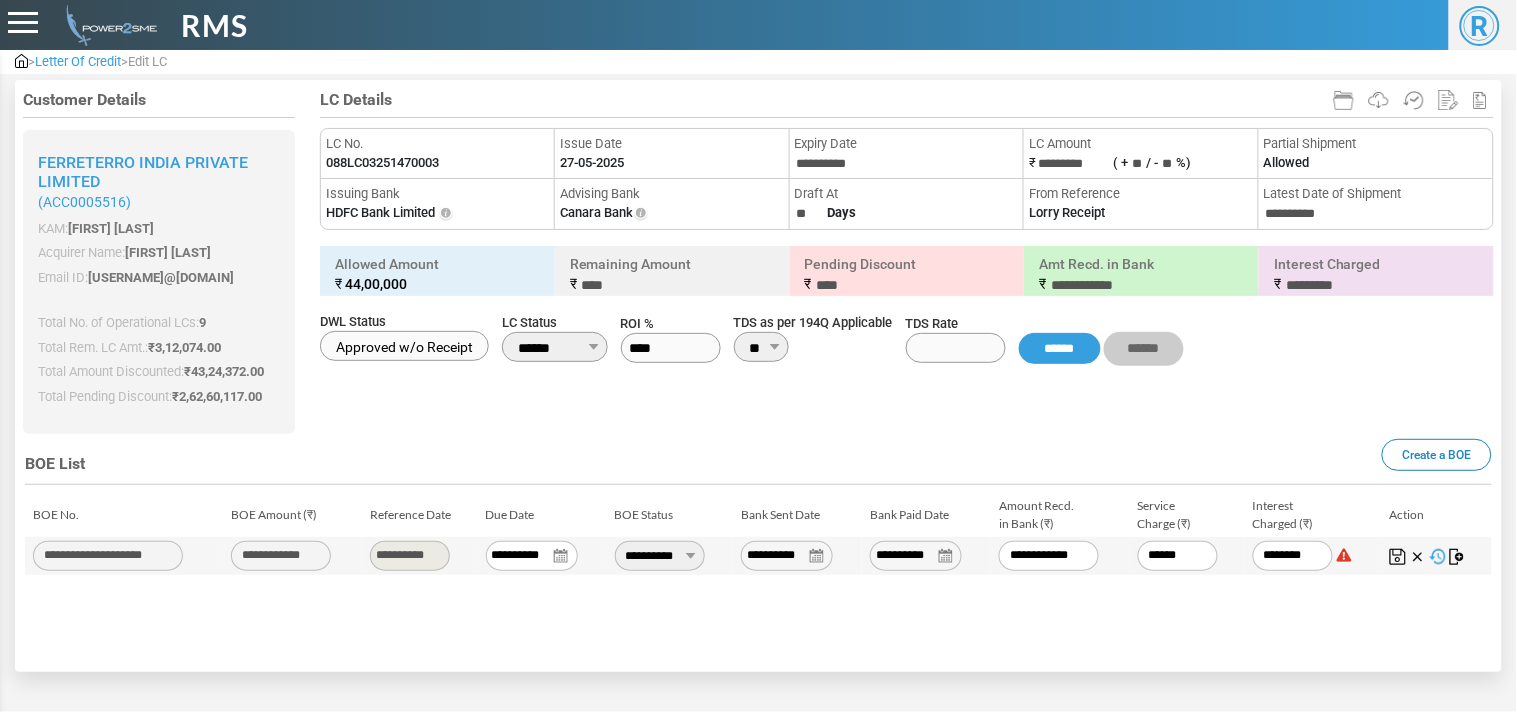 click on "Letter
Of Credit" at bounding box center [78, 61] 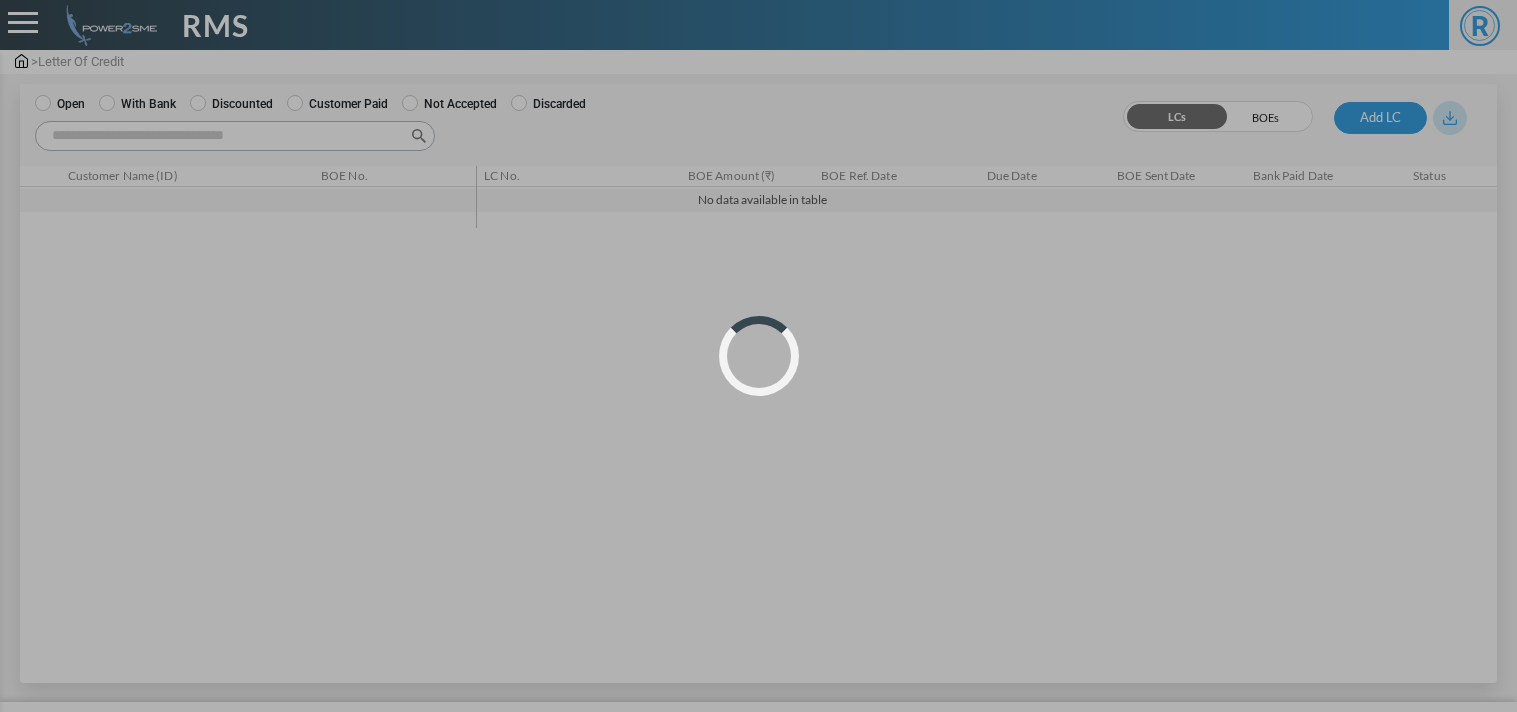 scroll, scrollTop: 0, scrollLeft: 0, axis: both 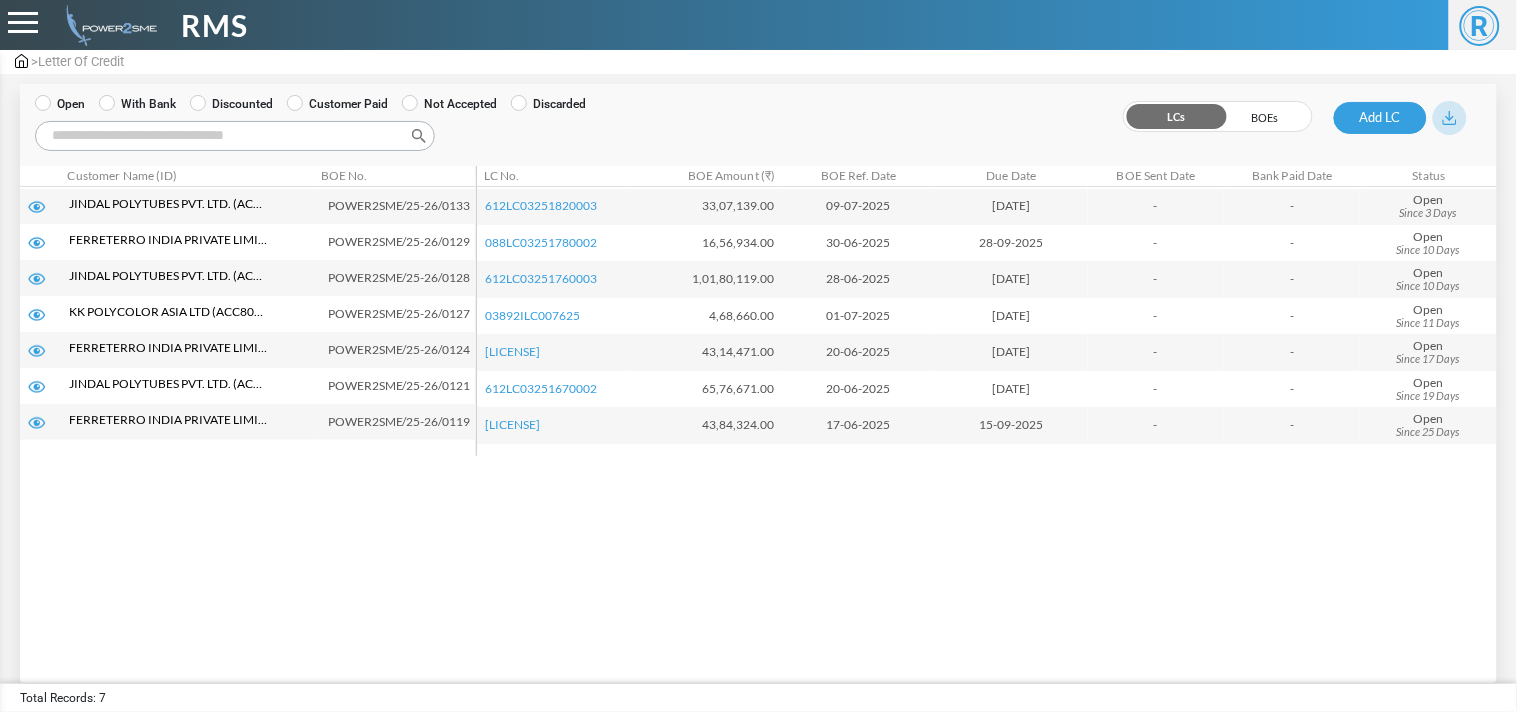 click on "With Bank" at bounding box center (137, 104) 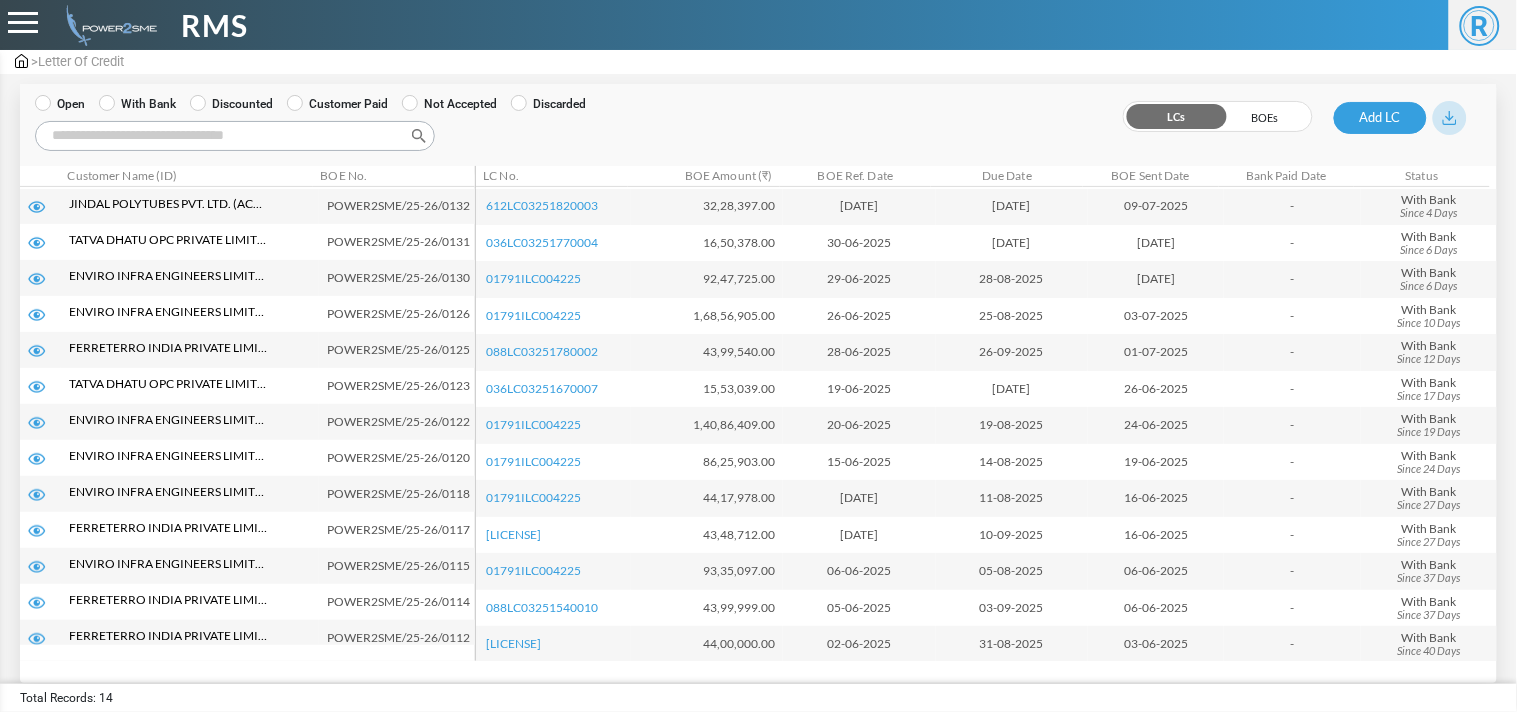 click on "Search:" at bounding box center [235, 136] 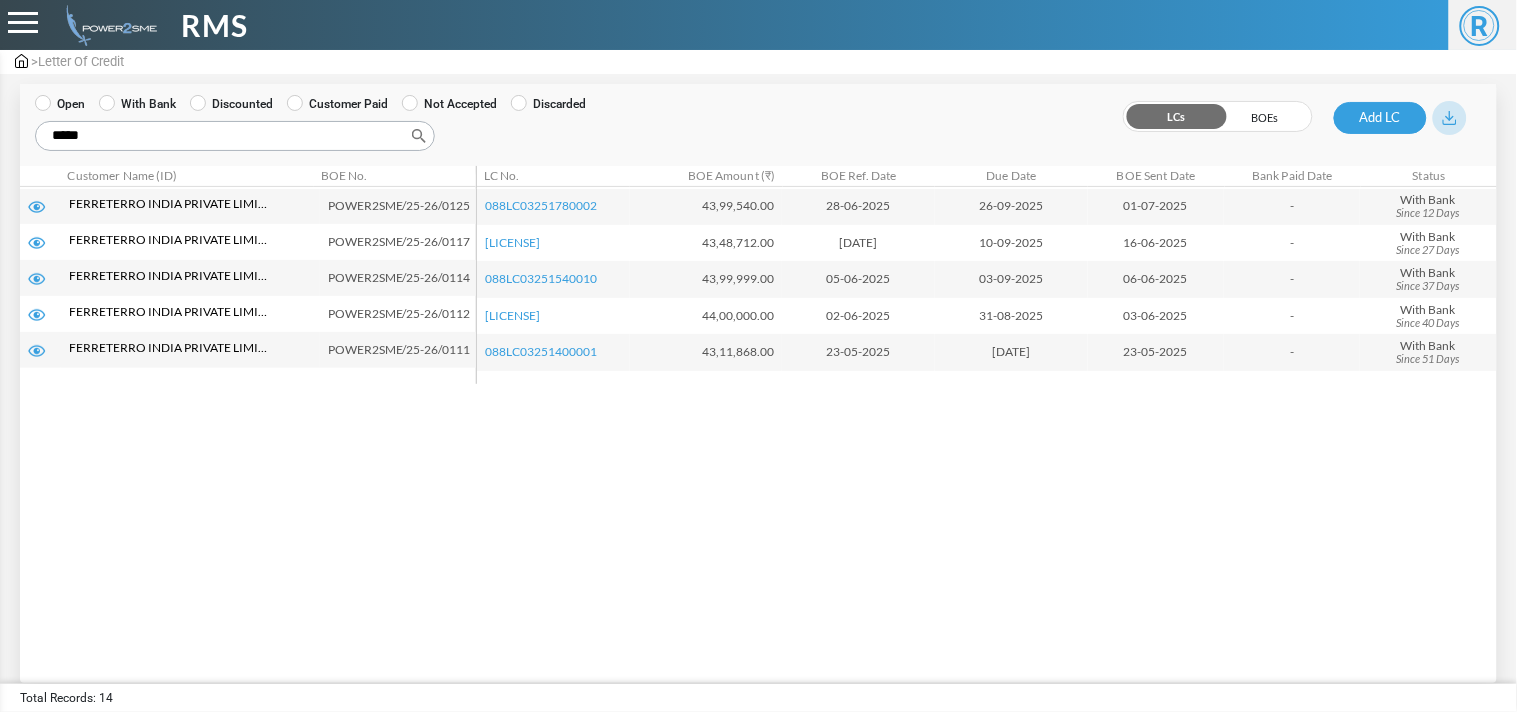 type on "*****" 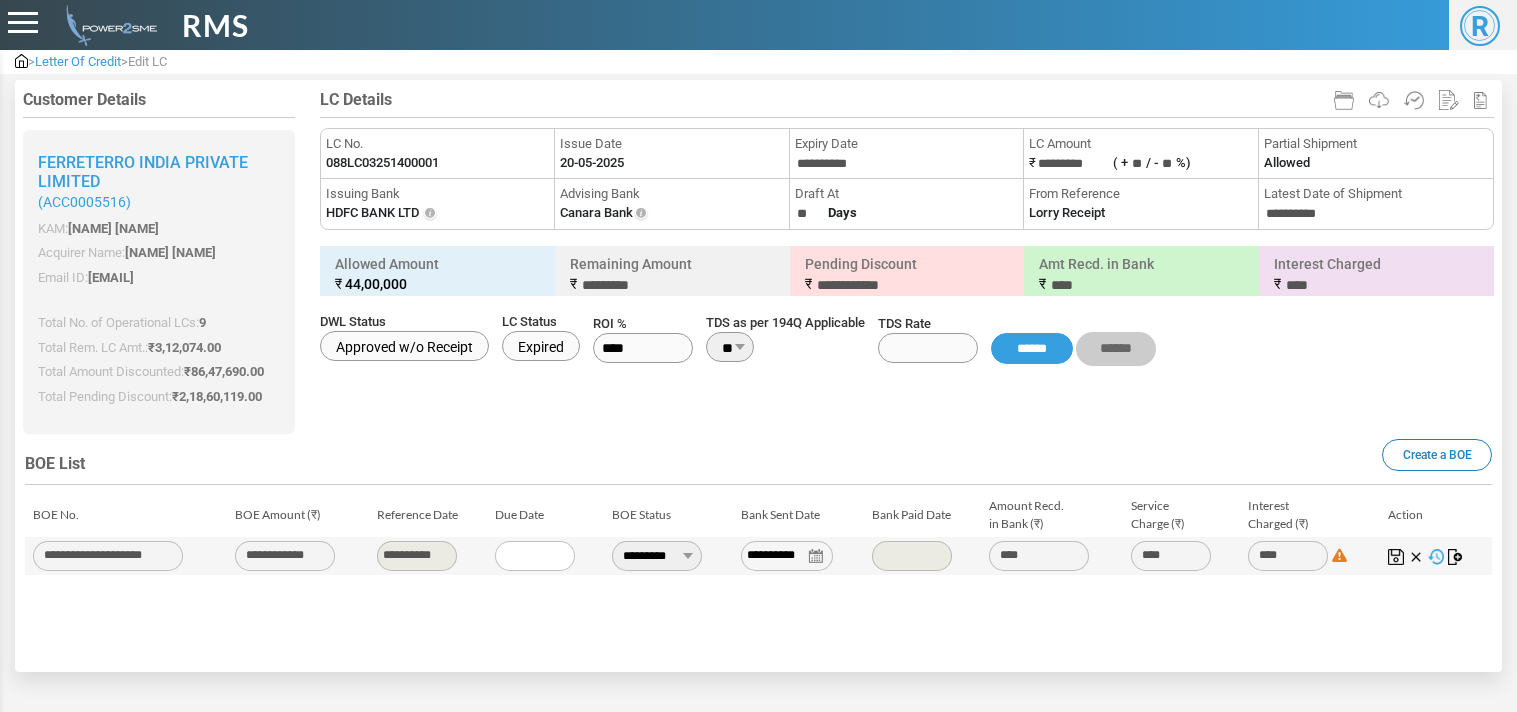 scroll, scrollTop: 0, scrollLeft: 0, axis: both 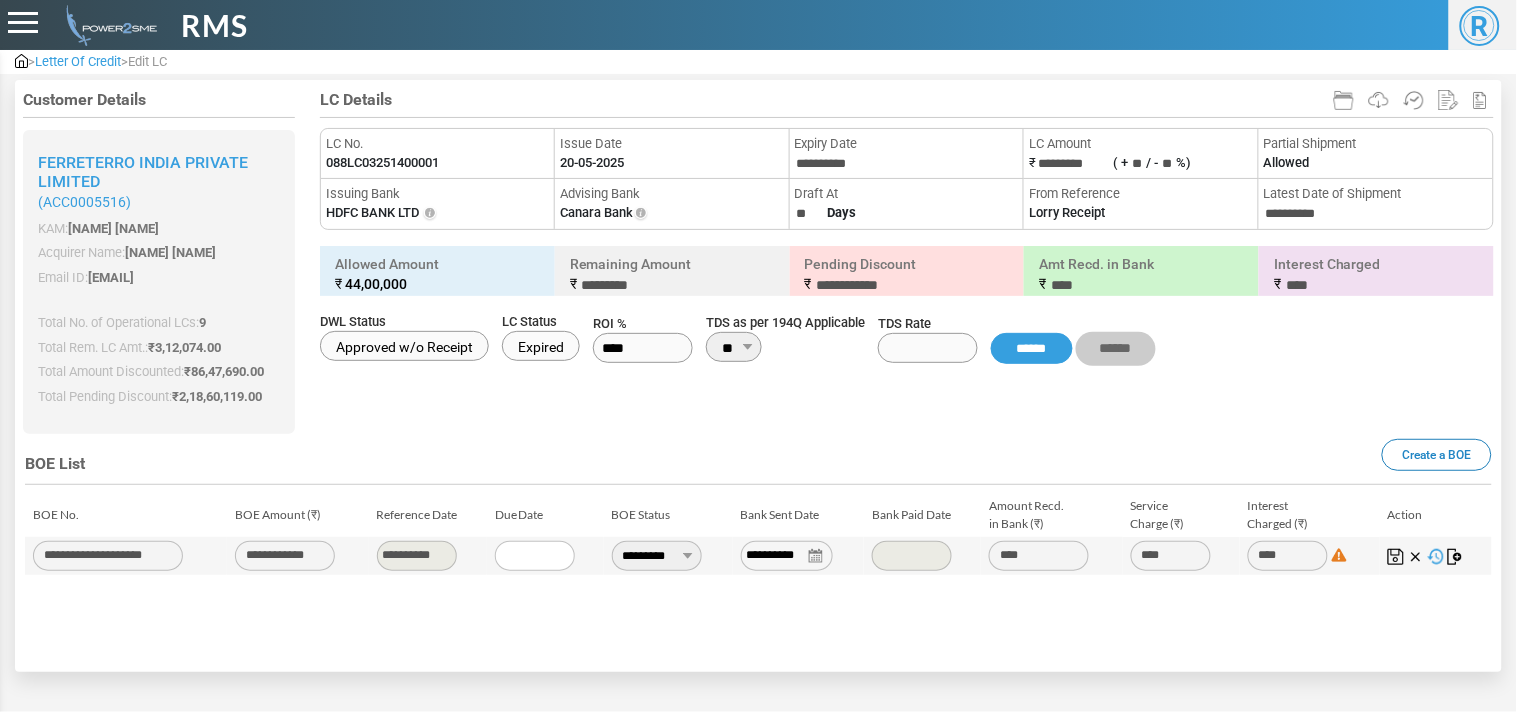 click on "088LC03251400001" at bounding box center [382, 163] 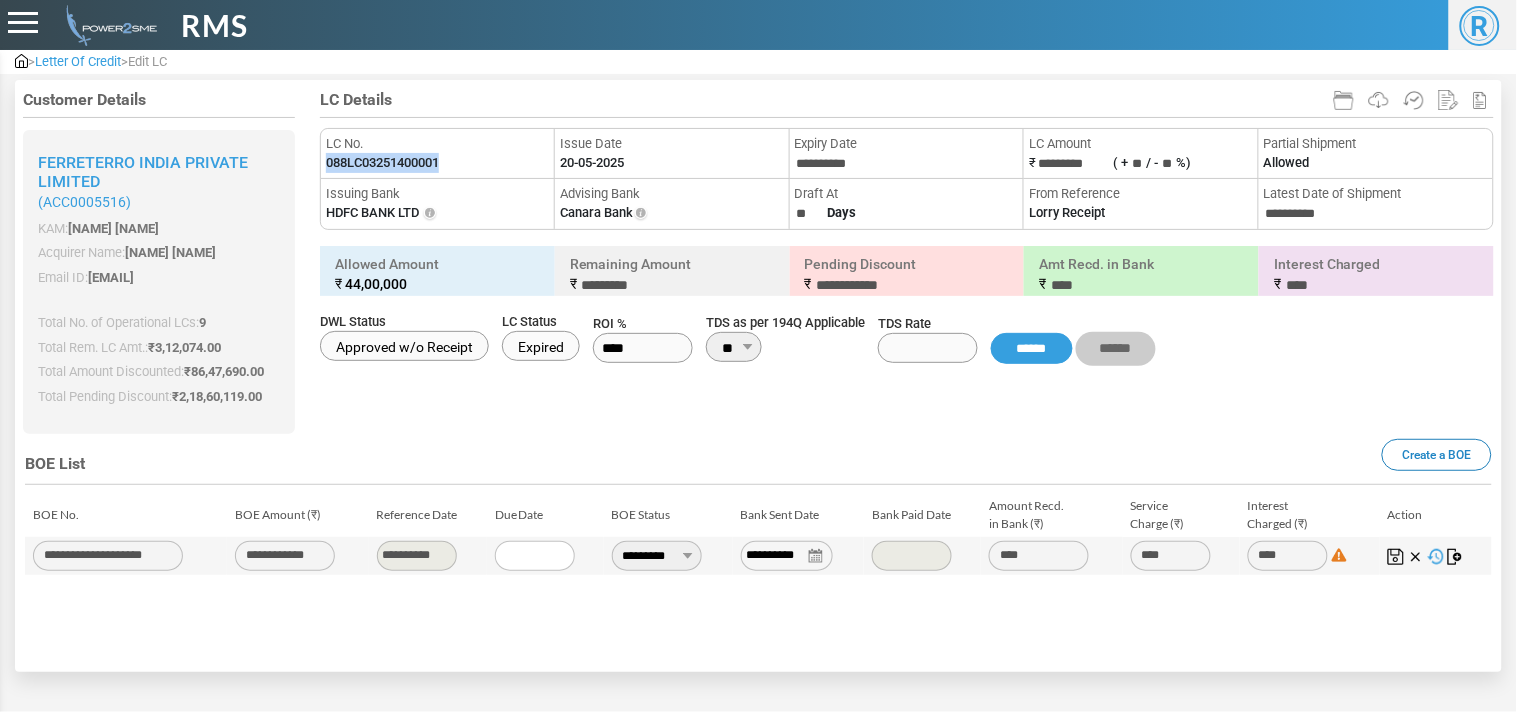 click on "088LC03251400001" at bounding box center [382, 163] 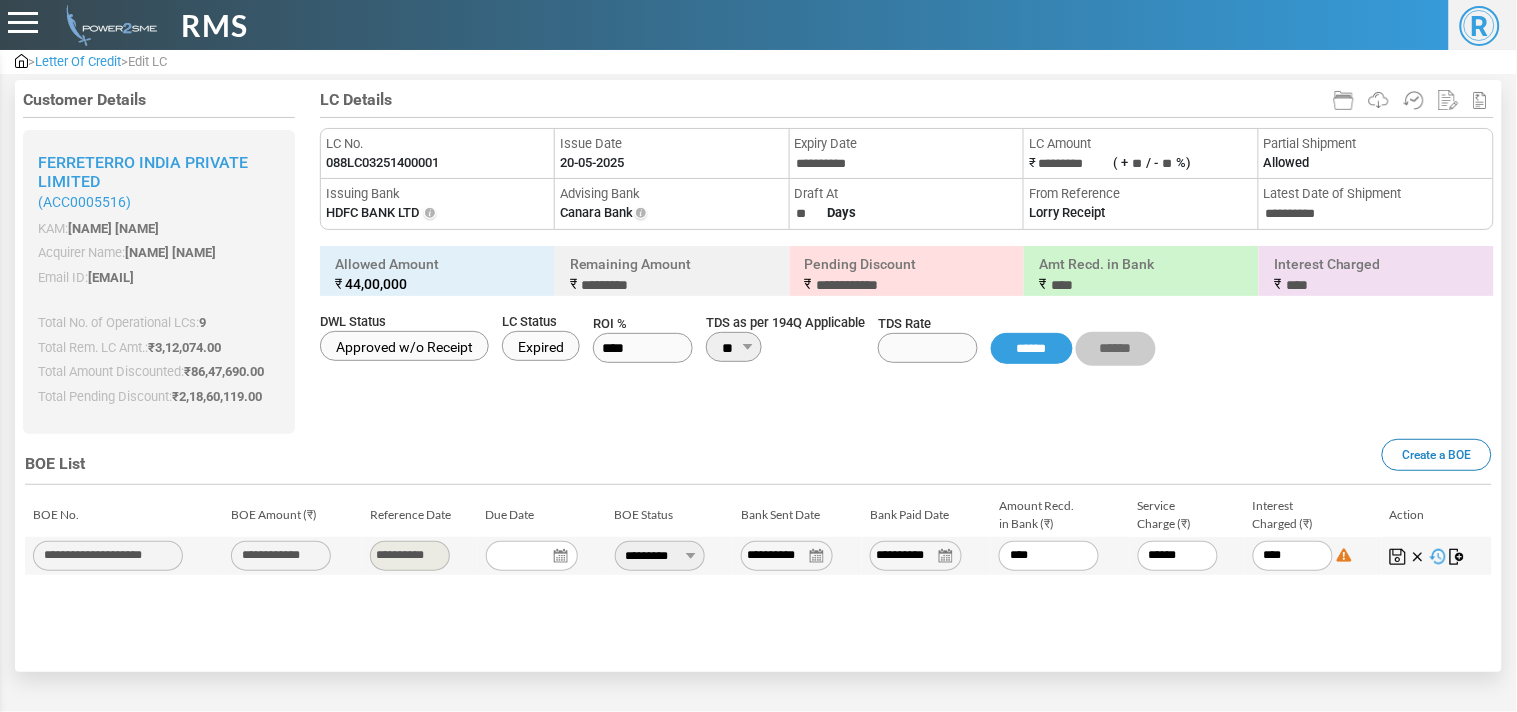 click on "**********" at bounding box center [926, 556] 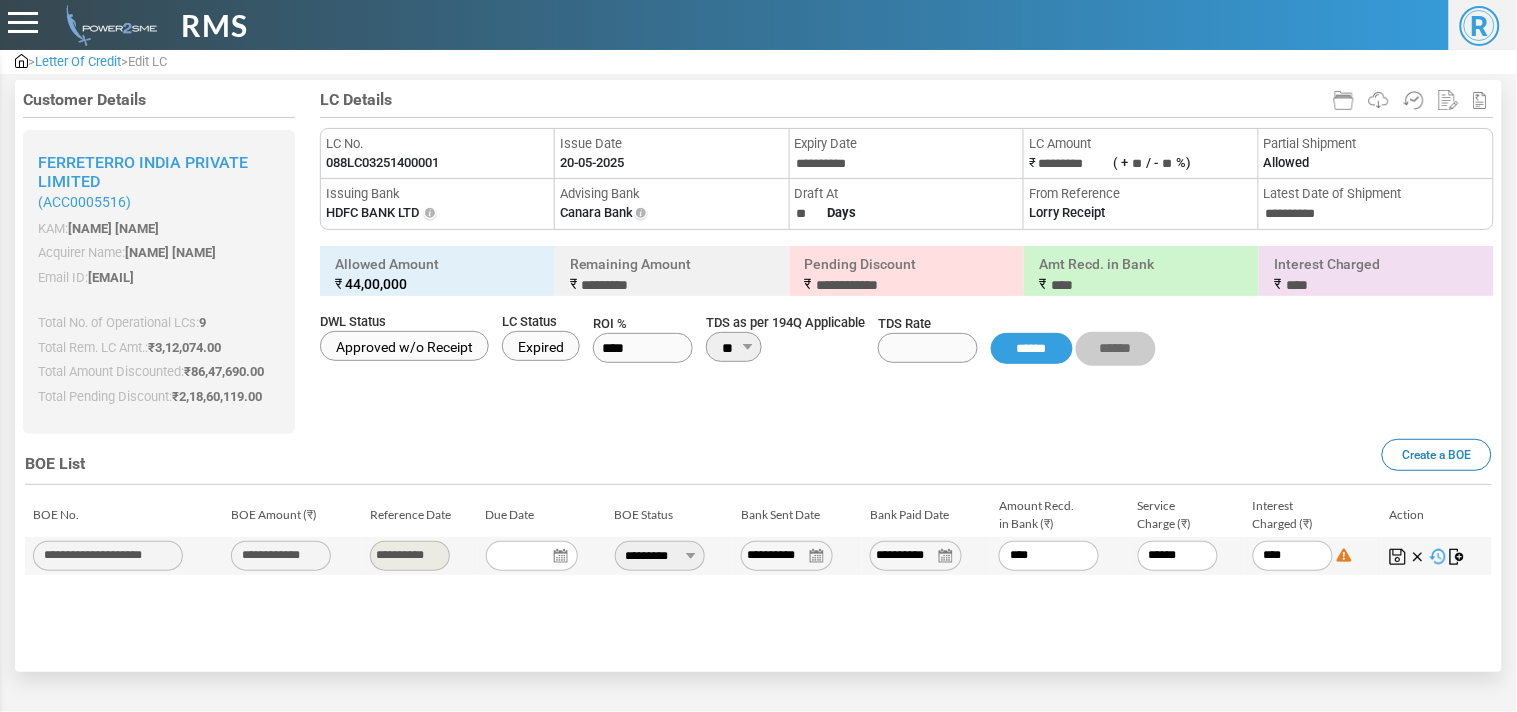 click on "**********" at bounding box center (916, 556) 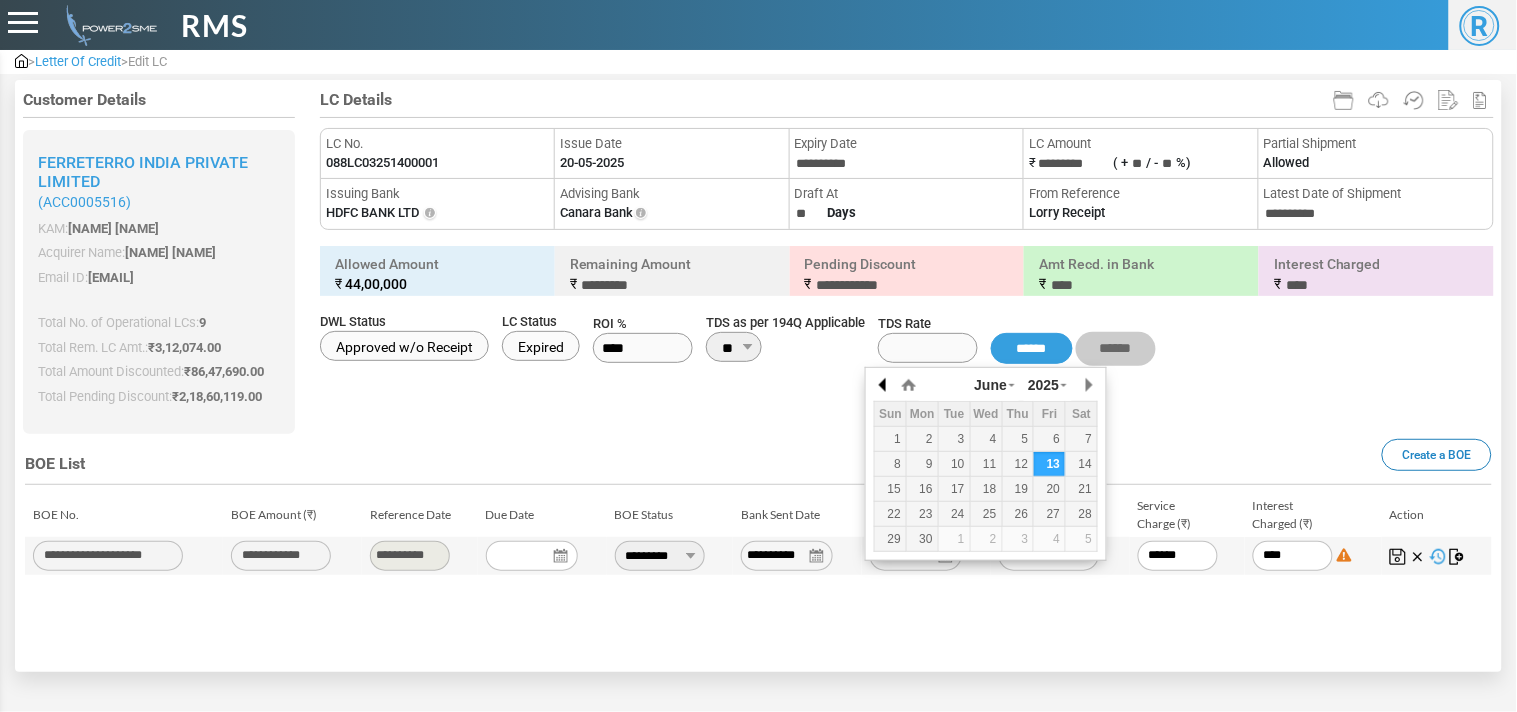click at bounding box center (884, 385) 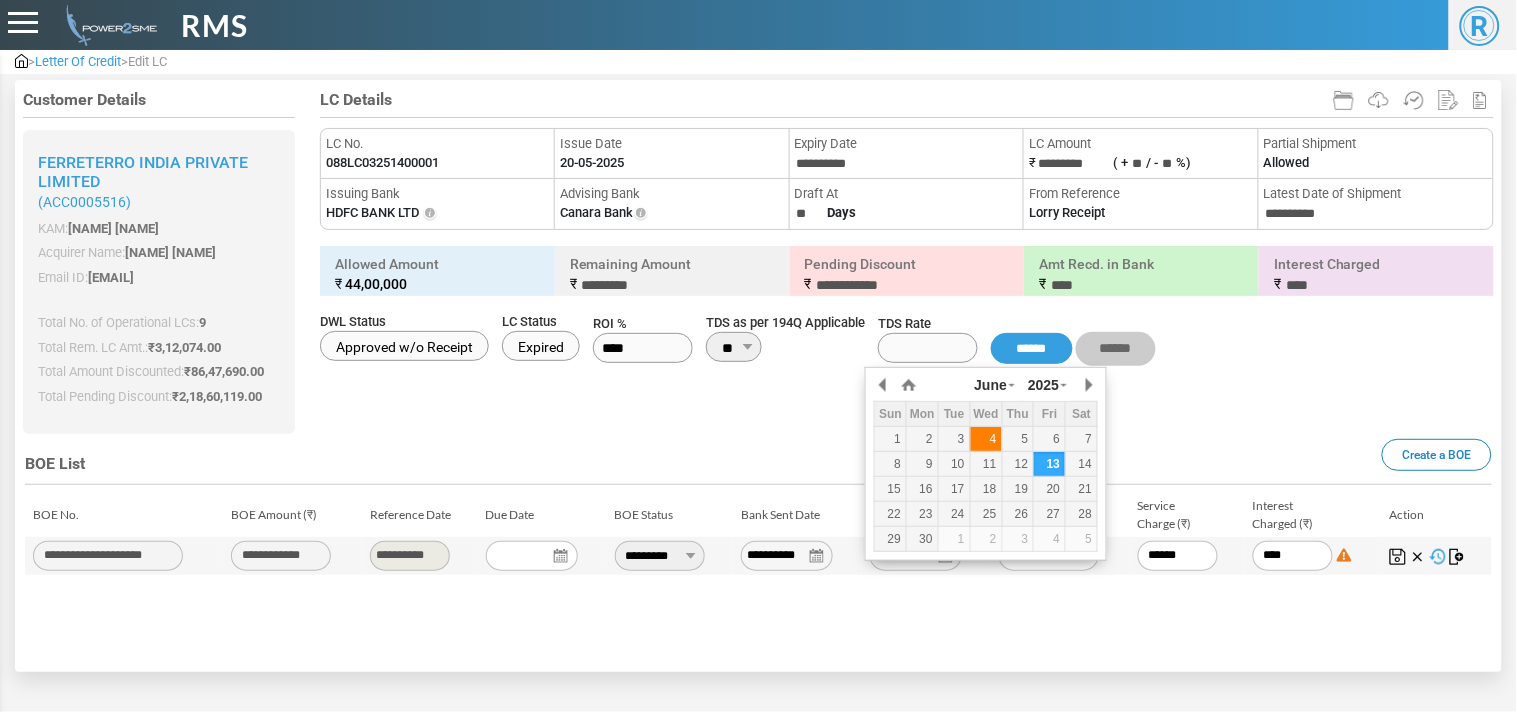 click on "4" at bounding box center [986, 439] 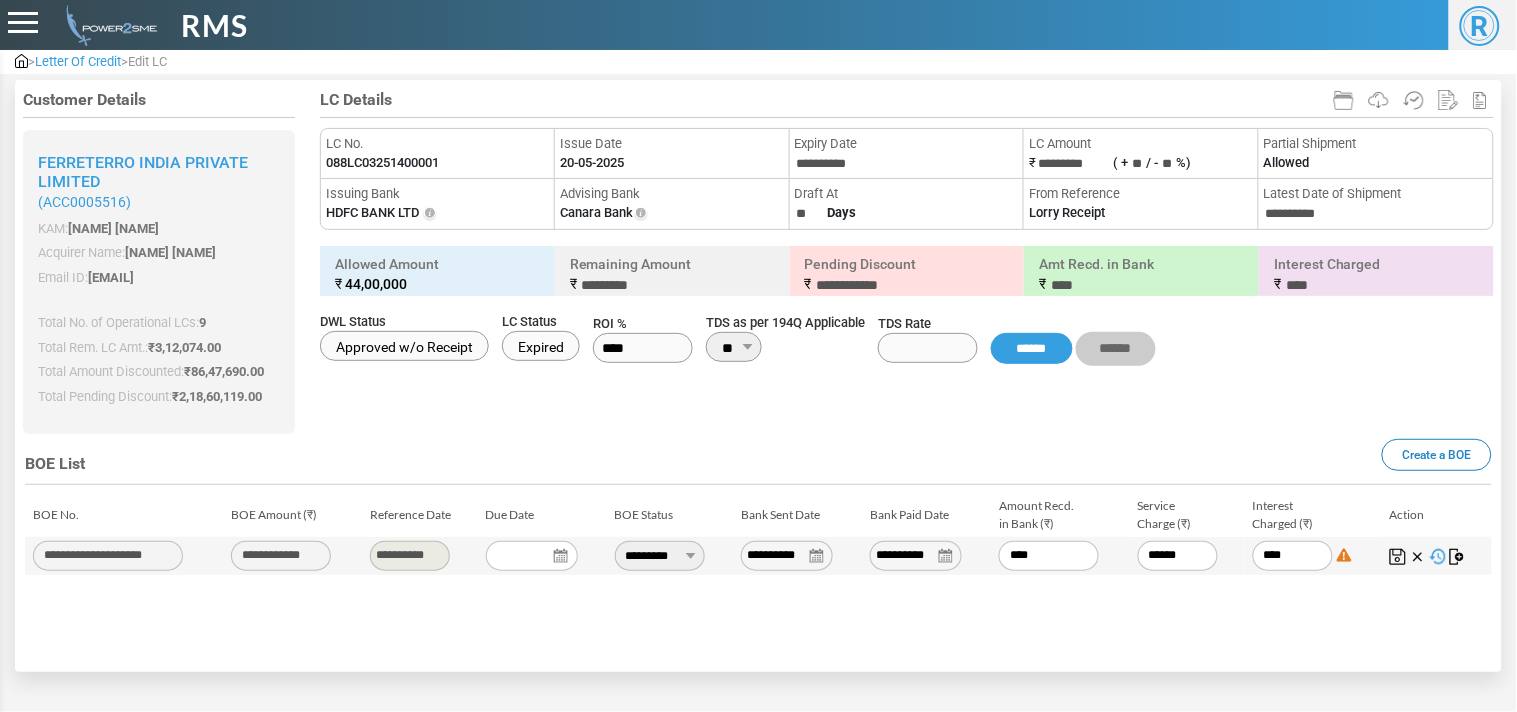 drag, startPoint x: 1051, startPoint y: 567, endPoint x: 818, endPoint y: 532, distance: 235.61409 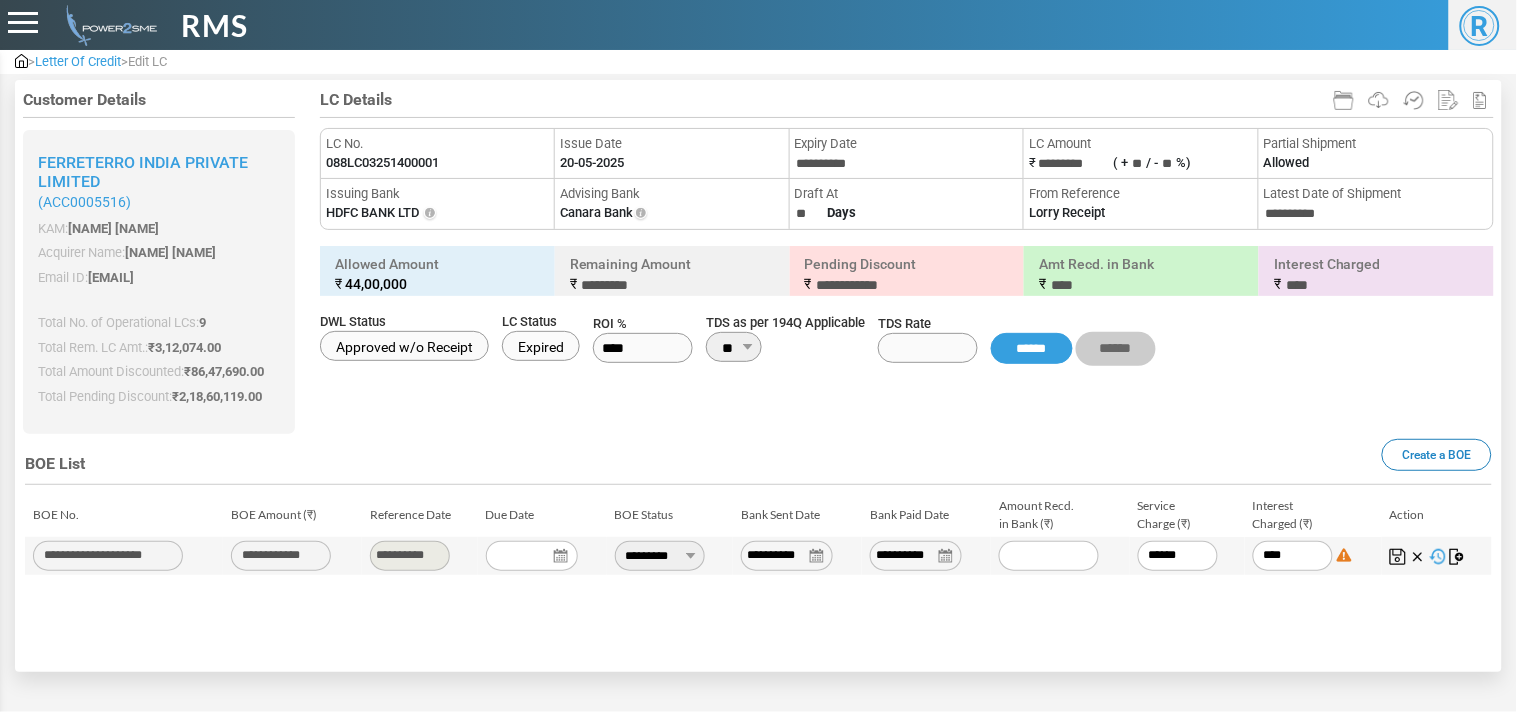 paste on "*******" 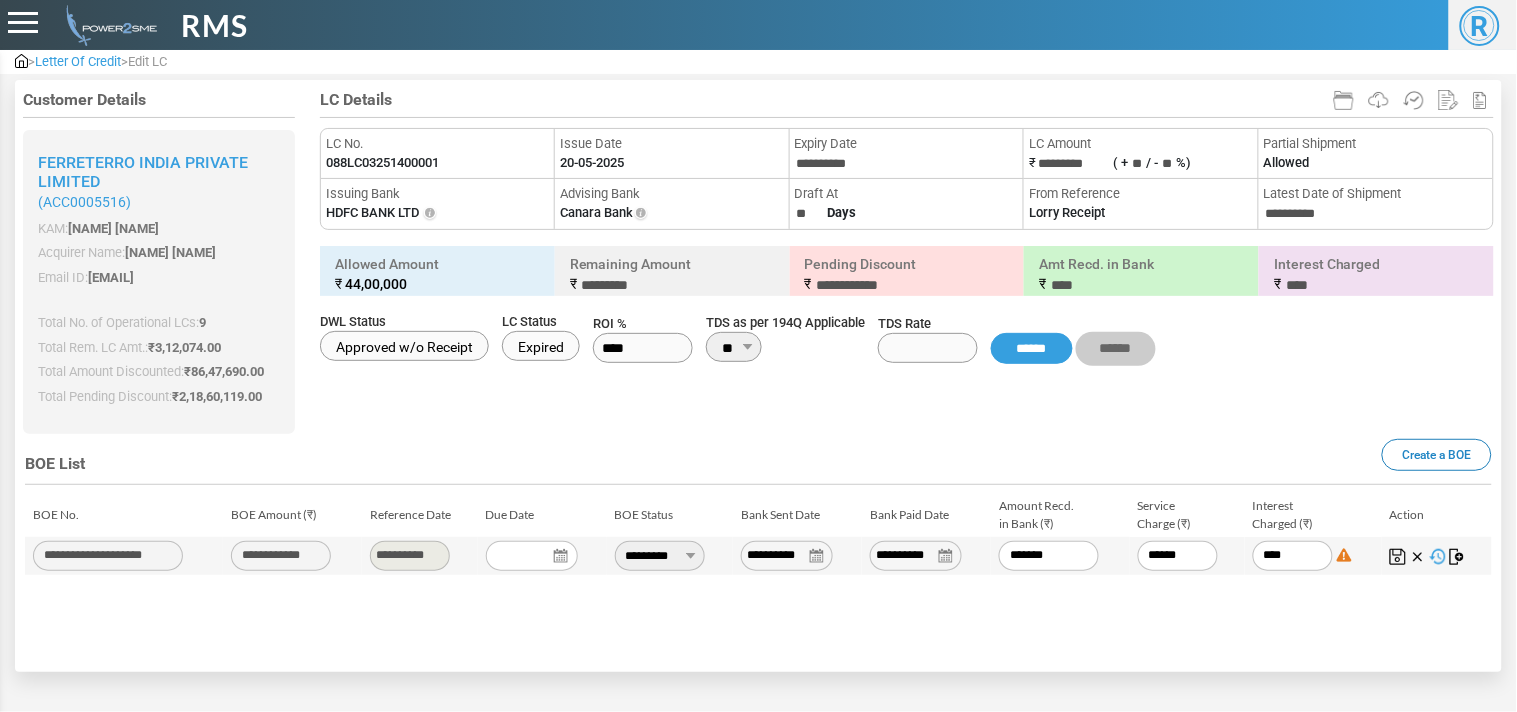 type on "*****" 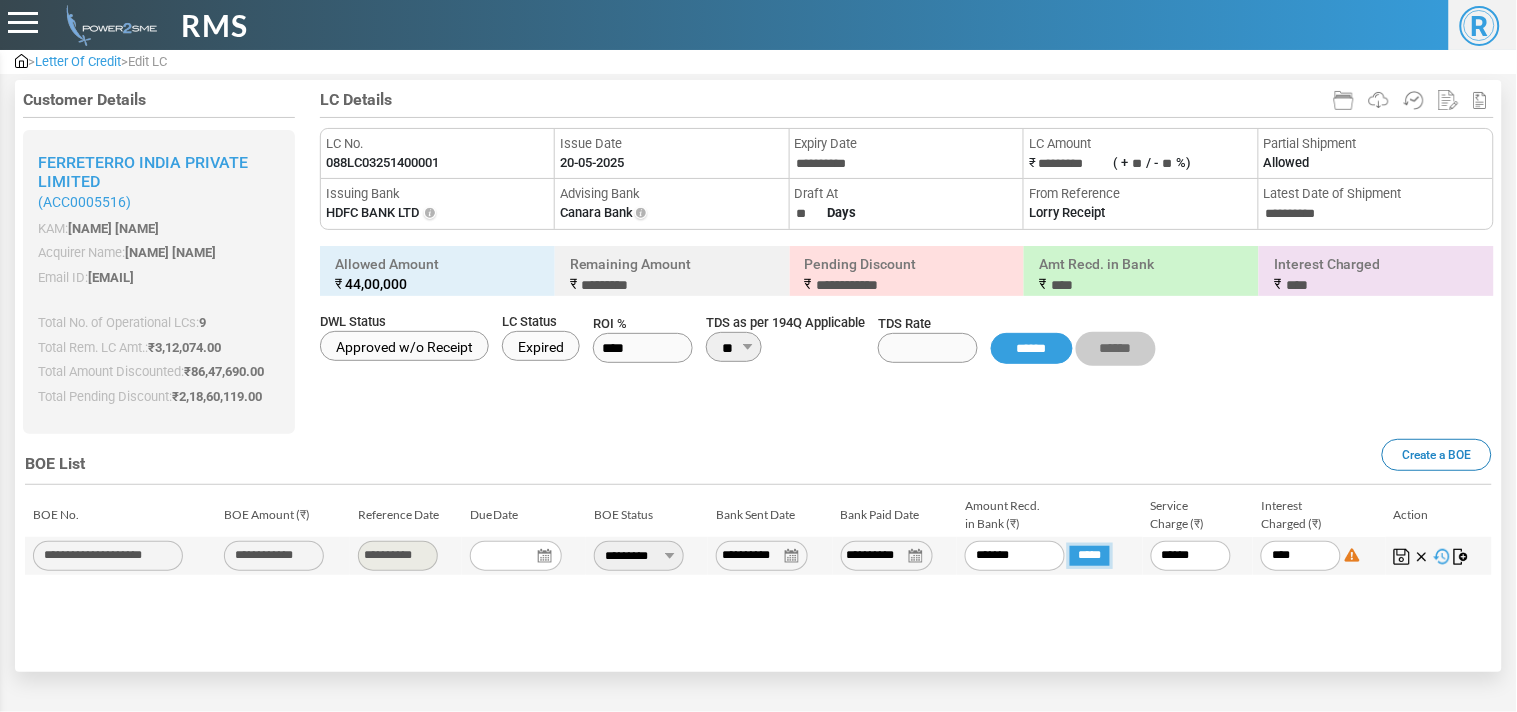 type on "**********" 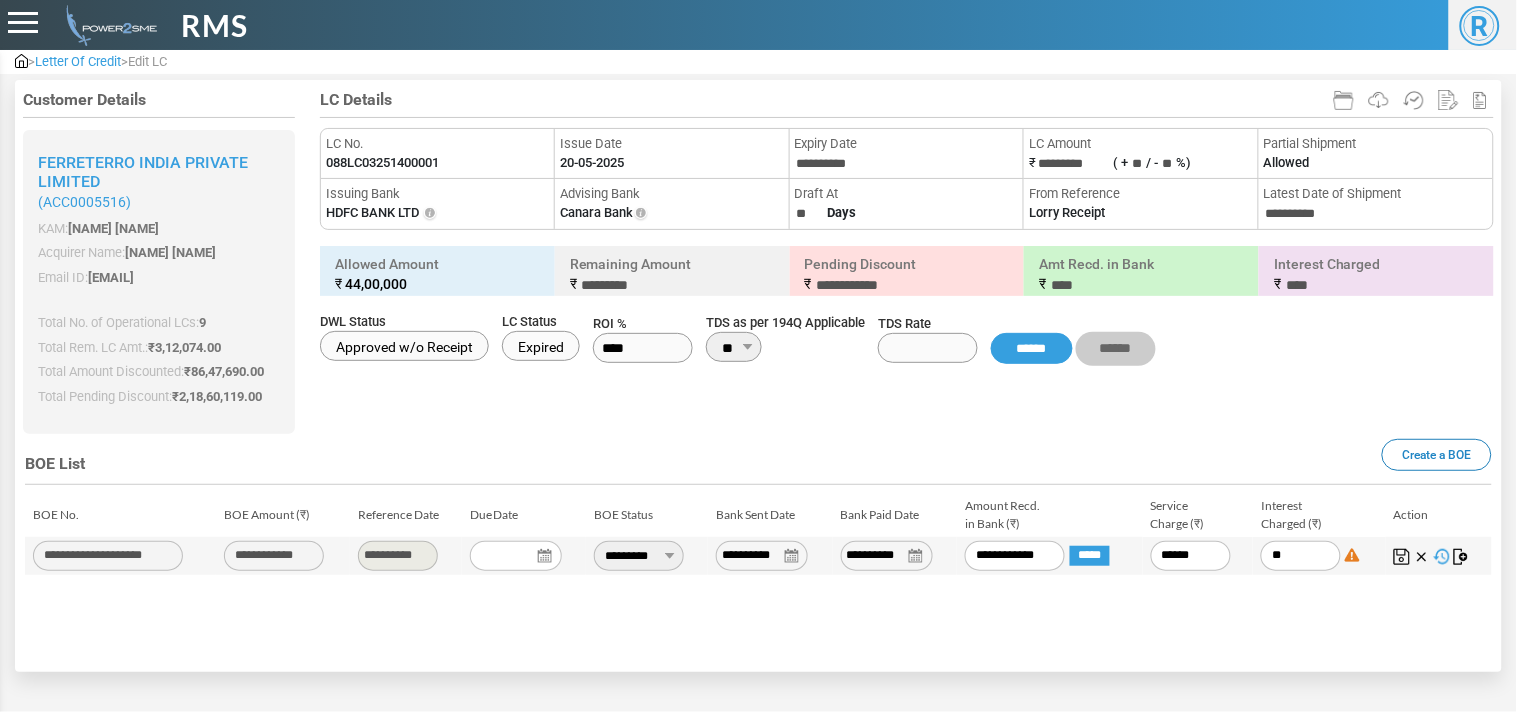 type on "*" 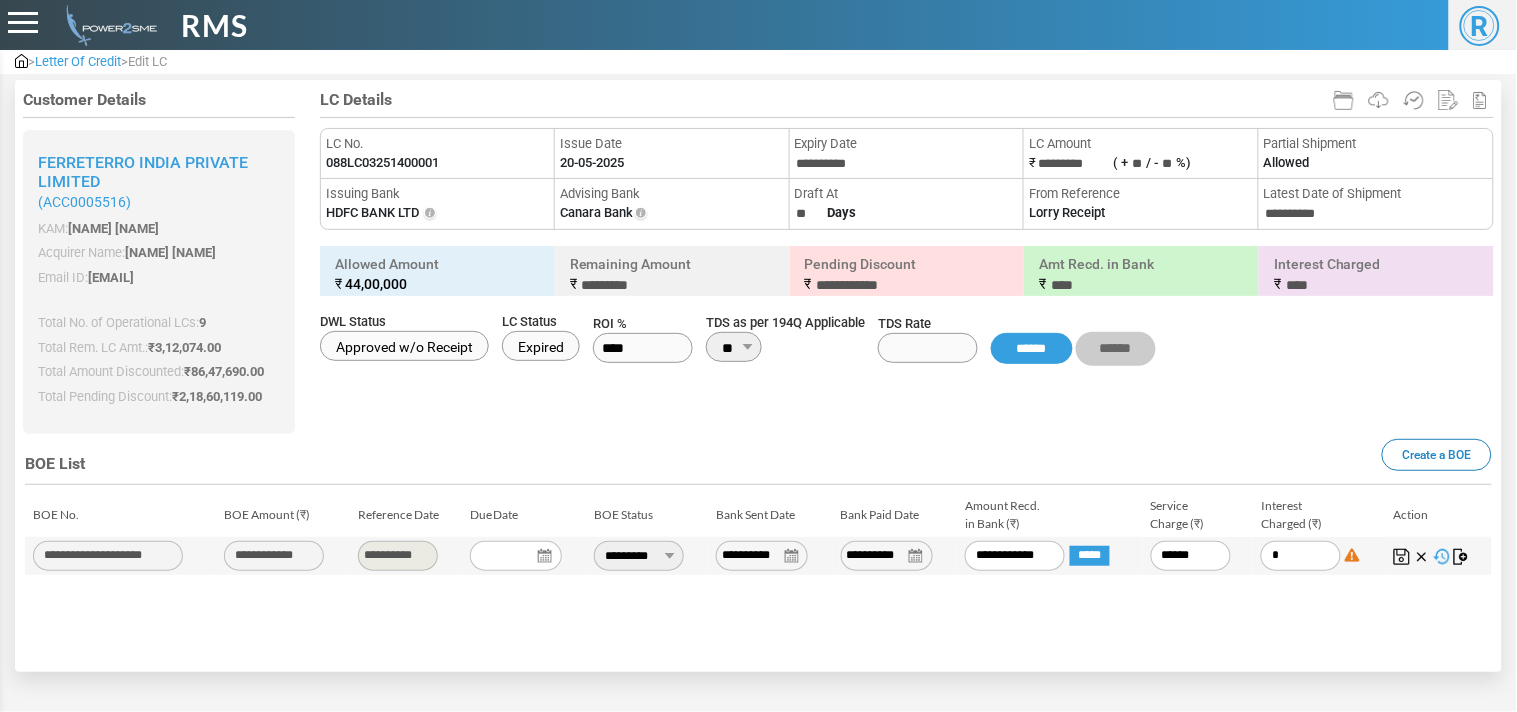 type on "*" 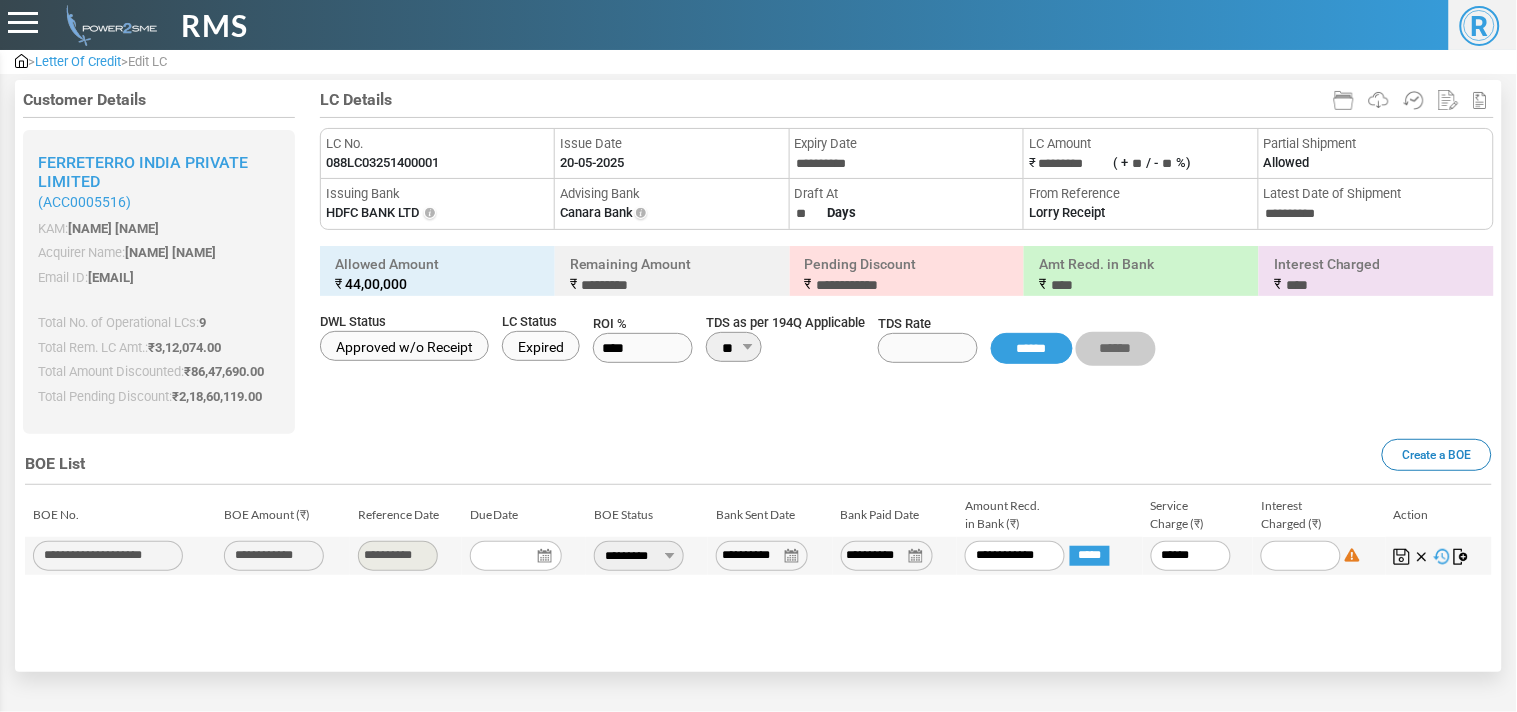 type 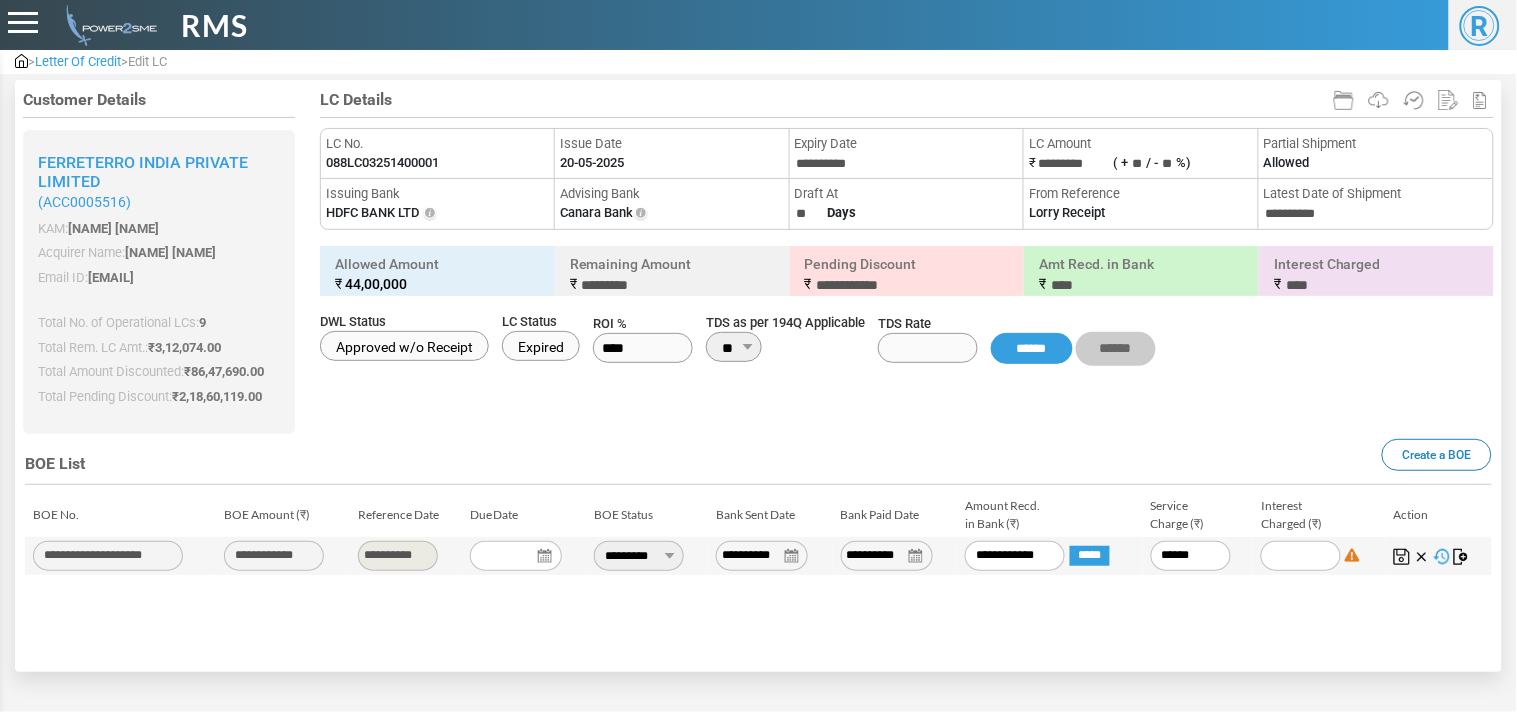 type on "*" 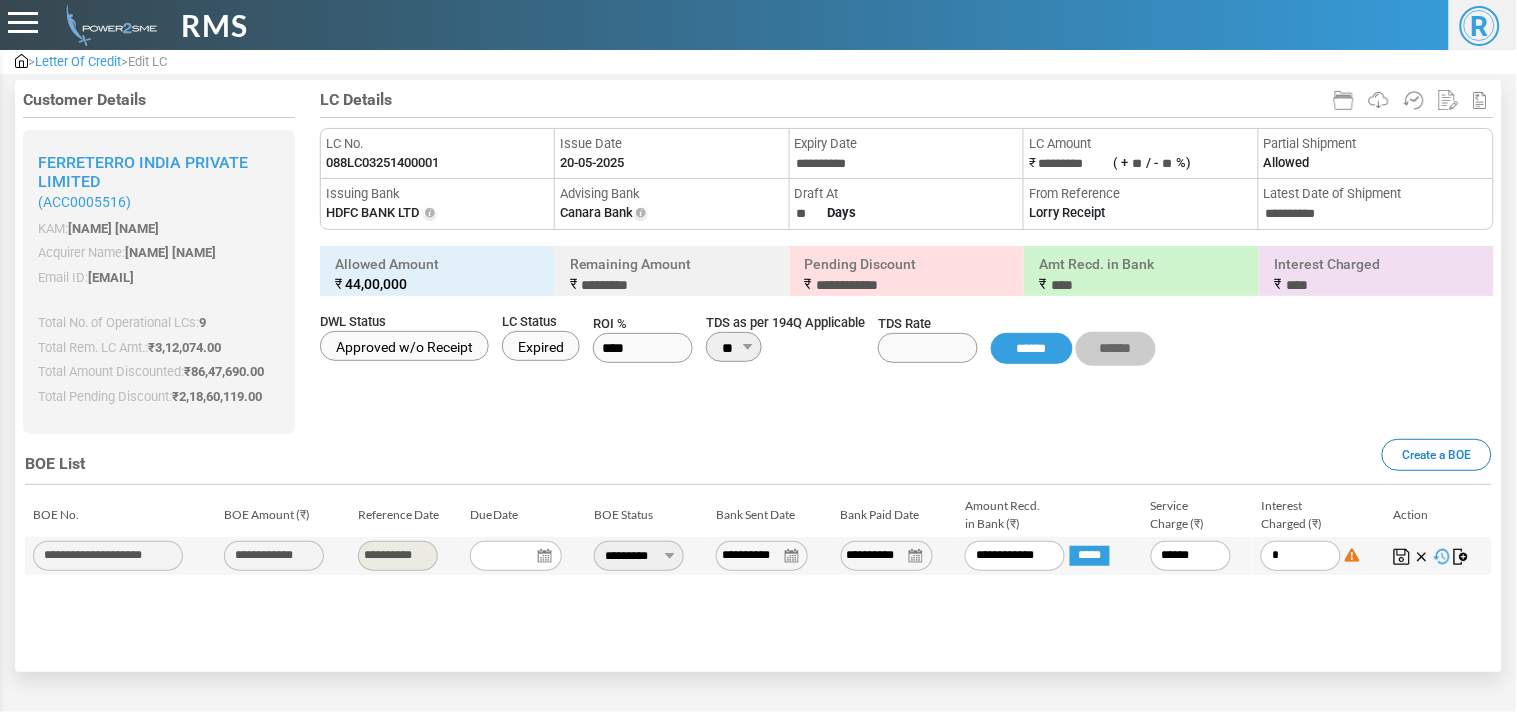 type on "**" 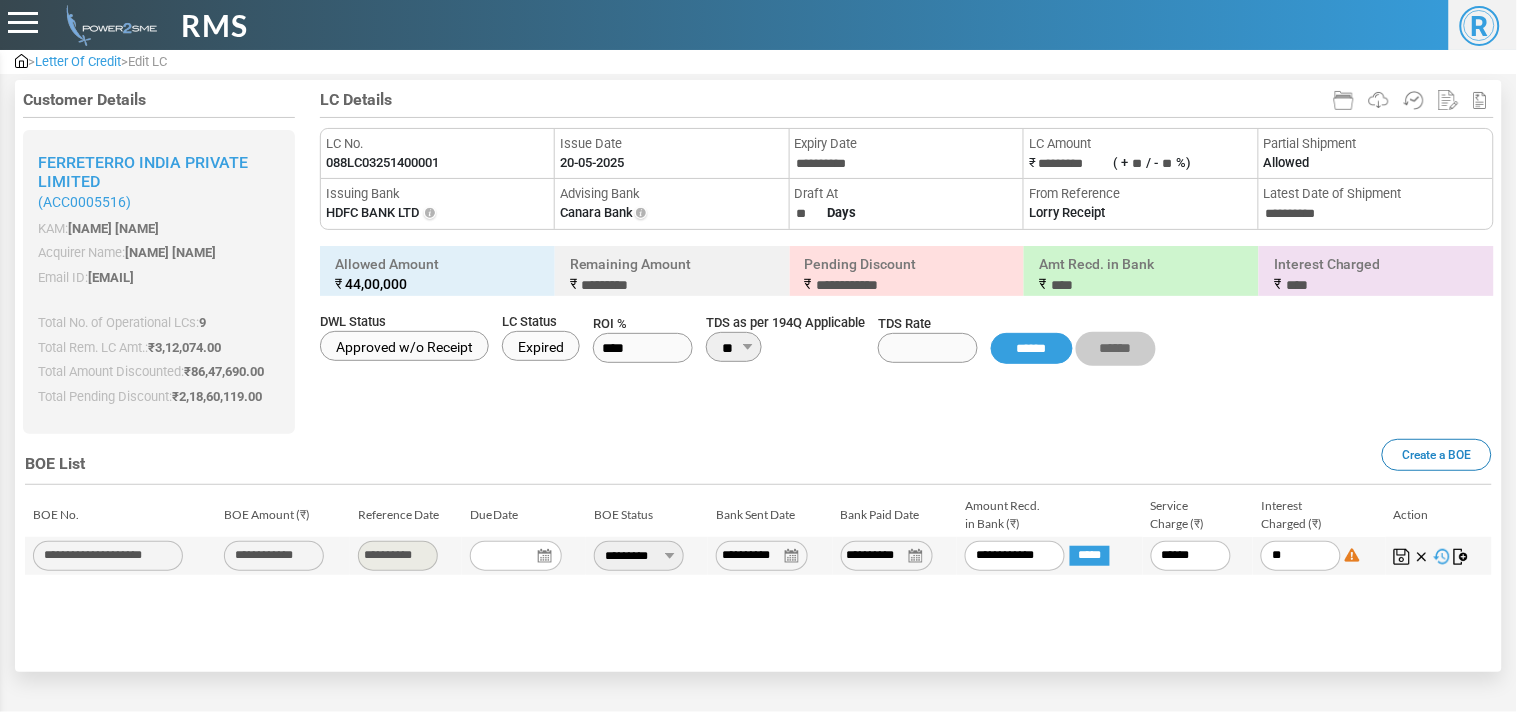 type on "*****" 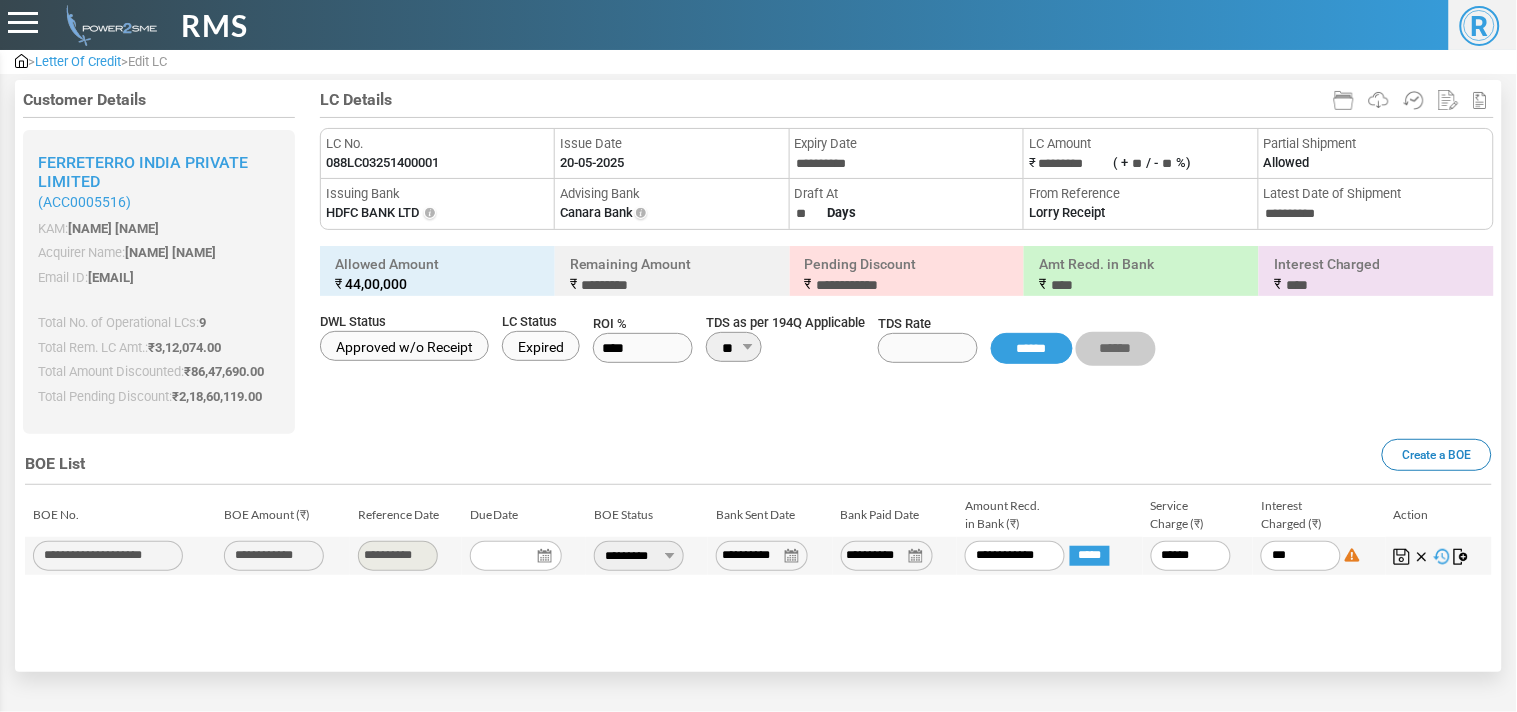 type on "*****" 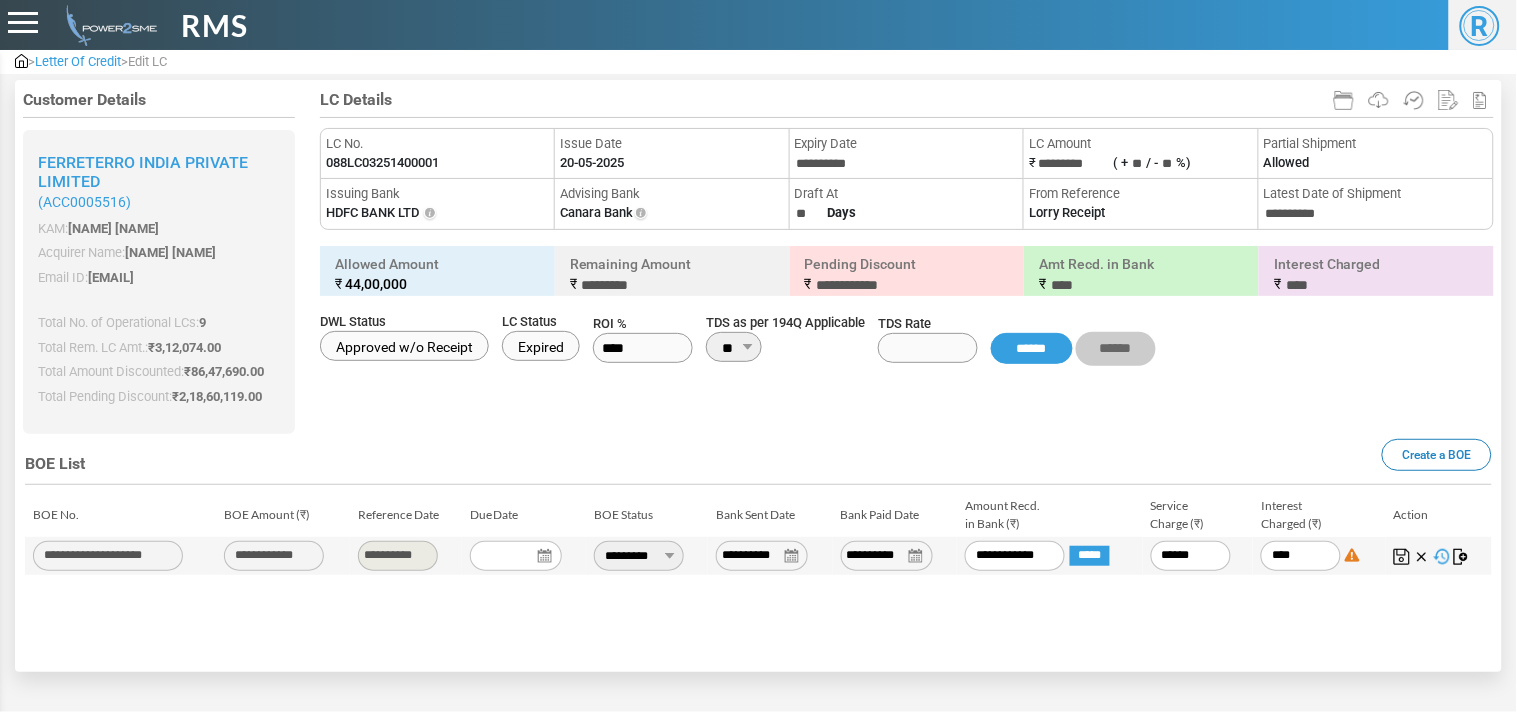 type on "*****" 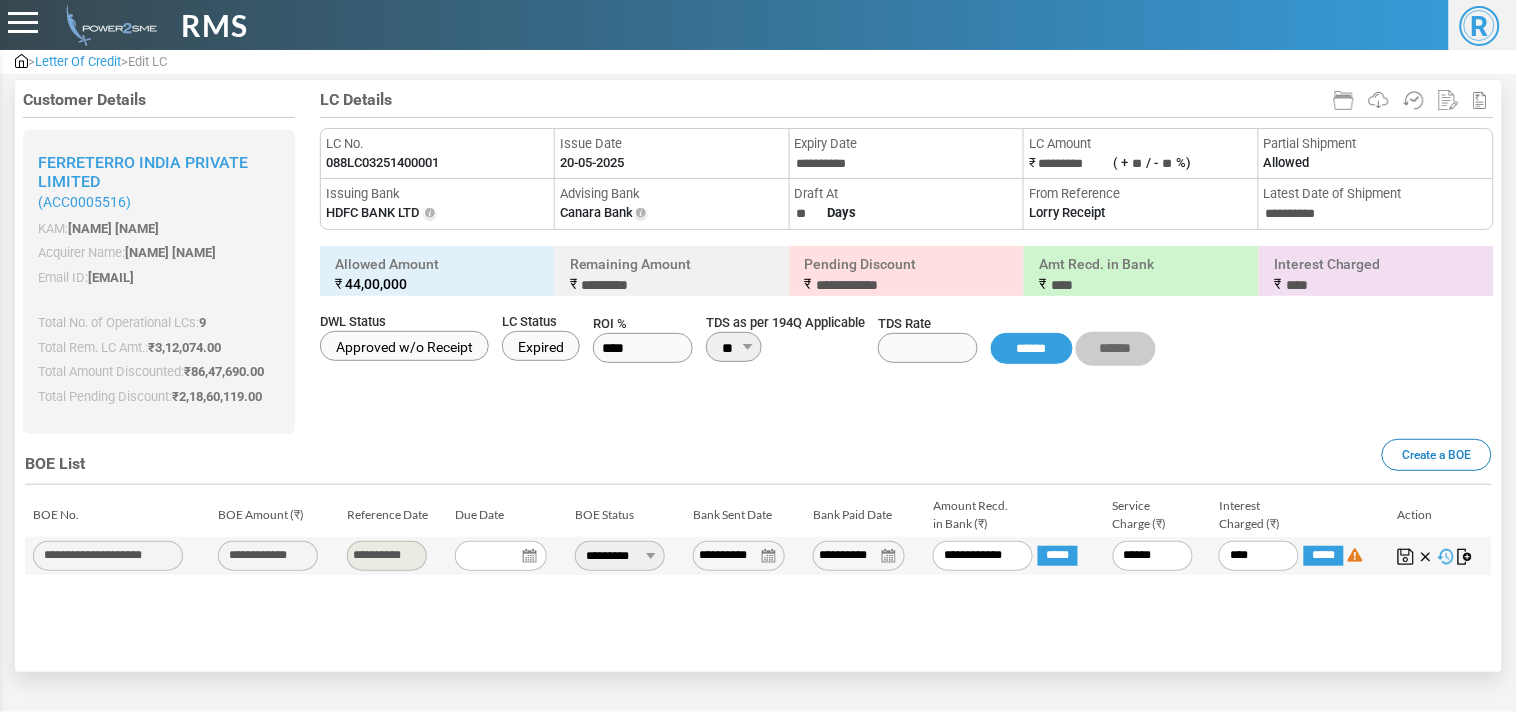 type on "*****" 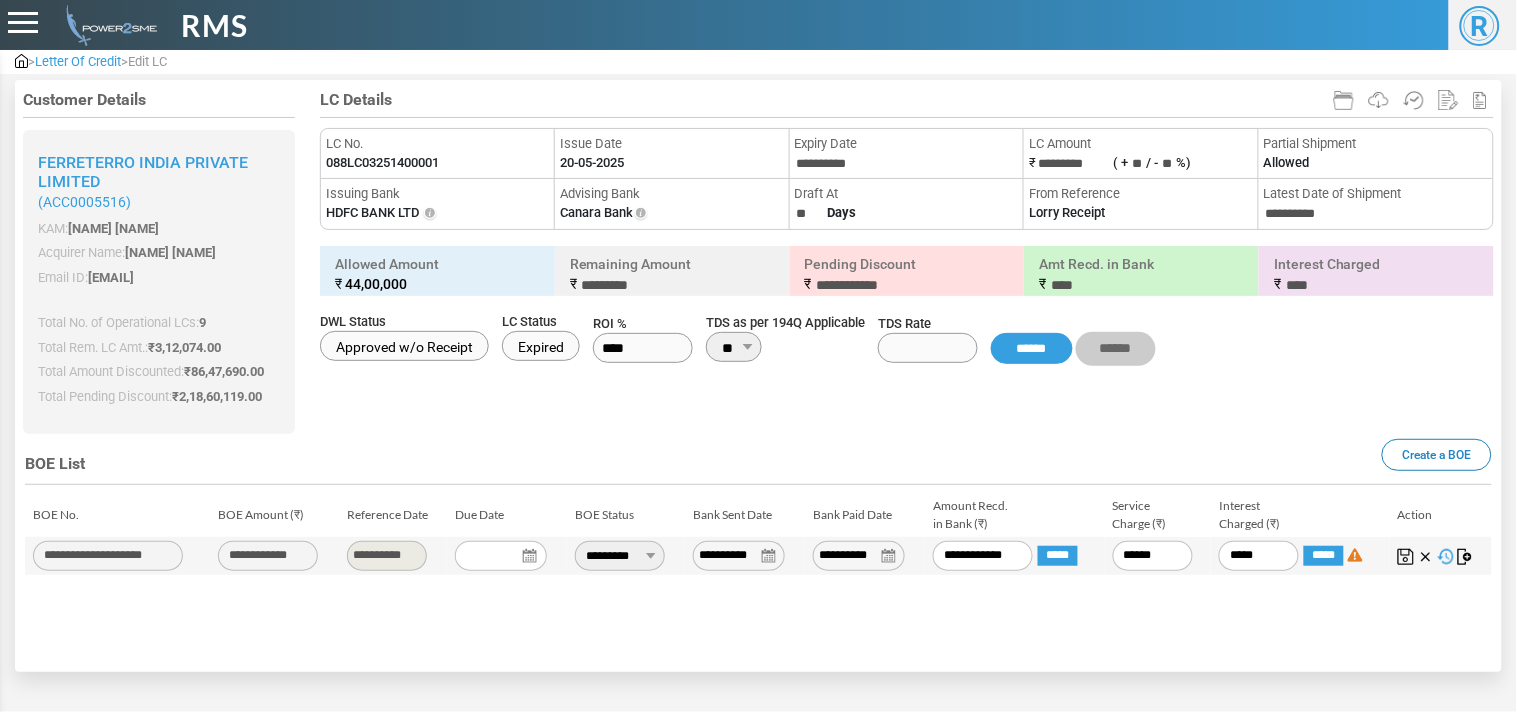 type on "******" 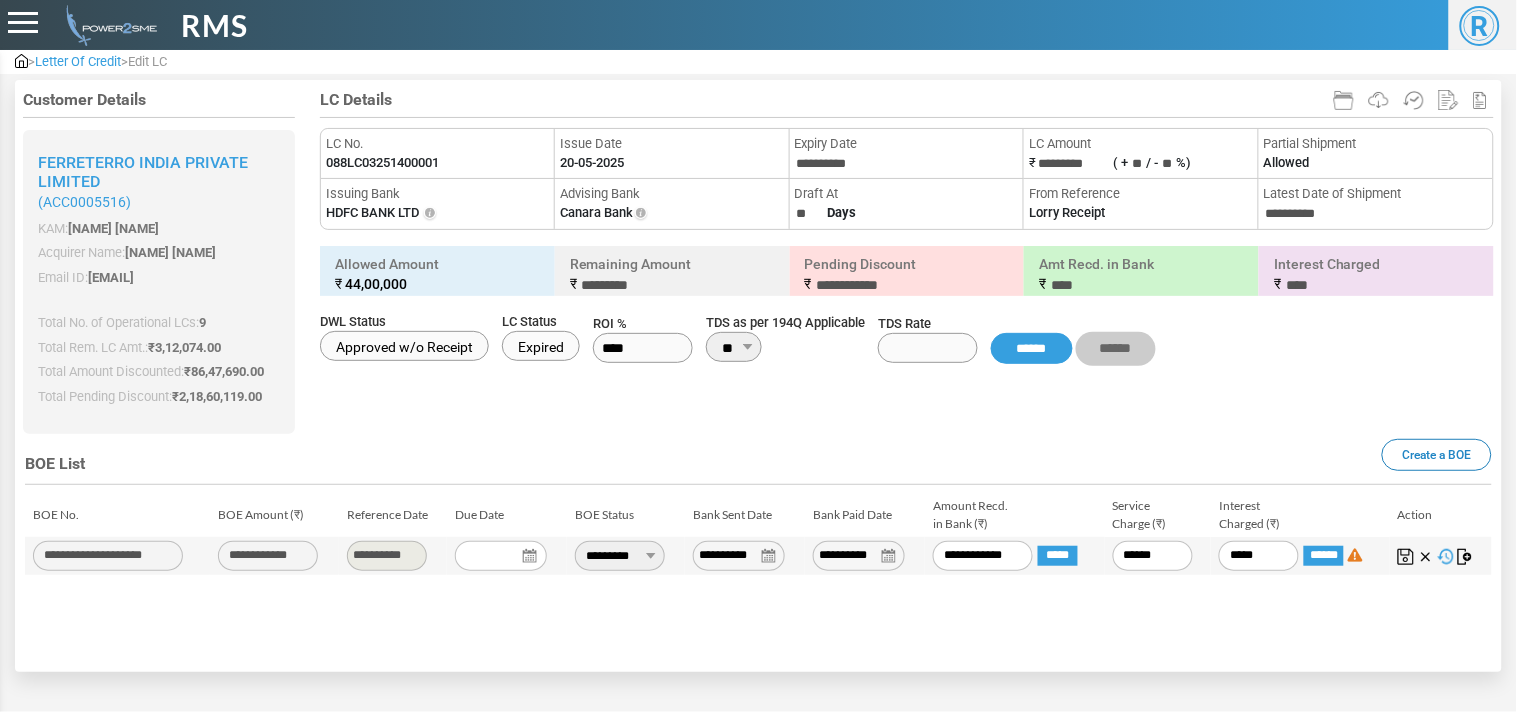 type on "*********" 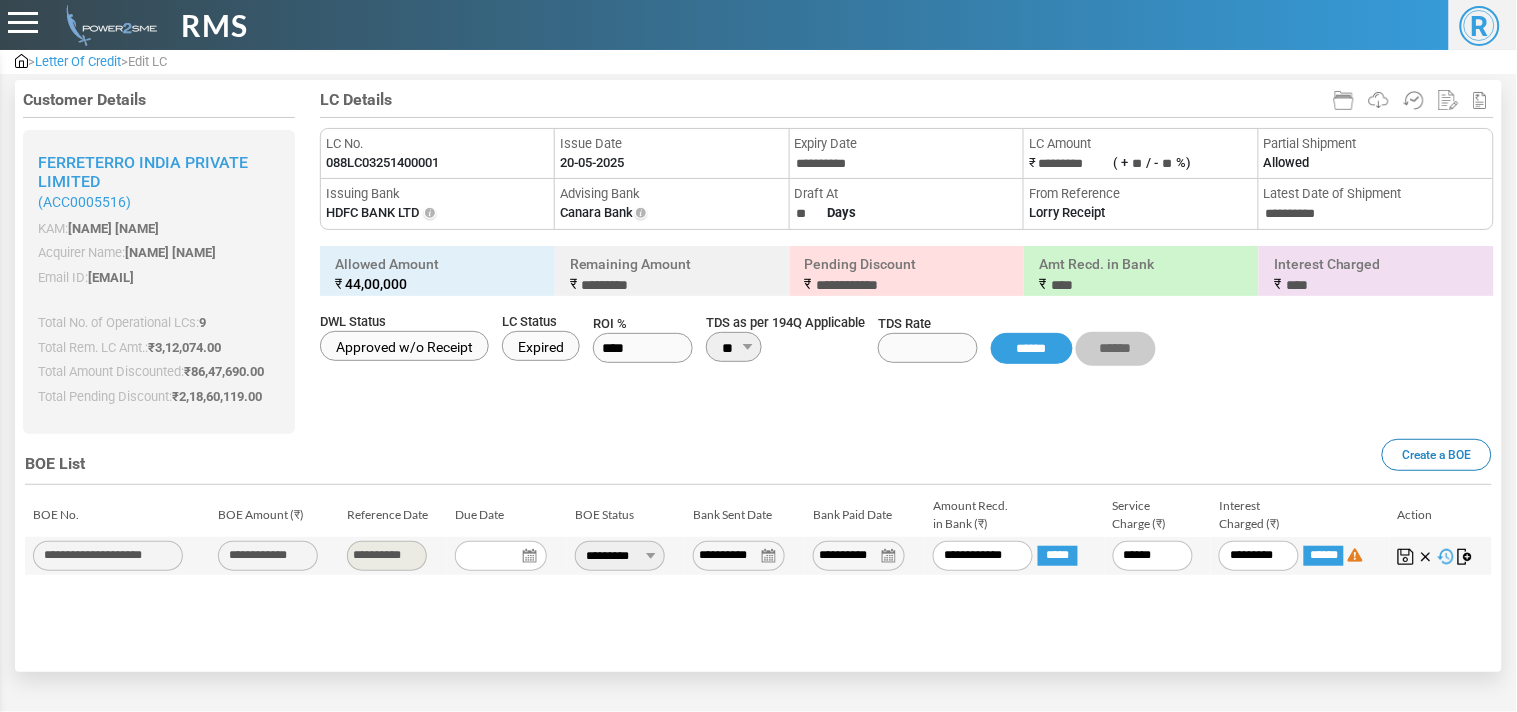 click at bounding box center [1406, 557] 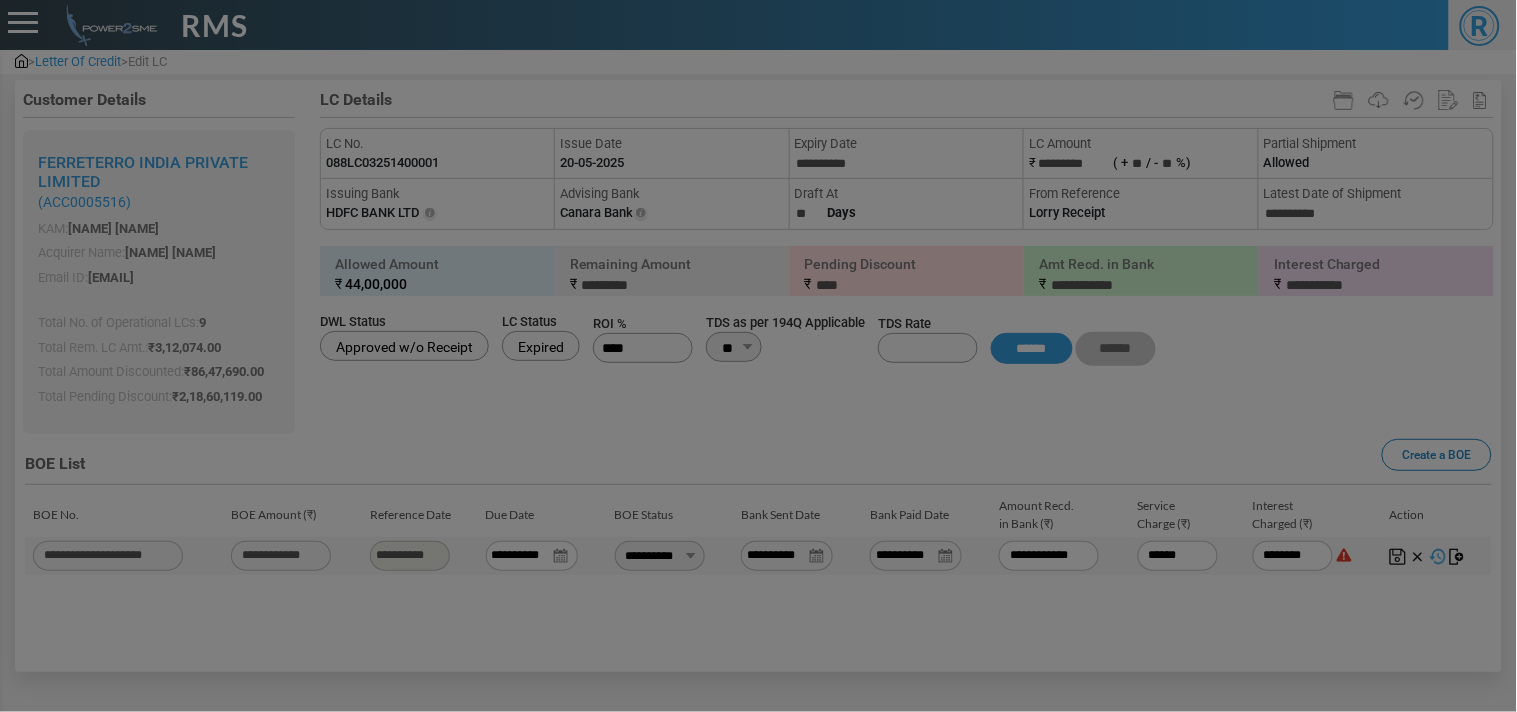 type on "*********" 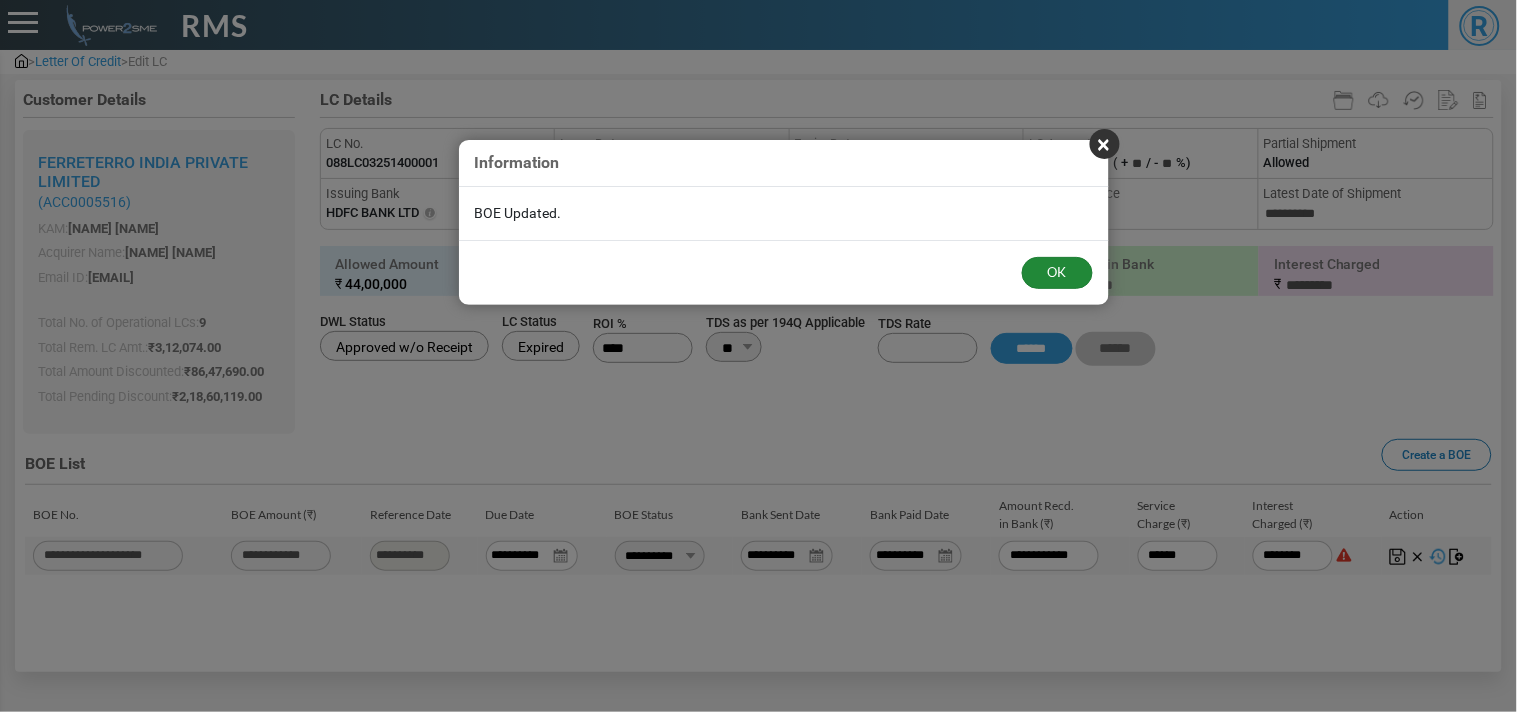 click on "OK" at bounding box center [1057, 273] 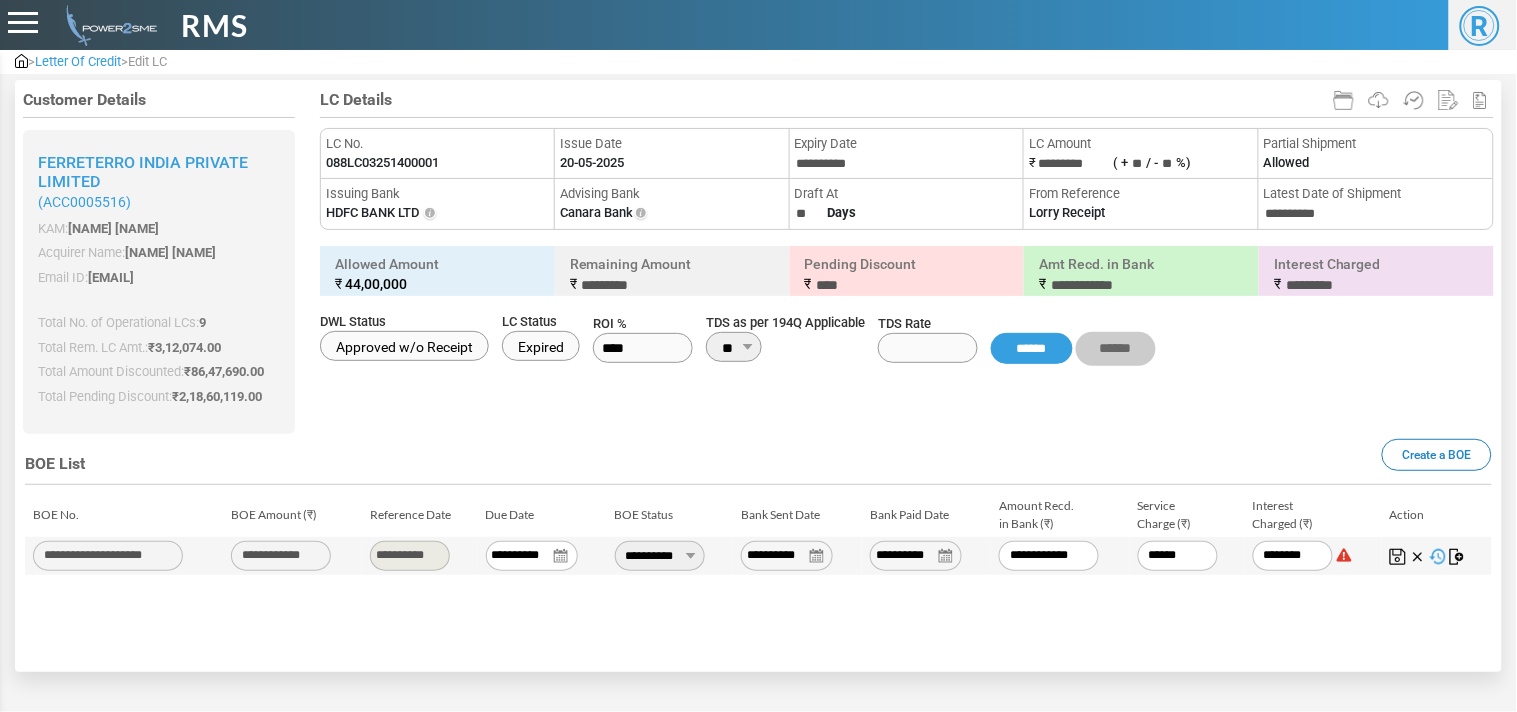 click on "Letter
Of Credit" at bounding box center [78, 61] 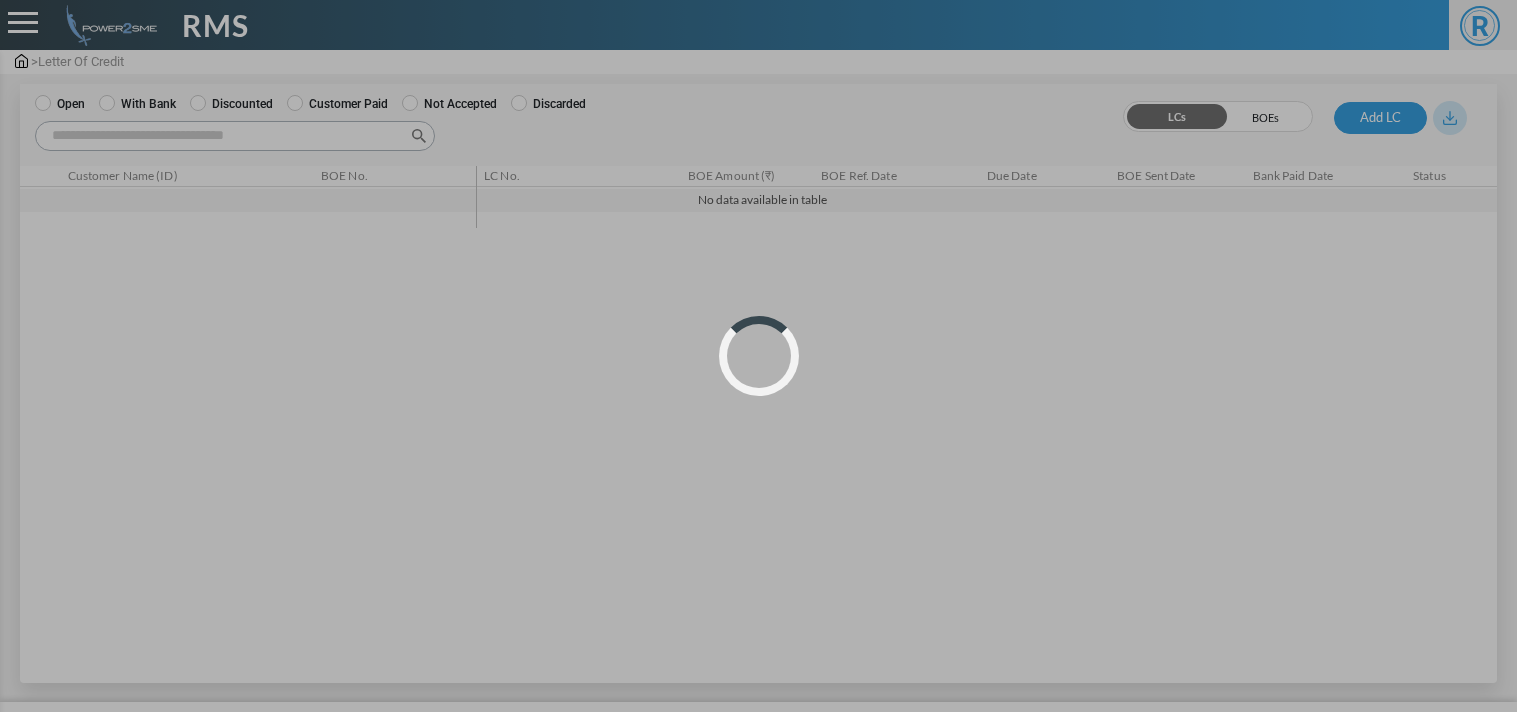scroll, scrollTop: 0, scrollLeft: 0, axis: both 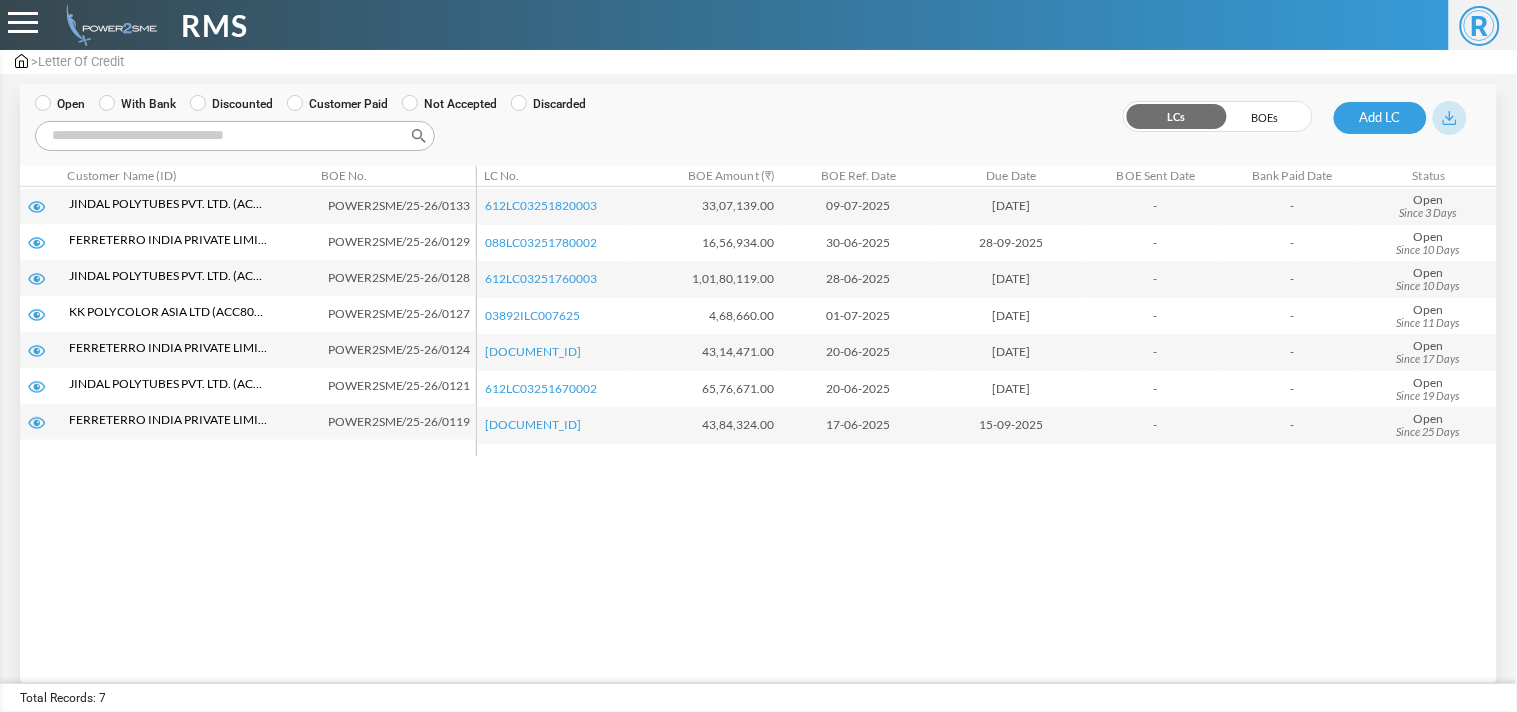 drag, startPoint x: 222, startPoint y: 128, endPoint x: 126, endPoint y: 96, distance: 101.19289 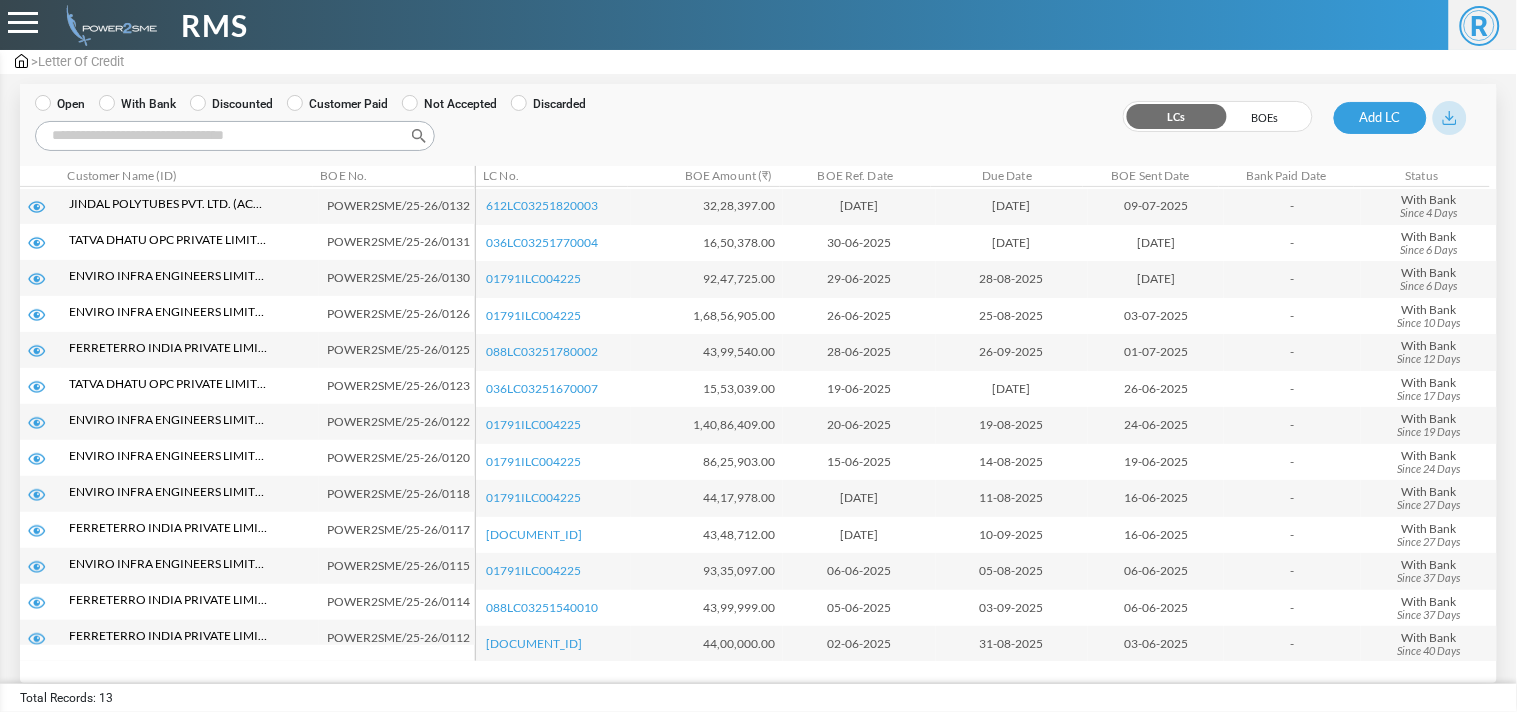 click on "Search:" at bounding box center [235, 136] 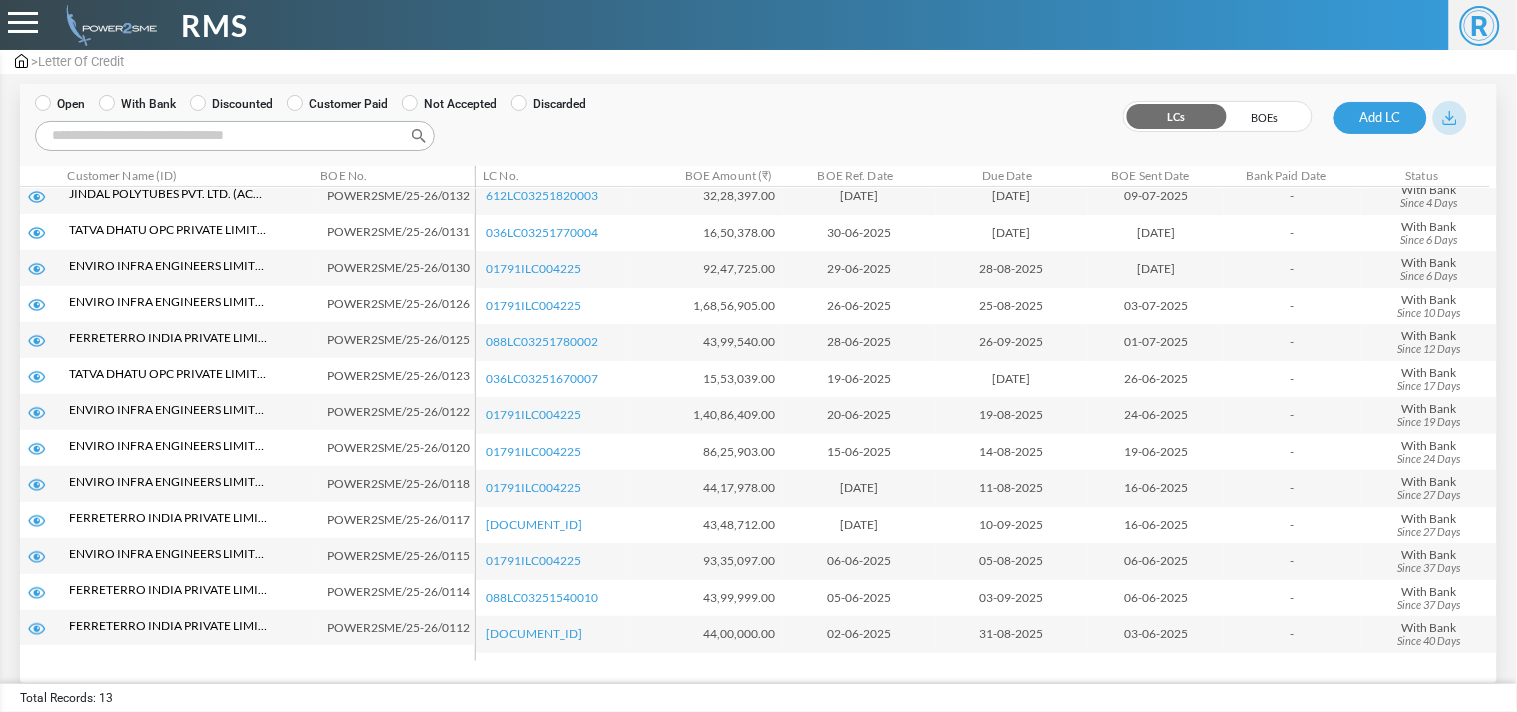 scroll, scrollTop: 0, scrollLeft: 0, axis: both 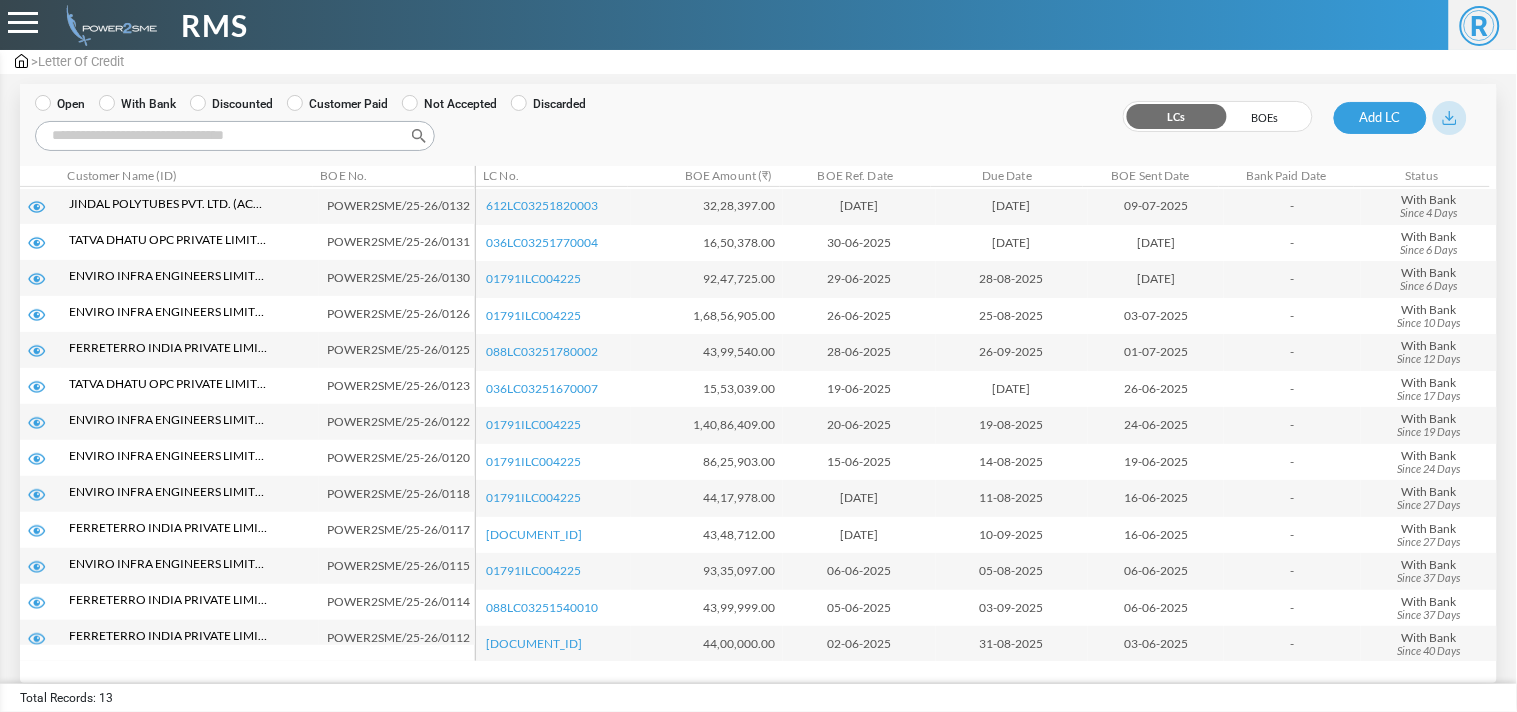 click on "Search:" at bounding box center (235, 136) 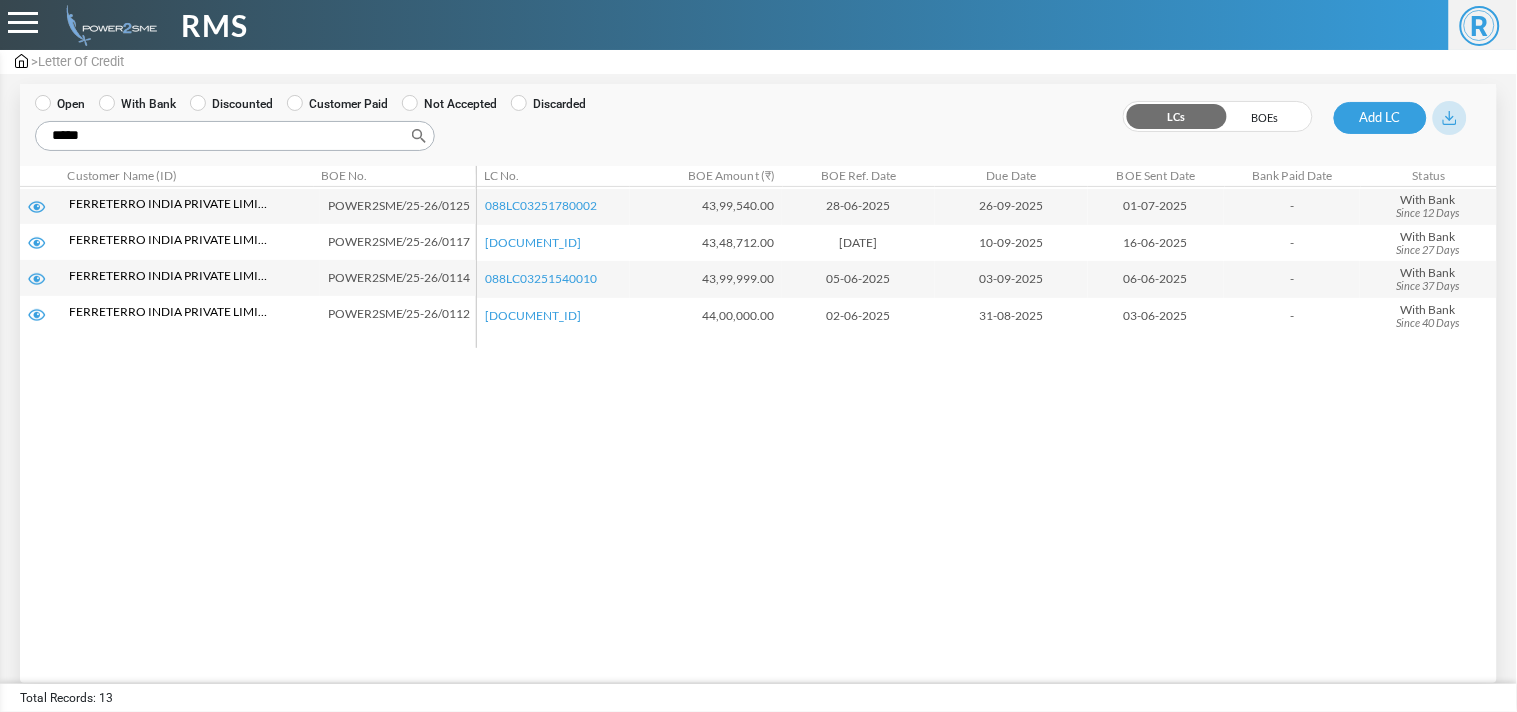 type on "*****" 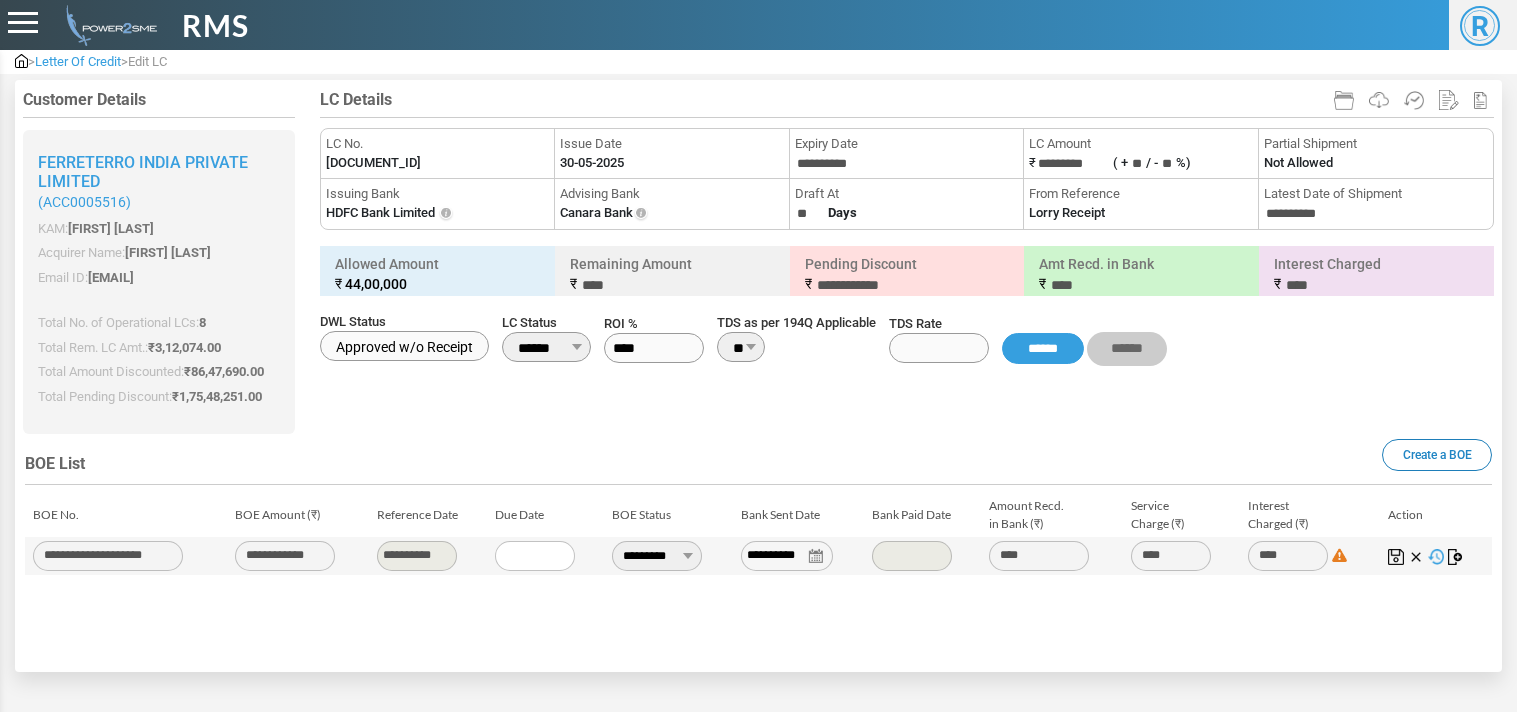 scroll, scrollTop: 0, scrollLeft: 0, axis: both 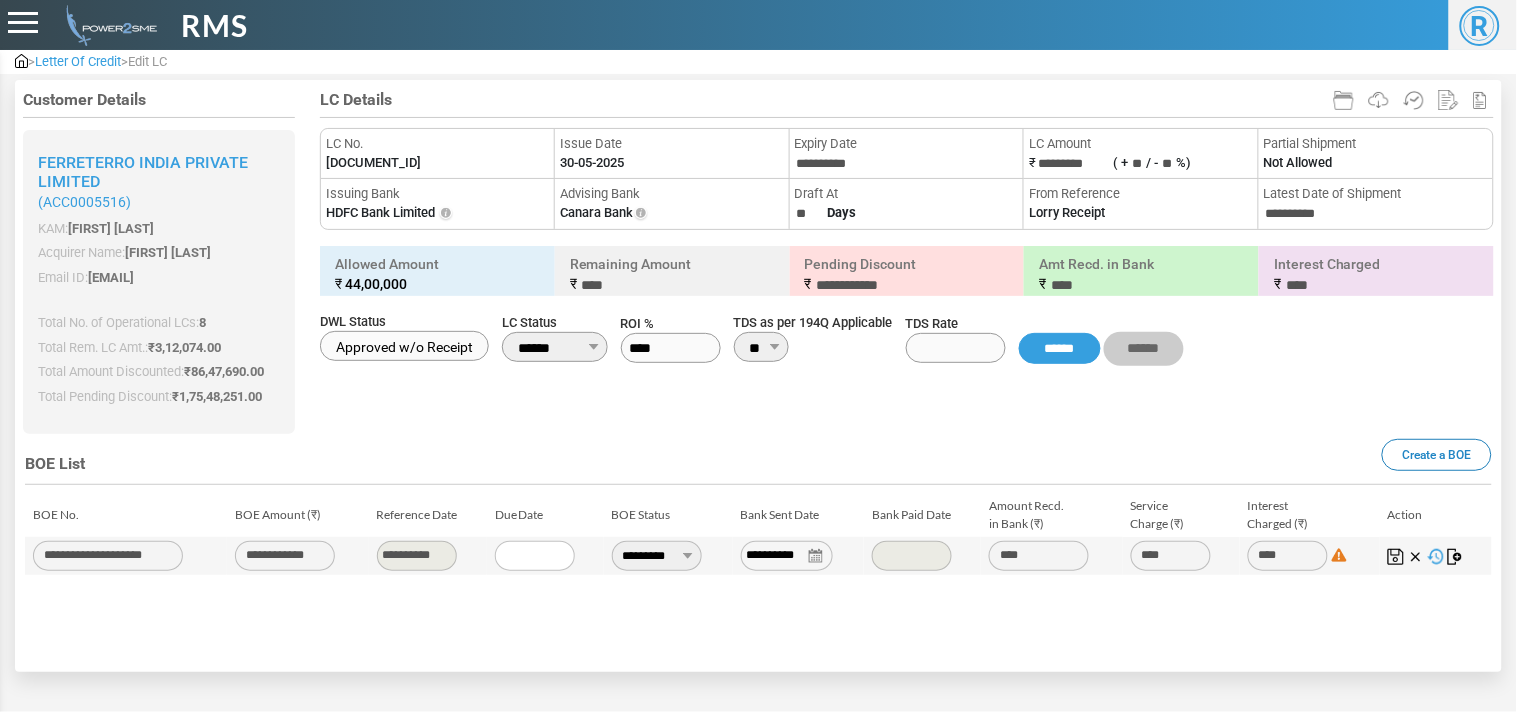 click on "[DOCUMENT_ID]" at bounding box center [373, 163] 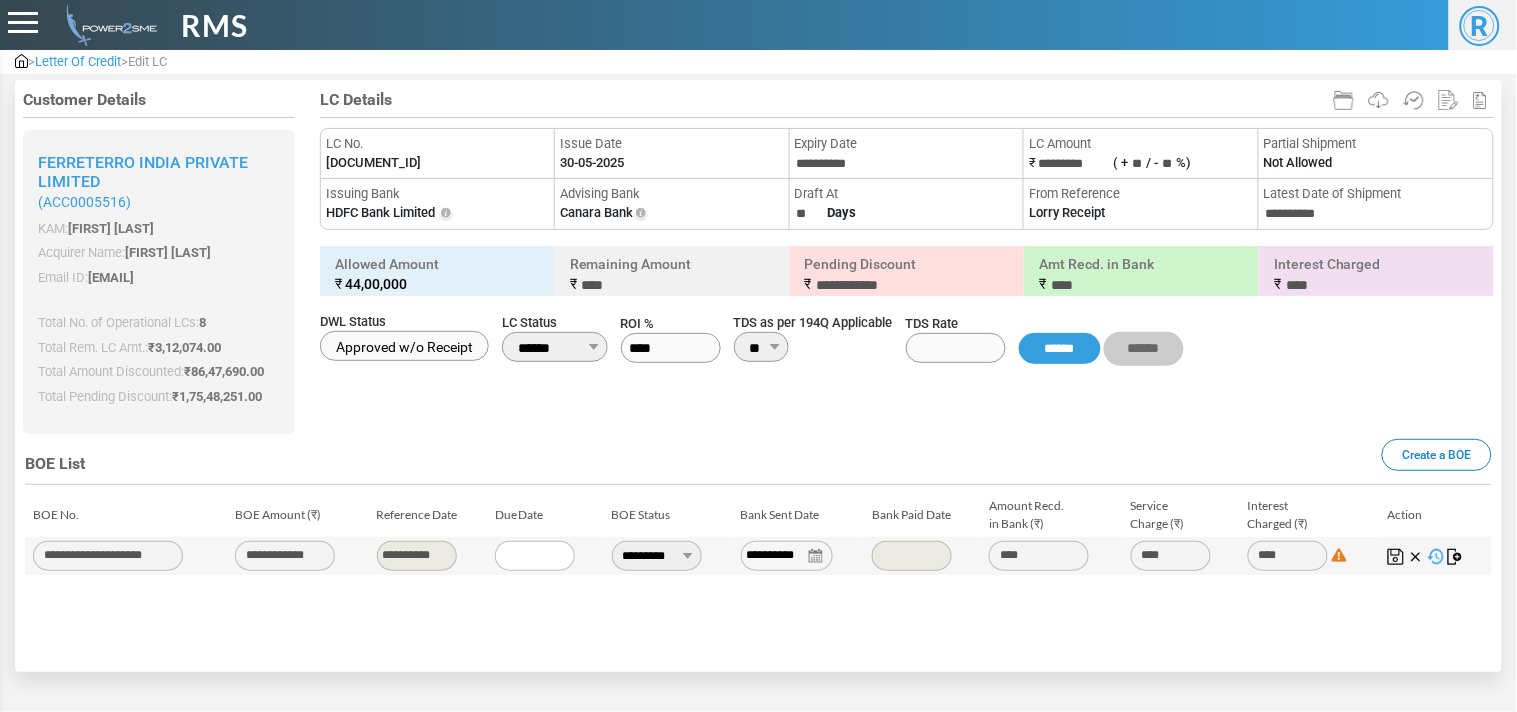 click on "Customer Details
Ferreterro India Private Limited (ACC0005516)
KAM:   [FIRST] [LAST]
Acquirer Name:
[FIRST] [LAST]
Email ID:
[EMAIL]
312074.00000
8647690.00
17548251.00
Total No. of Operational LCs:  8
Total Rem. LC Amt.:   ₹  3,12,074.00
Total Amount Discounted:   ₹  86,47,690.00
Total Pending Discount:   ₹  1,75,48,251.00" at bounding box center (758, 376) 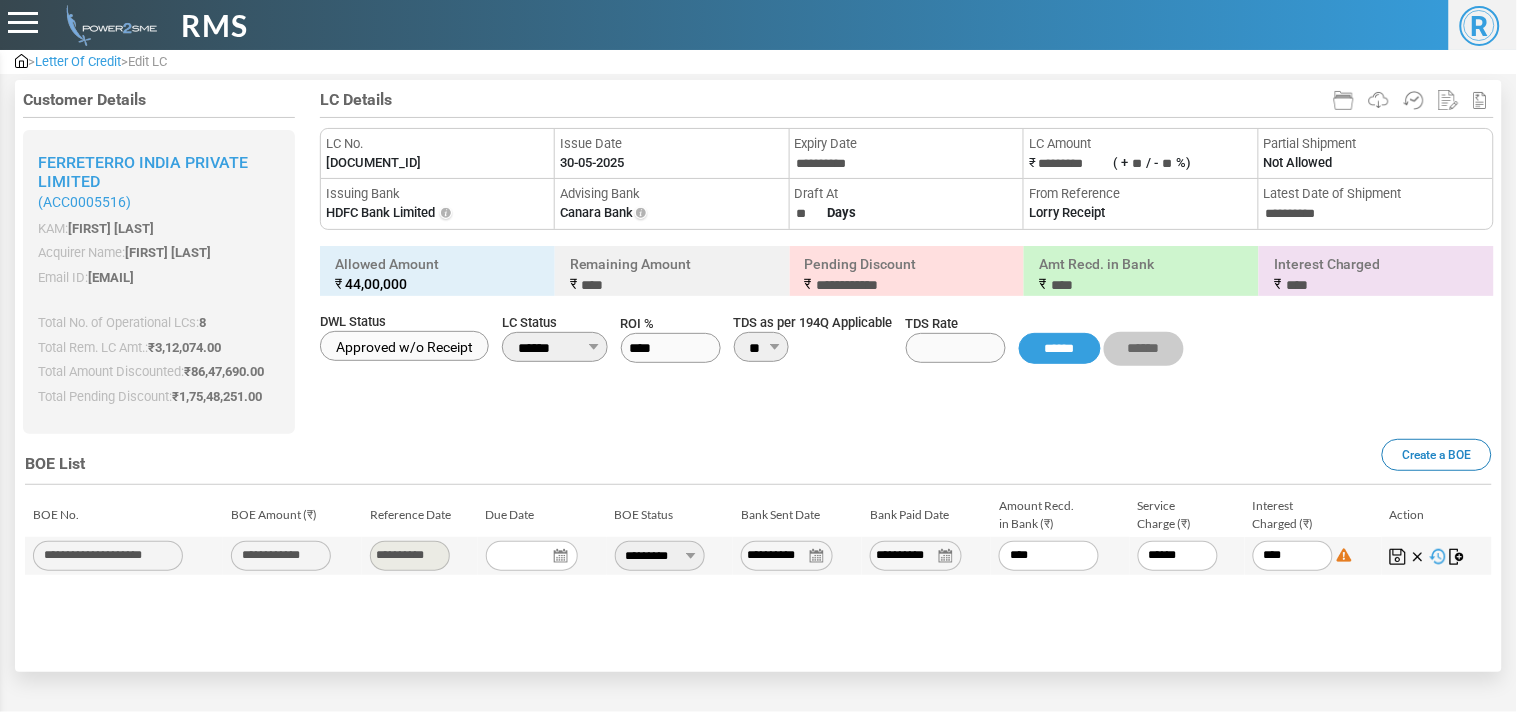 click on "**********" at bounding box center [916, 556] 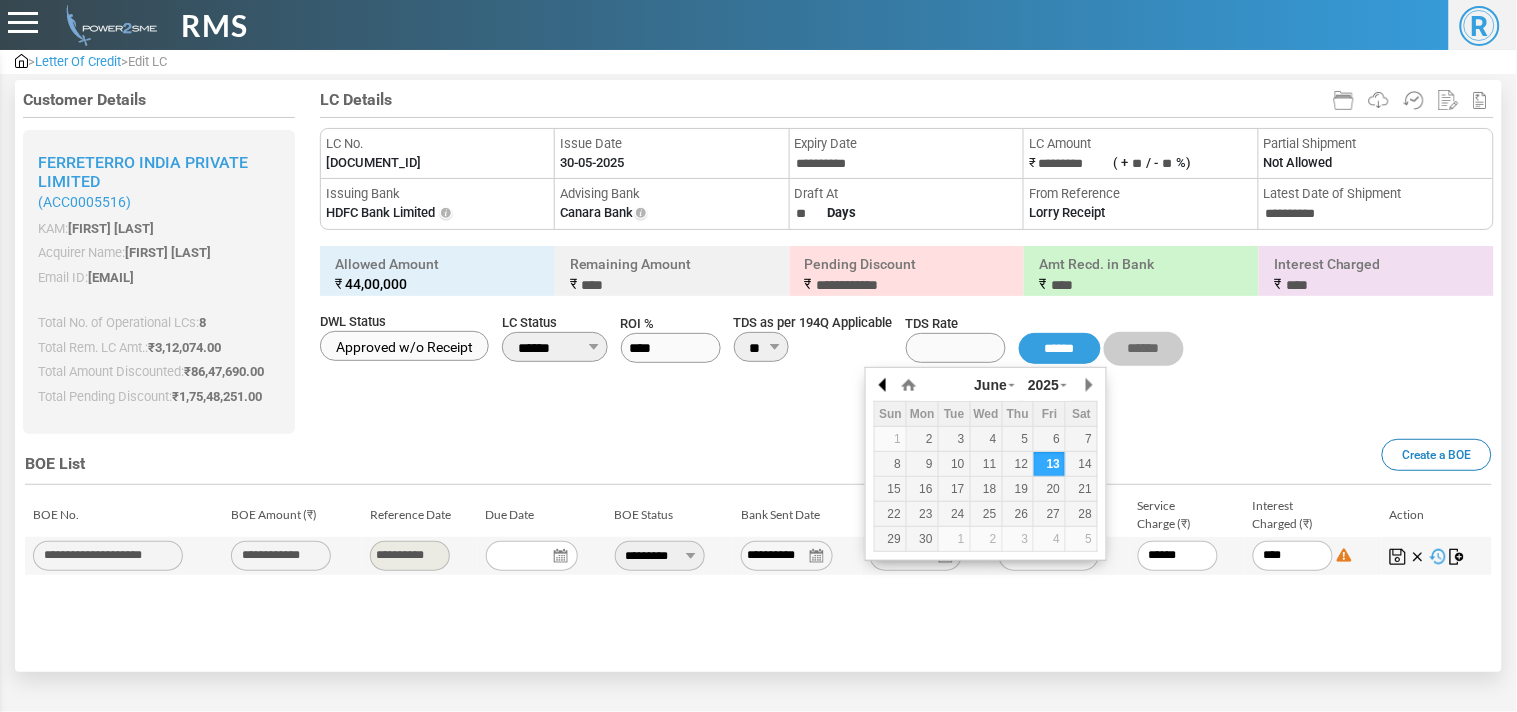 click at bounding box center [884, 385] 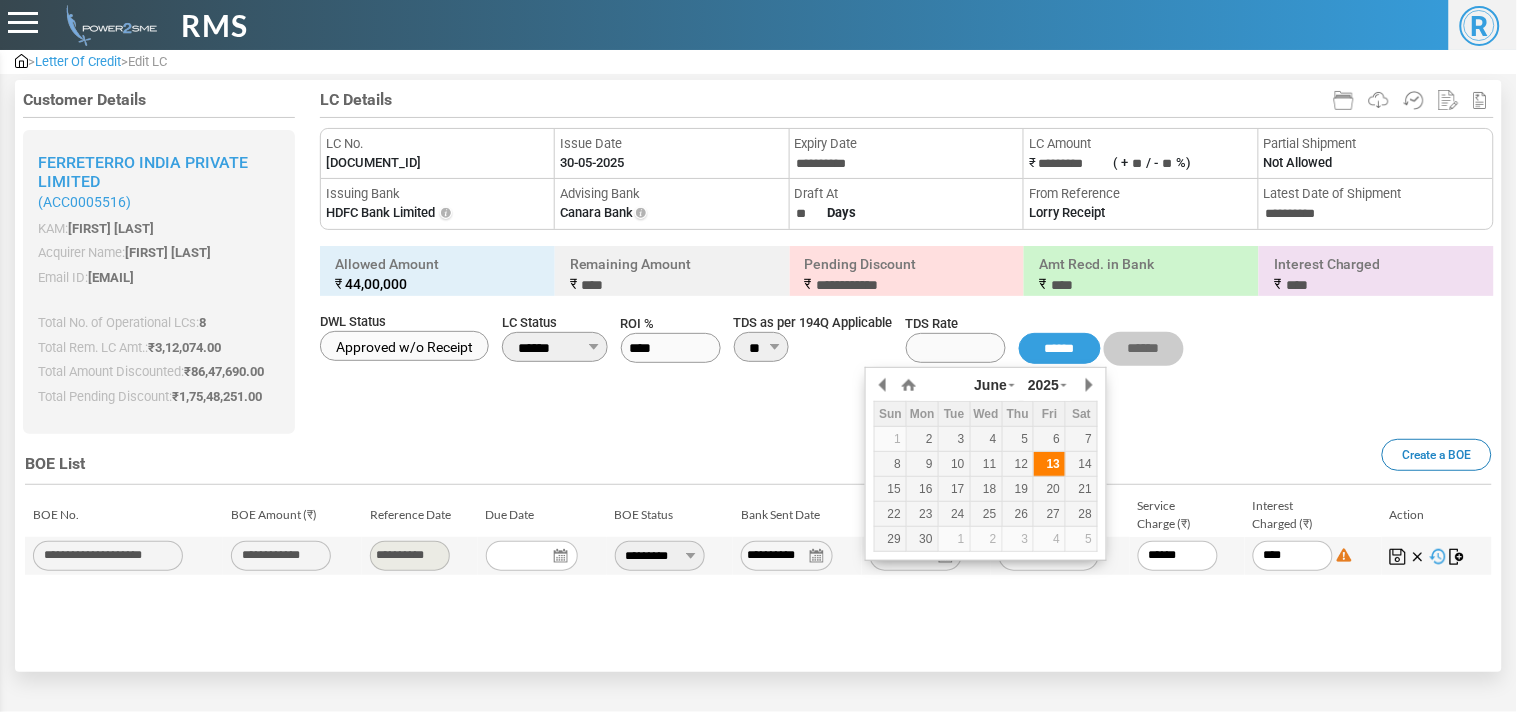 click on "13" at bounding box center (1049, 464) 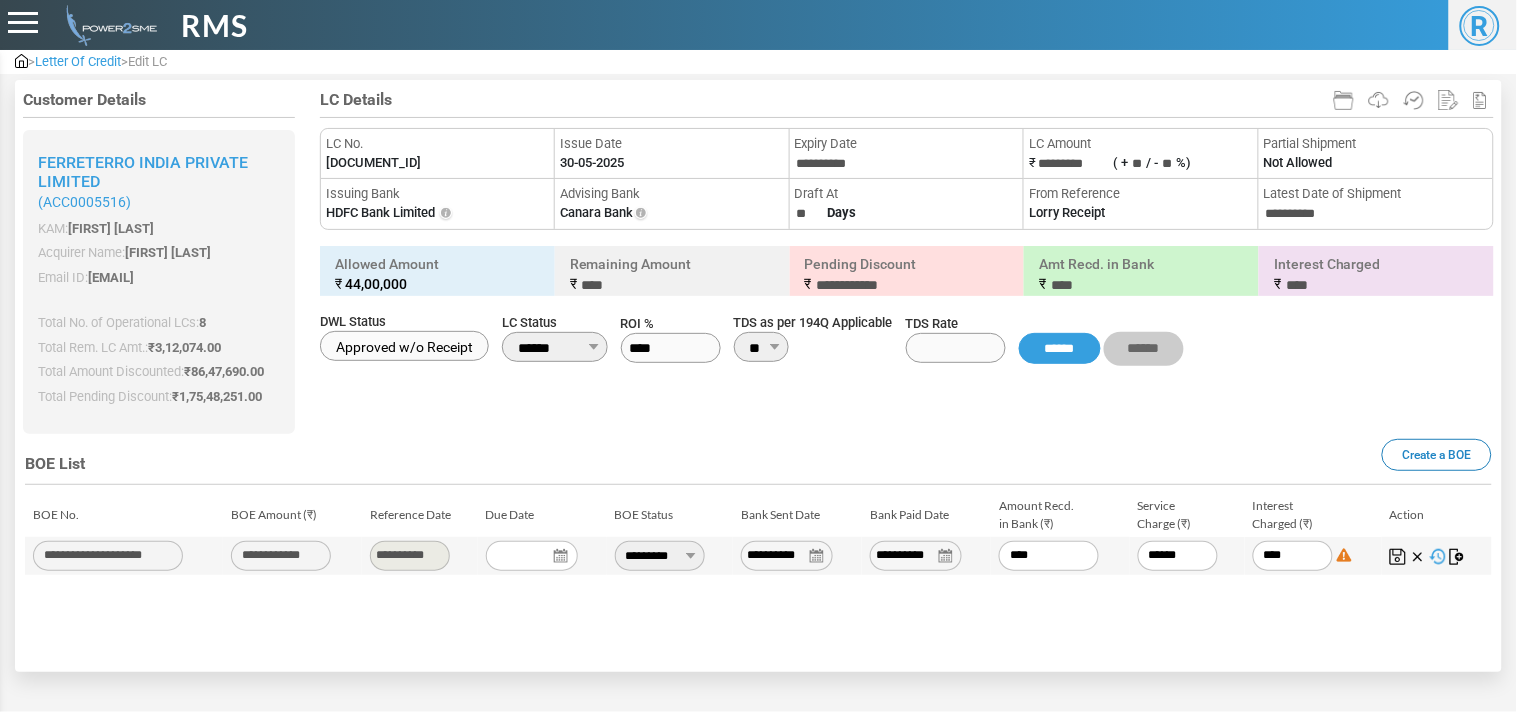 drag, startPoint x: 1048, startPoint y: 571, endPoint x: 896, endPoint y: 545, distance: 154.20766 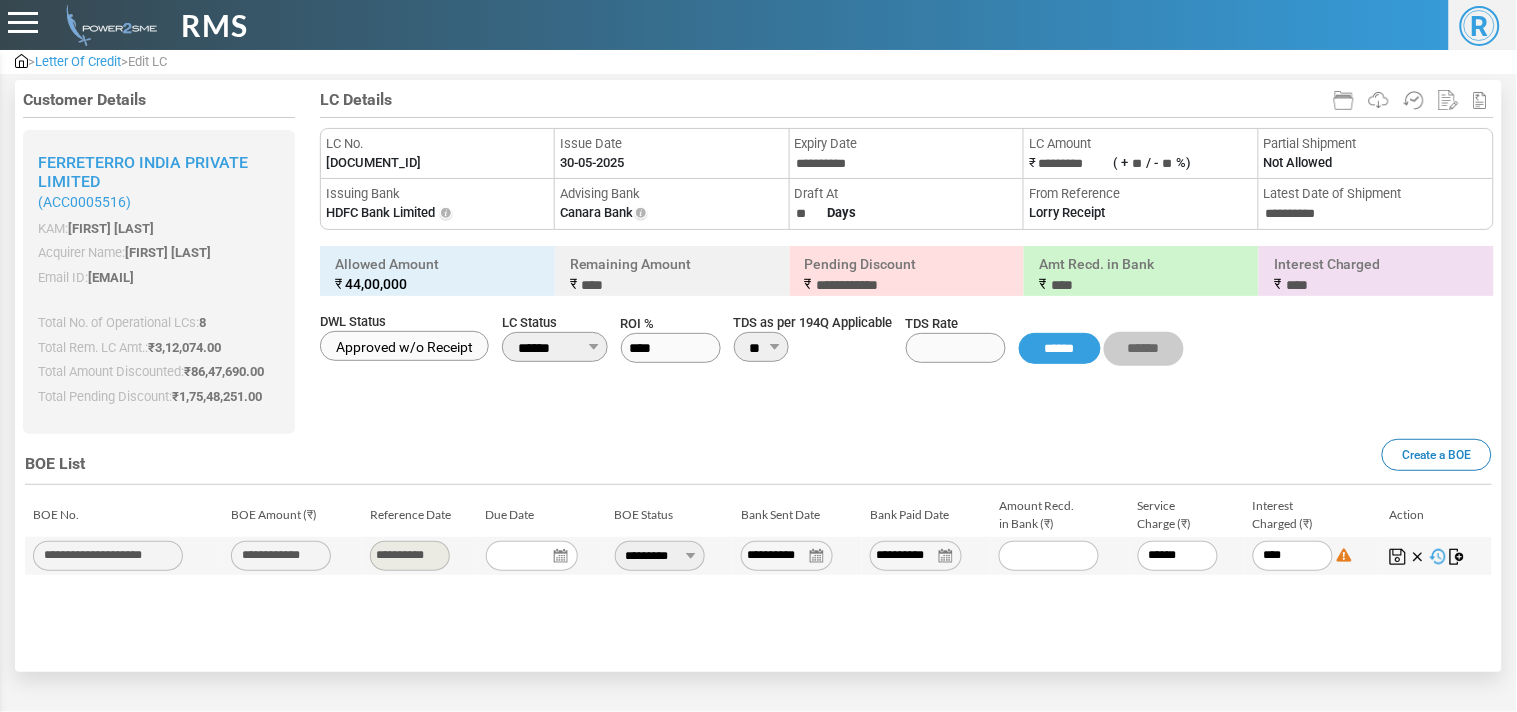 paste on "*******" 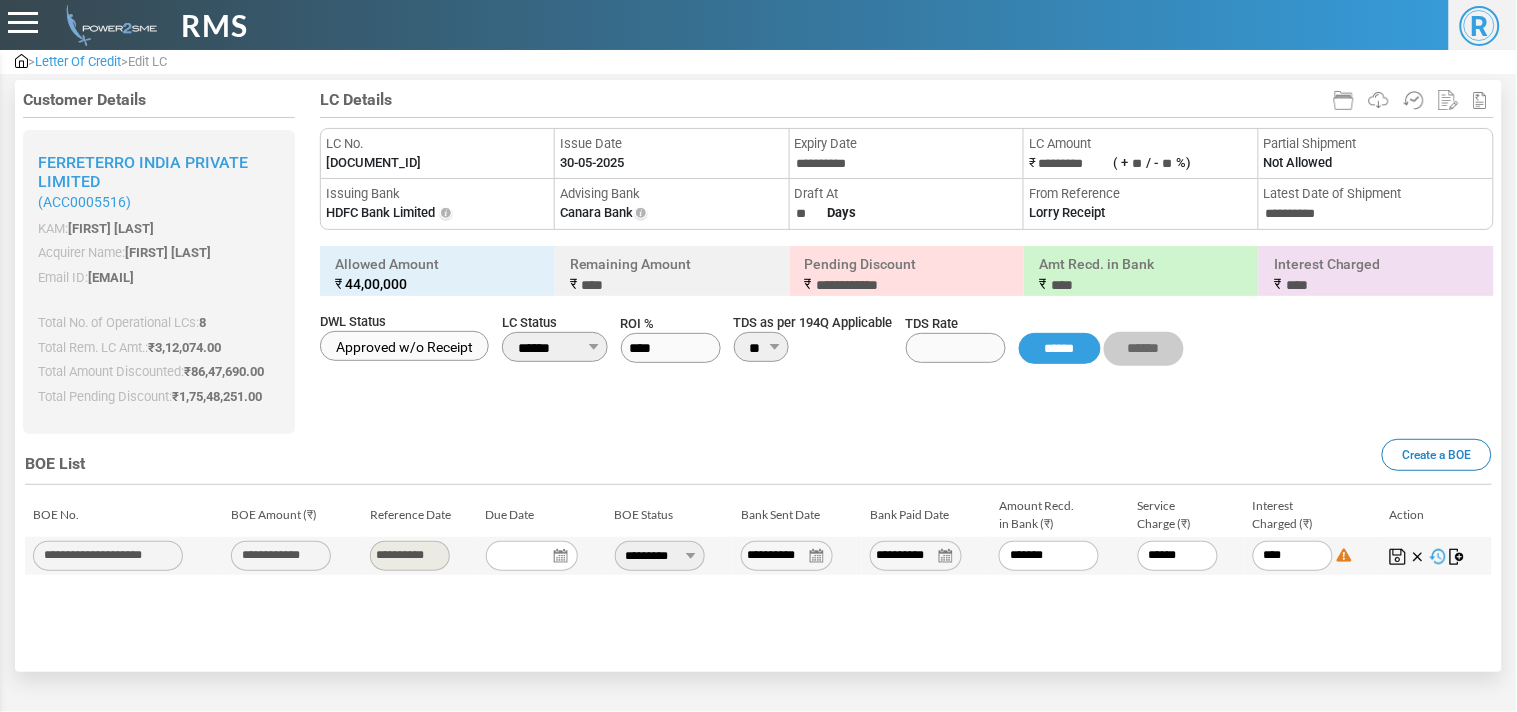 type on "******" 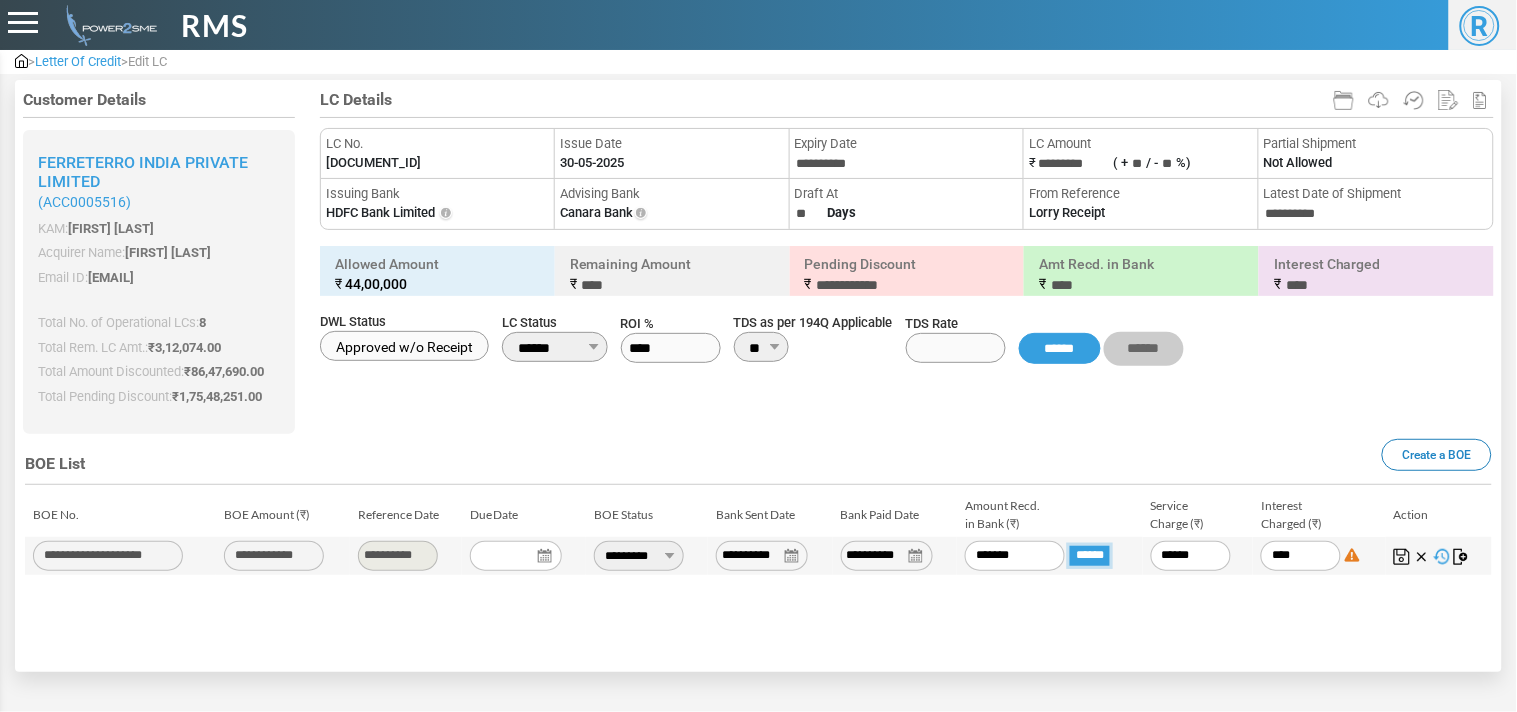 type on "**********" 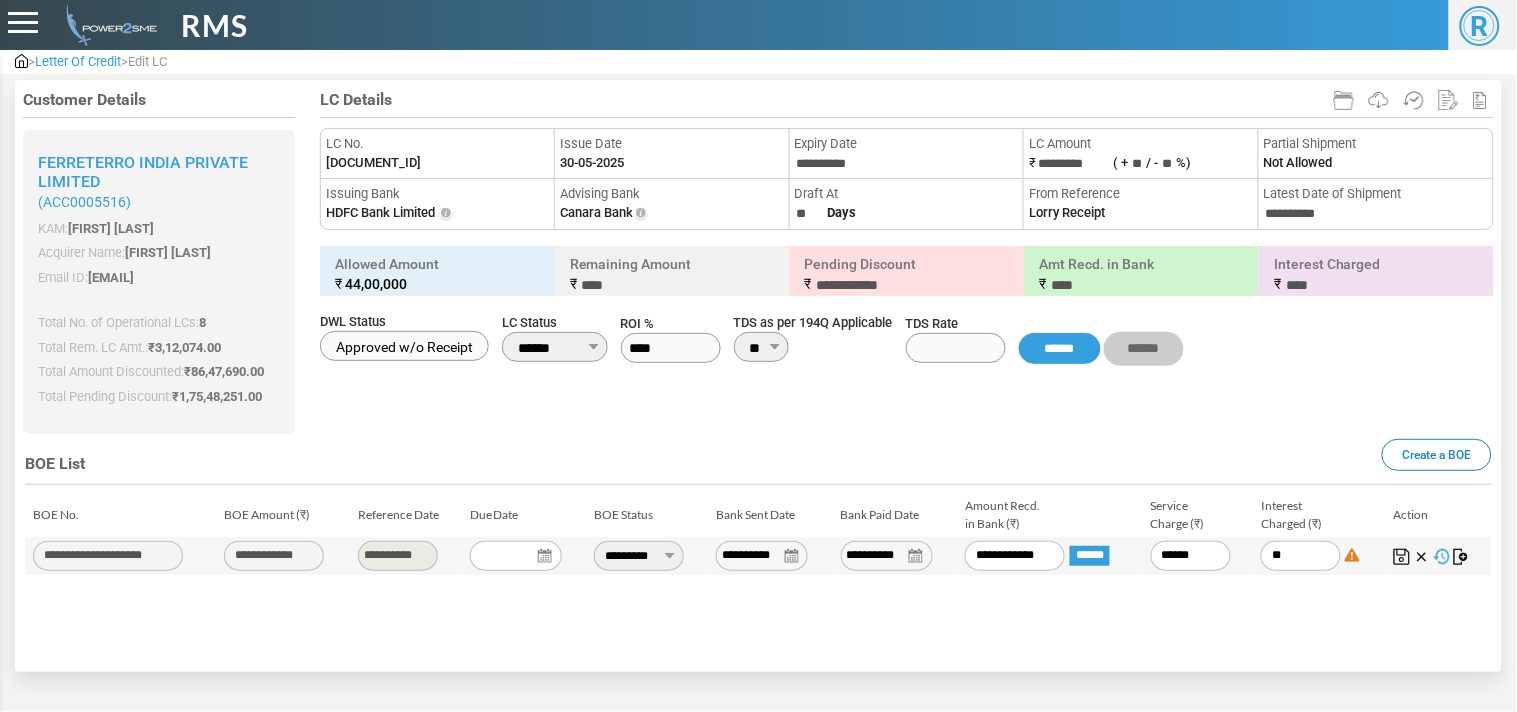 type on "*" 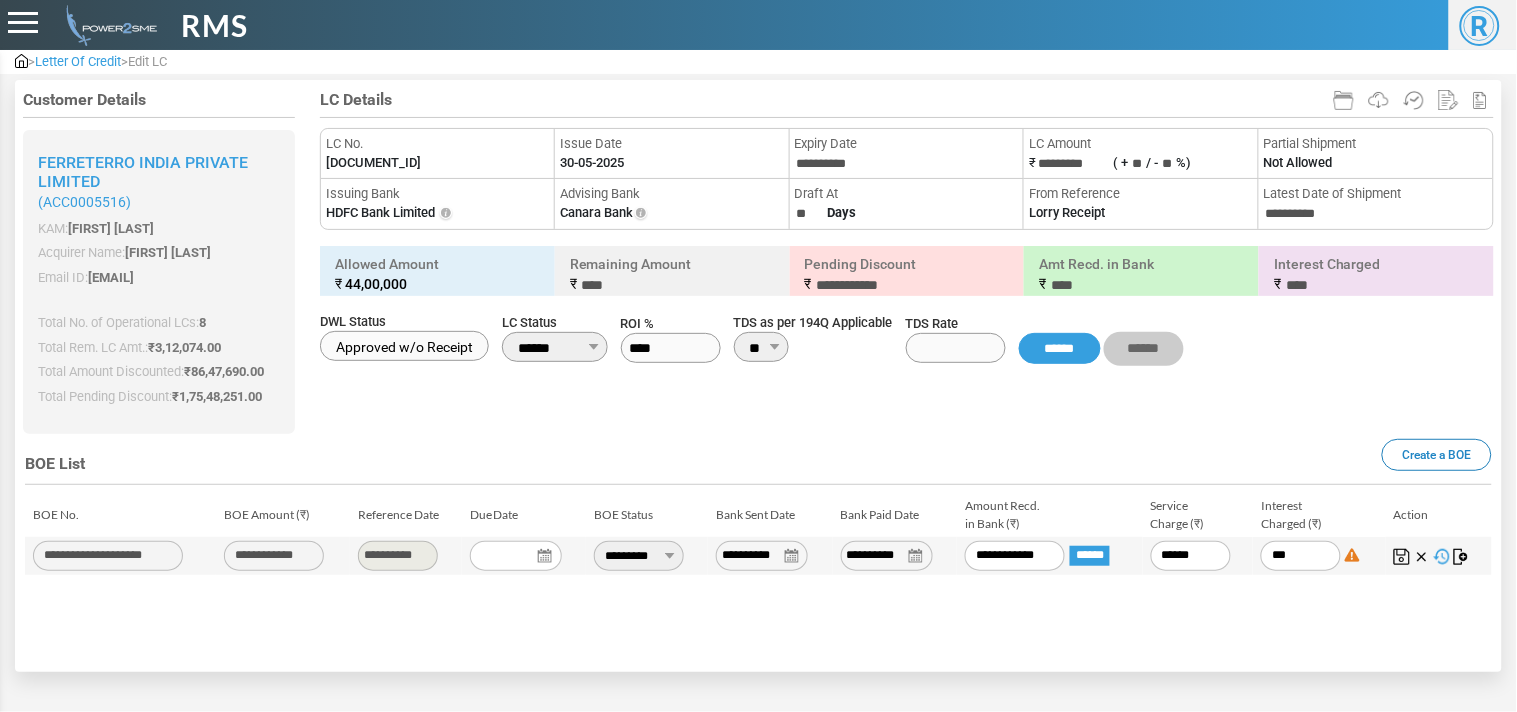 type on "****" 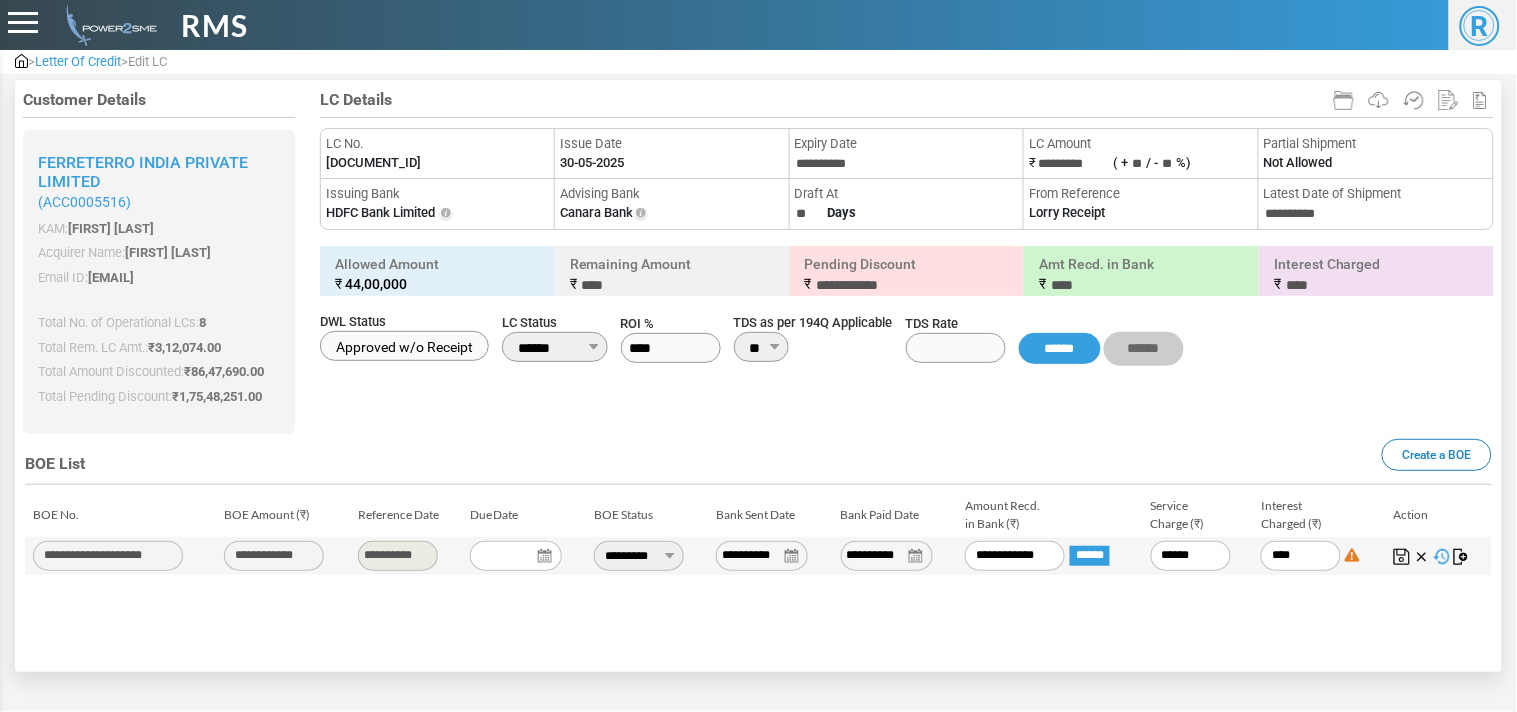 type on "*****" 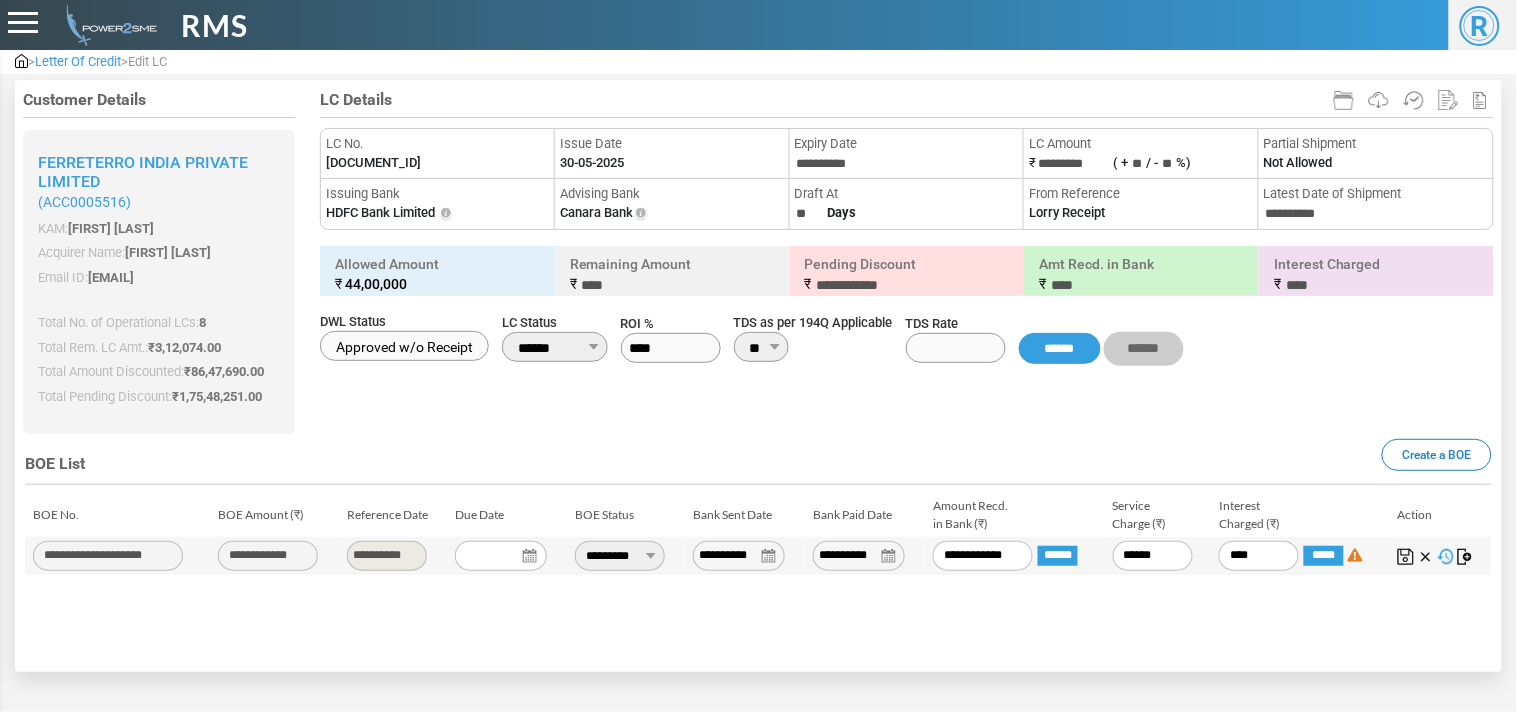 type on "*****" 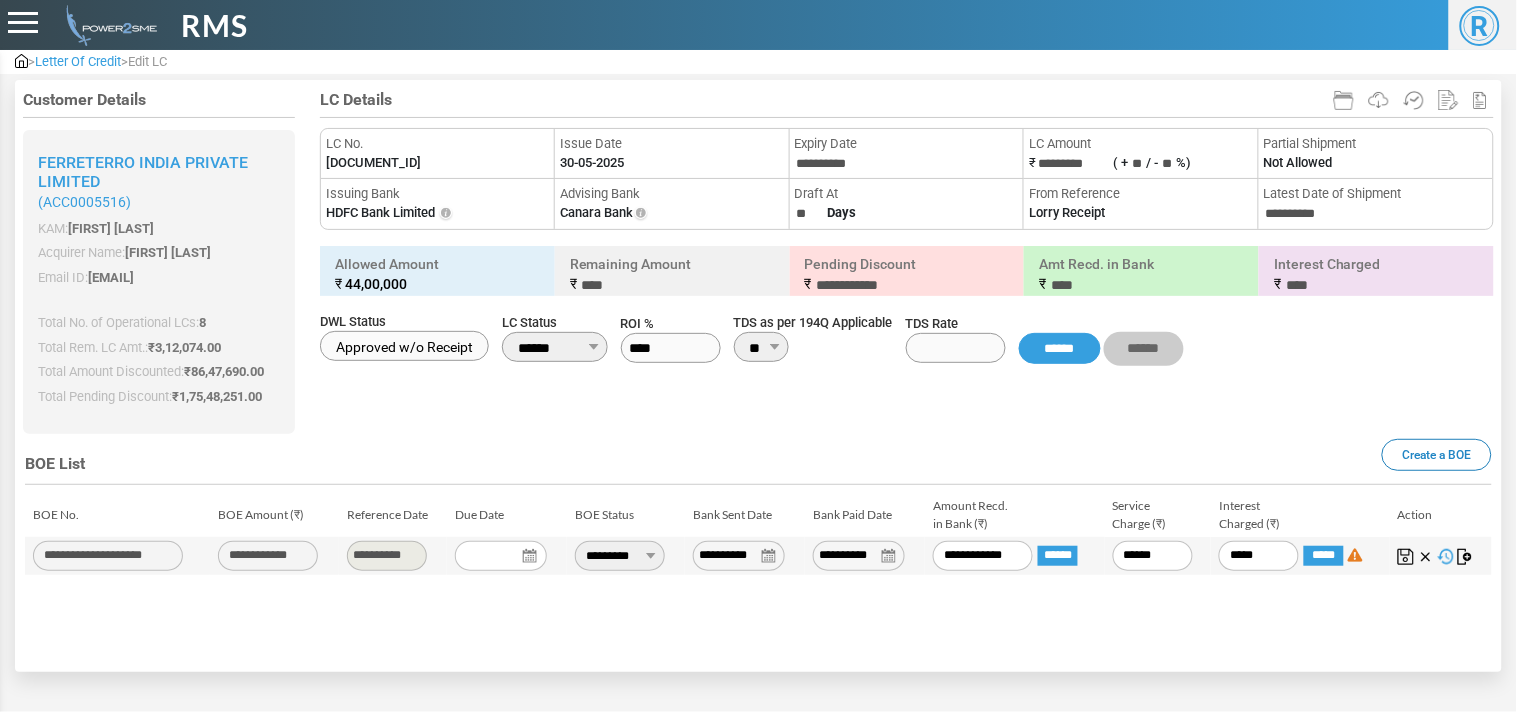 type on "******" 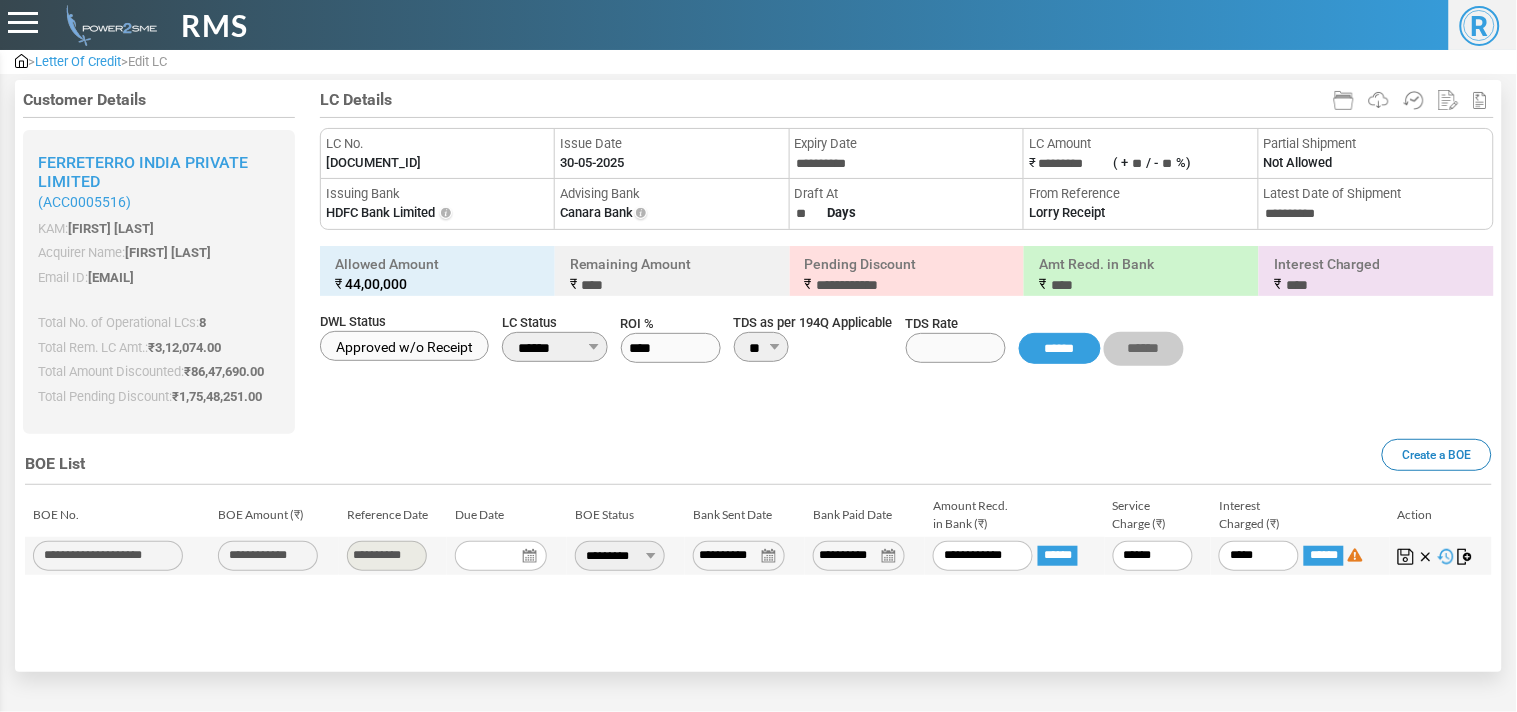 type on "*********" 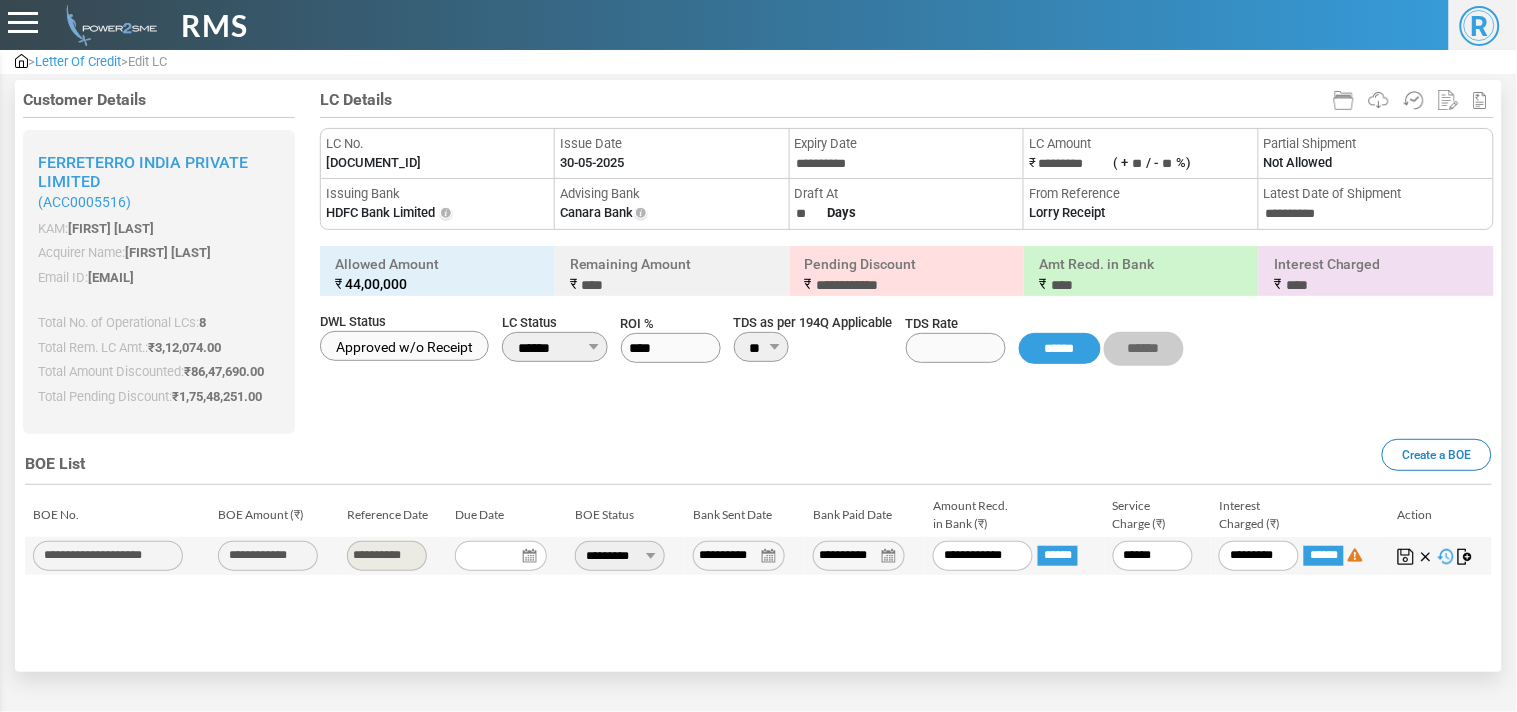 click at bounding box center [1406, 557] 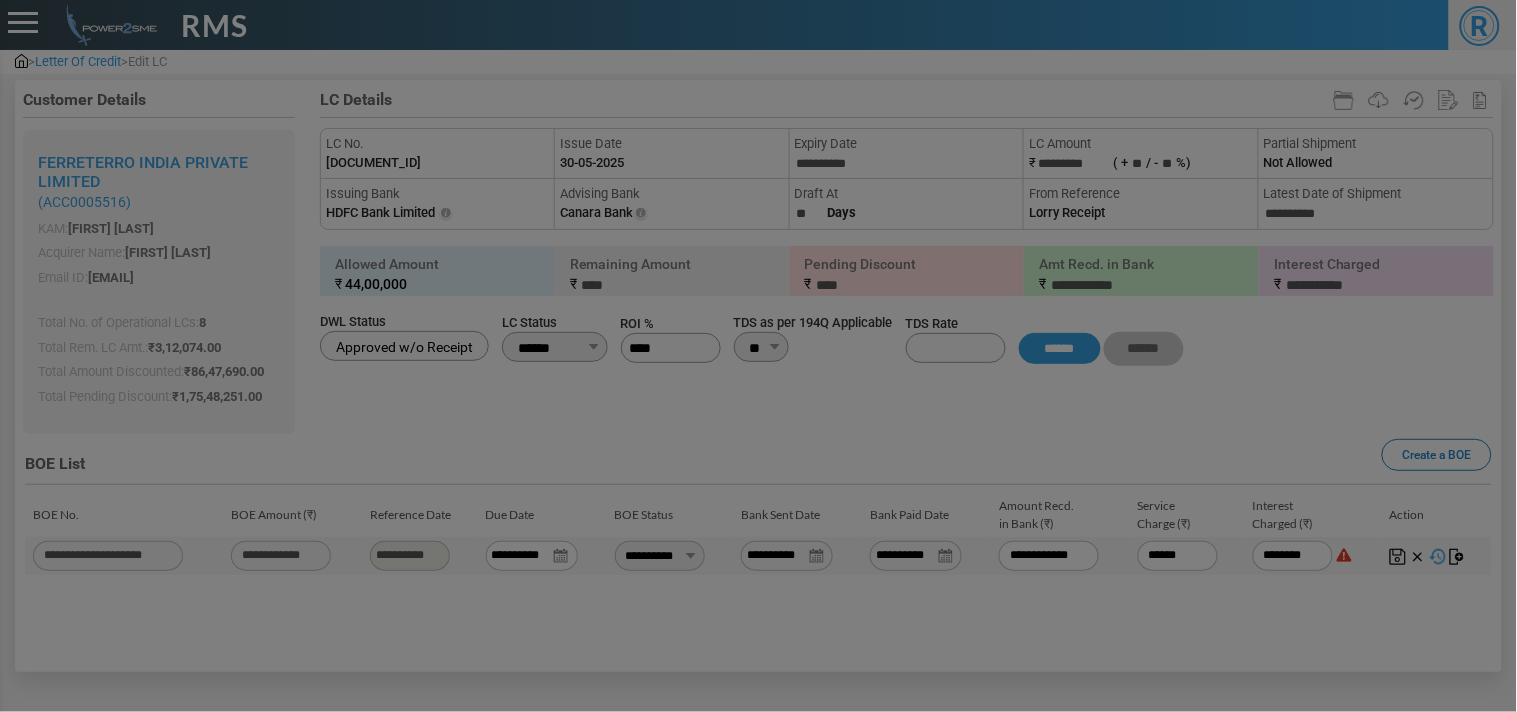 type on "*********" 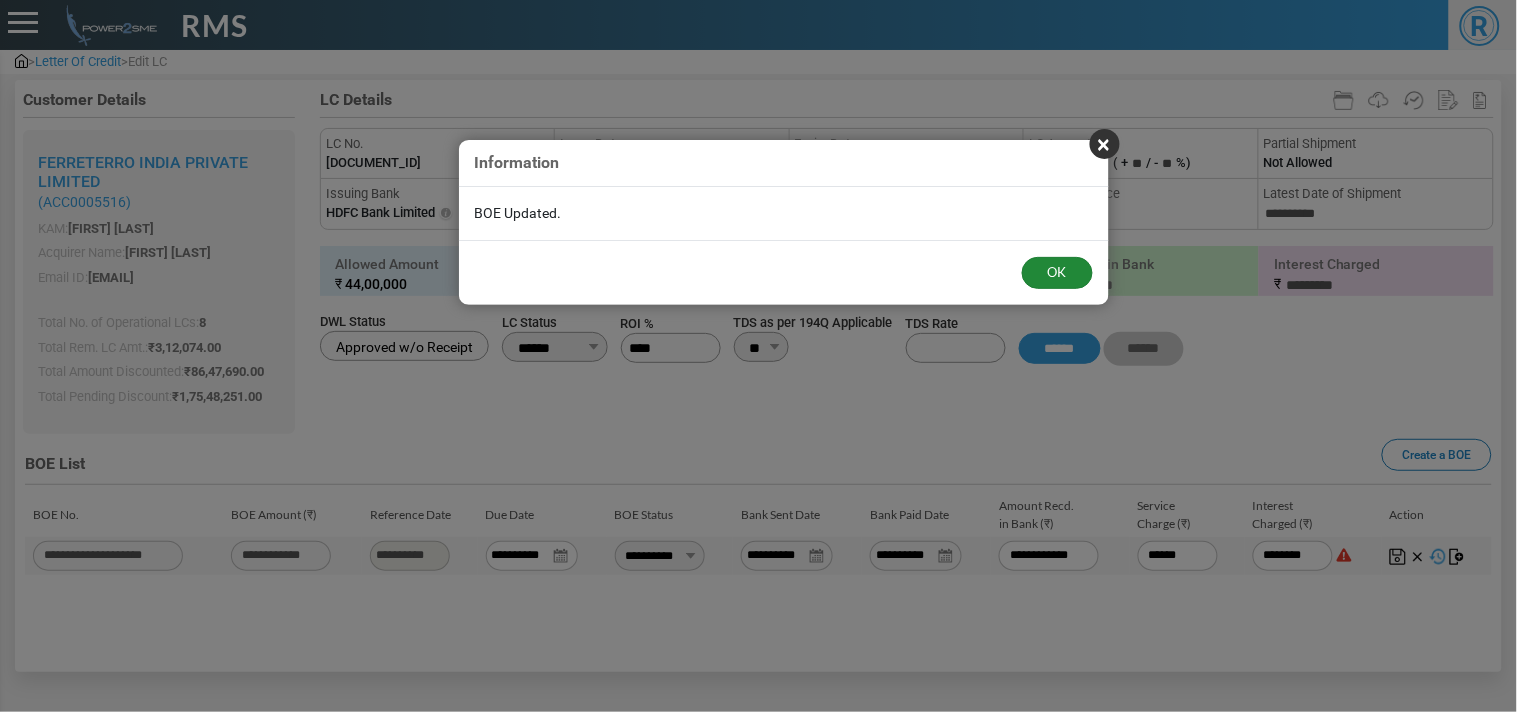 click on "OK" at bounding box center (1057, 273) 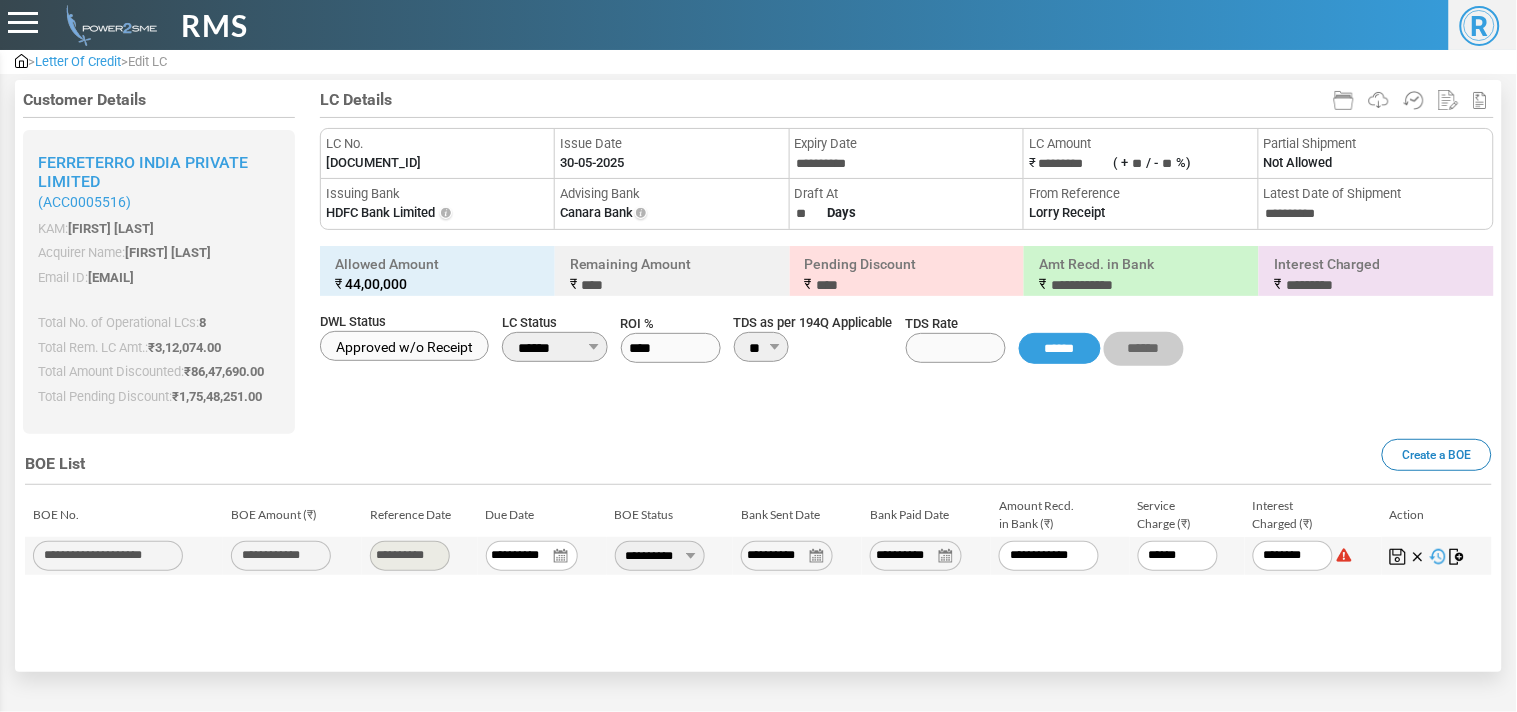click on "Letter
Of Credit" at bounding box center (78, 61) 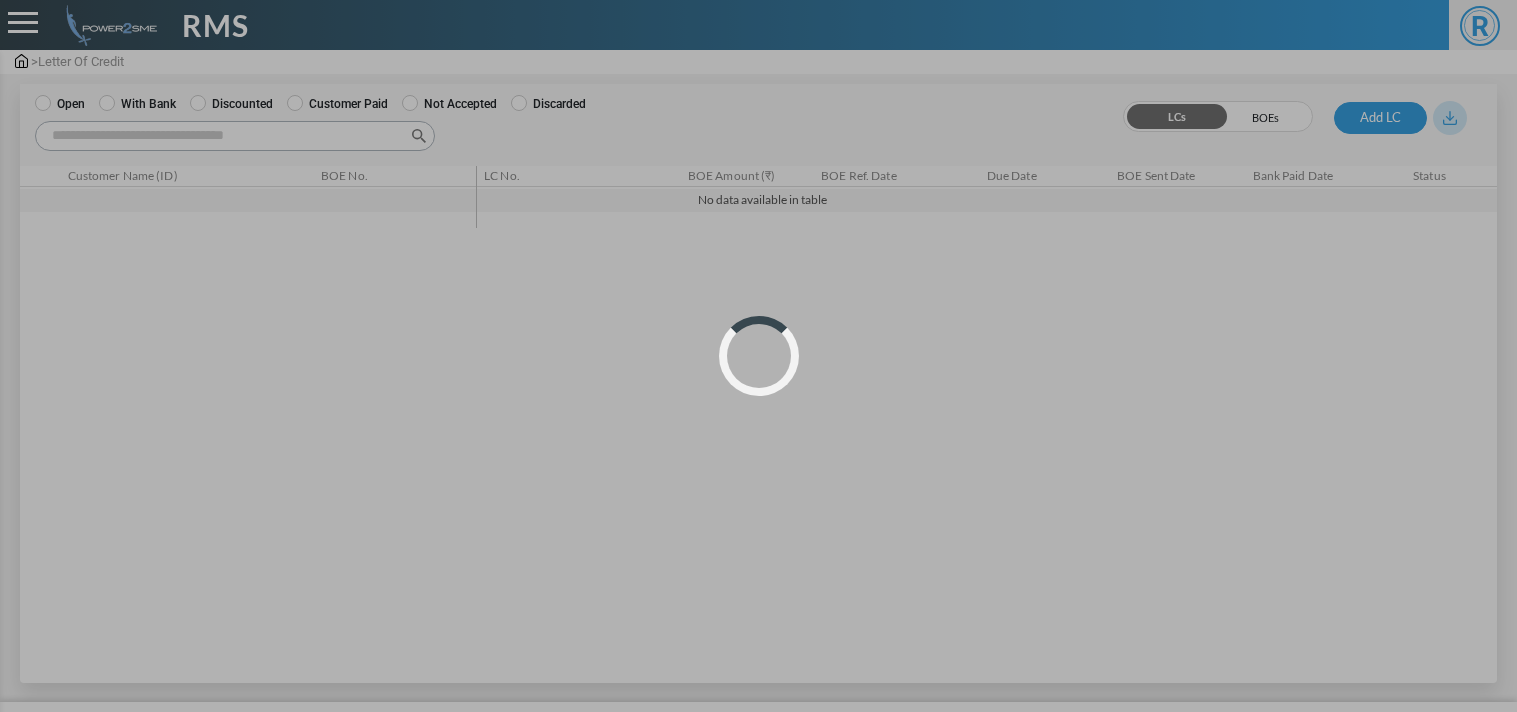 scroll, scrollTop: 0, scrollLeft: 0, axis: both 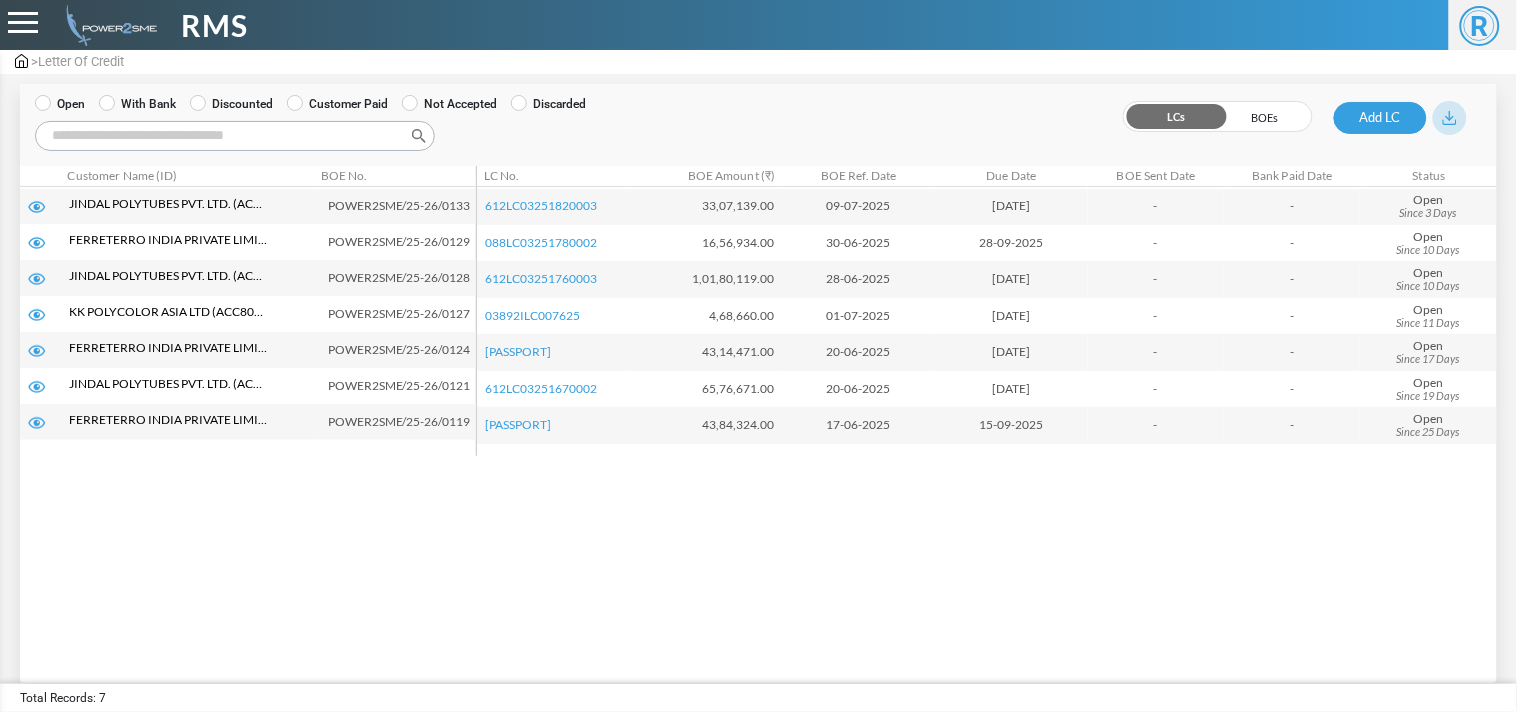 click on "With Bank" at bounding box center [137, 104] 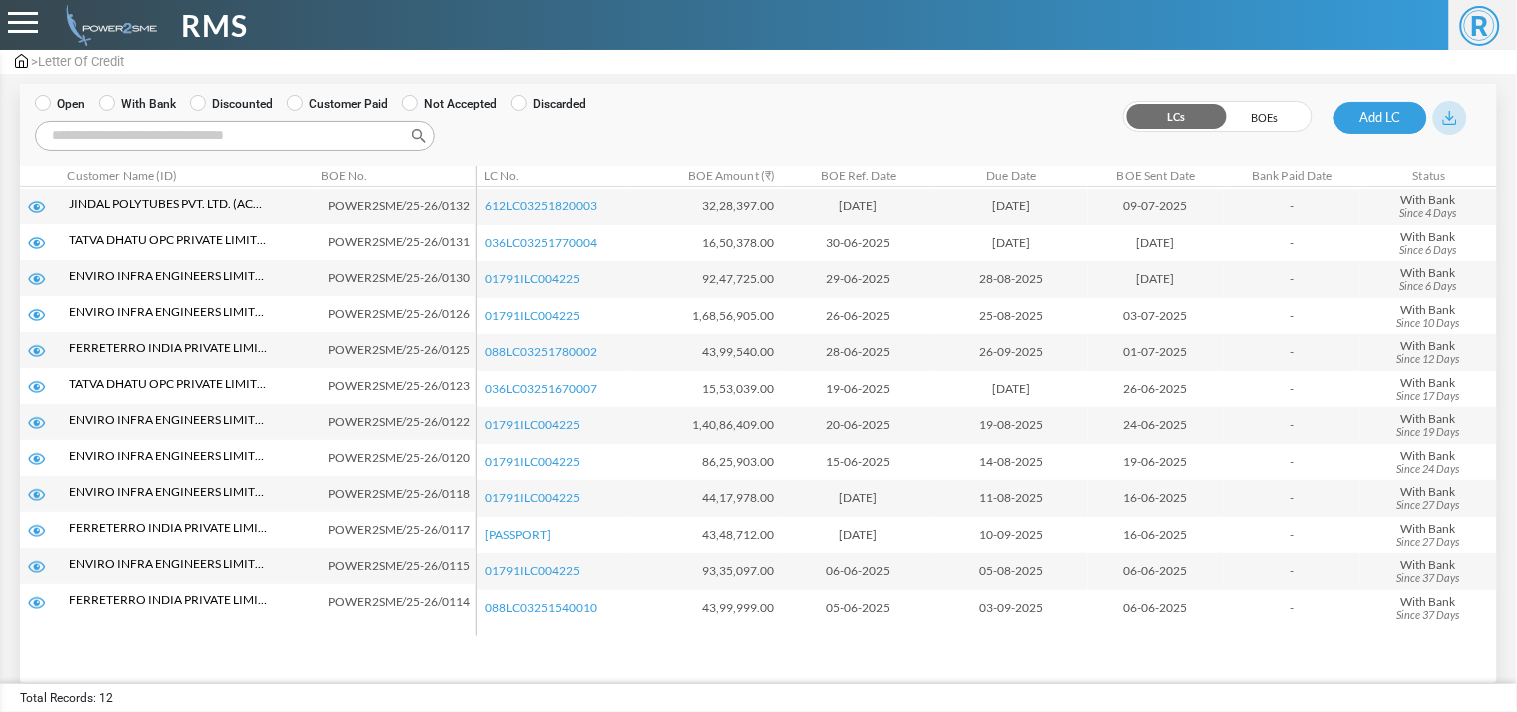 click on "Search:" at bounding box center (235, 136) 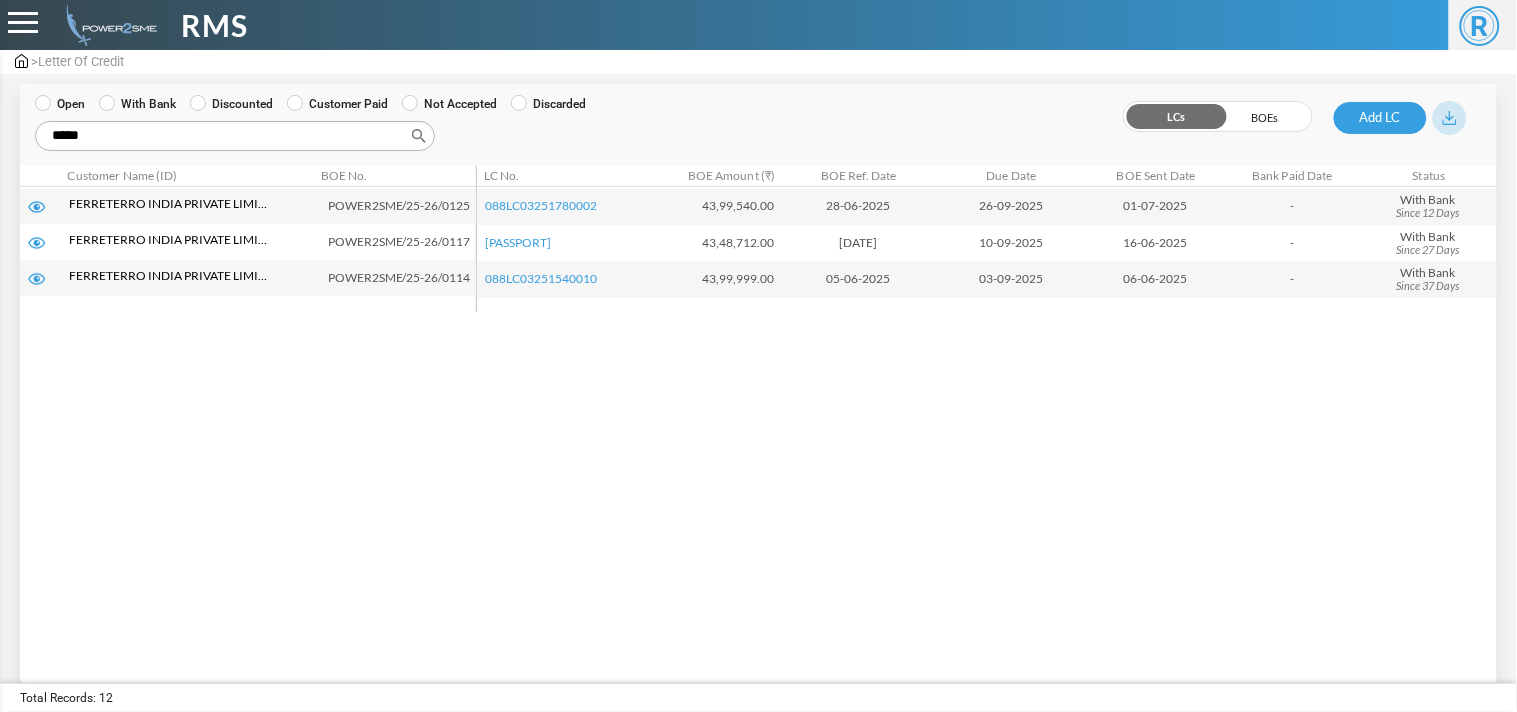 type on "*****" 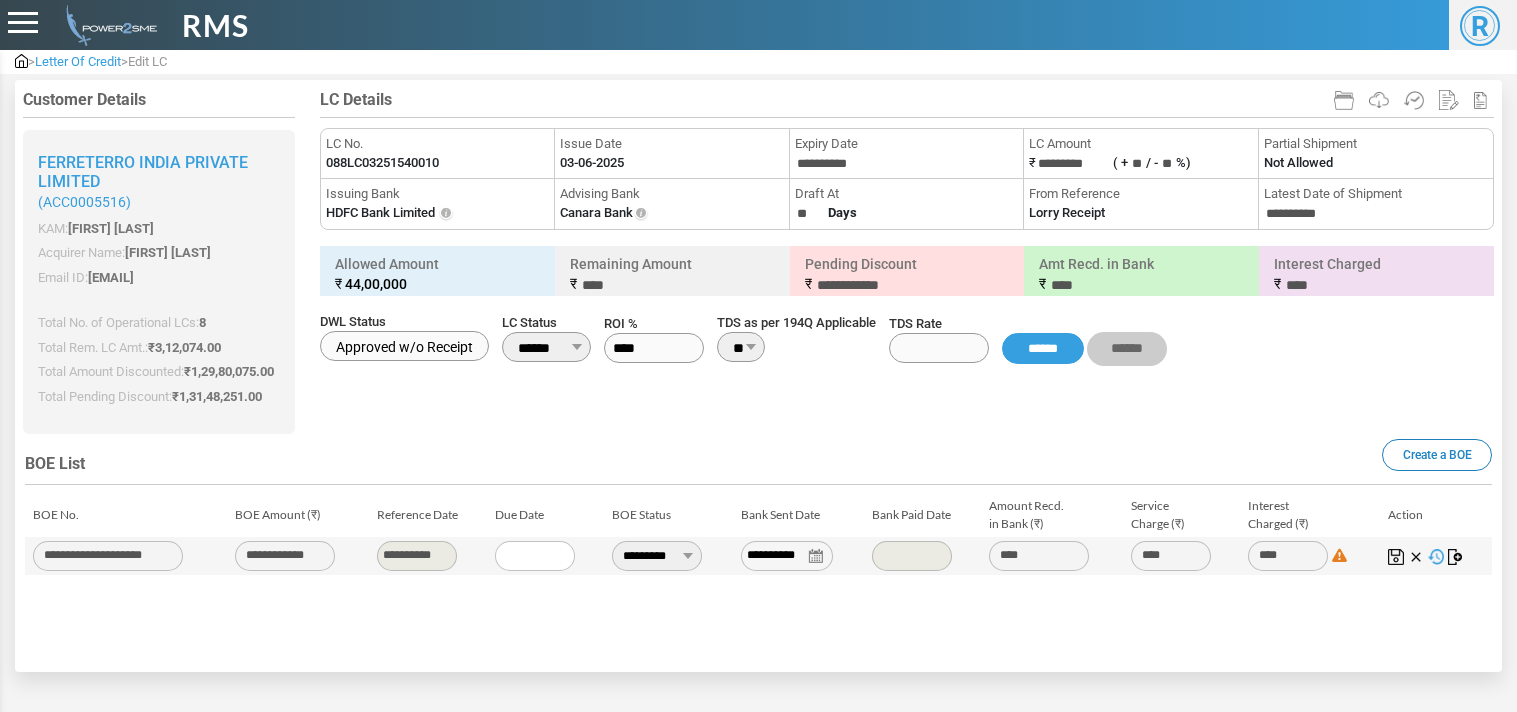 scroll, scrollTop: 0, scrollLeft: 0, axis: both 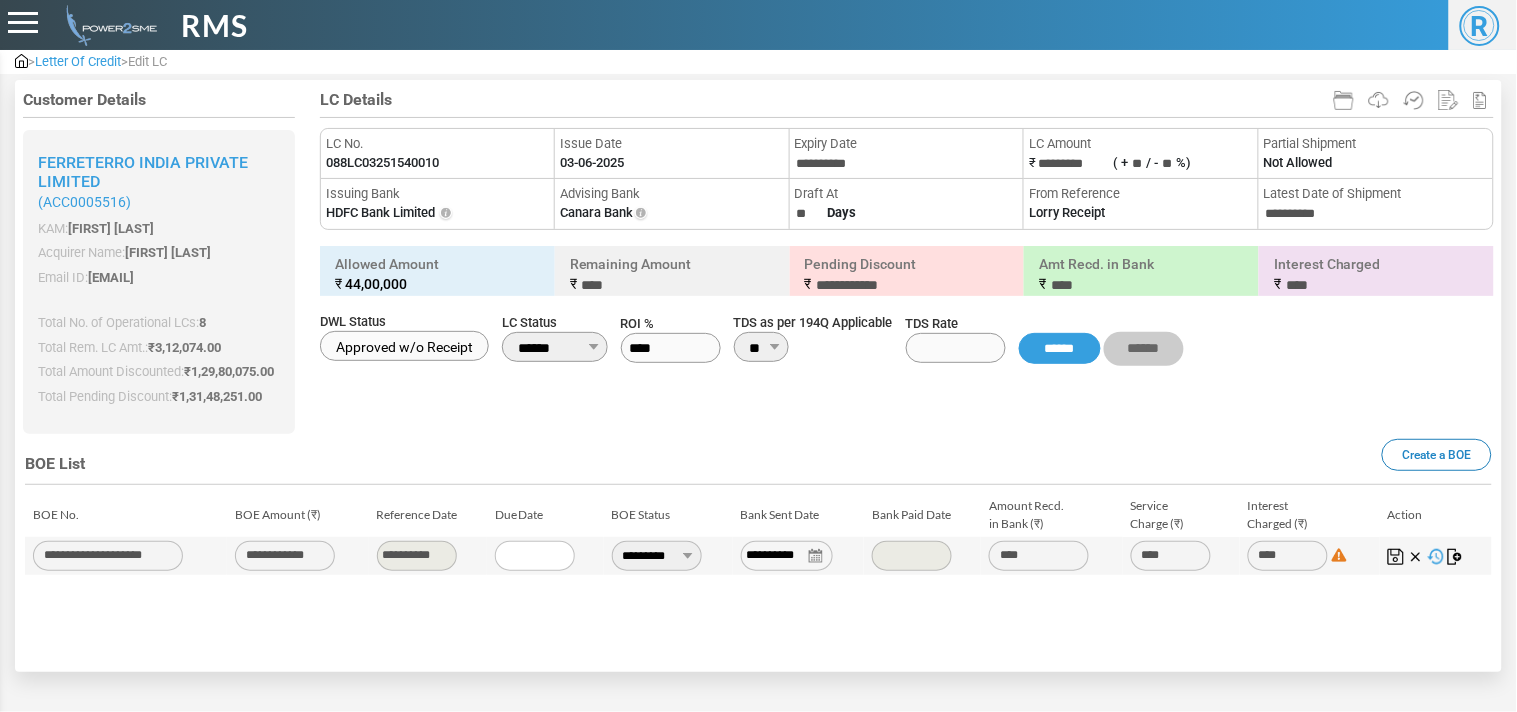 click on "088LC03251540010" at bounding box center (382, 163) 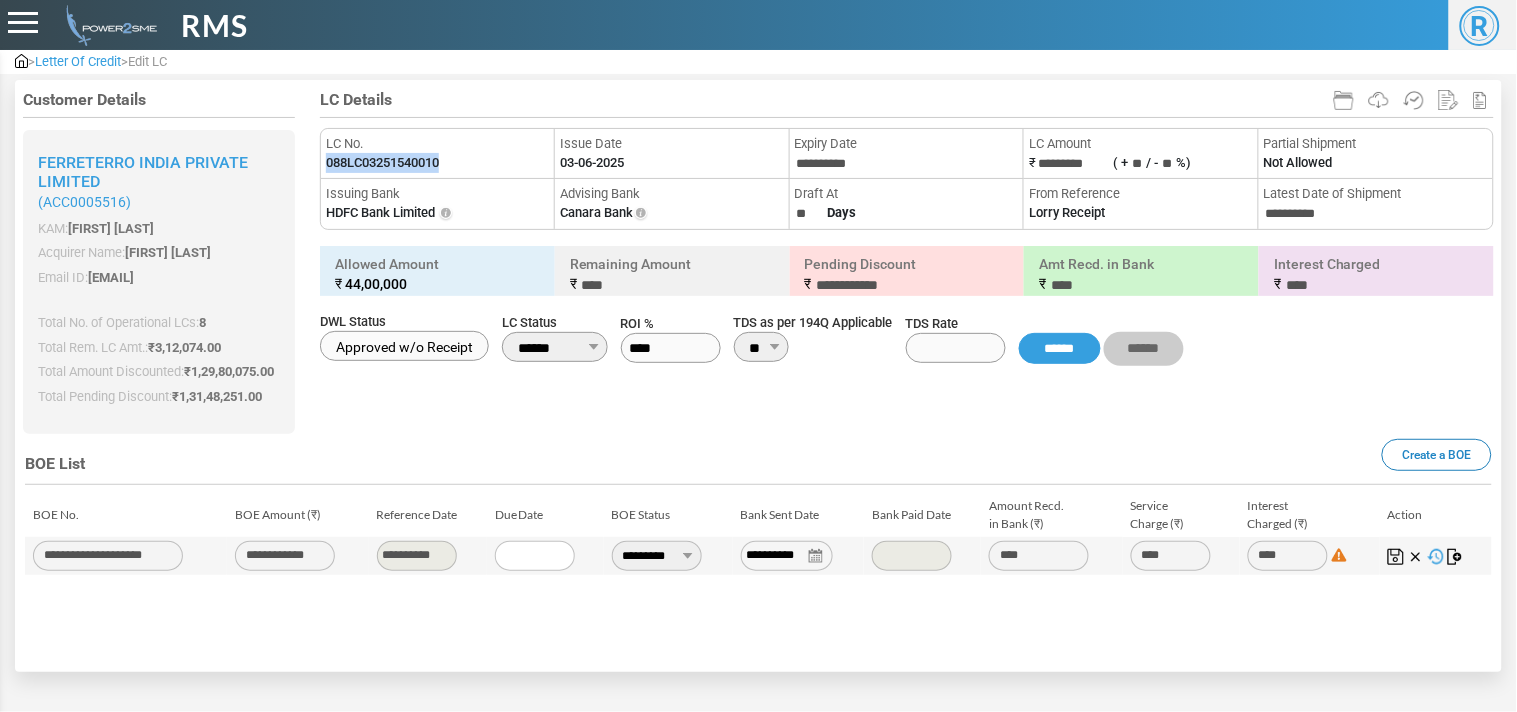 drag, startPoint x: 0, startPoint y: 0, endPoint x: 398, endPoint y: 154, distance: 426.7552 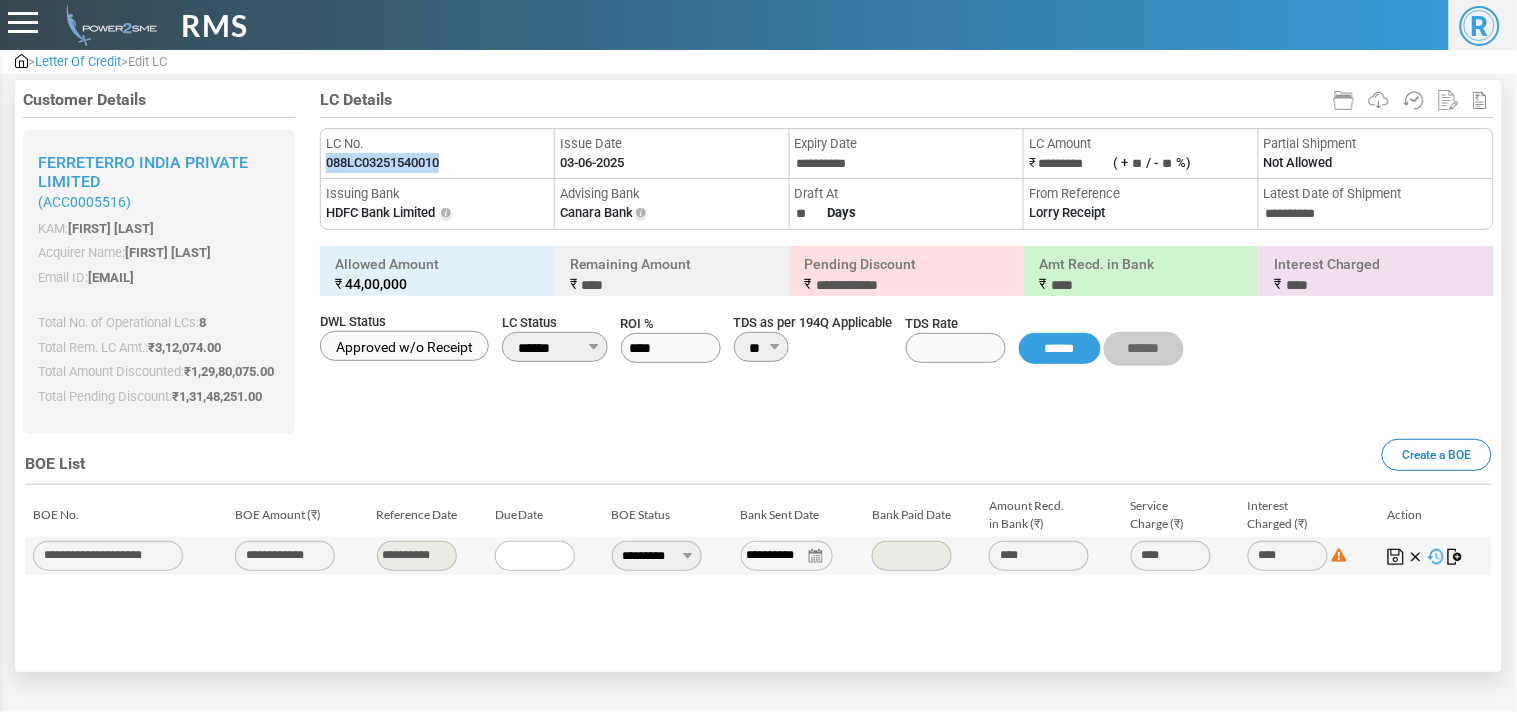 click on "088LC03251540010" at bounding box center (382, 163) 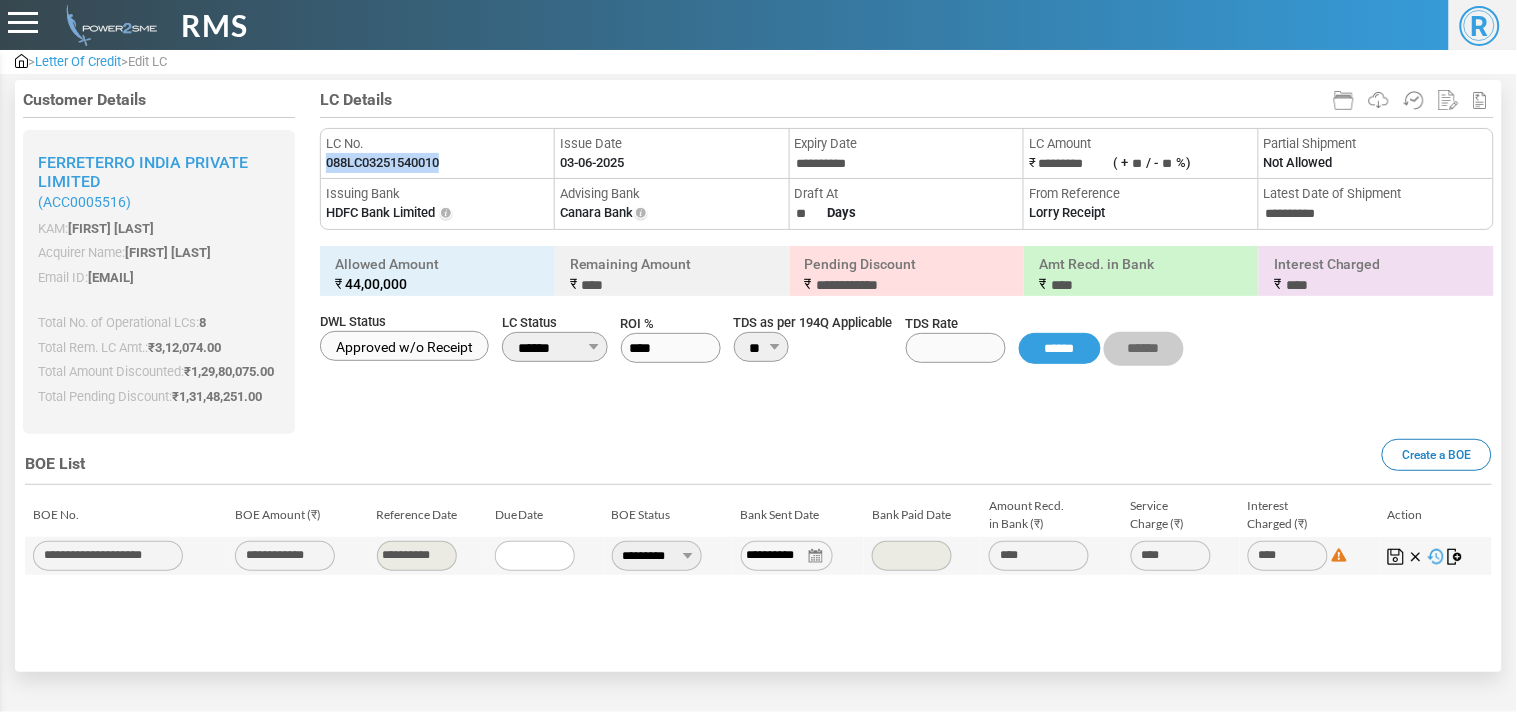 type on "**********" 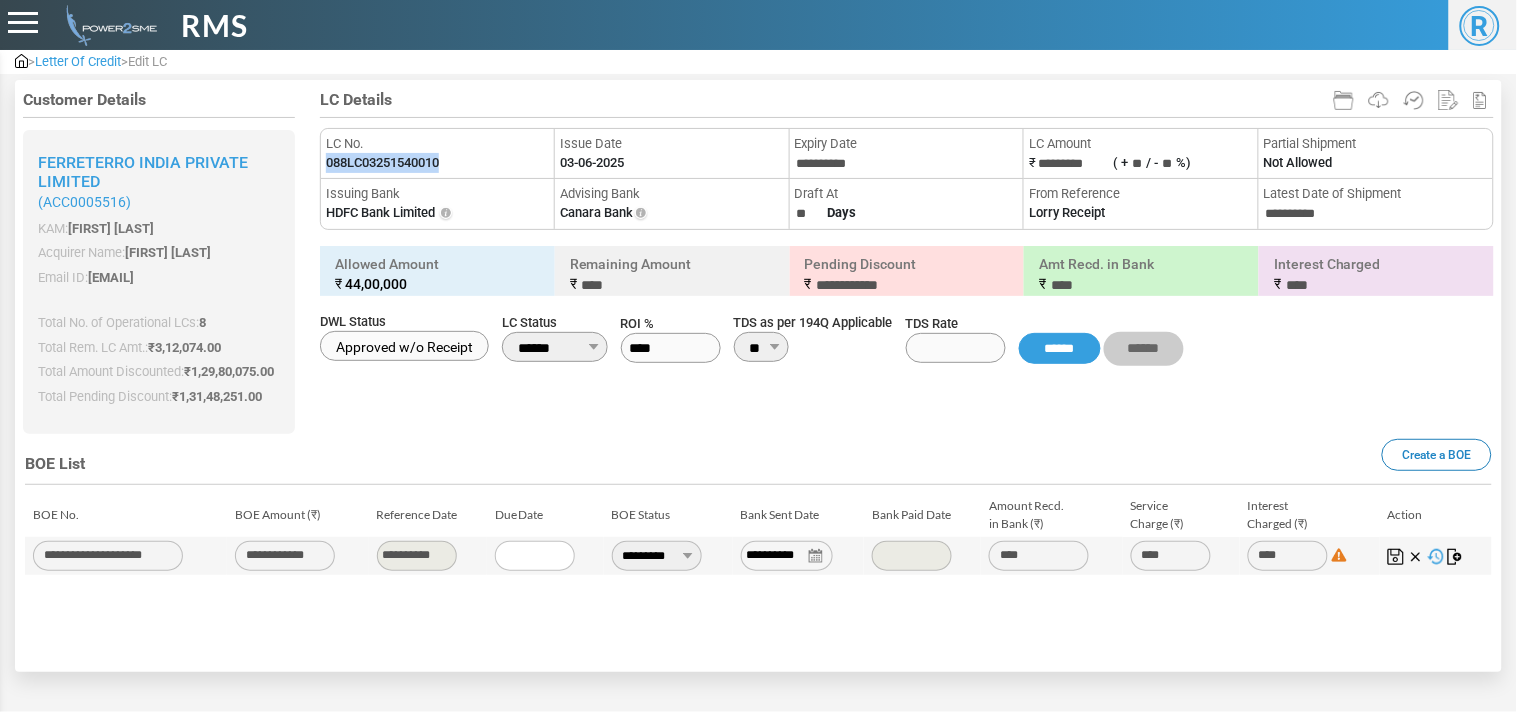 type on "******" 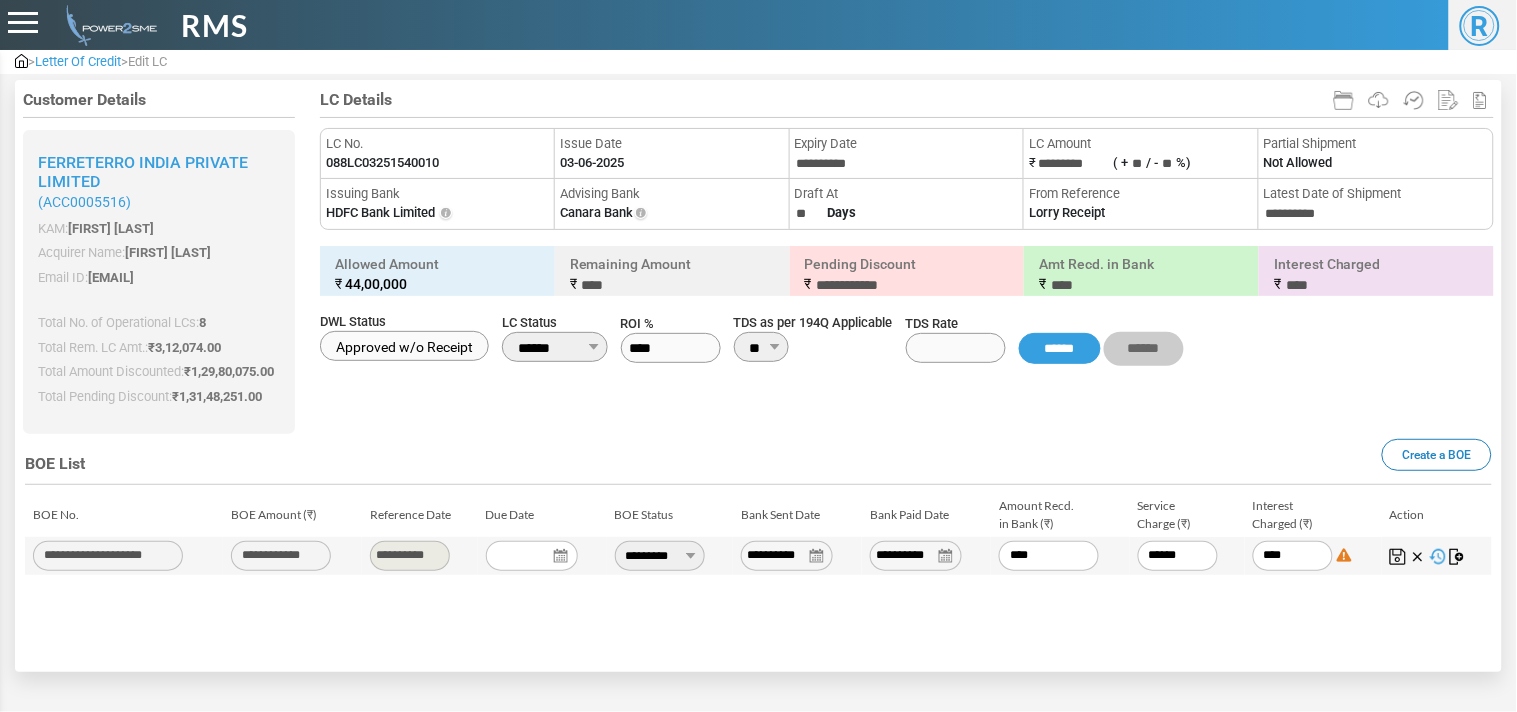 click on "**********" at bounding box center [916, 556] 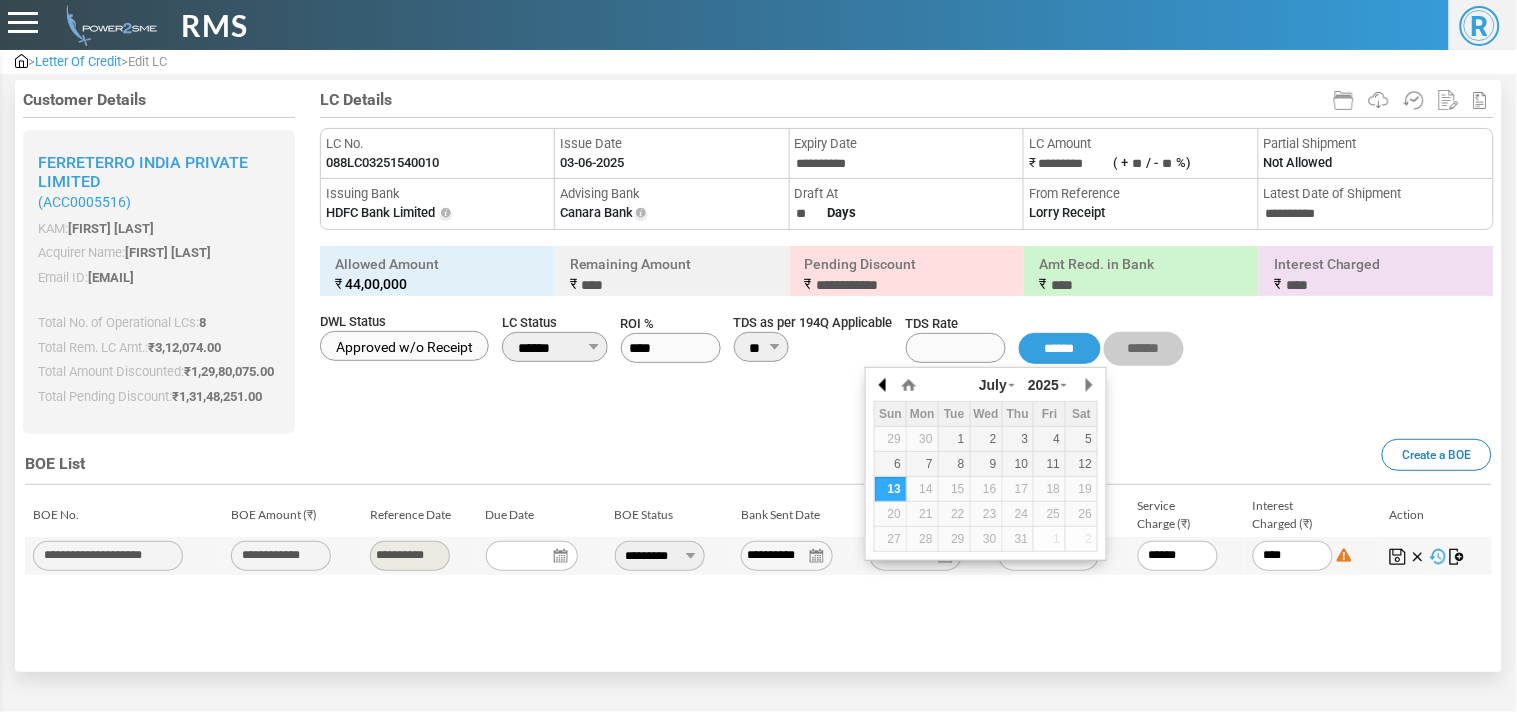 click at bounding box center [884, 385] 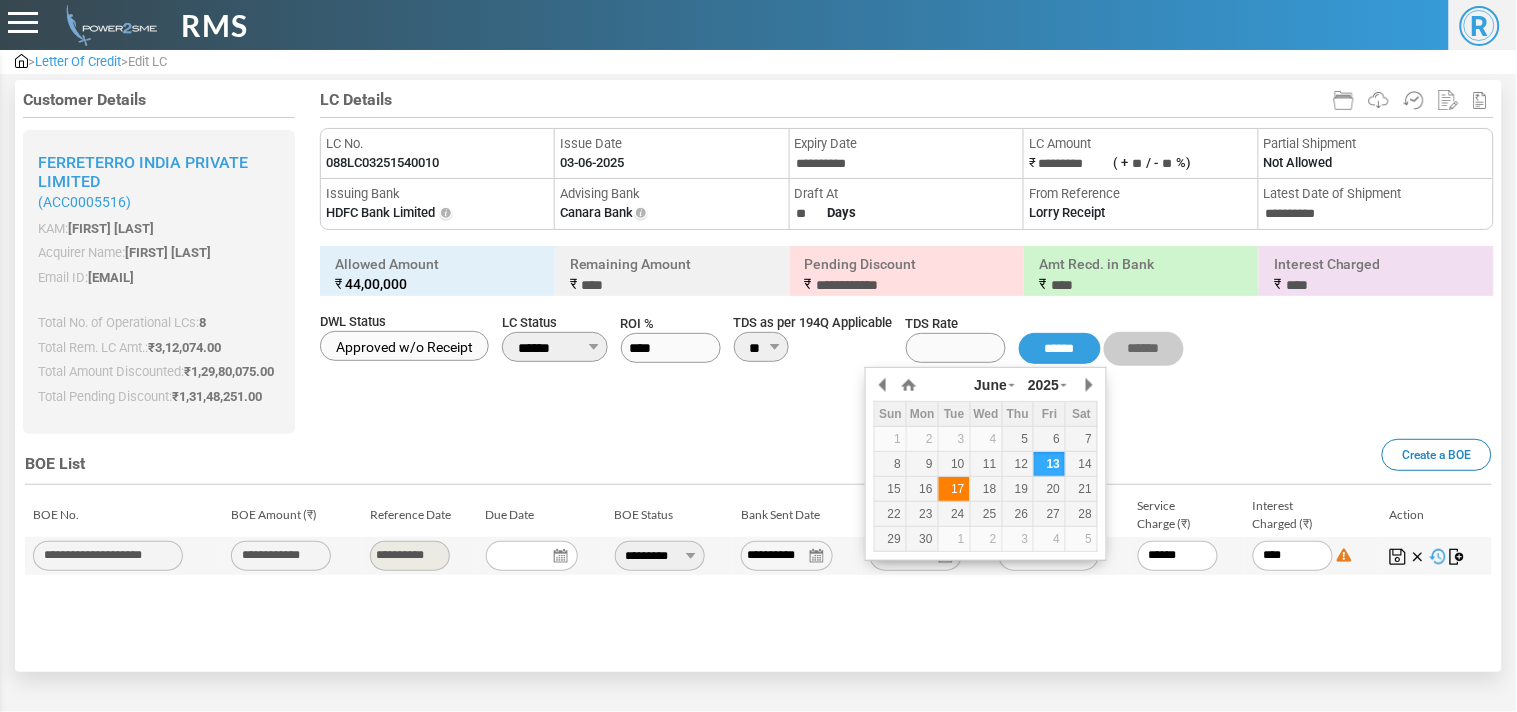 click on "17" at bounding box center [954, 489] 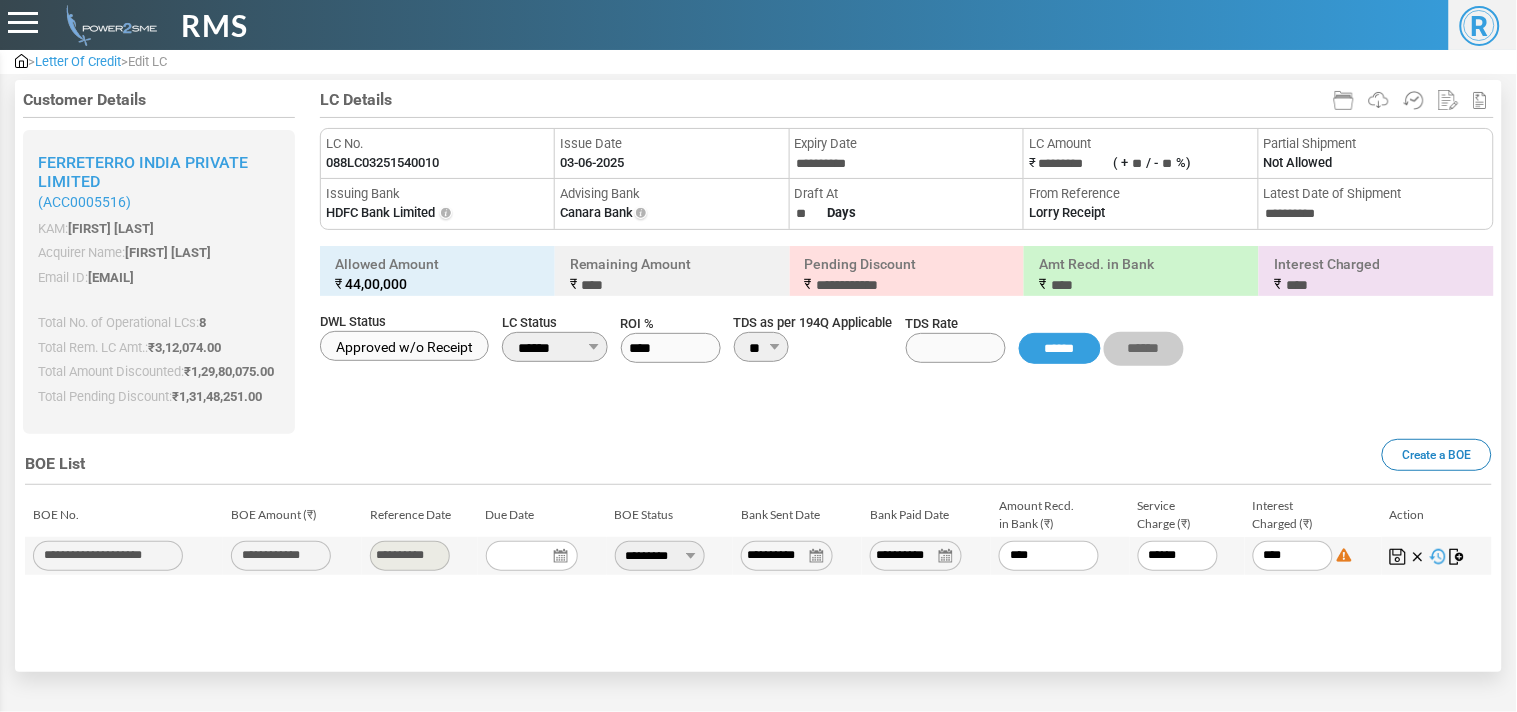 drag, startPoint x: 1064, startPoint y: 564, endPoint x: 903, endPoint y: 547, distance: 161.89503 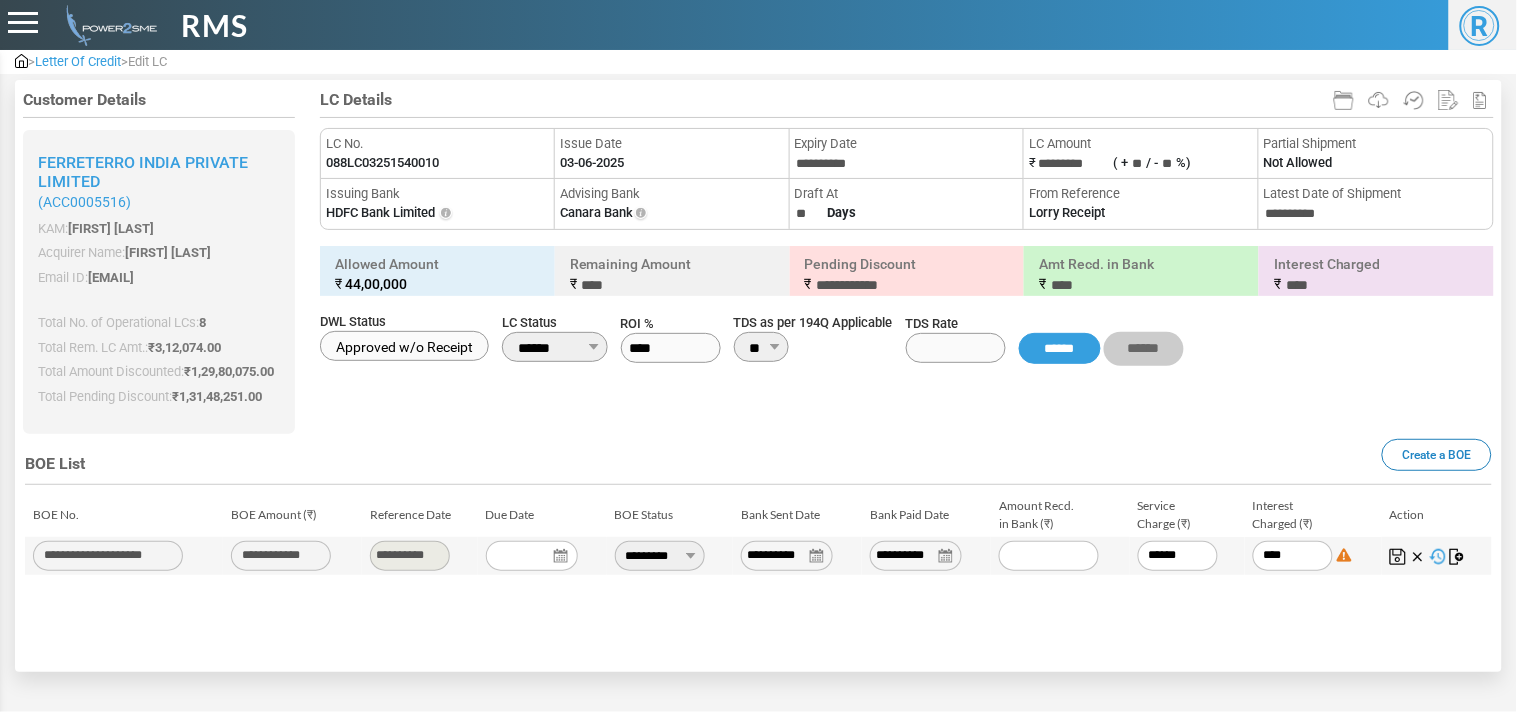 paste on "*******" 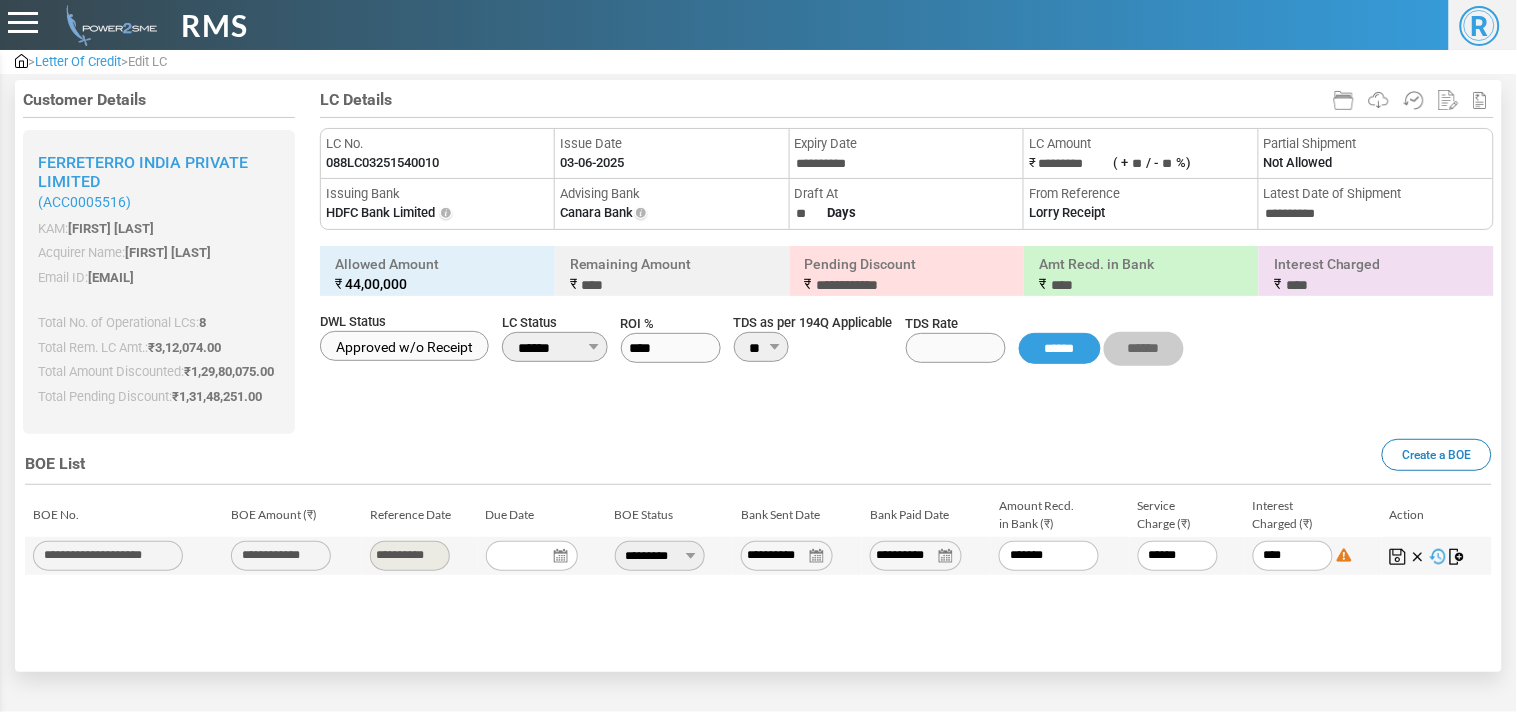 type on "******" 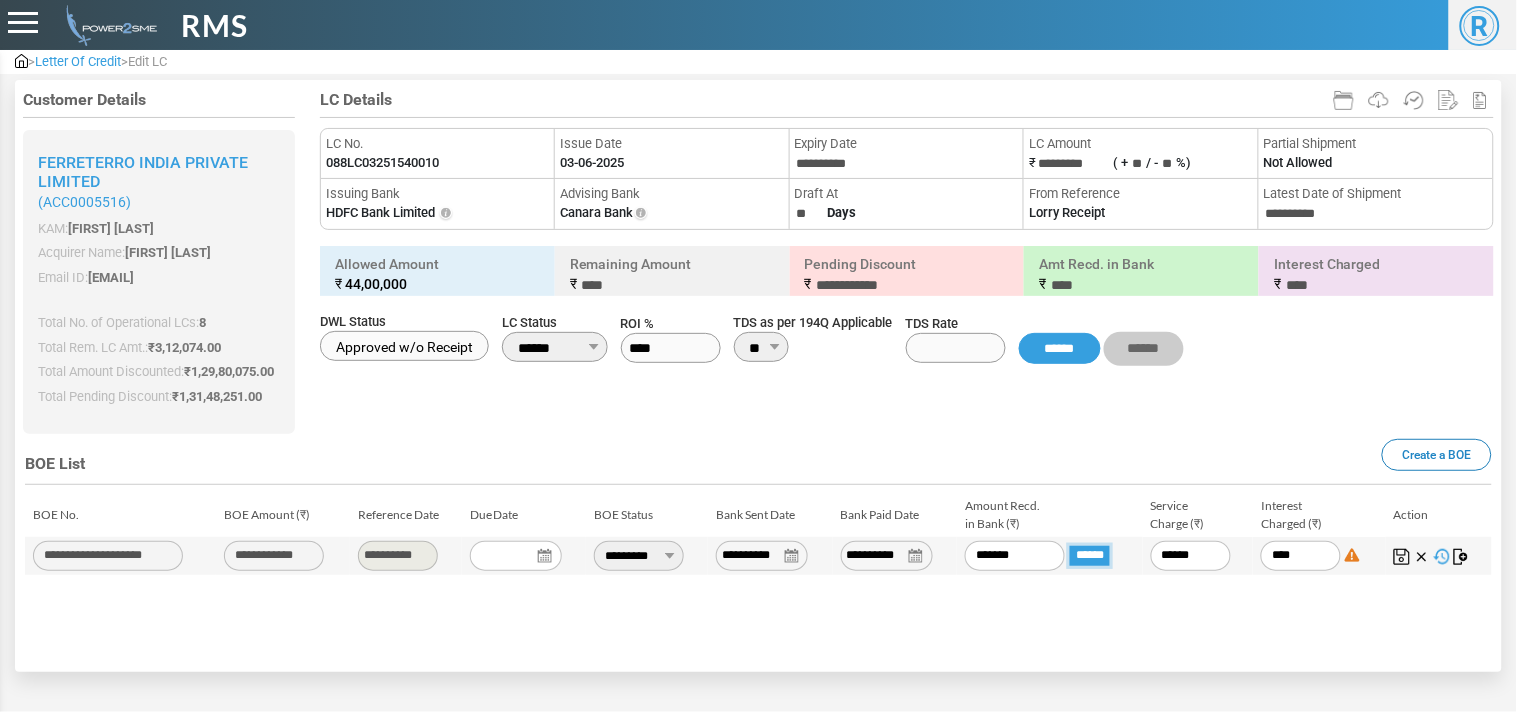 type on "**********" 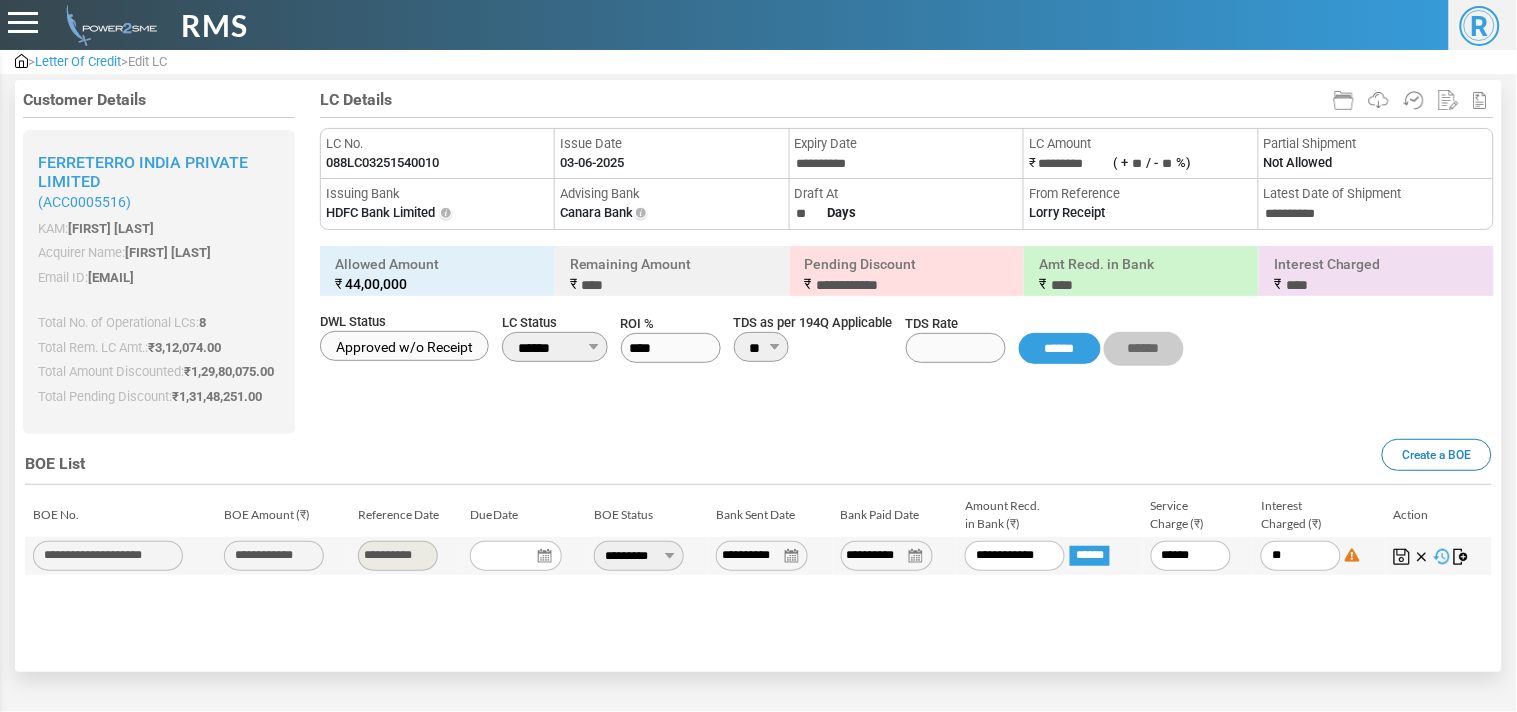type on "*" 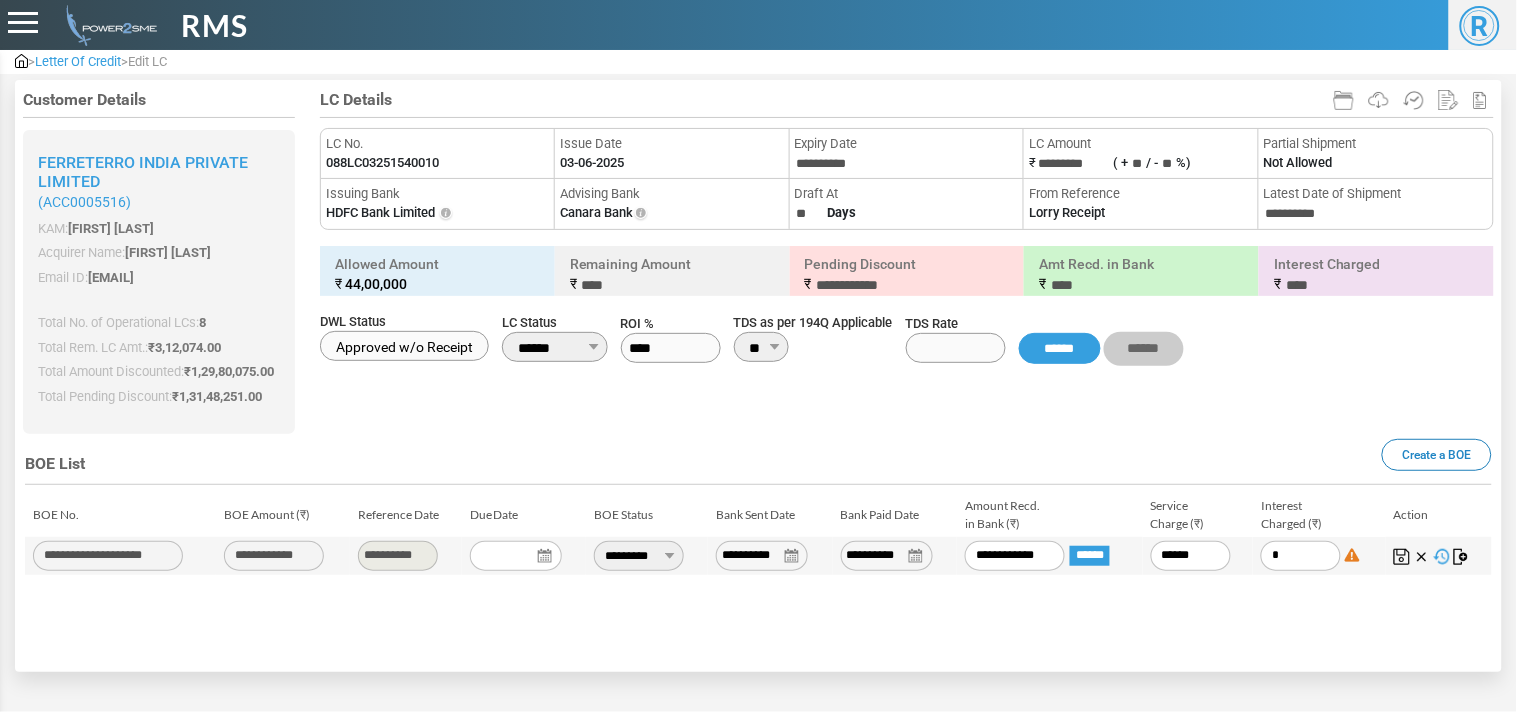 type on "*" 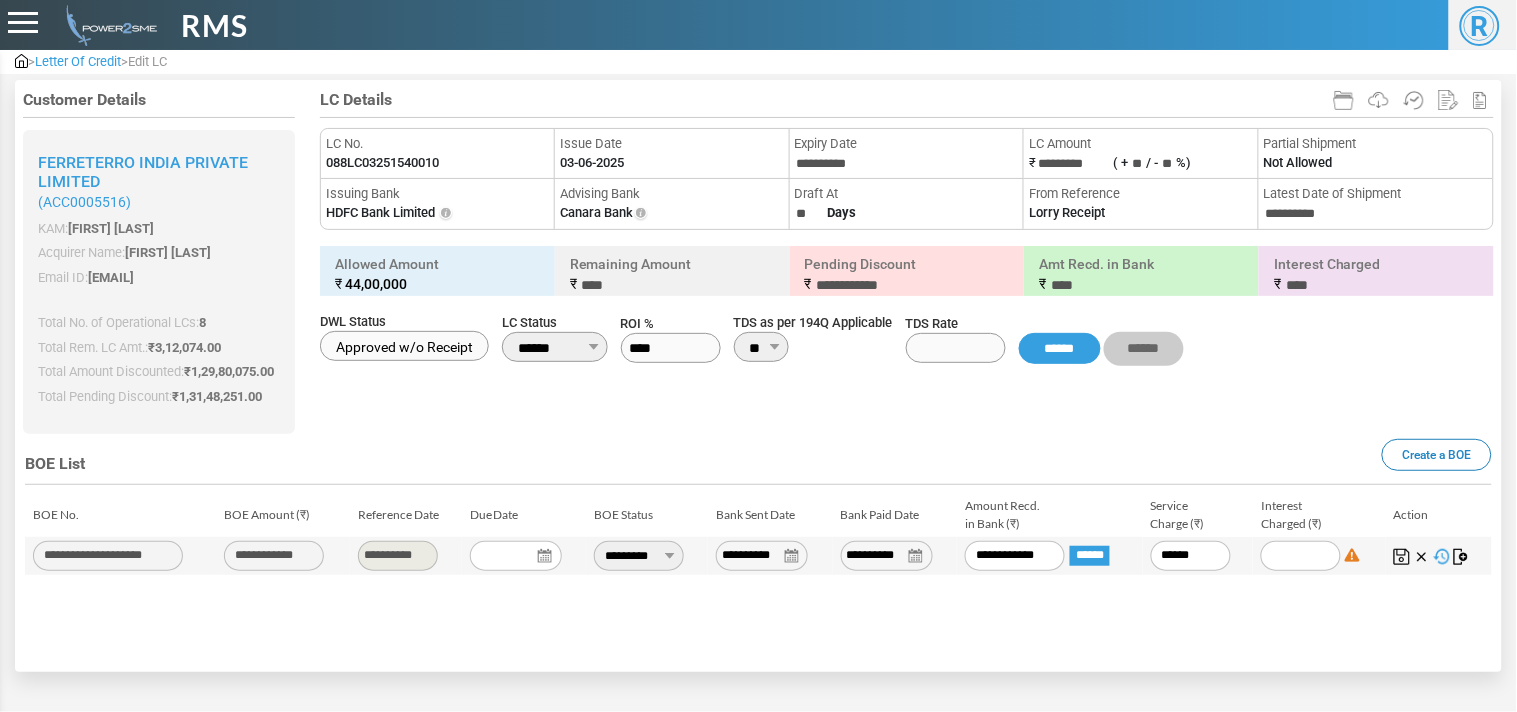 type 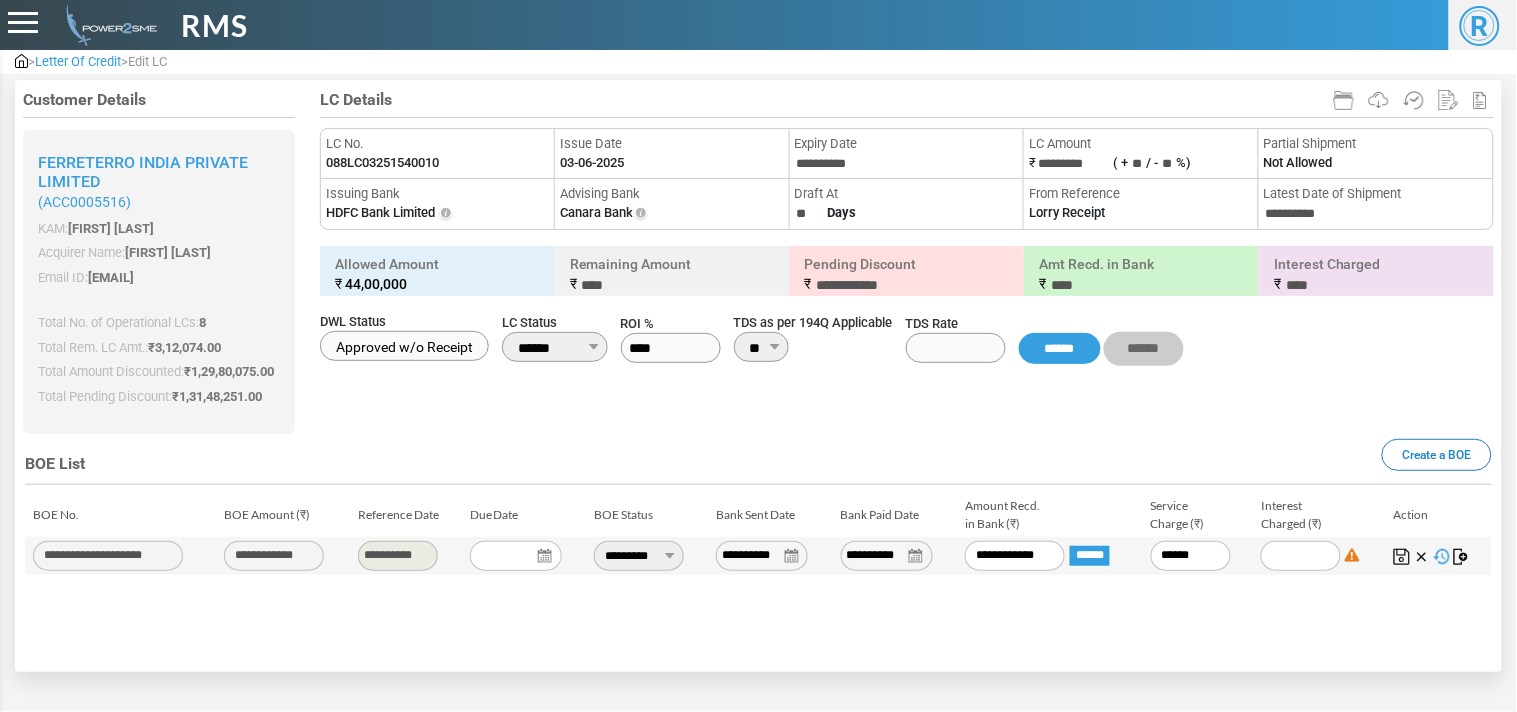 type on "*" 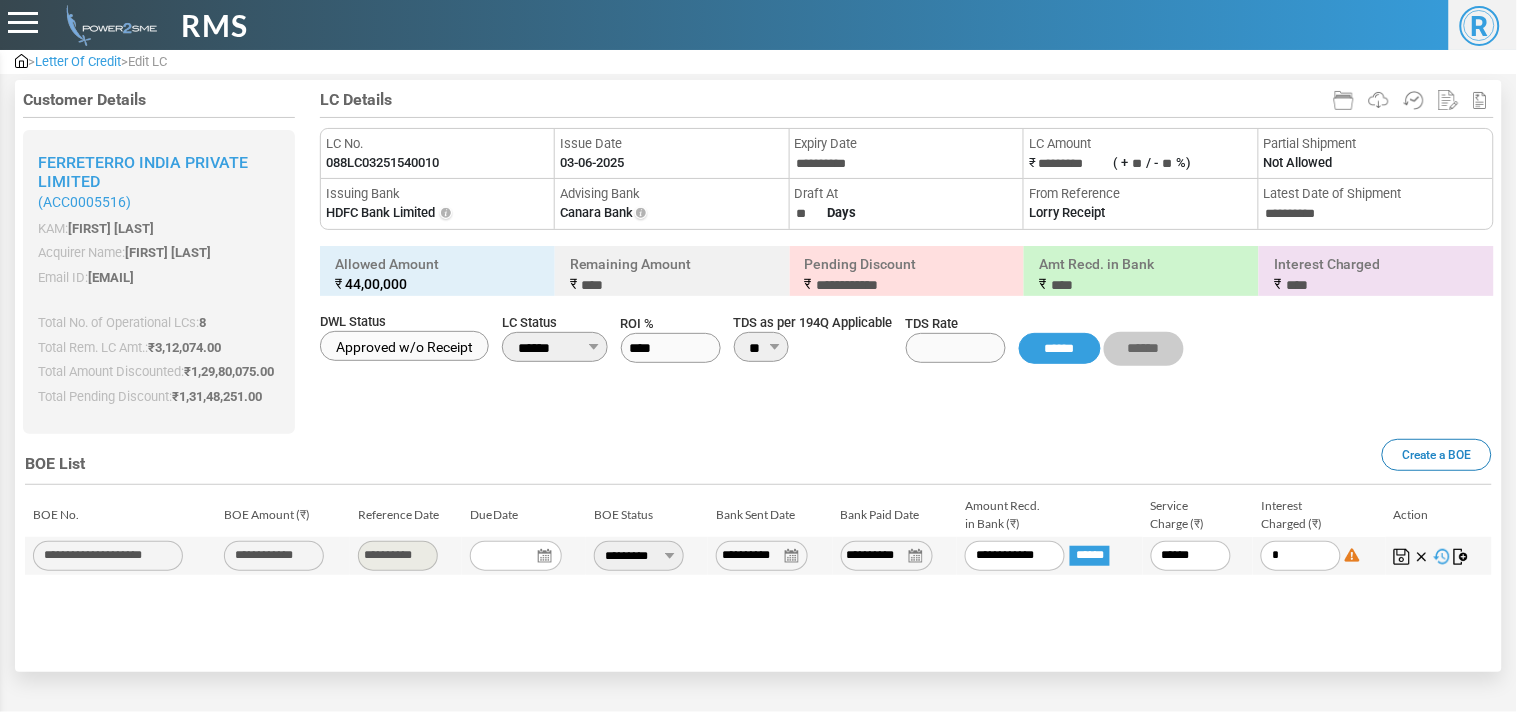 type on "**" 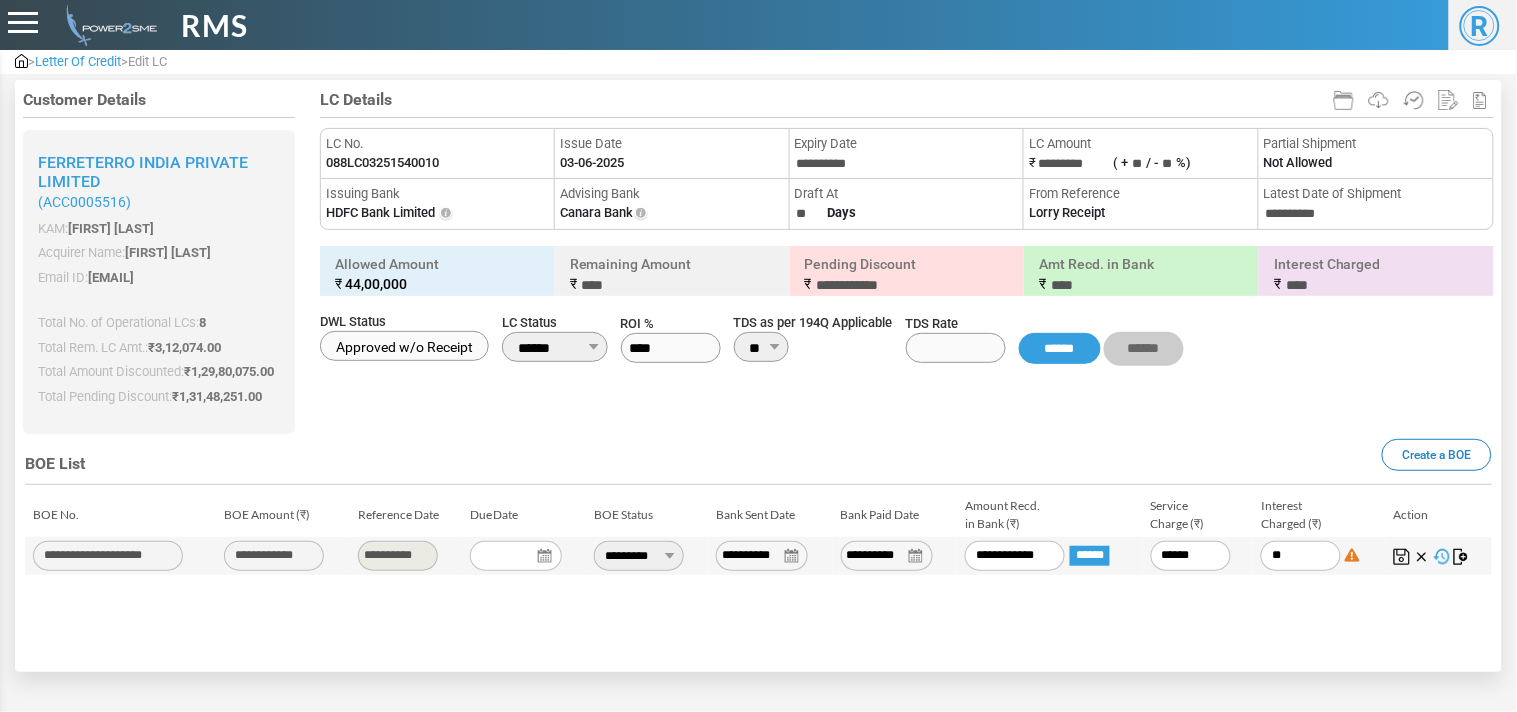 type on "*****" 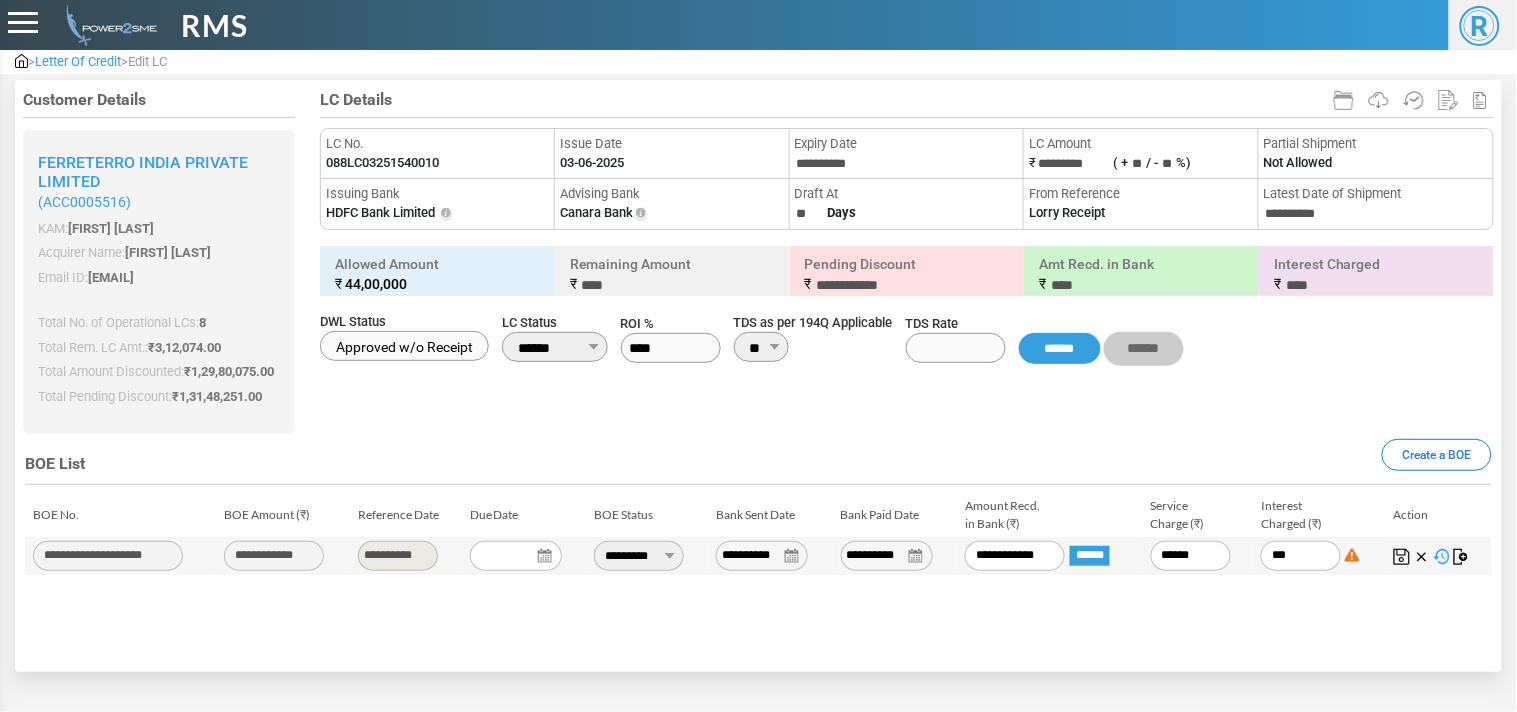 type on "*****" 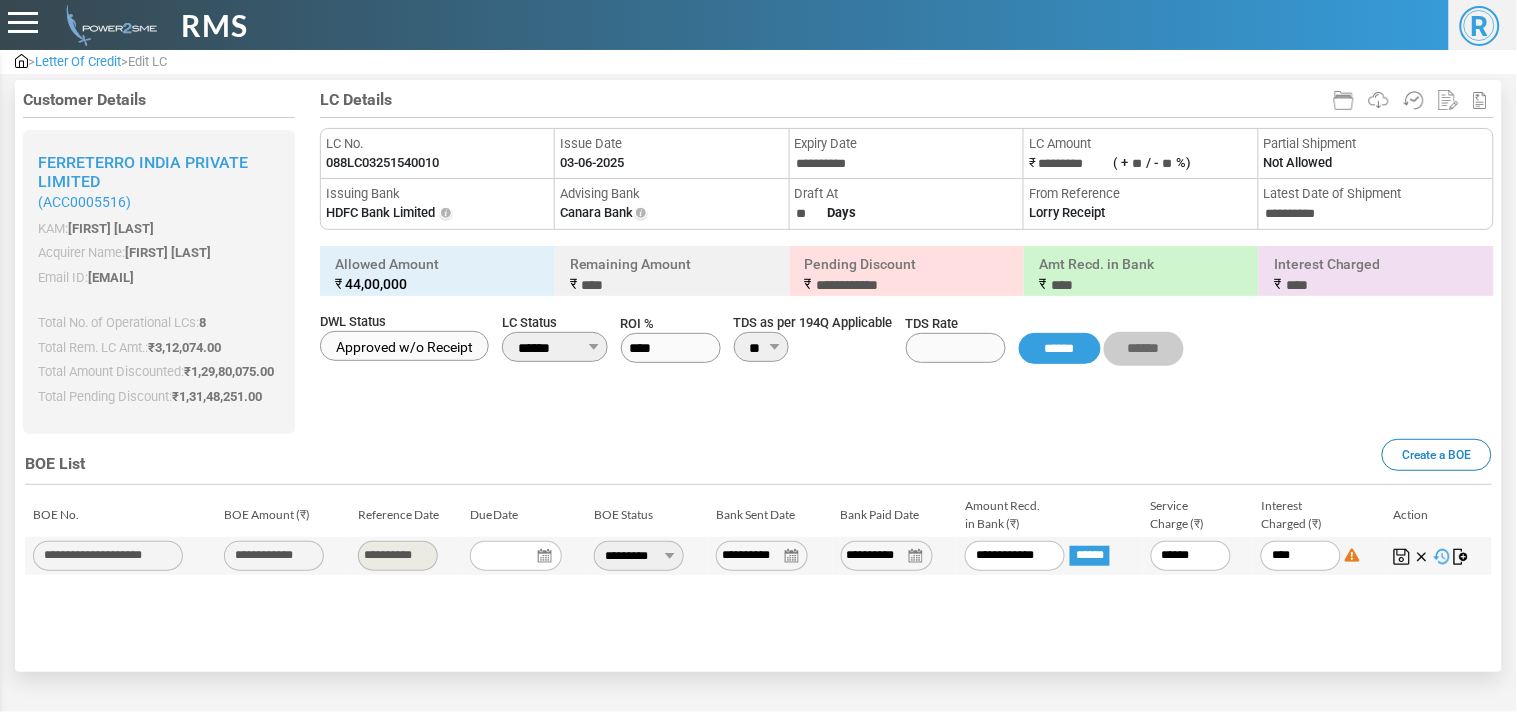 type on "*****" 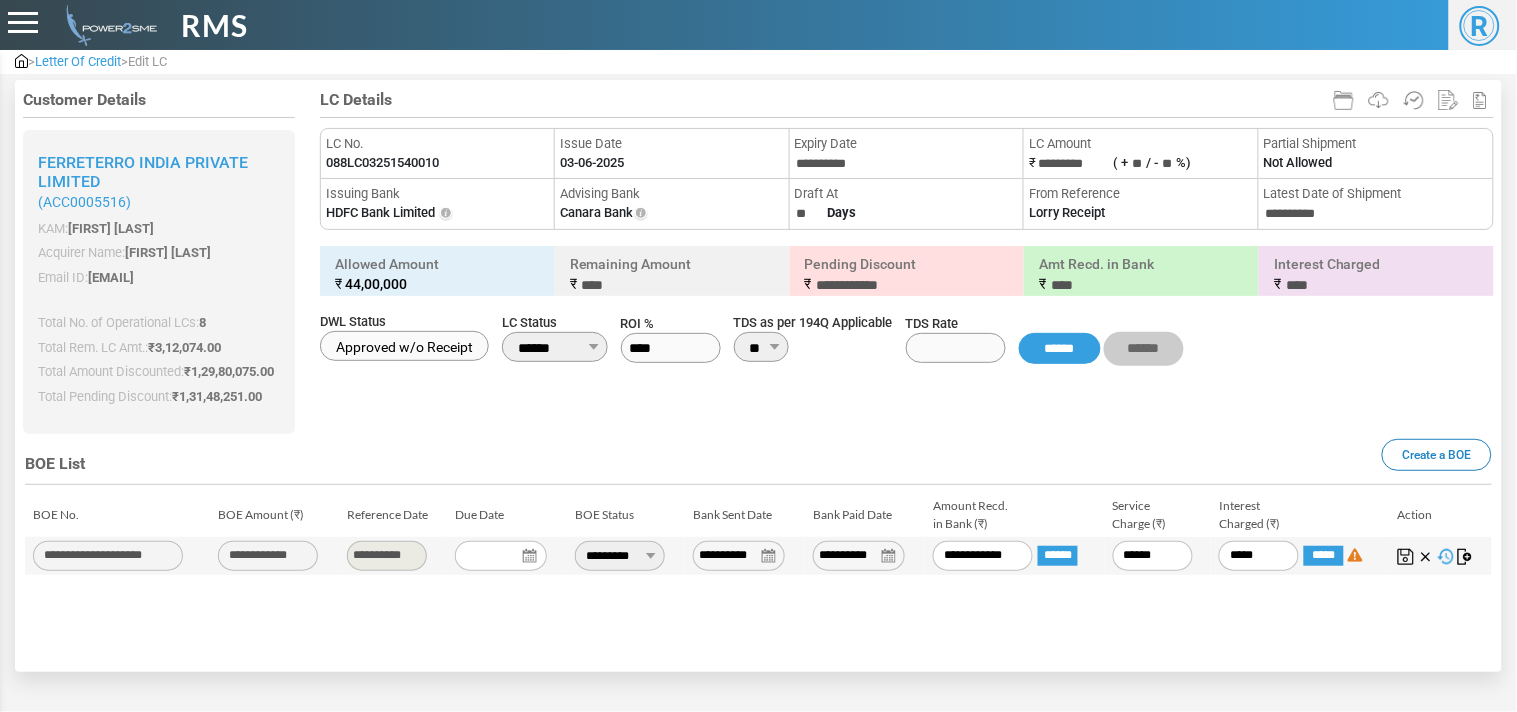 type on "******" 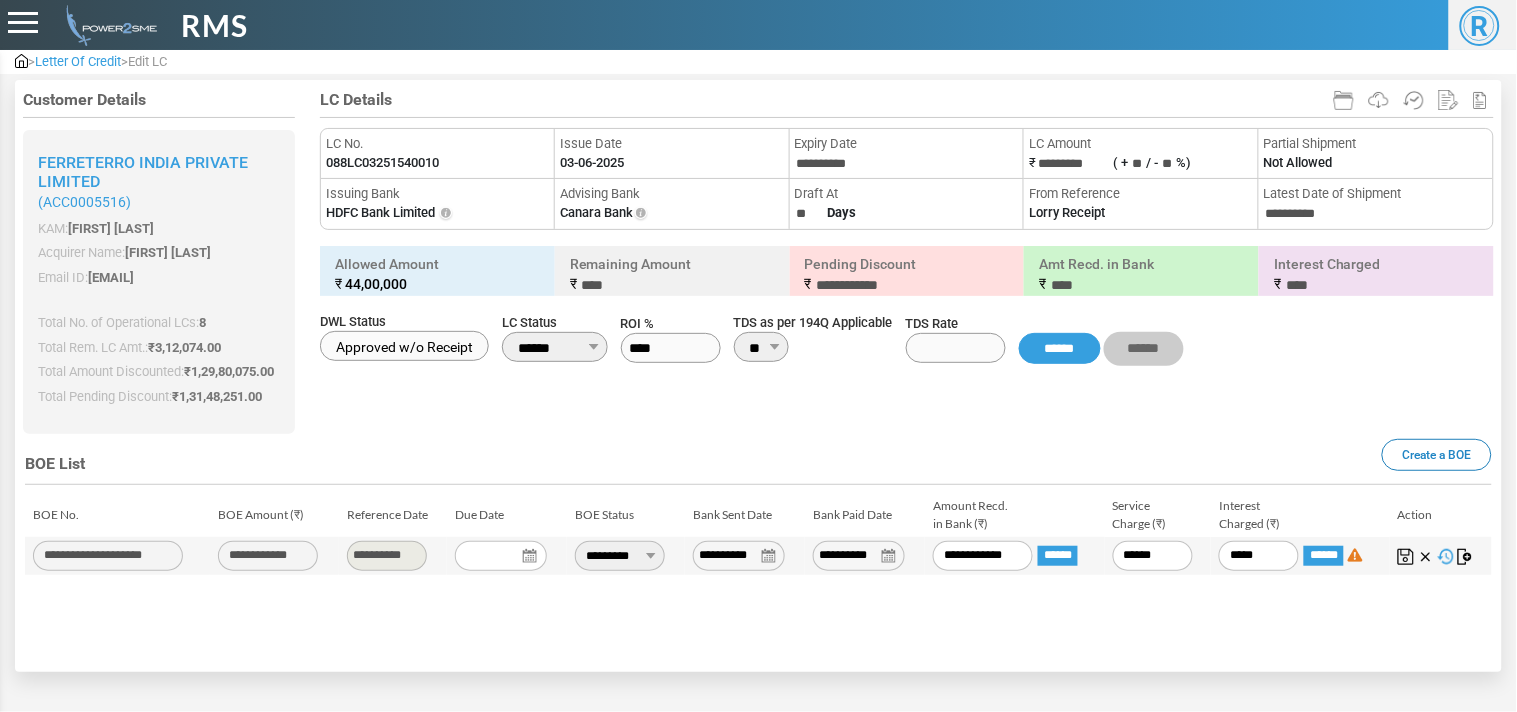 type on "*********" 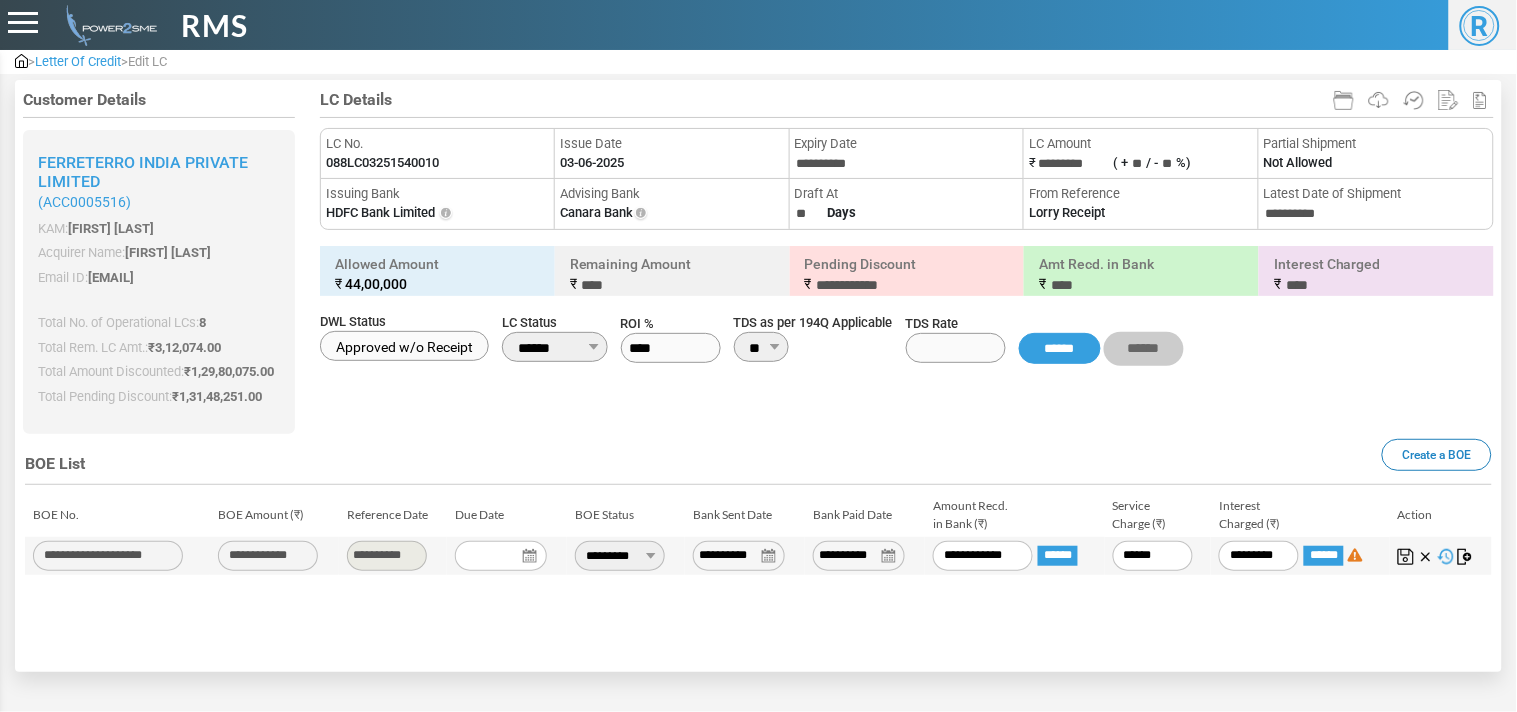 click at bounding box center (1406, 557) 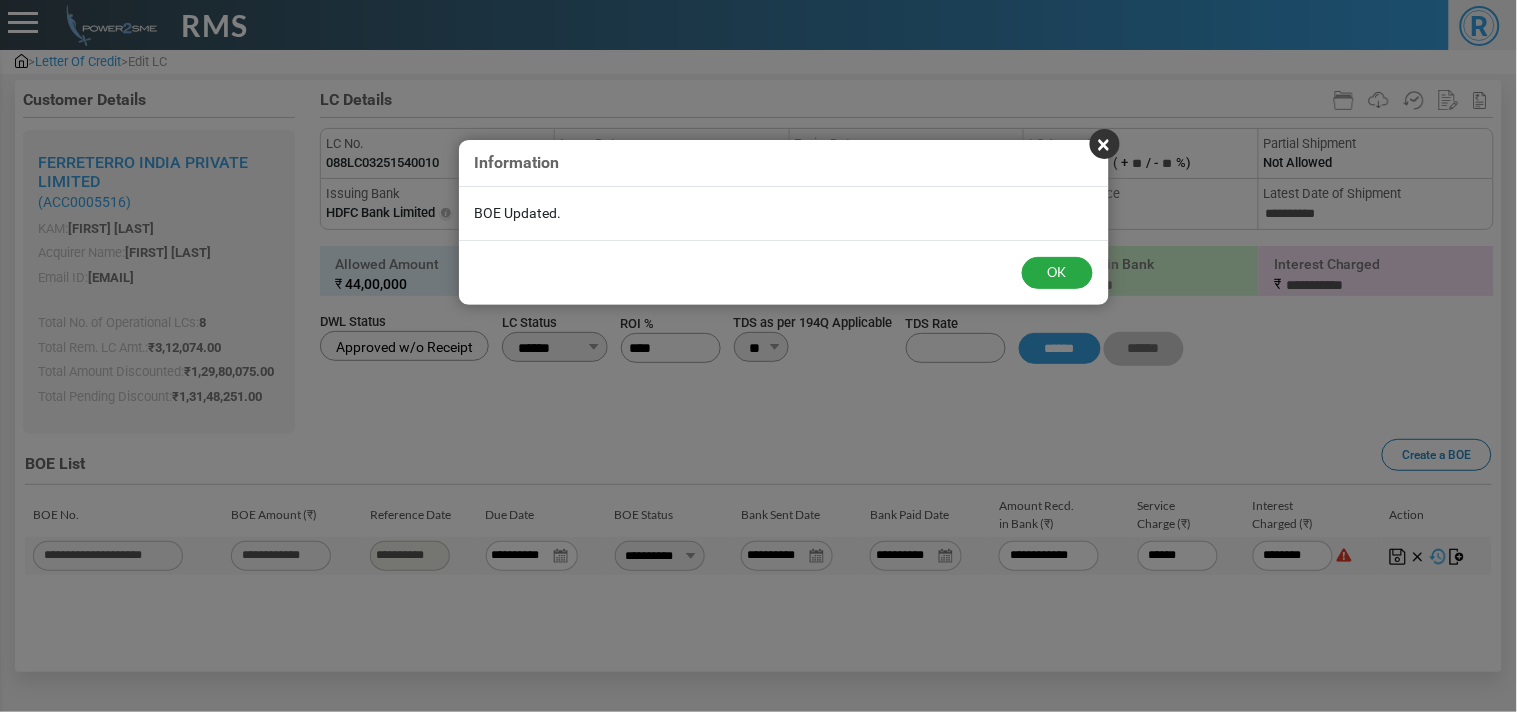 type on "*********" 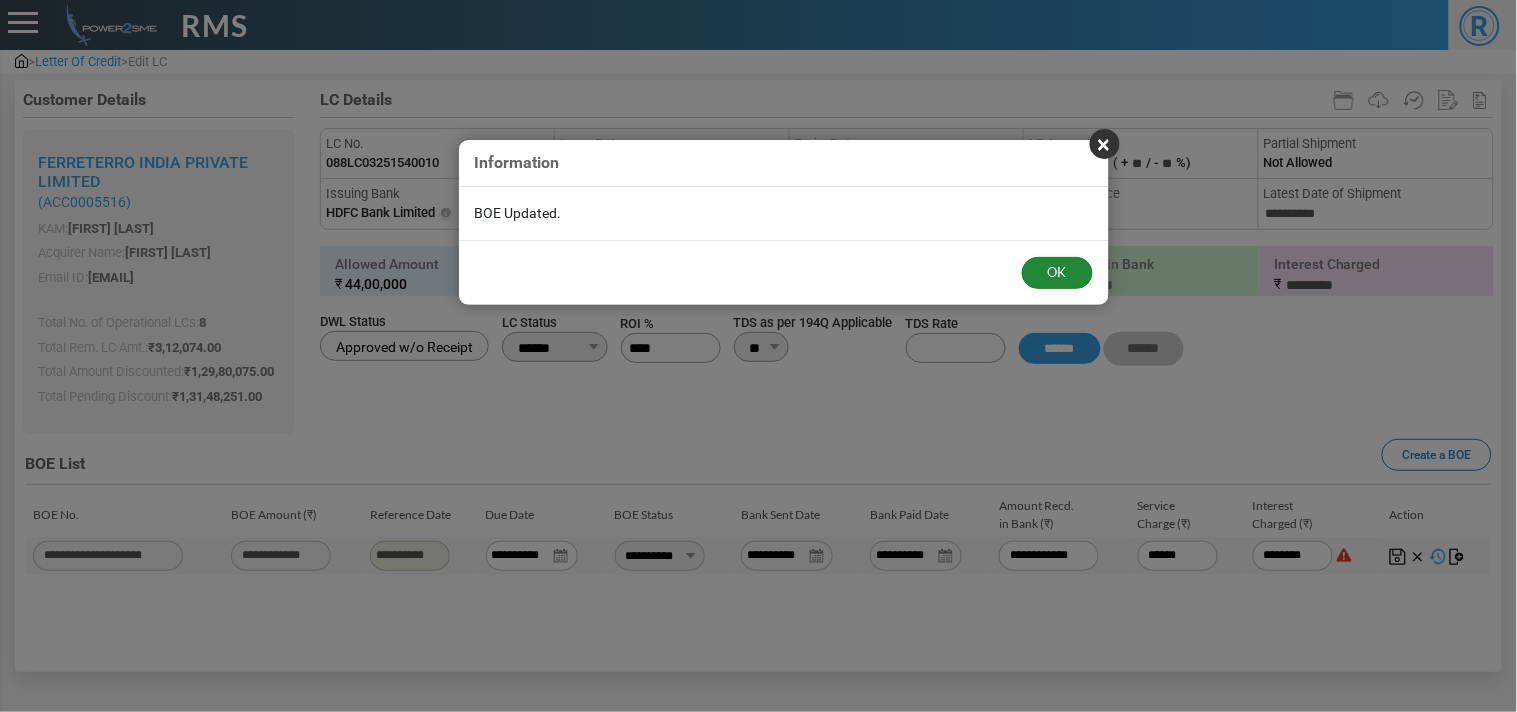 click on "OK" at bounding box center [1057, 273] 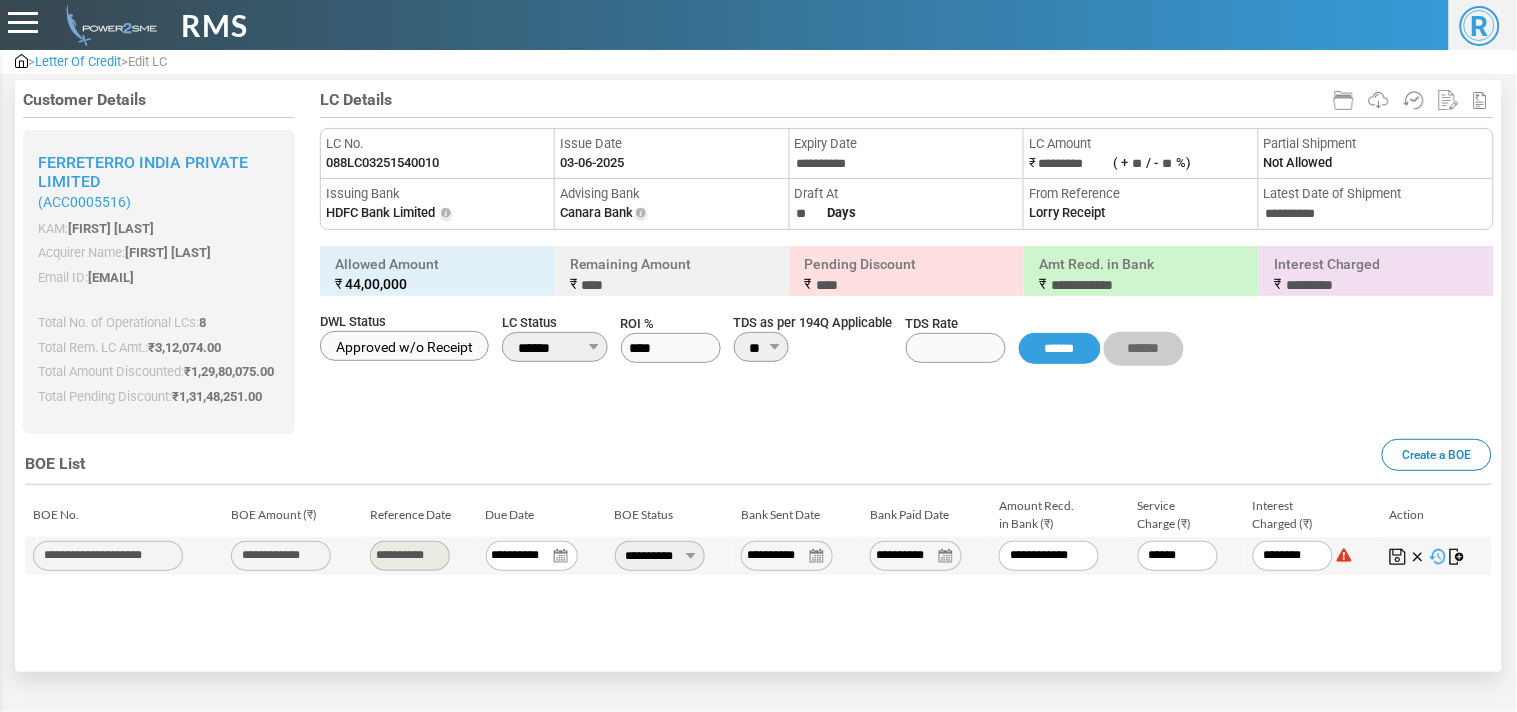 click on "Letter
Of Credit" at bounding box center (78, 61) 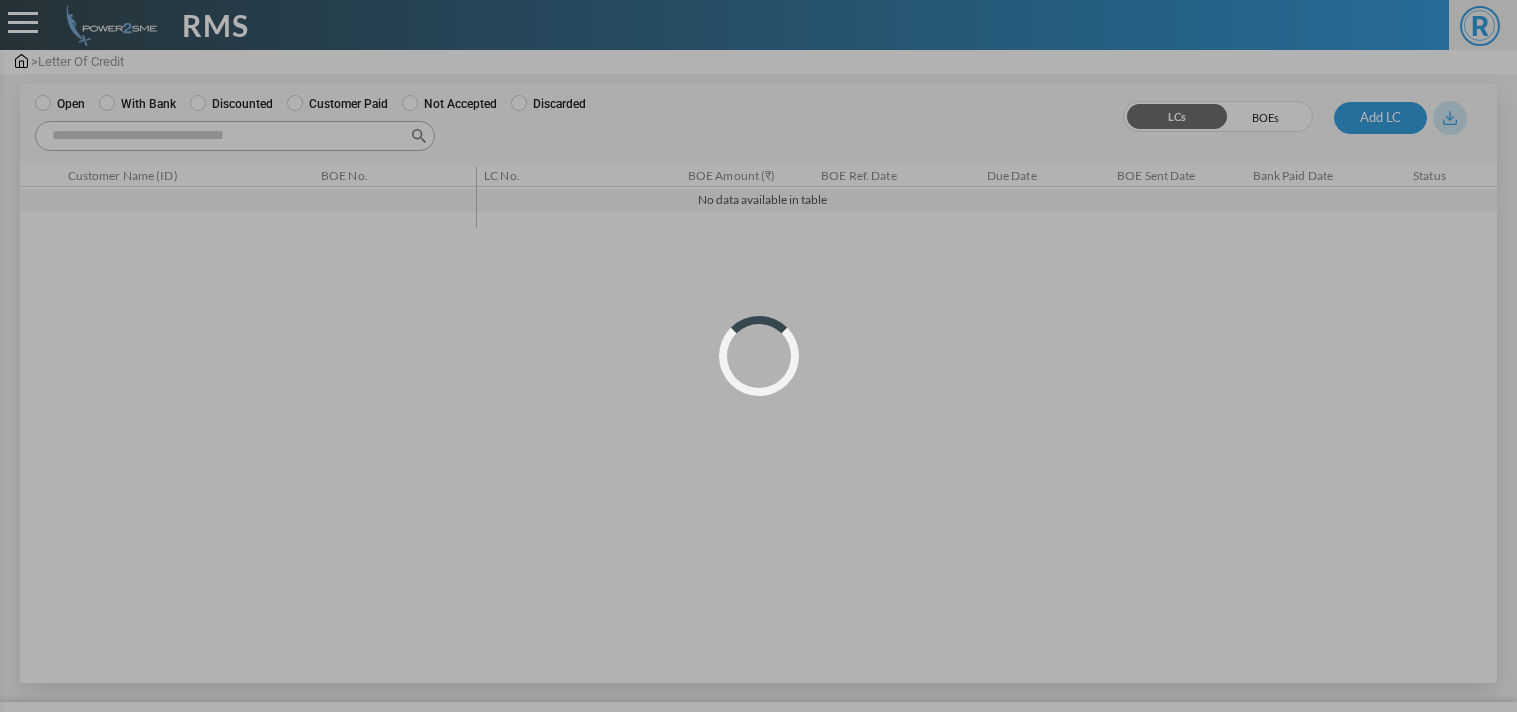 scroll, scrollTop: 0, scrollLeft: 0, axis: both 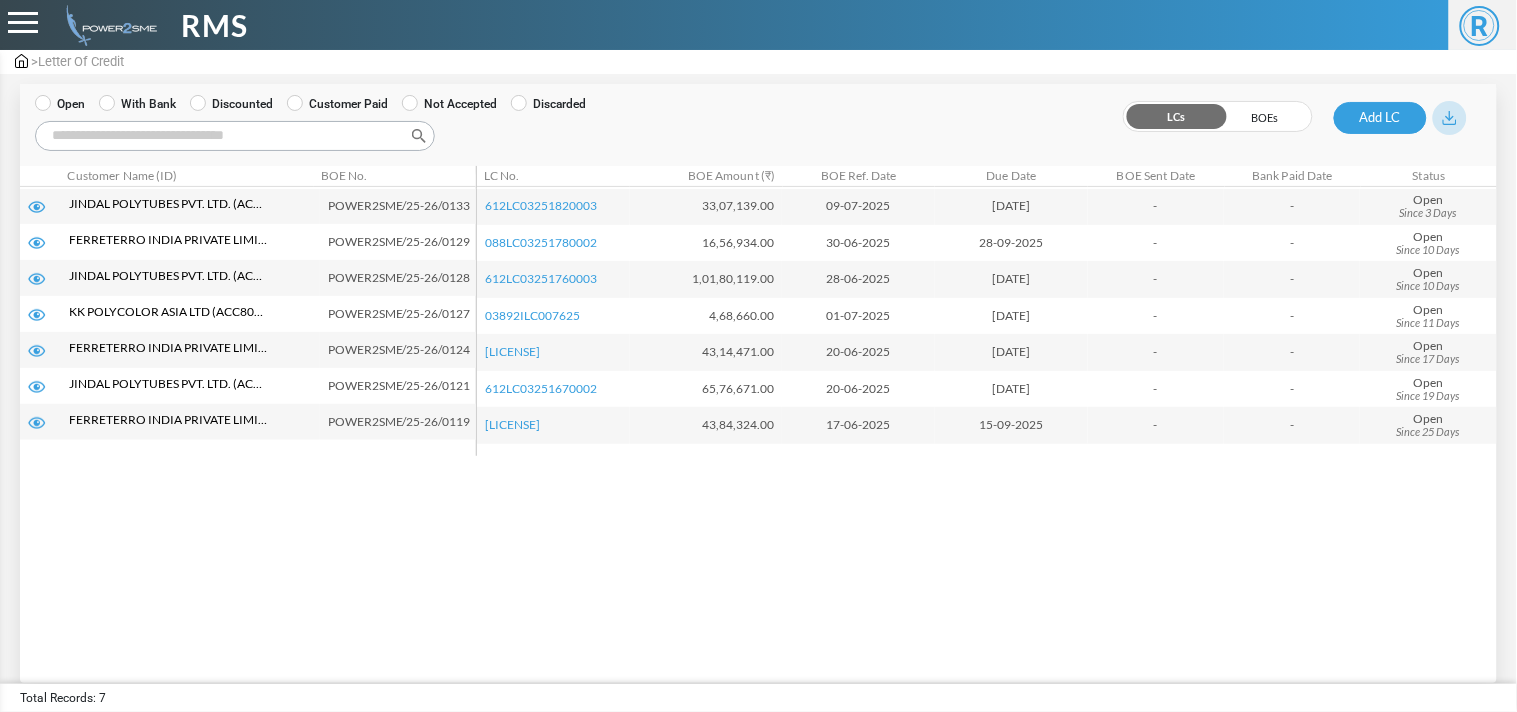 click on "With Bank" at bounding box center [137, 104] 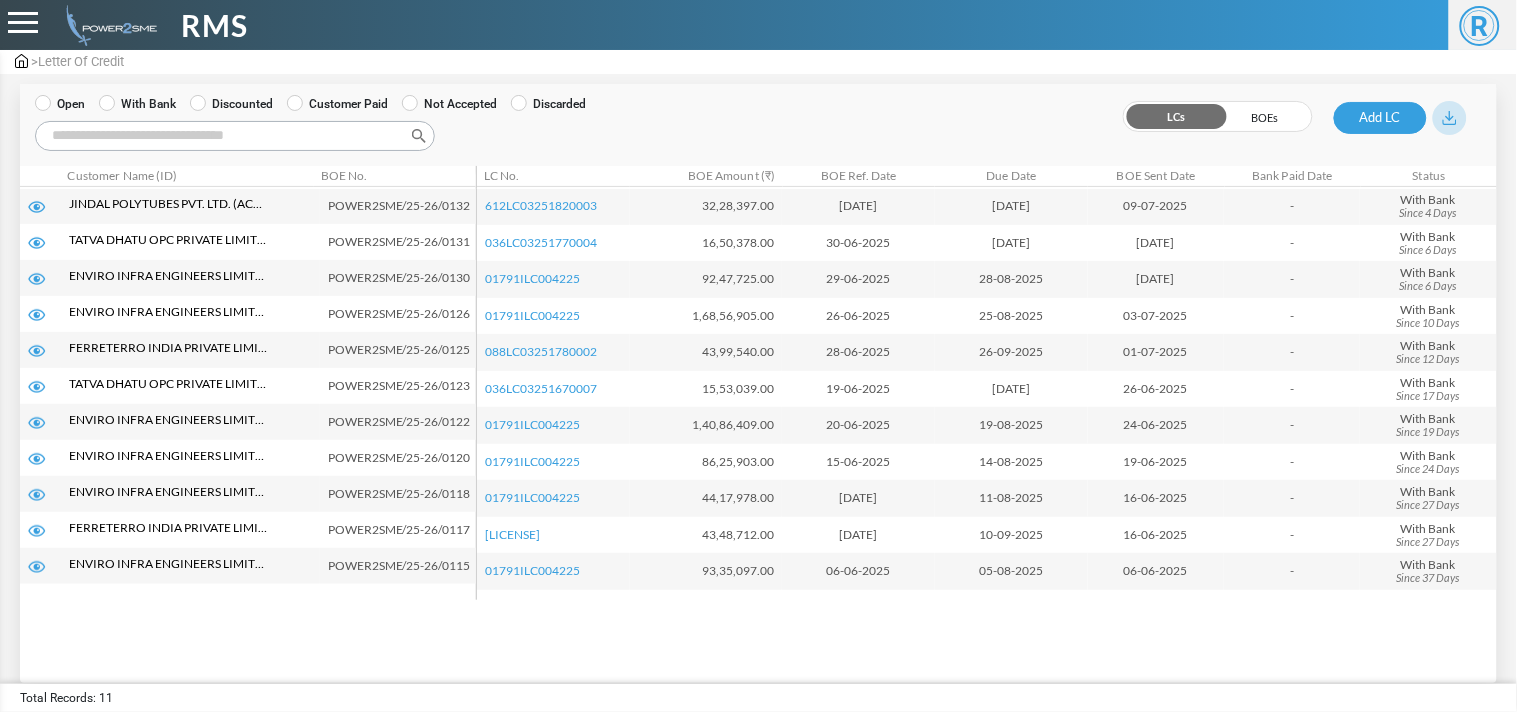 click on "Search:" at bounding box center (235, 136) 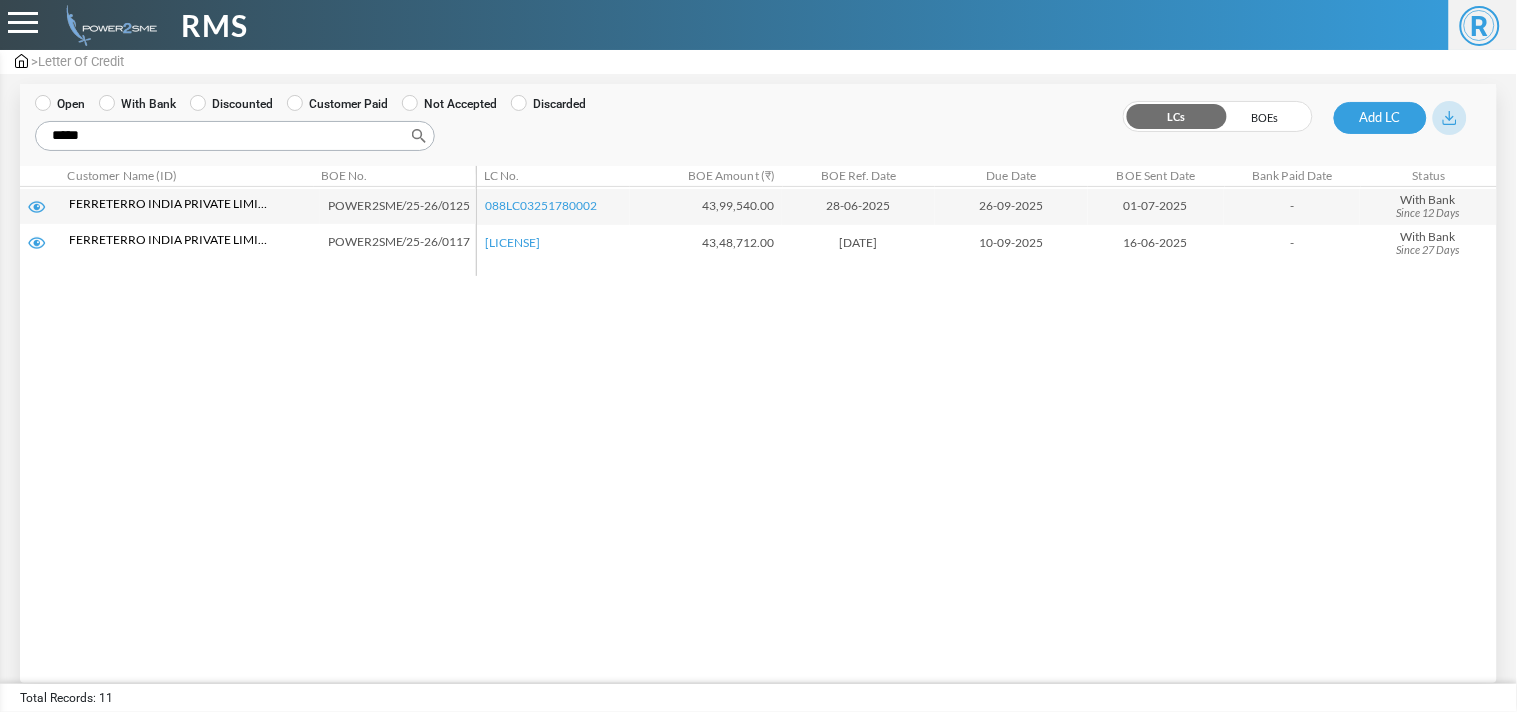 type on "*****" 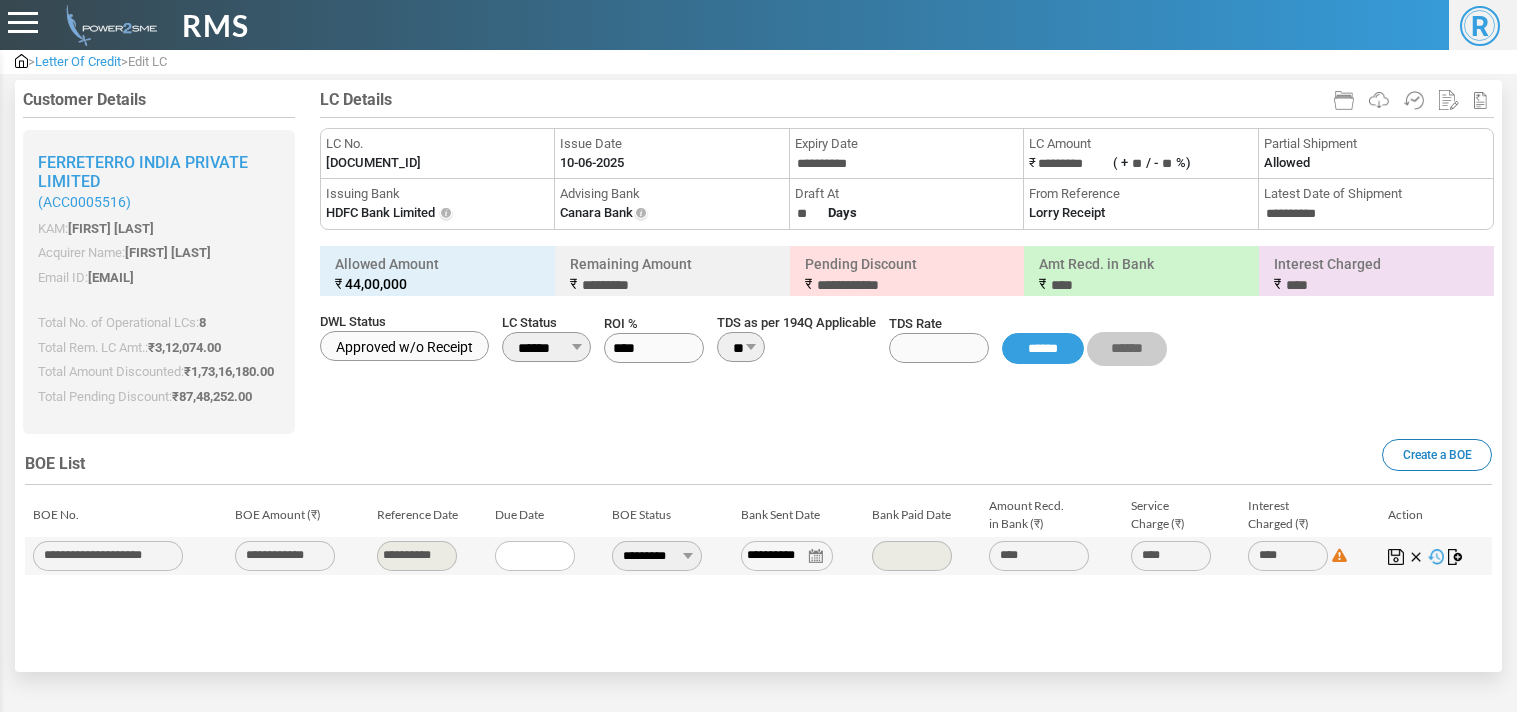scroll, scrollTop: 0, scrollLeft: 0, axis: both 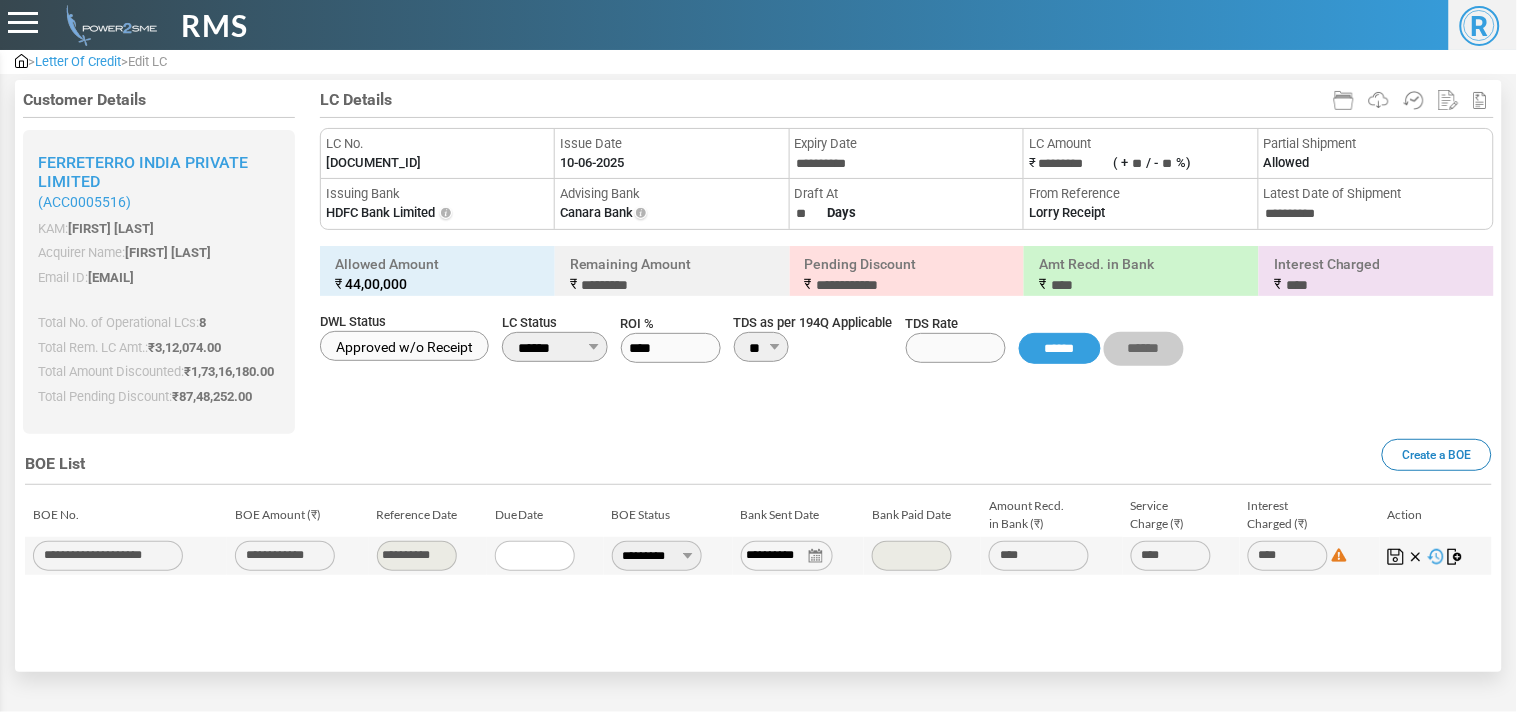 click on "[DOCUMENT_ID]" at bounding box center [373, 163] 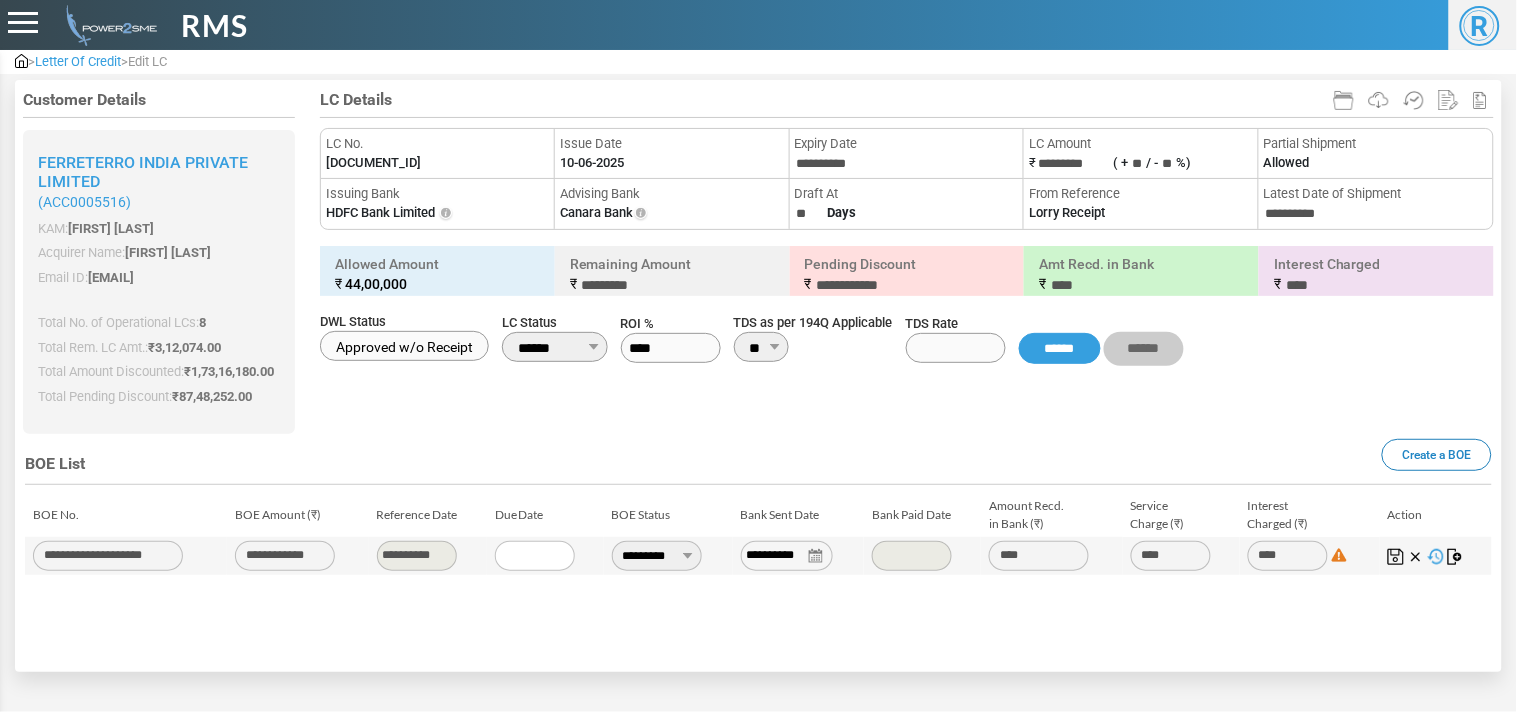 type on "**********" 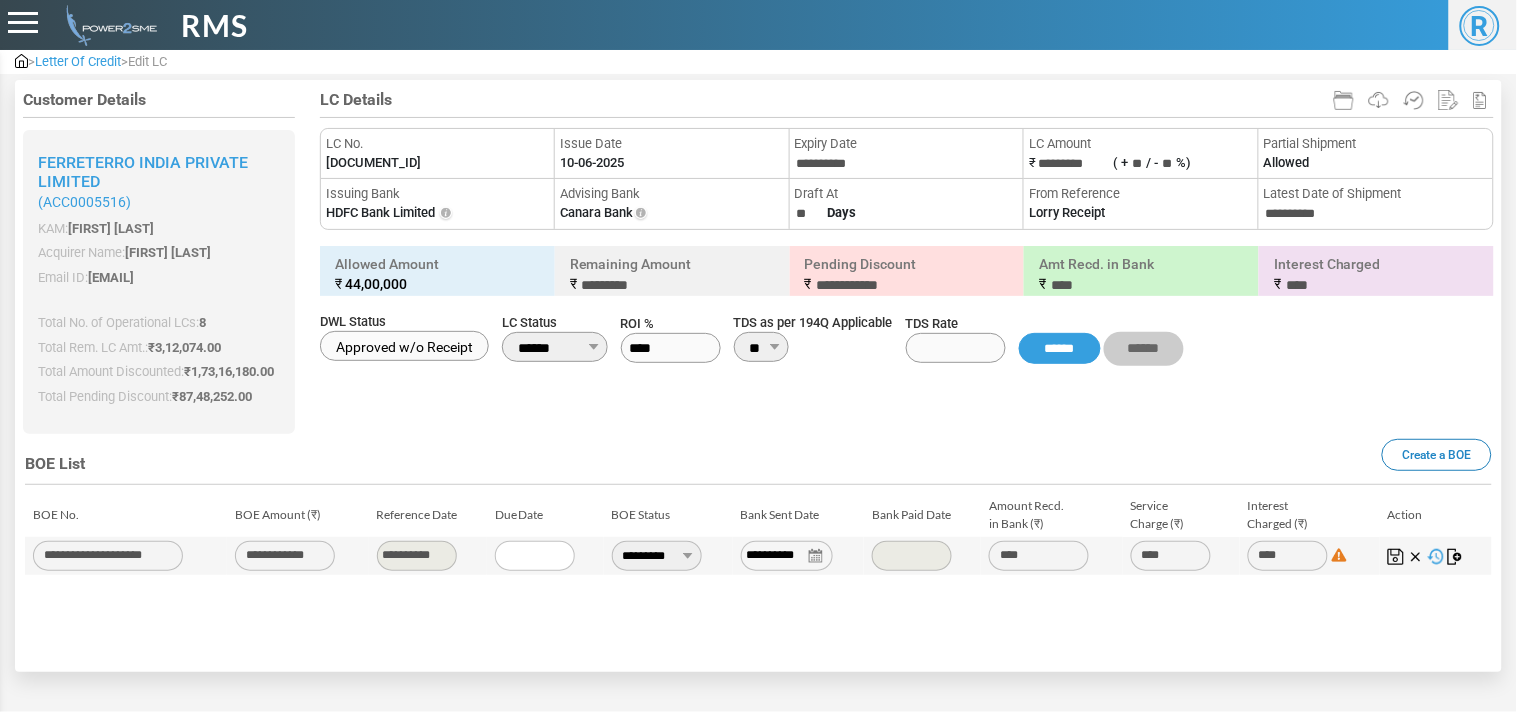 type on "******" 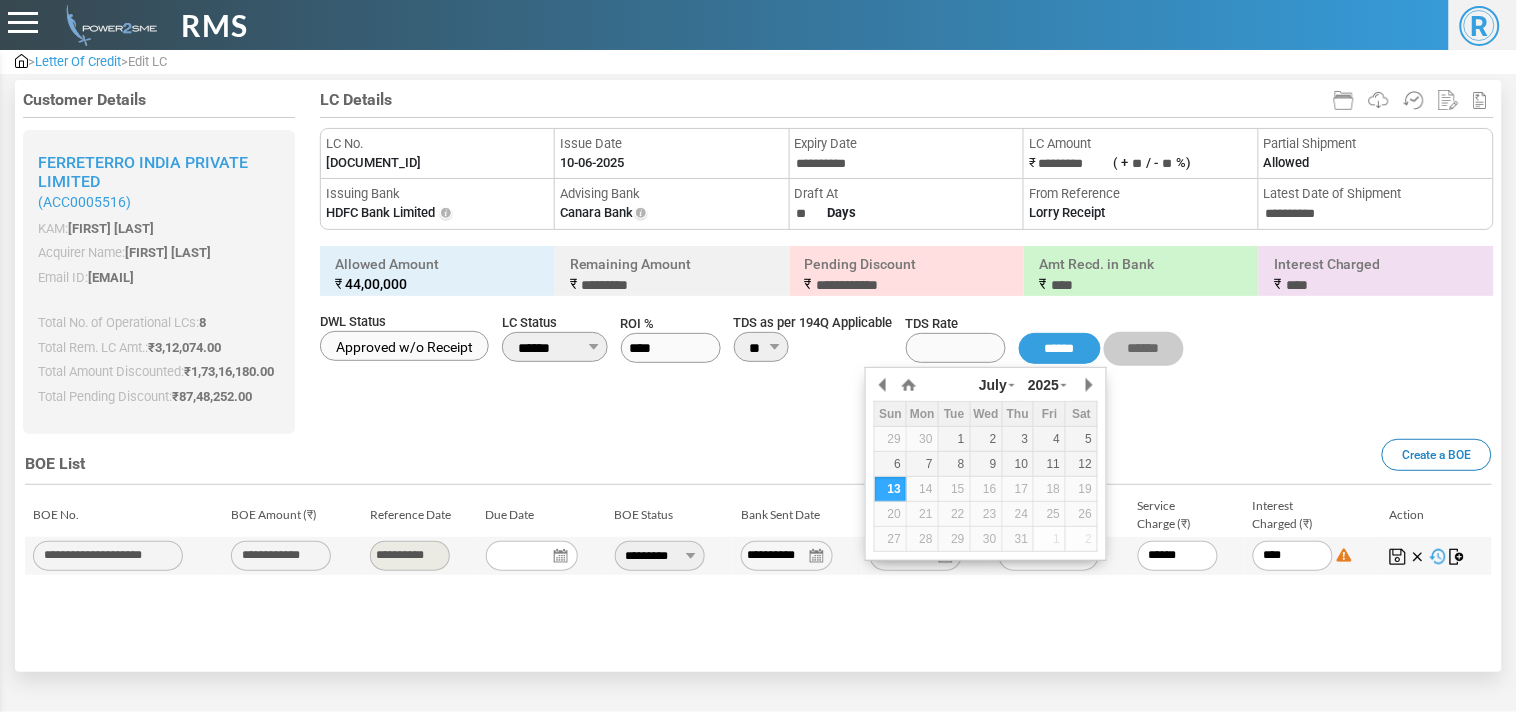 click on "**********" at bounding box center (916, 556) 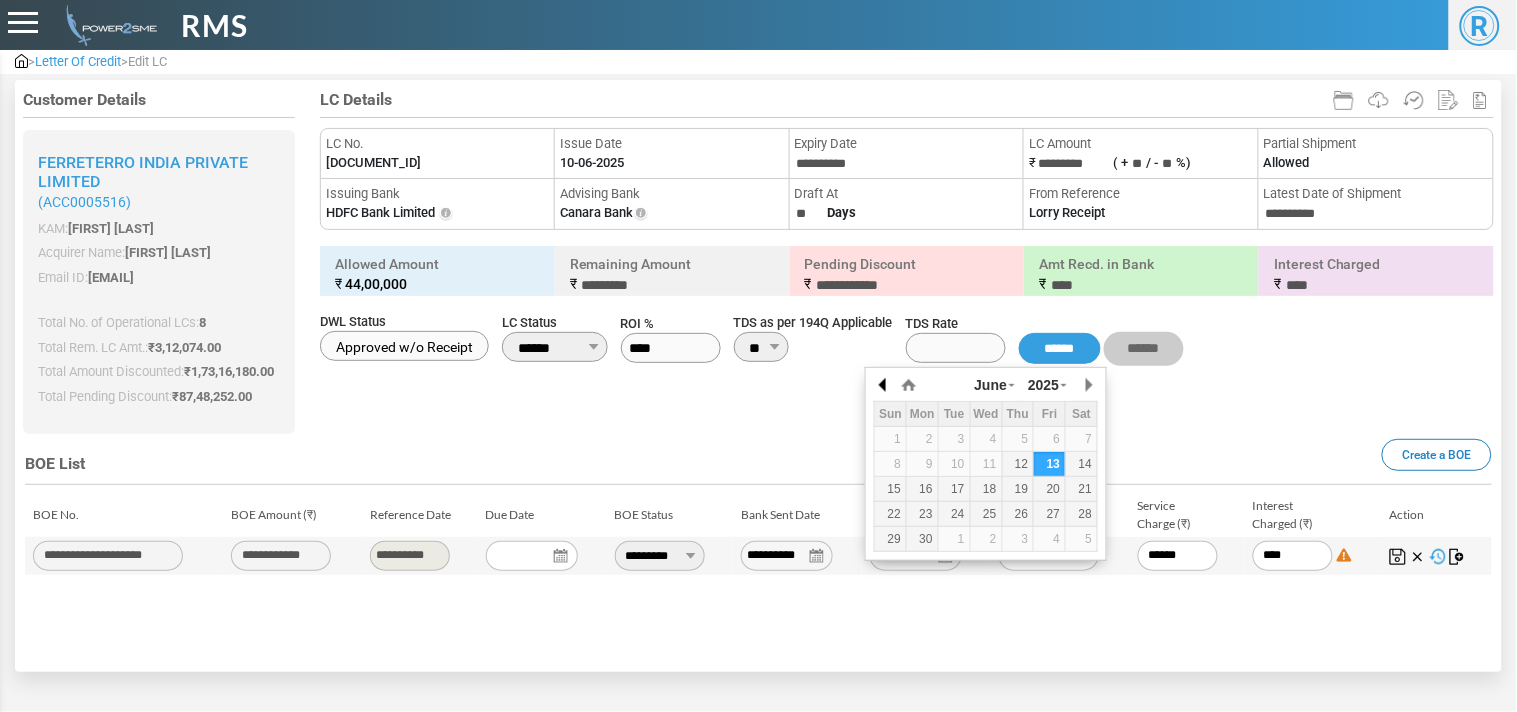 click at bounding box center (884, 385) 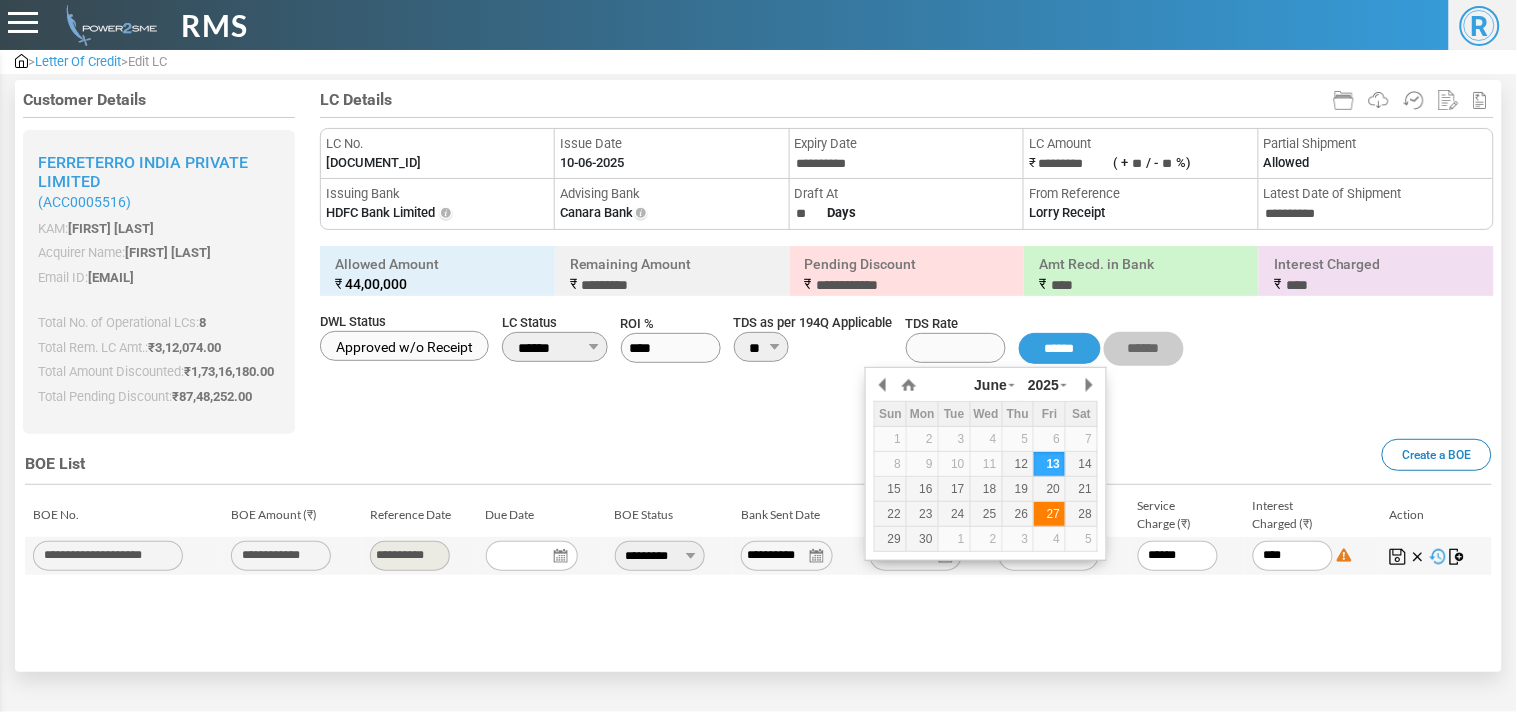 click on "27" at bounding box center (1049, 514) 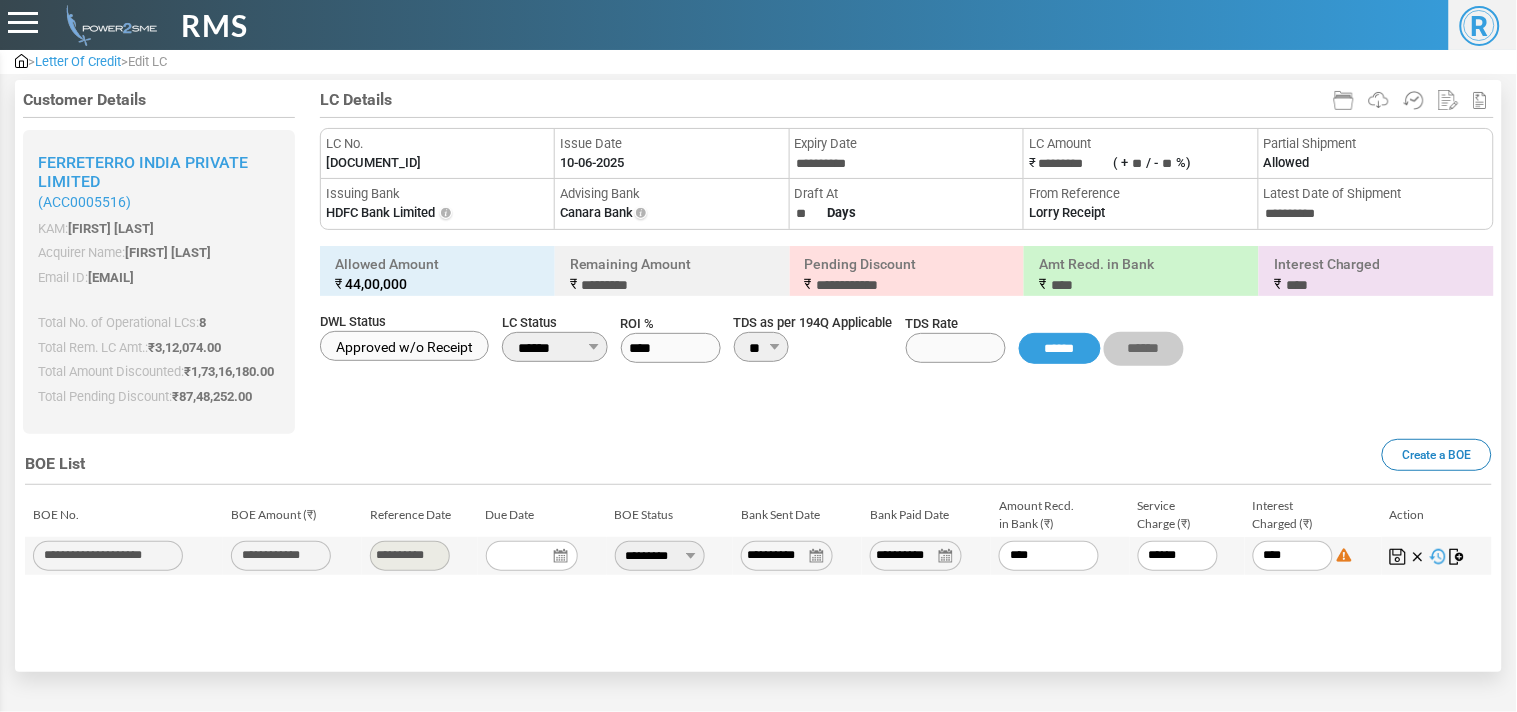 drag, startPoint x: 1050, startPoint y: 564, endPoint x: 882, endPoint y: 566, distance: 168.0119 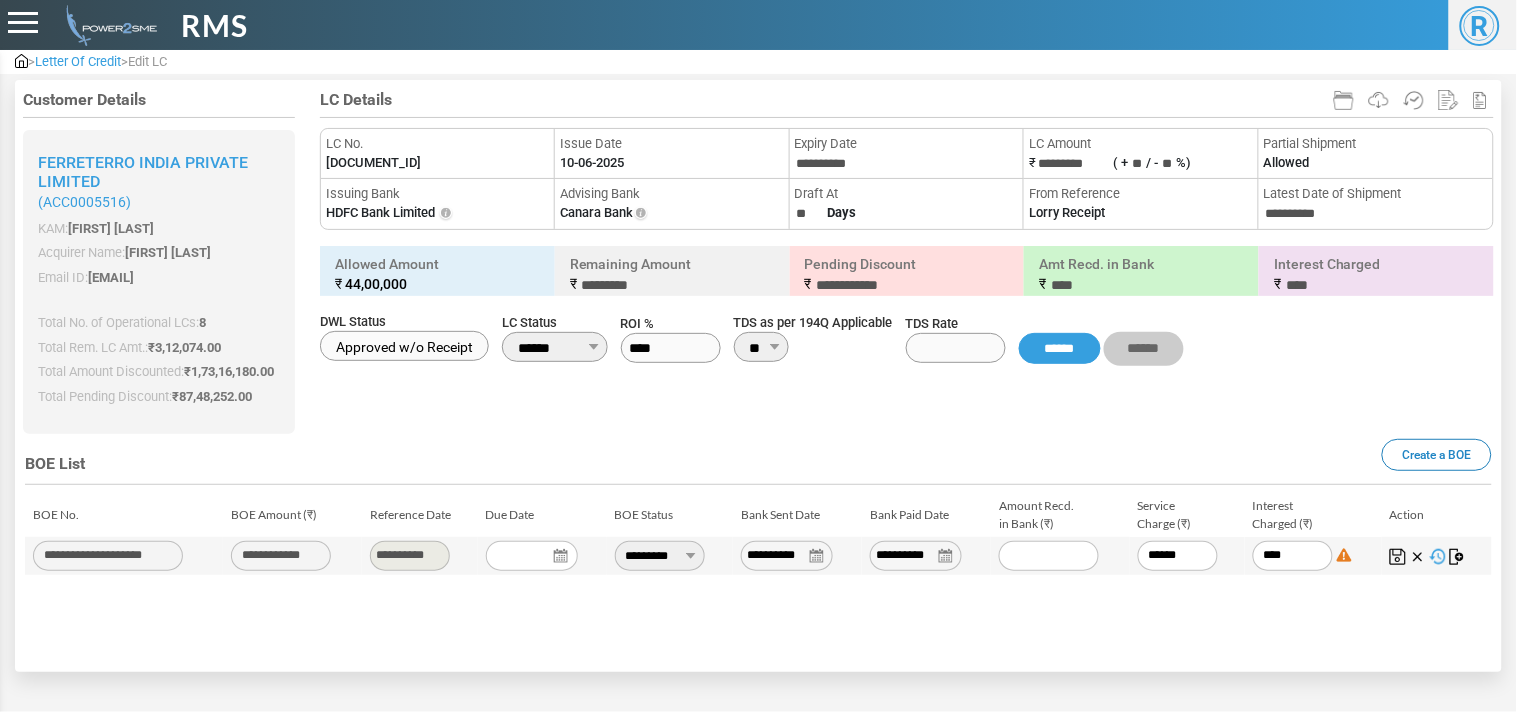 paste on "*******" 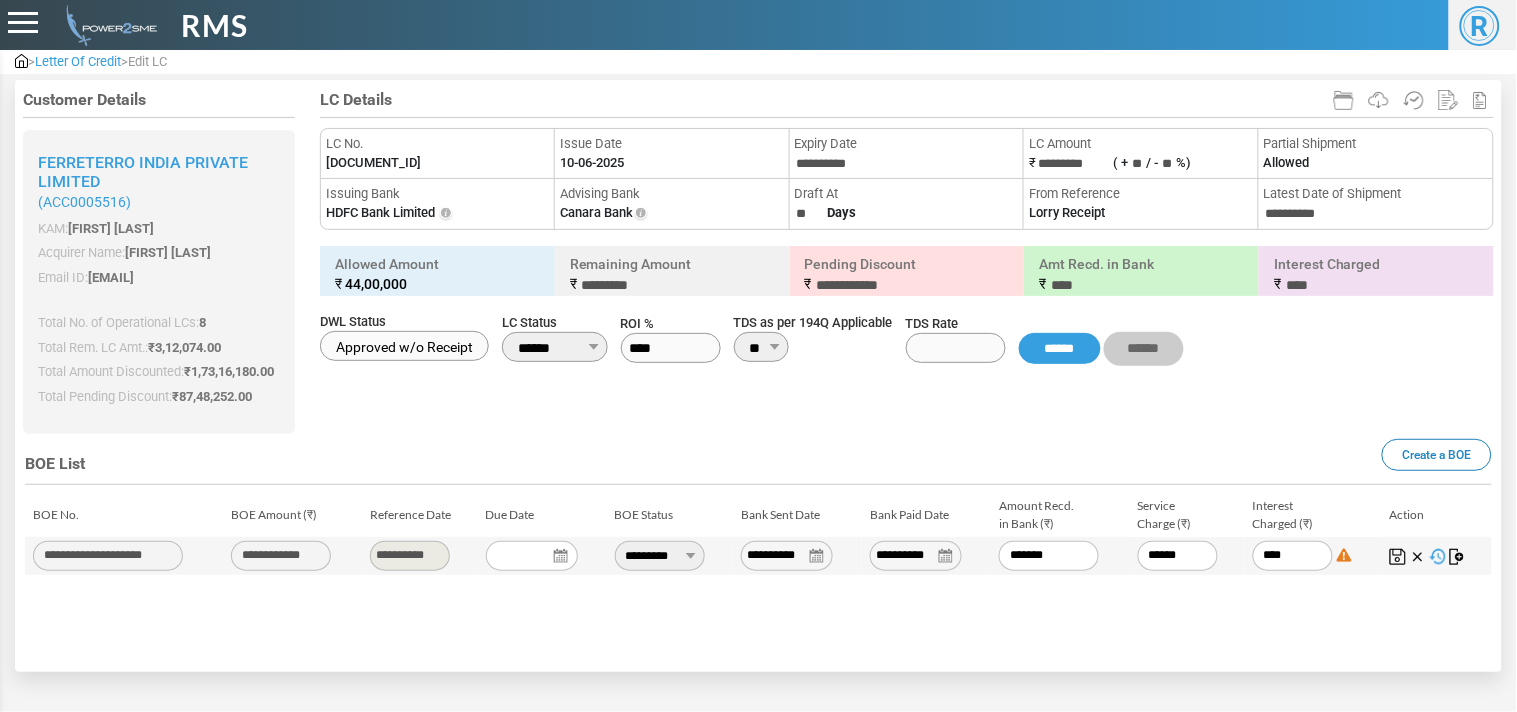 type on "******" 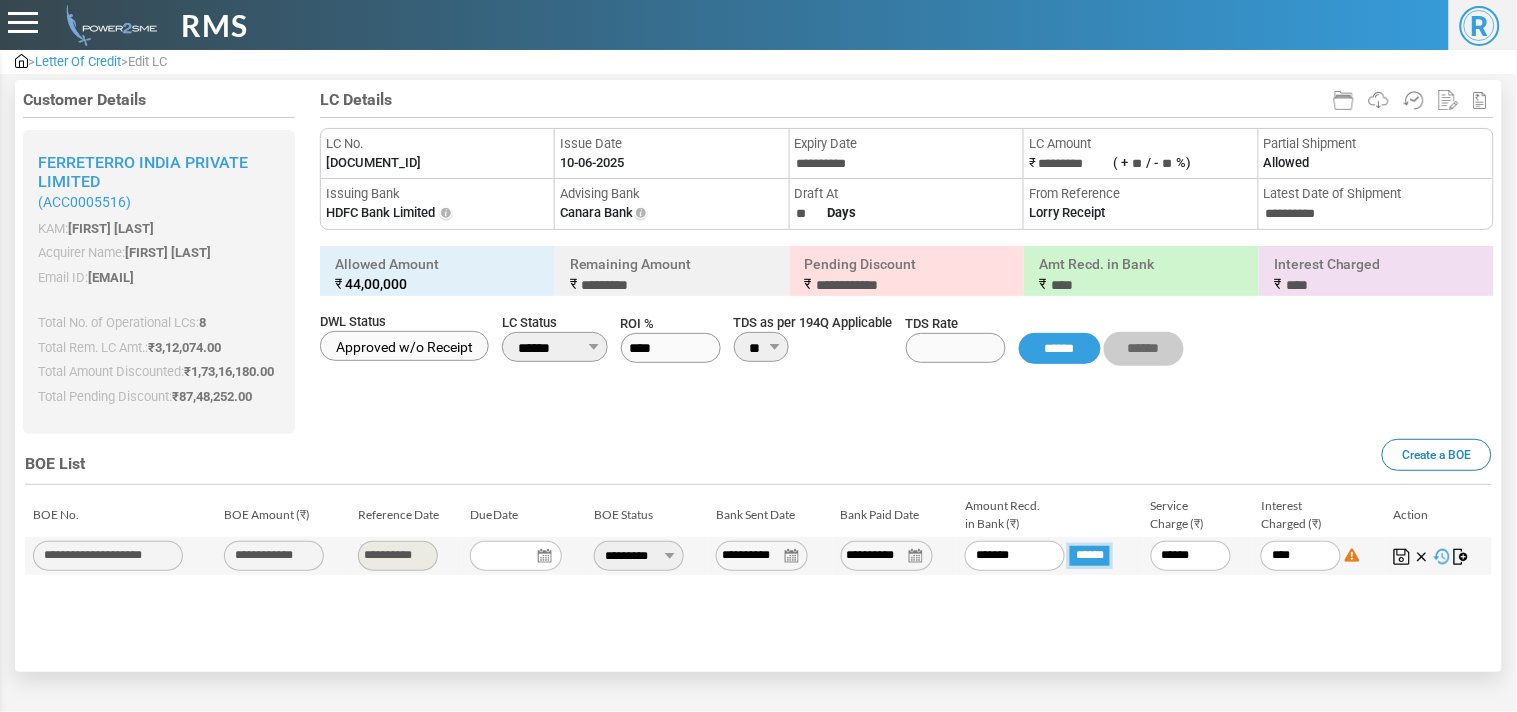 type on "**********" 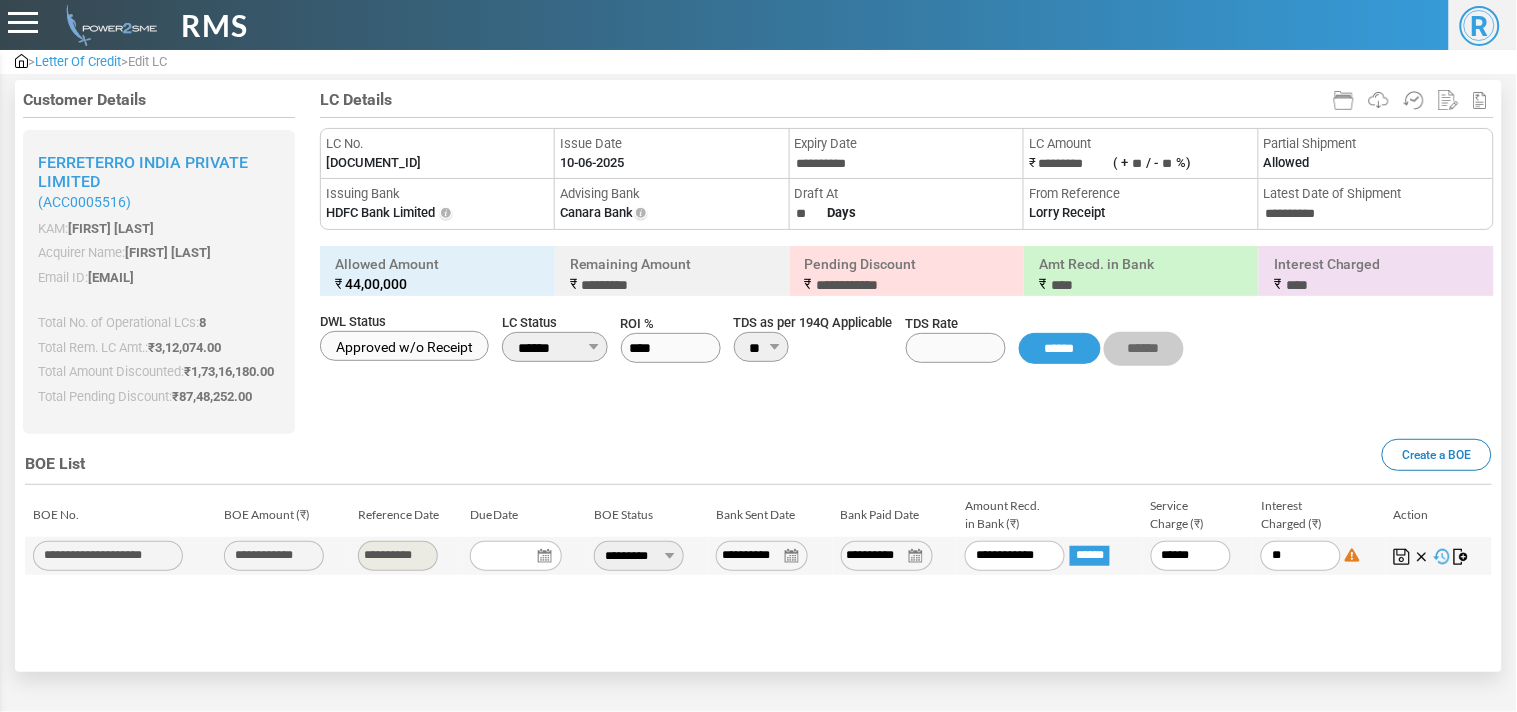 type on "*" 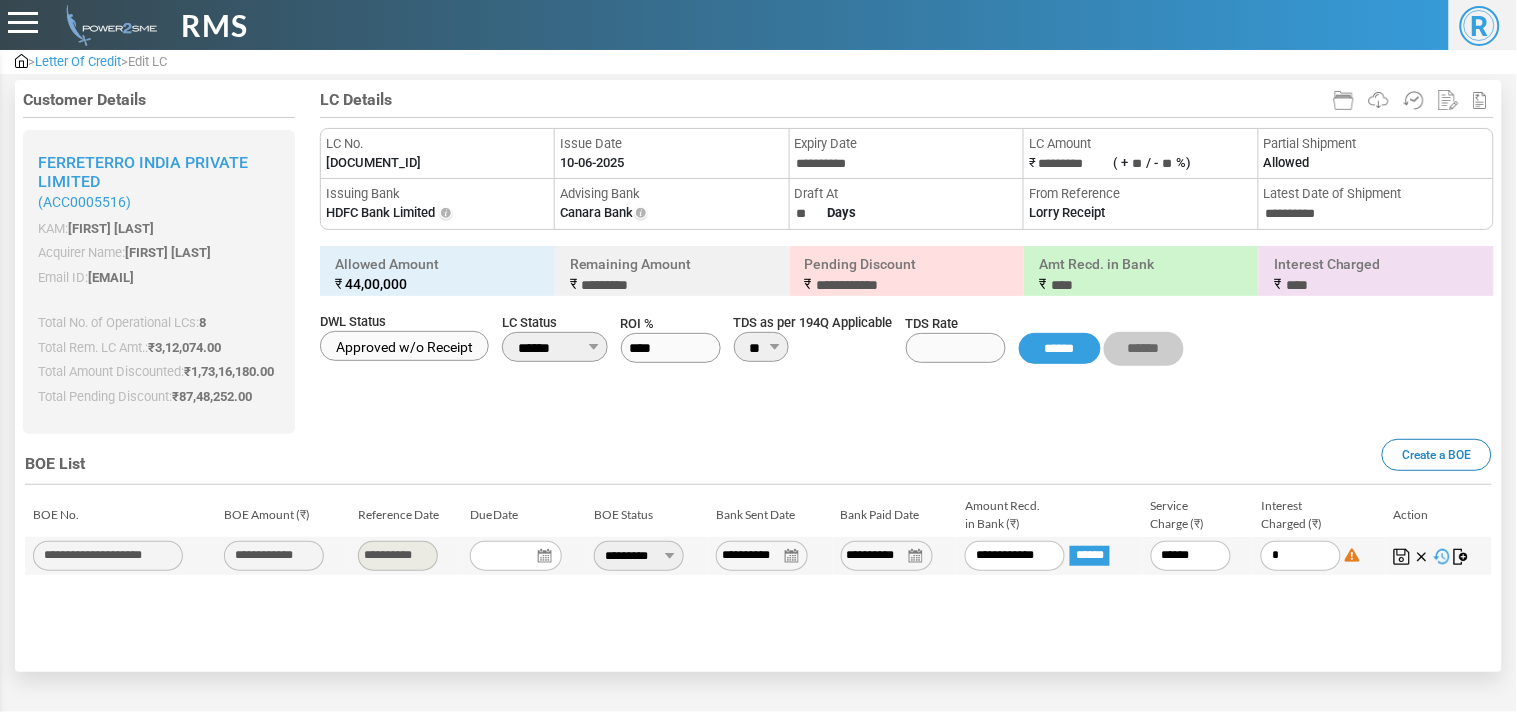 type on "*" 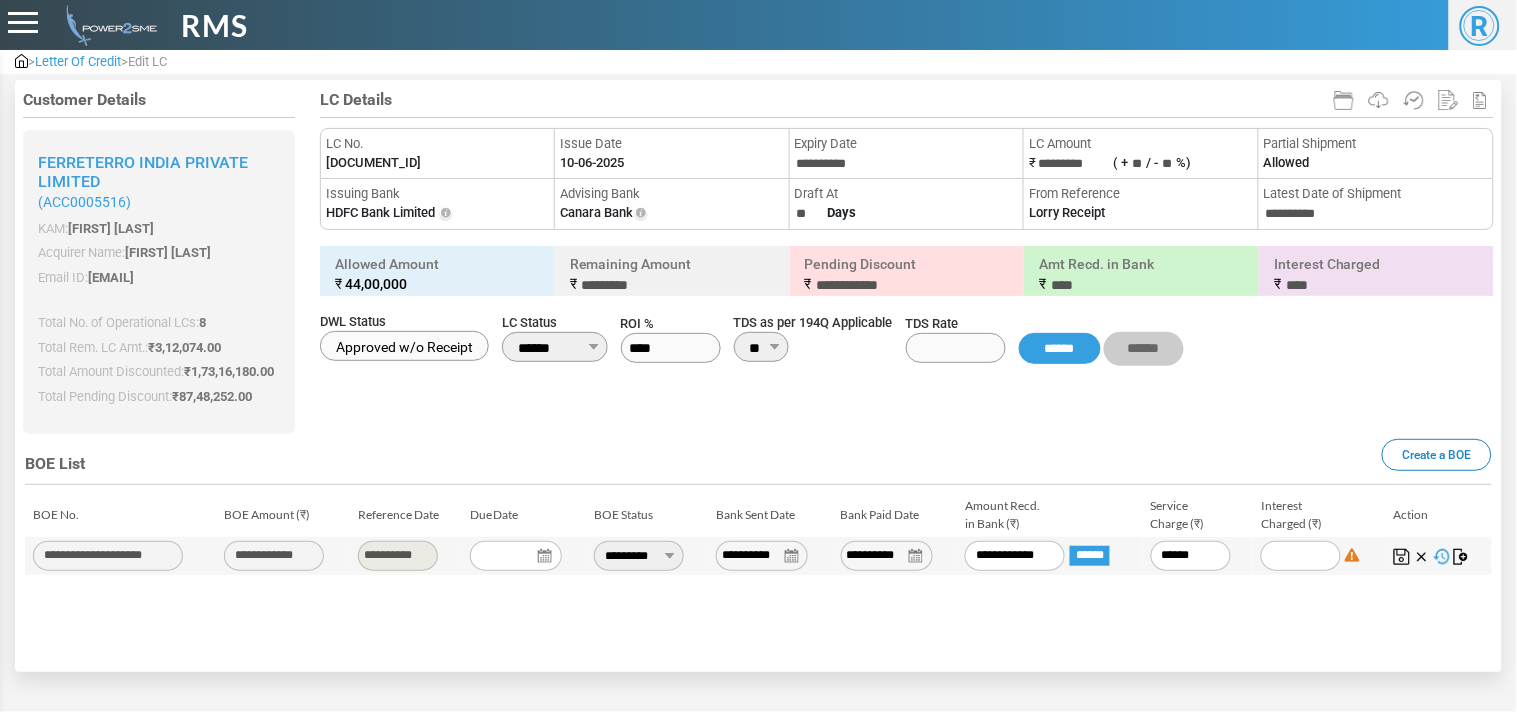type 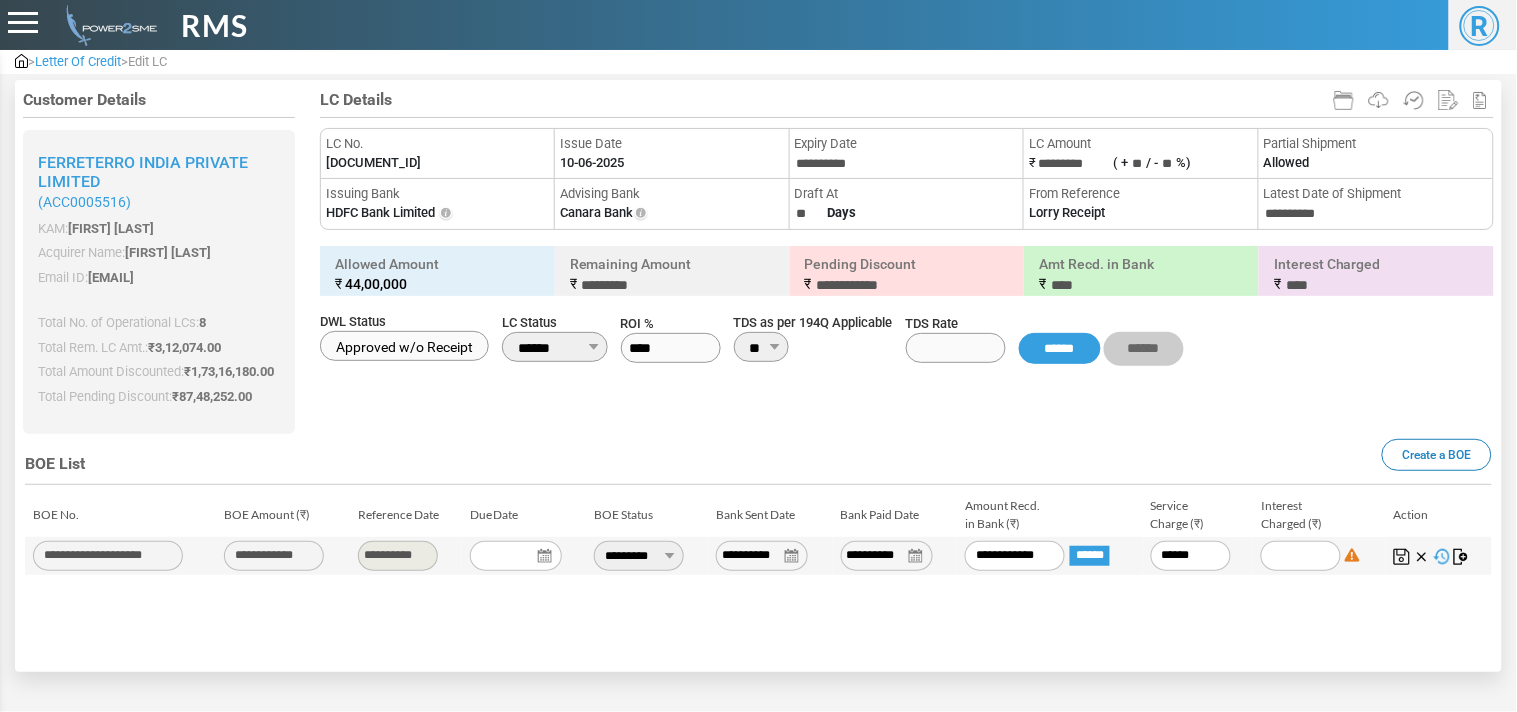 type on "*" 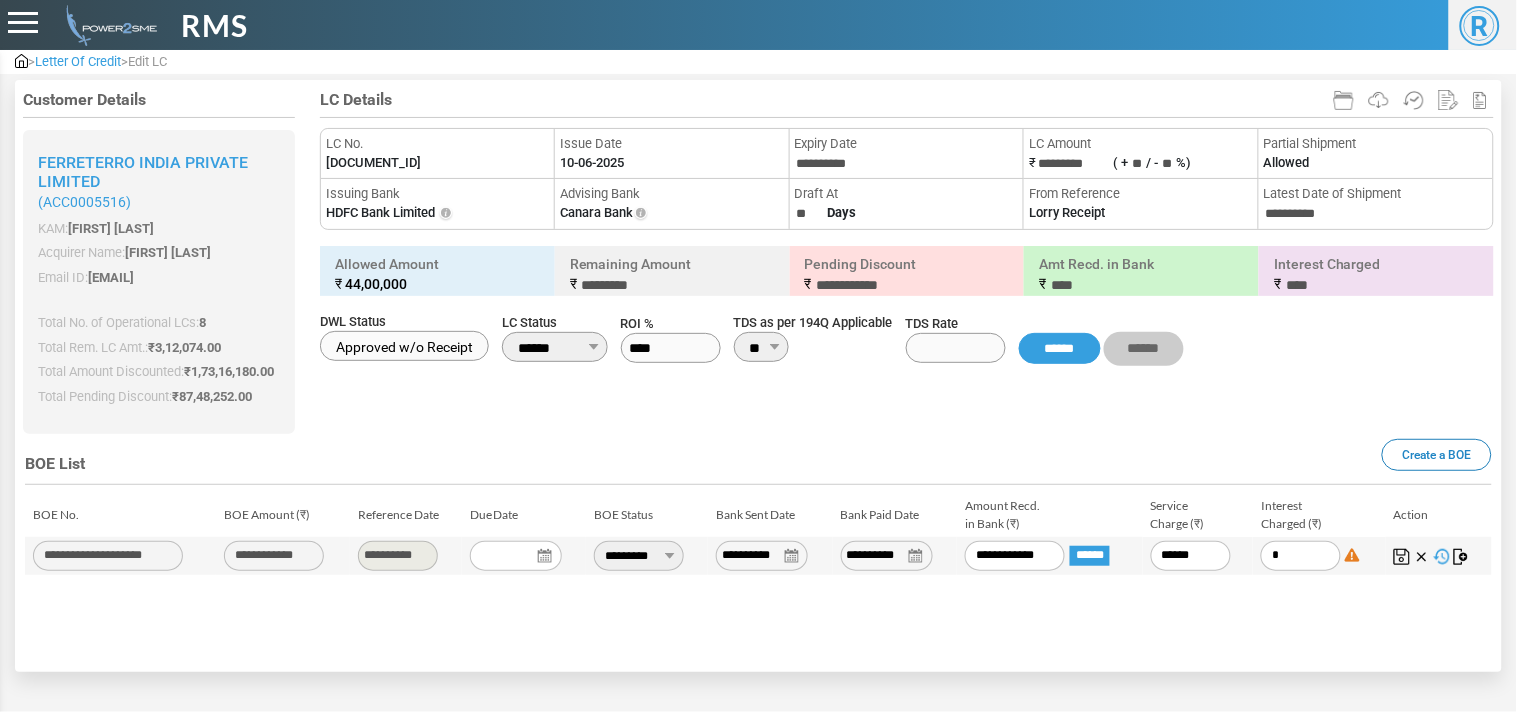 type on "**" 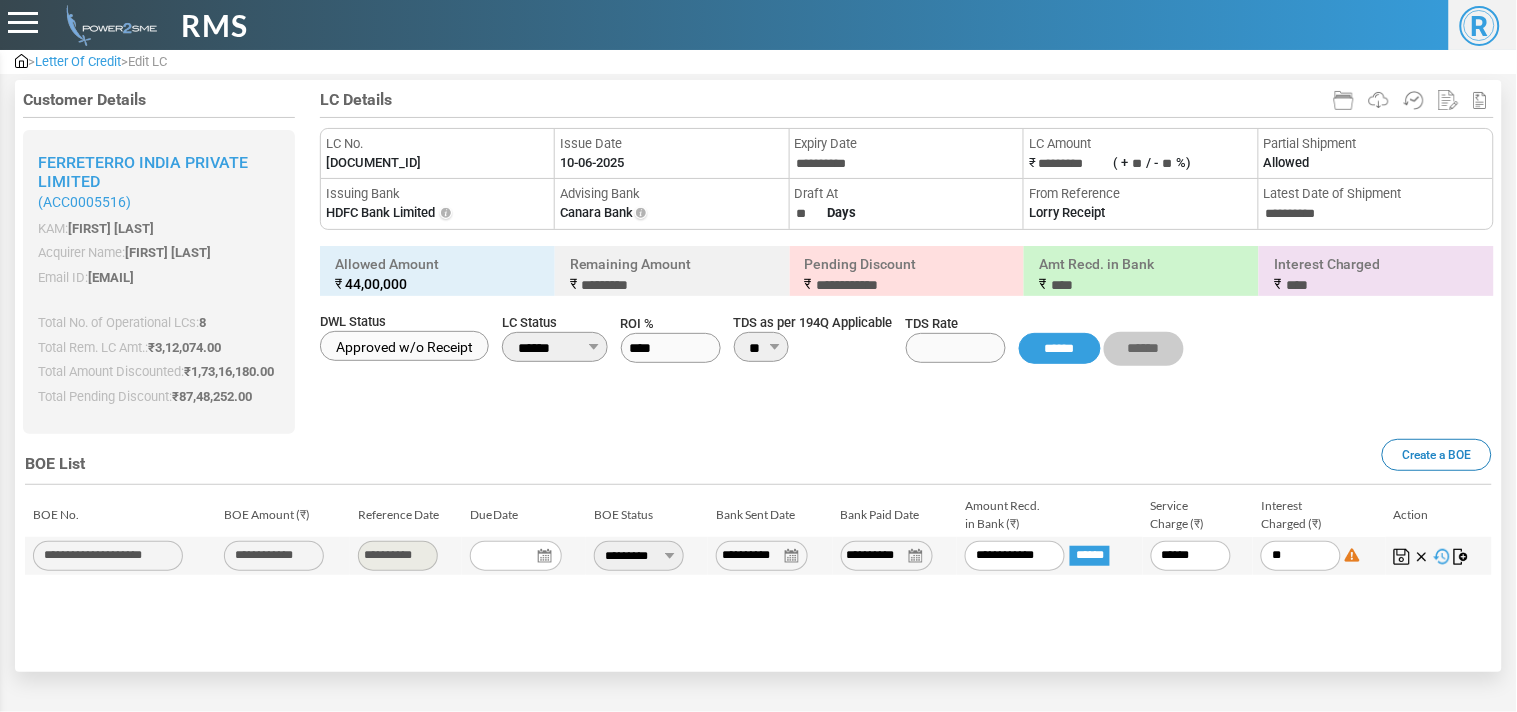 type on "*****" 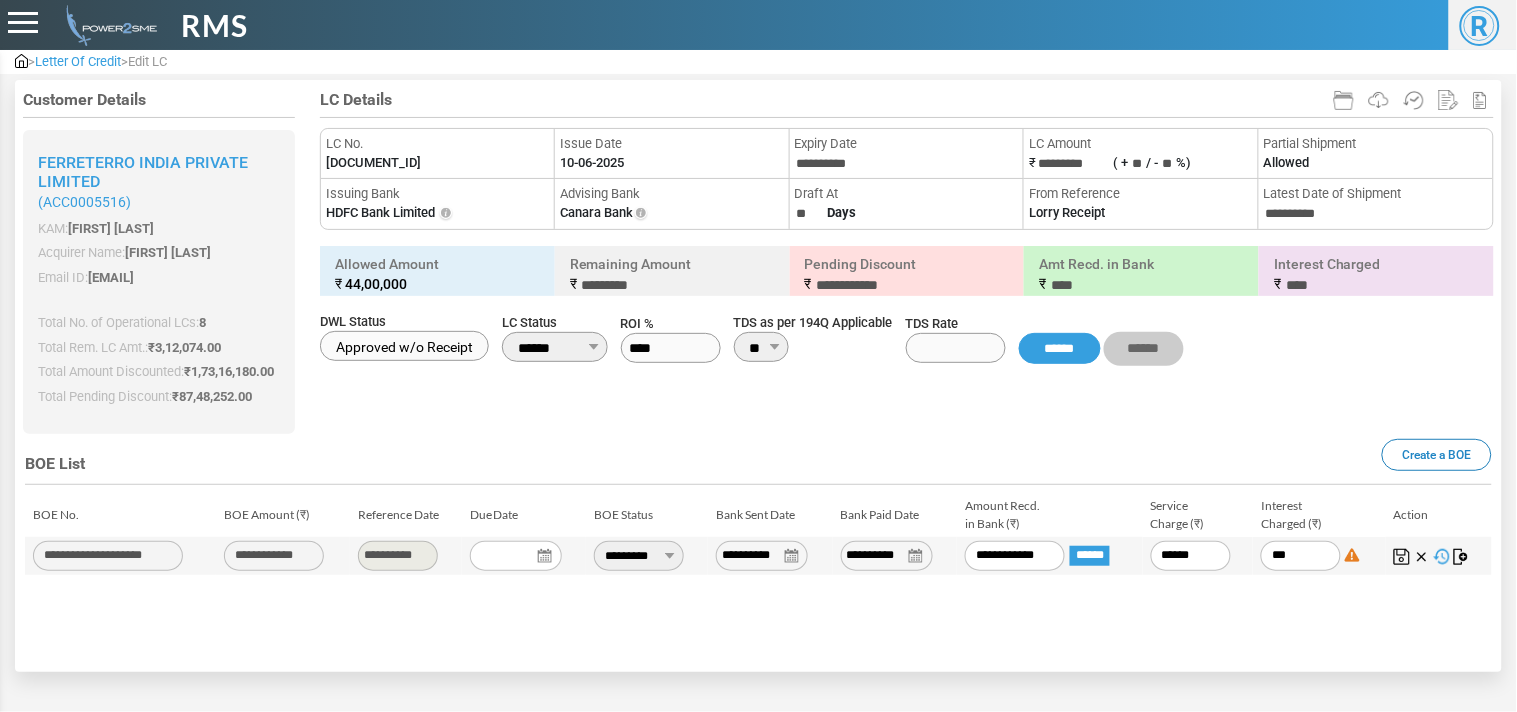 type on "****" 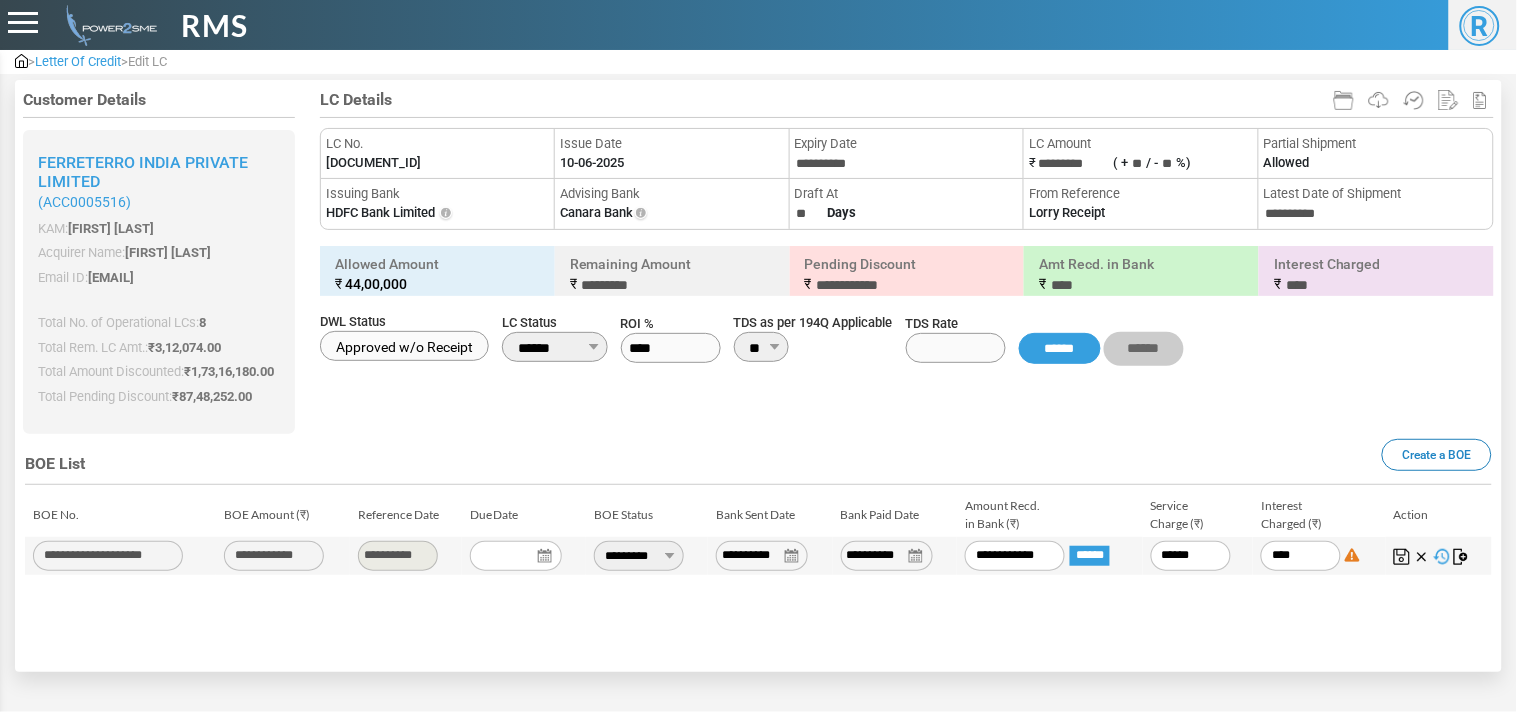 type on "*****" 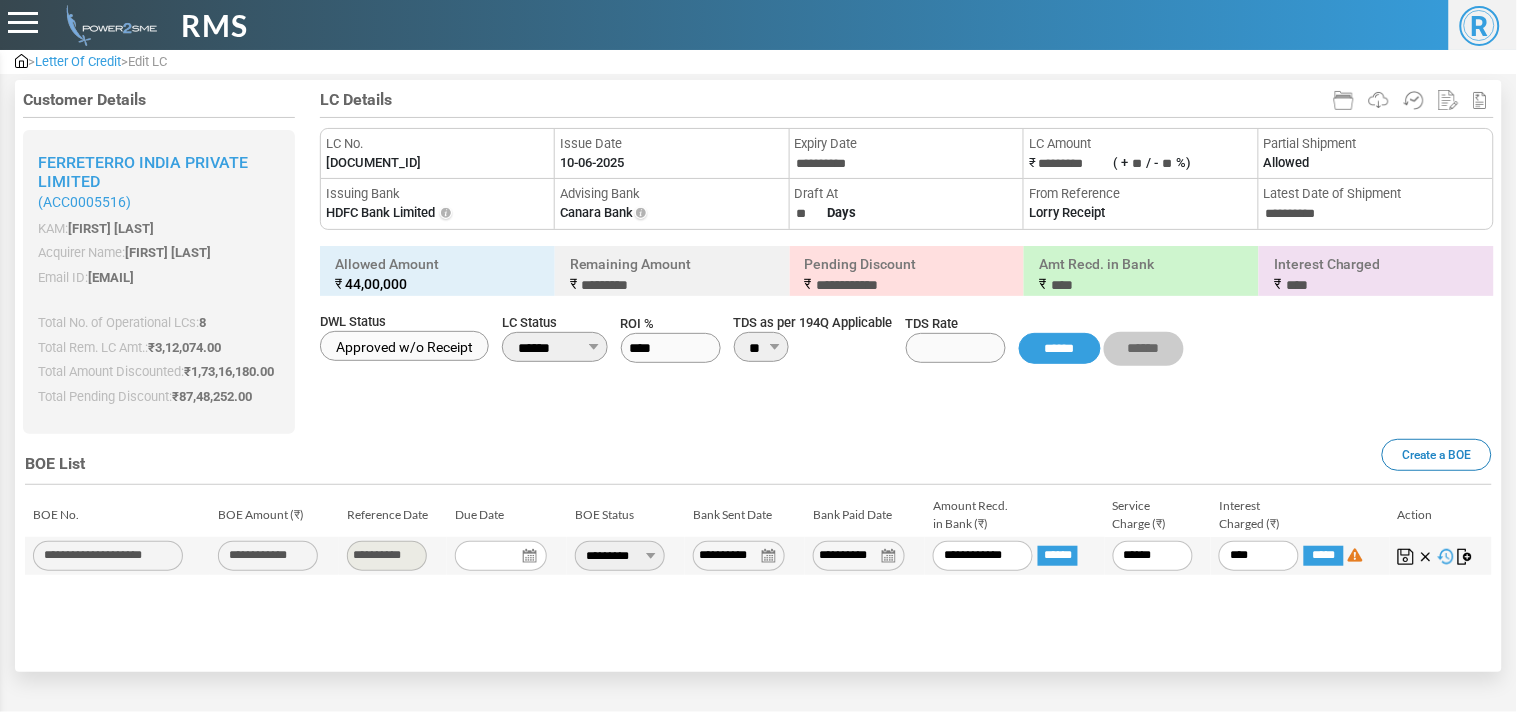 type on "*****" 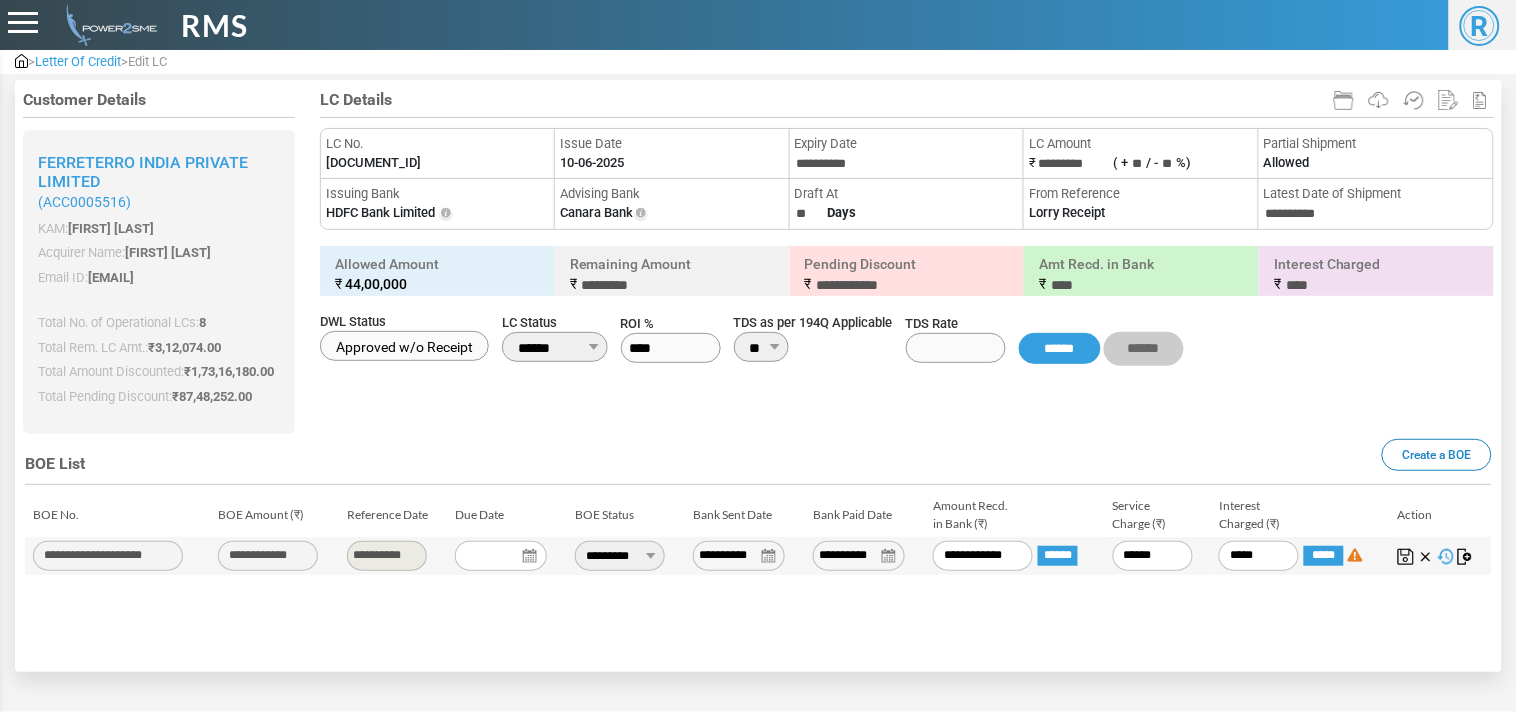 type on "******" 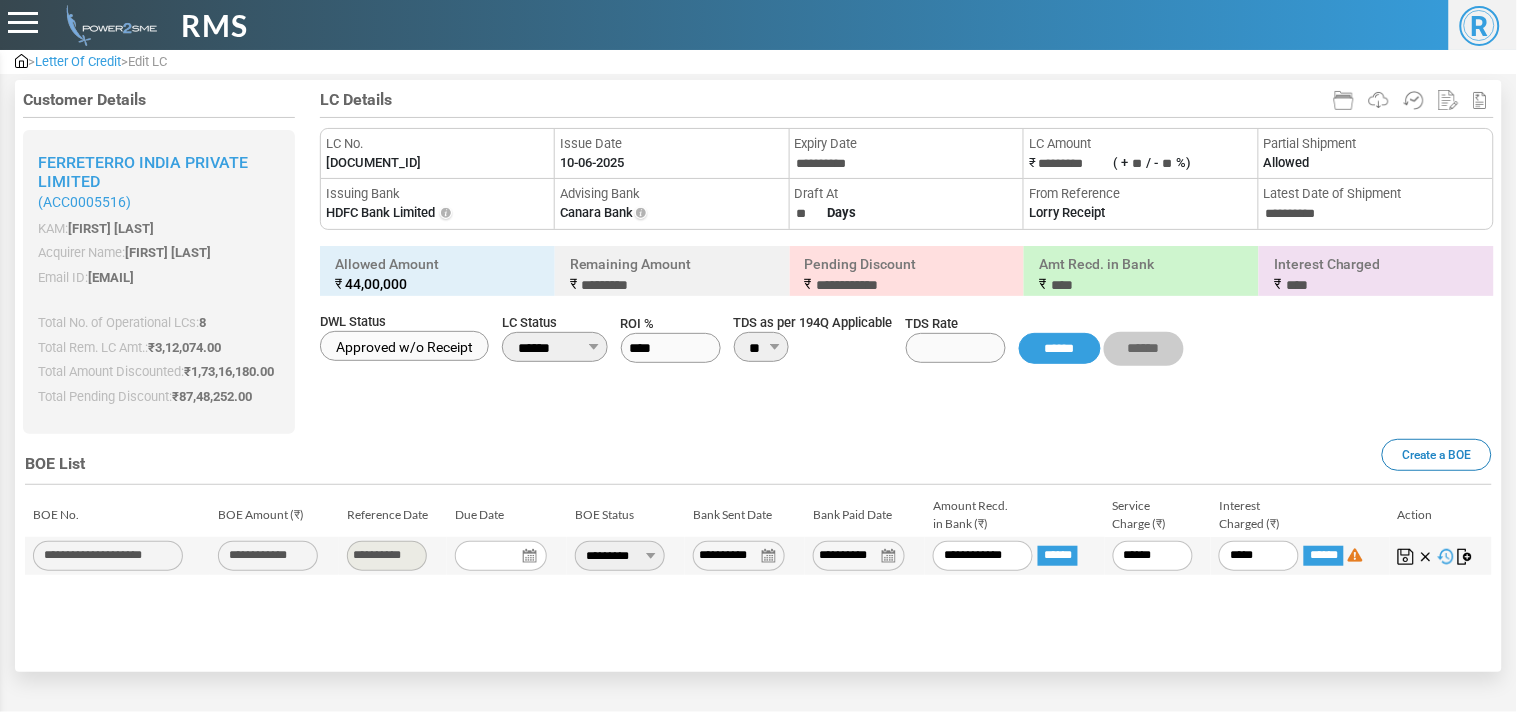 type on "*********" 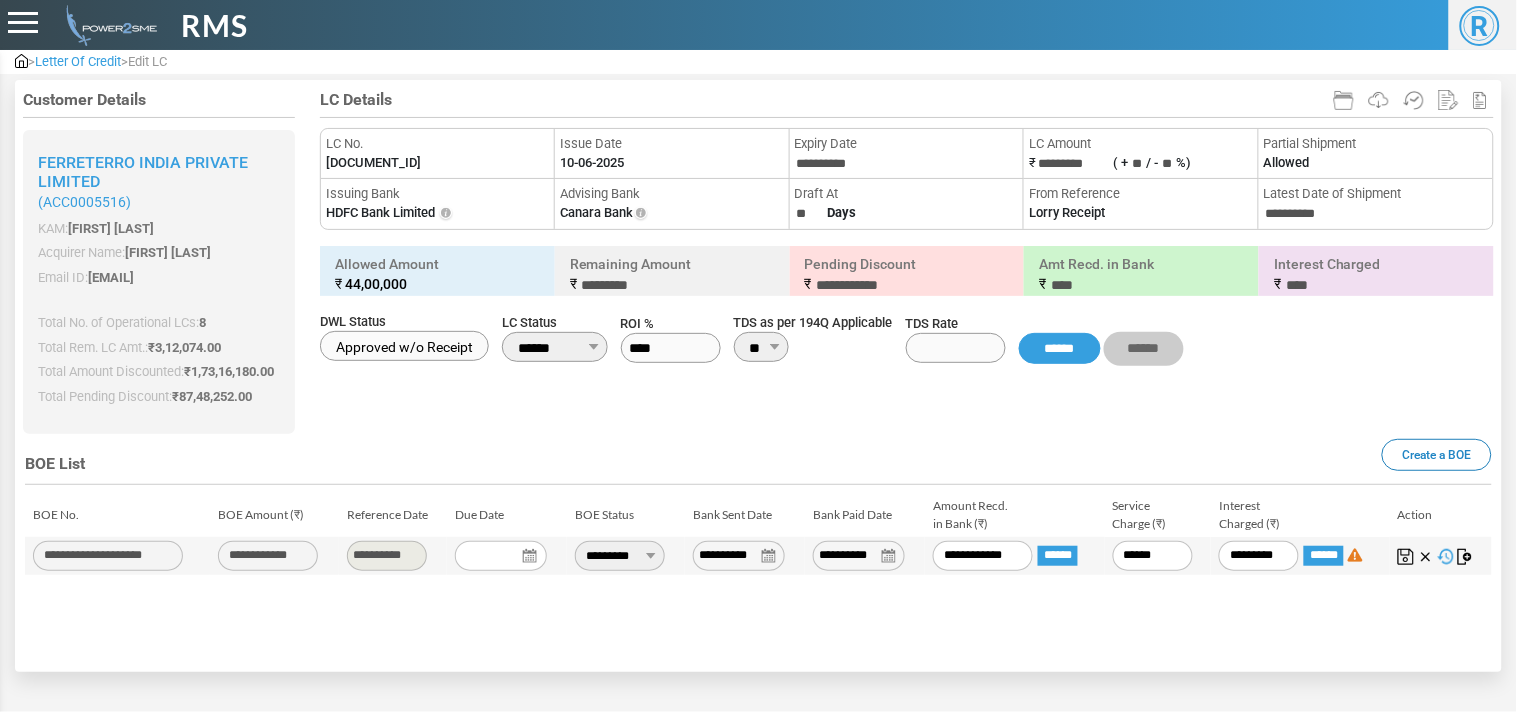 click at bounding box center [1406, 557] 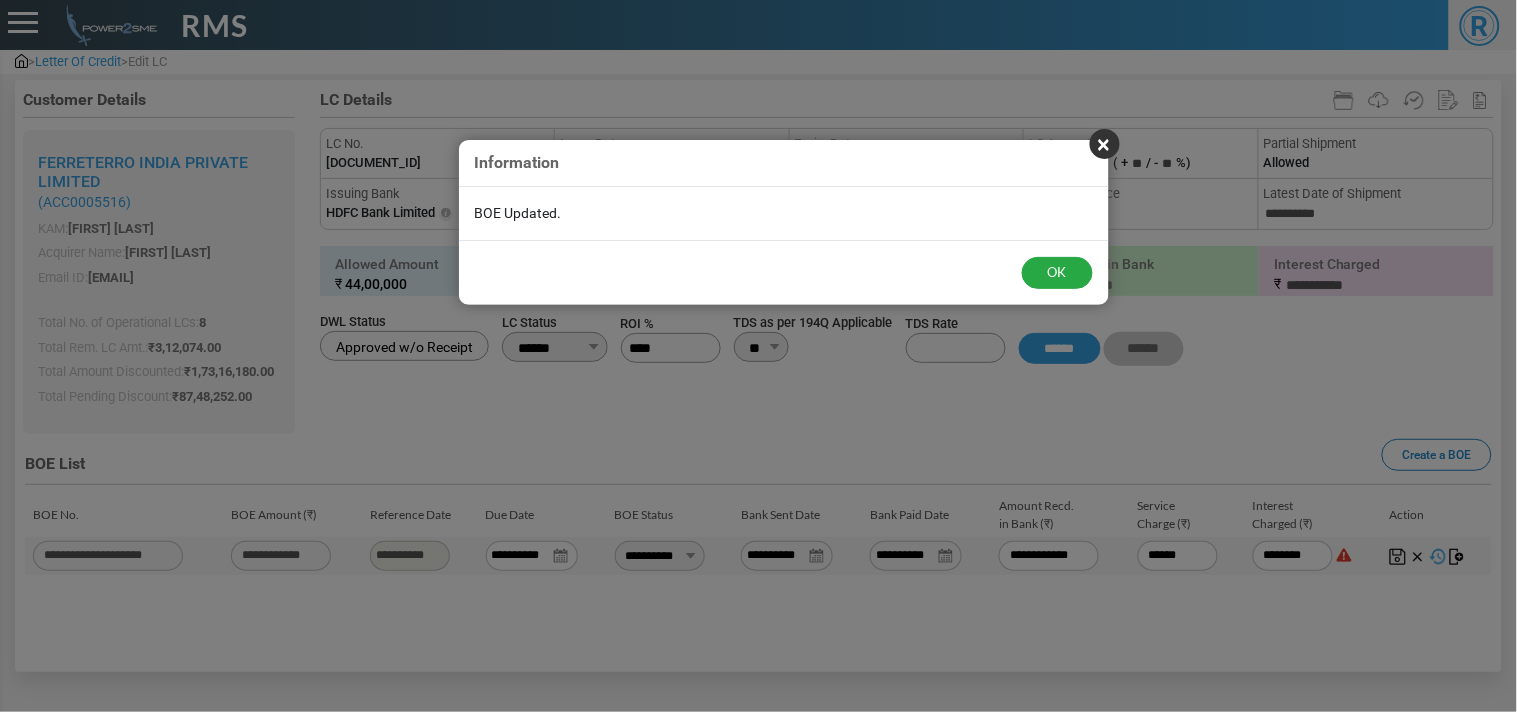 type on "*********" 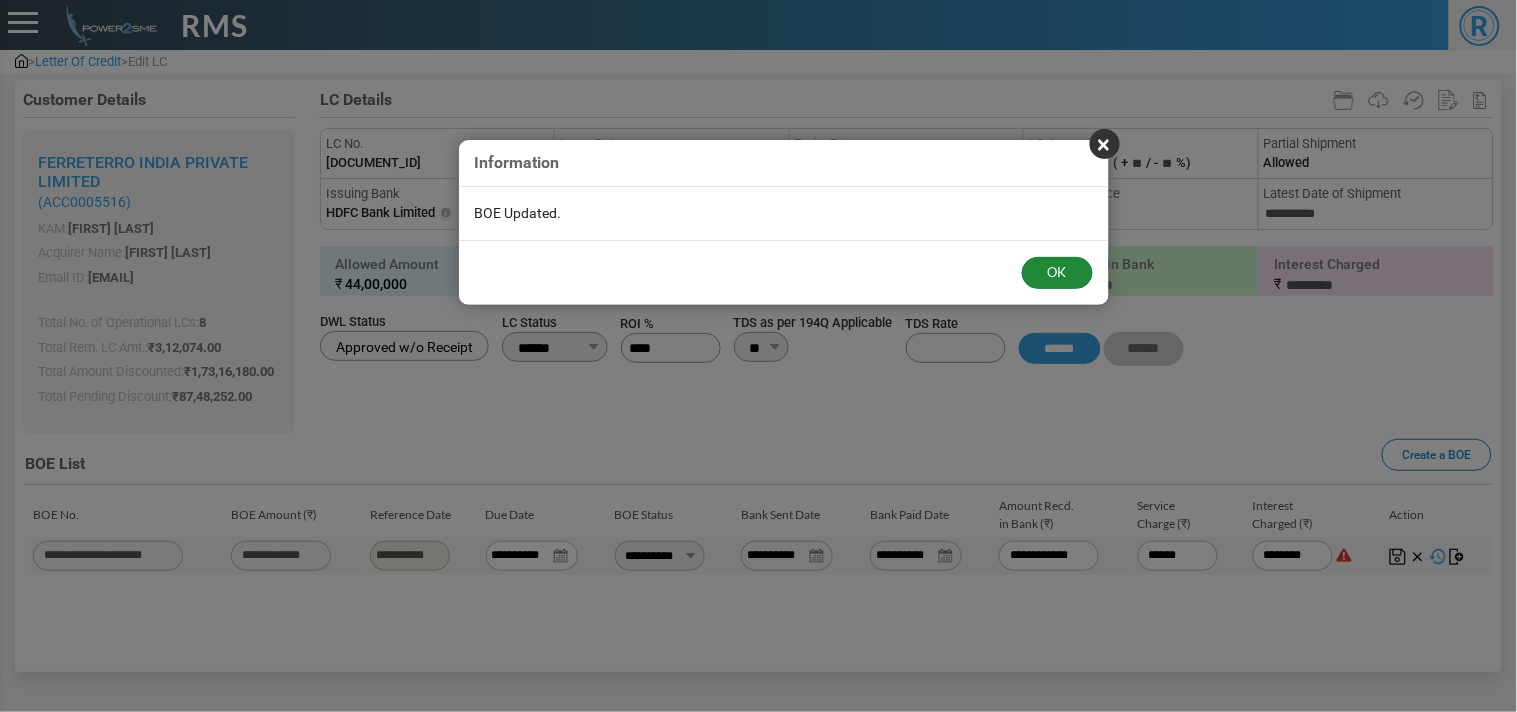 click on "OK" at bounding box center (1057, 273) 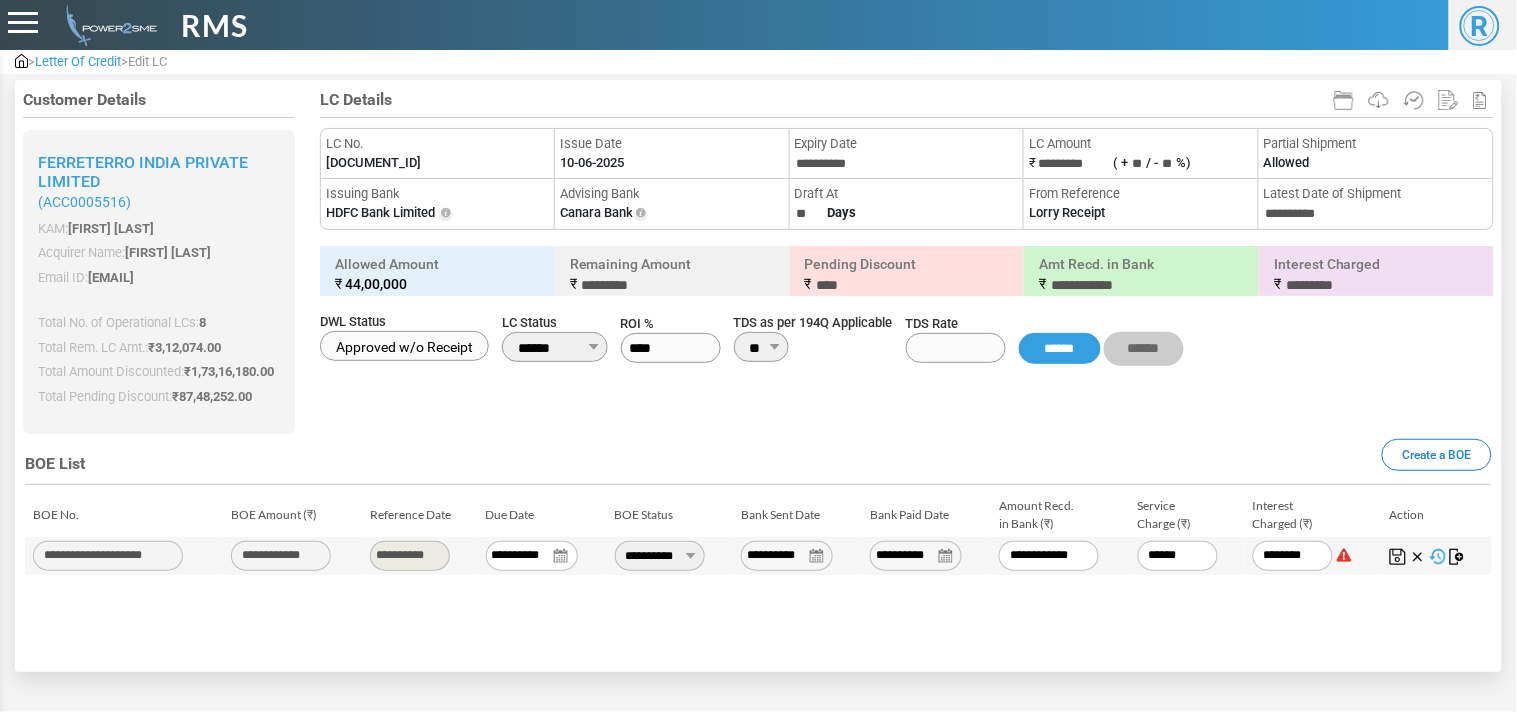 click on "Letter
Of Credit" at bounding box center [78, 61] 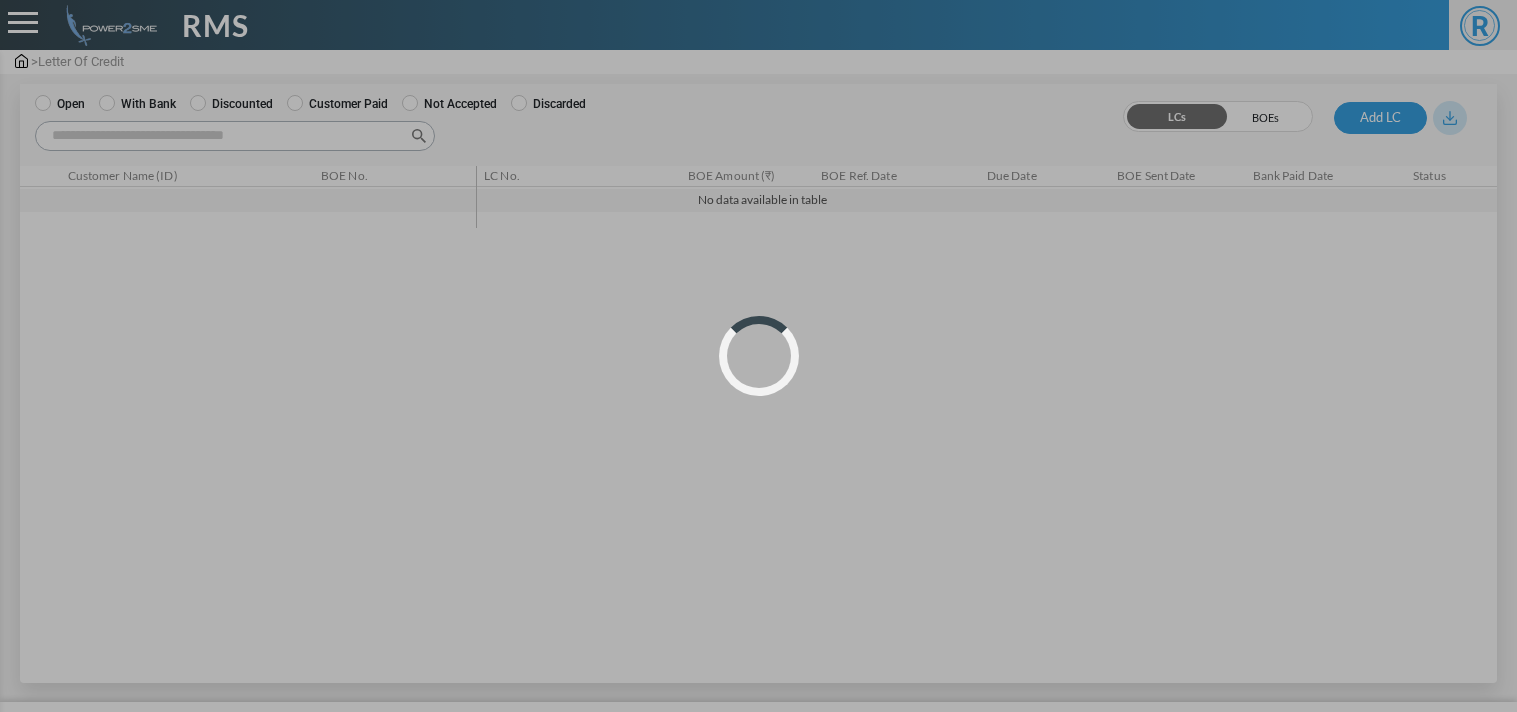scroll, scrollTop: 0, scrollLeft: 0, axis: both 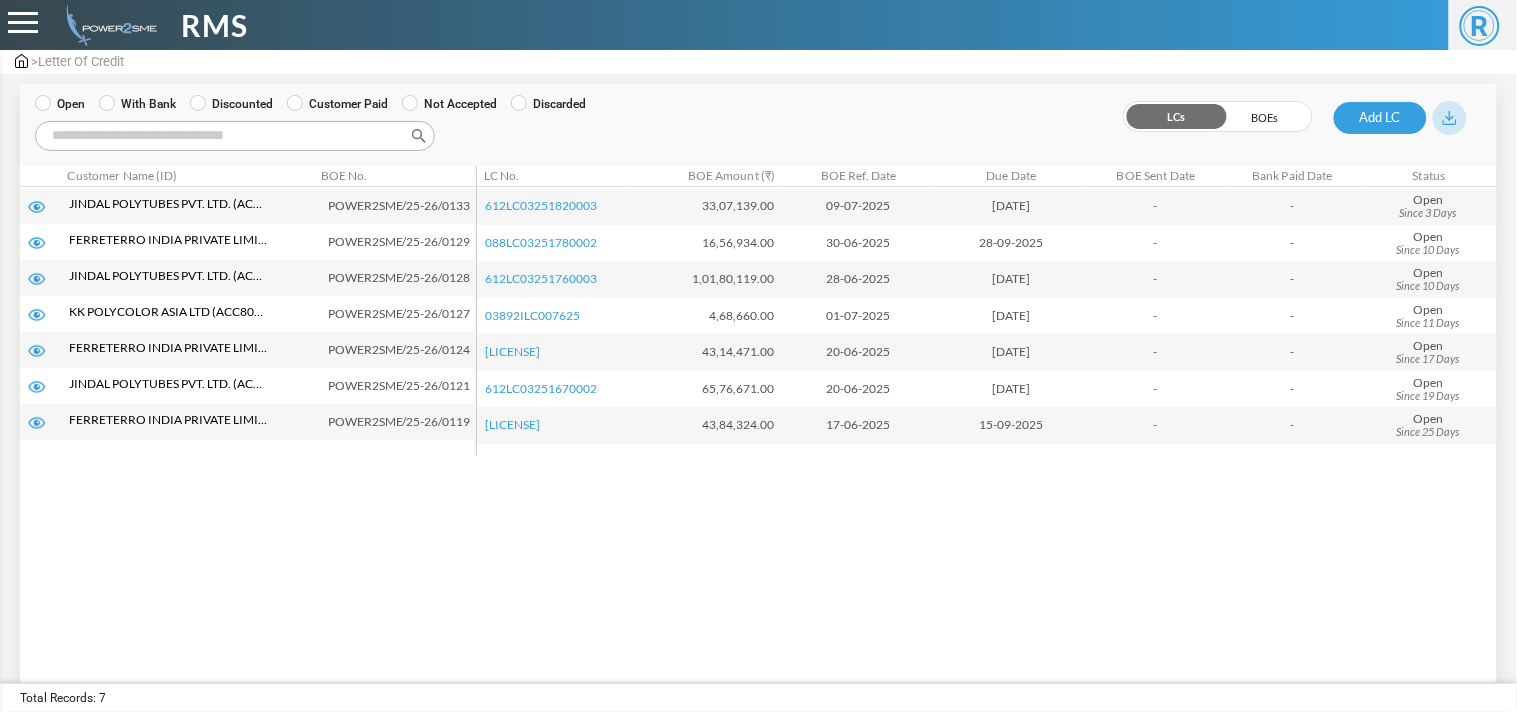 click on "With Bank" at bounding box center (137, 104) 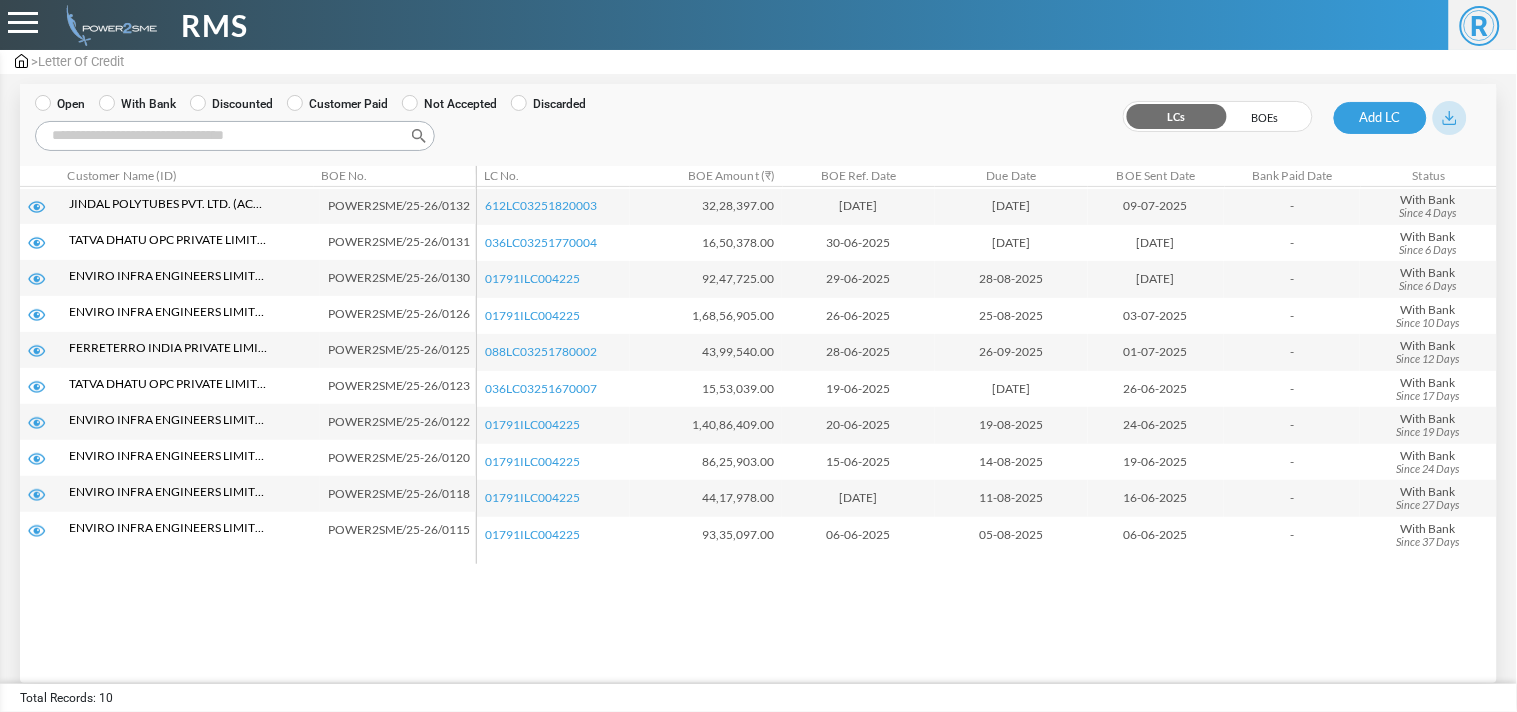 click on "Search:" at bounding box center (235, 136) 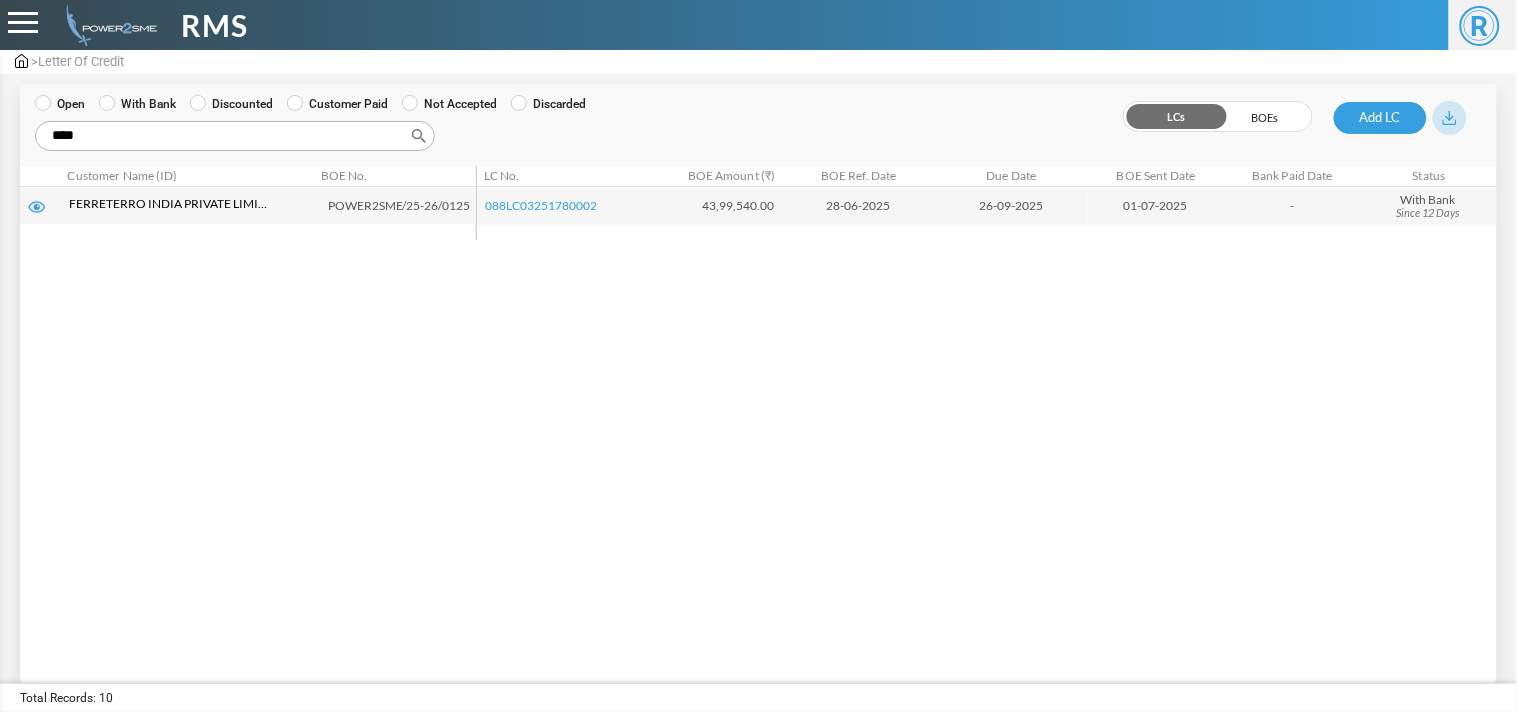 type on "****" 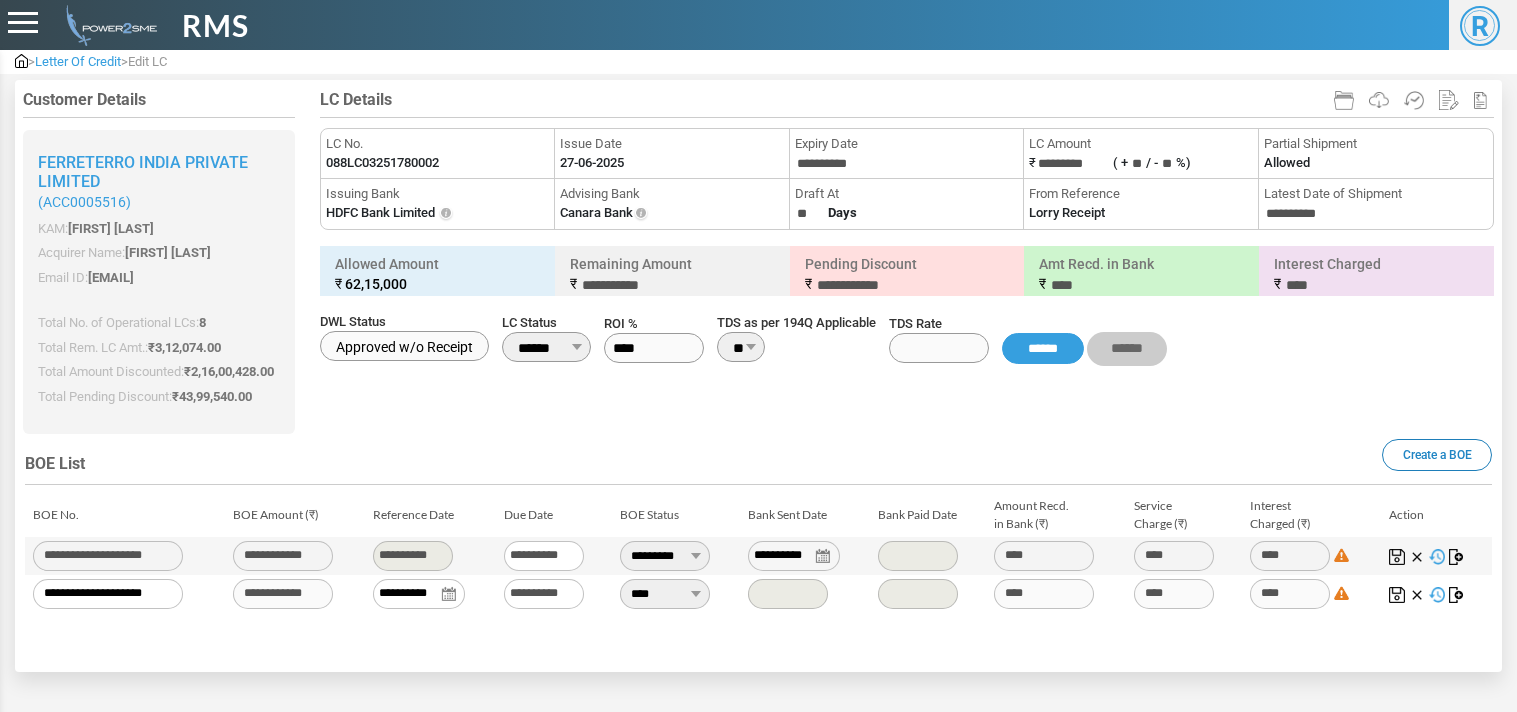 scroll, scrollTop: 0, scrollLeft: 0, axis: both 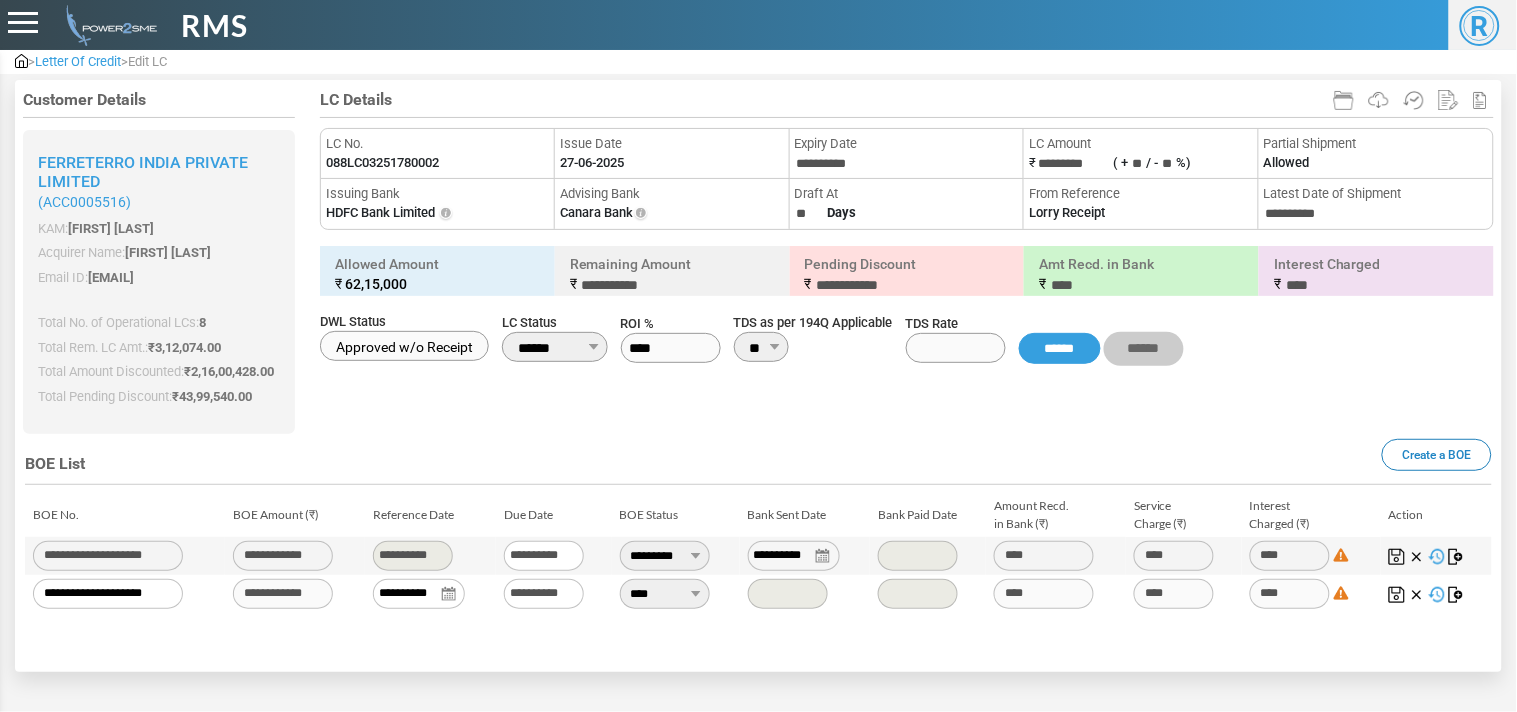 click on "088LC03251780002" at bounding box center [382, 163] 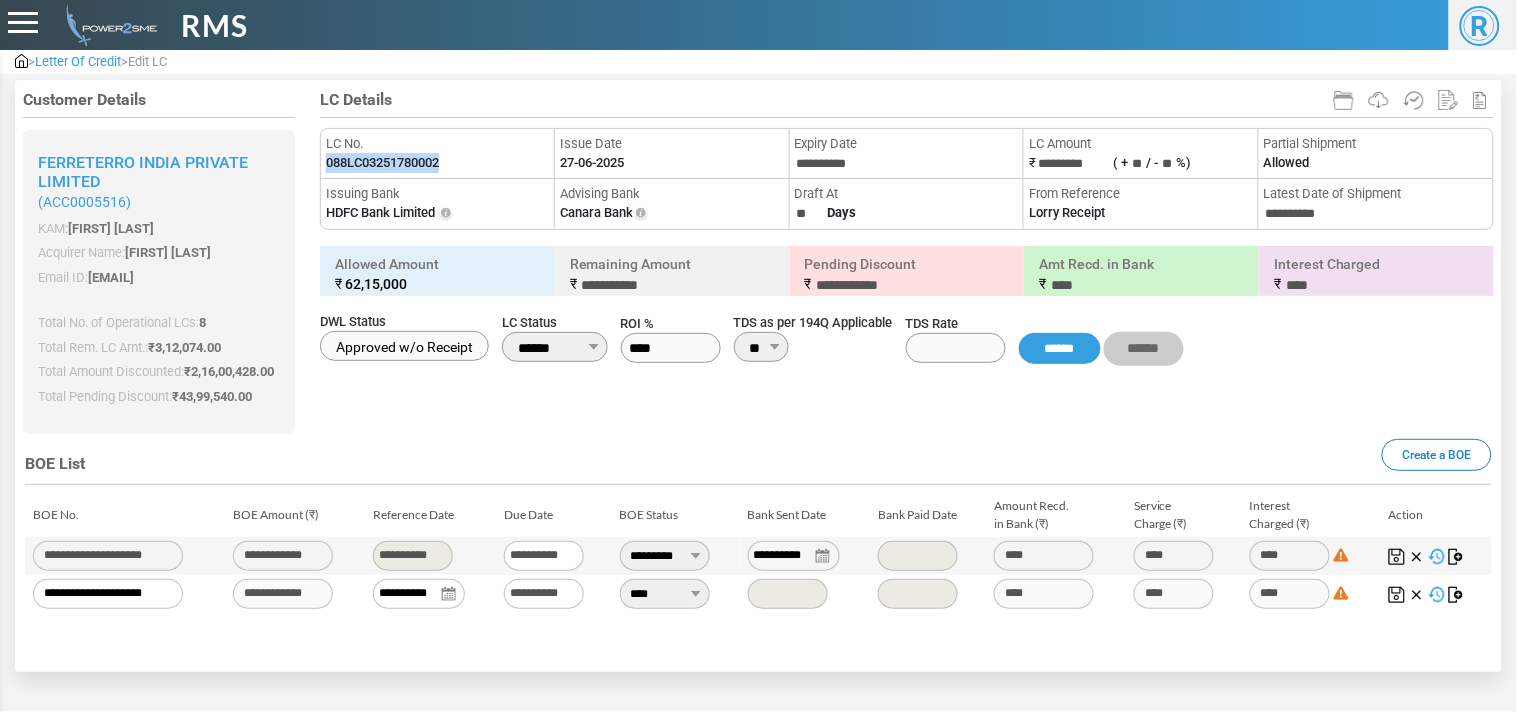 click on "088LC03251780002" at bounding box center (382, 163) 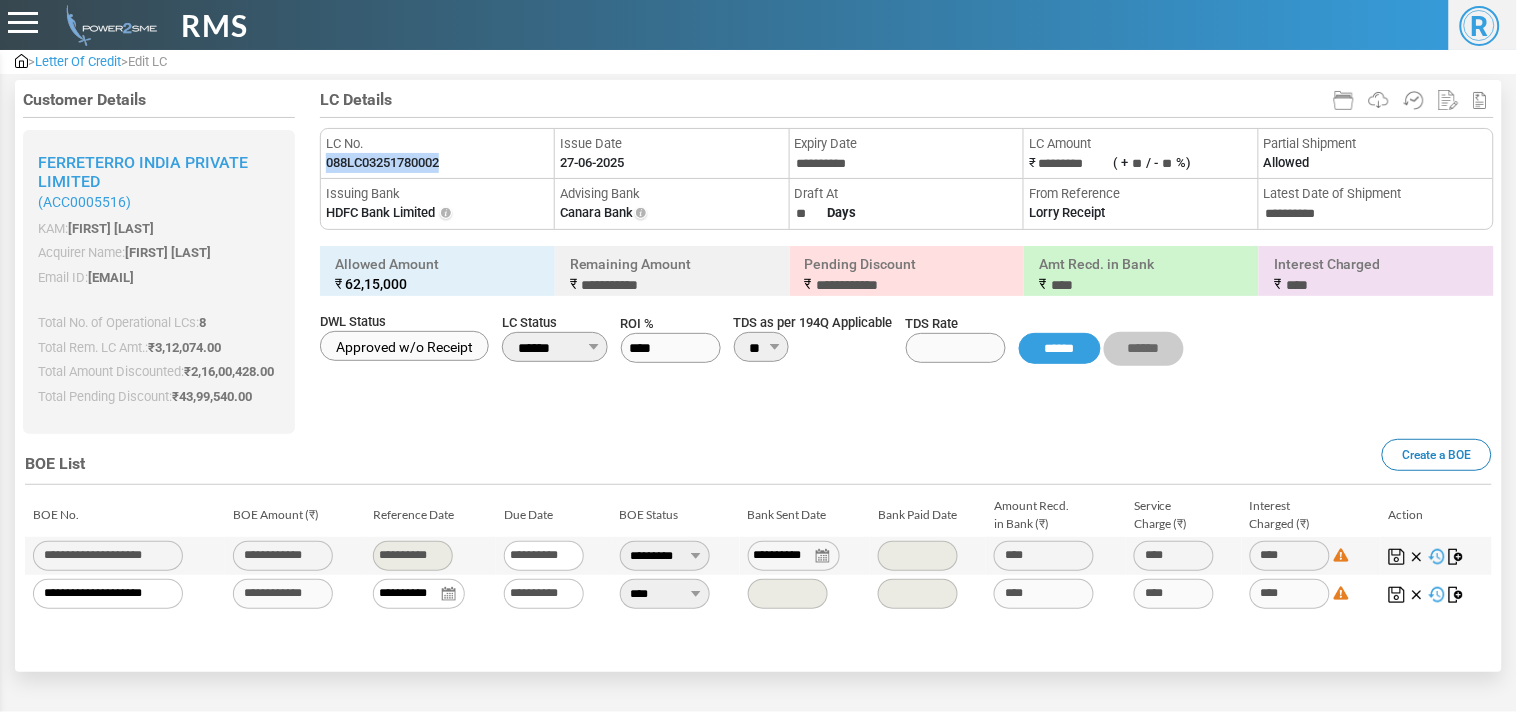 click on "**** ********* *********" at bounding box center [665, 594] 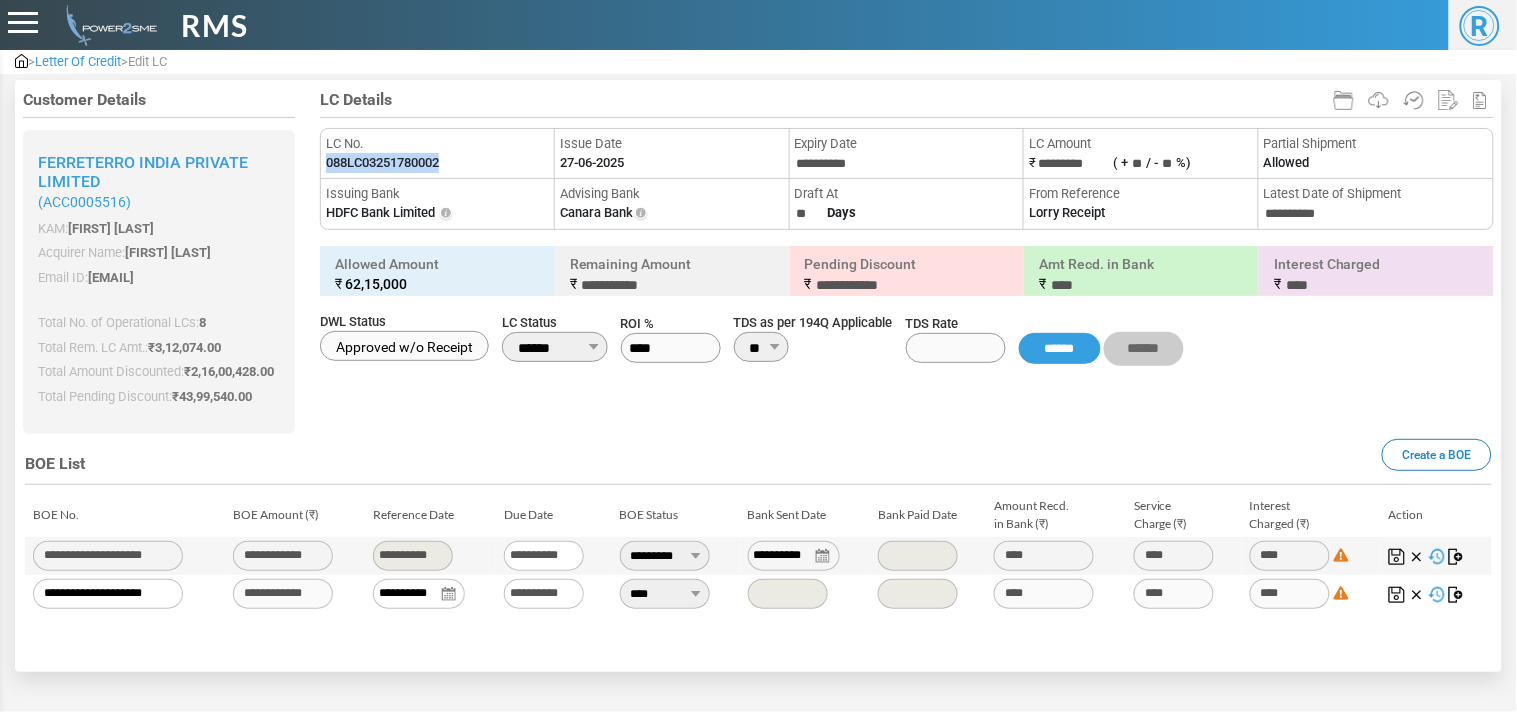 click on "**** ********* *********" at bounding box center (665, 594) 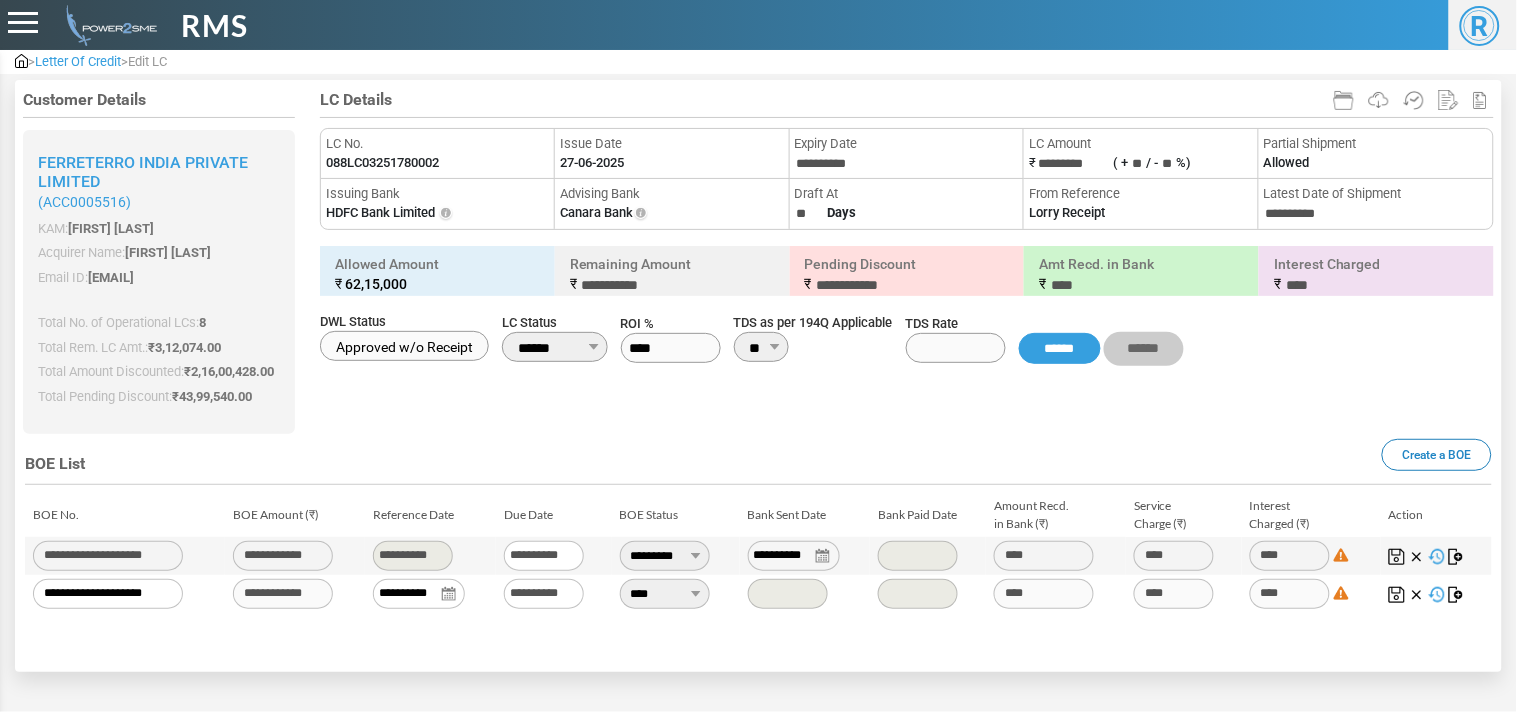 click on "Letter
Of Credit" at bounding box center (78, 61) 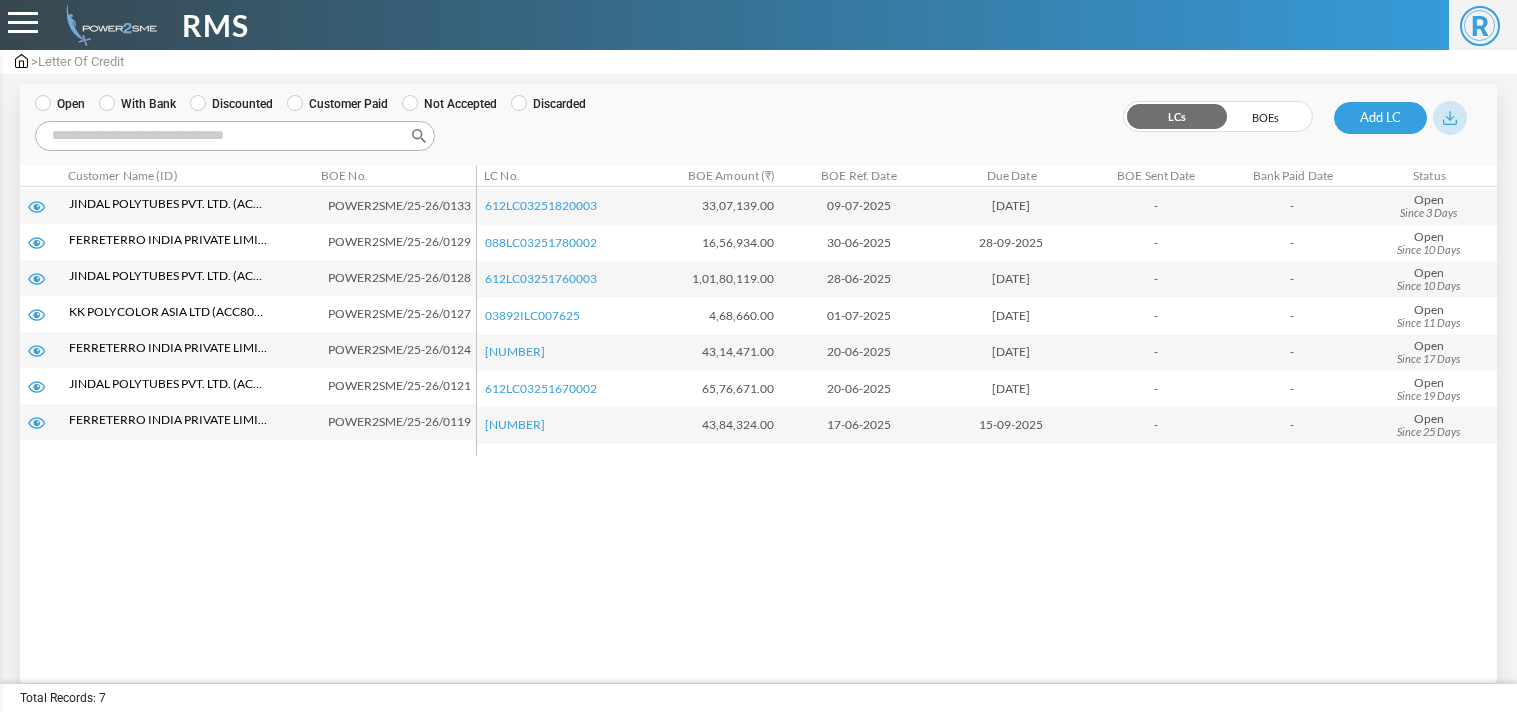 scroll, scrollTop: 0, scrollLeft: 0, axis: both 